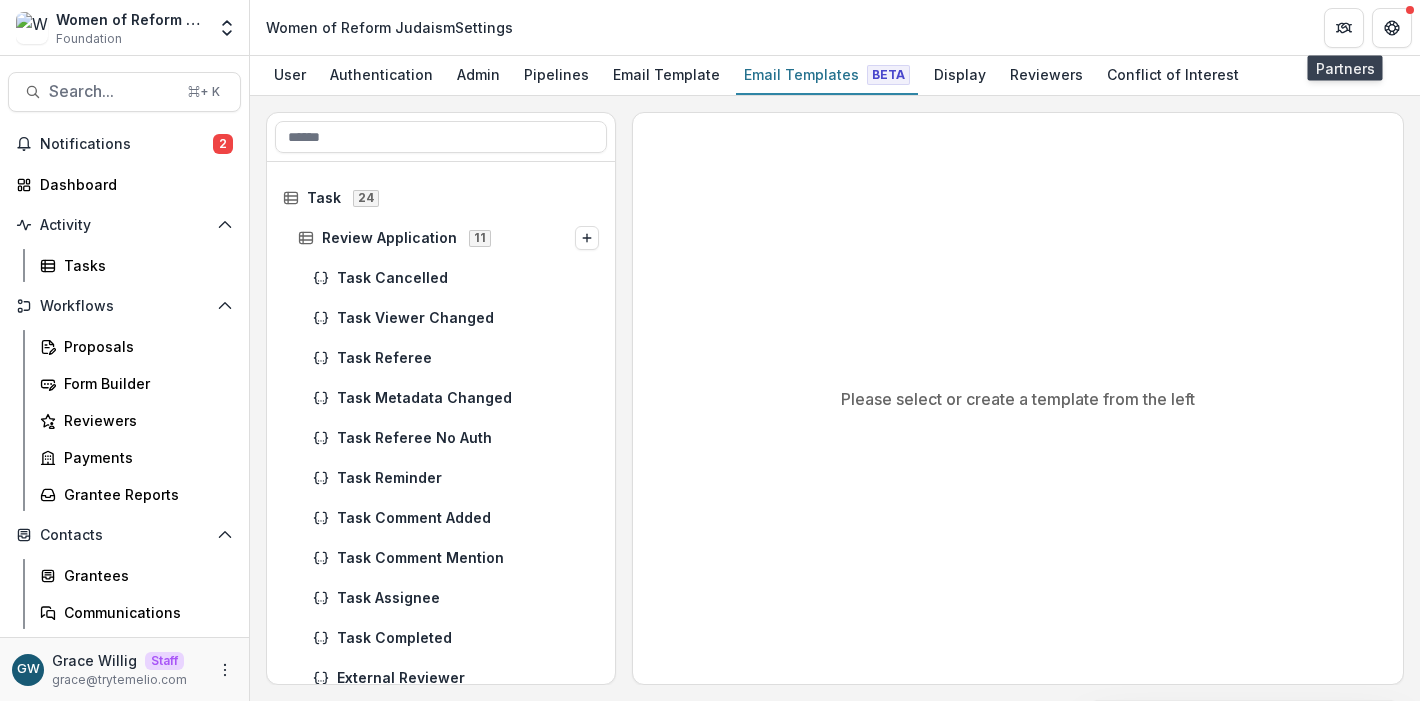 scroll, scrollTop: 0, scrollLeft: 0, axis: both 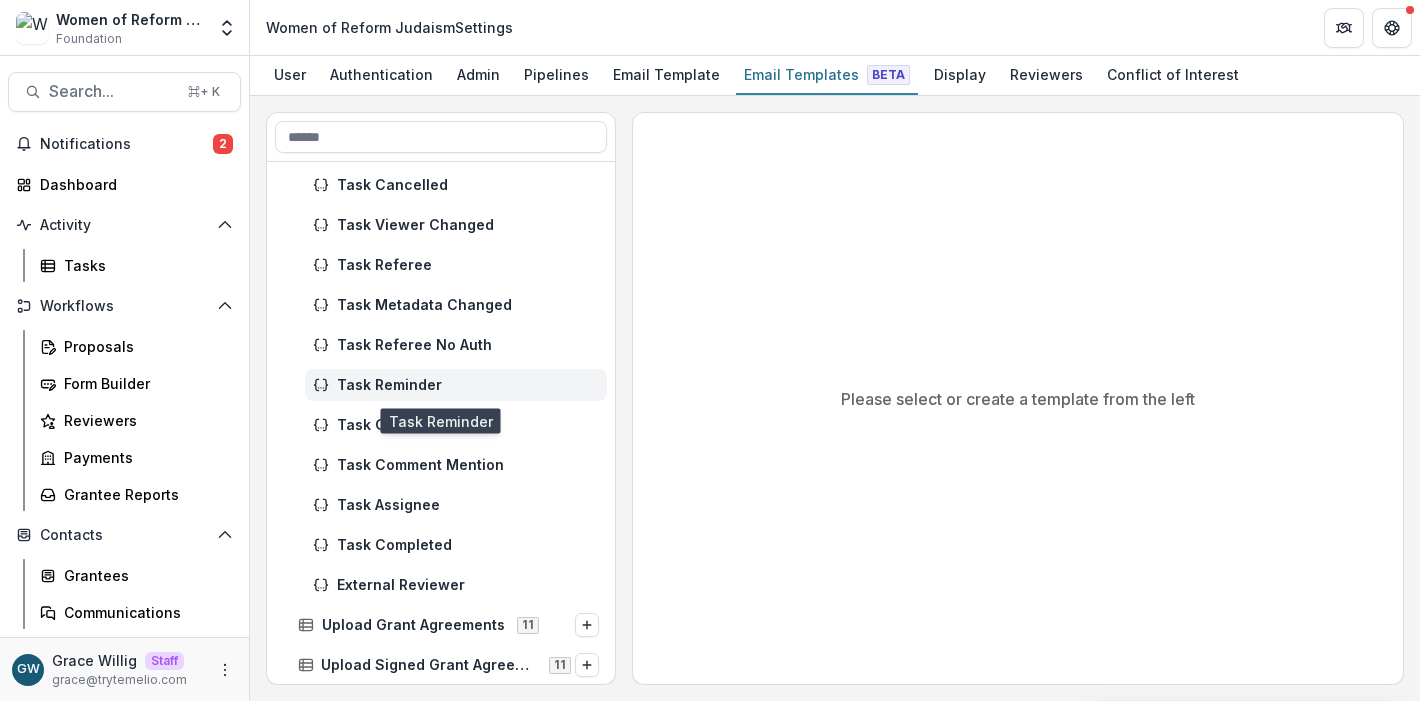 click on "Task Reminder" at bounding box center [468, 385] 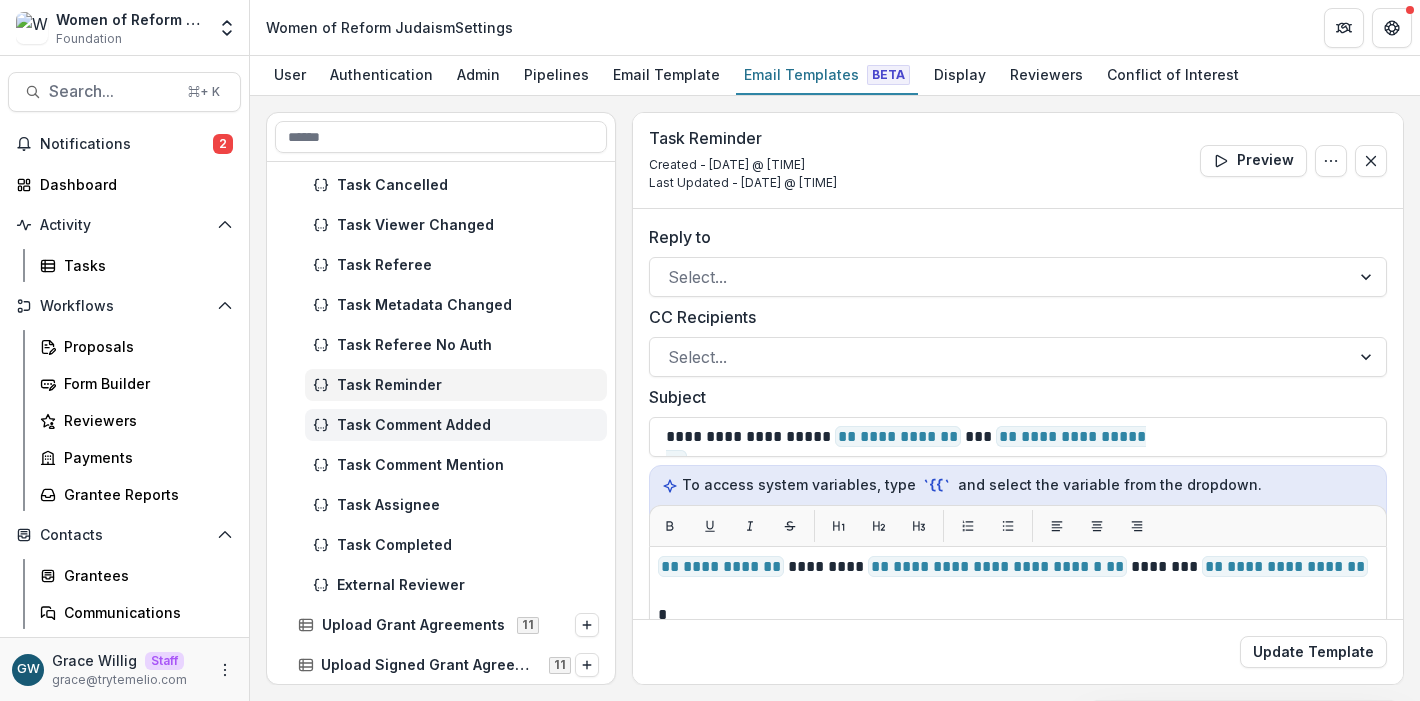 click on "Task Comment Added" at bounding box center (468, 425) 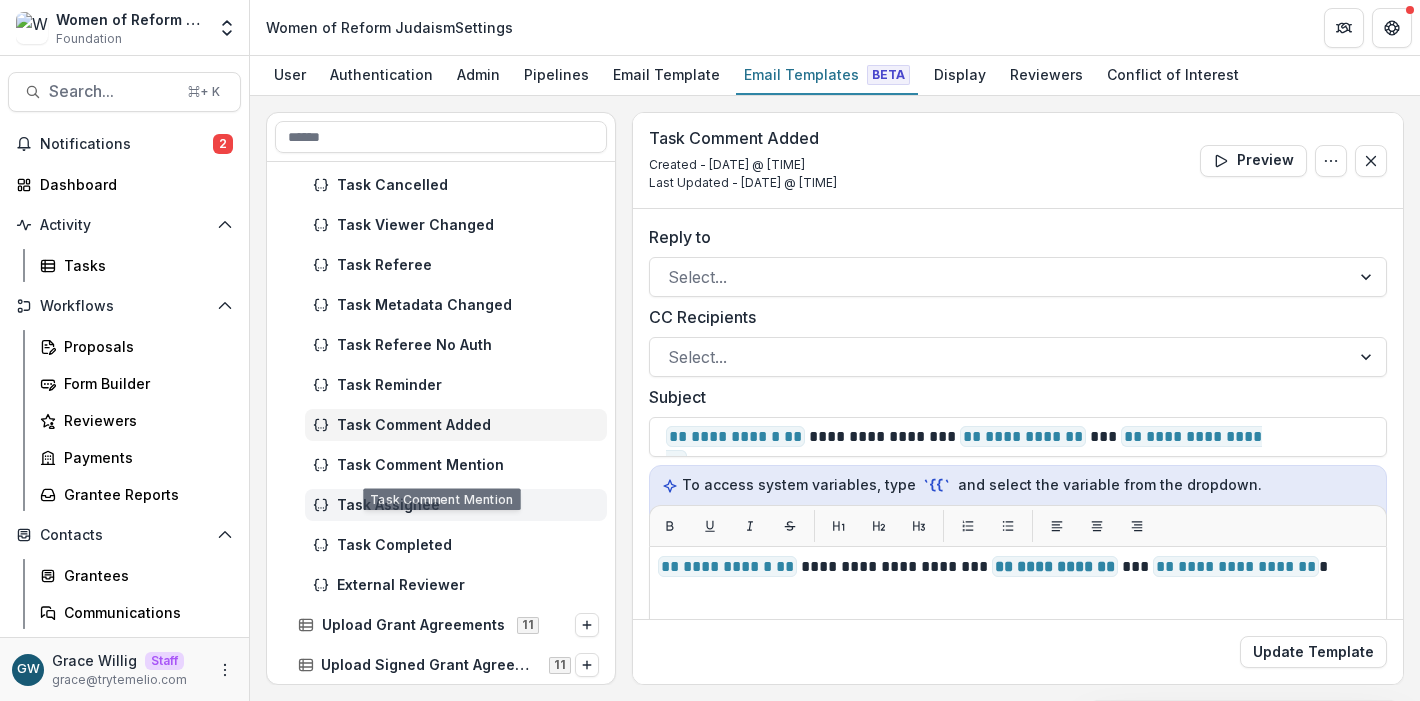 click on "Task Assignee" at bounding box center (468, 505) 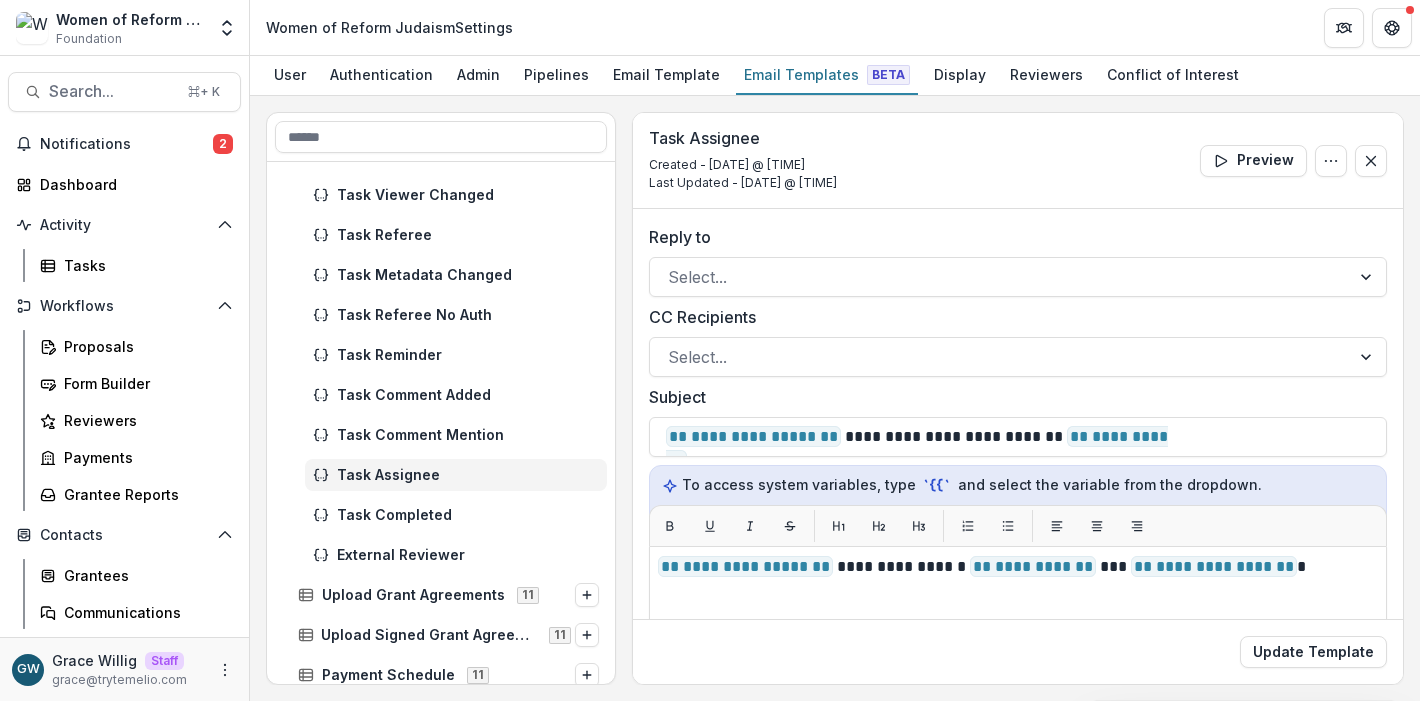scroll, scrollTop: 125, scrollLeft: 0, axis: vertical 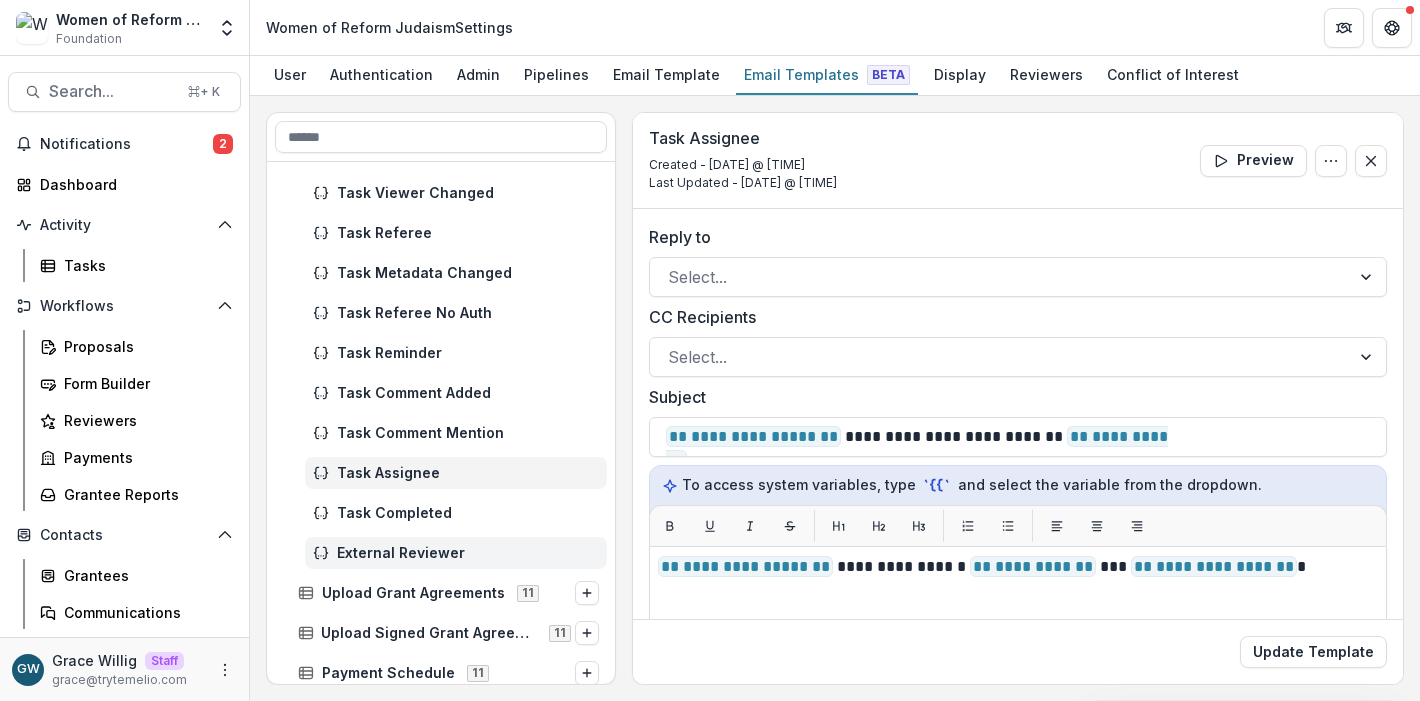 click on "External Reviewer" at bounding box center (468, 553) 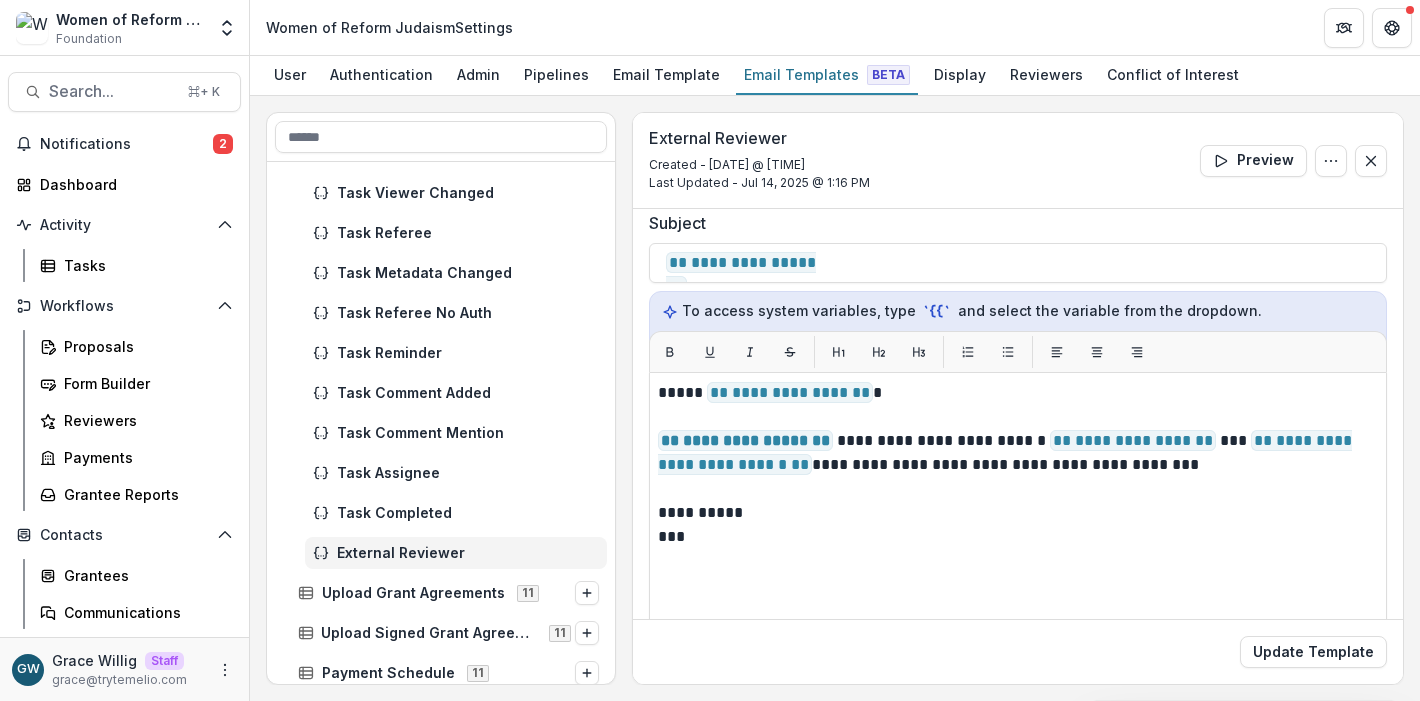 scroll, scrollTop: 245, scrollLeft: 0, axis: vertical 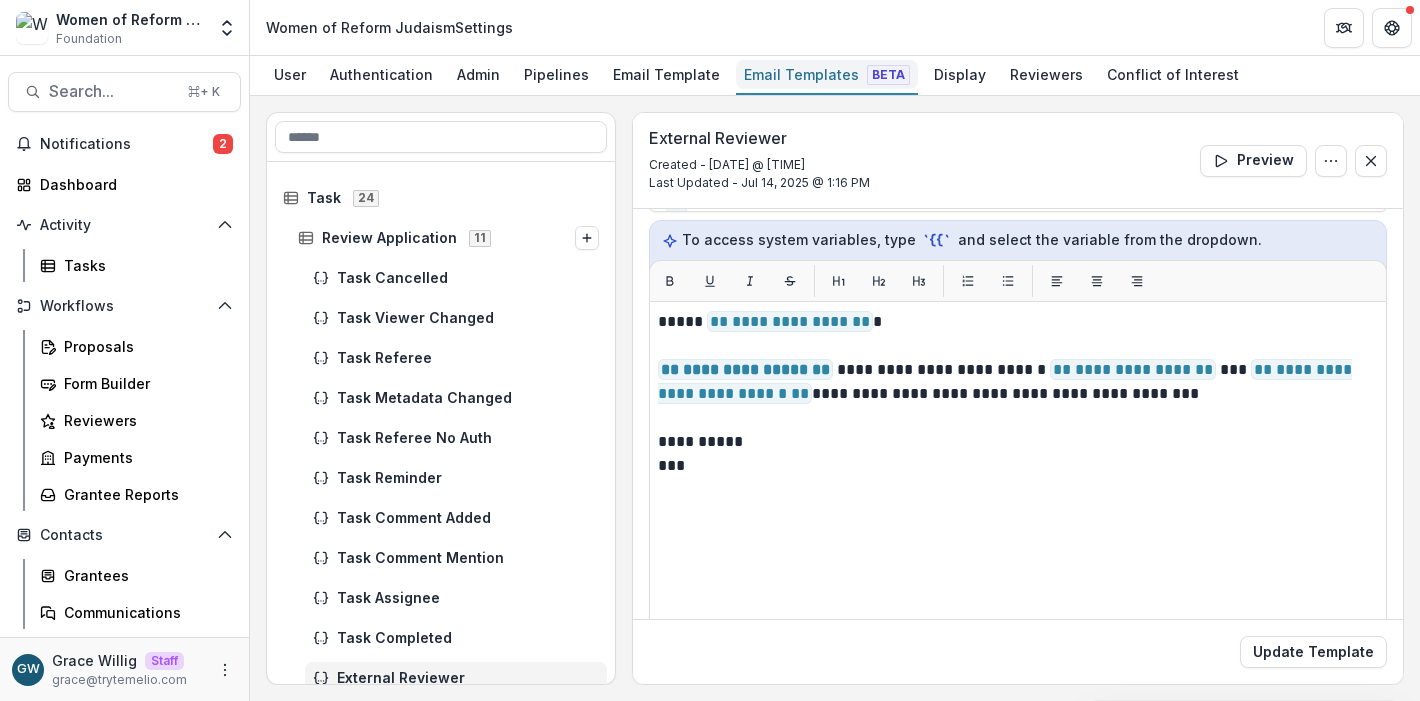 click on "Email Templates   Beta" at bounding box center [827, 74] 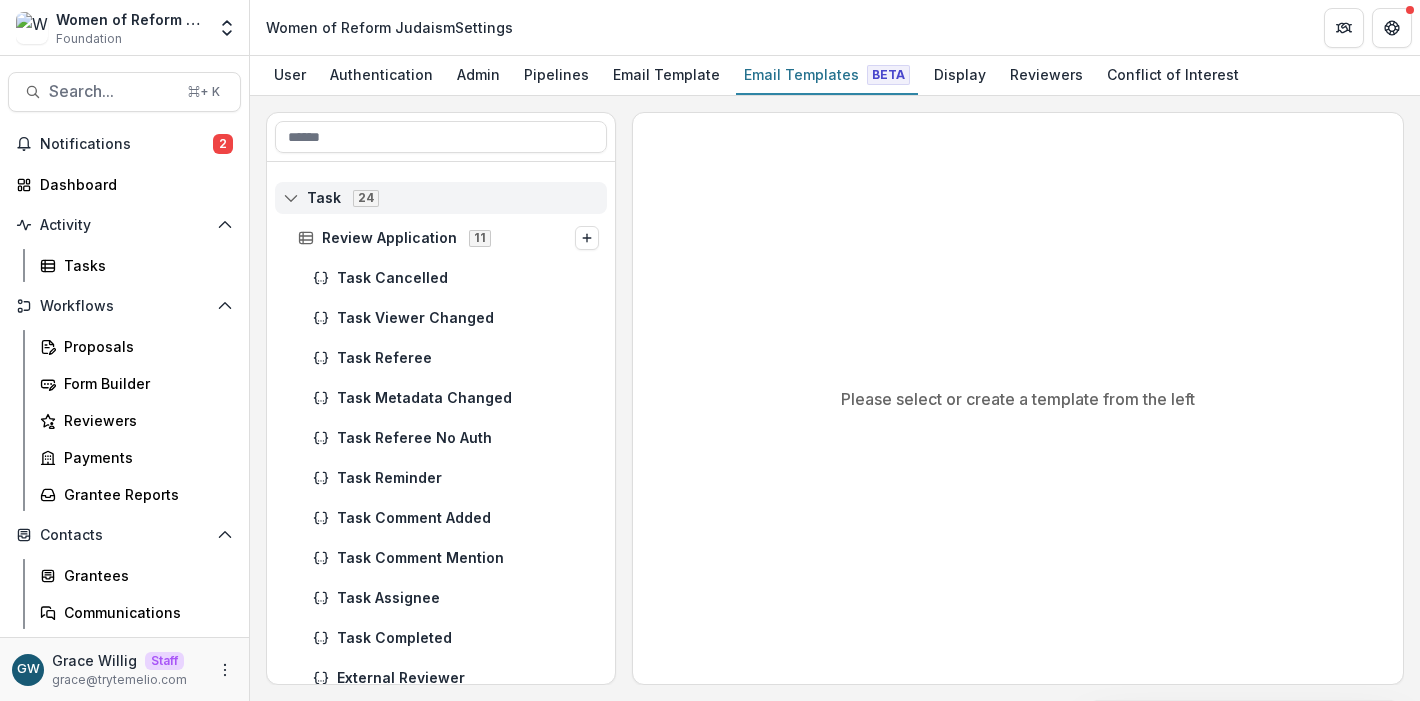 click 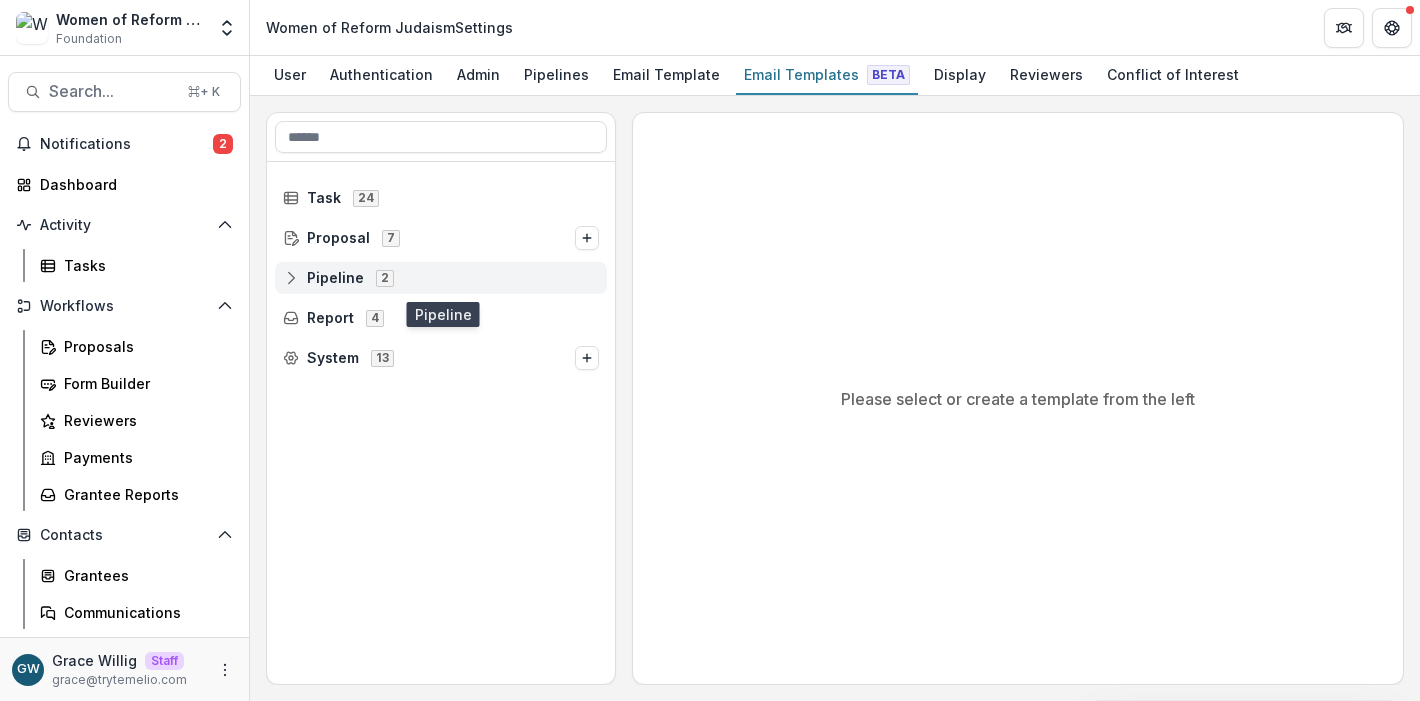 click 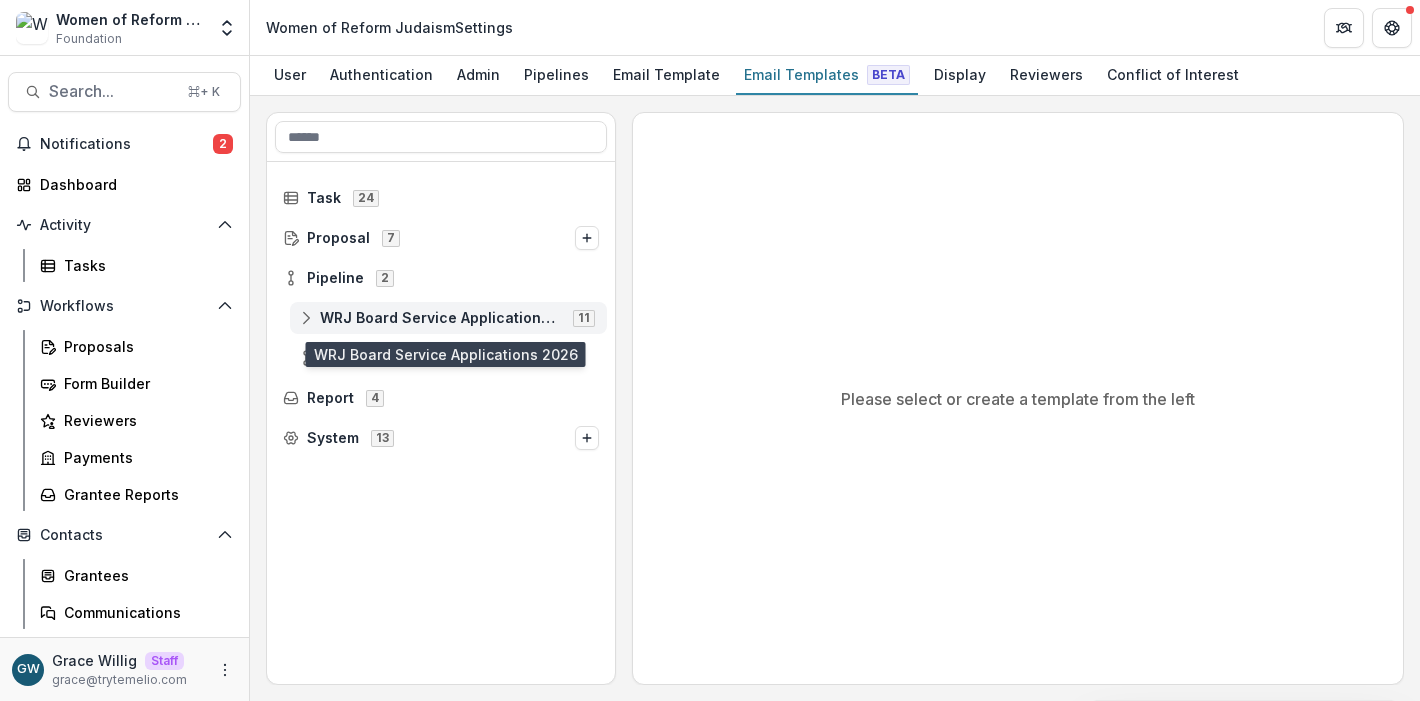 click 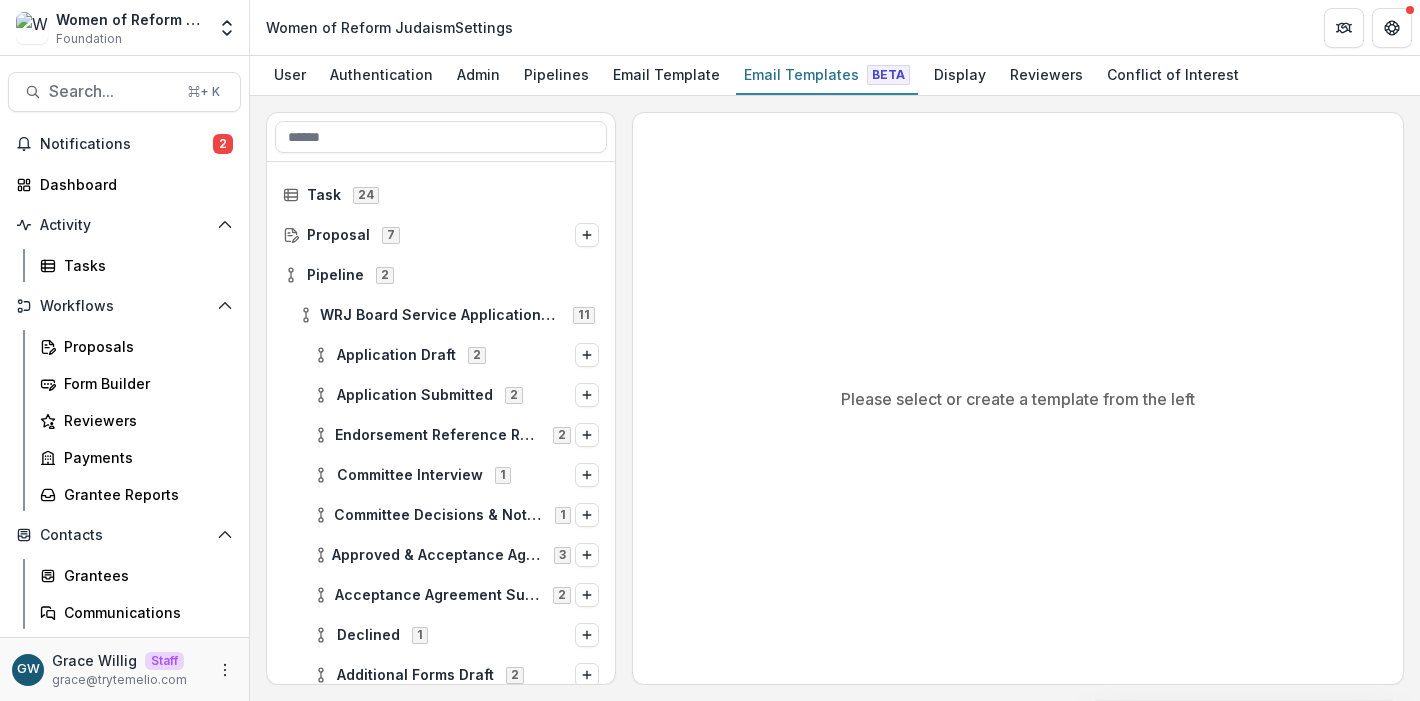 scroll, scrollTop: 0, scrollLeft: 0, axis: both 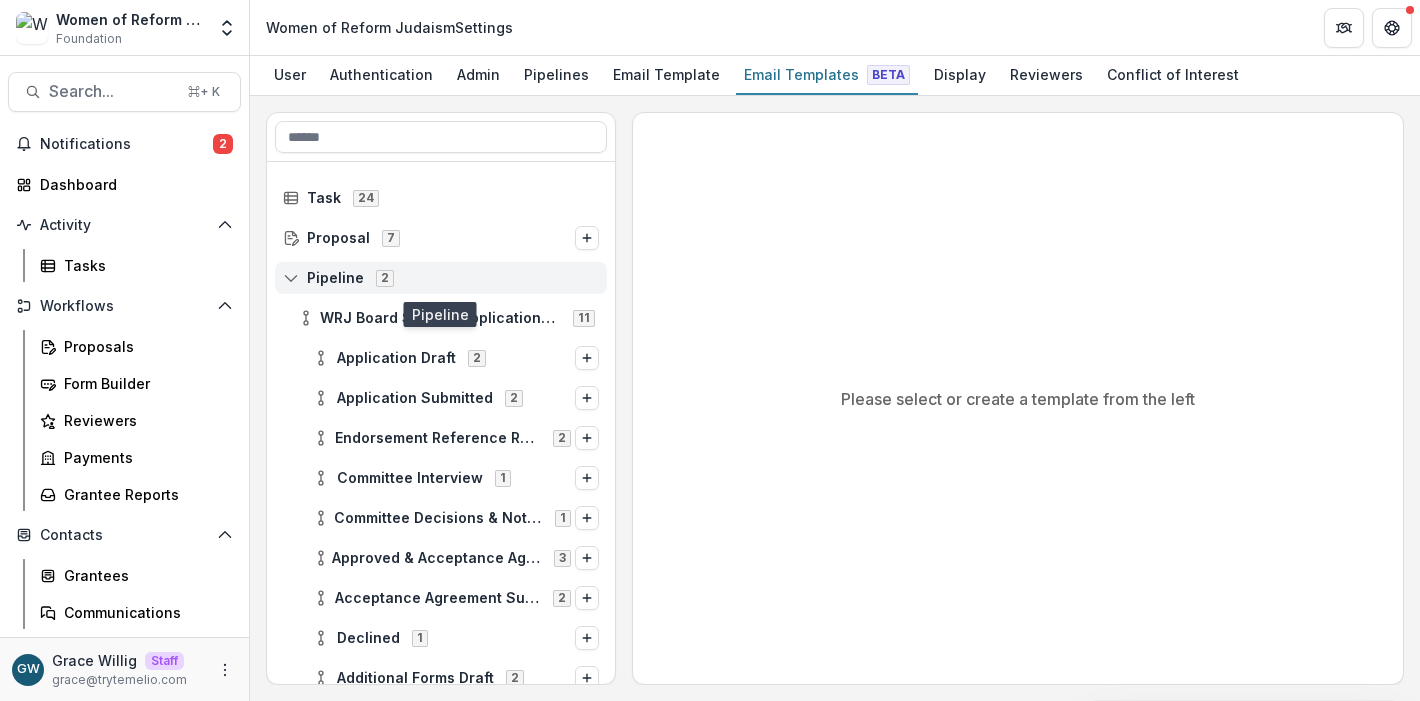 click 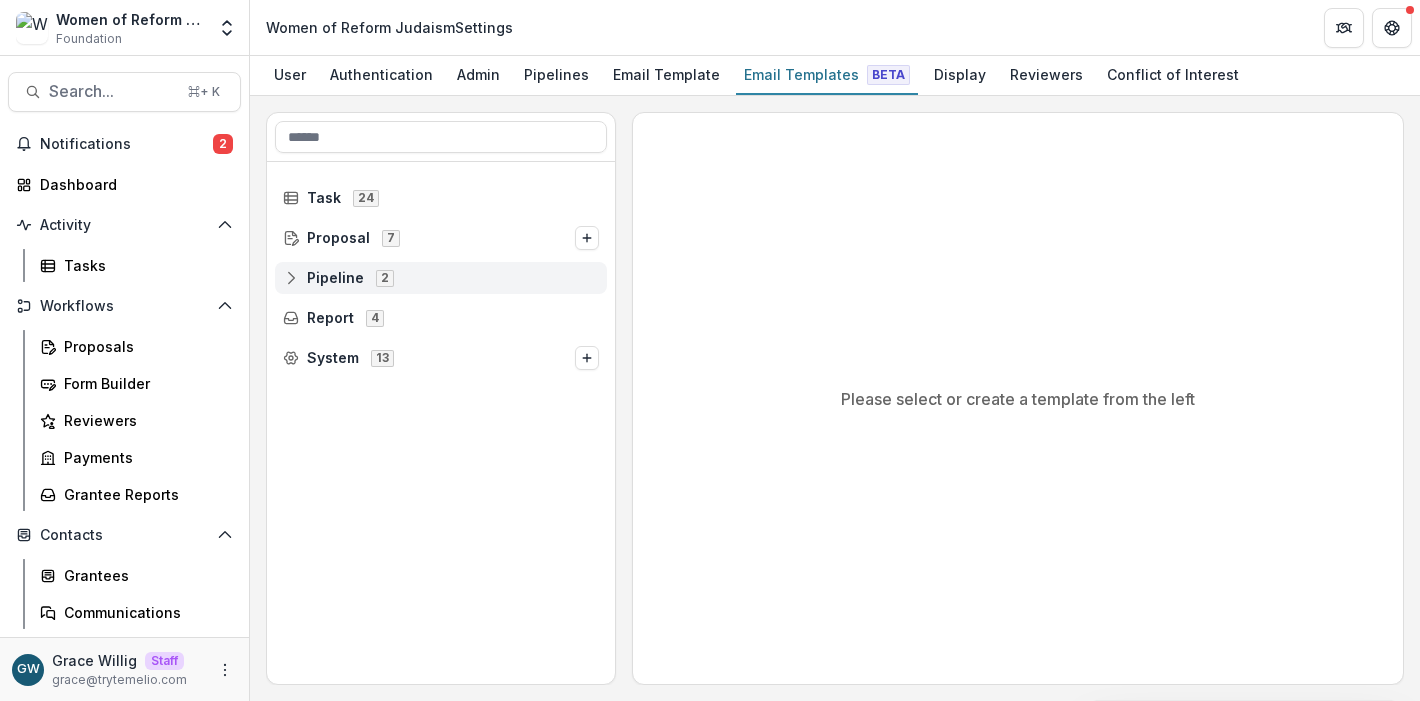 click 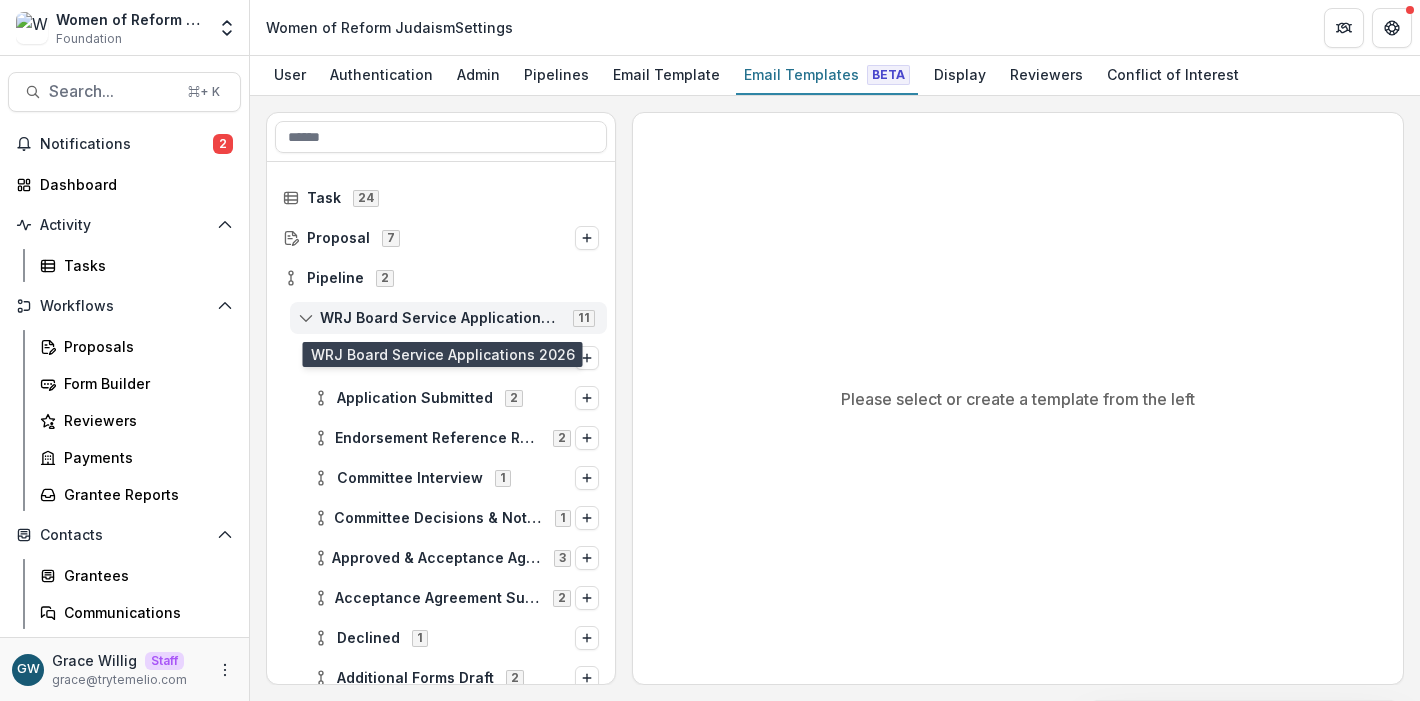 click 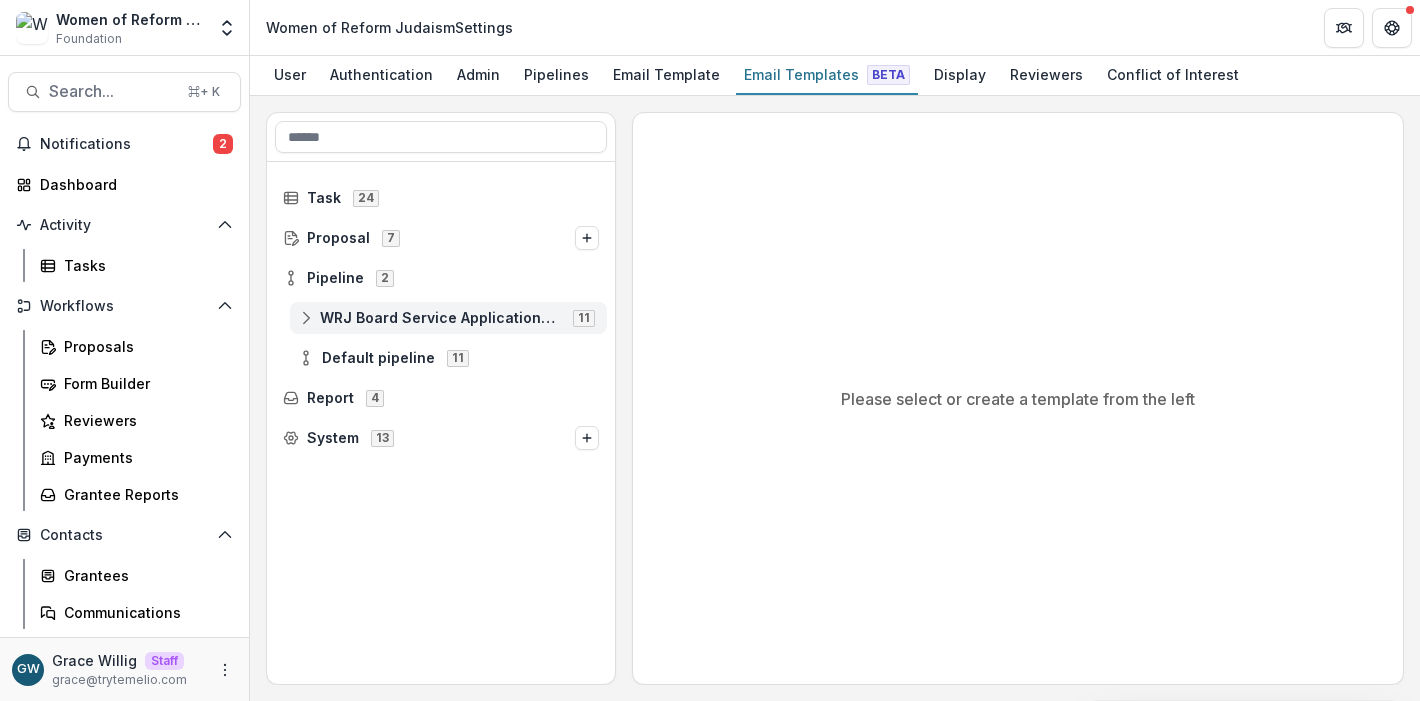 click 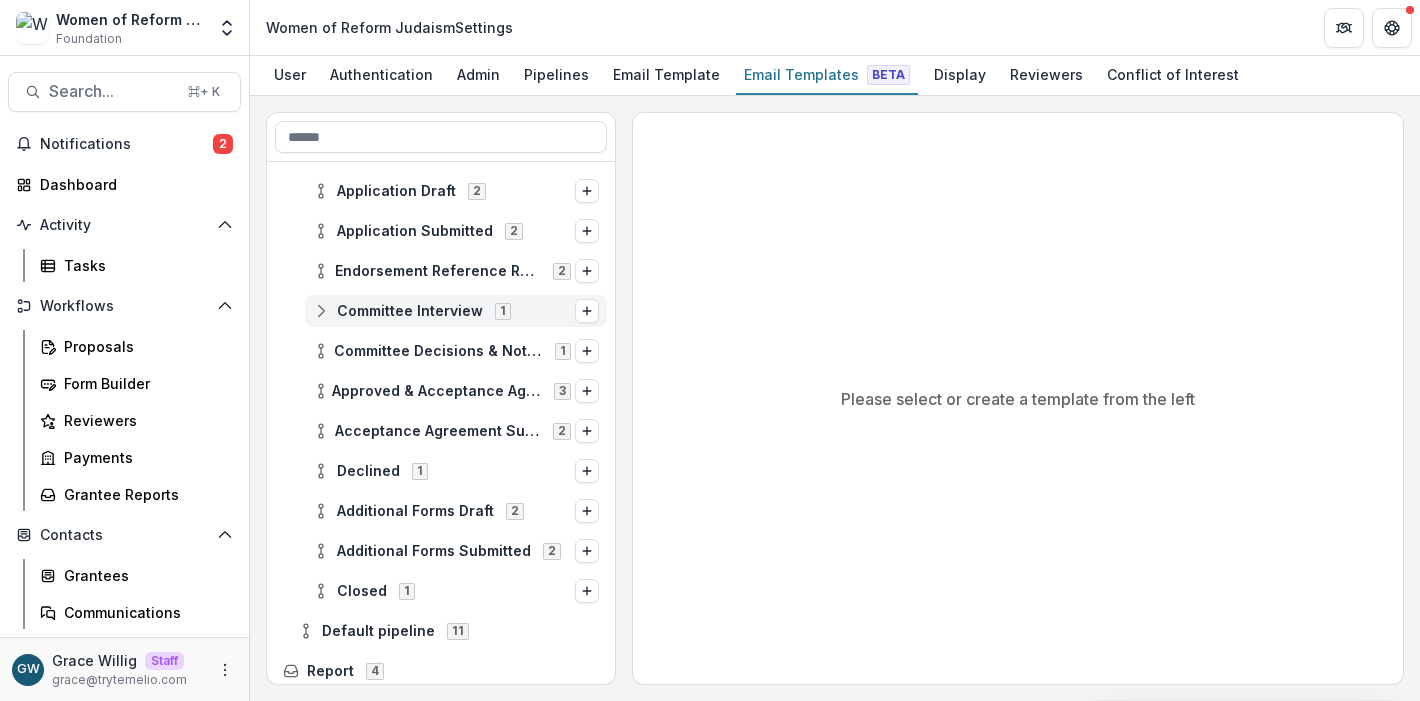 scroll, scrollTop: 169, scrollLeft: 0, axis: vertical 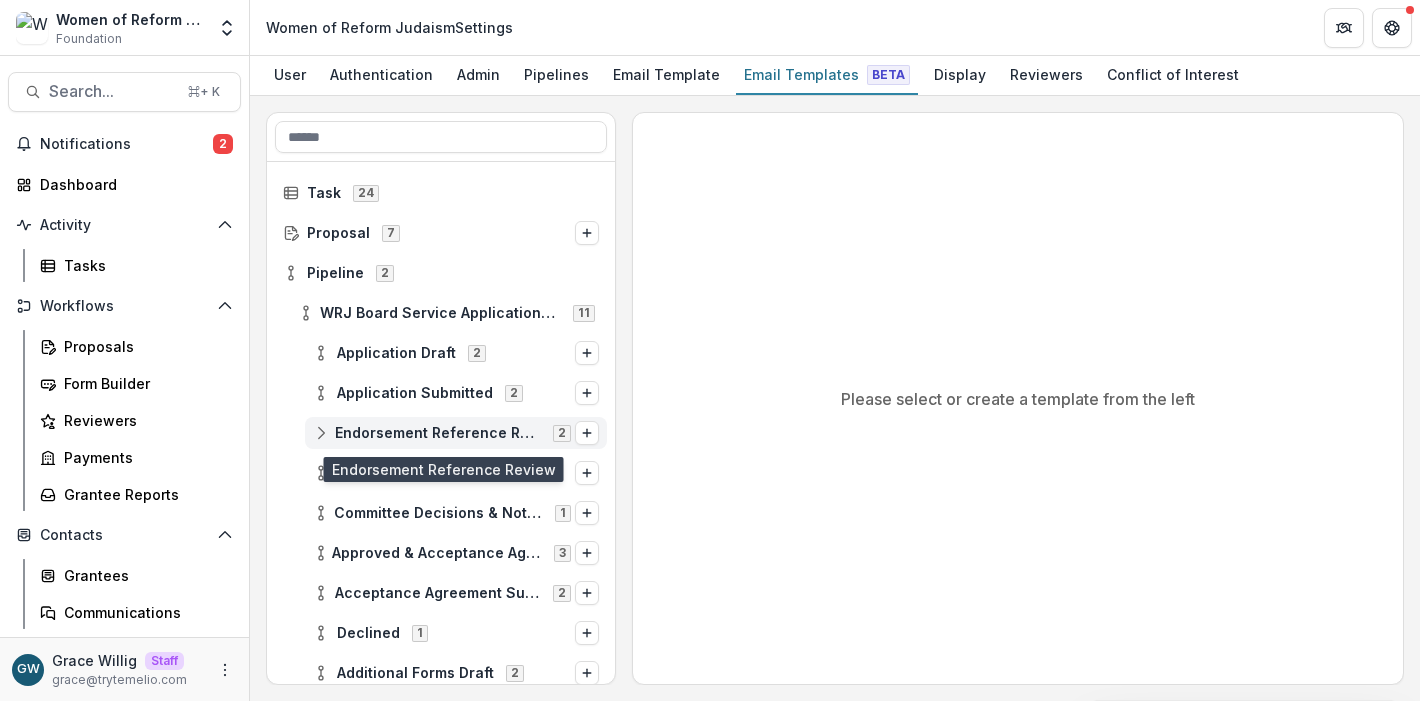 click on "Endorsement Reference Review" at bounding box center [438, 433] 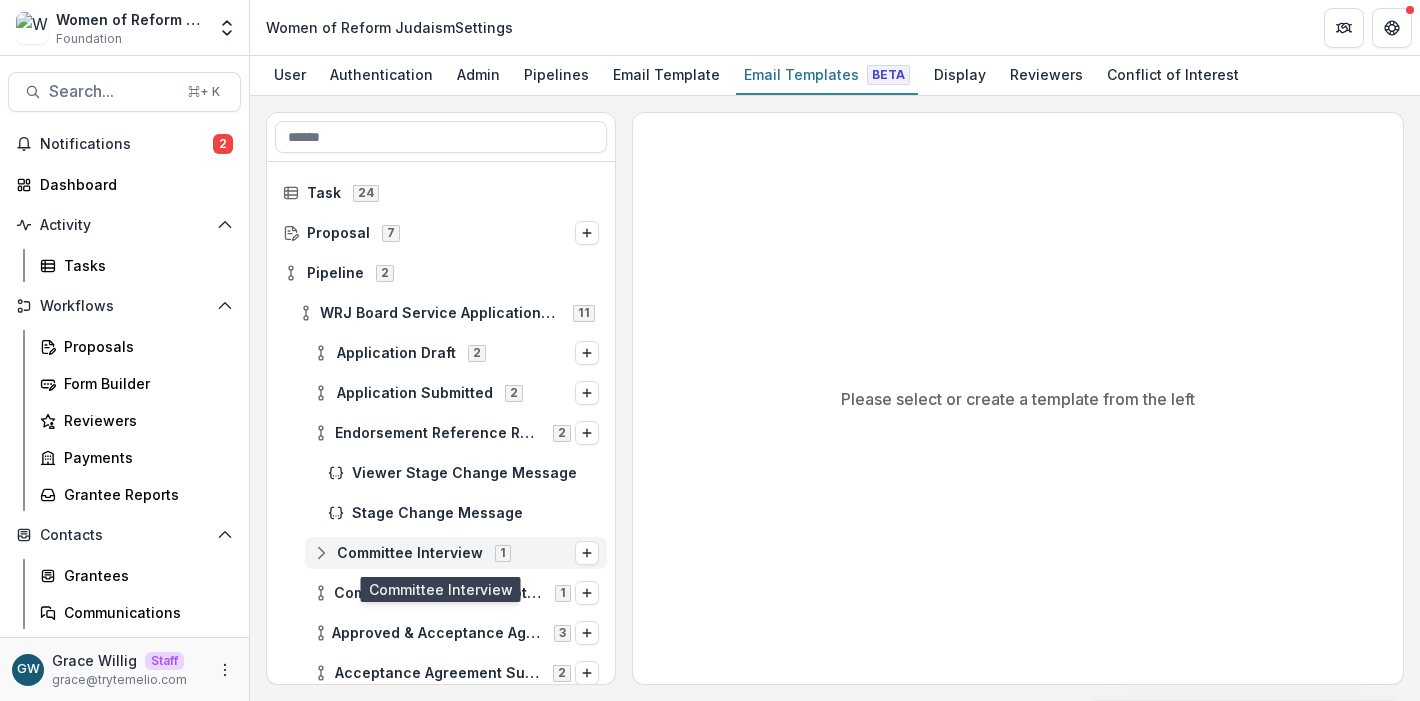 click on "Committee Interview" at bounding box center [410, 553] 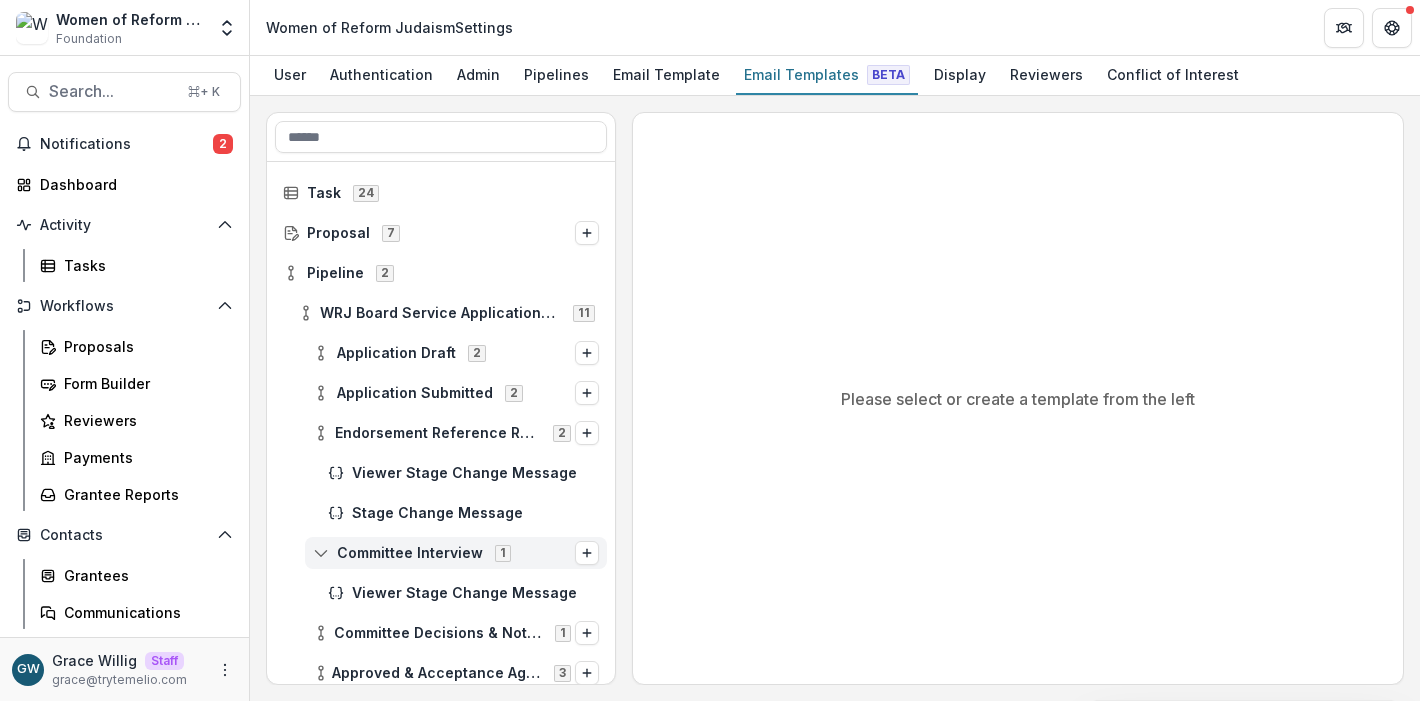 click on "Committee Interview" at bounding box center (410, 553) 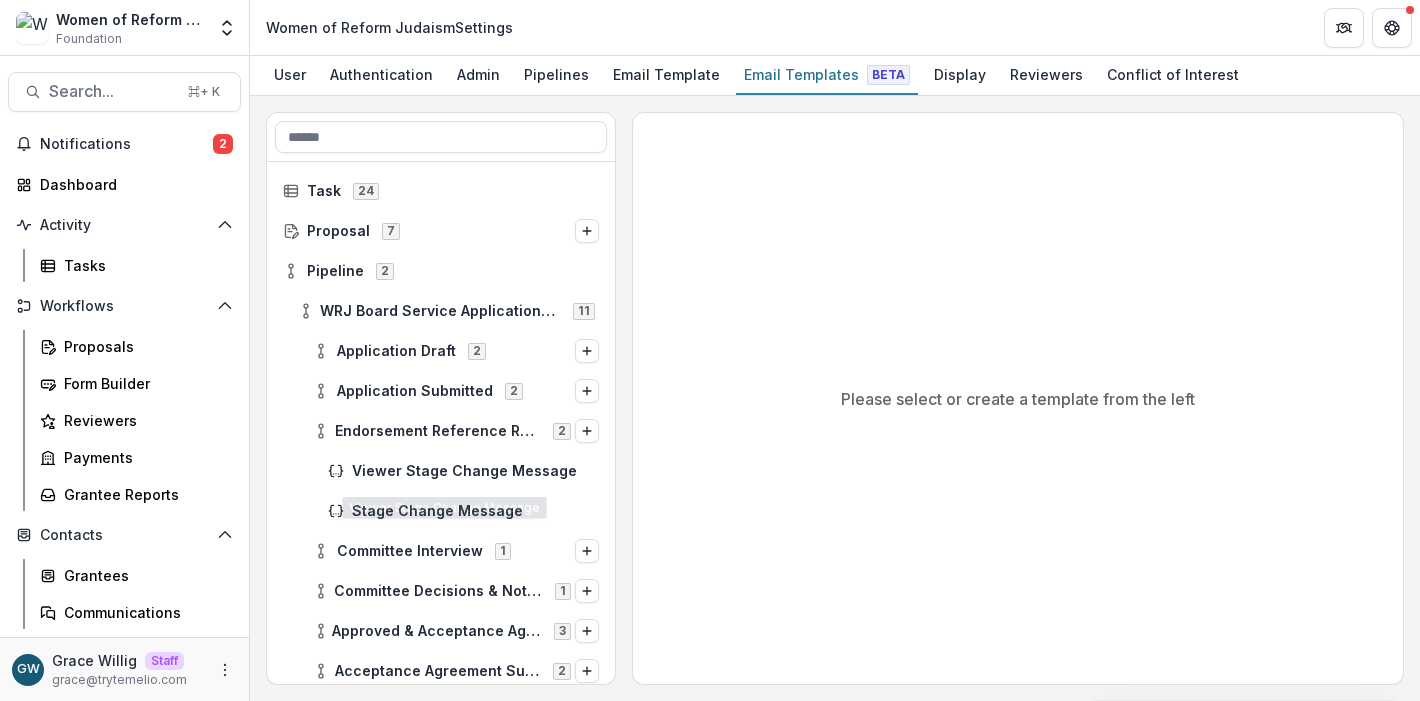 scroll, scrollTop: 9, scrollLeft: 0, axis: vertical 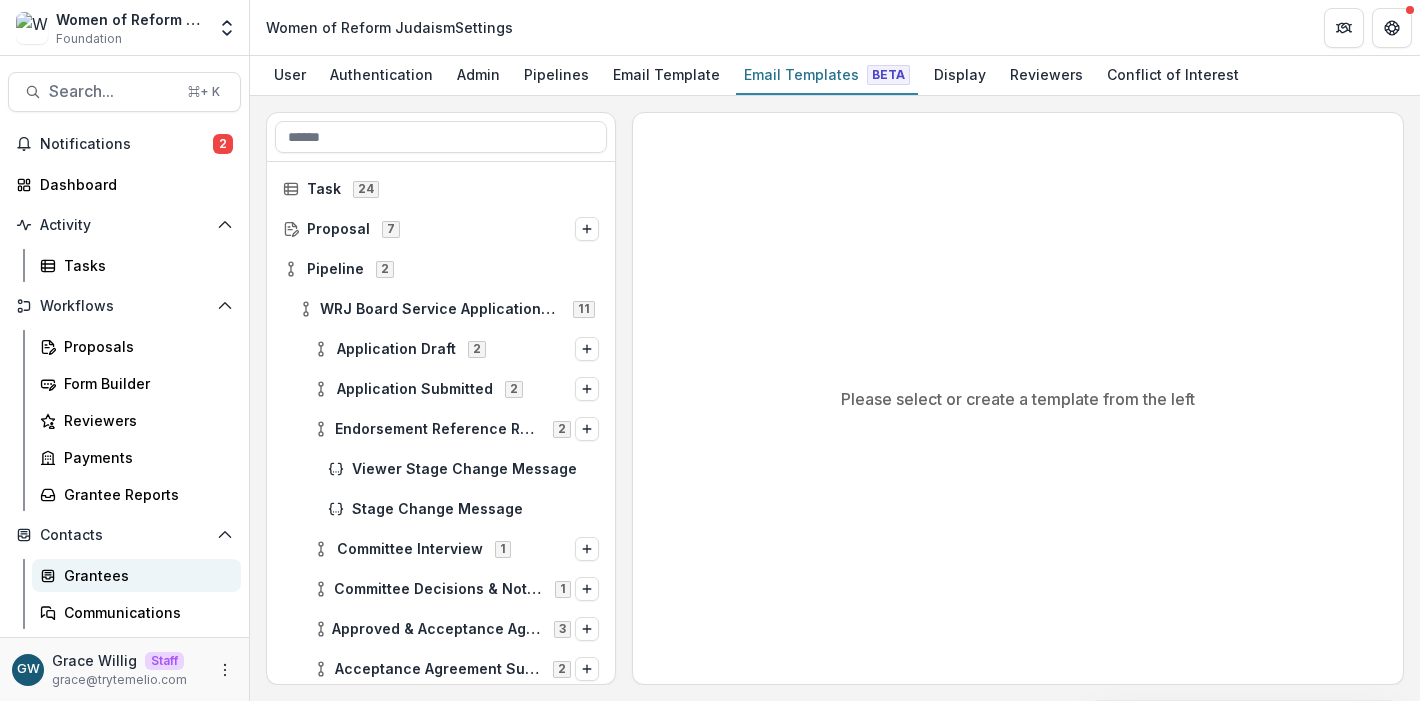 click on "Grantees" at bounding box center [144, 575] 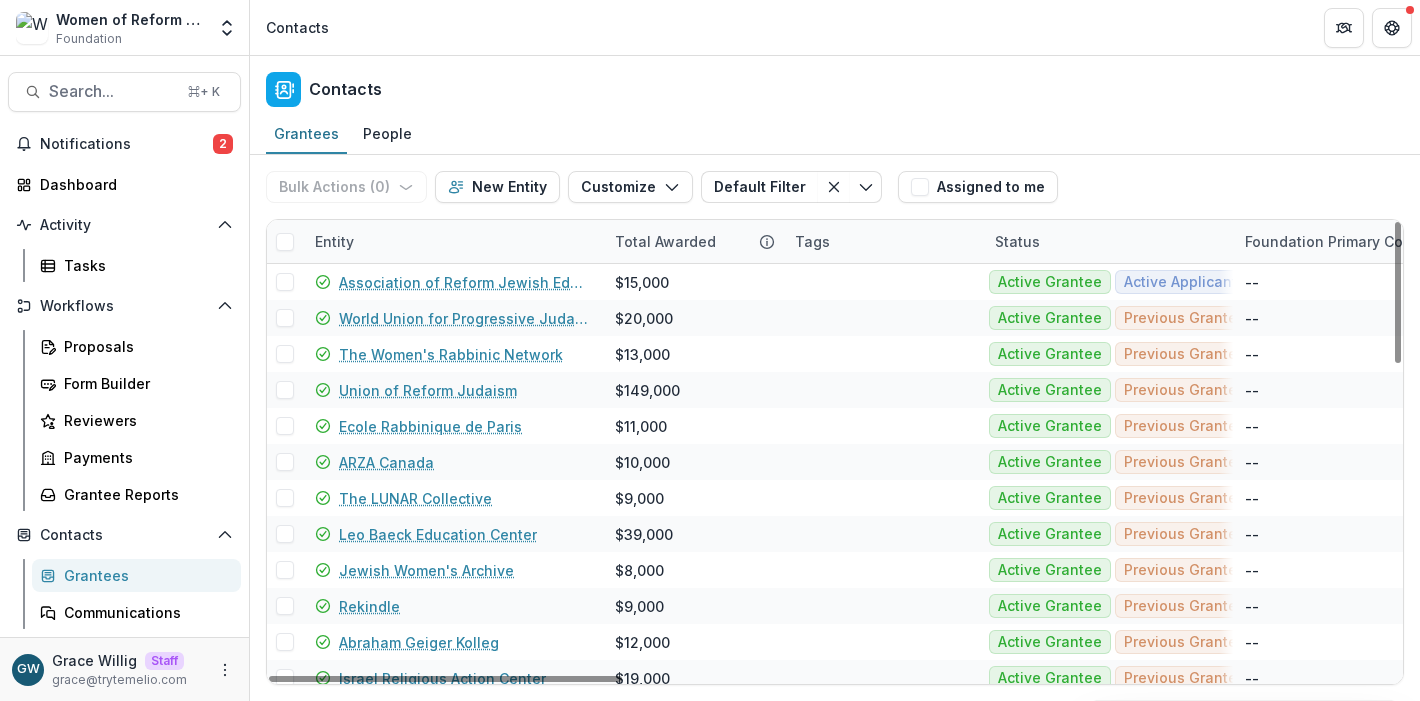 click on "Entity" at bounding box center [453, 241] 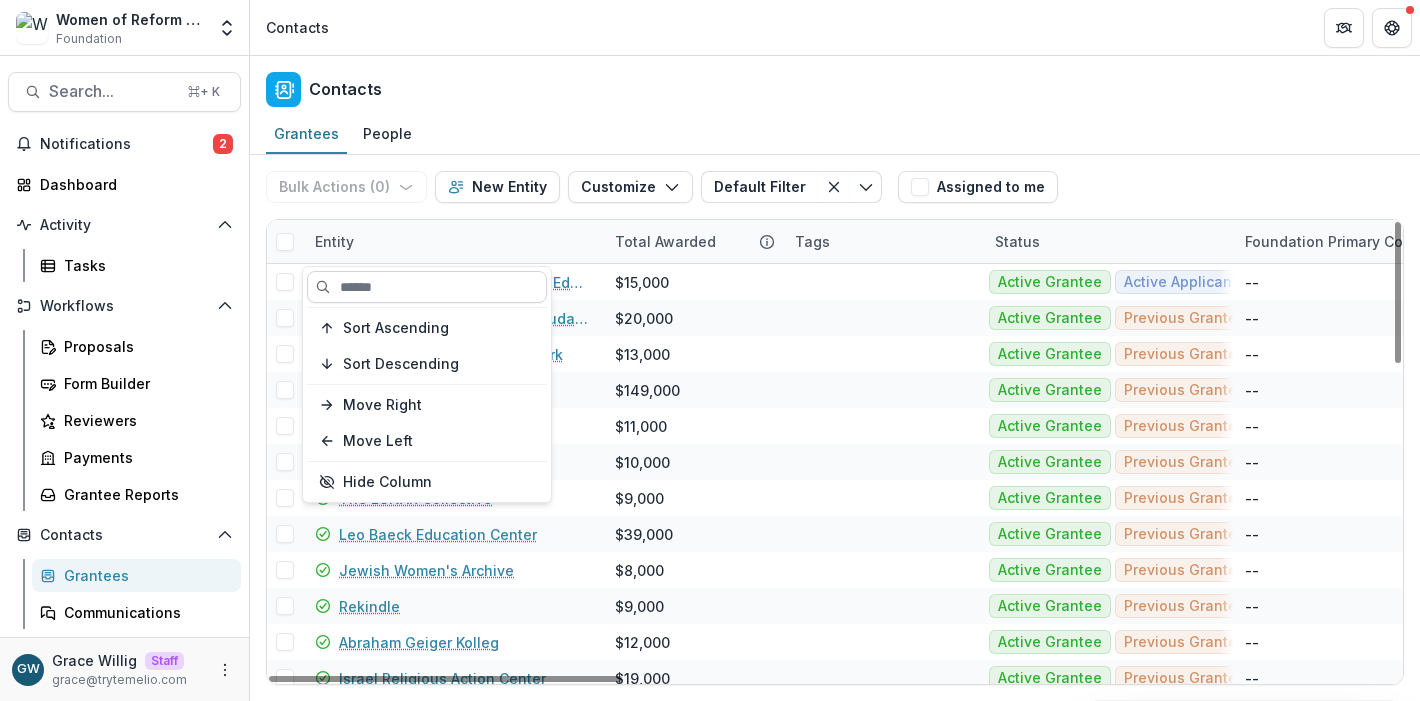 click at bounding box center [427, 287] 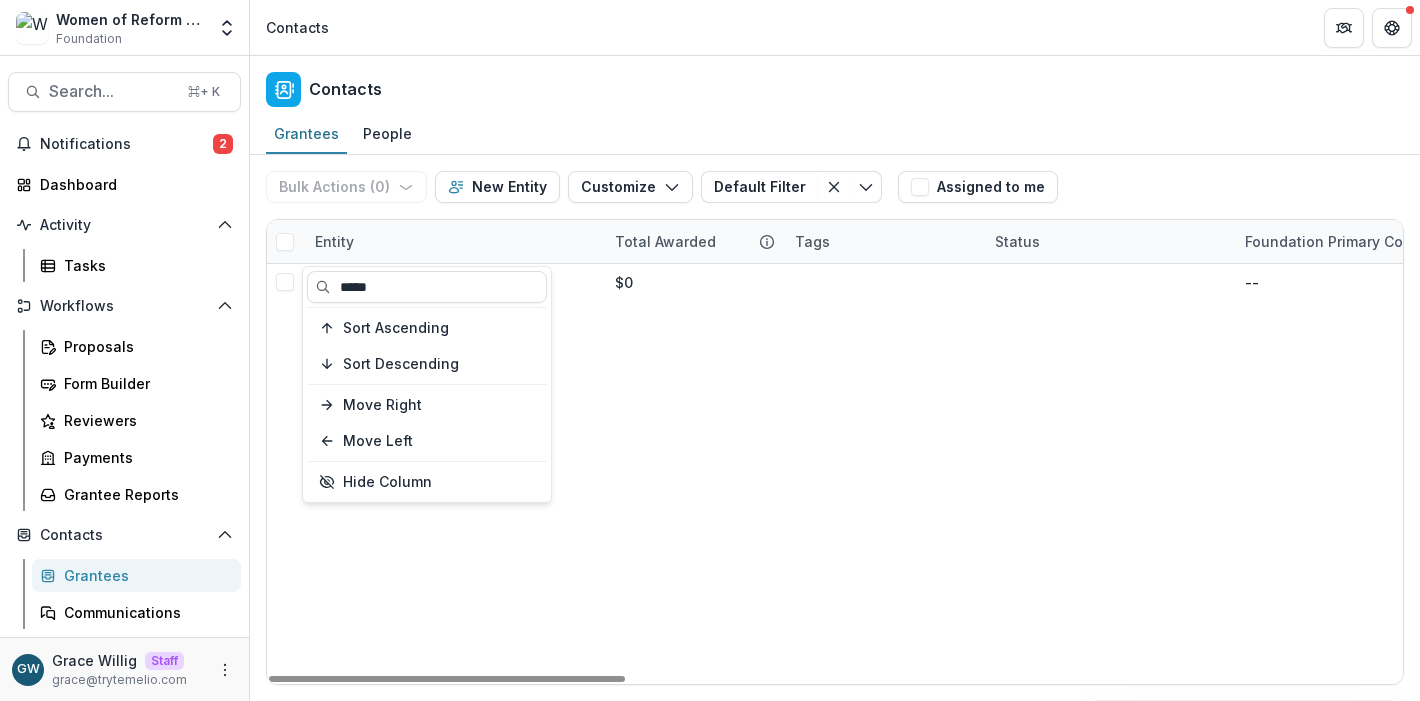 type on "*****" 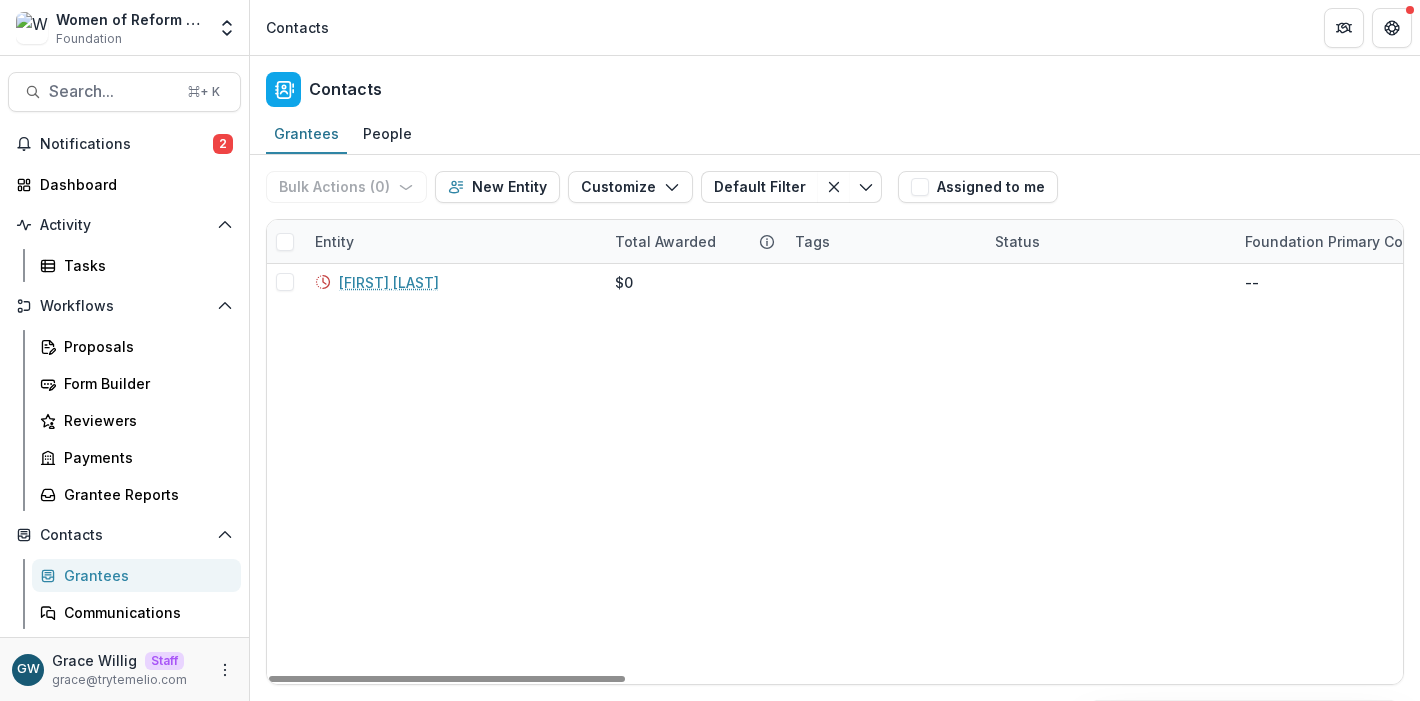 click on "Bulk Actions ( 0 ) Send Email Create Proposals Create Tasks New Entity Customize New Custom Field Manage Custom Fields Manage Grantee Status Default Filter Default Filter New Filter Assigned to me" at bounding box center [835, 187] 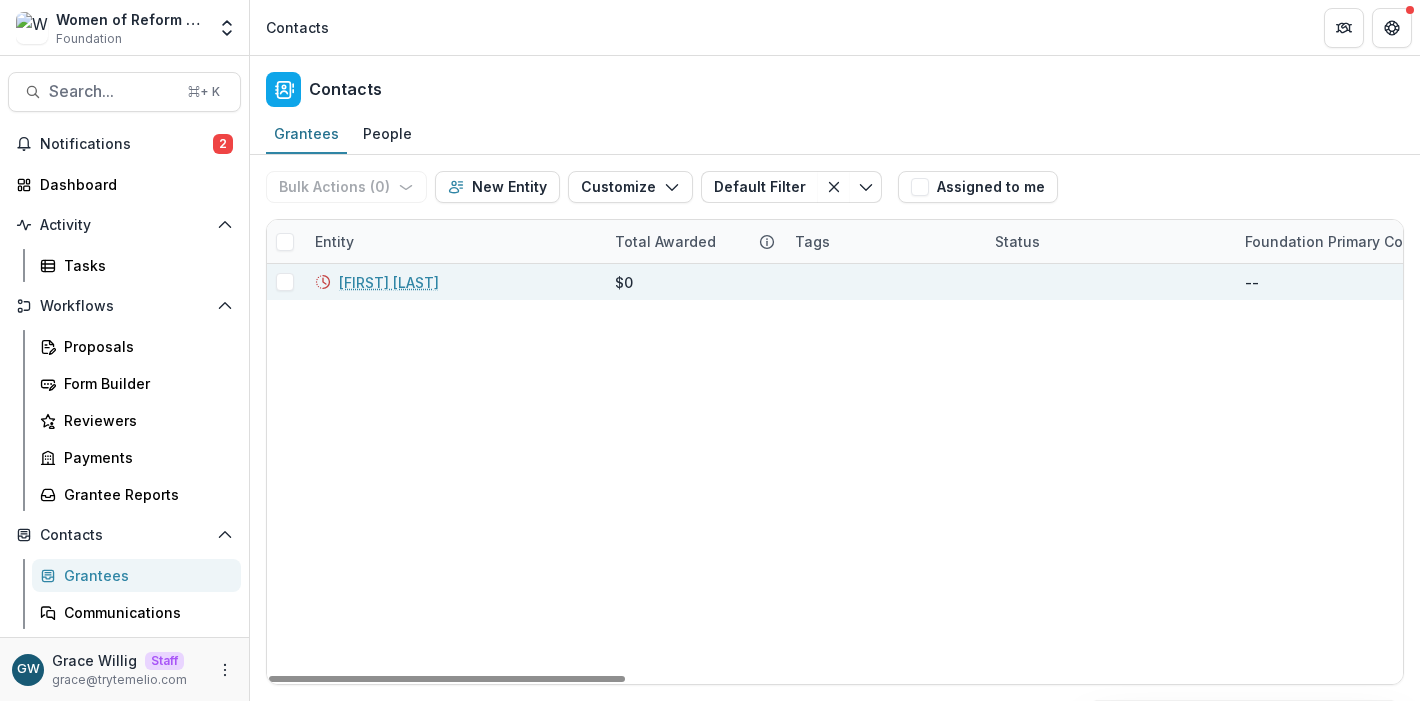 click on "Grace Test" at bounding box center [389, 282] 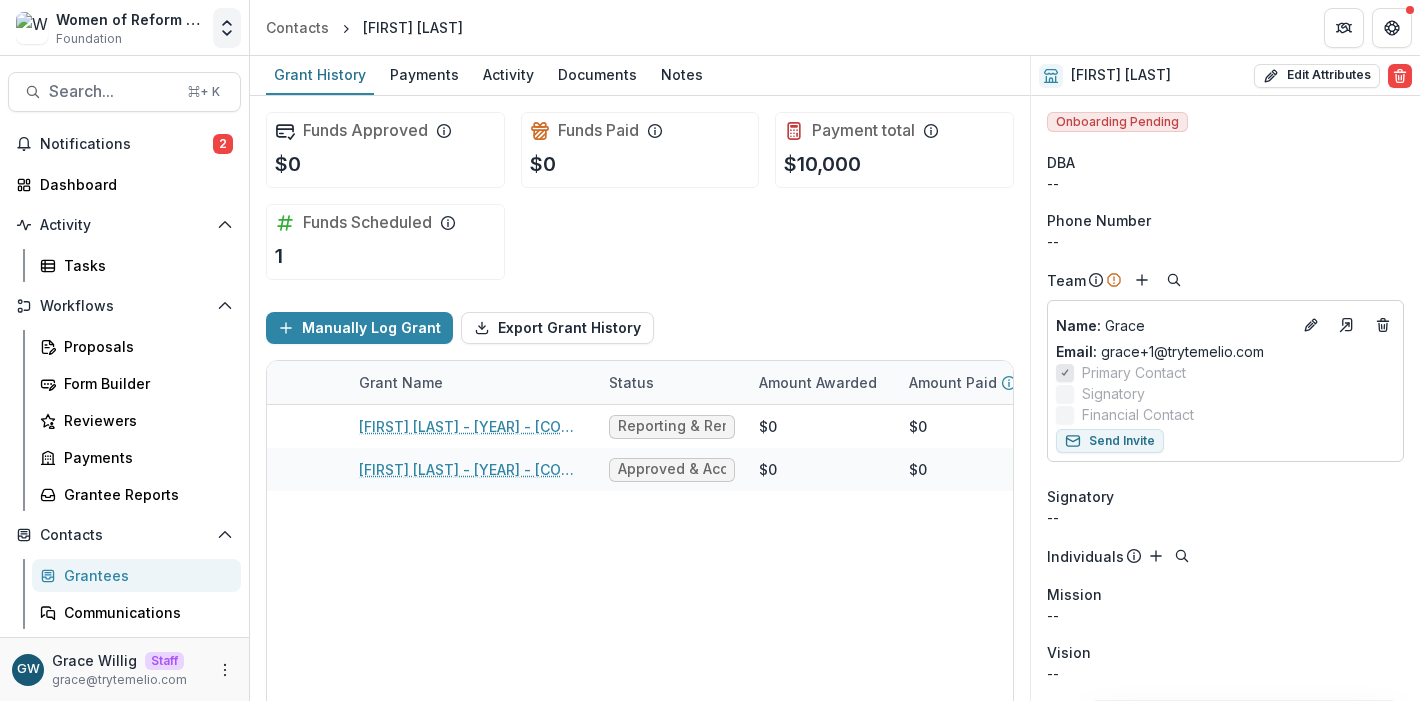 click 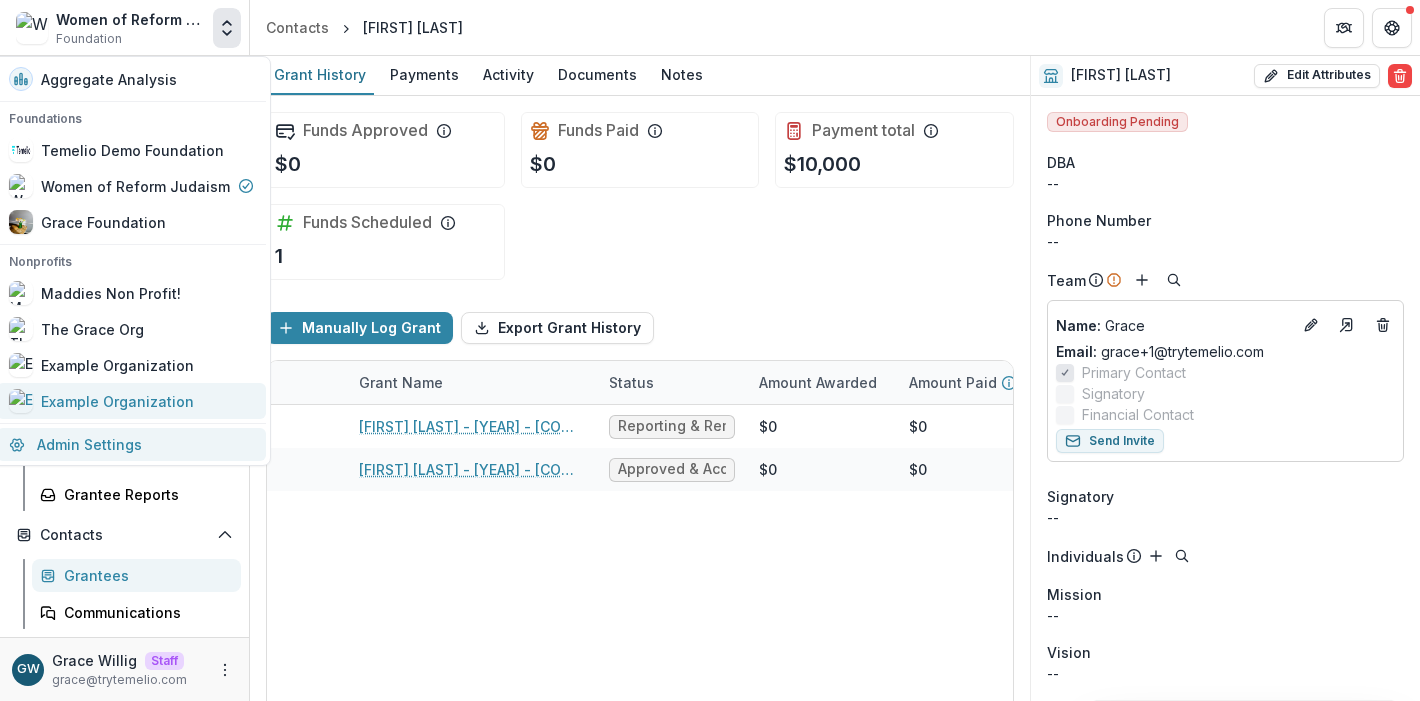 drag, startPoint x: 76, startPoint y: 431, endPoint x: 204, endPoint y: 395, distance: 132.96616 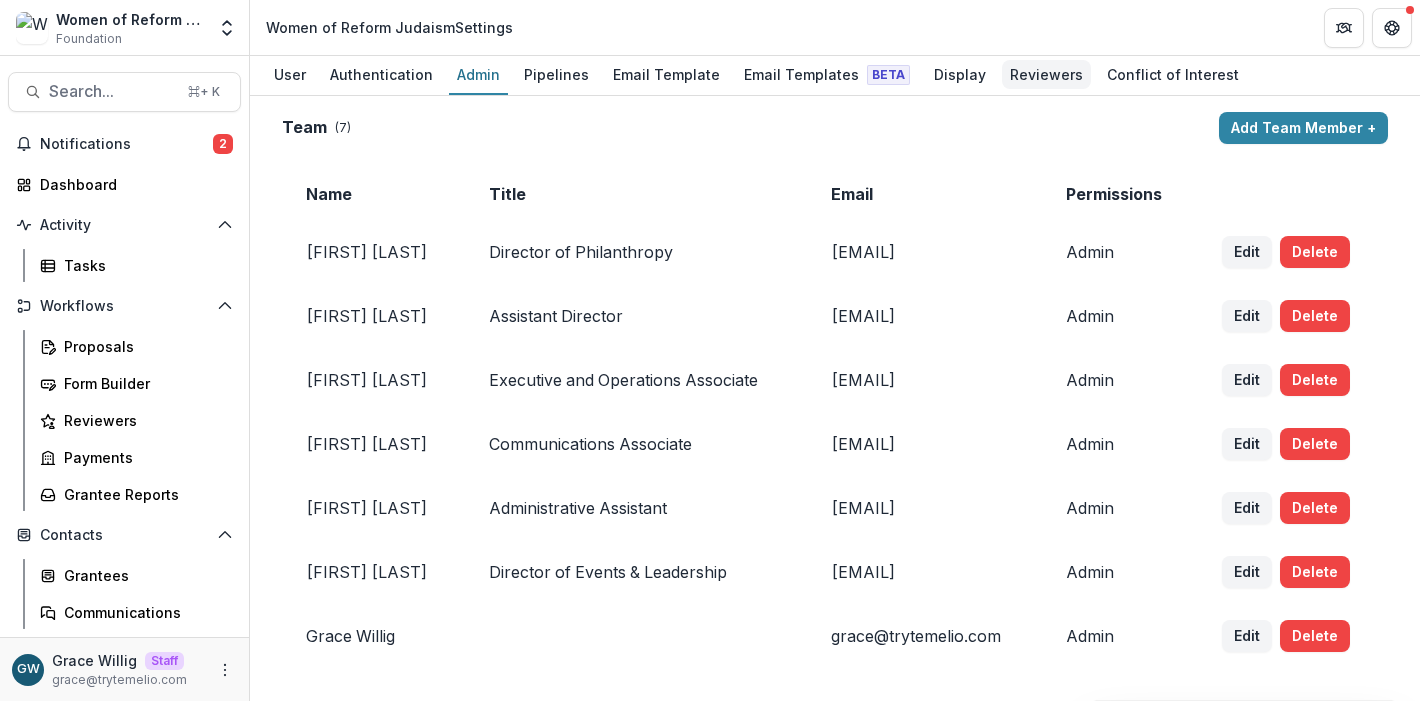 click on "Reviewers" at bounding box center [1046, 74] 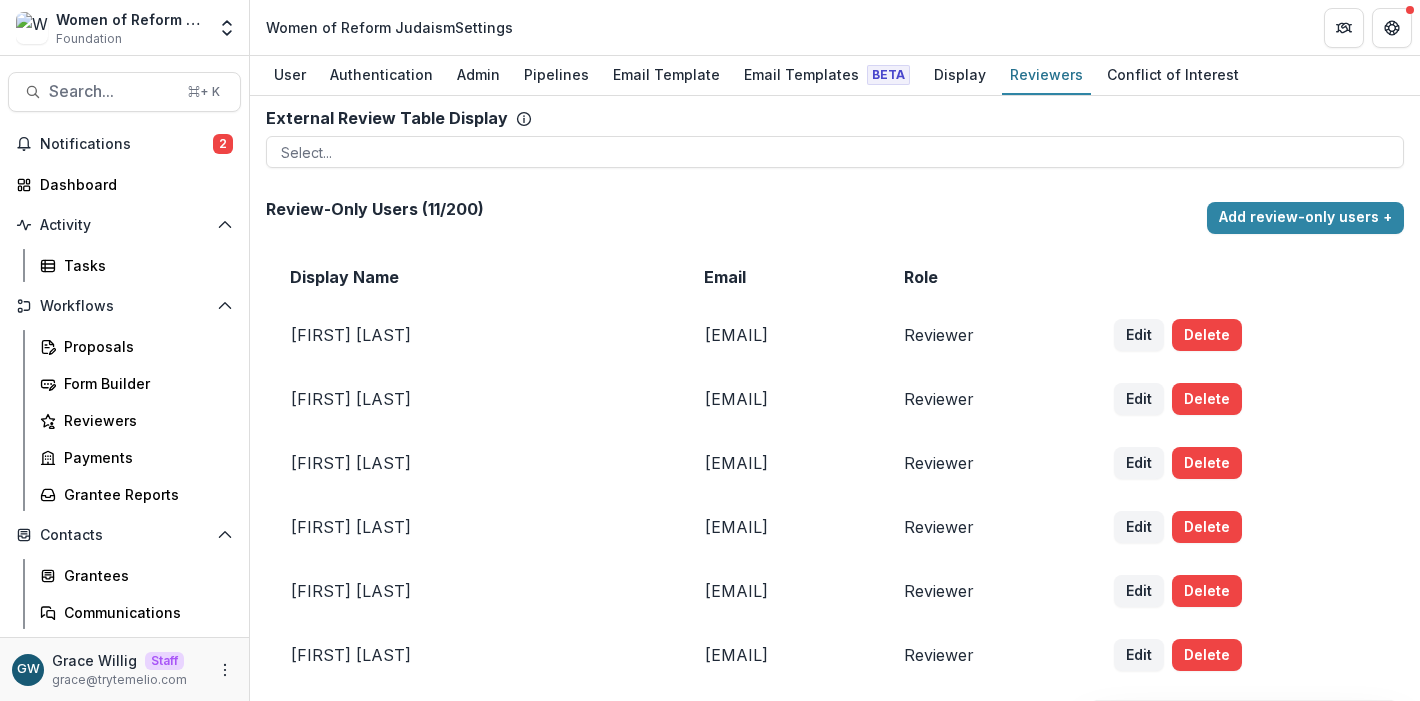 scroll, scrollTop: 0, scrollLeft: 0, axis: both 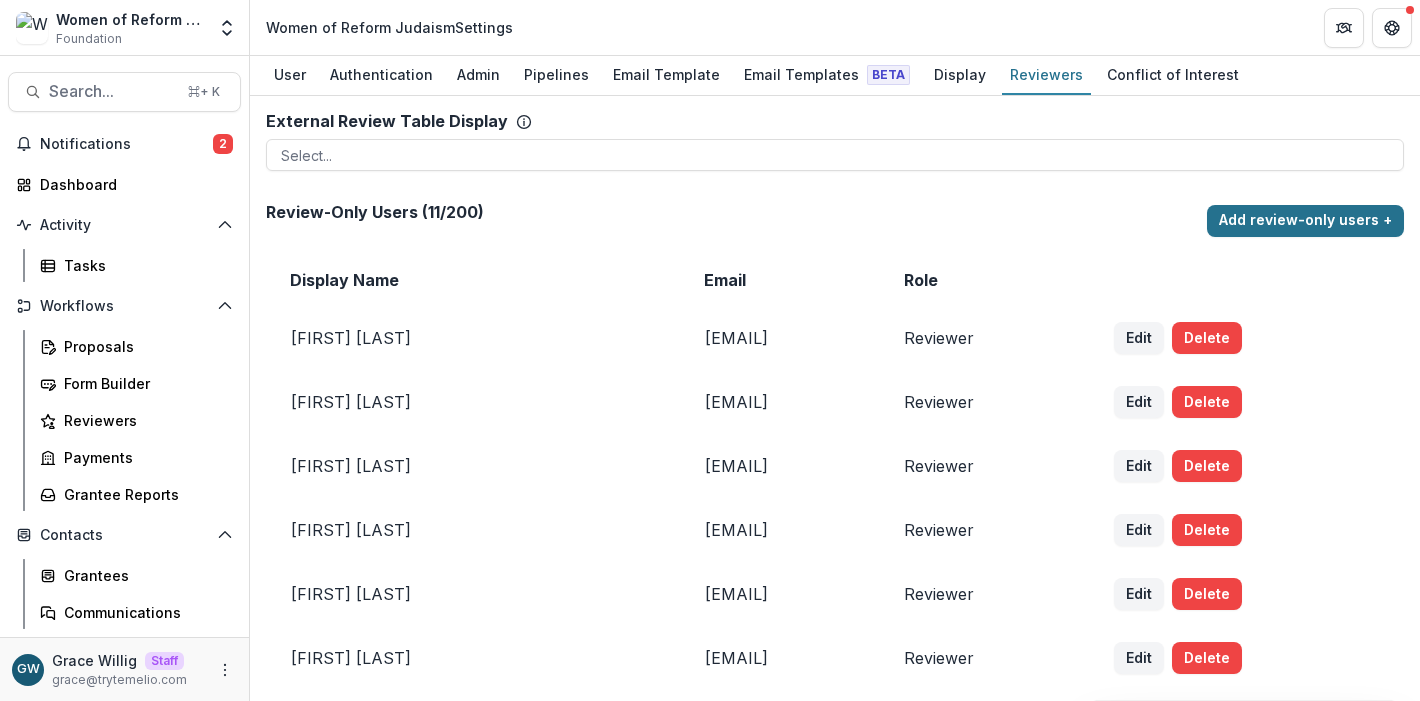 click on "Add review-only users +" at bounding box center [1305, 221] 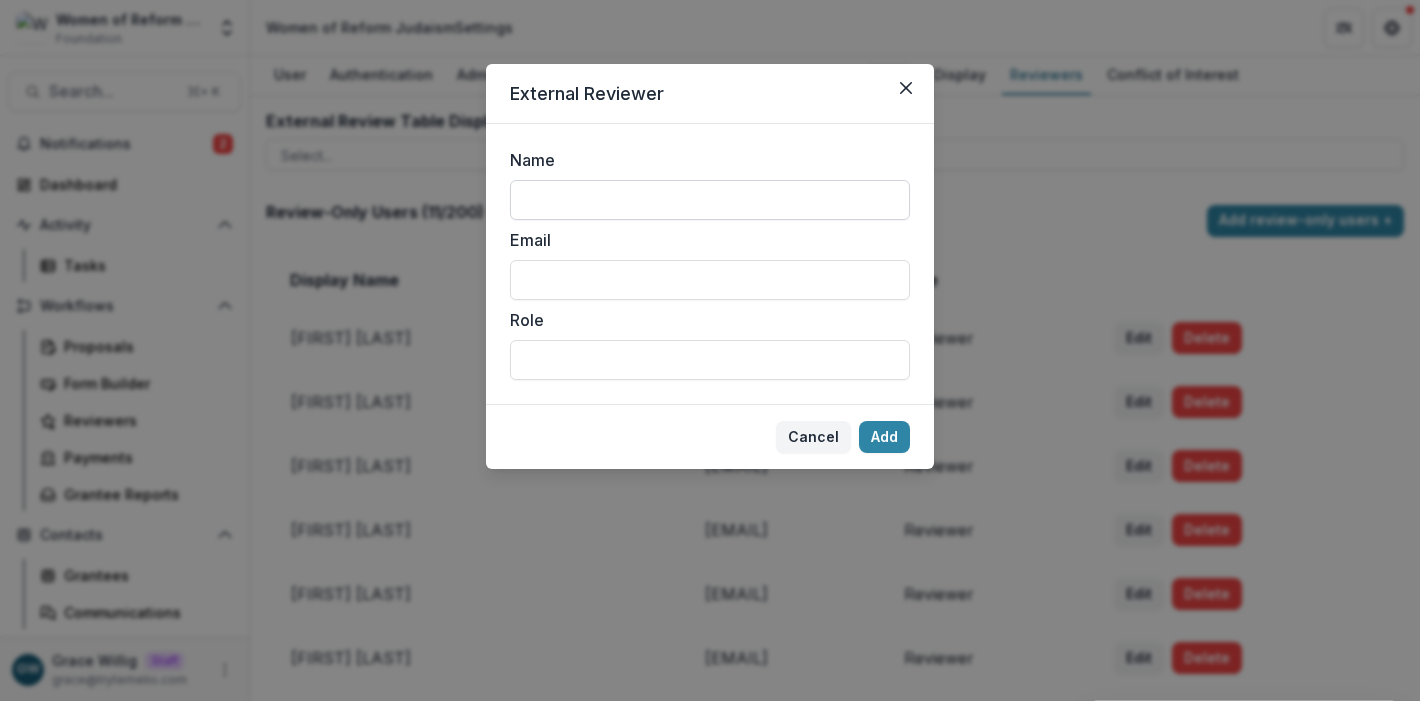 click on "Name" at bounding box center [710, 200] 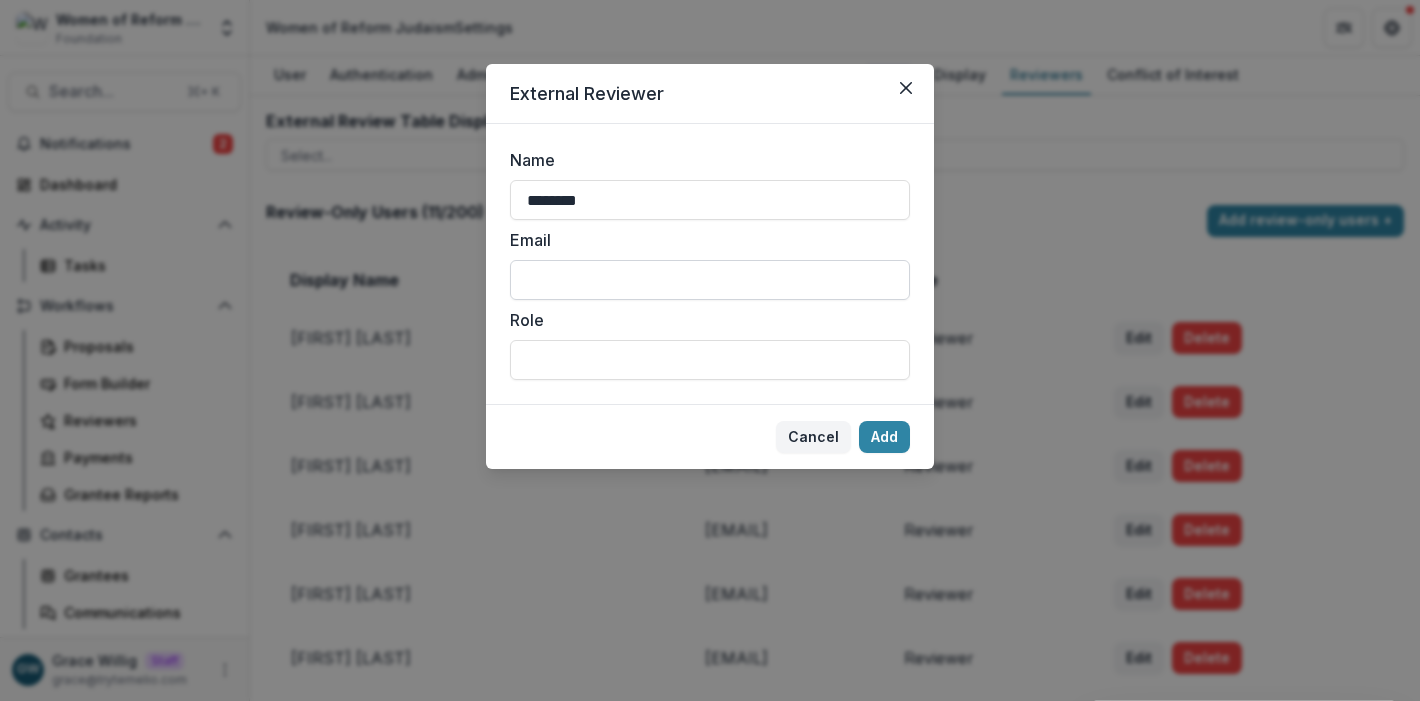 type on "********" 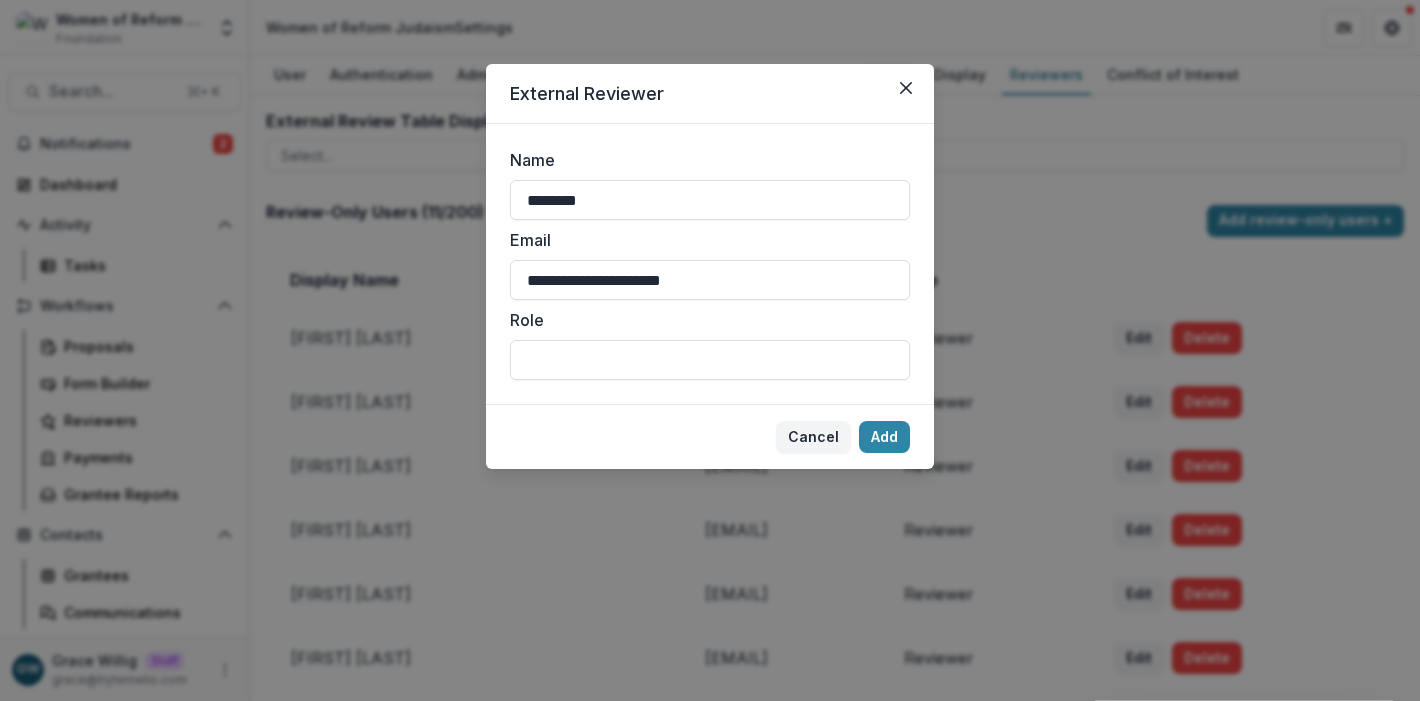type on "**********" 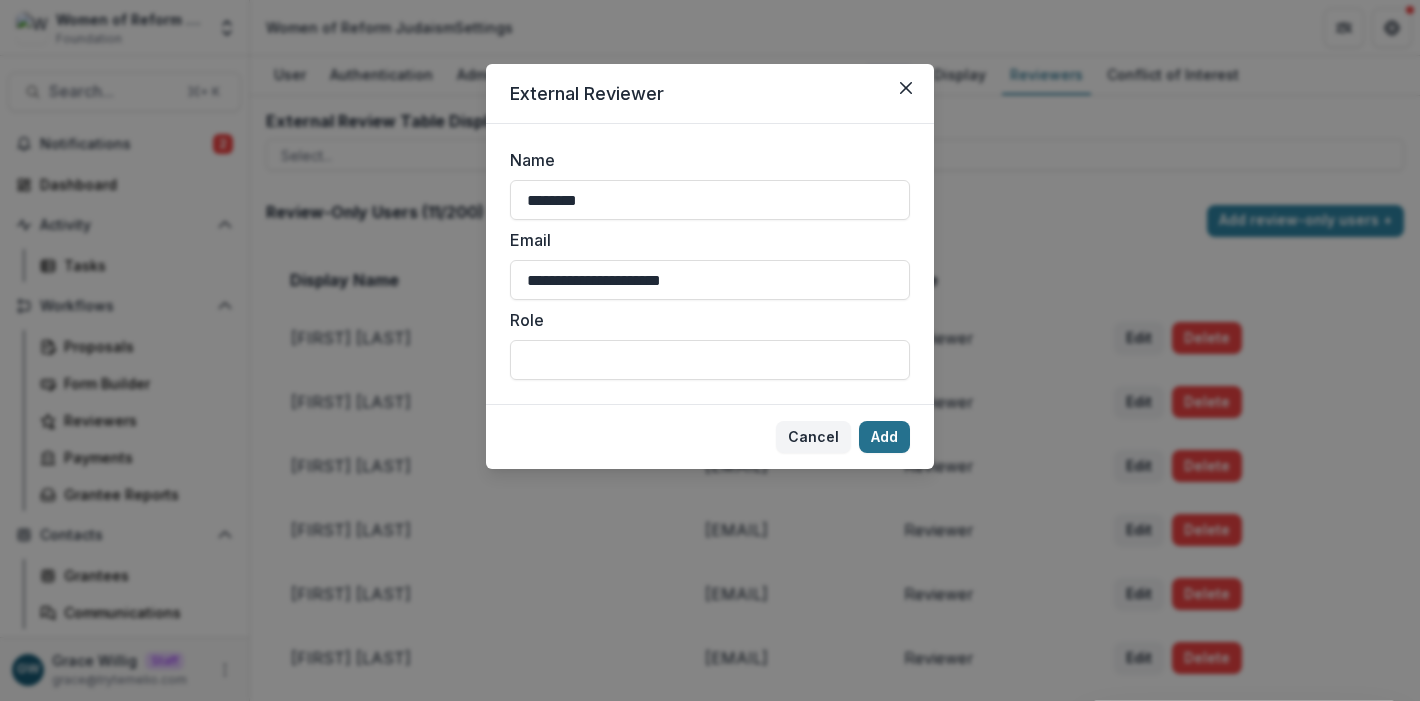 click on "Add" at bounding box center [884, 437] 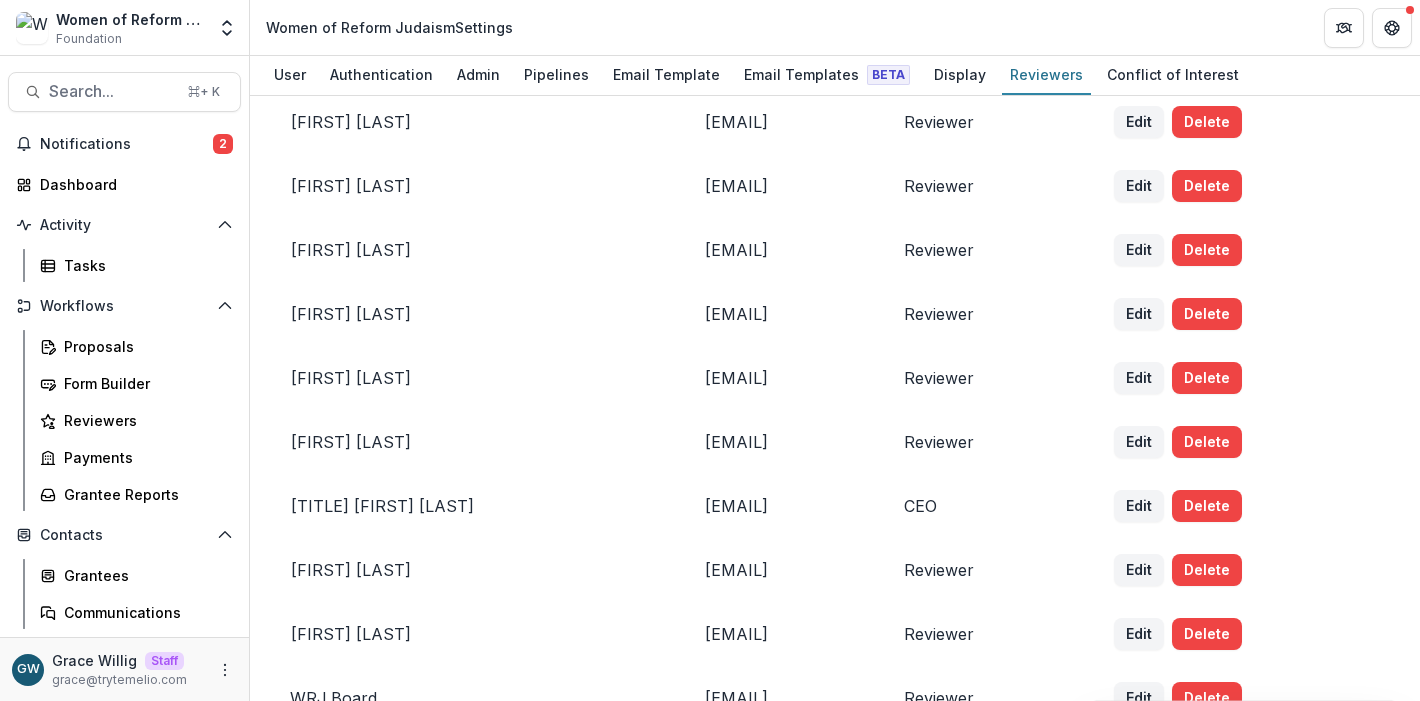 scroll, scrollTop: 418, scrollLeft: 0, axis: vertical 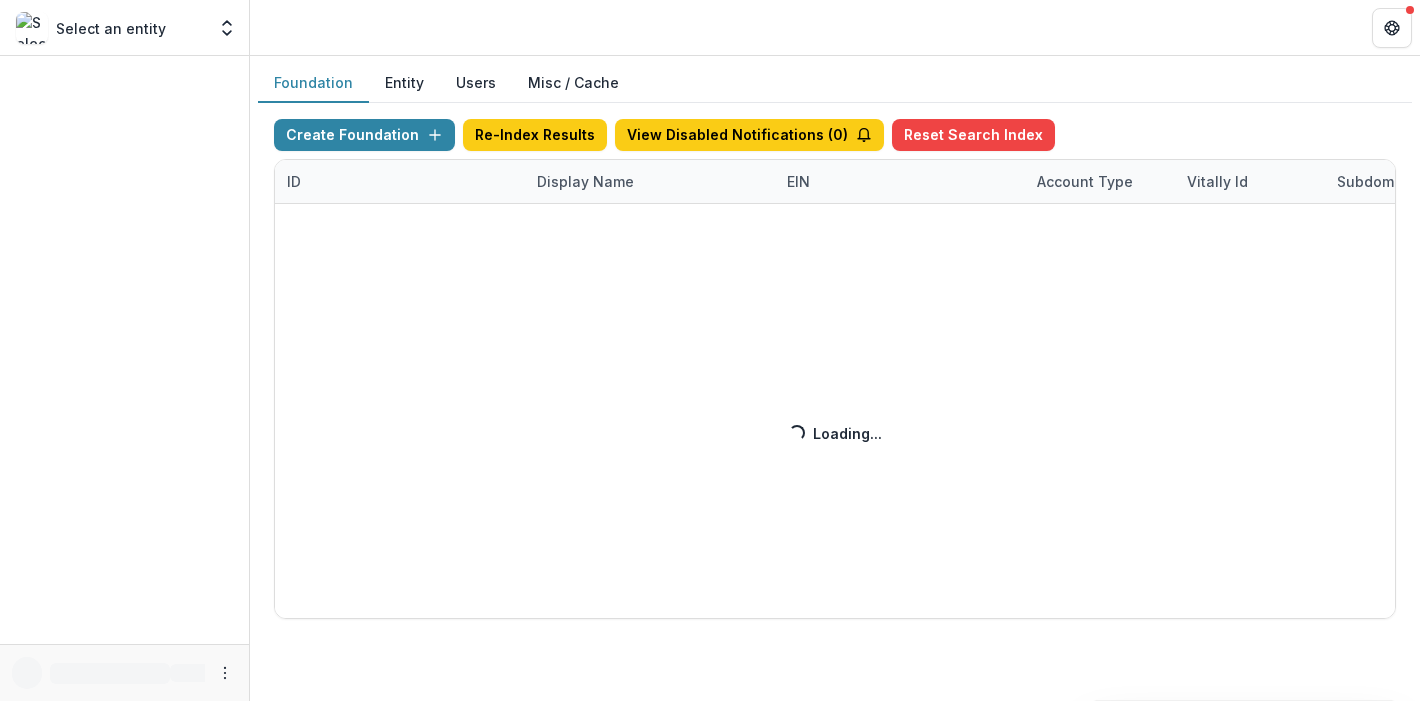 click on "Create Foundation Re-Index Results View Disabled Notifications ( 0 ) Reset Search Index ID Display Name EIN Account Type Vitally Id Subdomain Created on Actions Feature Flags Loading... Loading..." at bounding box center (835, 369) 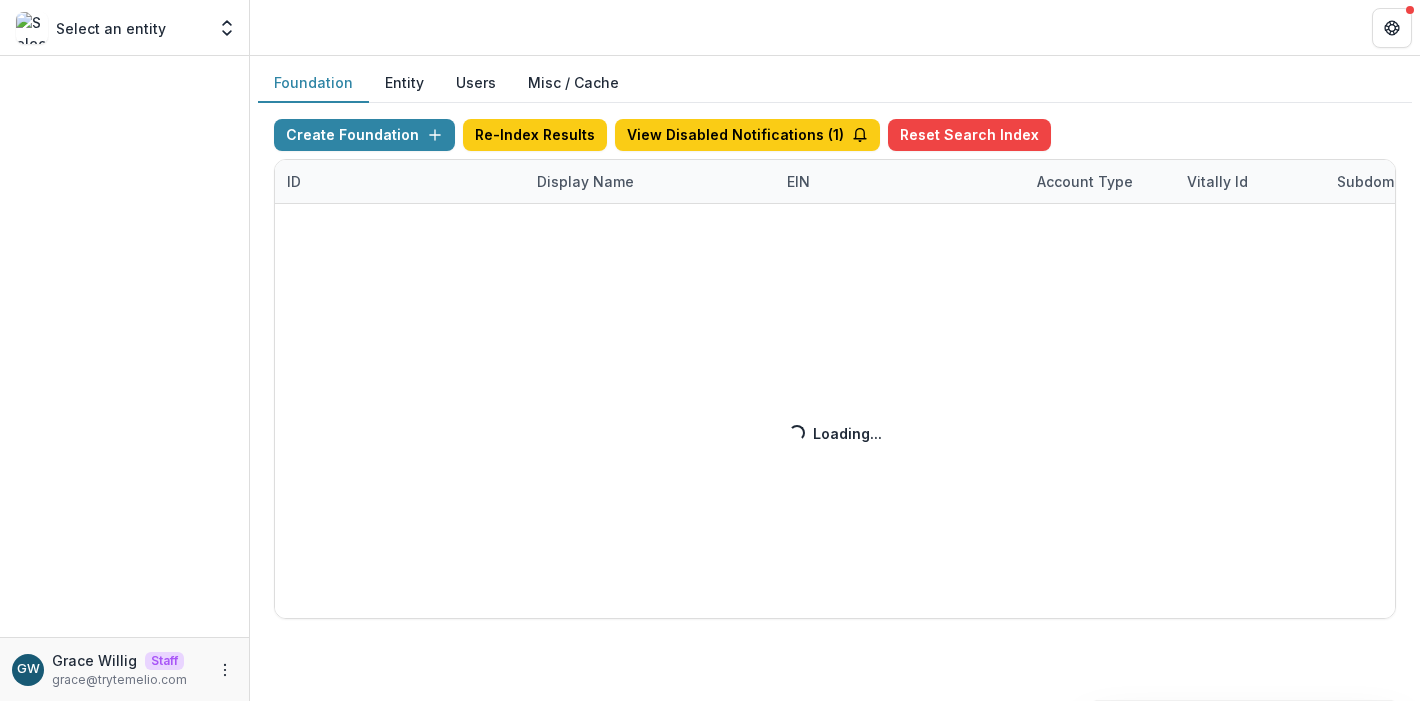 click on "Create Foundation Re-Index Results View Disabled Notifications ( 1 ) Reset Search Index ID Display Name EIN Account Type Vitally Id Subdomain Created on Actions Feature Flags Loading... Loading..." at bounding box center (835, 369) 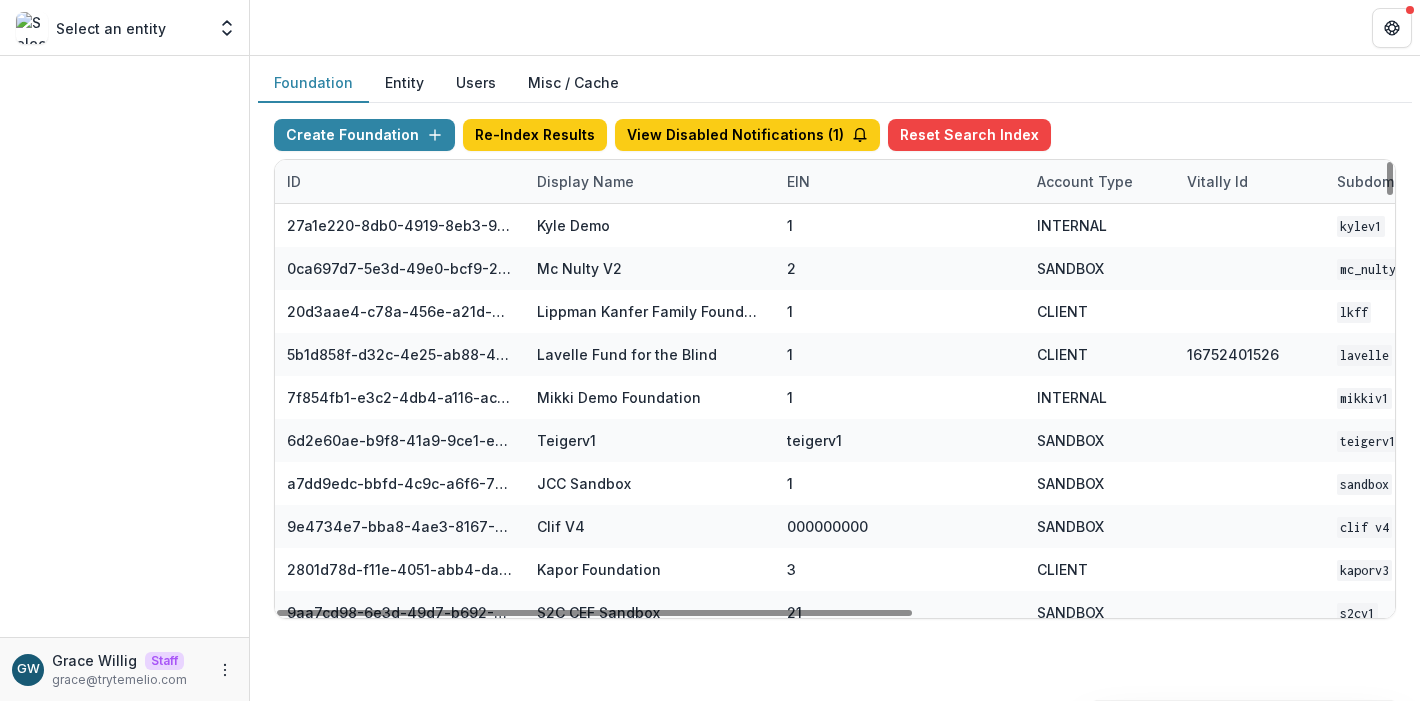click on "Display Name" at bounding box center [585, 181] 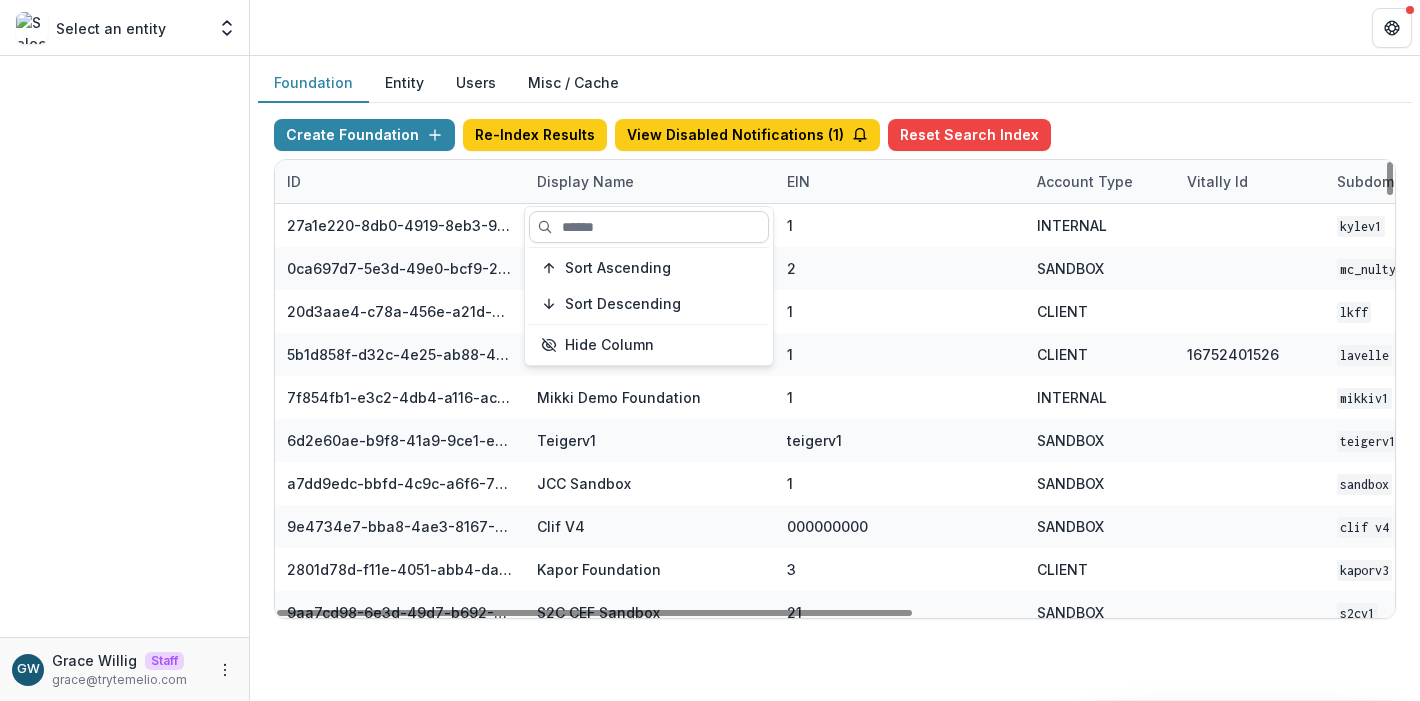click at bounding box center [649, 227] 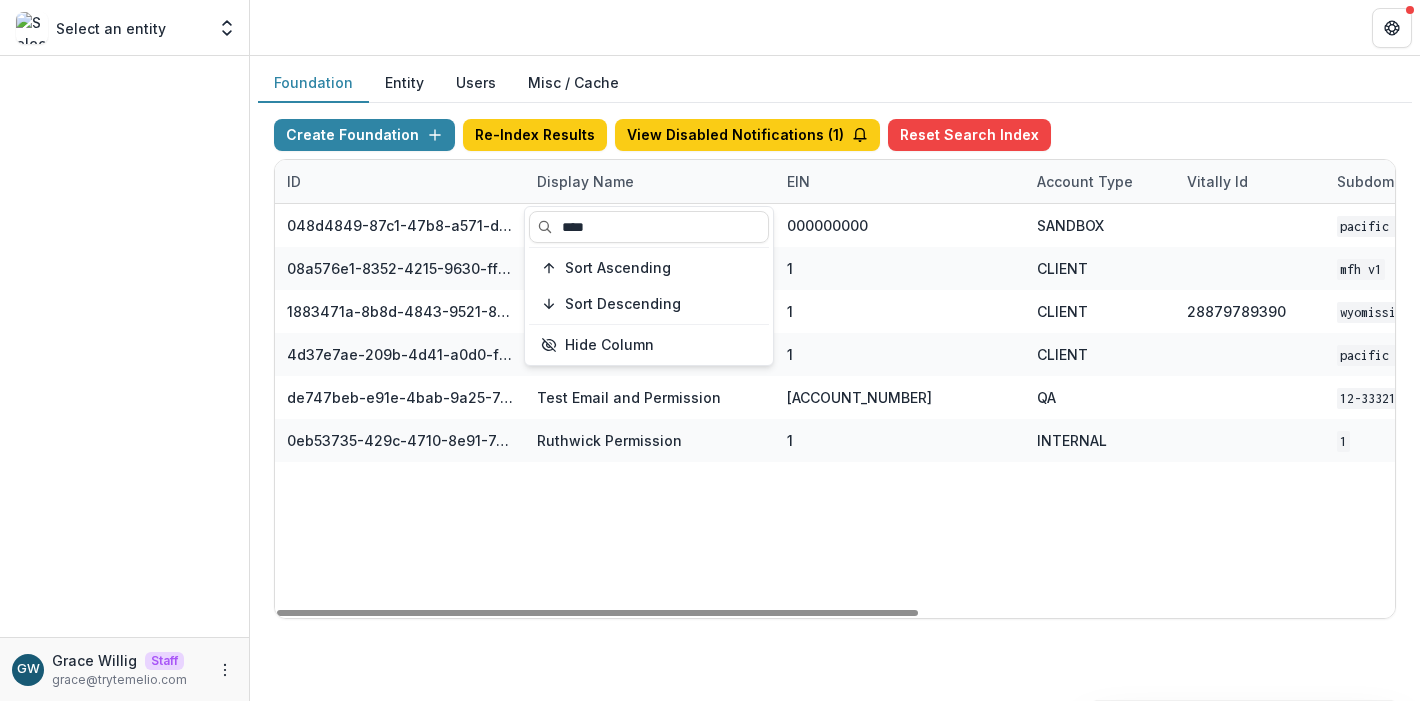 type on "****" 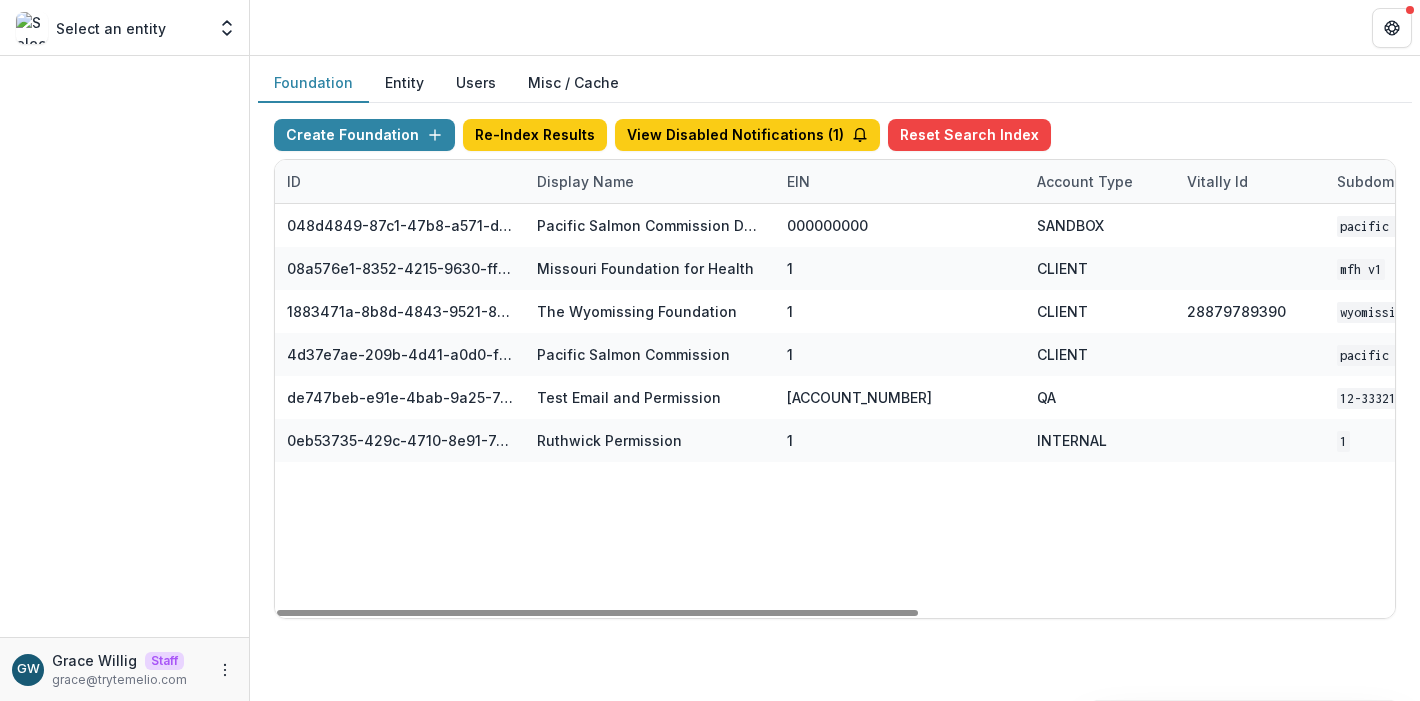 click on "Foundation Entity Users Misc / Cache" at bounding box center (835, 83) 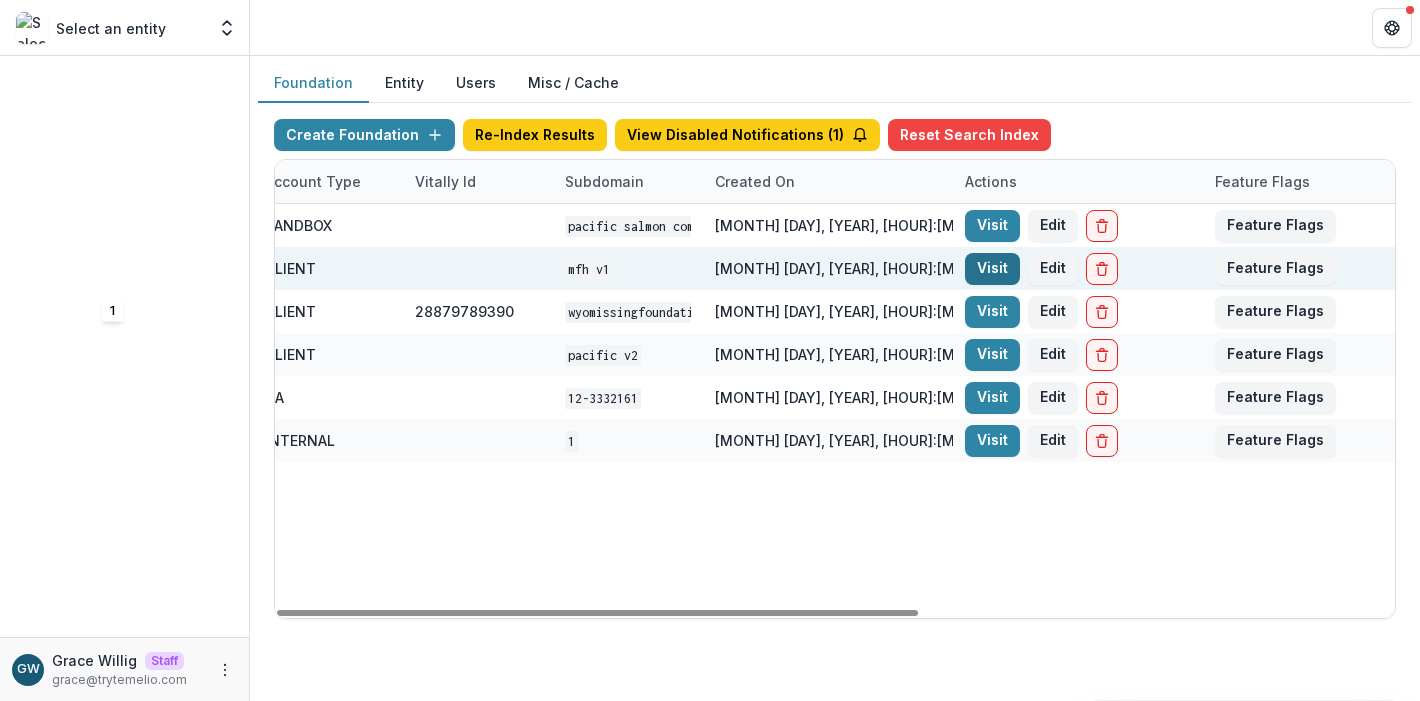 scroll, scrollTop: 0, scrollLeft: 830, axis: horizontal 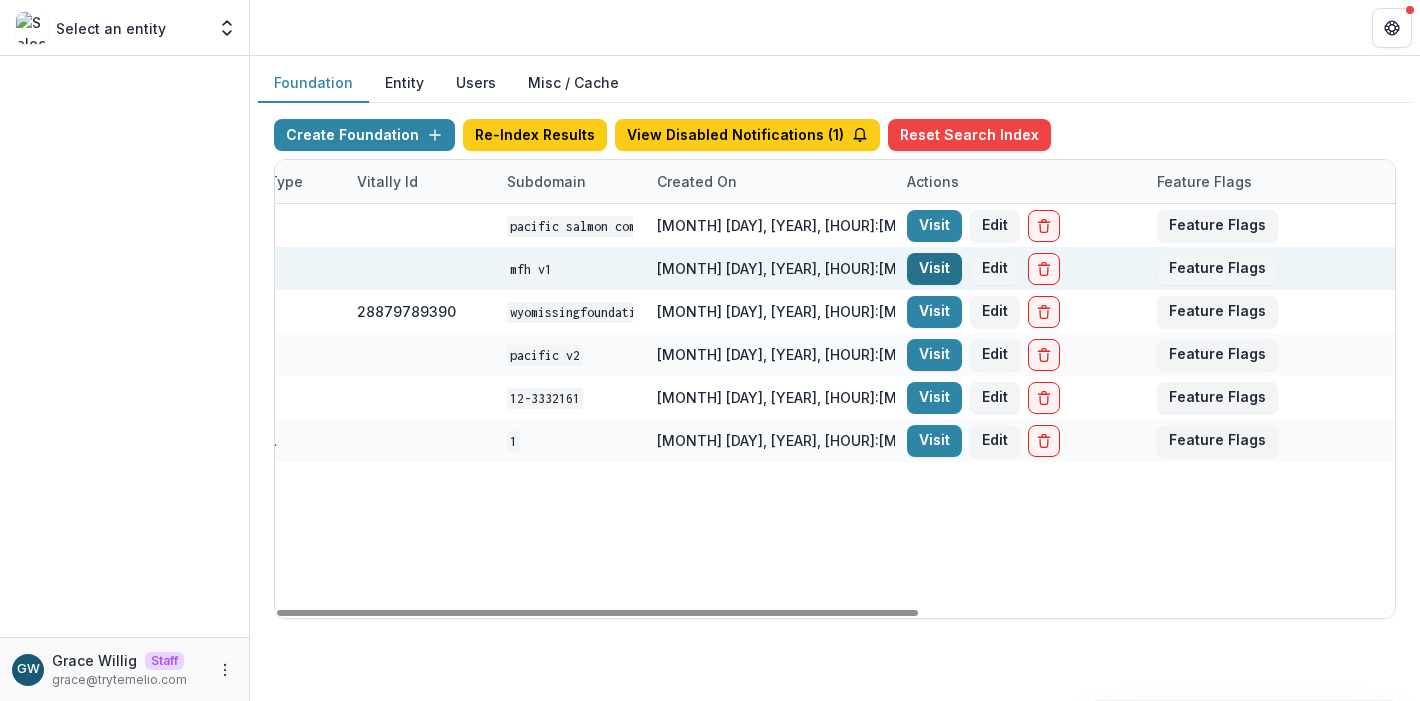 click on "Visit" at bounding box center (934, 269) 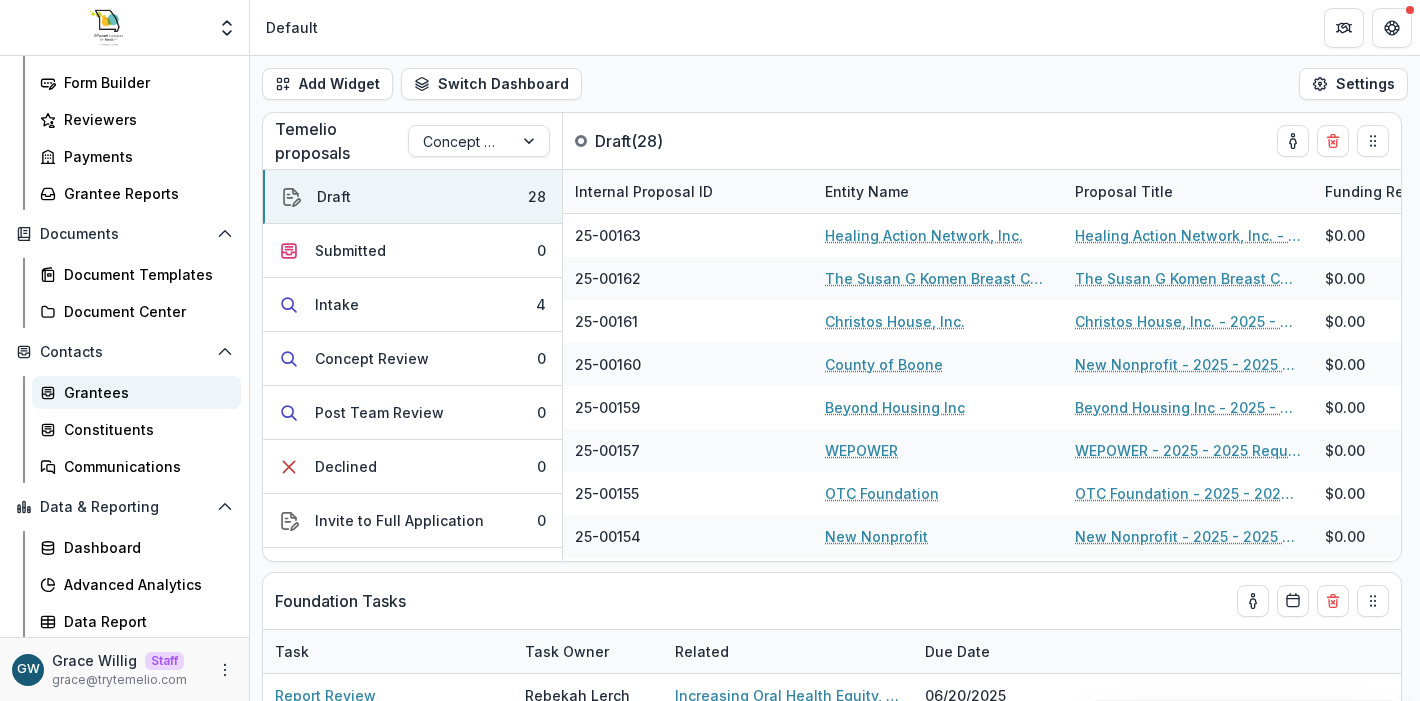 scroll, scrollTop: 302, scrollLeft: 0, axis: vertical 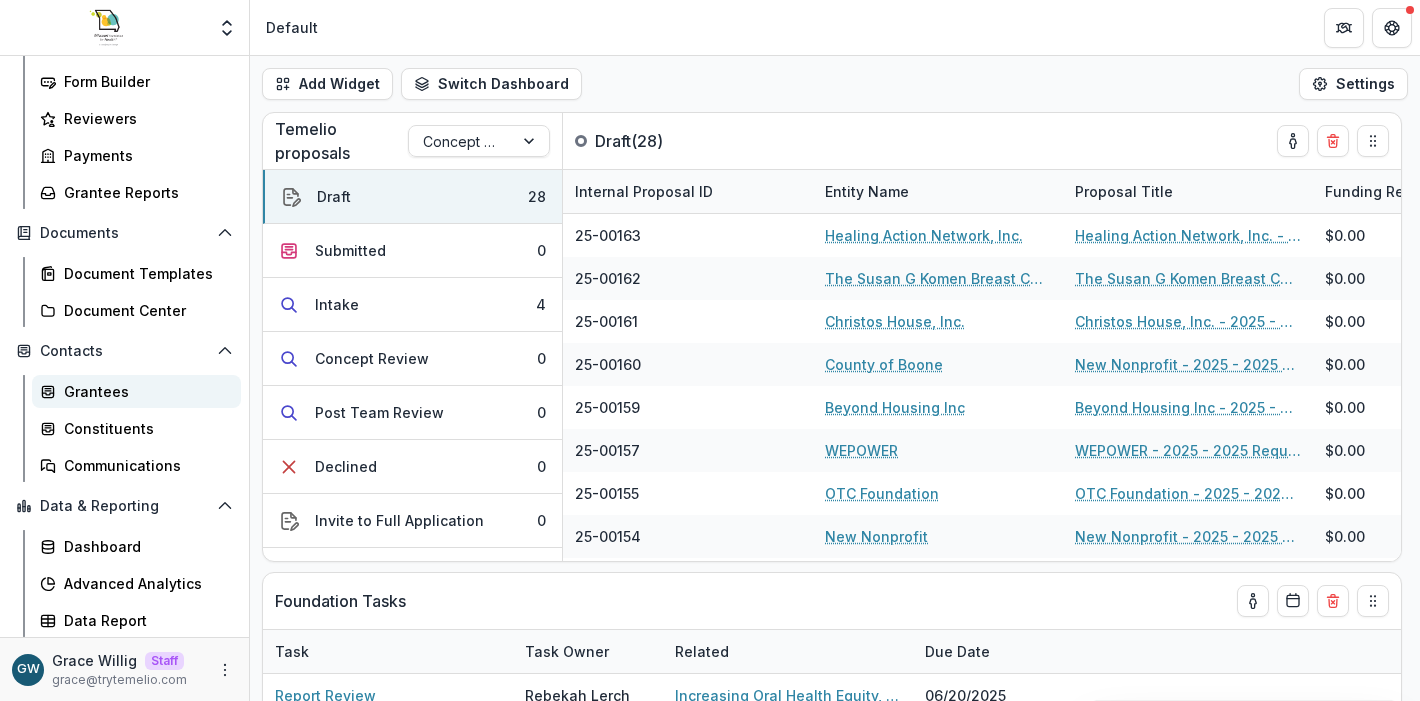 click on "Grantees" at bounding box center (144, 391) 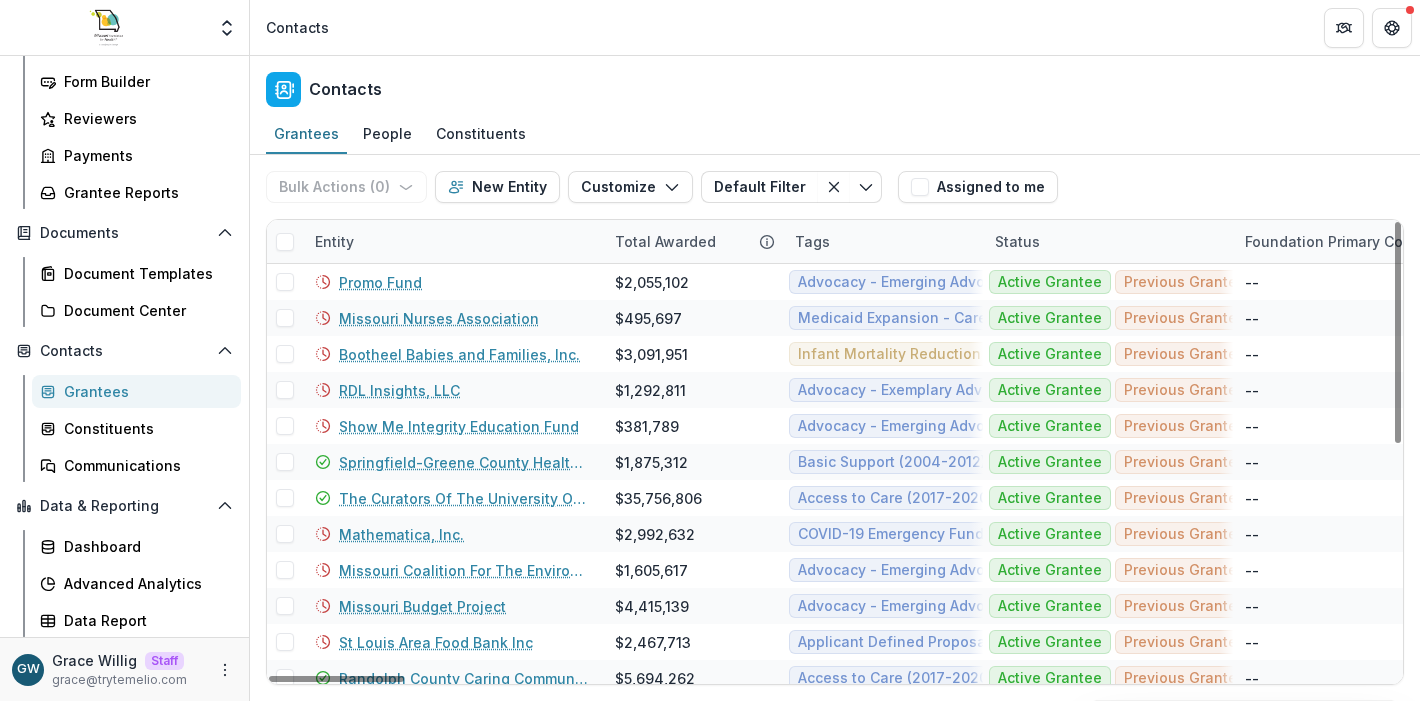 click on "Entity" at bounding box center (453, 241) 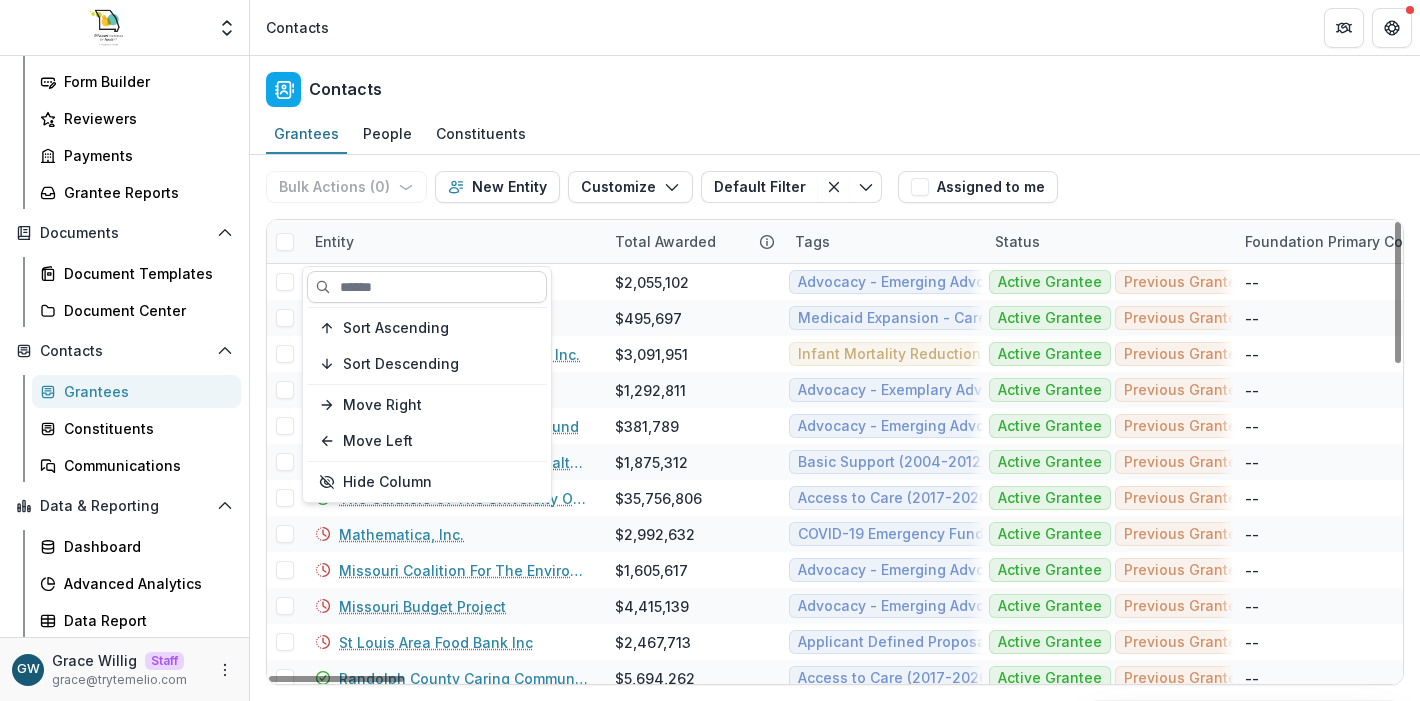 click at bounding box center [427, 287] 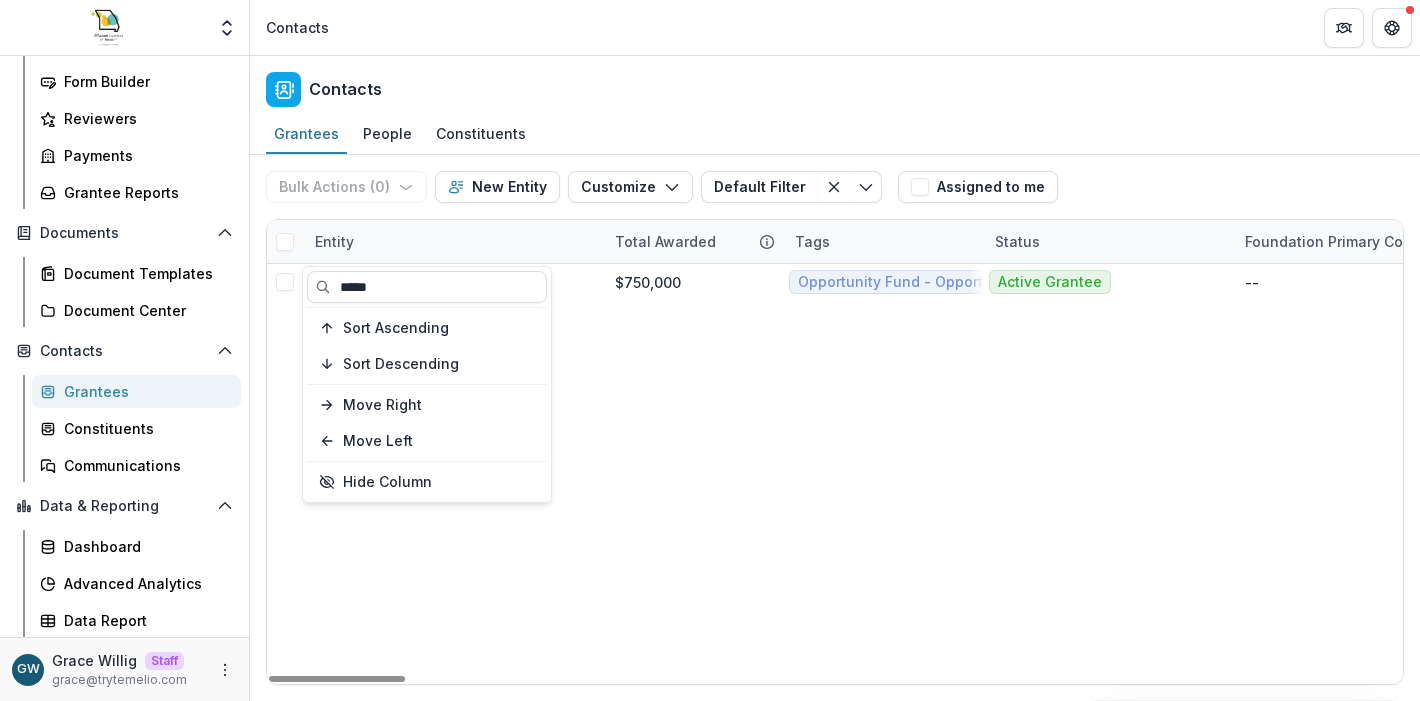 type on "*****" 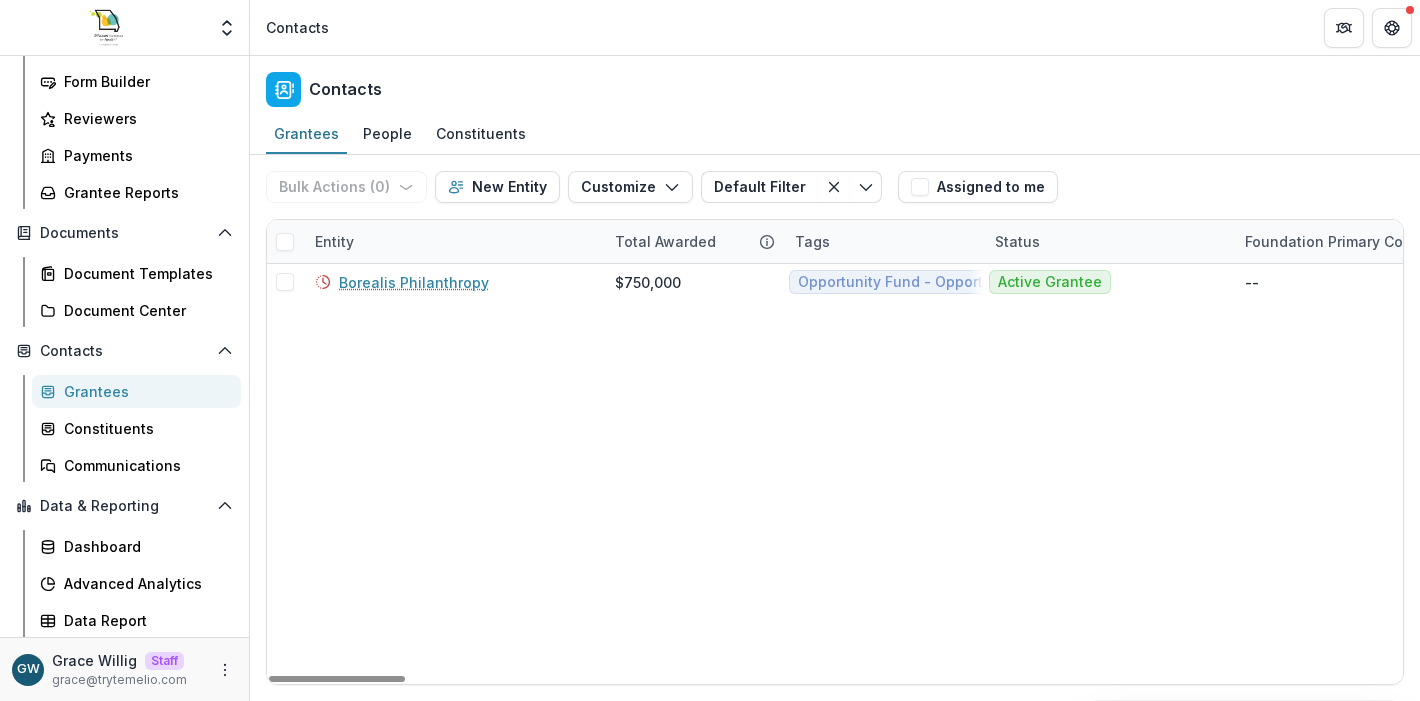 click on "Bulk Actions ( 0 ) Send Email Create Proposals Create Tasks New Entity Customize New Custom Field Manage Custom Fields Manage Grantee Status Default Filter Conflicts of Interest Total Awarded DLS Default Default Filter Save changes New Filter Assigned to me" at bounding box center (835, 187) 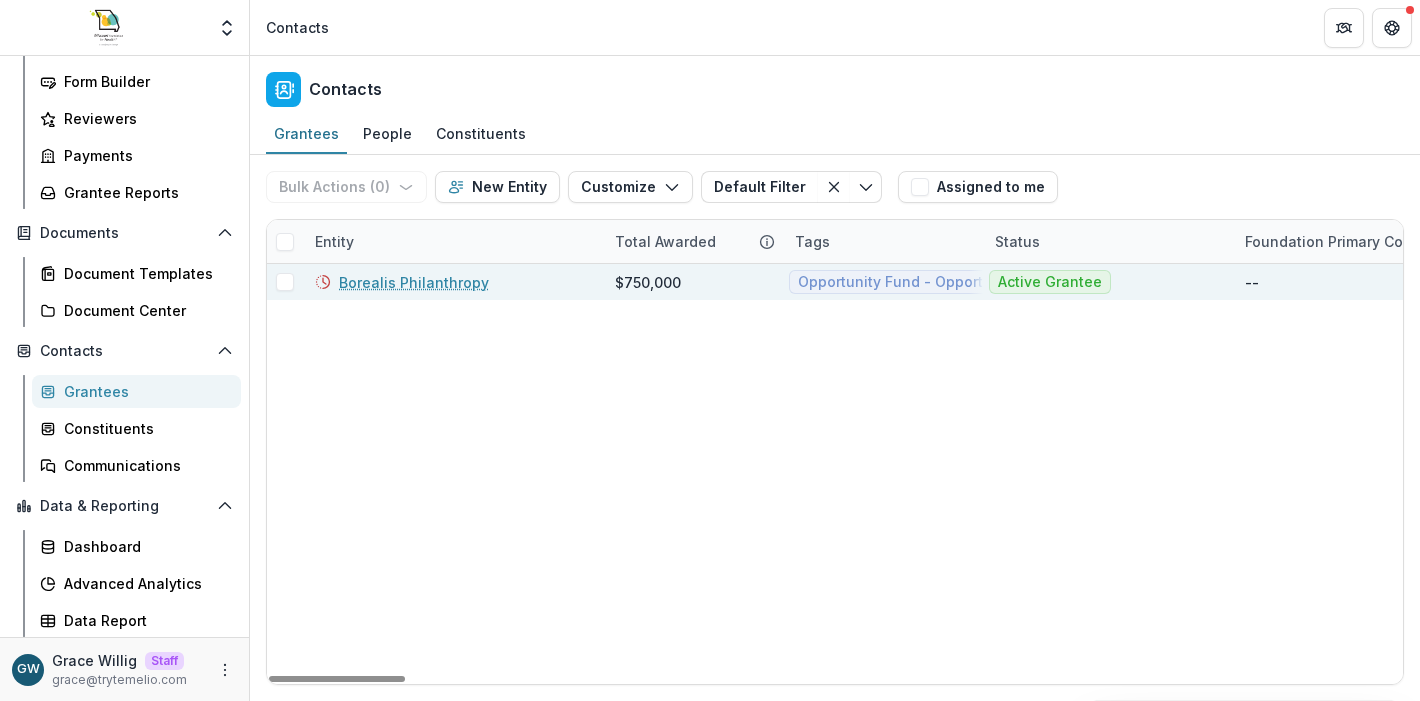click on "Borealis Philanthropy" at bounding box center [414, 282] 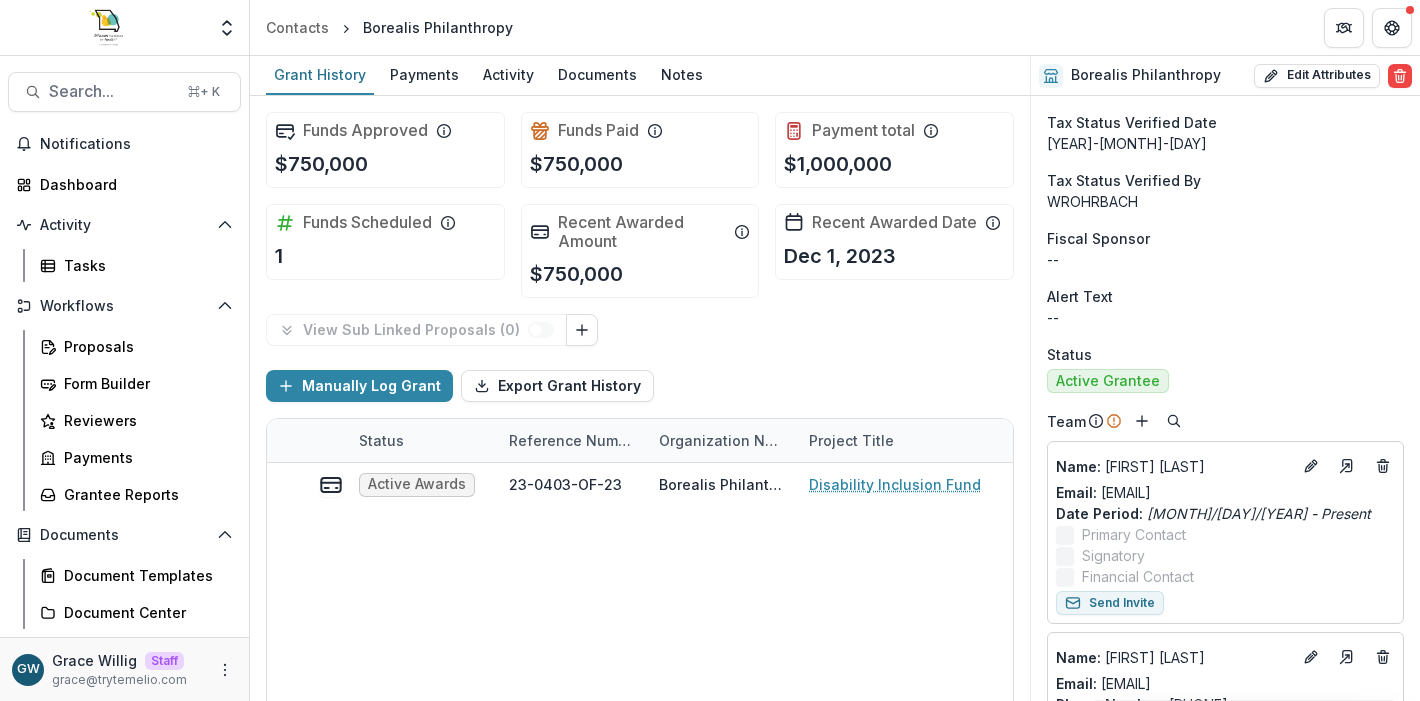 scroll, scrollTop: 459, scrollLeft: 0, axis: vertical 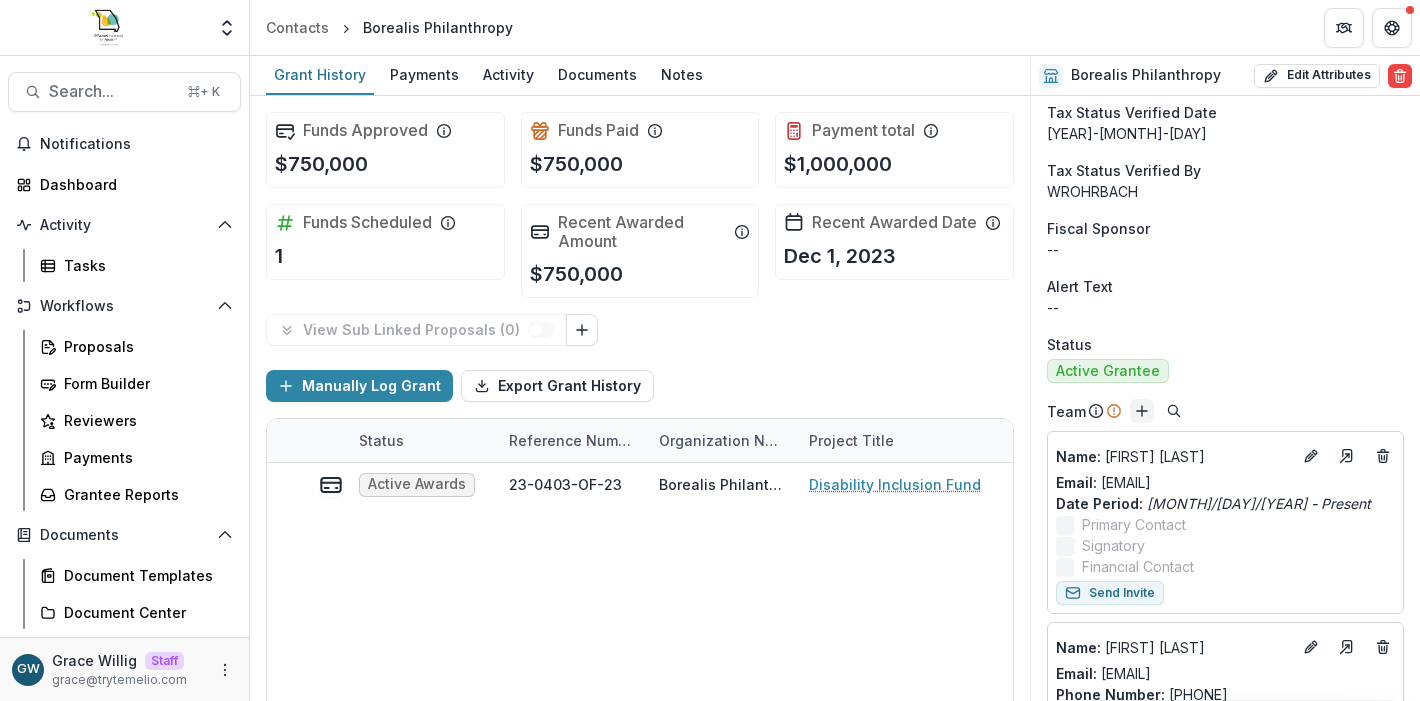 click 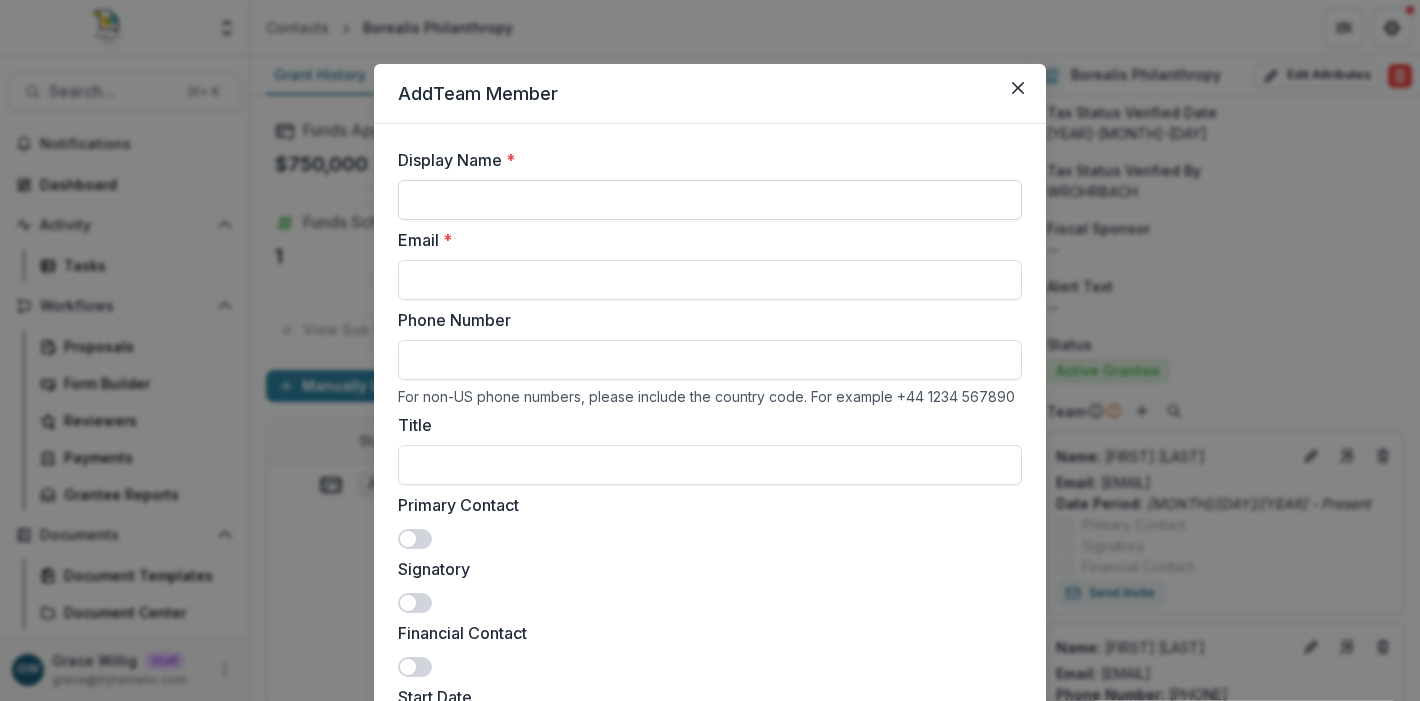 click on "Display Name *" at bounding box center [710, 200] 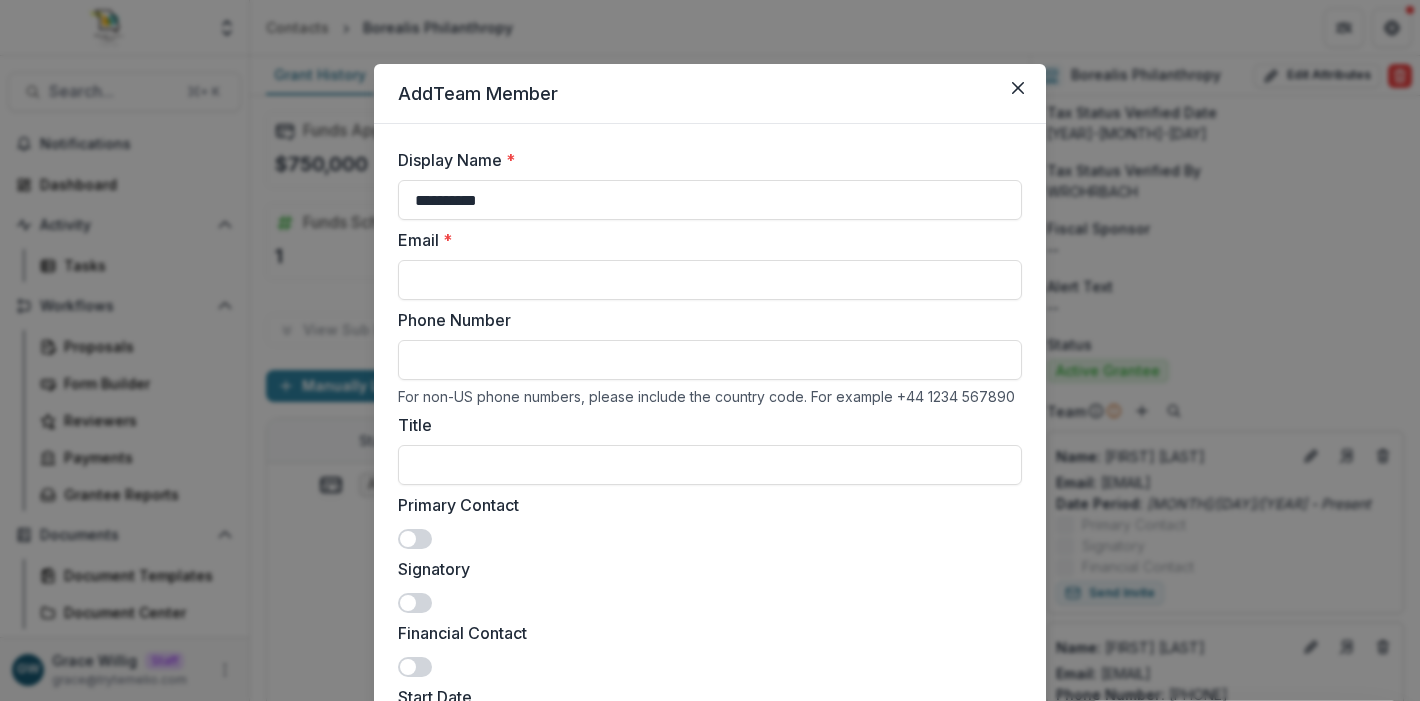 type on "**********" 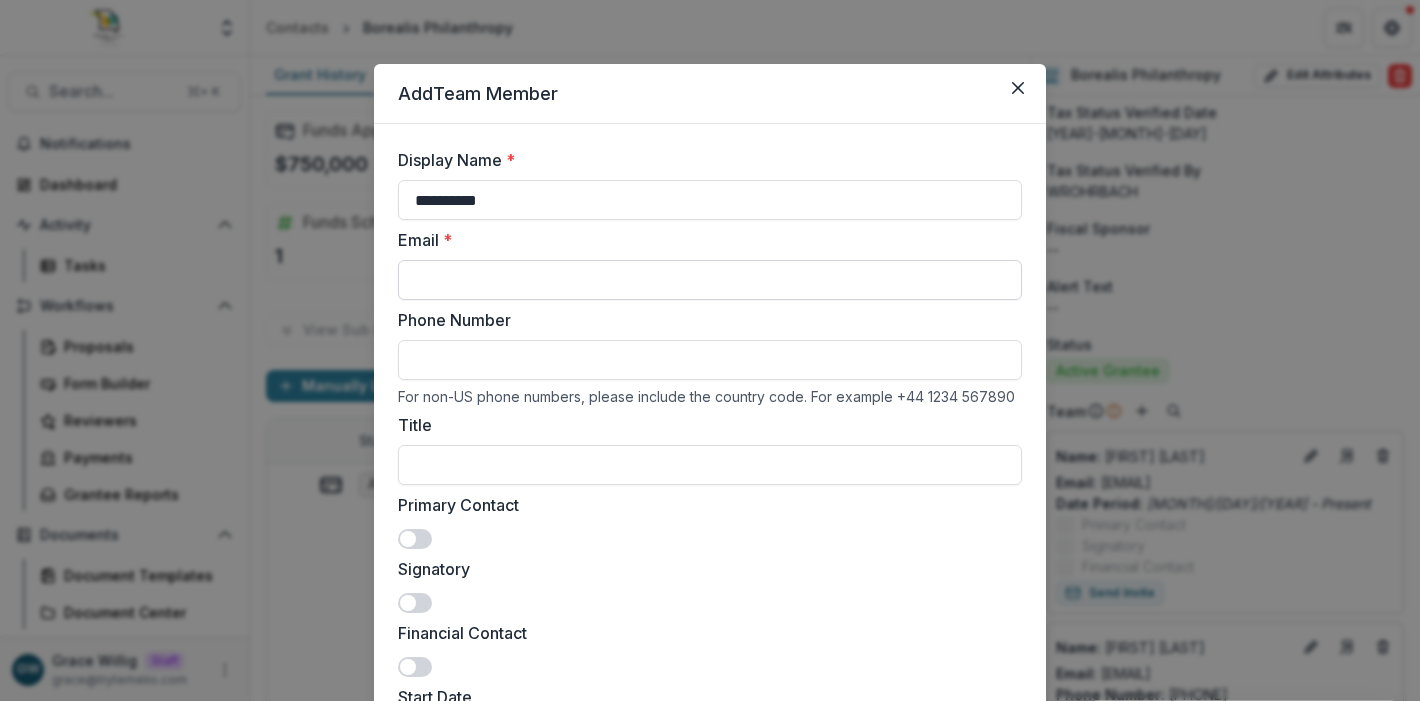 click on "Email *" at bounding box center (710, 280) 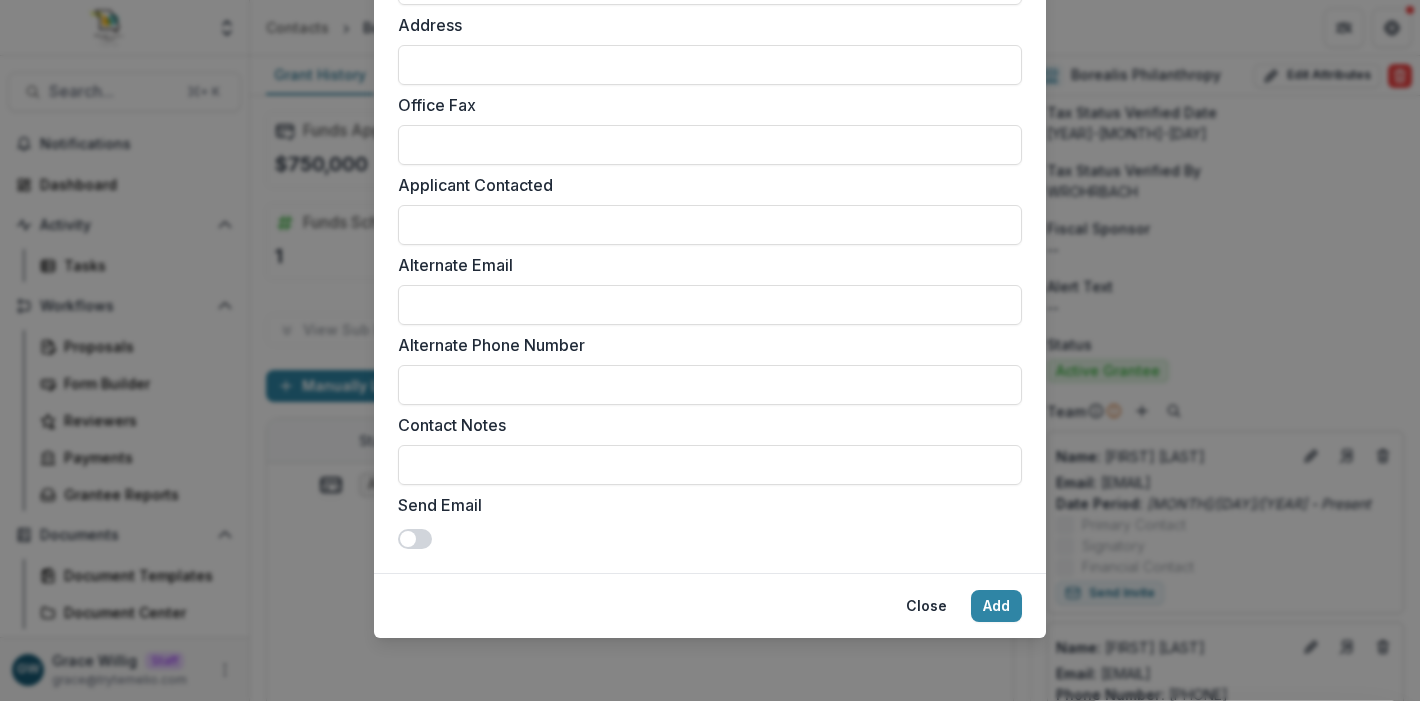 scroll, scrollTop: 1057, scrollLeft: 0, axis: vertical 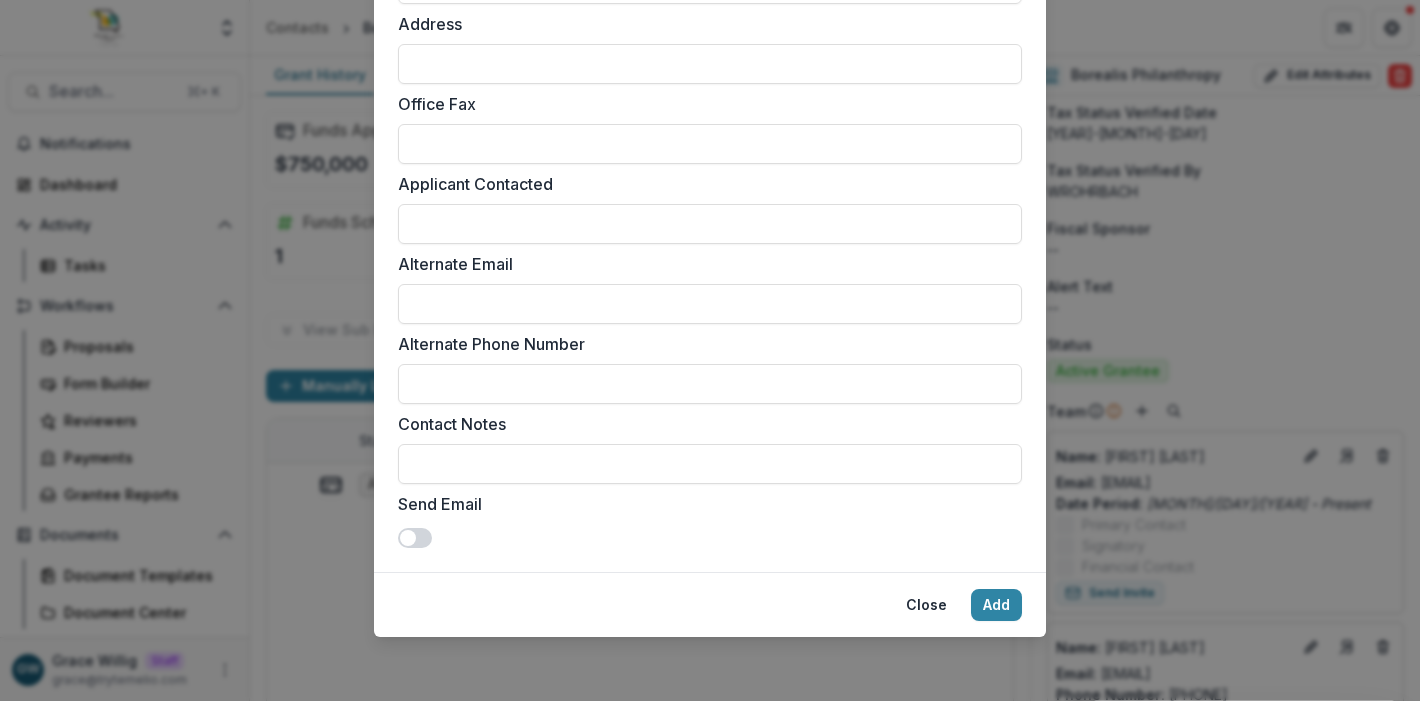 type on "**********" 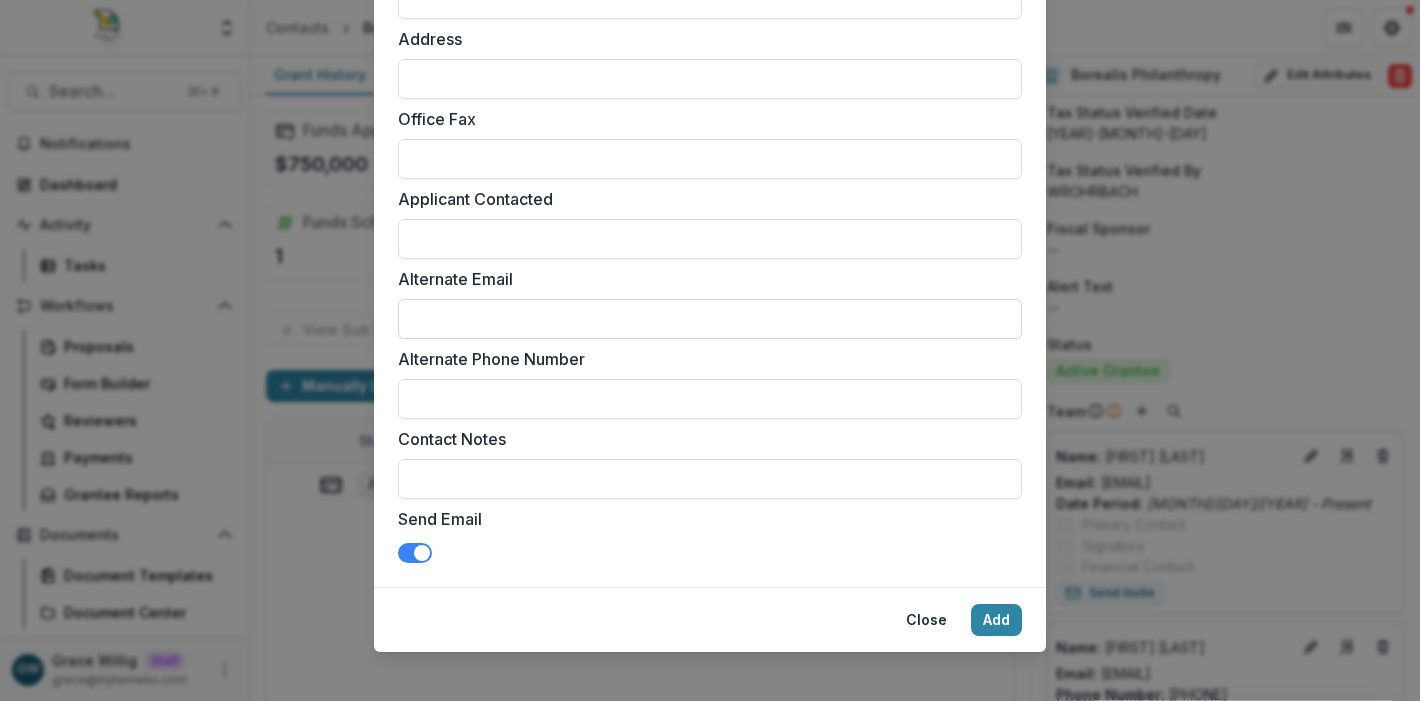 scroll, scrollTop: 1057, scrollLeft: 0, axis: vertical 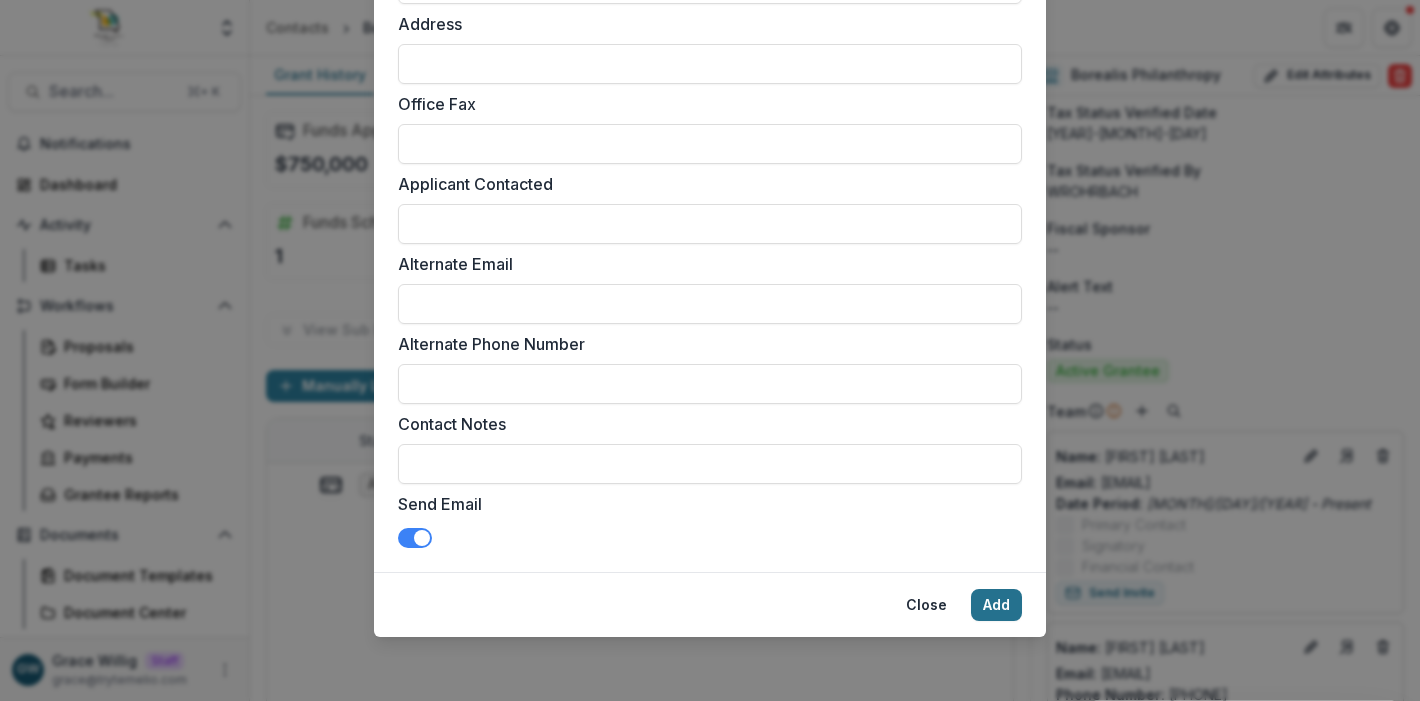 click on "Add" at bounding box center [996, 605] 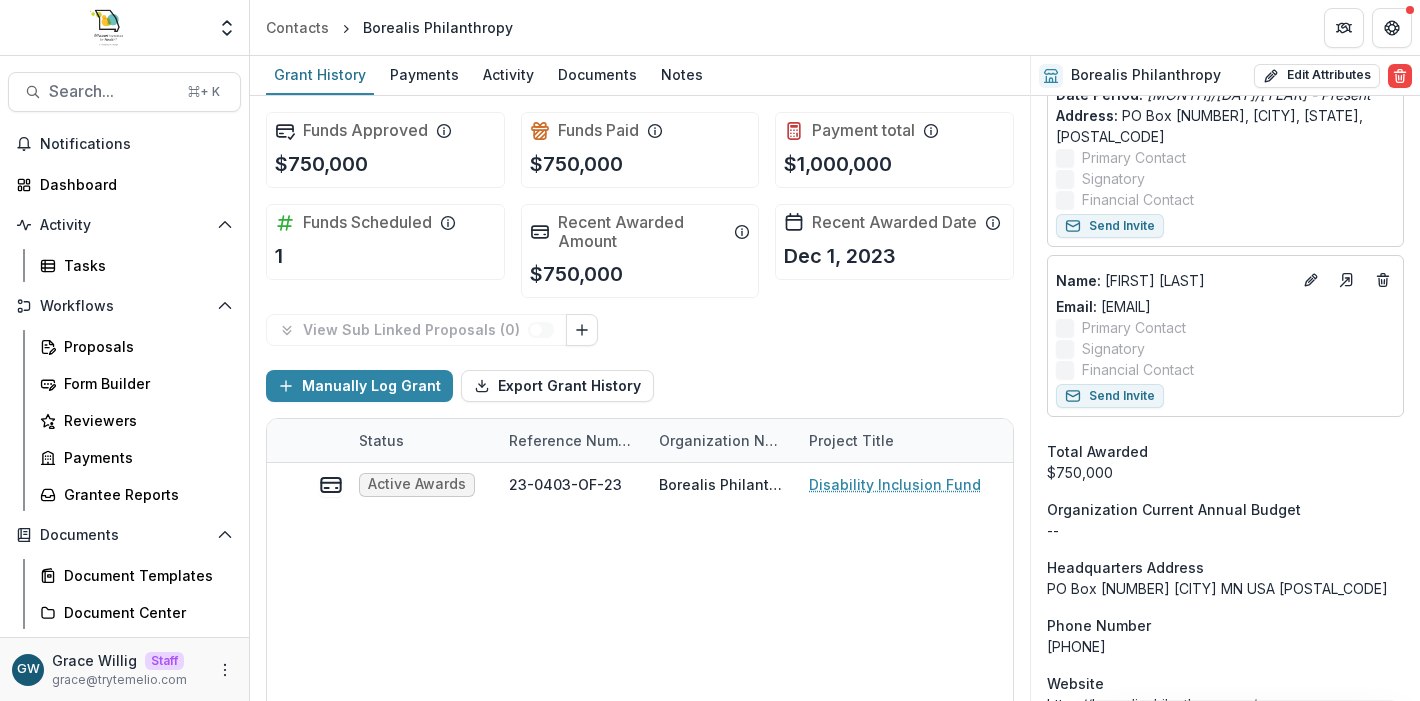 scroll, scrollTop: 1854, scrollLeft: 0, axis: vertical 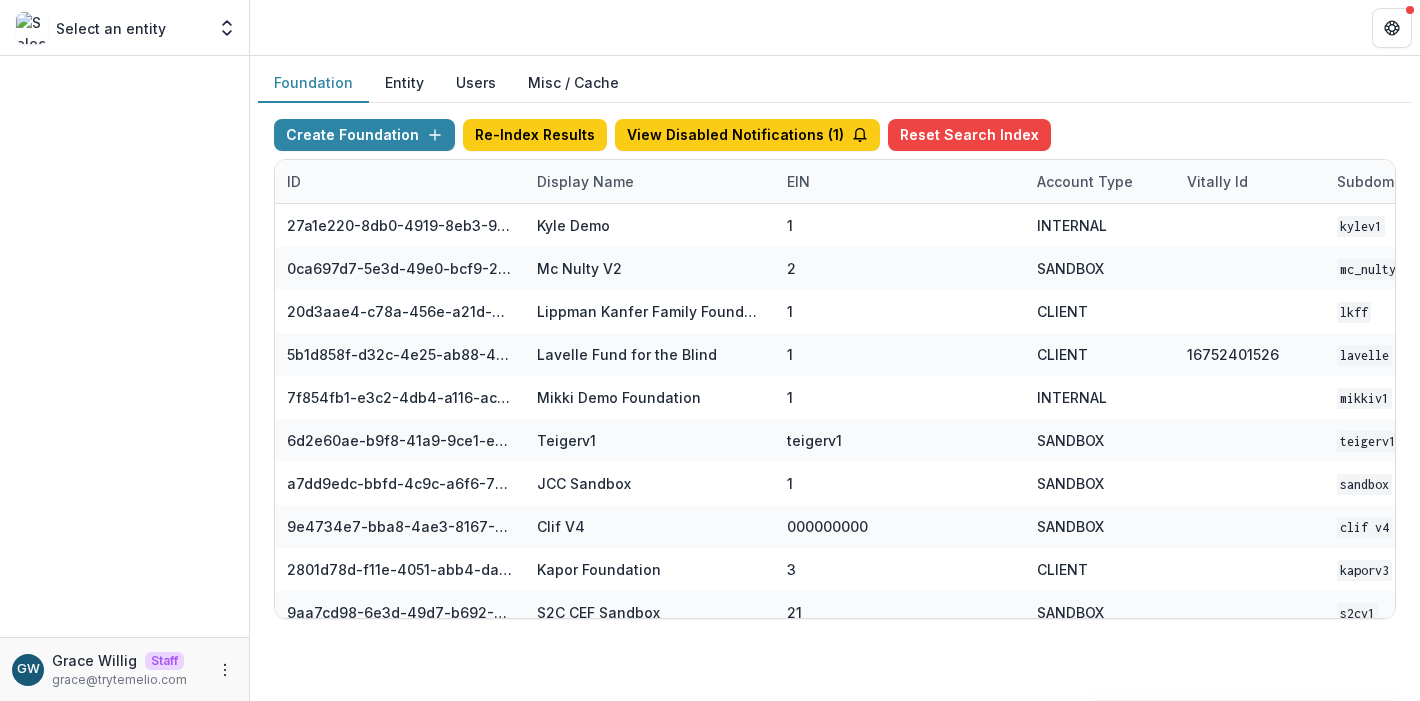 drag, startPoint x: 409, startPoint y: 80, endPoint x: 440, endPoint y: 115, distance: 46.75468 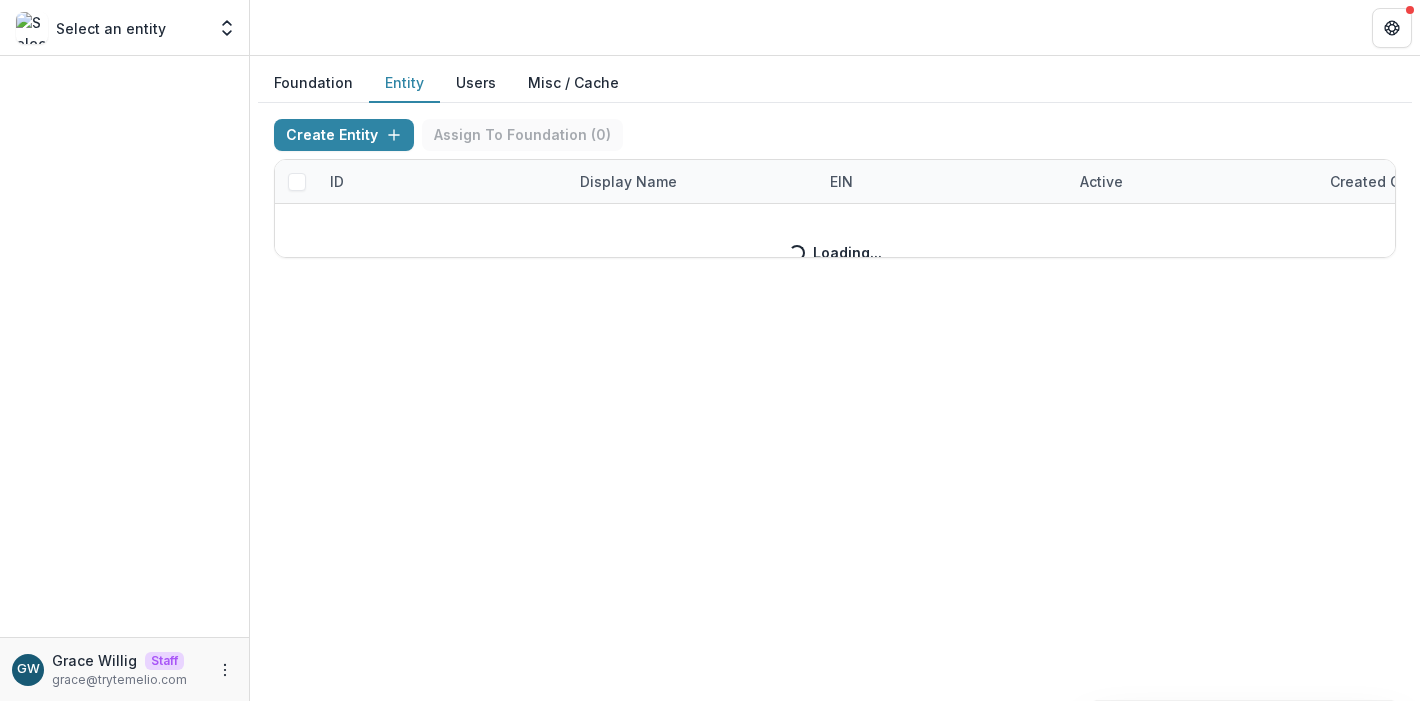 click on "Create Entity Assign To Foundation ( 0 ) ID Display Name EIN Active Created on Actions Loading... Loading..." at bounding box center (835, 188) 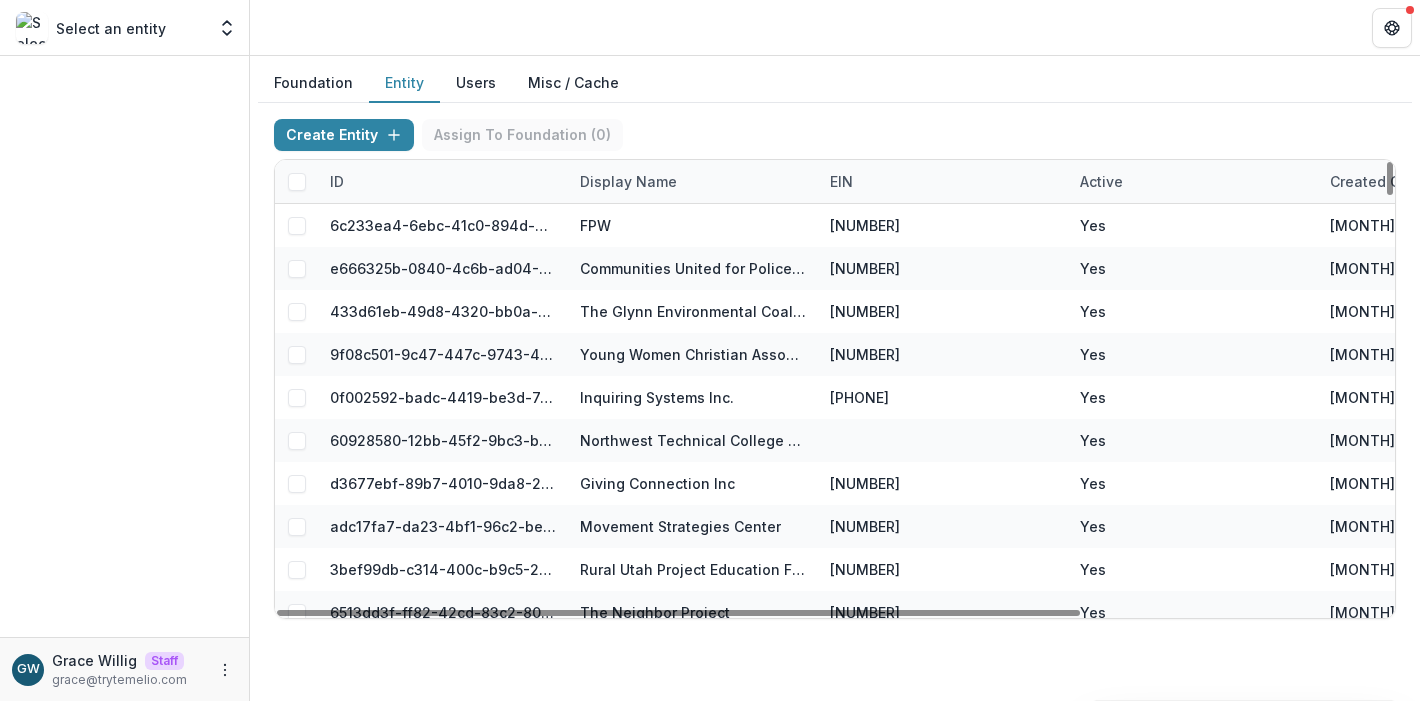 click on "Display Name" at bounding box center [628, 181] 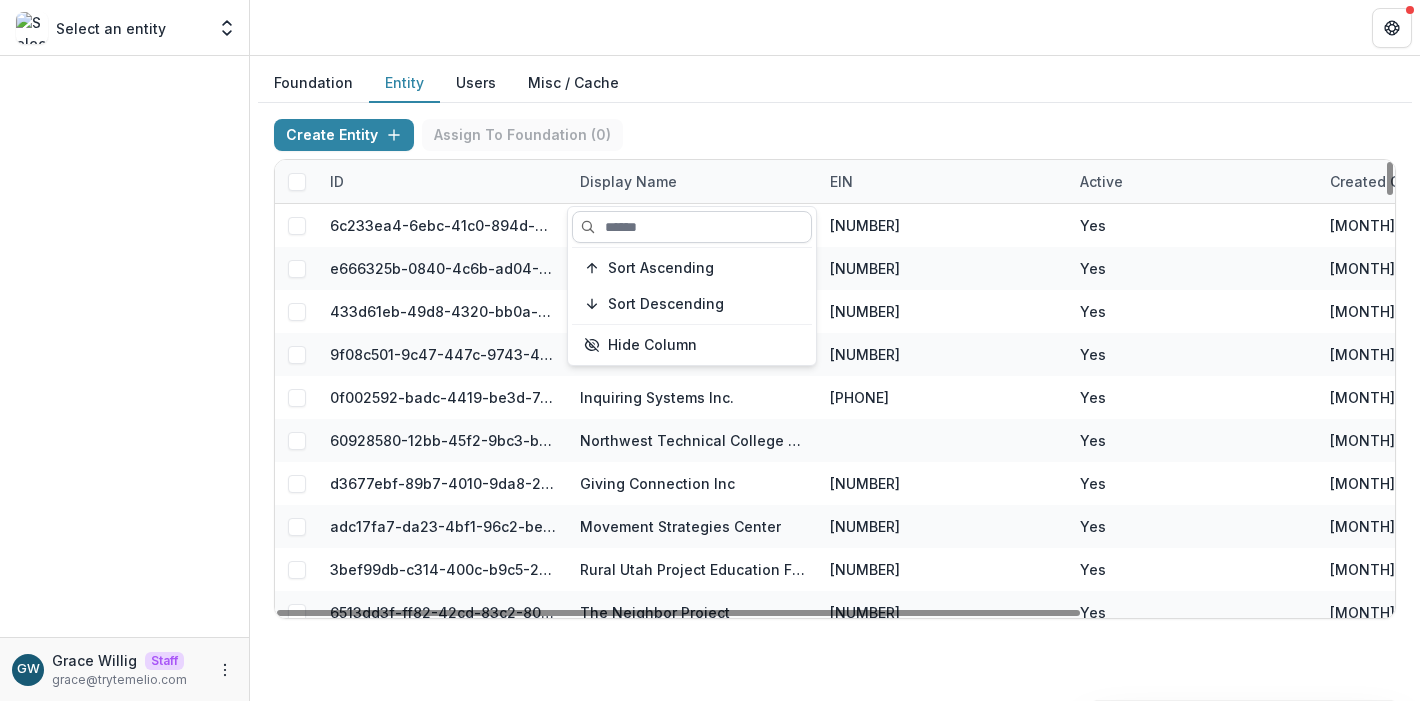 click at bounding box center [692, 227] 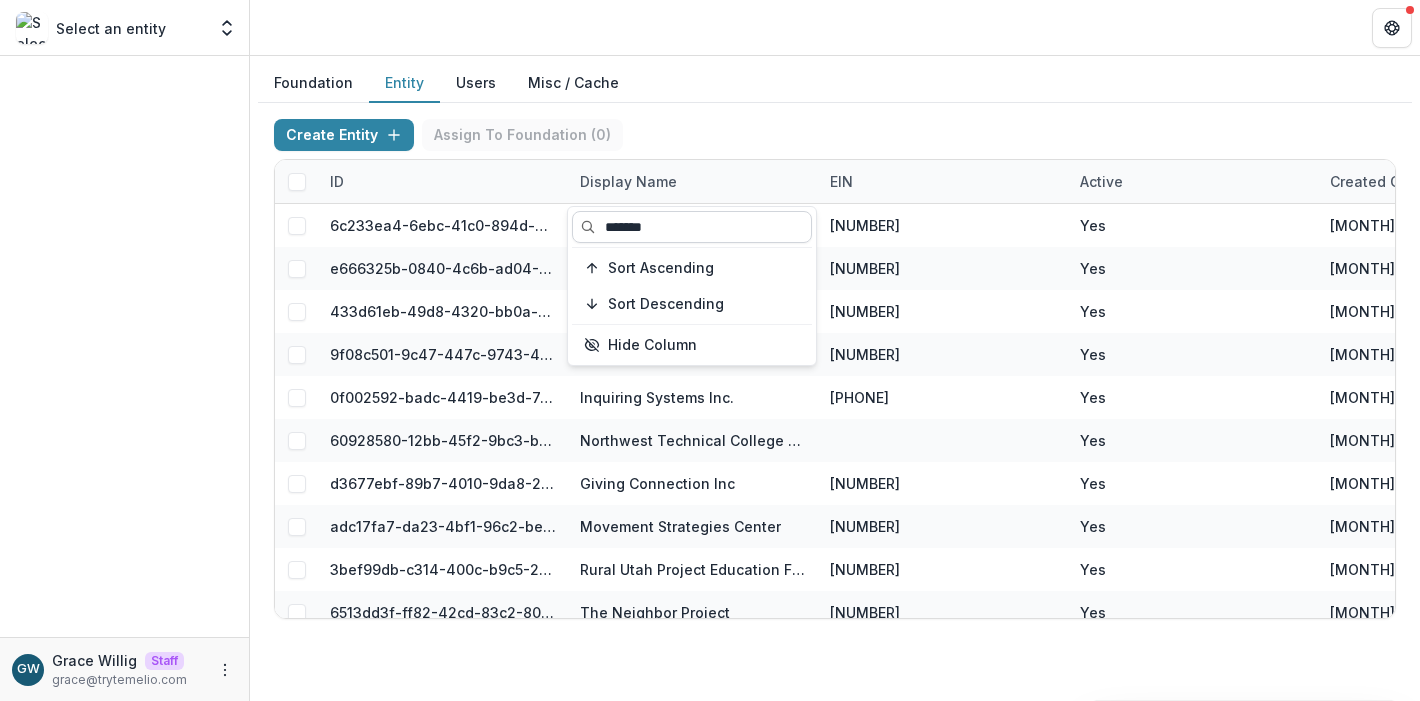 type on "********" 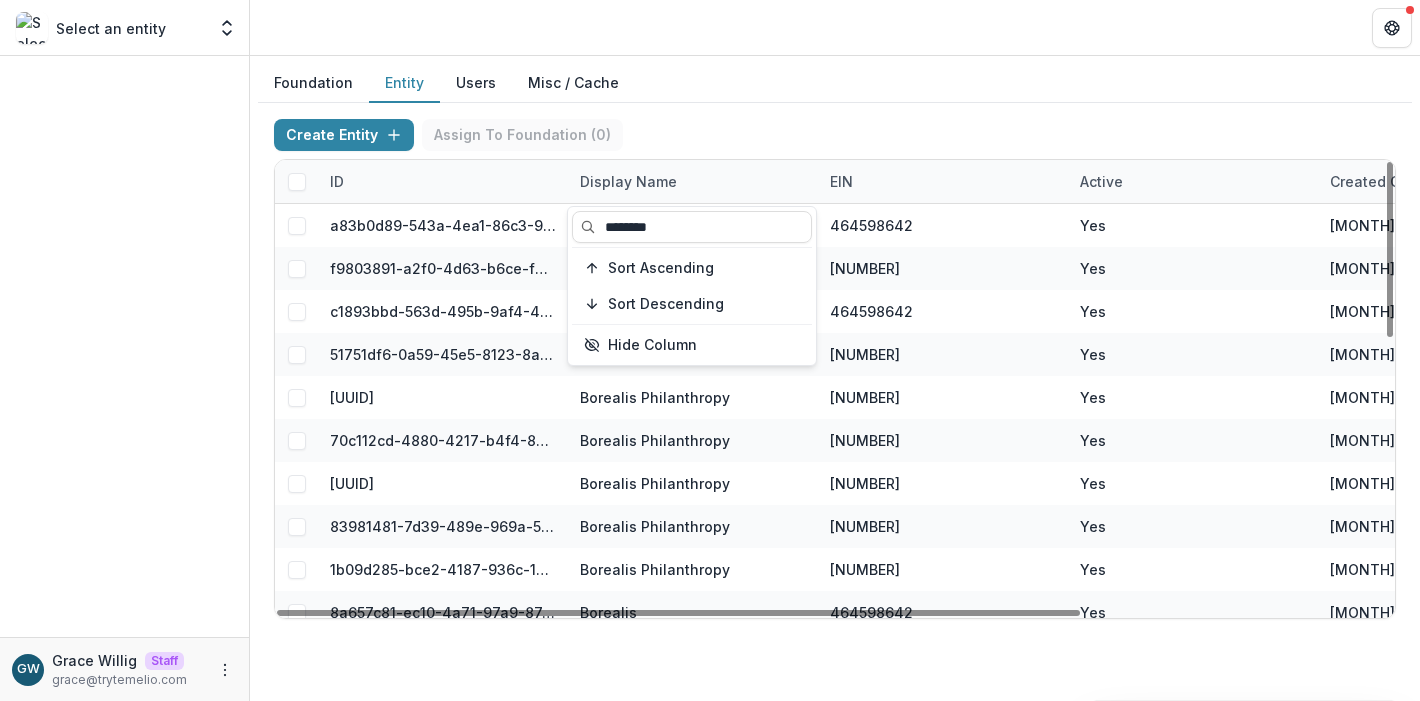 click on "Users" at bounding box center (476, 83) 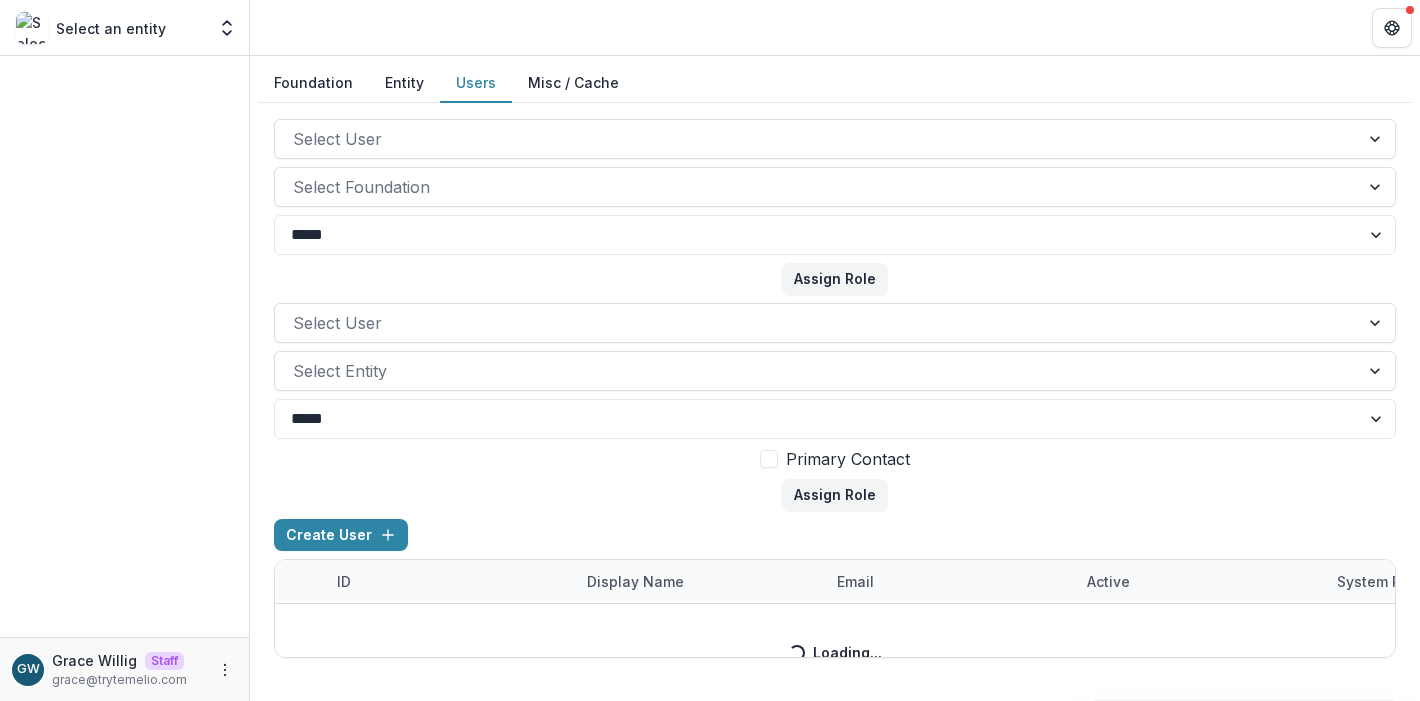 click on "Users" at bounding box center (476, 83) 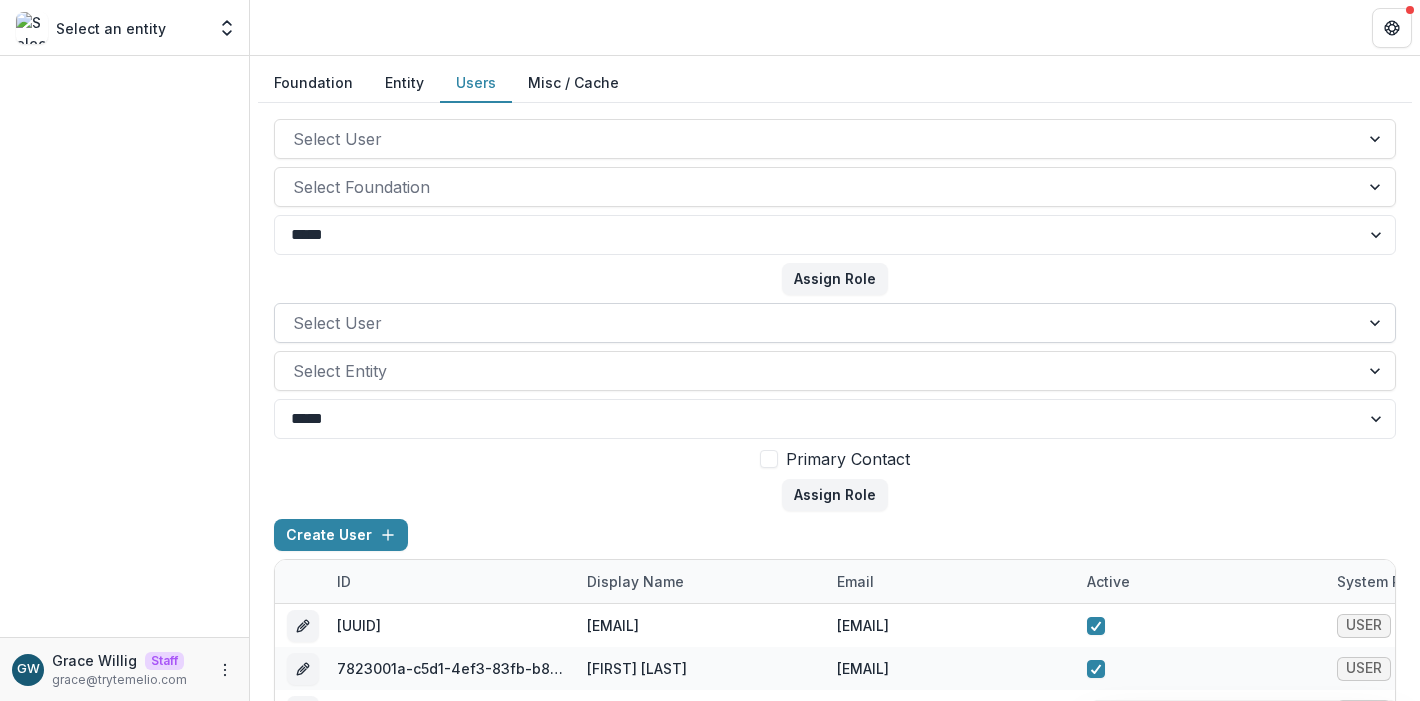 click at bounding box center (817, 323) 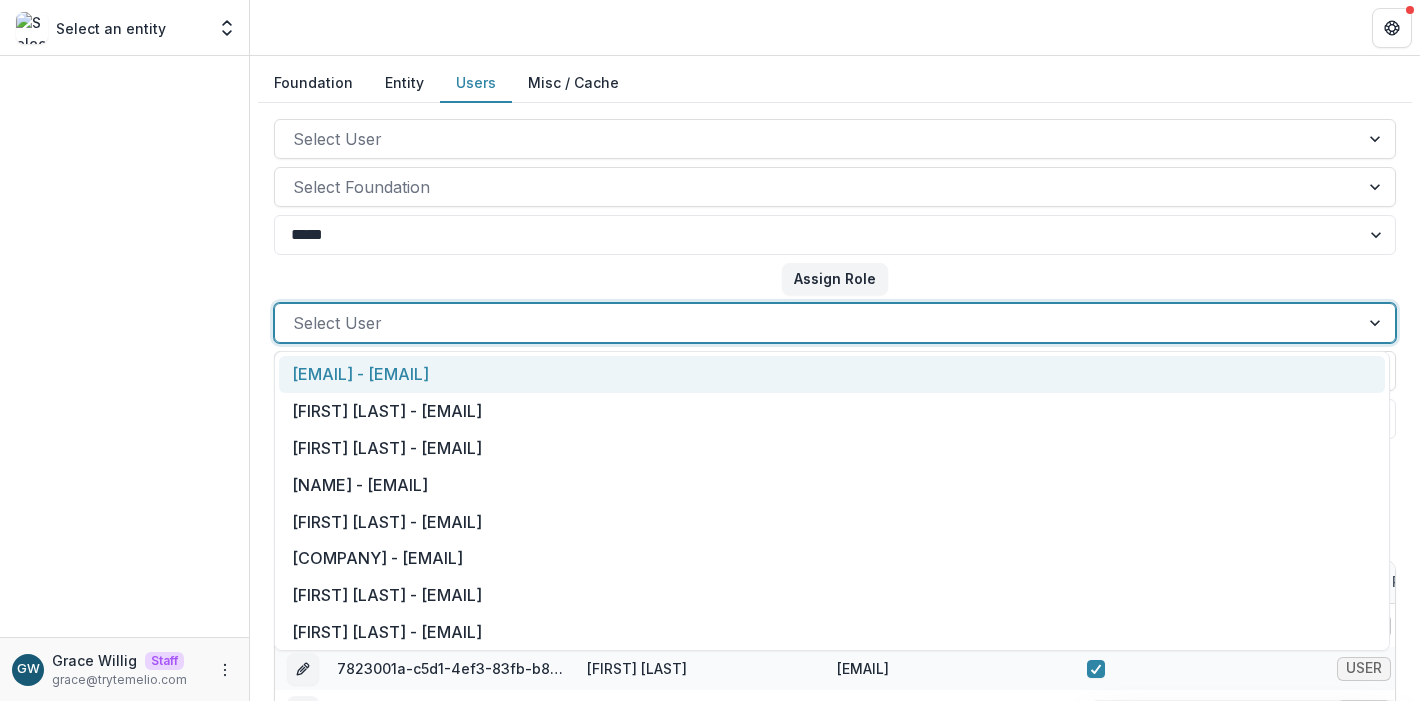 paste on "**********" 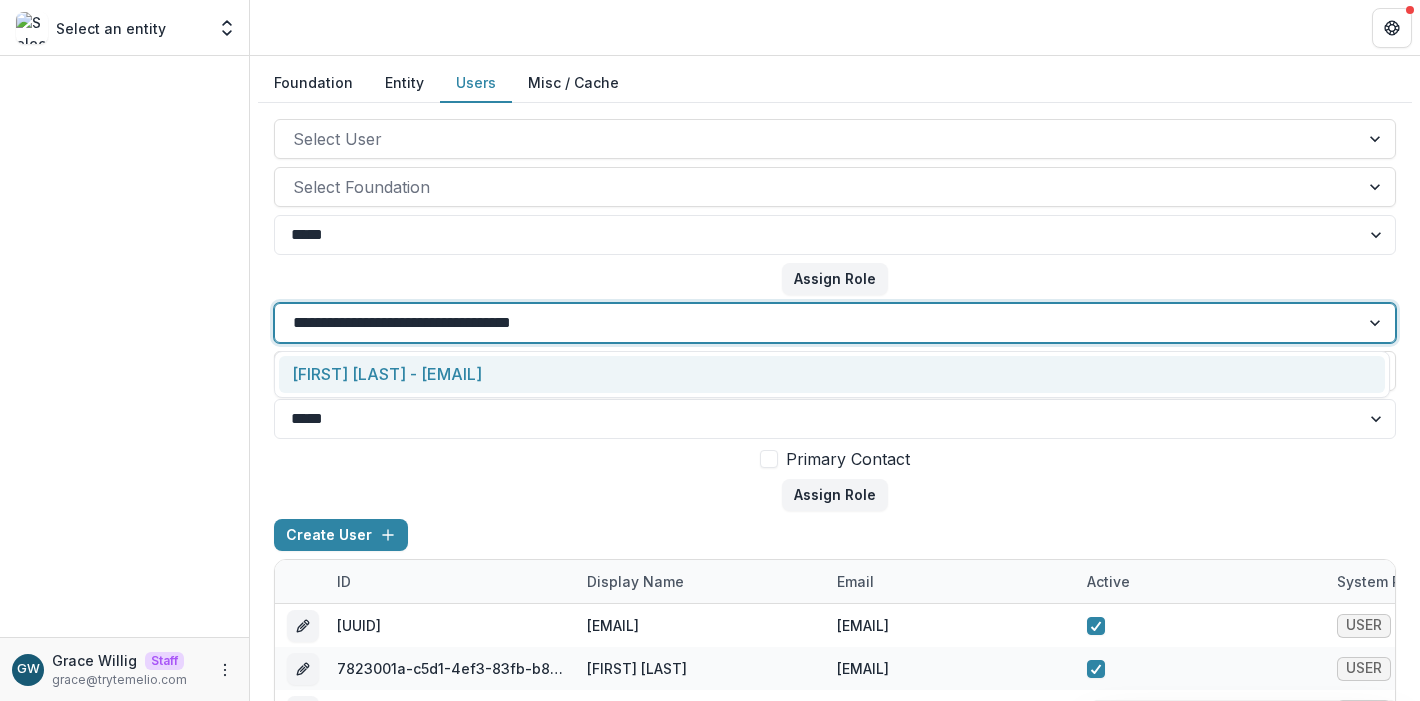 type on "**********" 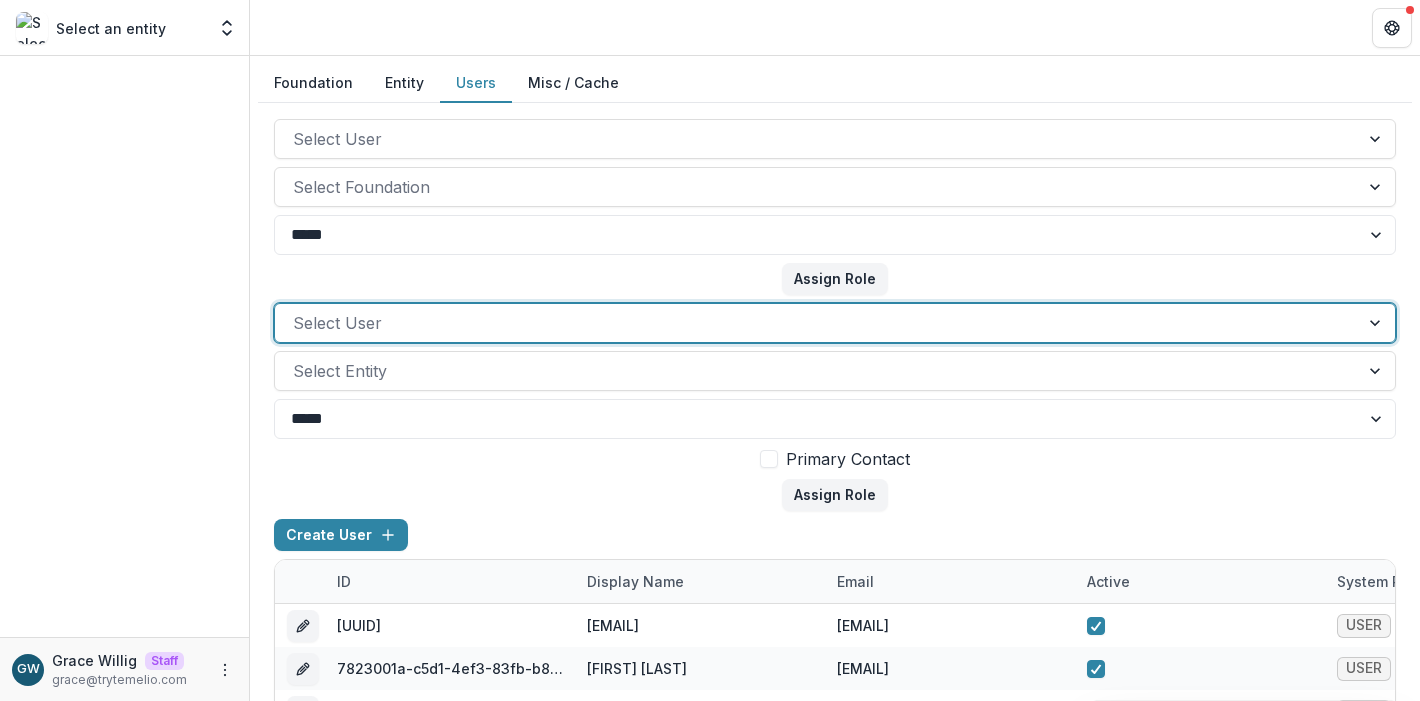 paste on "**********" 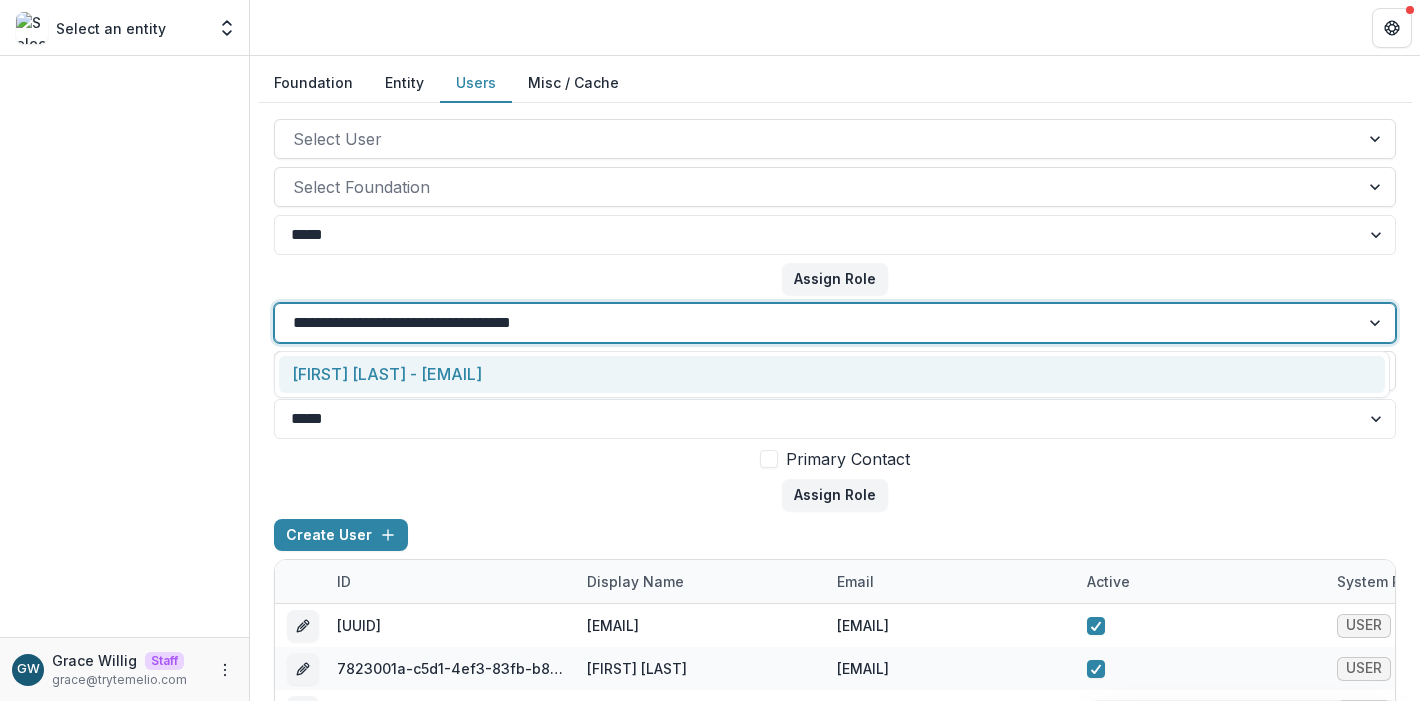 type on "**********" 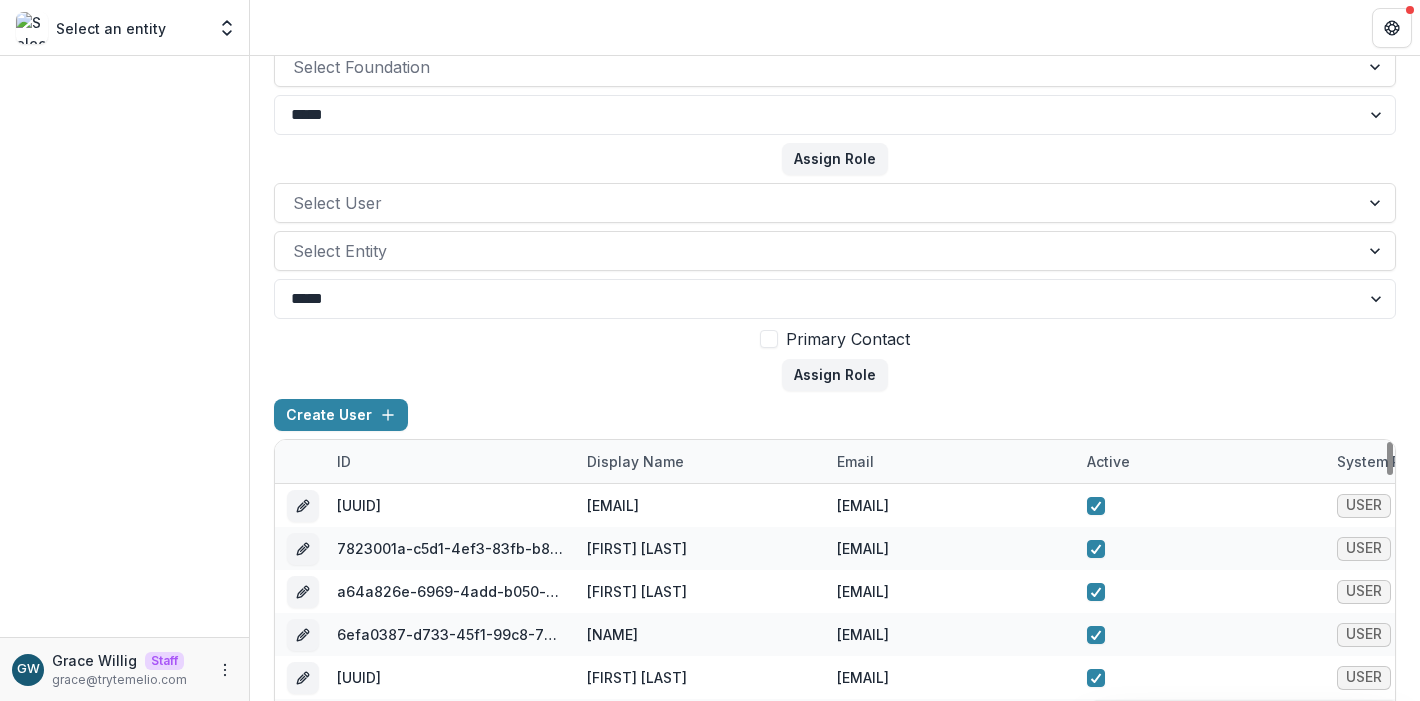 scroll, scrollTop: 123, scrollLeft: 0, axis: vertical 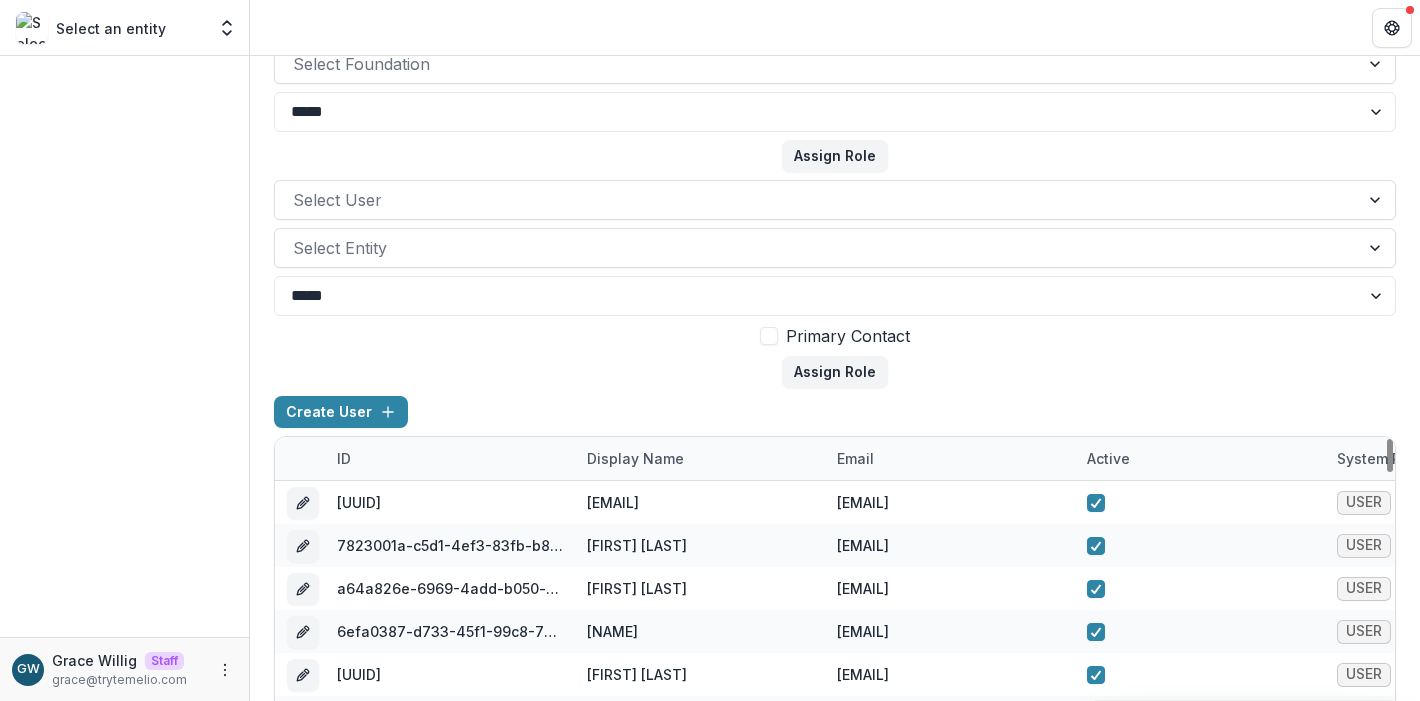 click on "Display Name" at bounding box center (635, 458) 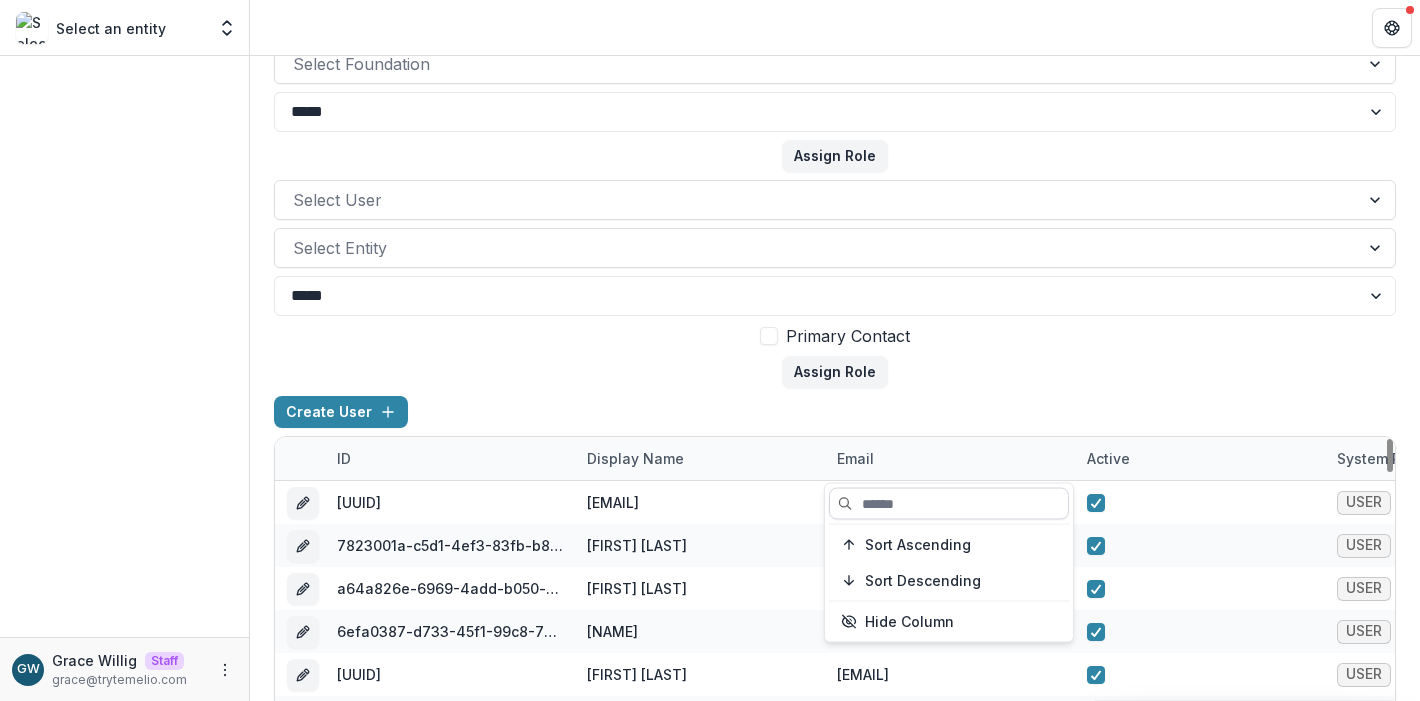 click at bounding box center (949, 504) 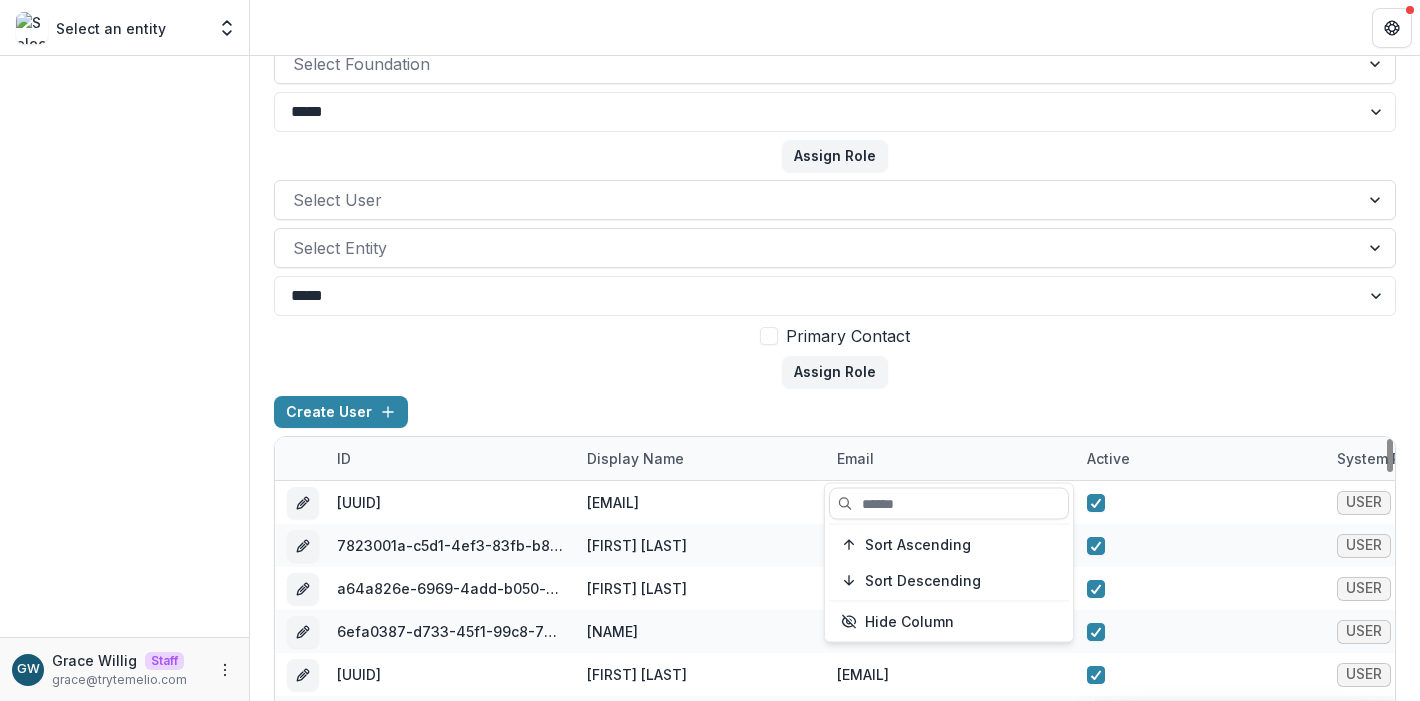paste on "**********" 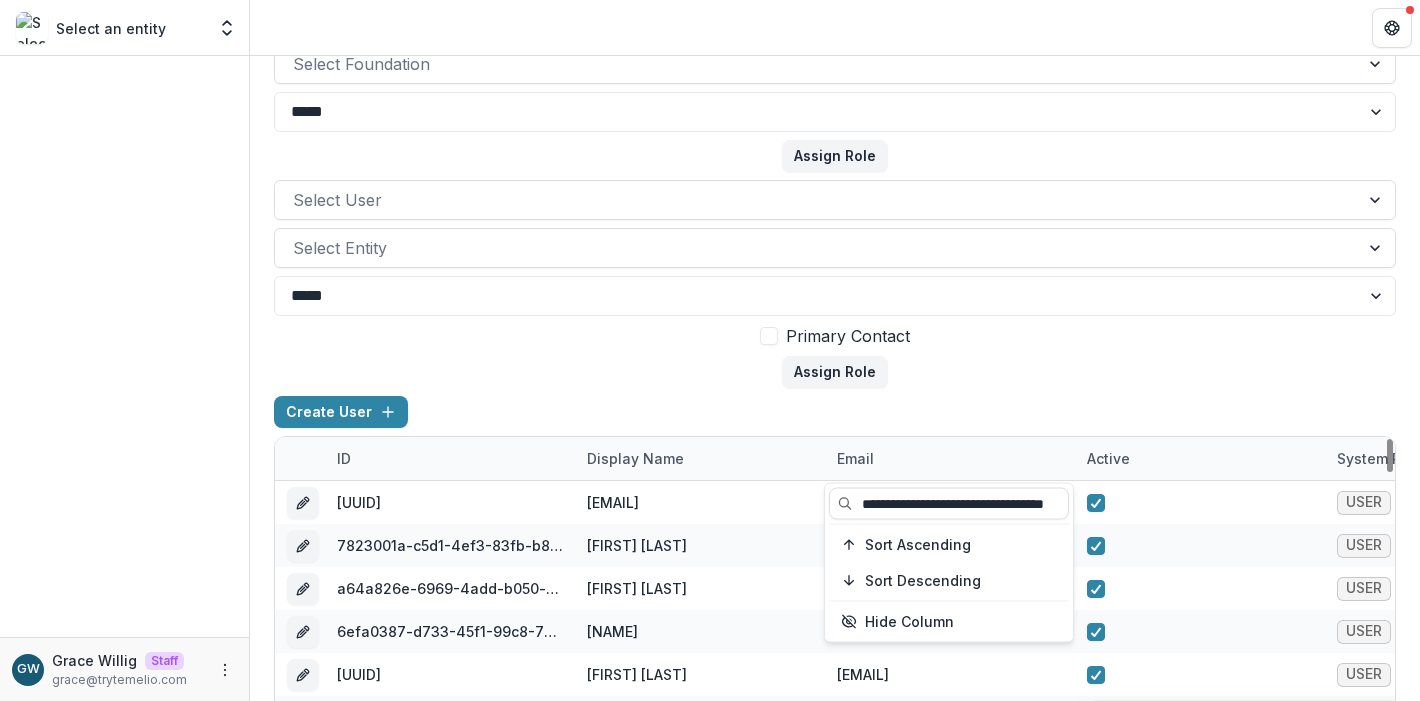 scroll, scrollTop: 0, scrollLeft: 65, axis: horizontal 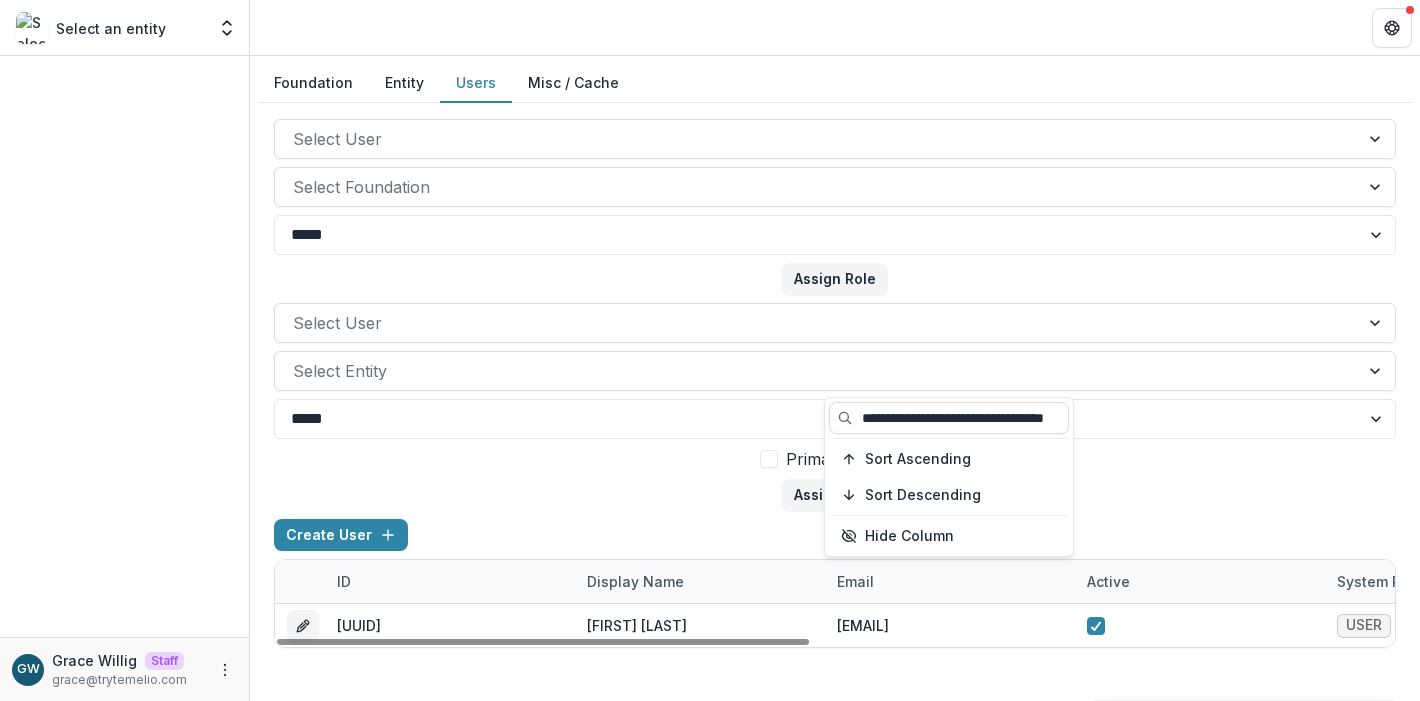 type on "**********" 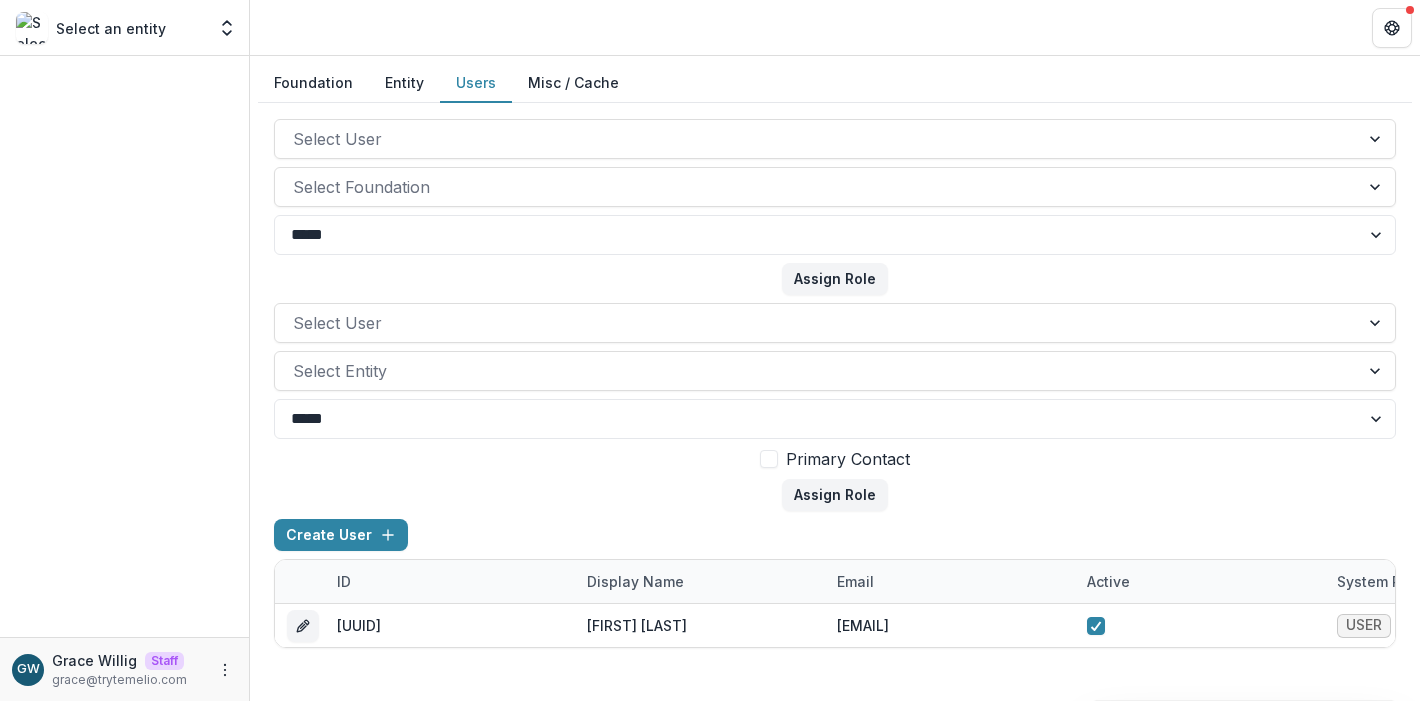 click on "Select User Select Entity ***** **** Primary Contact Assign Role" at bounding box center (835, 407) 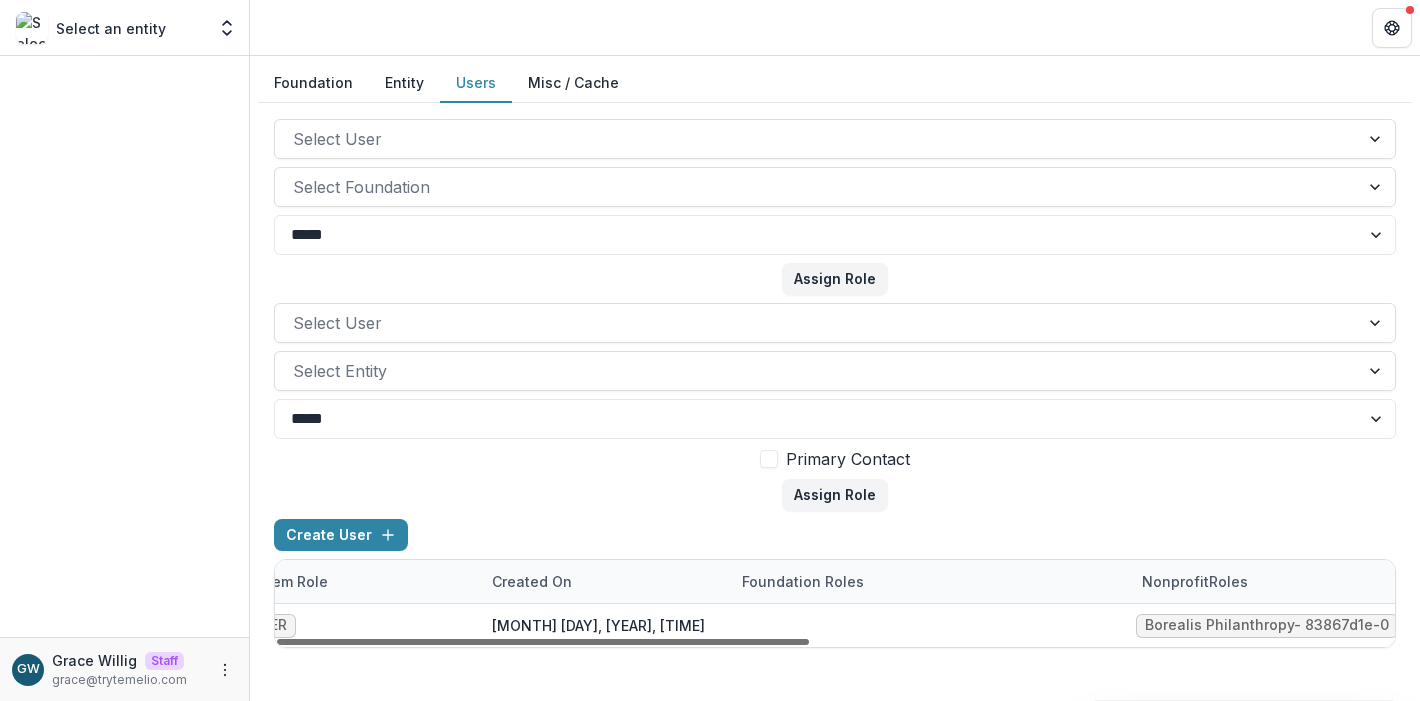 scroll, scrollTop: 0, scrollLeft: 1096, axis: horizontal 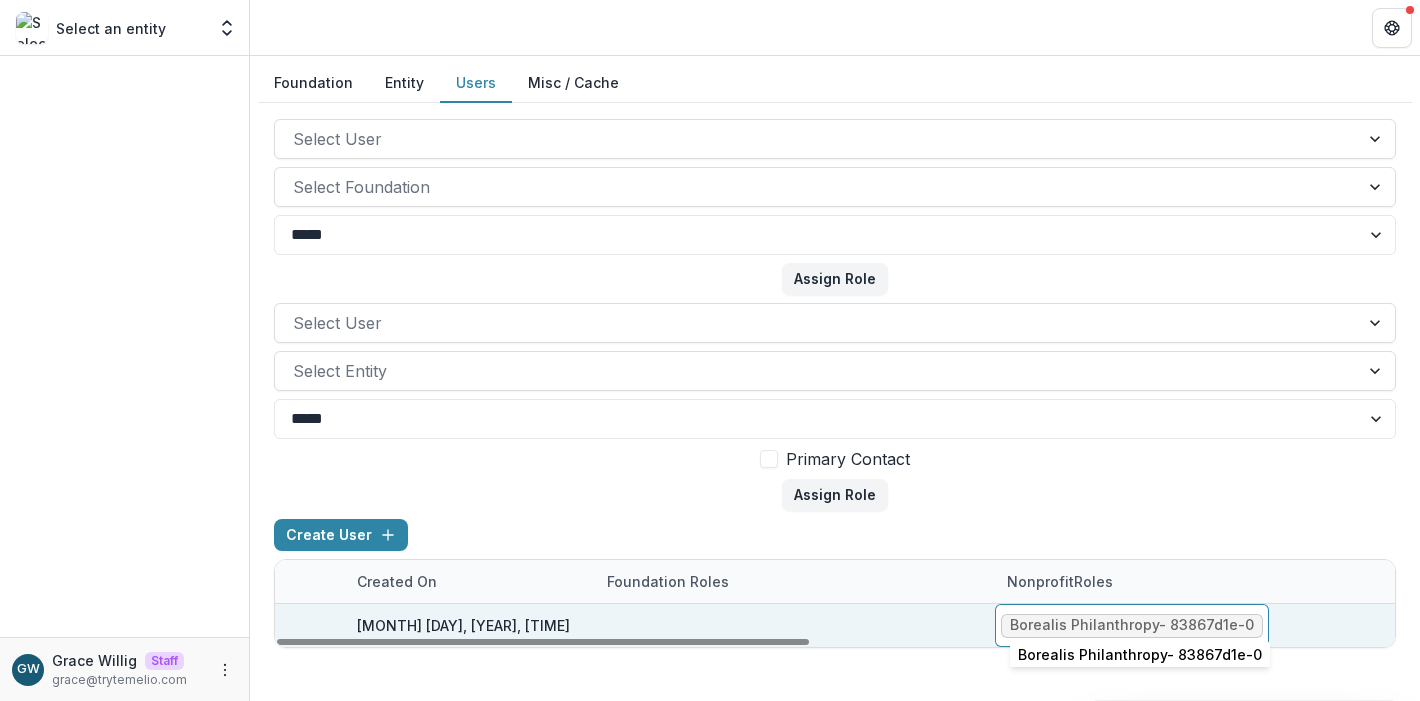 click on "Borealis Philanthropy  -   83867d1e-0" at bounding box center (1132, 625) 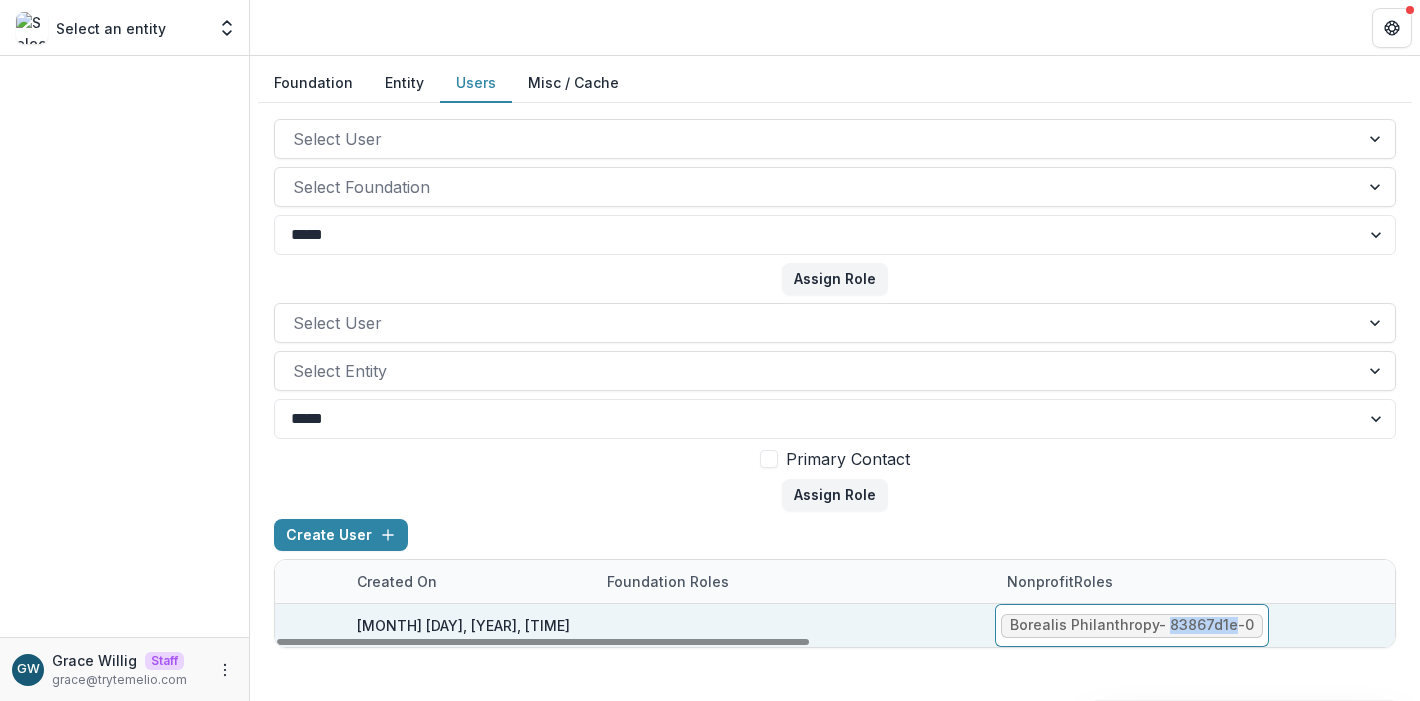 click on "Borealis Philanthropy  -   83867d1e-0" at bounding box center [1132, 625] 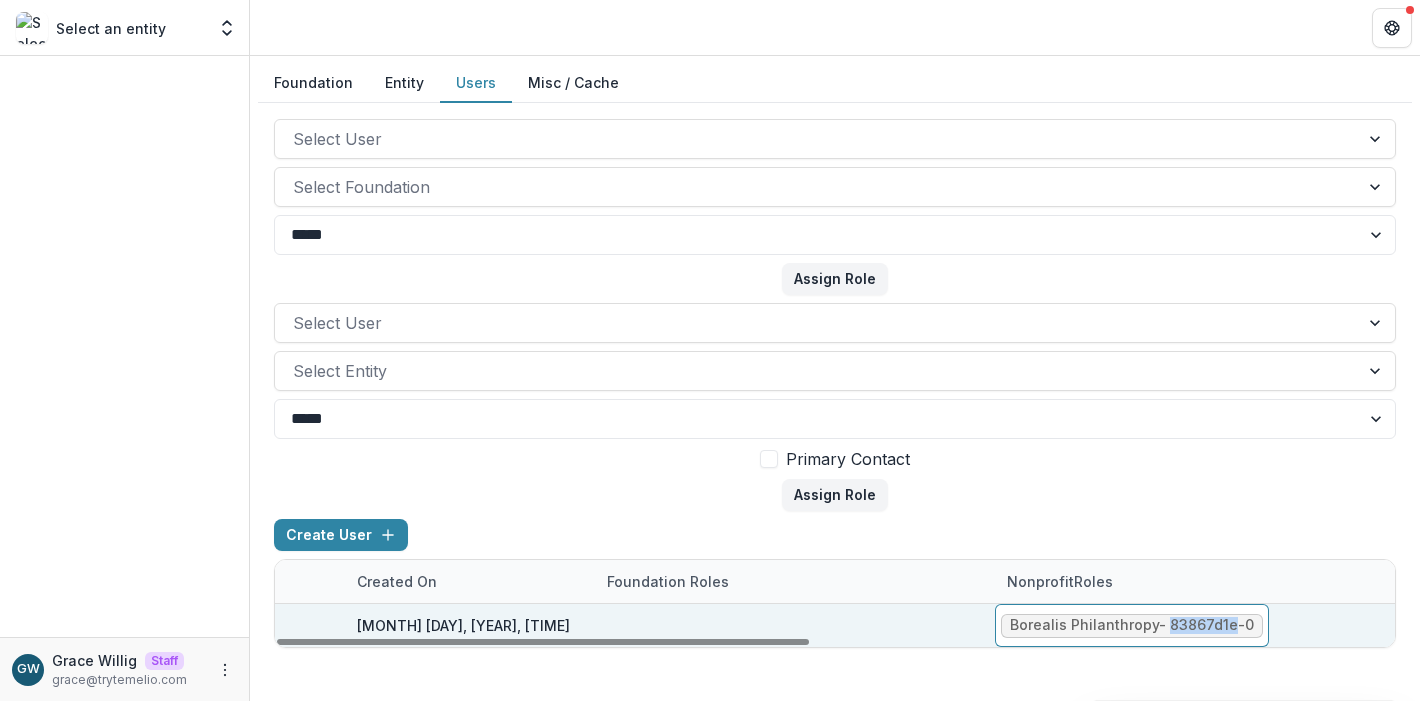 copy on "83867d1e" 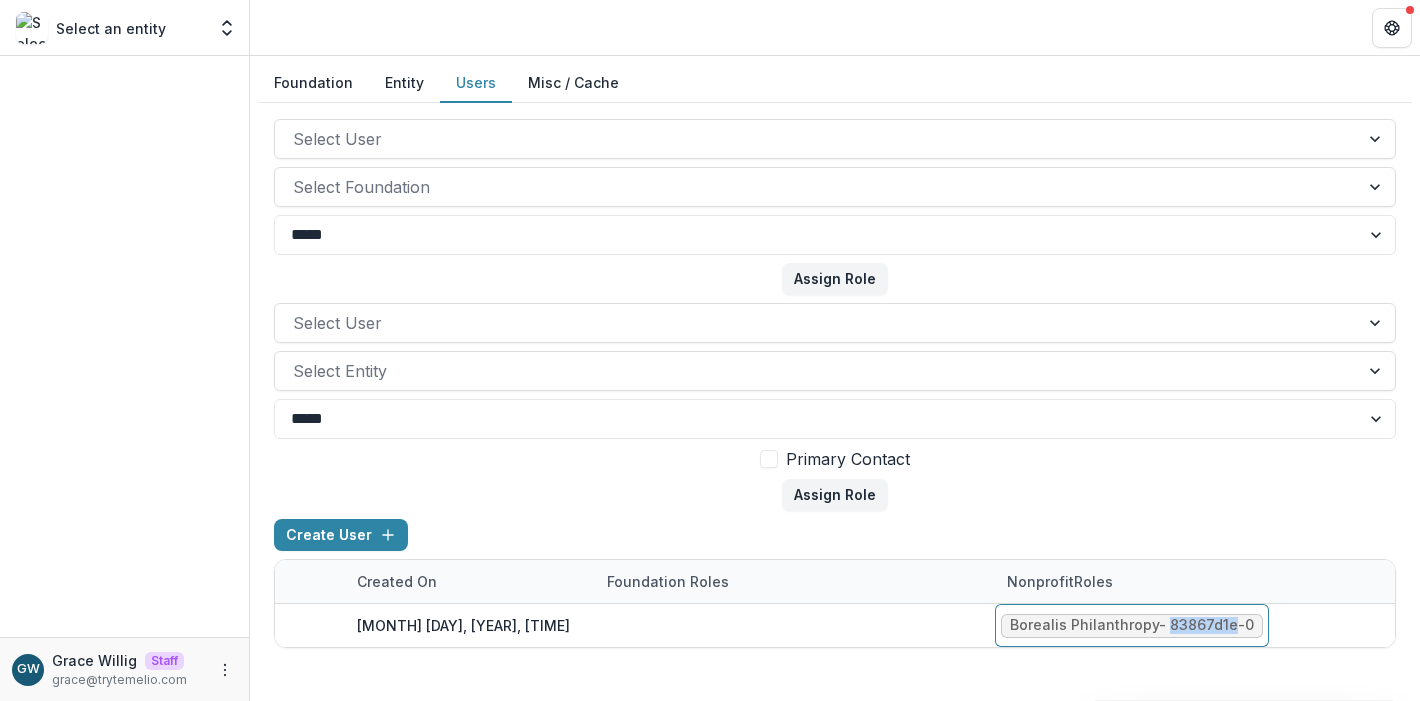 drag, startPoint x: 396, startPoint y: 90, endPoint x: 456, endPoint y: 65, distance: 65 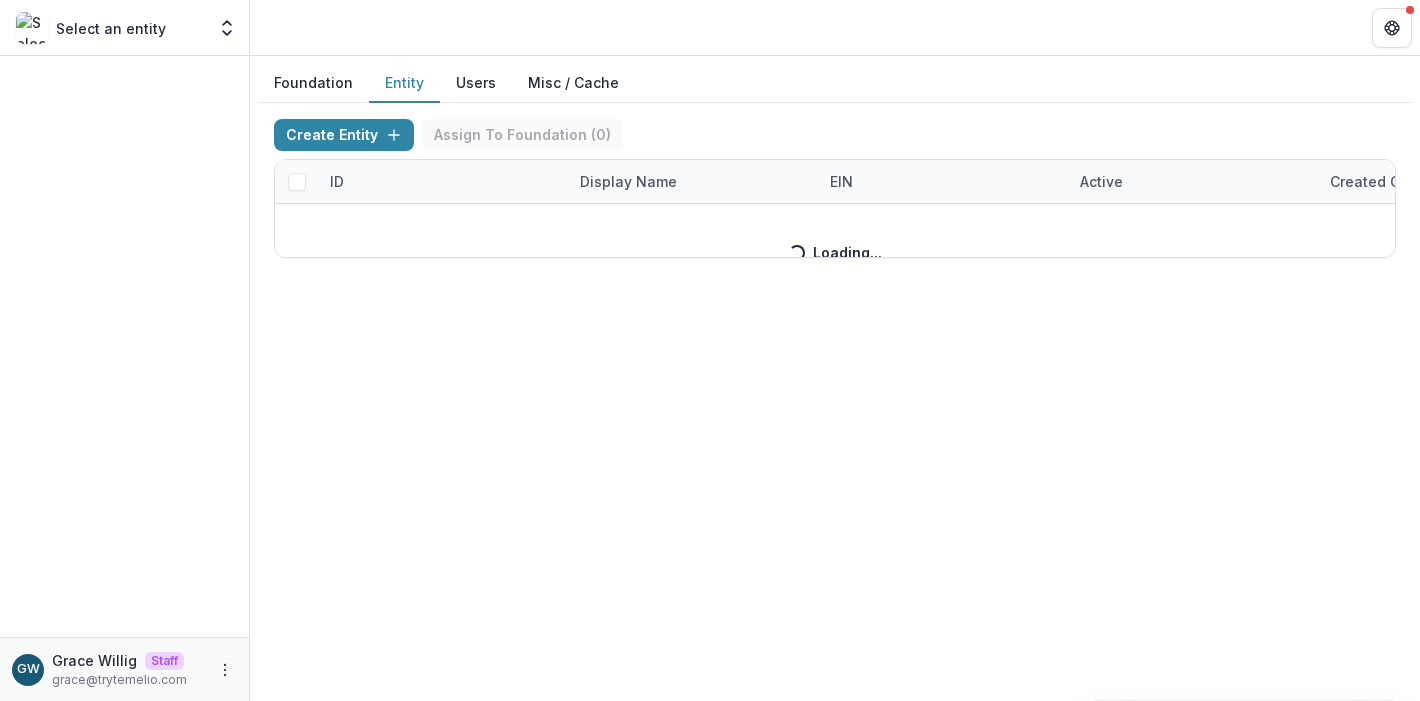 click at bounding box center [835, 27] 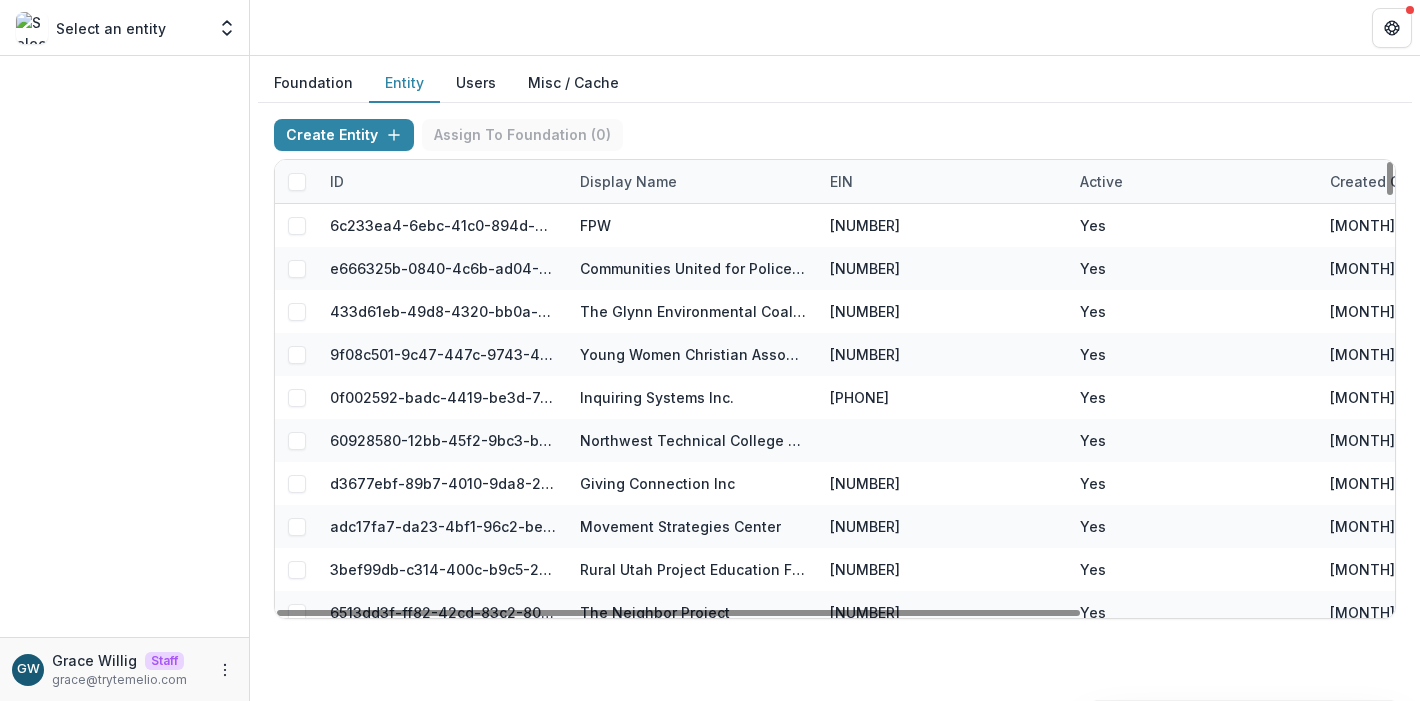 click on "Display Name" at bounding box center [628, 181] 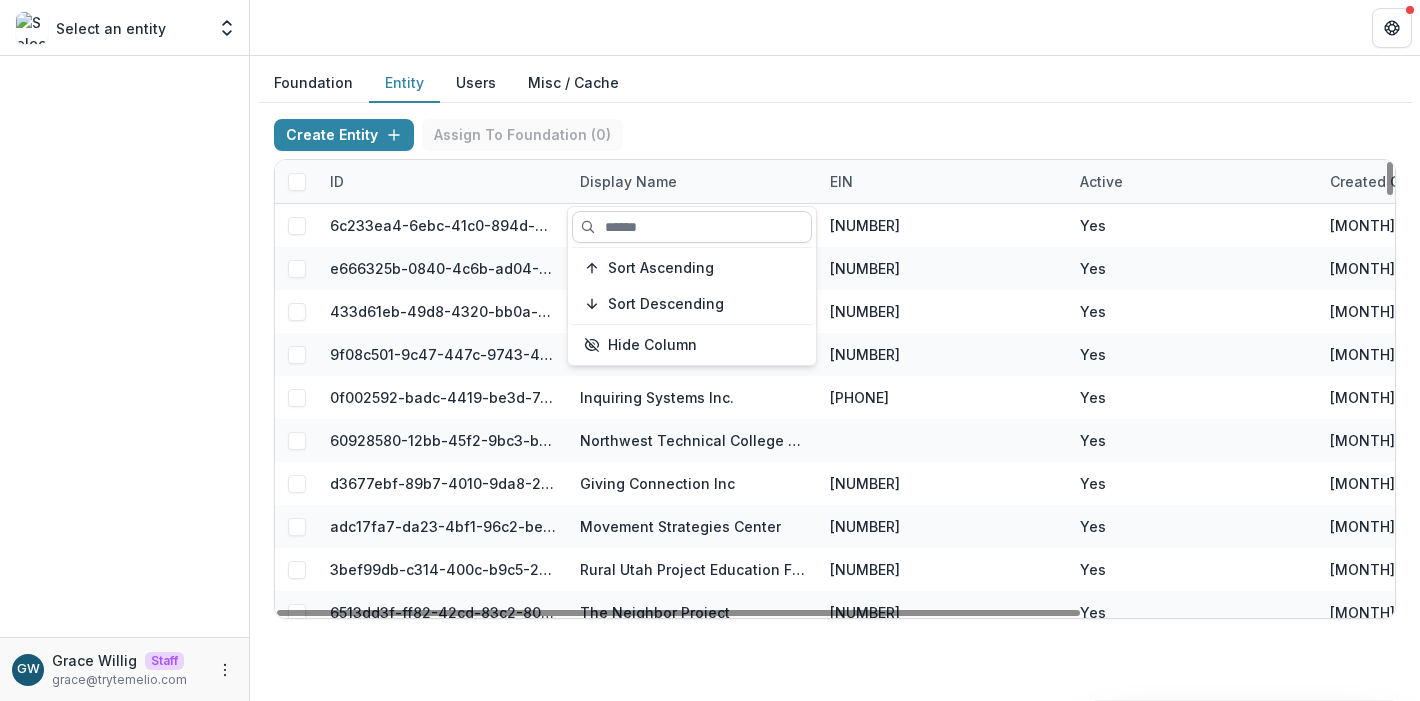 click at bounding box center (692, 227) 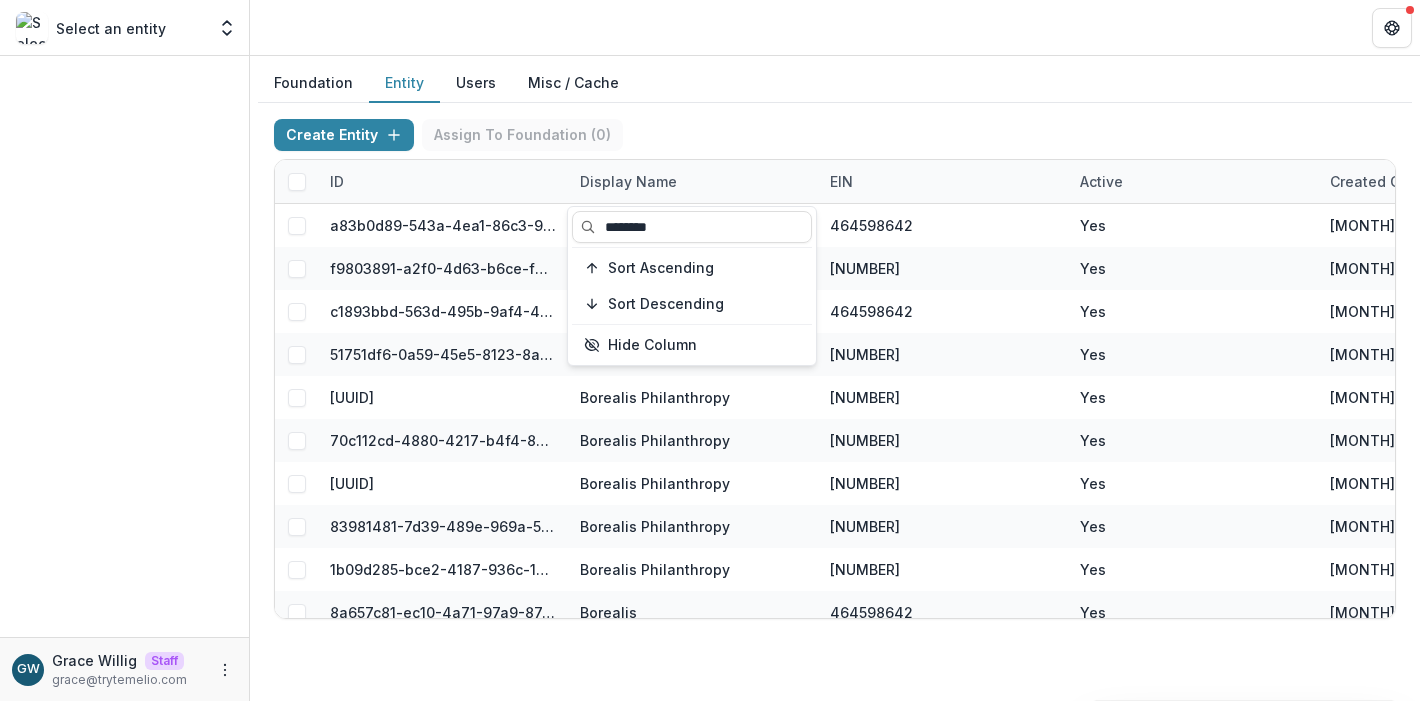 type on "********" 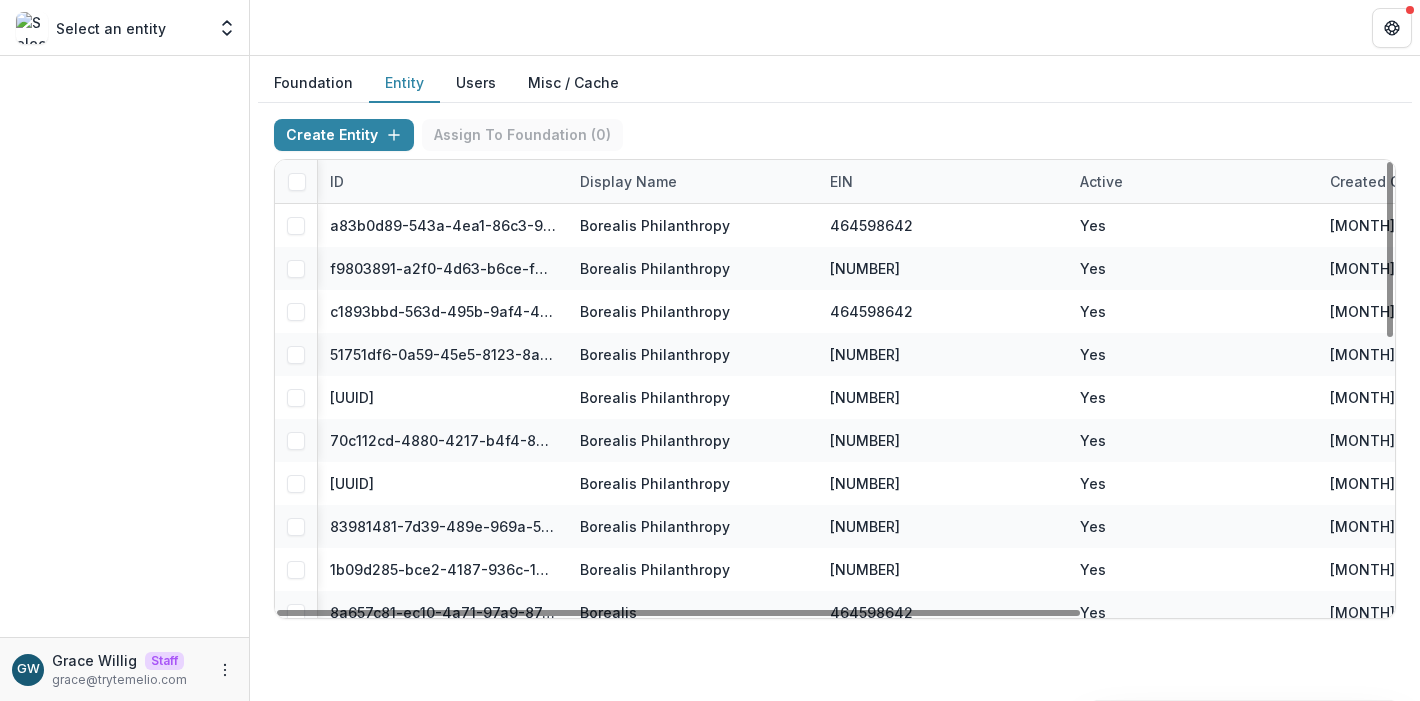 scroll, scrollTop: 0, scrollLeft: 233, axis: horizontal 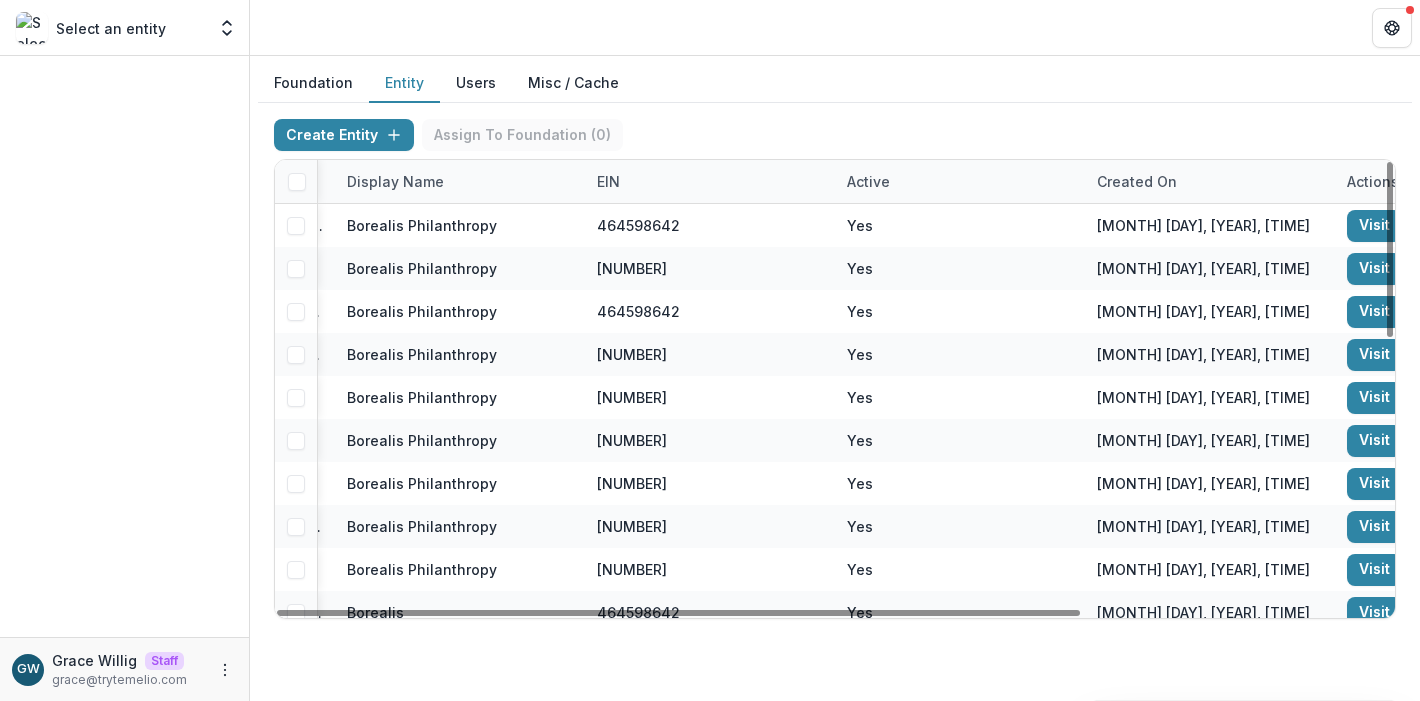 click on "Created on" at bounding box center [1137, 181] 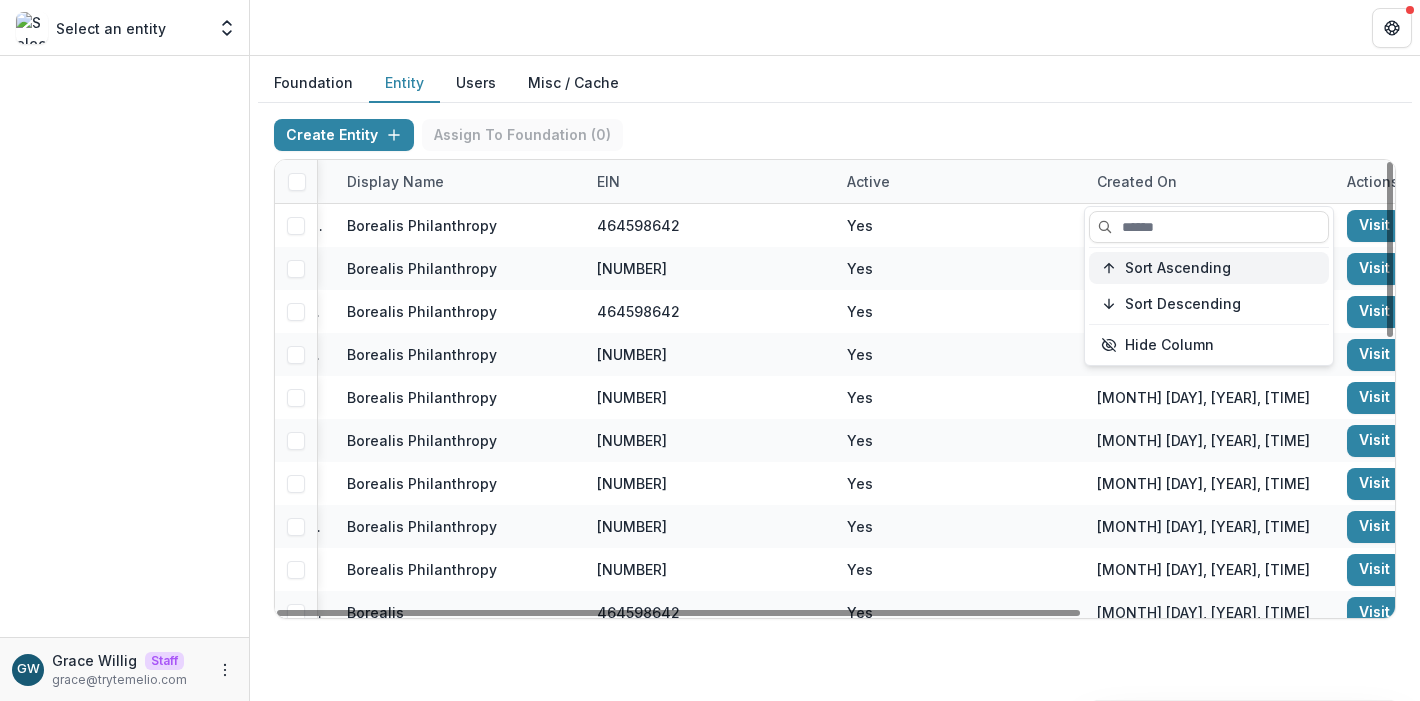 click on "Sort Ascending" at bounding box center [1209, 268] 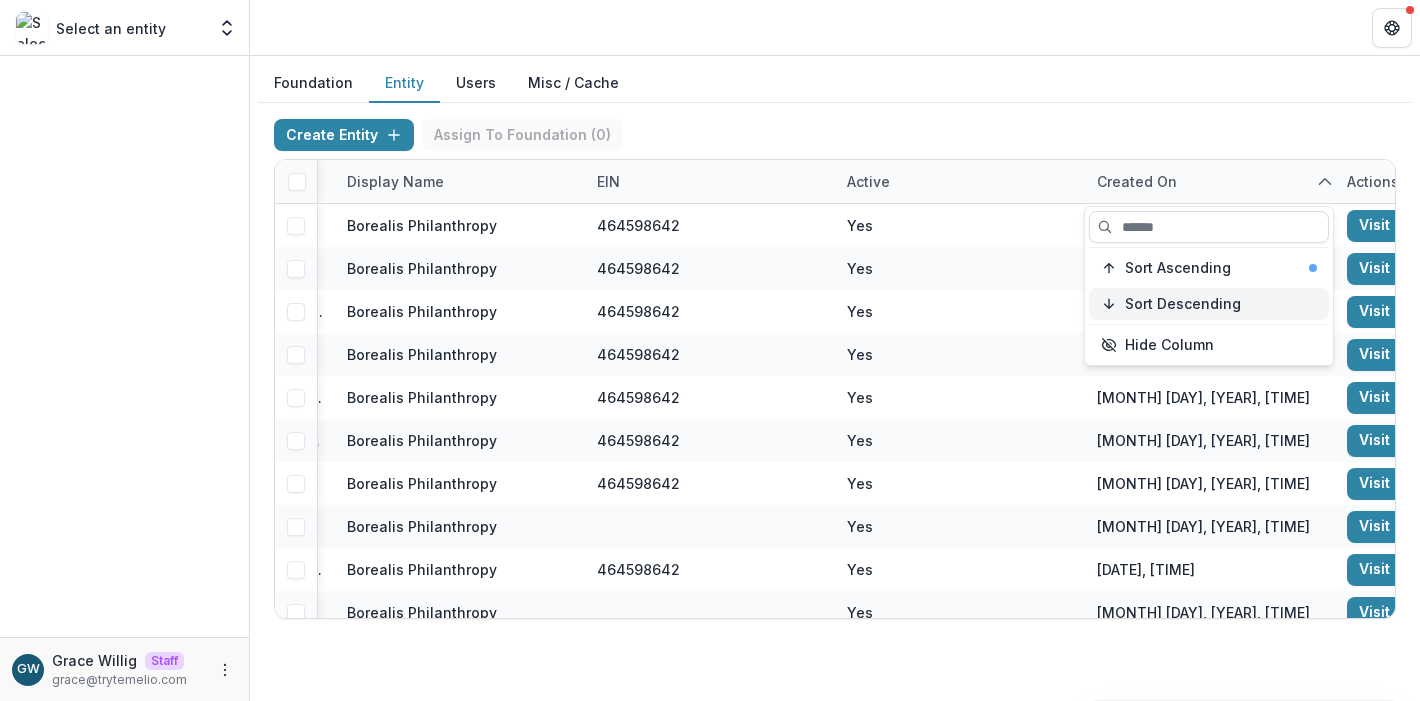 click on "Sort Descending" at bounding box center [1183, 304] 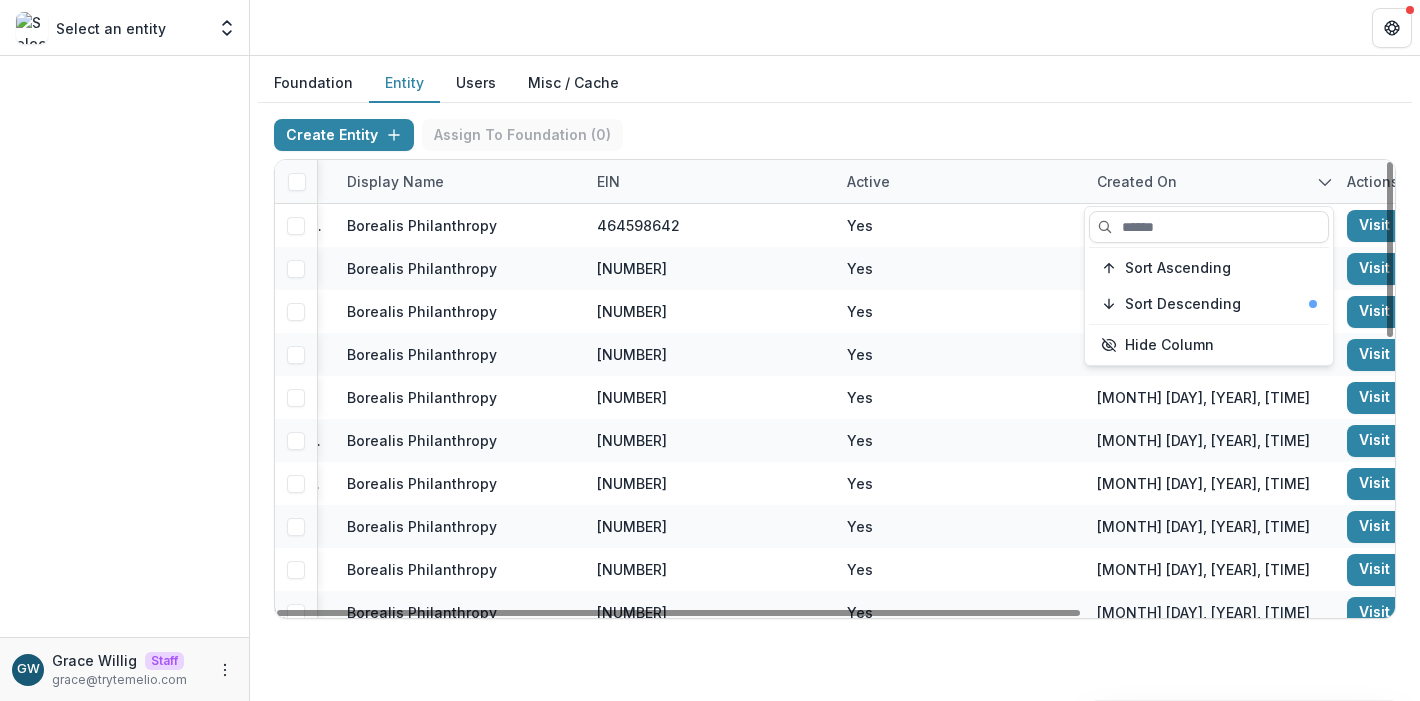 click on "Create Entity Assign To Foundation ( 0 )" at bounding box center (835, 139) 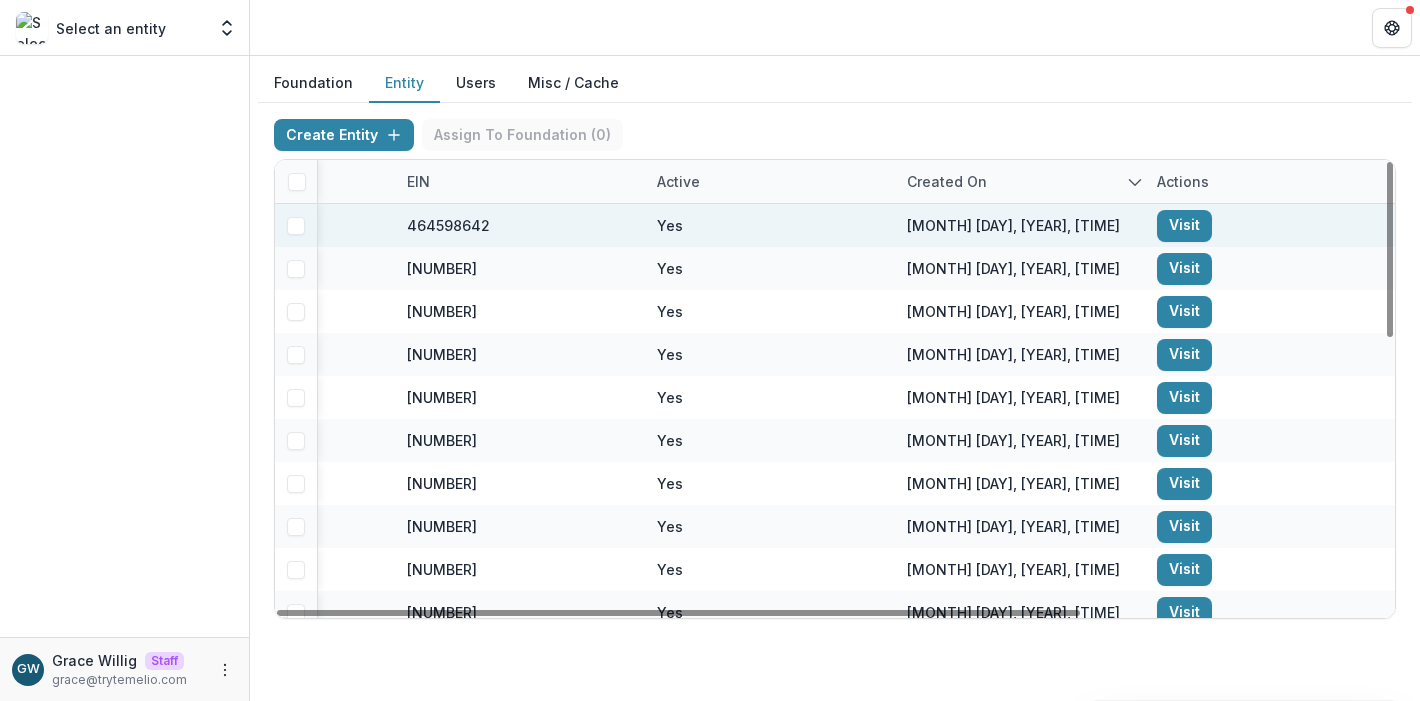 scroll, scrollTop: 2, scrollLeft: 423, axis: both 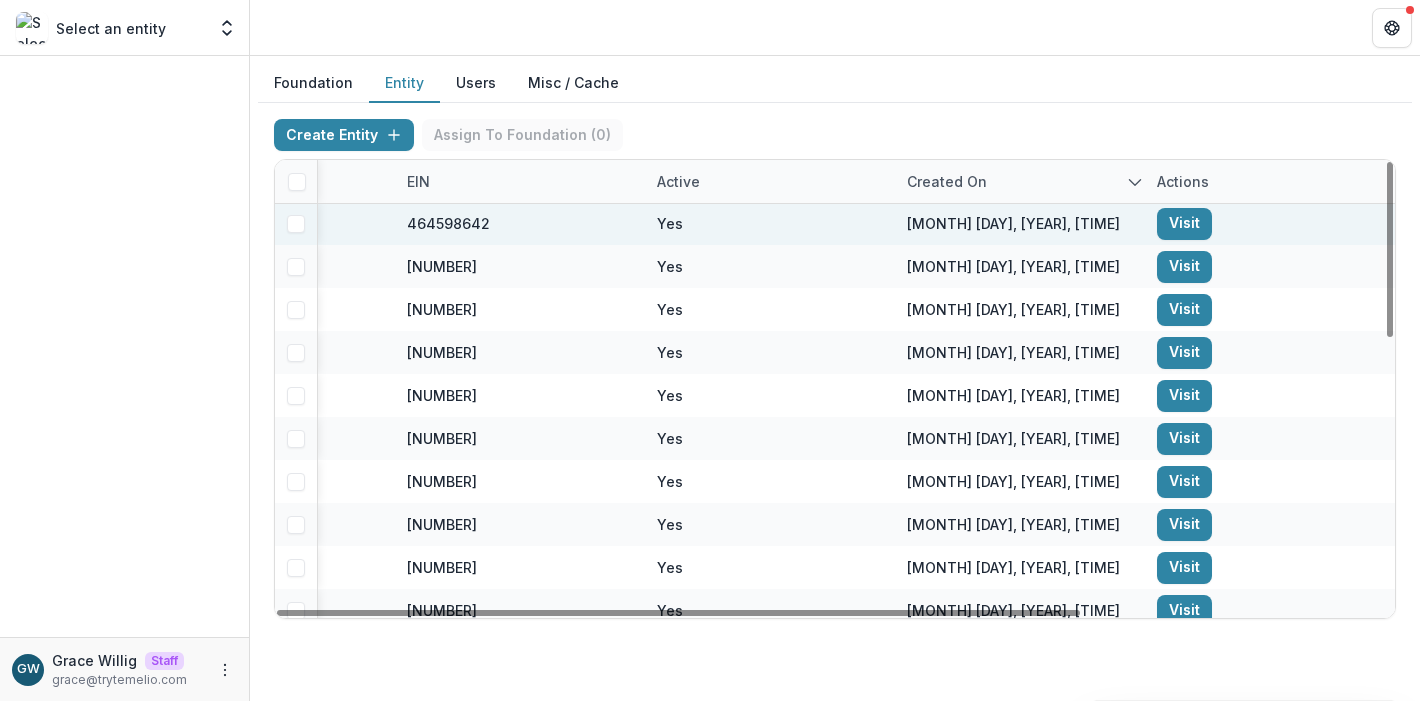 click on "Visit" at bounding box center (1270, 223) 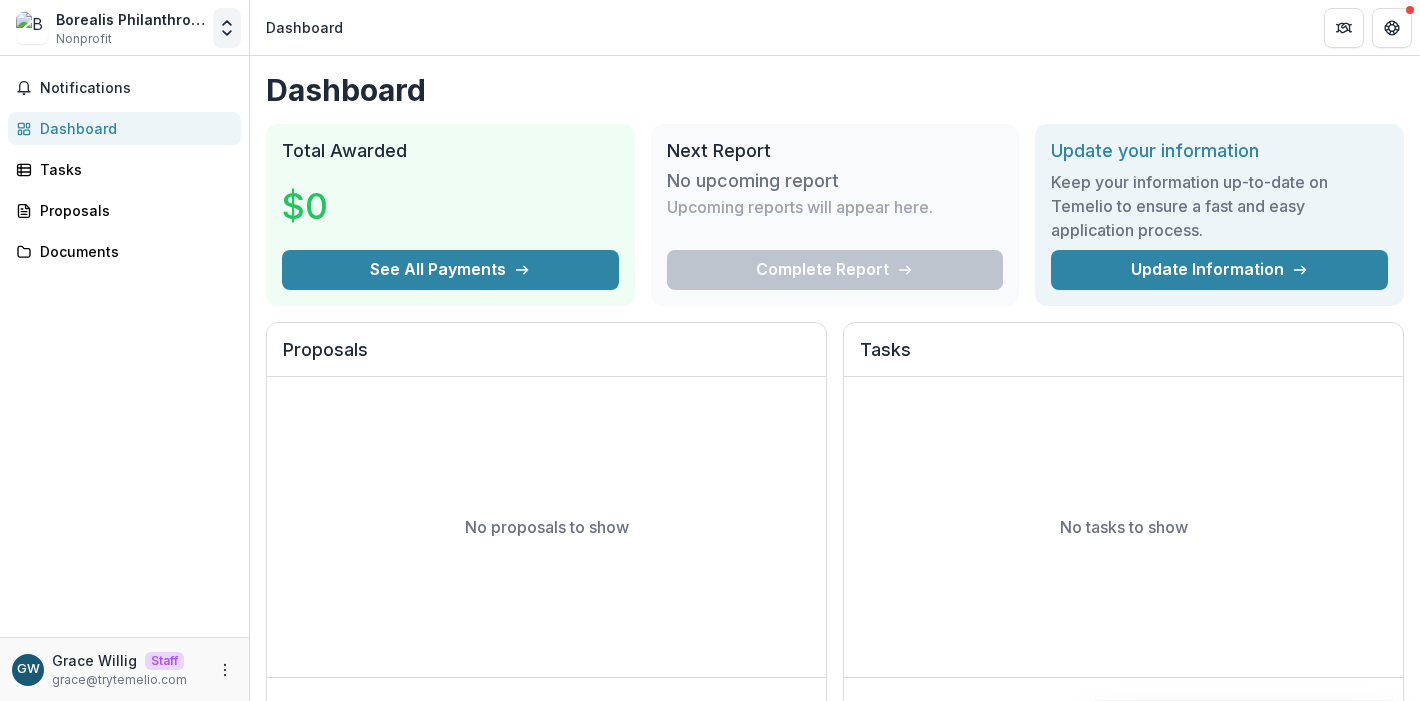 click 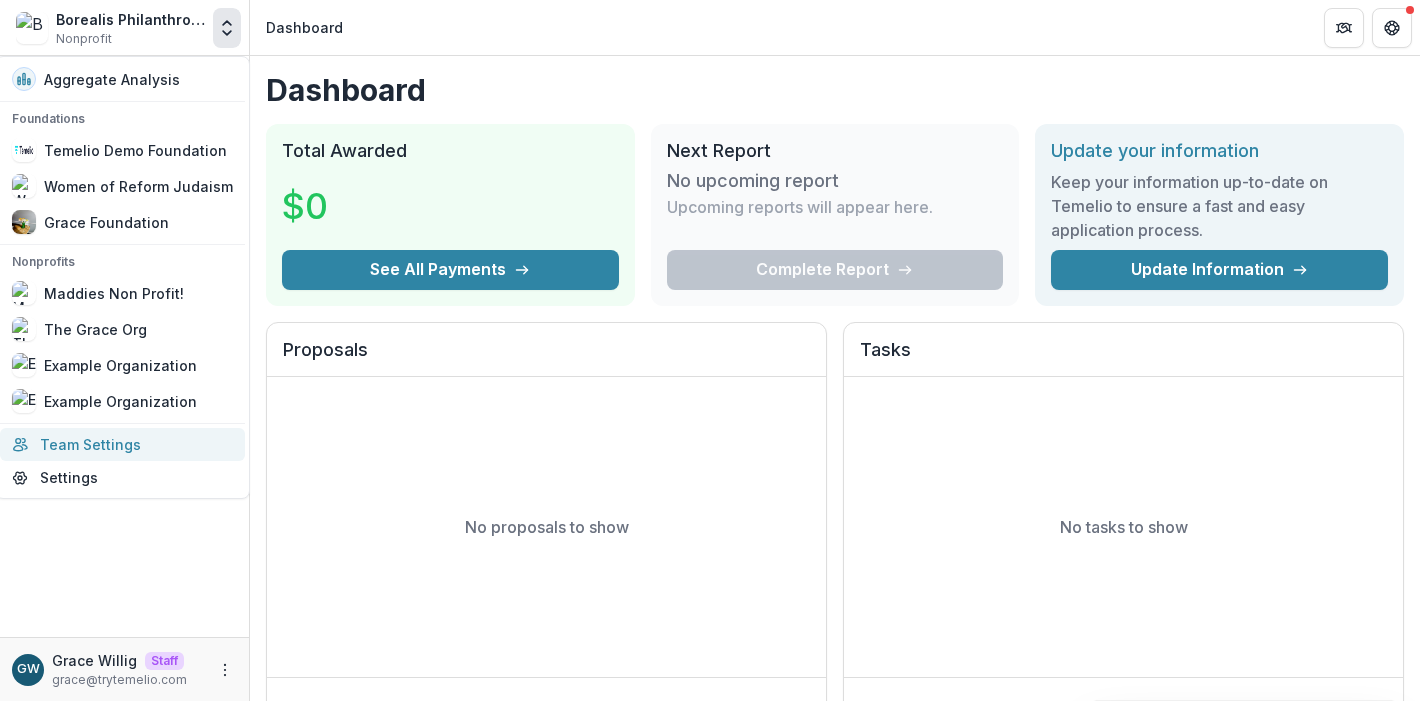 click on "Team Settings" at bounding box center (122, 444) 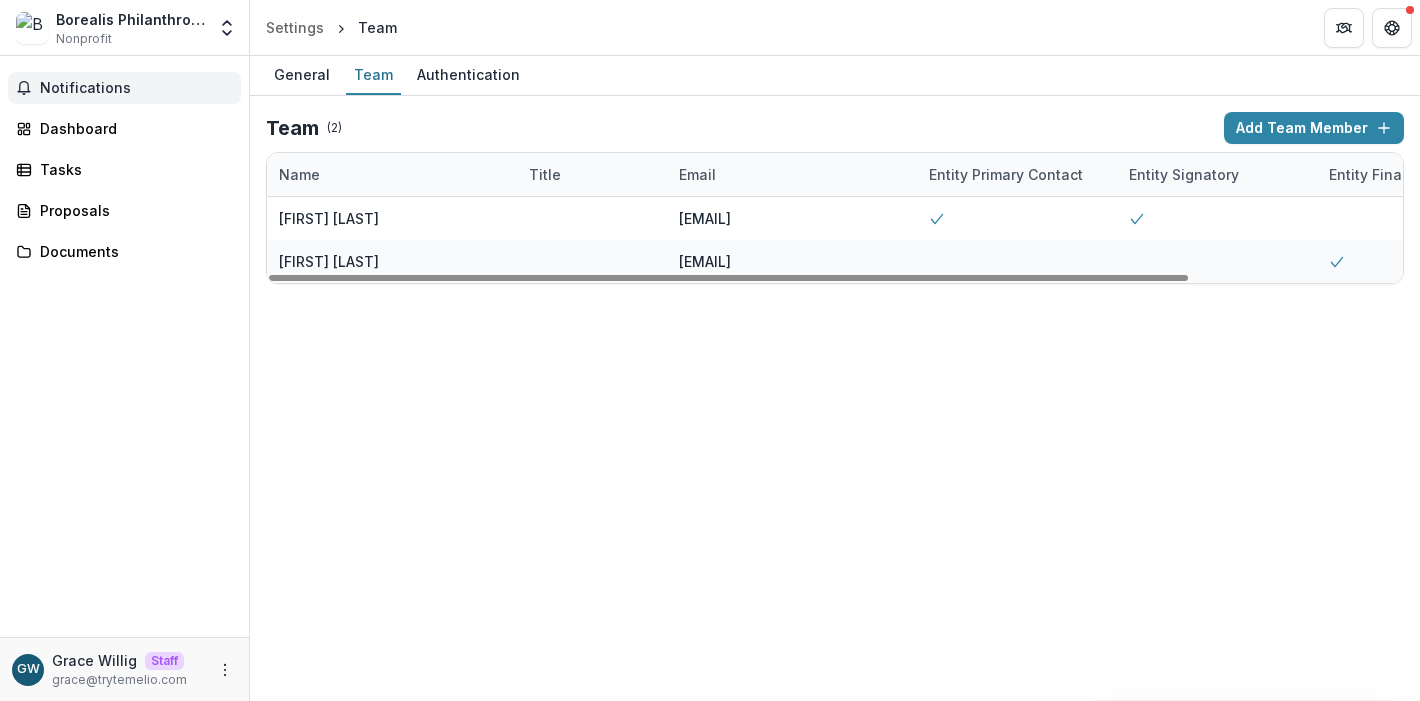 click on "Notifications" at bounding box center [136, 88] 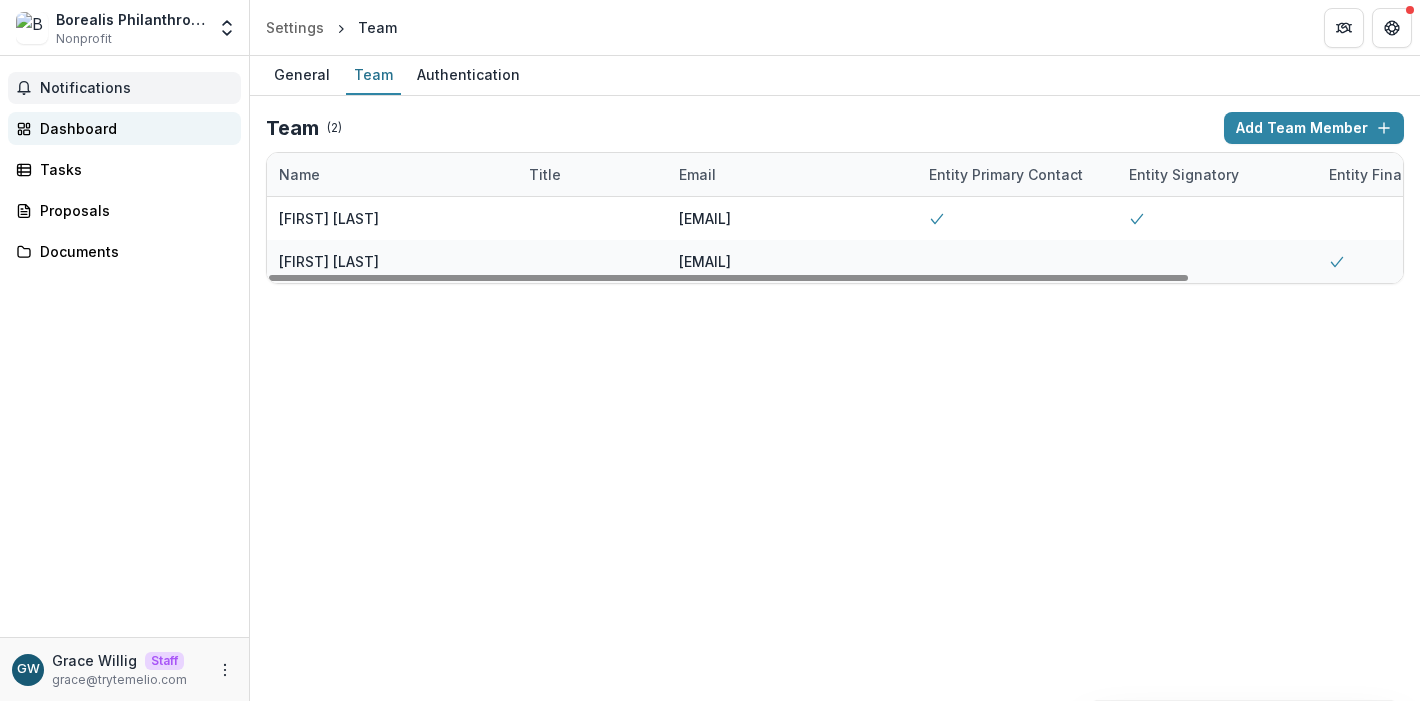 click on "Dashboard" at bounding box center (132, 128) 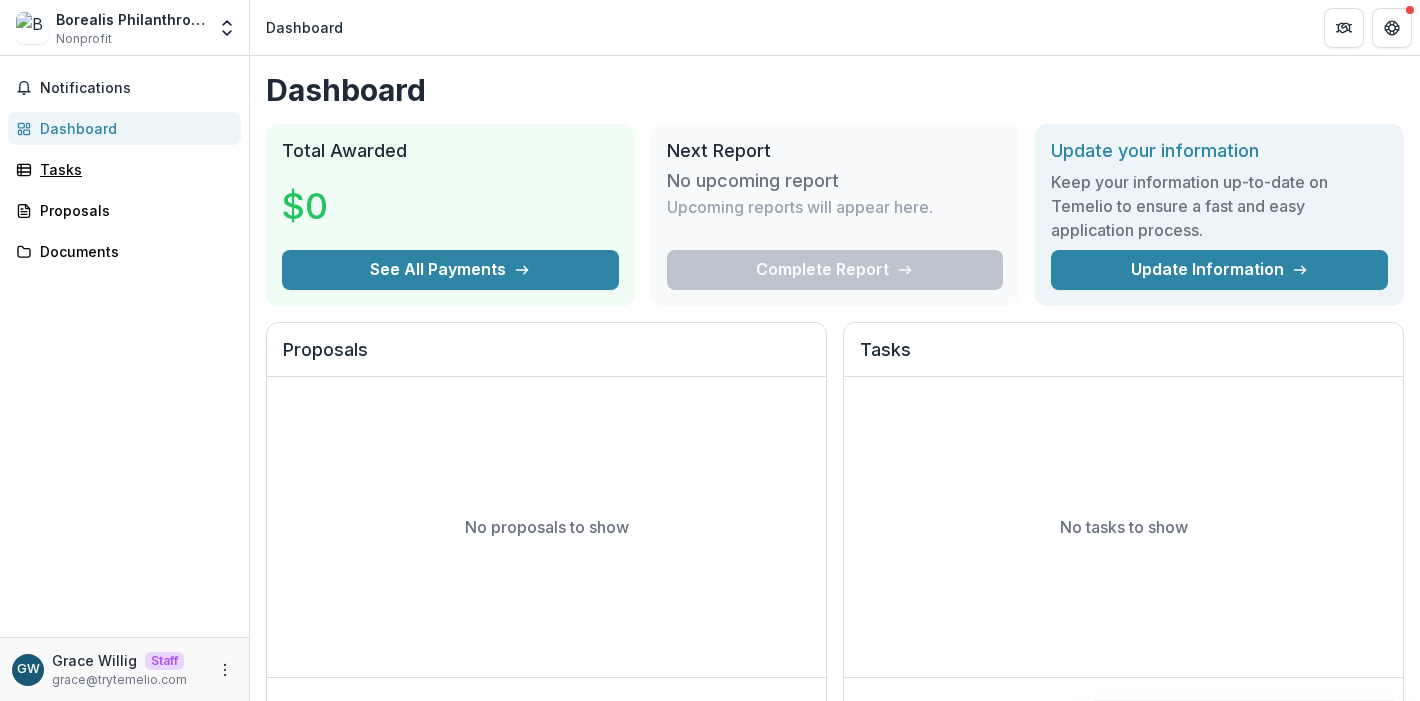 drag, startPoint x: 107, startPoint y: 177, endPoint x: 99, endPoint y: 191, distance: 16.124516 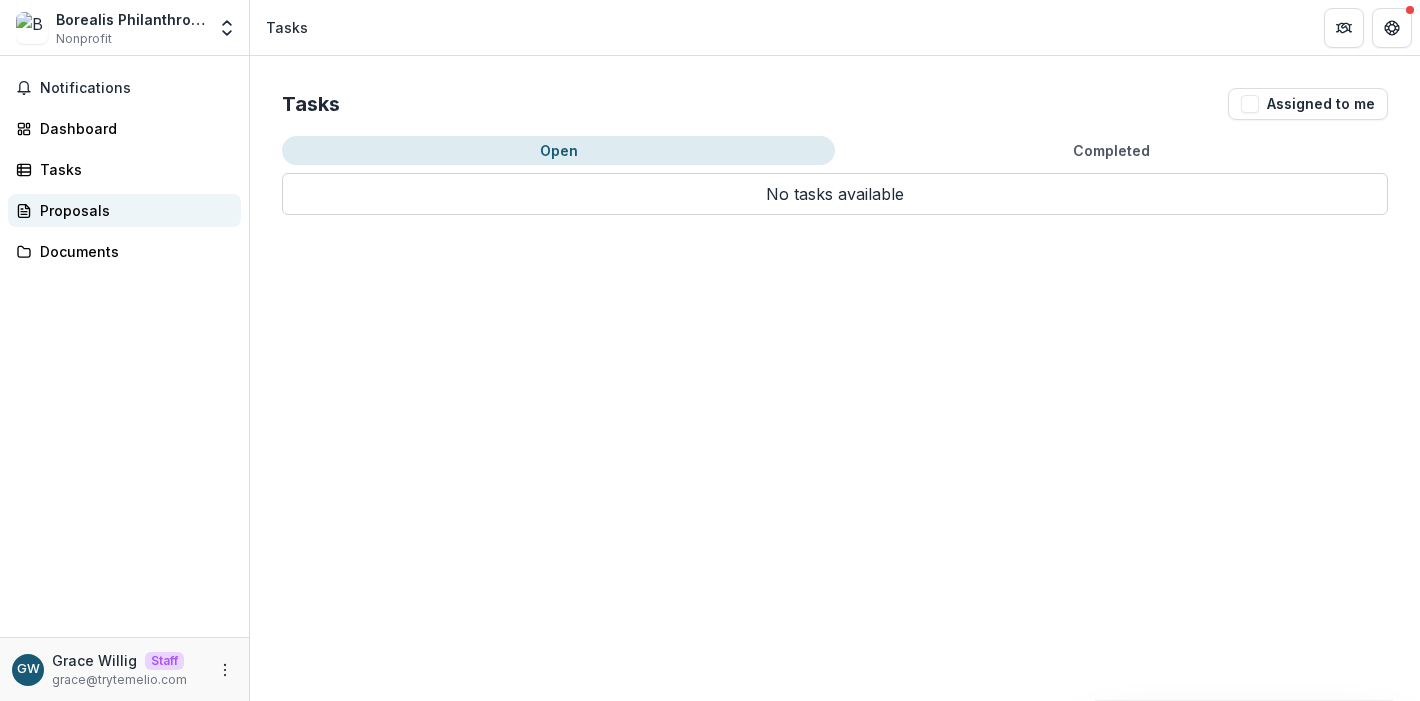 click on "Proposals" at bounding box center (132, 210) 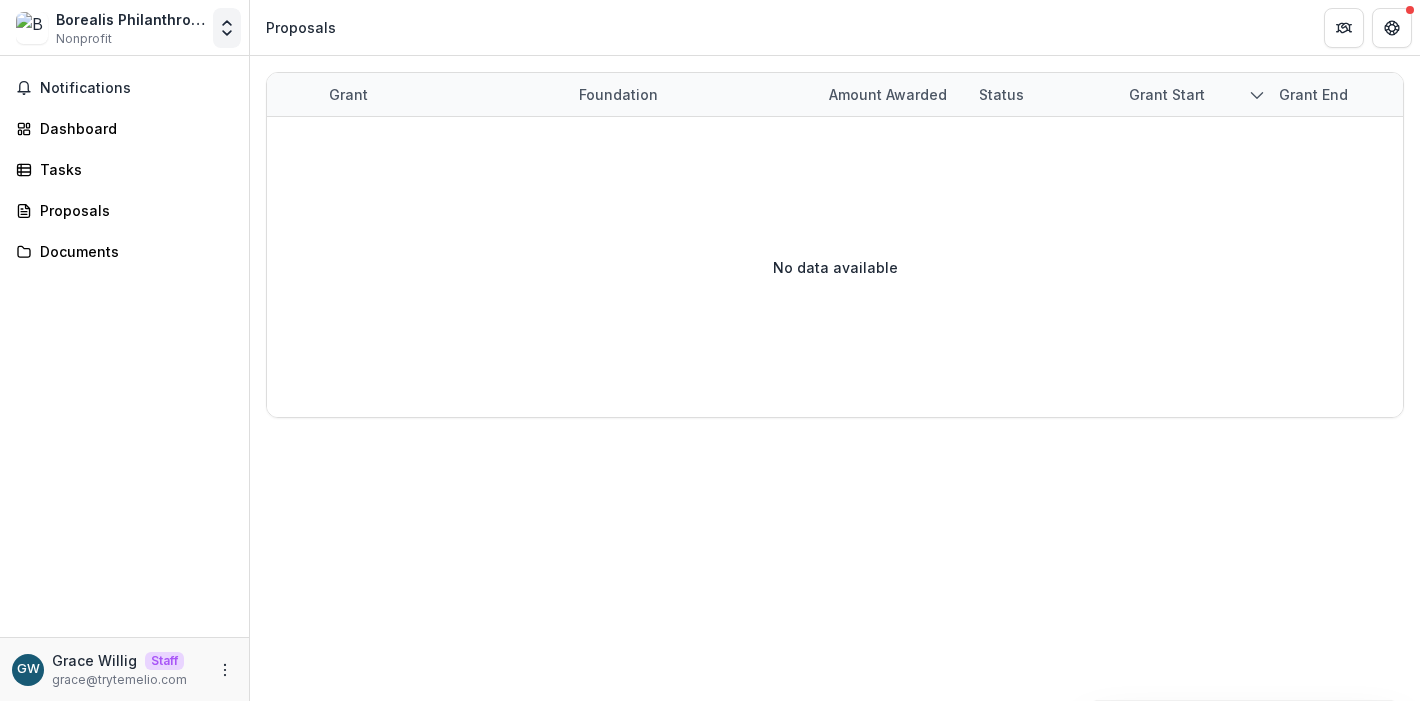 click at bounding box center (227, 28) 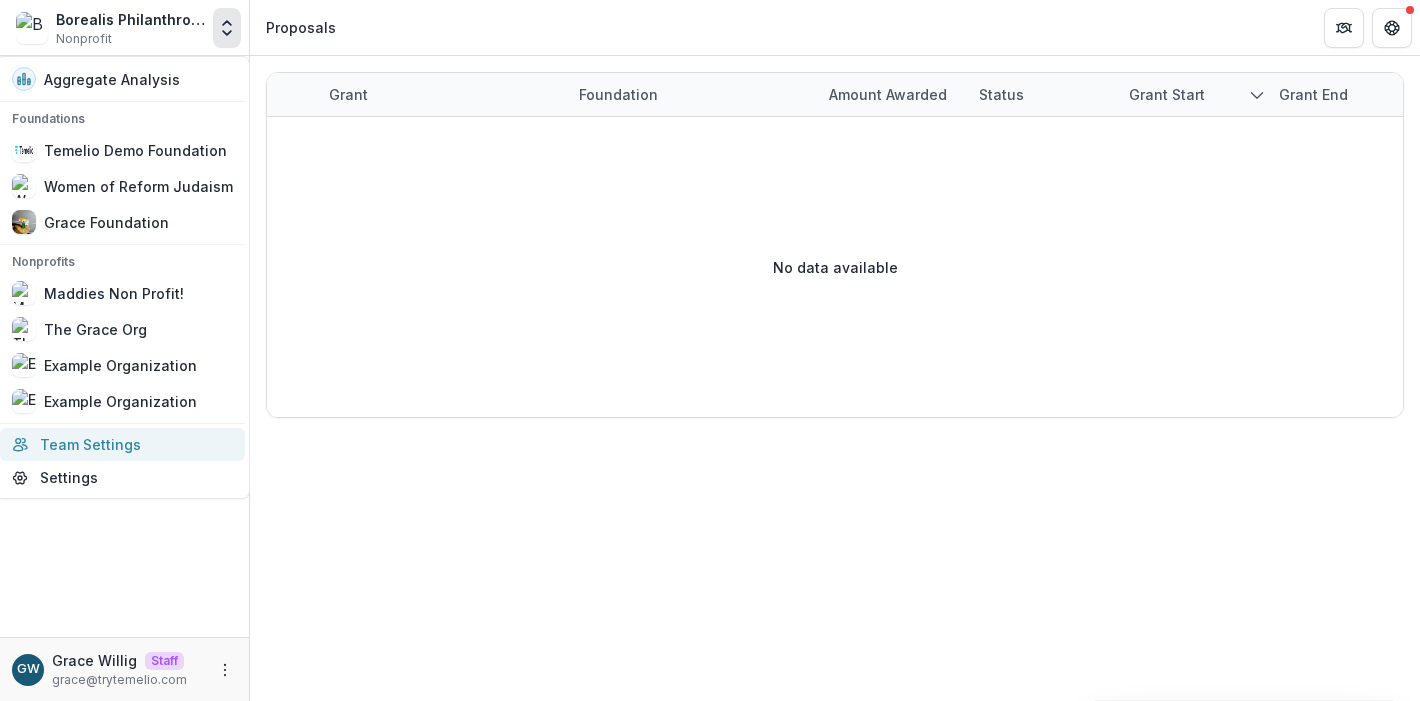click on "Team Settings" at bounding box center (122, 444) 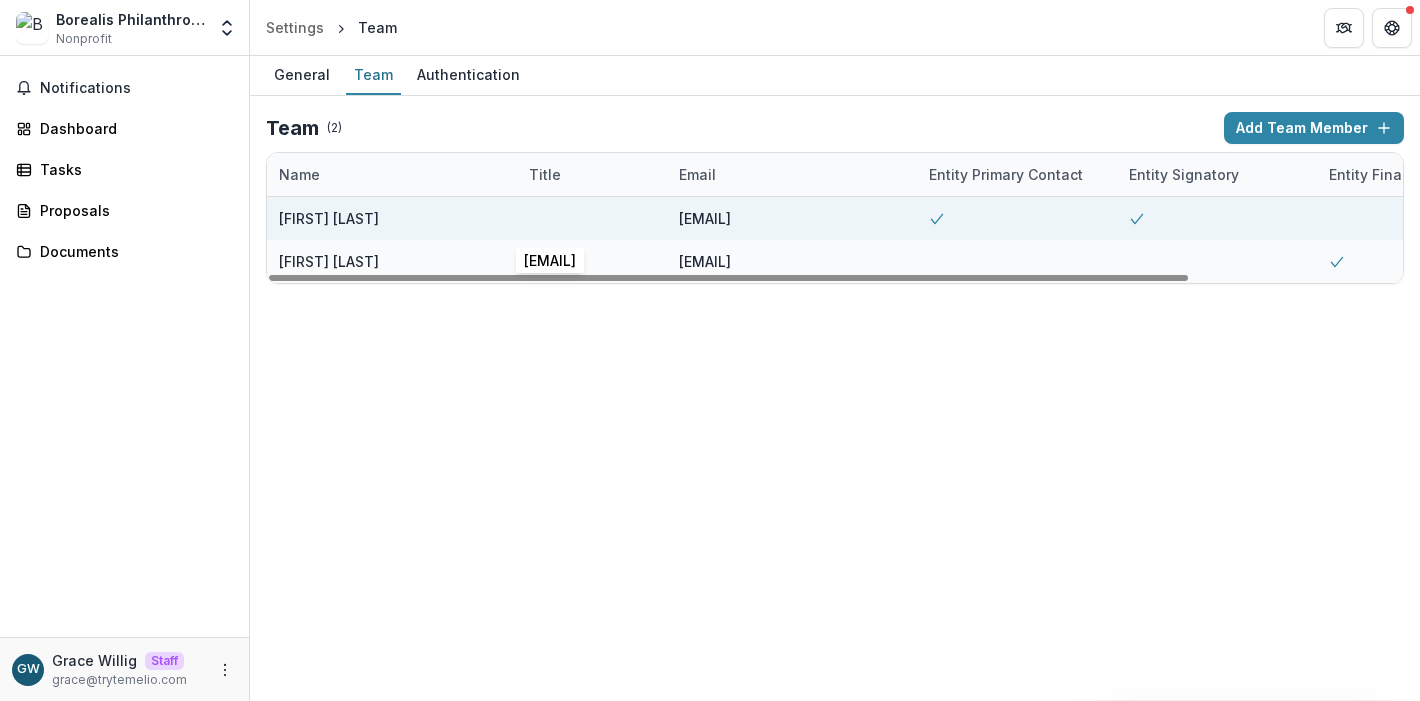 scroll, scrollTop: 0, scrollLeft: 264, axis: horizontal 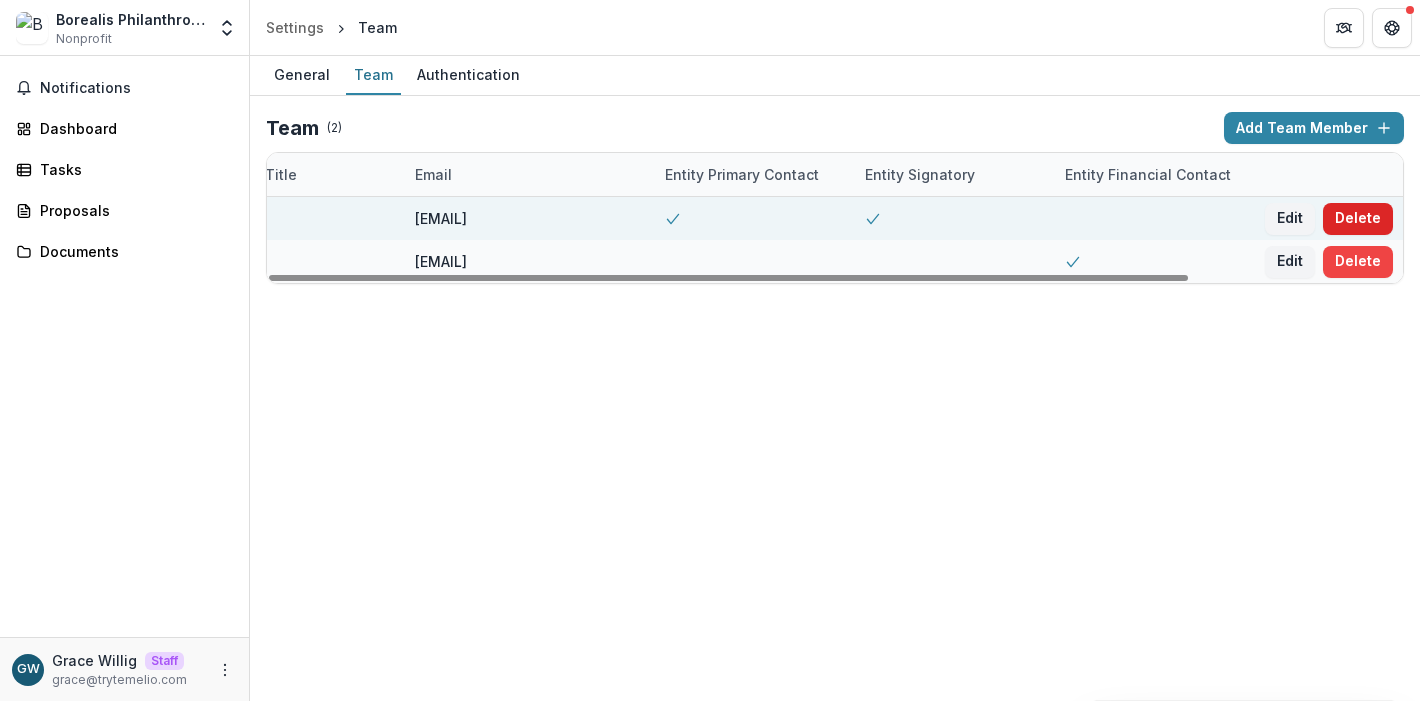 click on "Delete" at bounding box center [1358, 219] 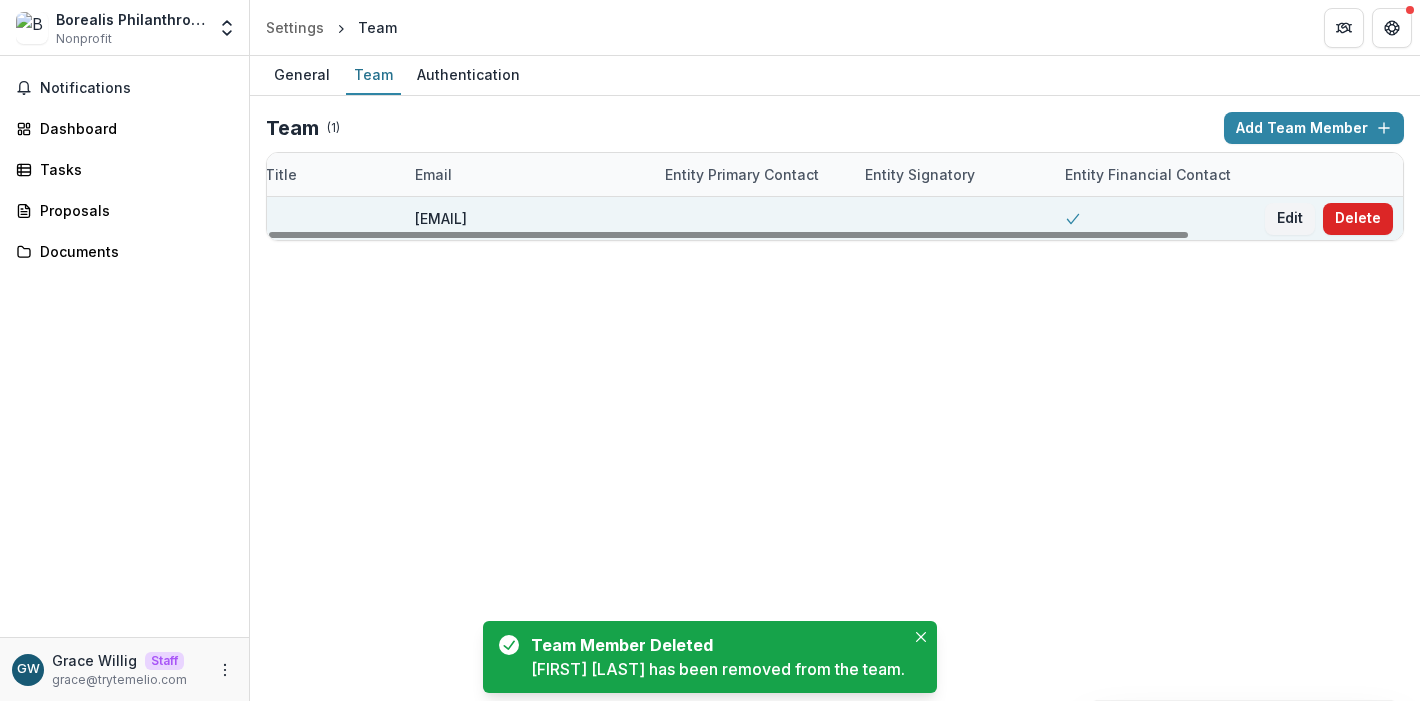 click on "Delete" at bounding box center (1358, 219) 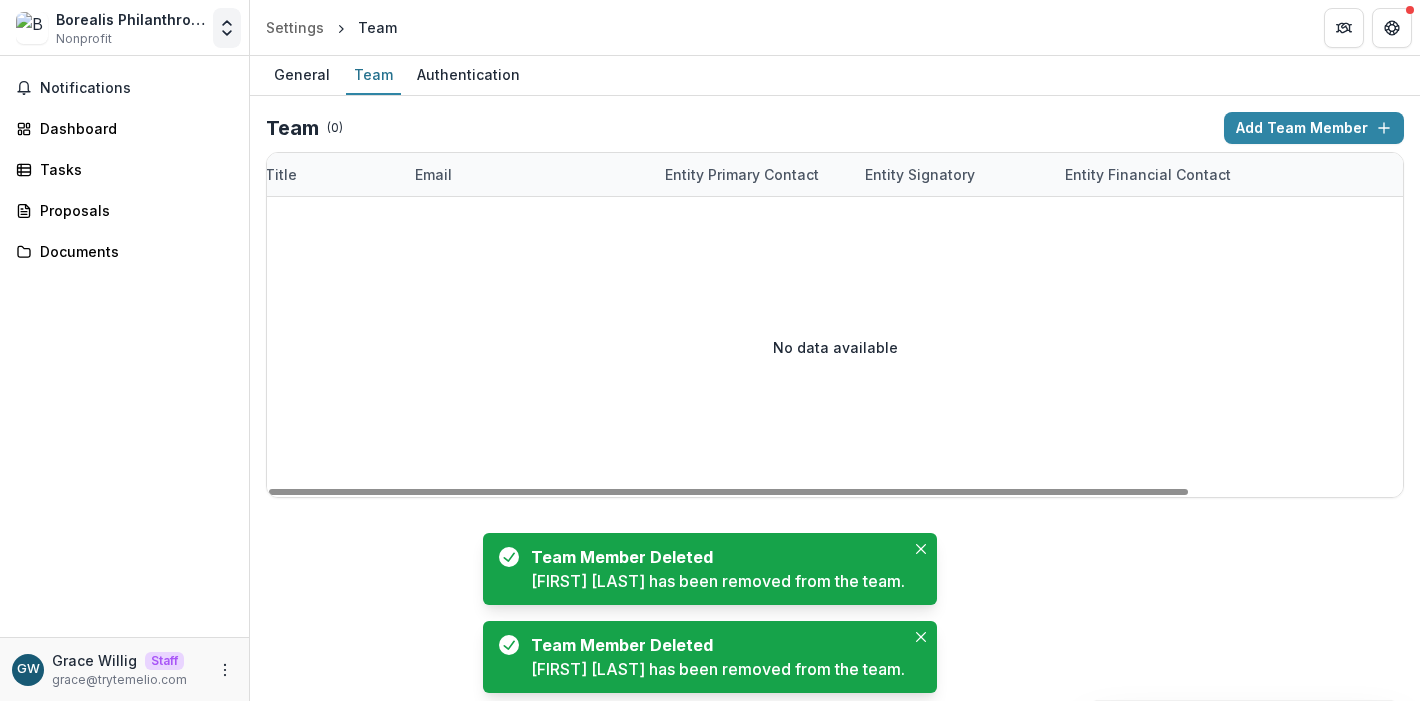 click 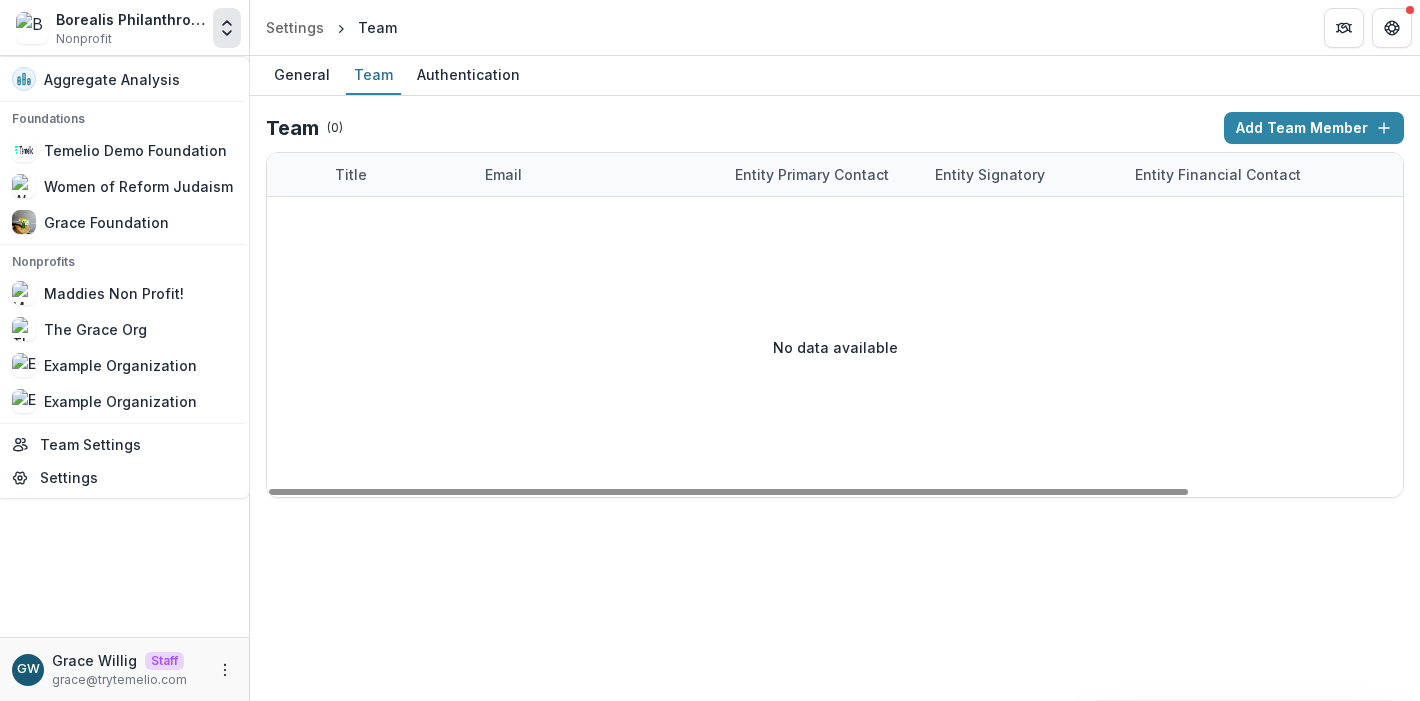 scroll, scrollTop: 0, scrollLeft: 155, axis: horizontal 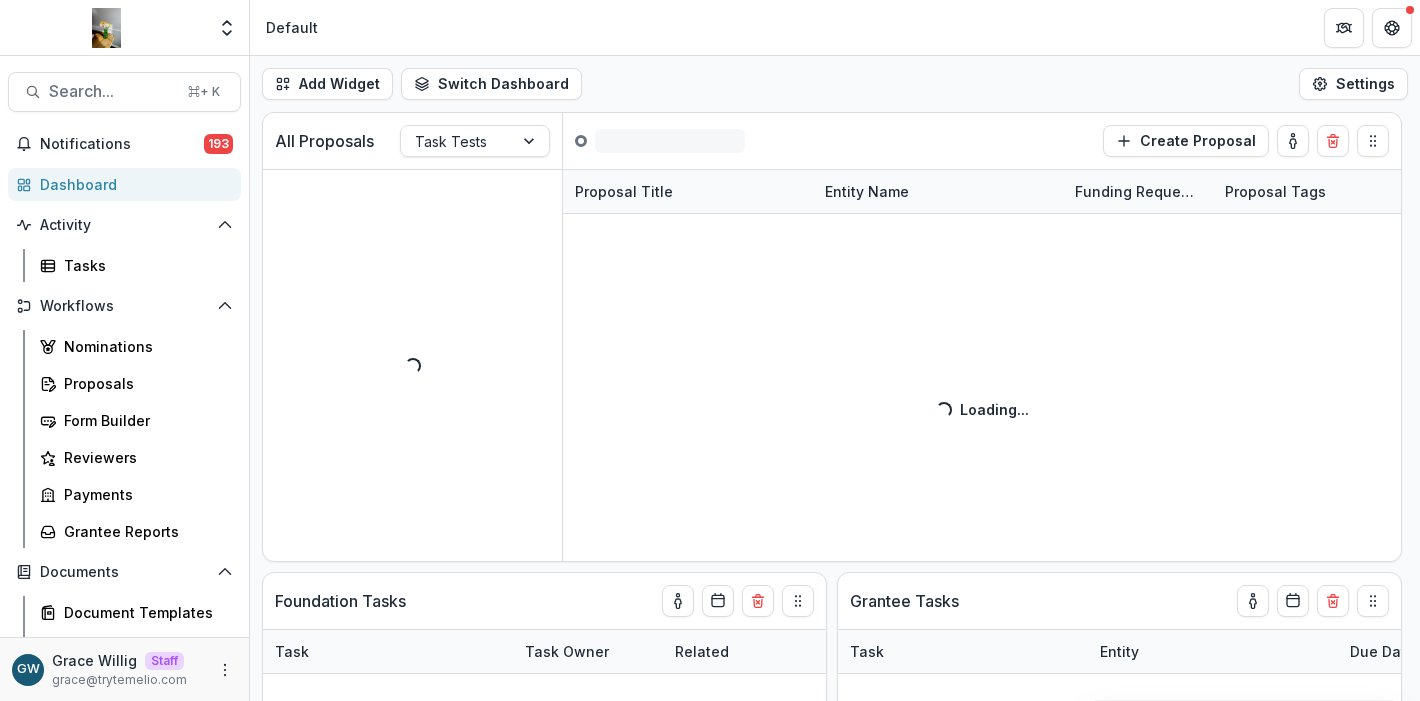 select on "******" 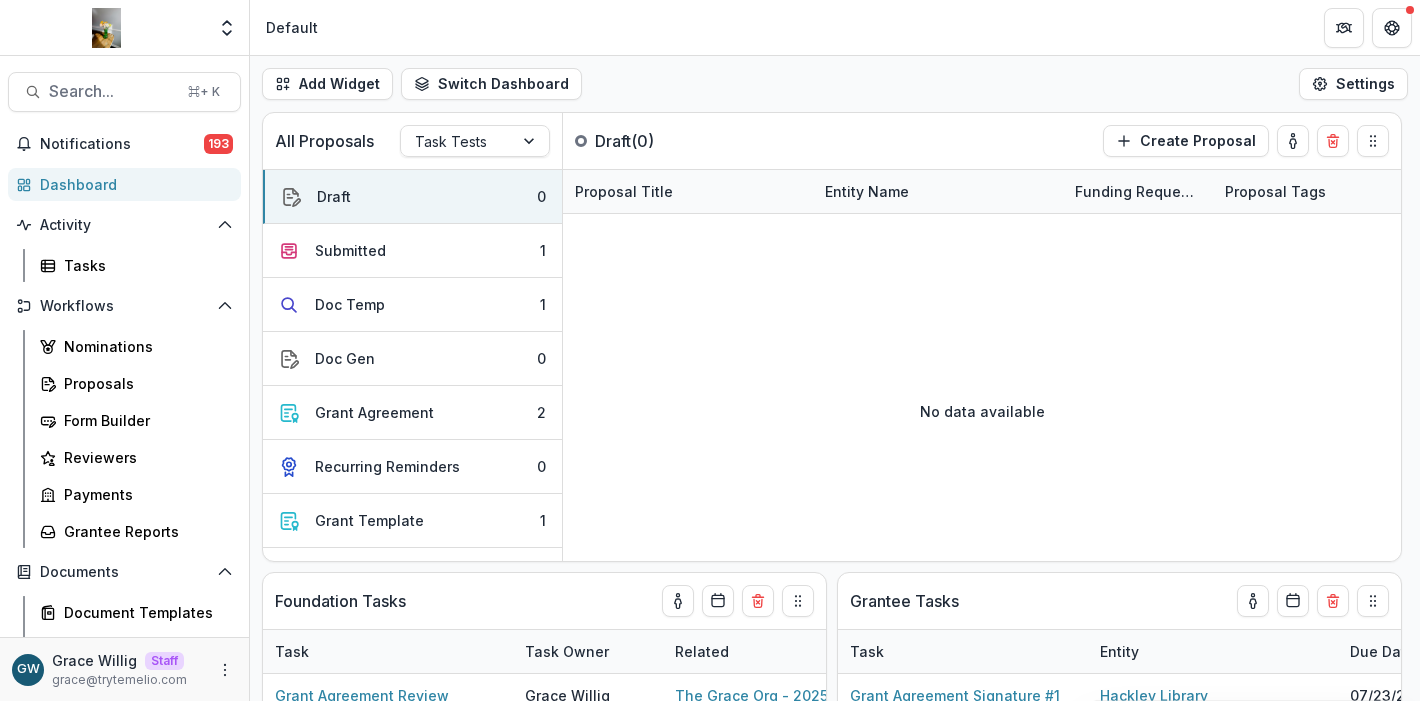 select on "******" 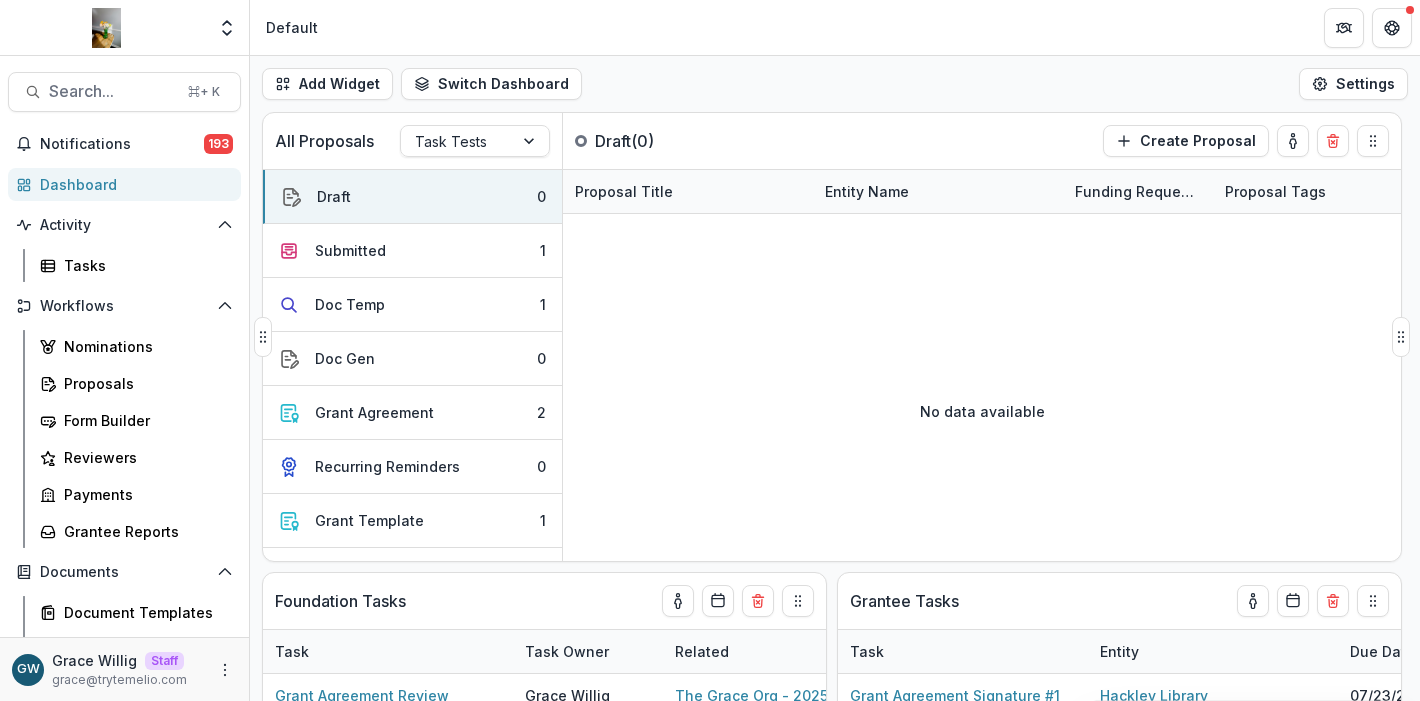 select on "******" 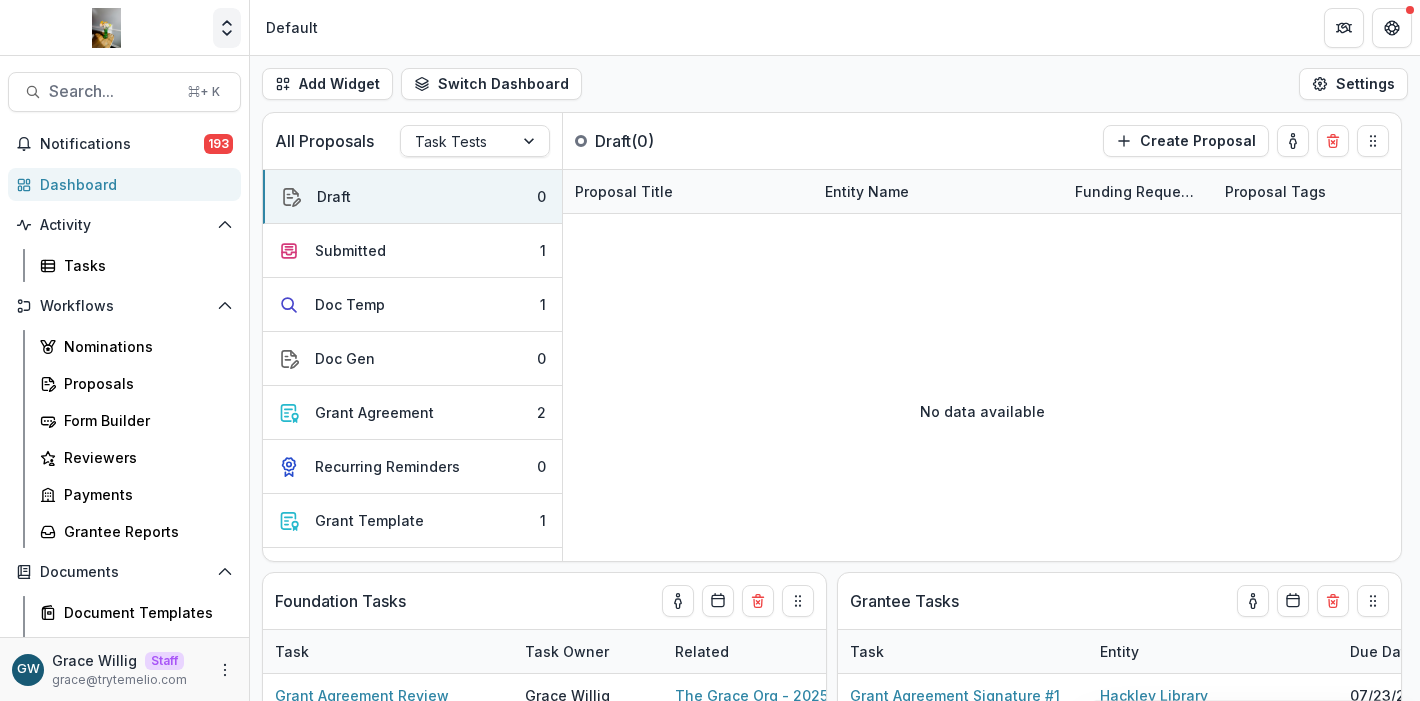 click 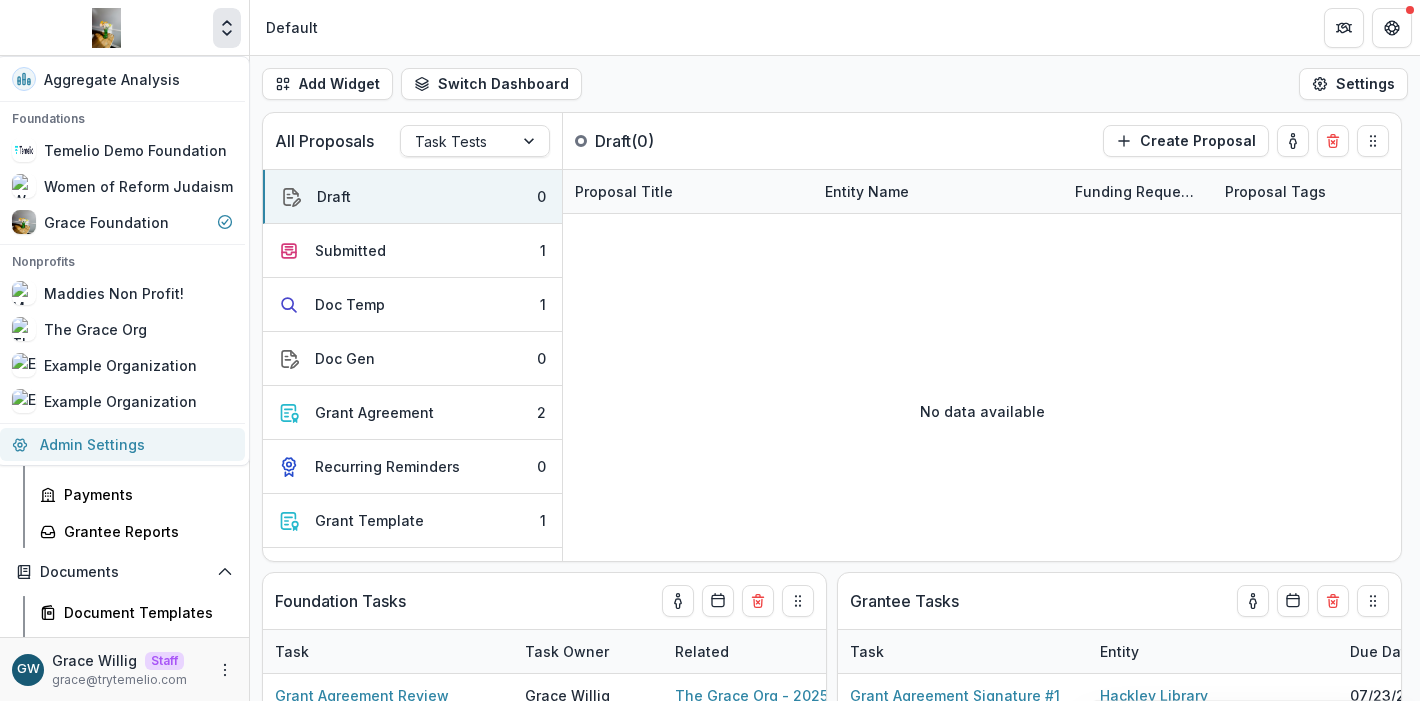 click on "Admin Settings" at bounding box center (122, 444) 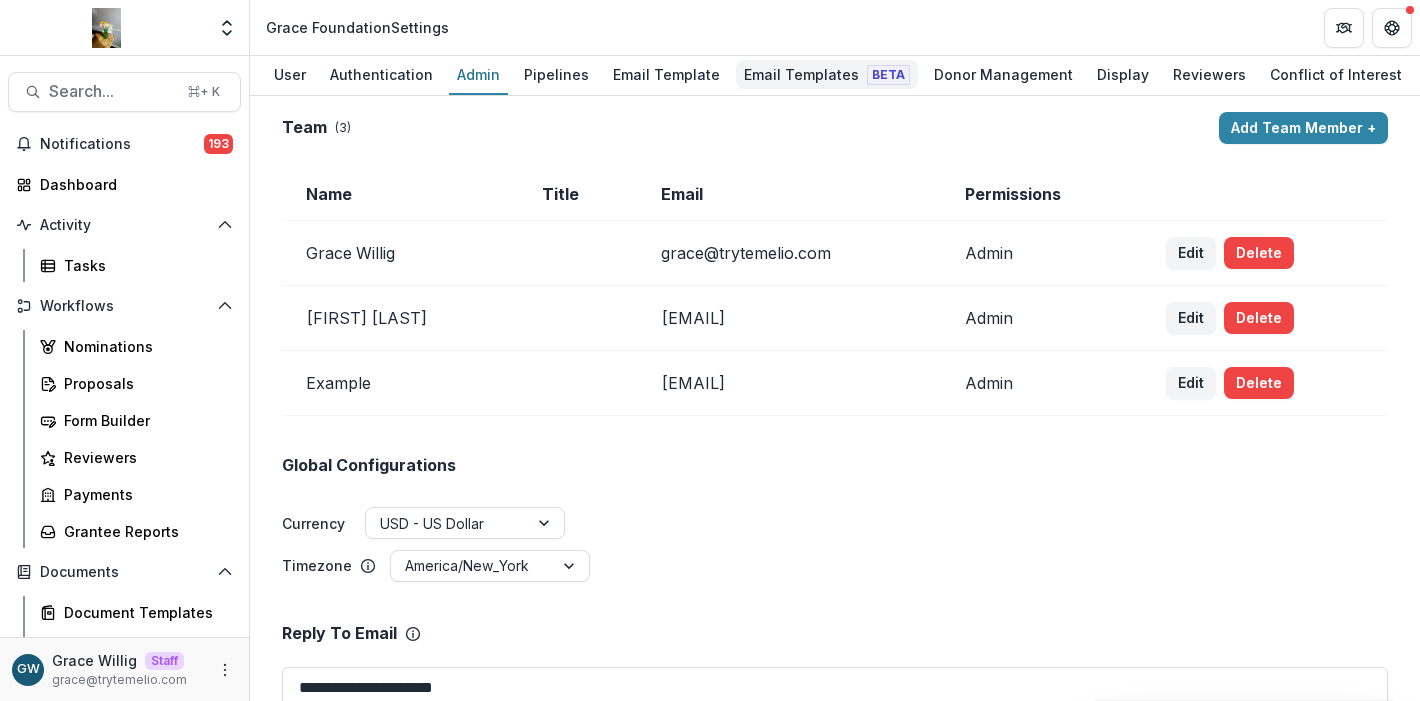 click on "Email Templates   Beta" at bounding box center [827, 74] 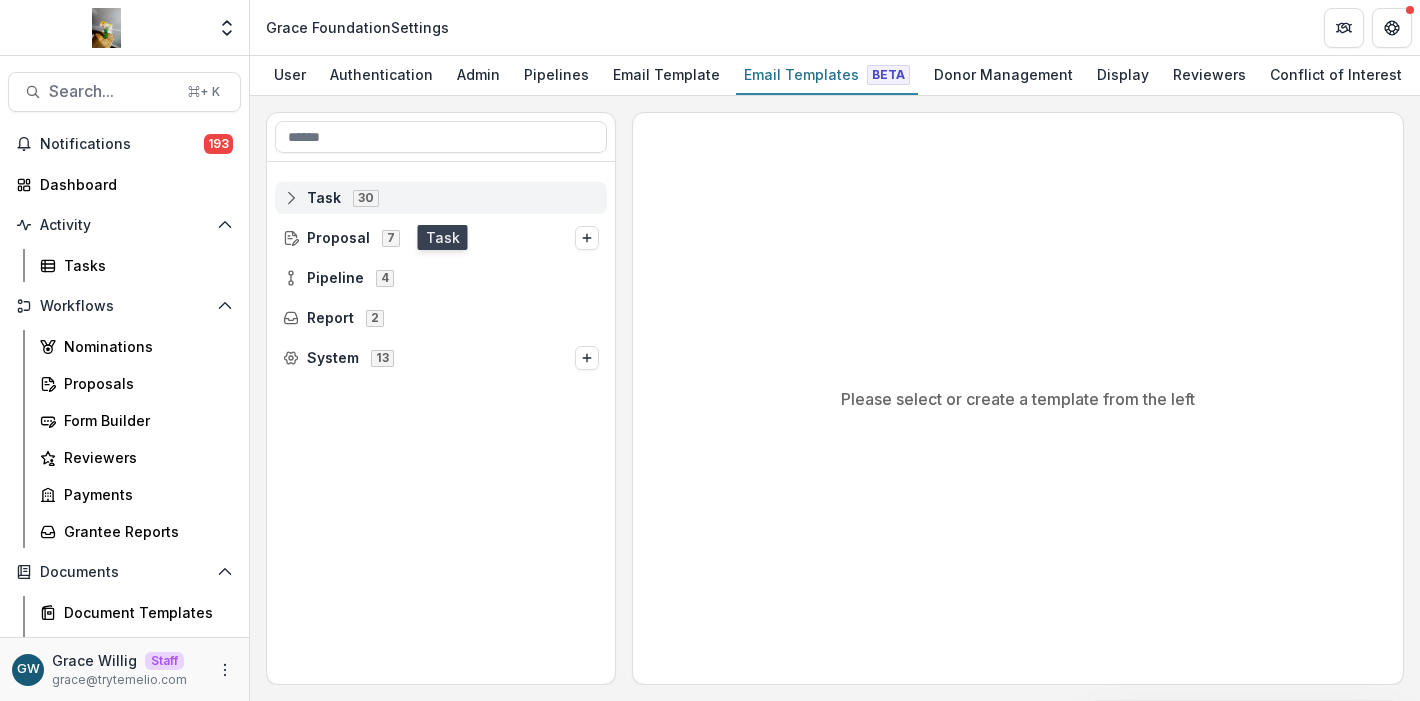 click 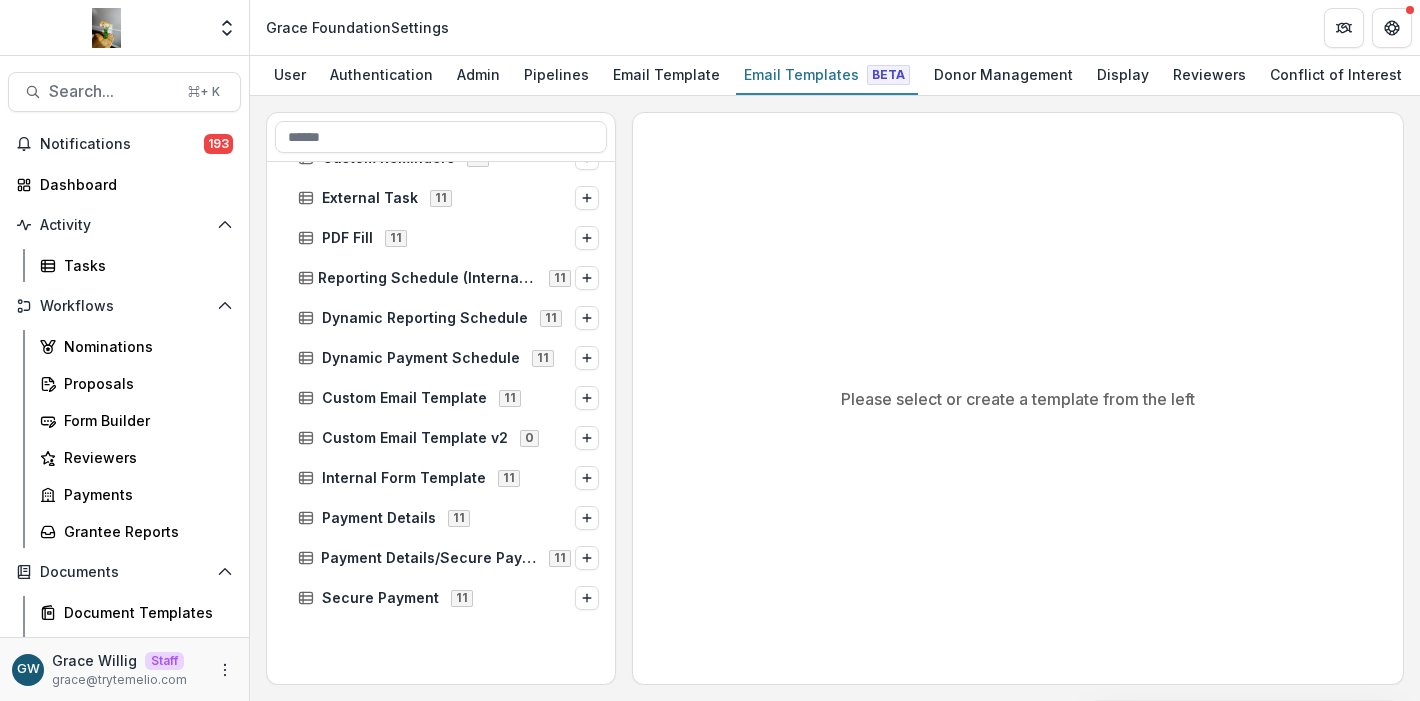 scroll, scrollTop: 0, scrollLeft: 0, axis: both 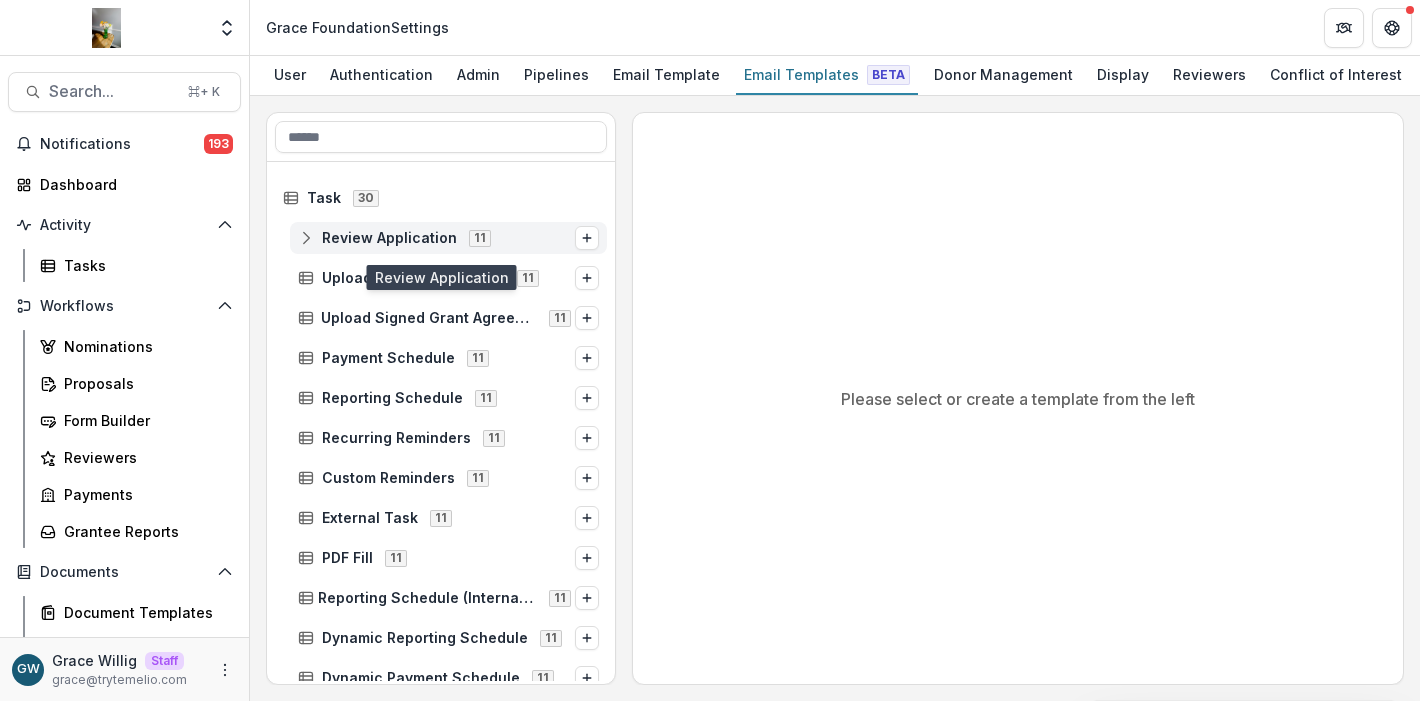 click on "Review Application" at bounding box center (389, 238) 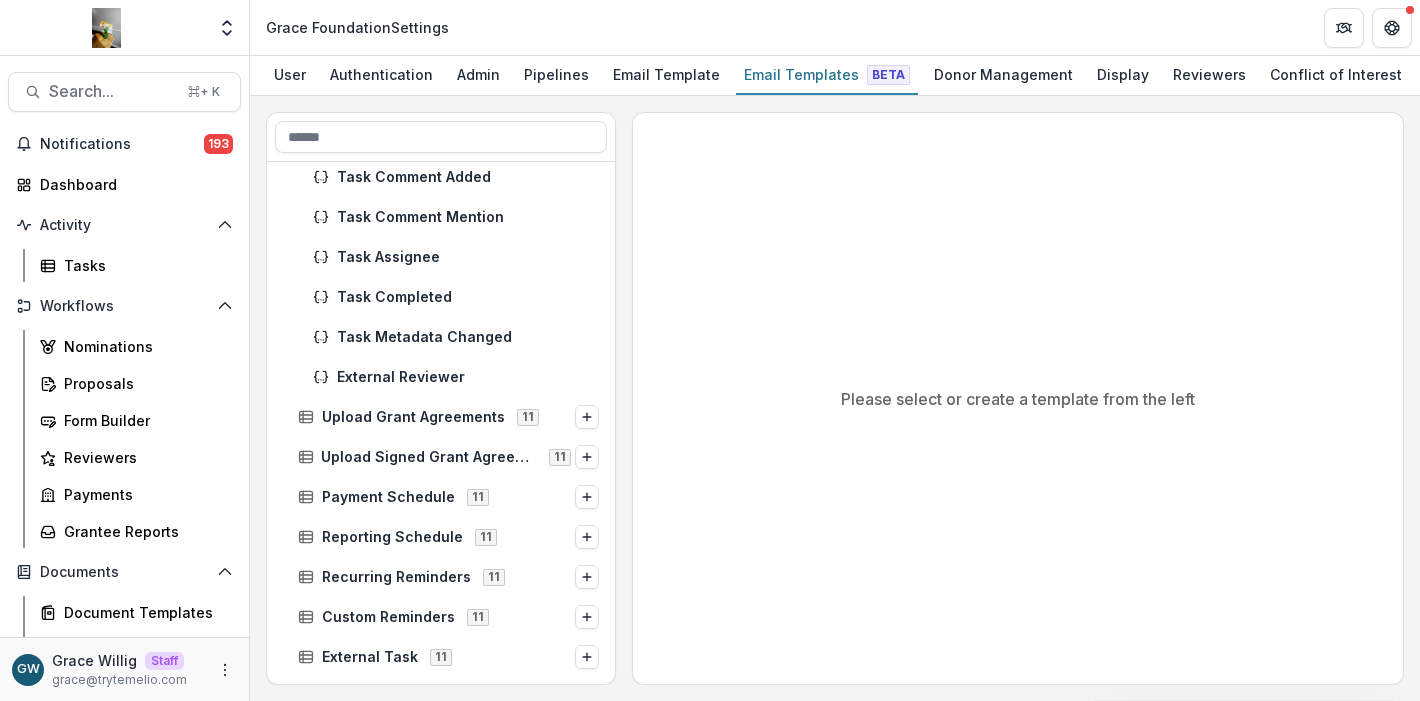 scroll, scrollTop: 391, scrollLeft: 0, axis: vertical 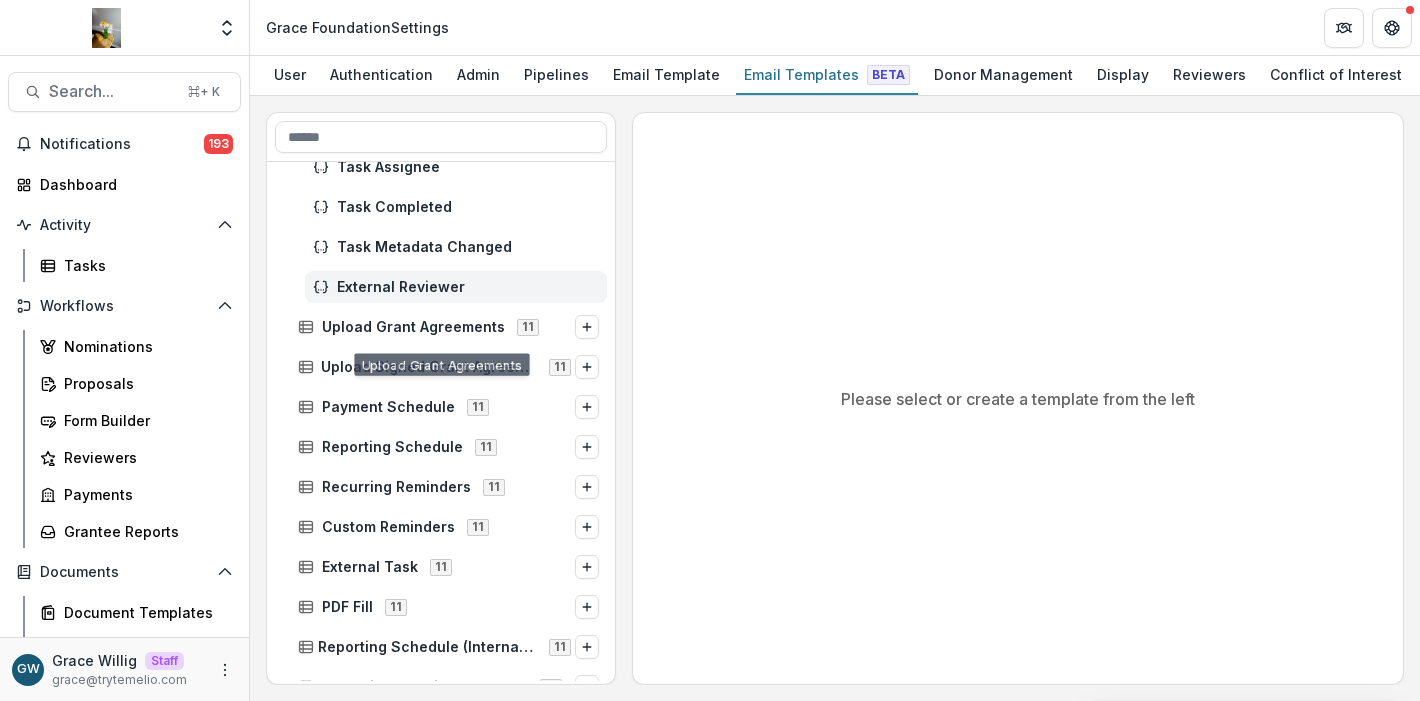 click on "External Reviewer" at bounding box center [468, 287] 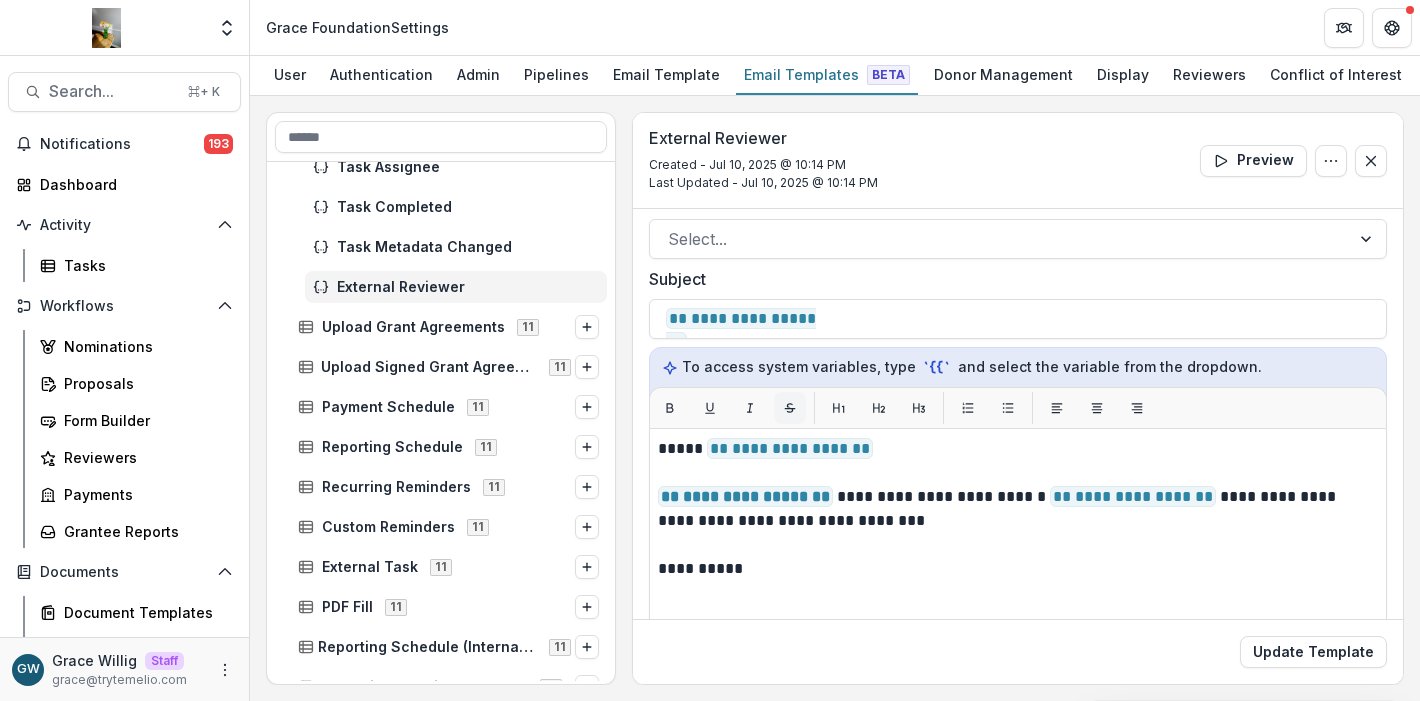 scroll, scrollTop: 169, scrollLeft: 0, axis: vertical 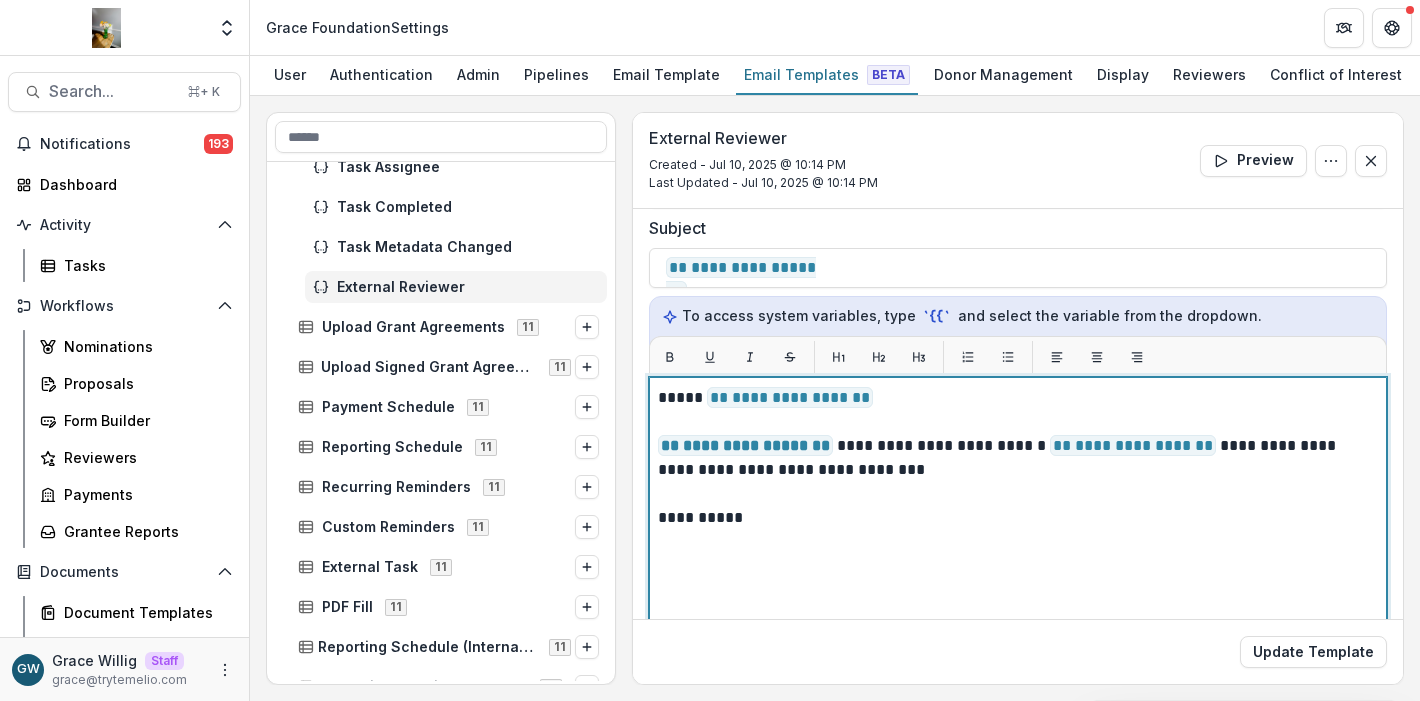 click on "**********" at bounding box center [1015, 398] 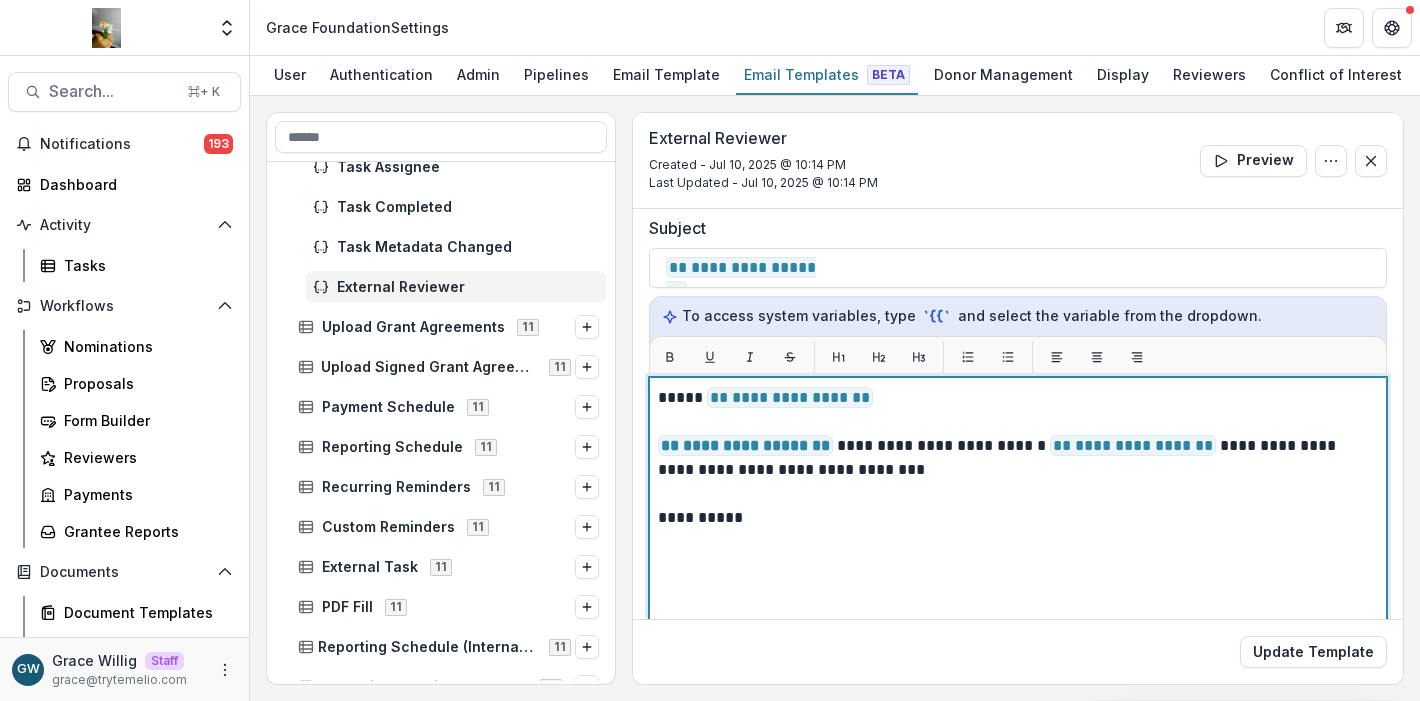 type 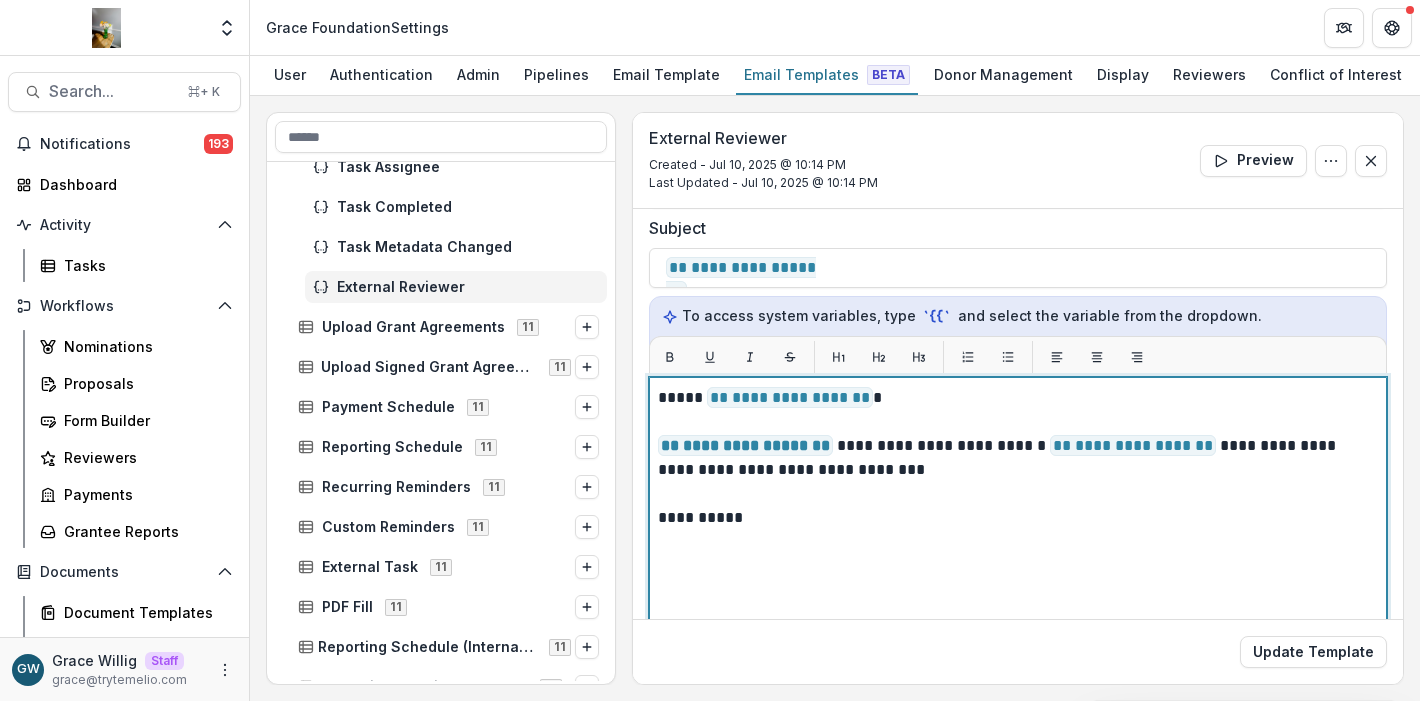 click on "**********" at bounding box center (1015, 518) 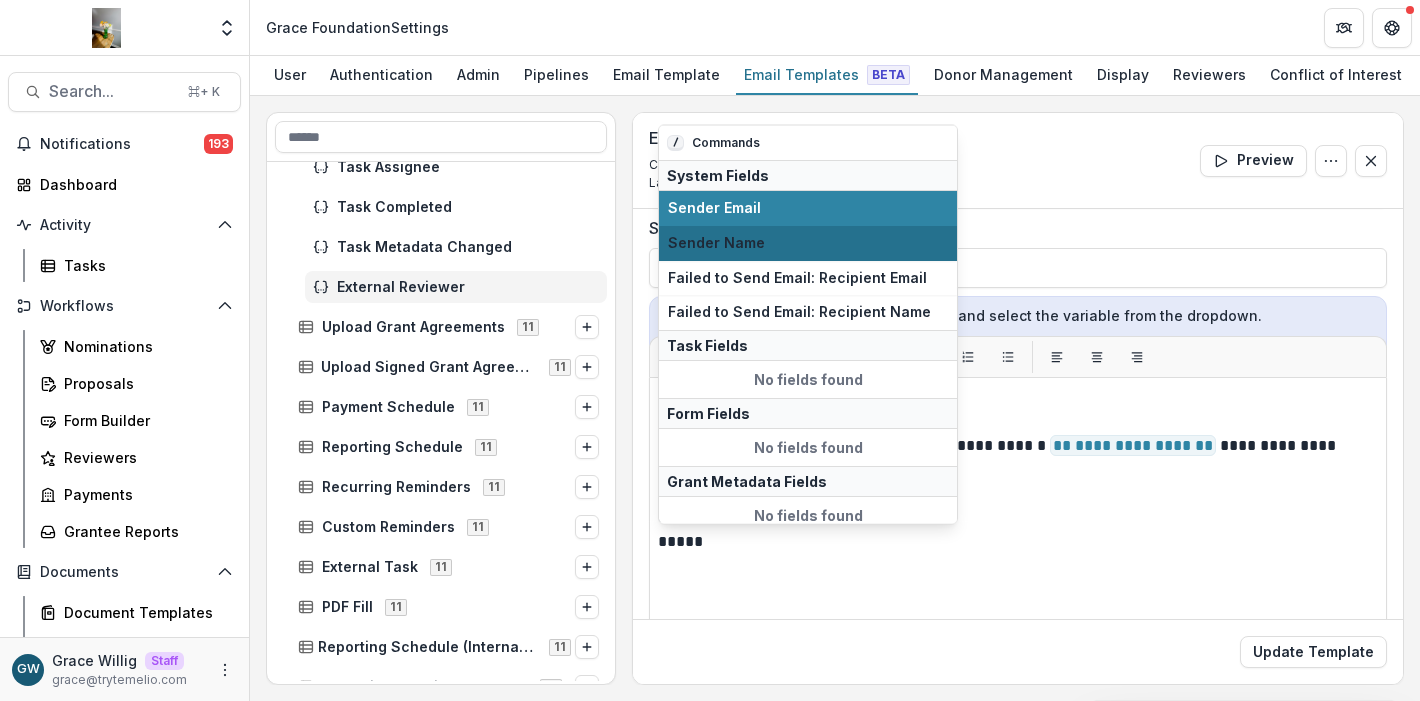 click on "Sender Name" at bounding box center [808, 242] 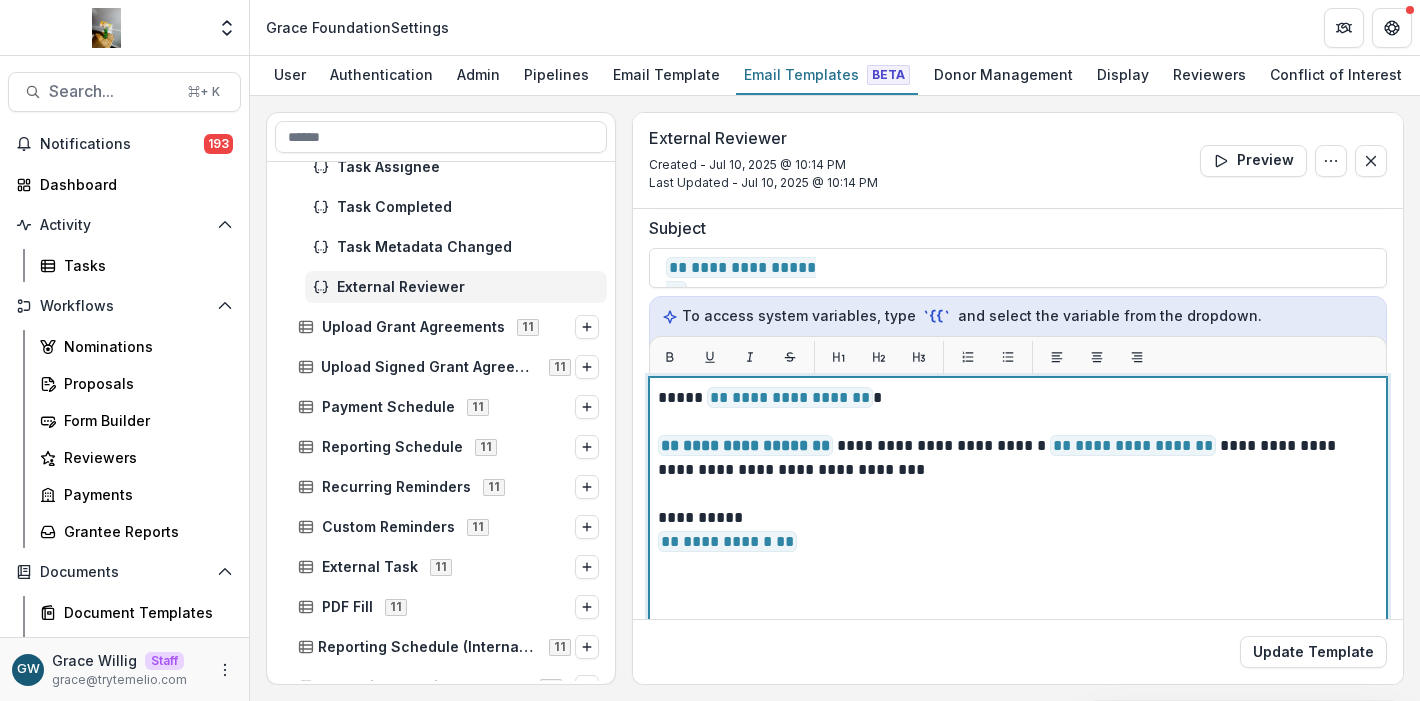 click on "**********" at bounding box center [1015, 458] 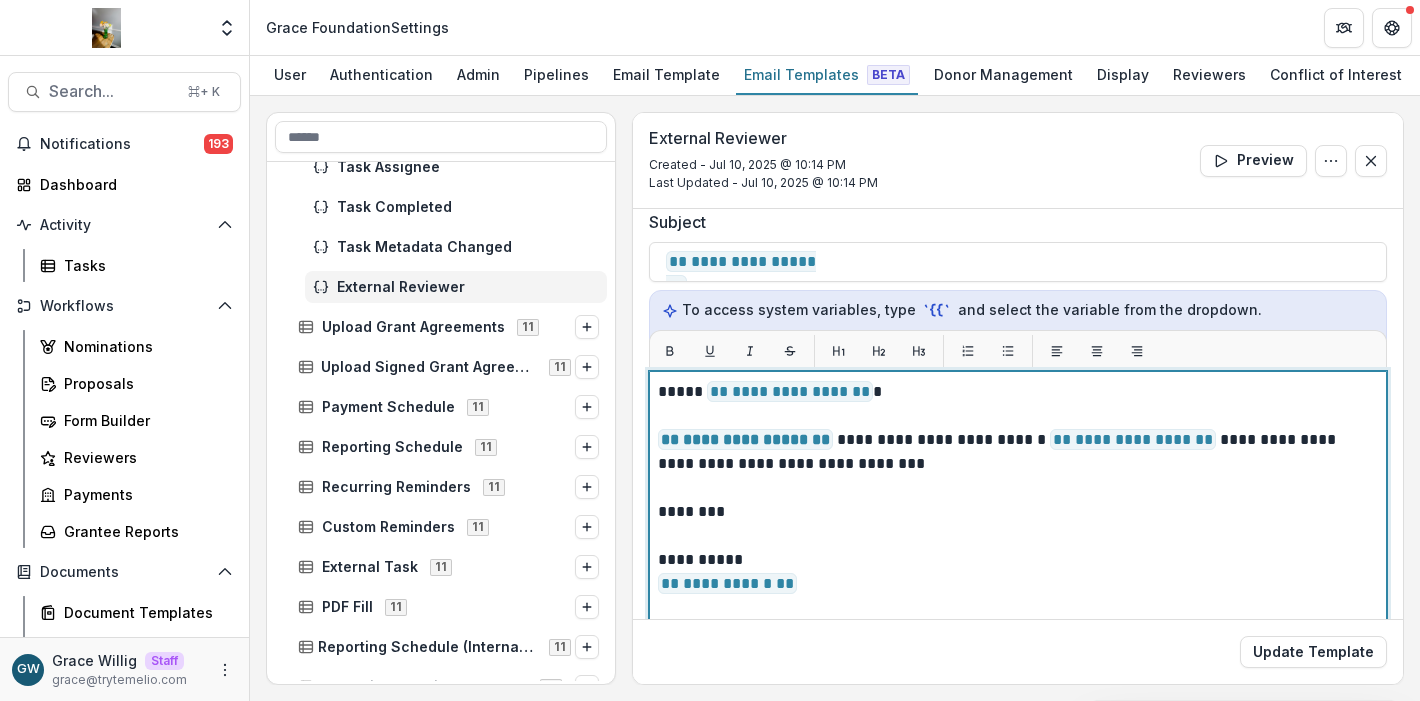 scroll, scrollTop: 177, scrollLeft: 0, axis: vertical 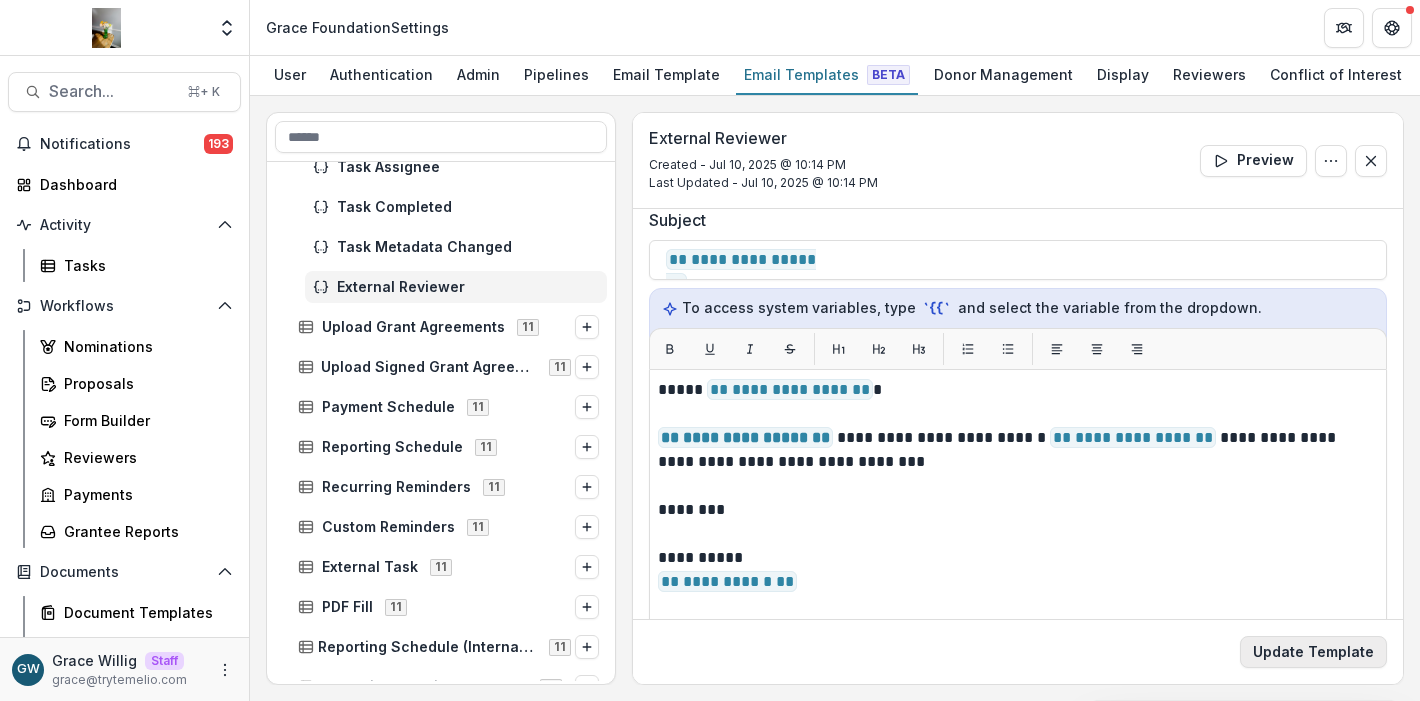 click on "Update Template" at bounding box center [1313, 652] 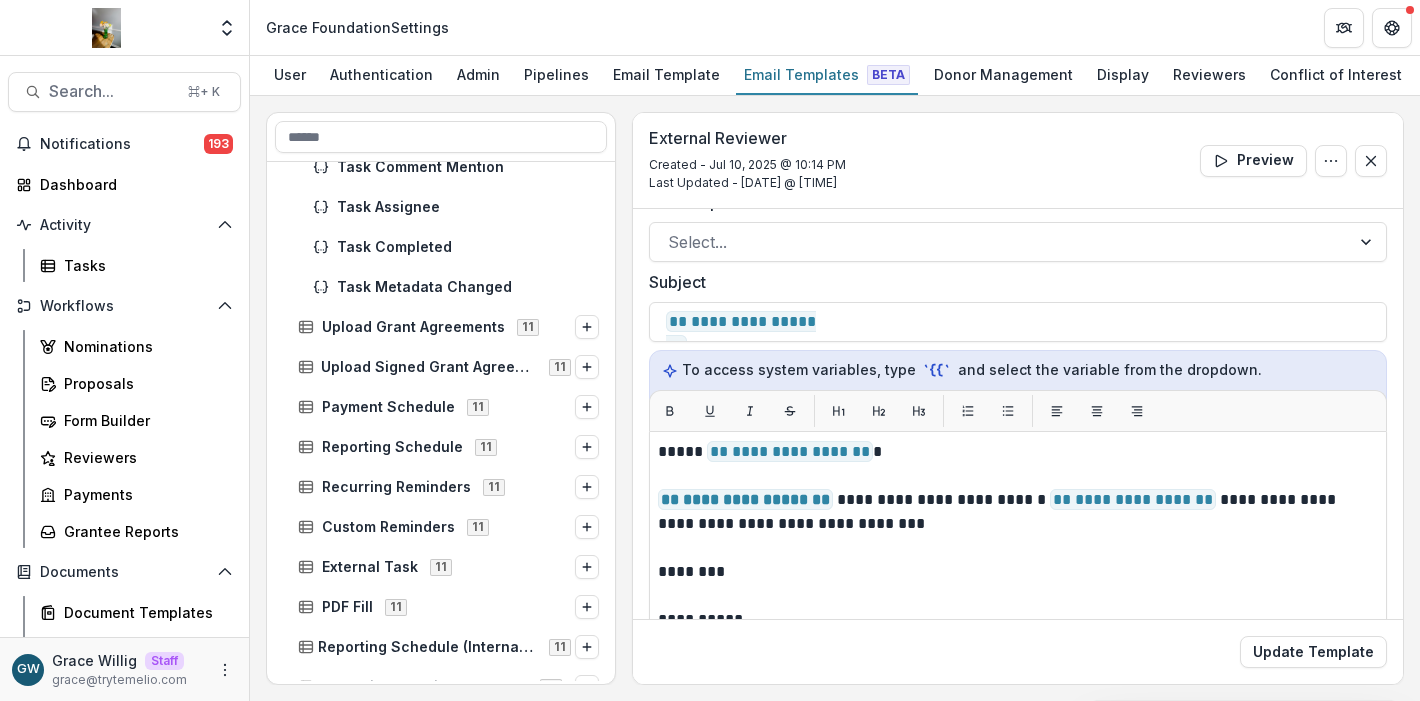 scroll, scrollTop: 114, scrollLeft: 0, axis: vertical 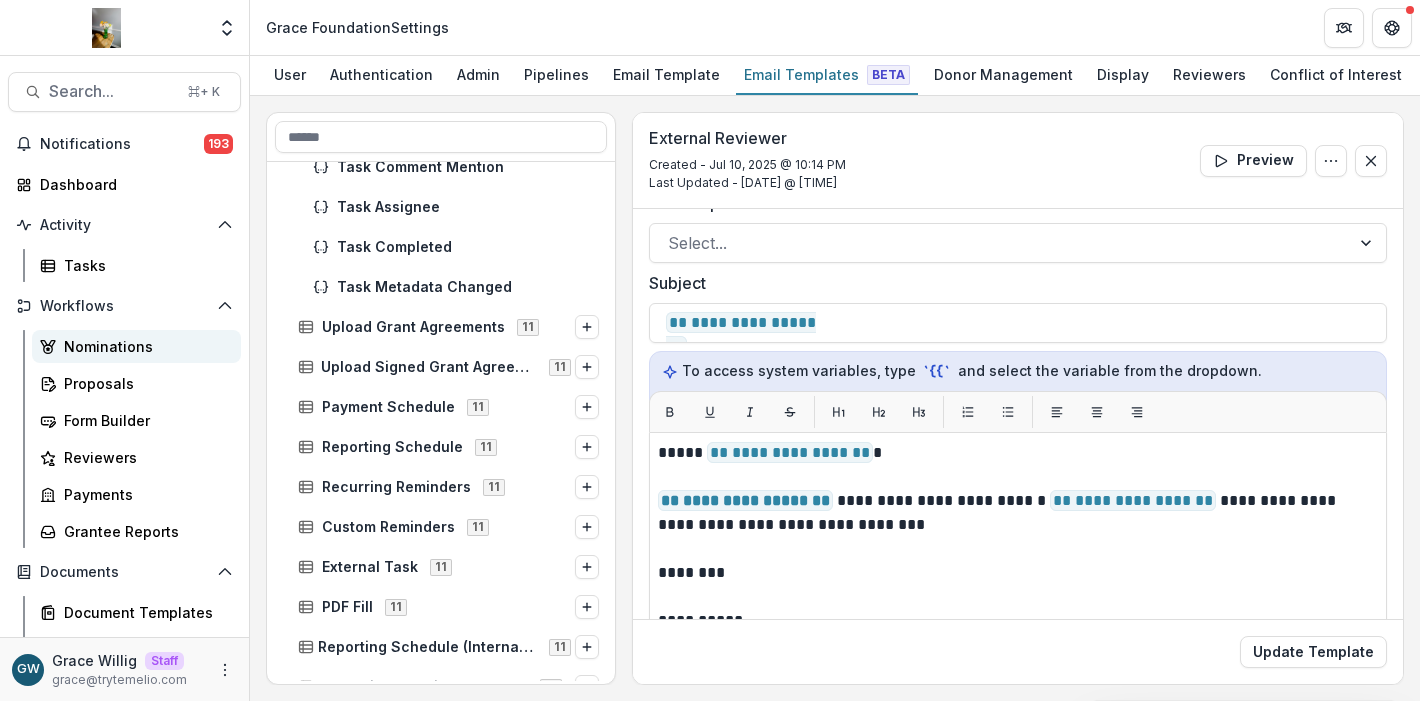 click on "Nominations" at bounding box center (144, 346) 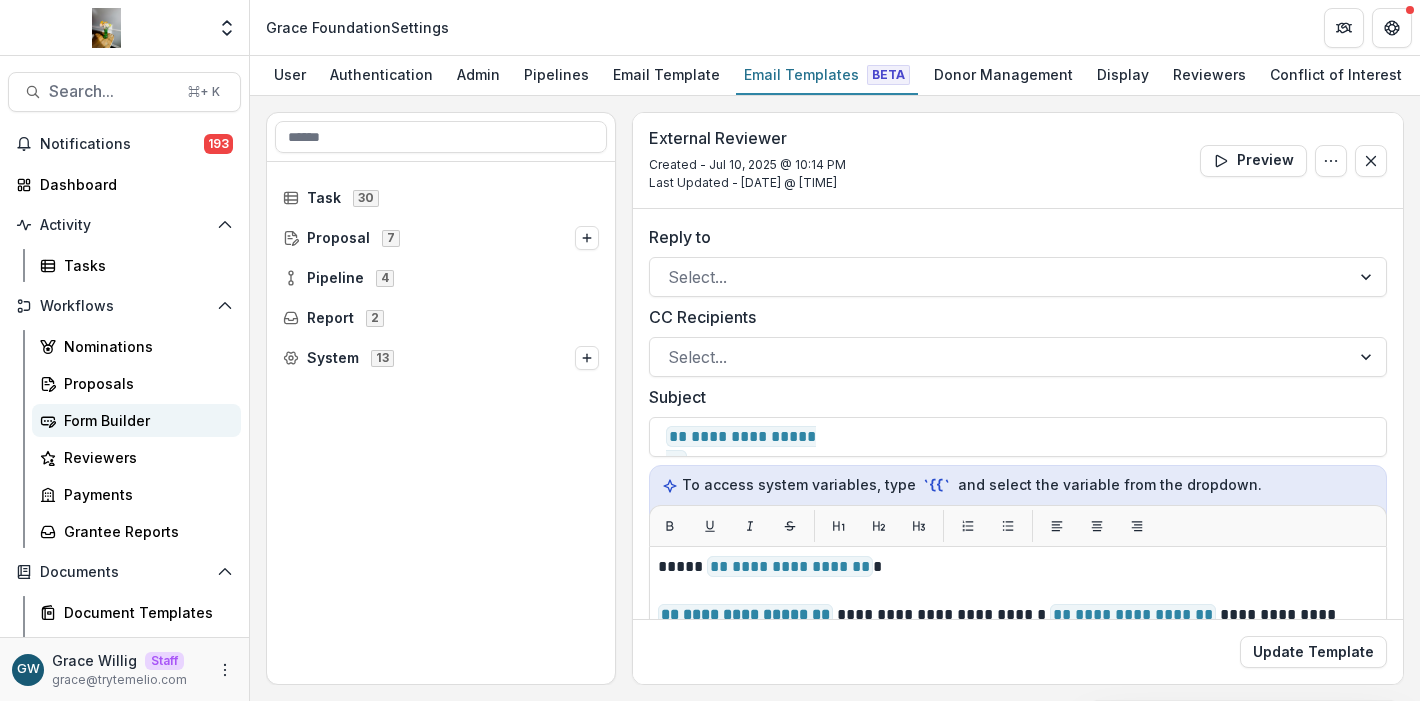 click on "Form Builder" at bounding box center (144, 420) 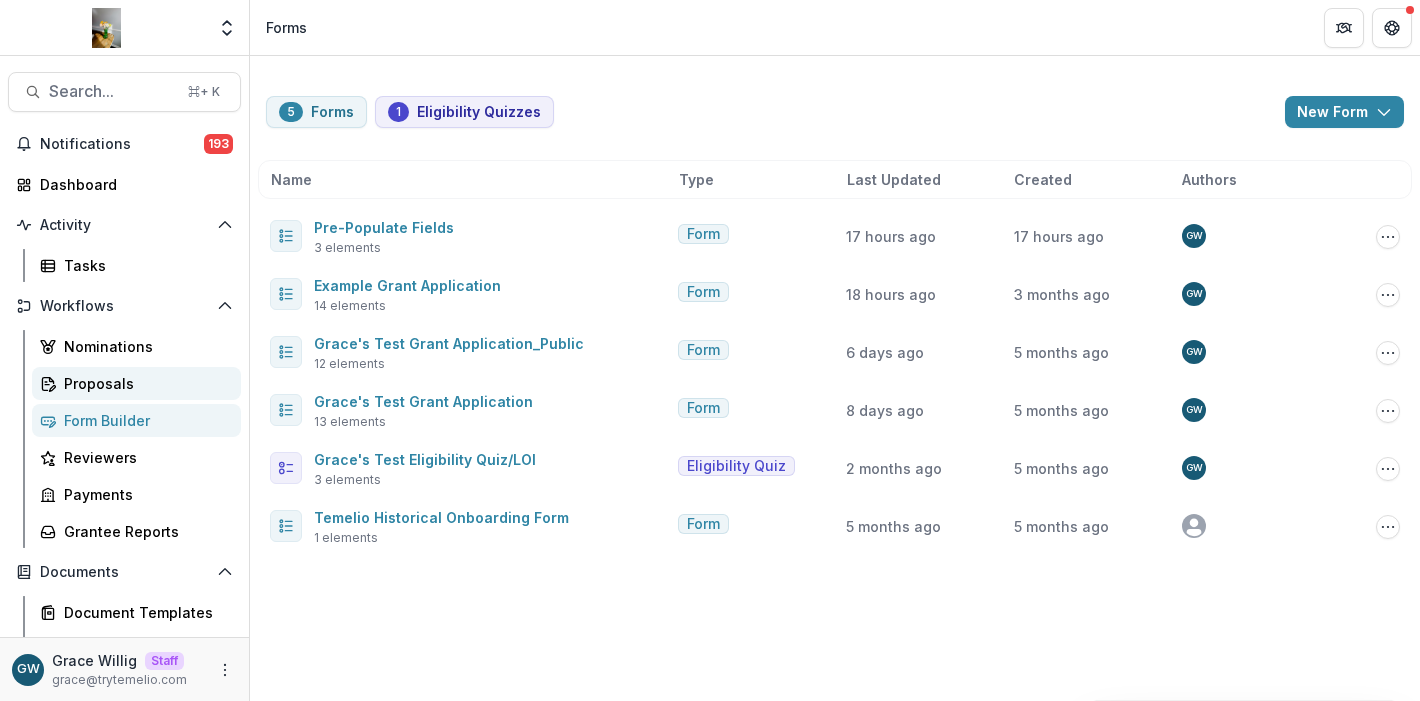 click on "Proposals" at bounding box center (144, 383) 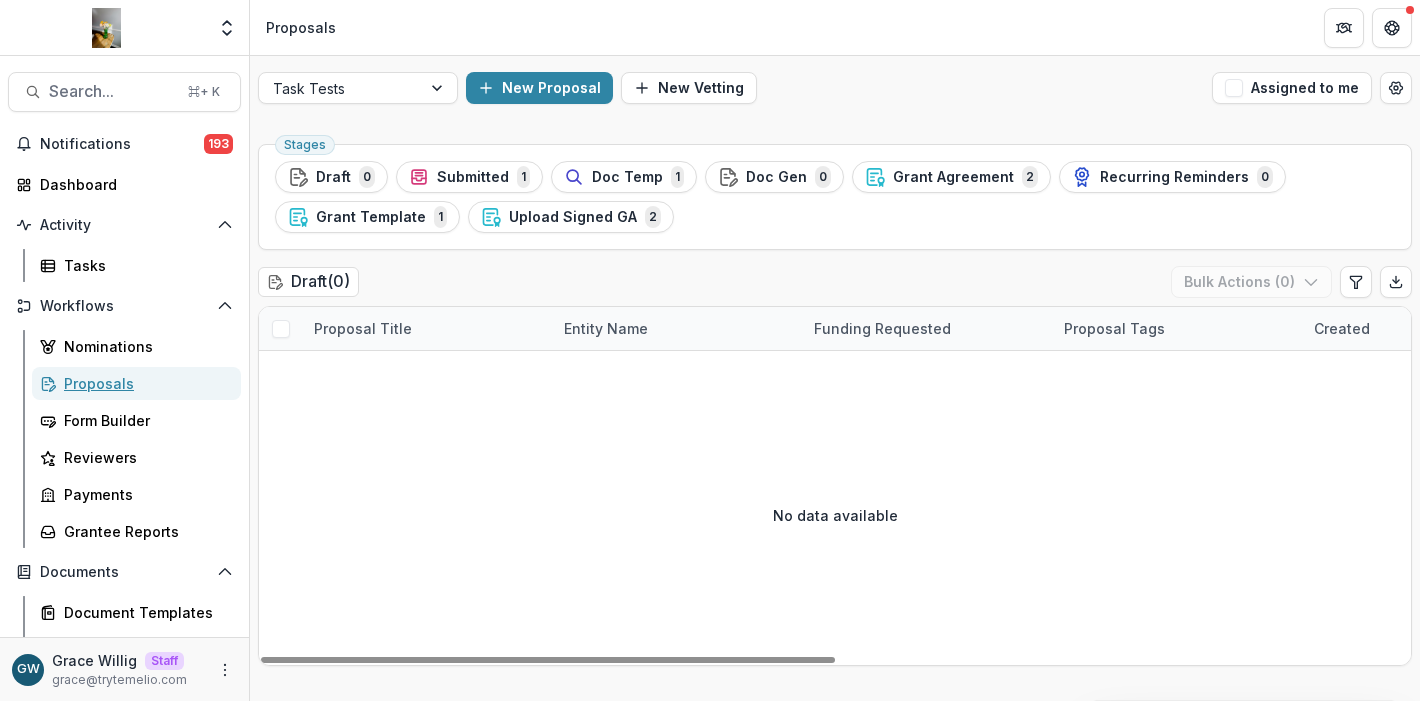 scroll, scrollTop: 0, scrollLeft: 0, axis: both 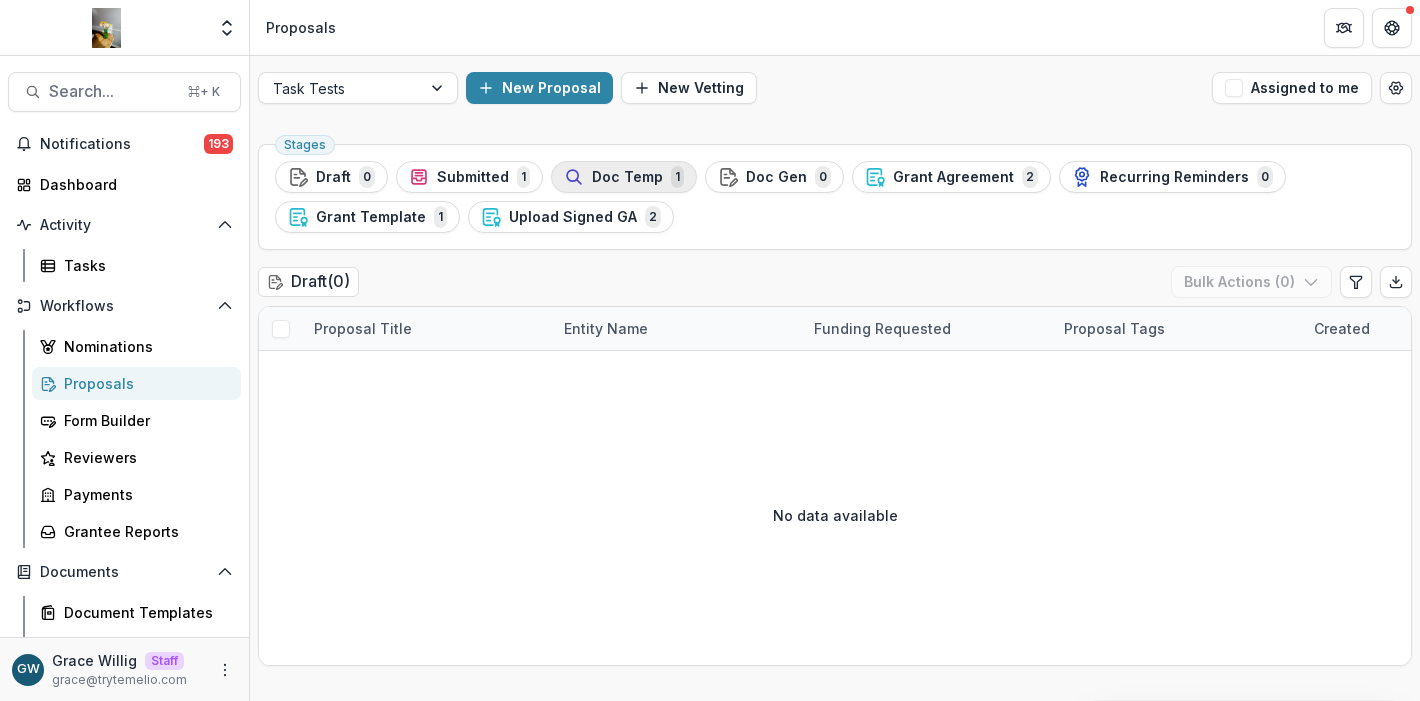 click on "Doc Temp" at bounding box center (627, 177) 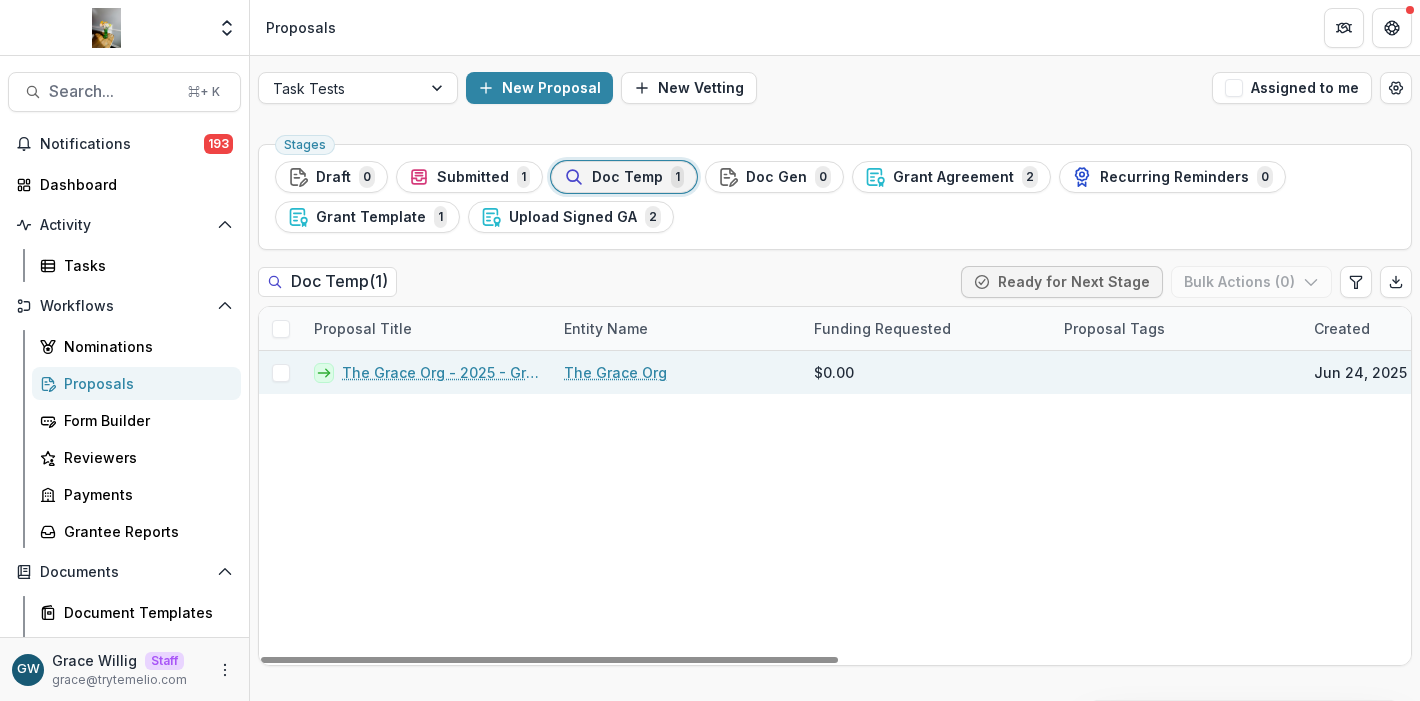 click on "The Grace Org - 2025 - Grace's Test Grant Application" at bounding box center (441, 372) 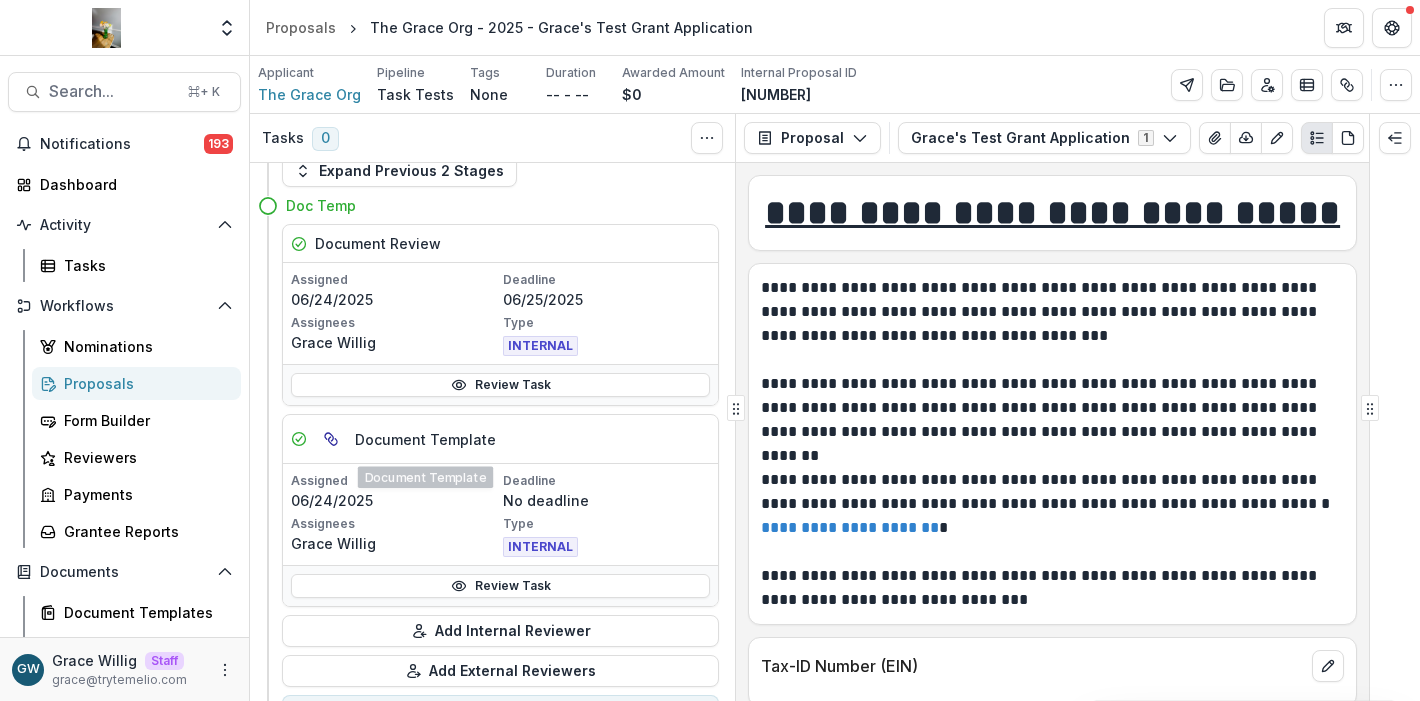 scroll, scrollTop: 36, scrollLeft: 0, axis: vertical 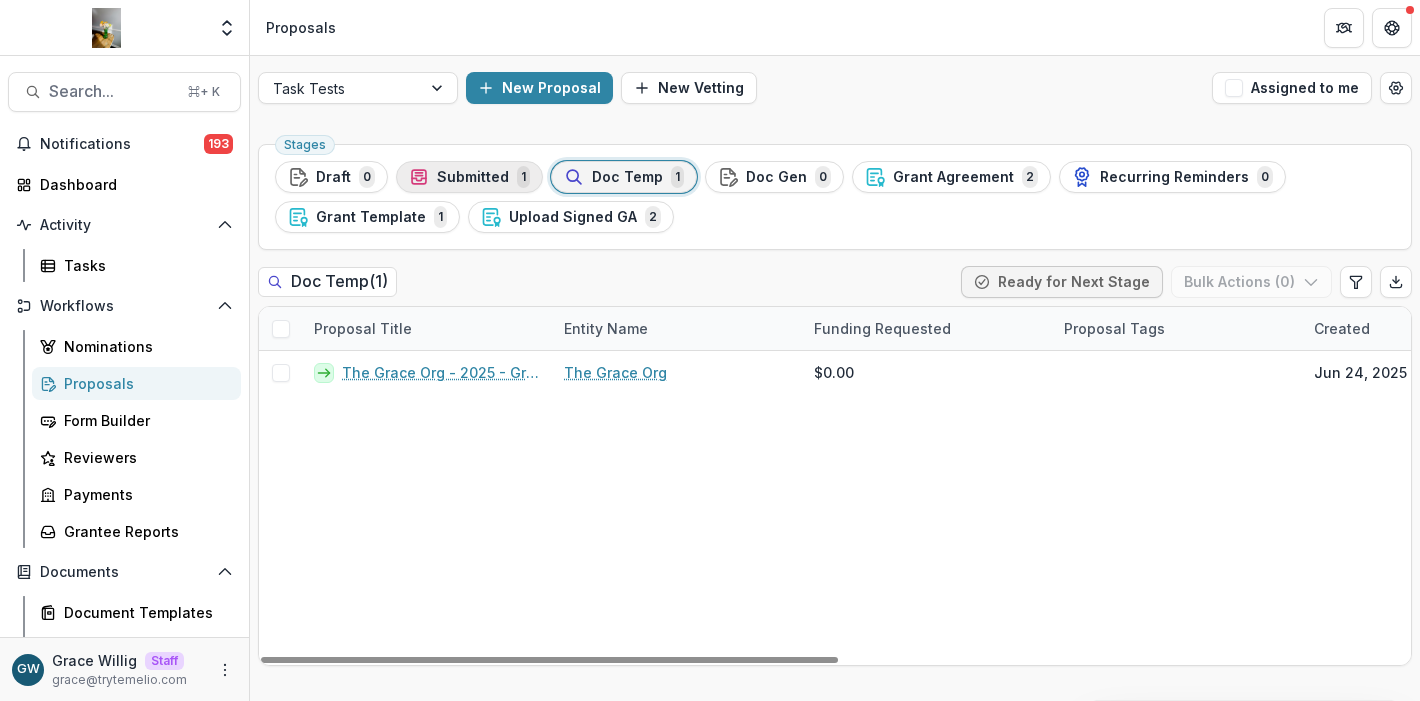 click on "Submitted" at bounding box center [473, 177] 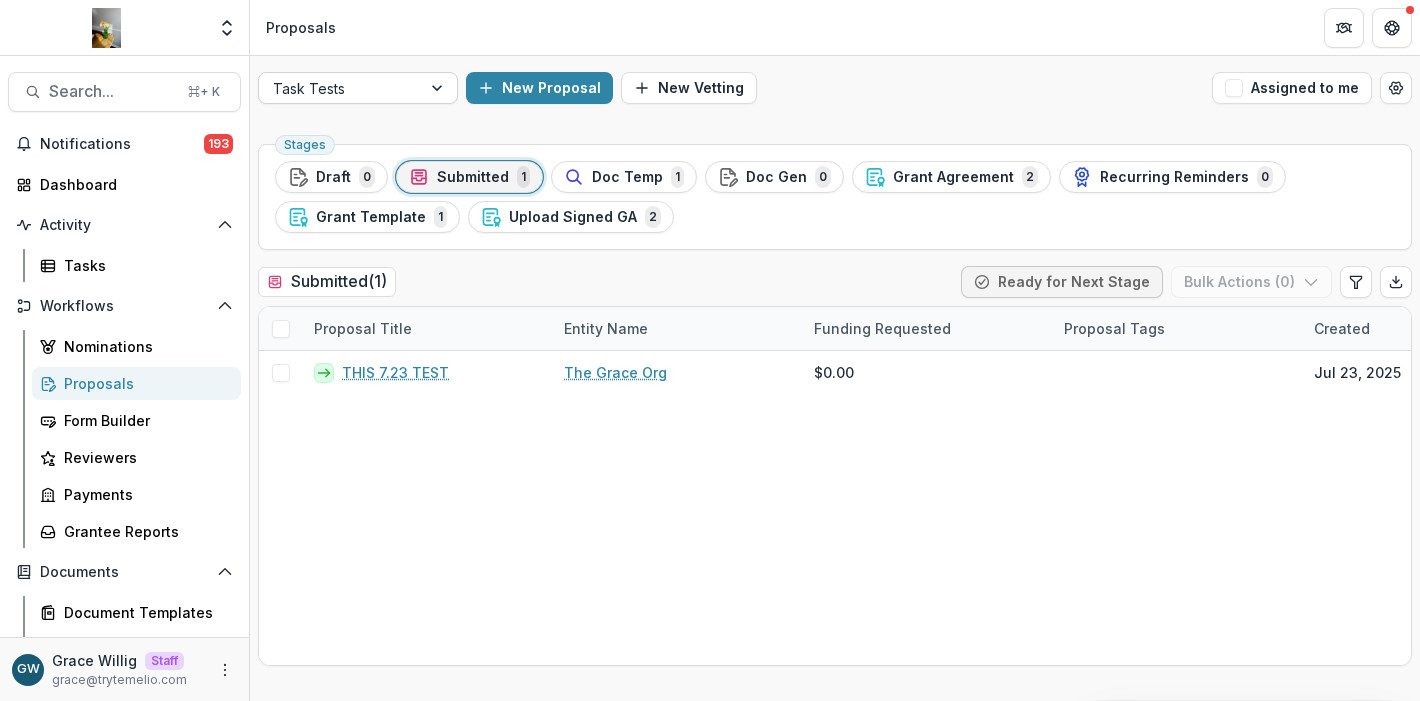click on "Task Tests" at bounding box center (340, 88) 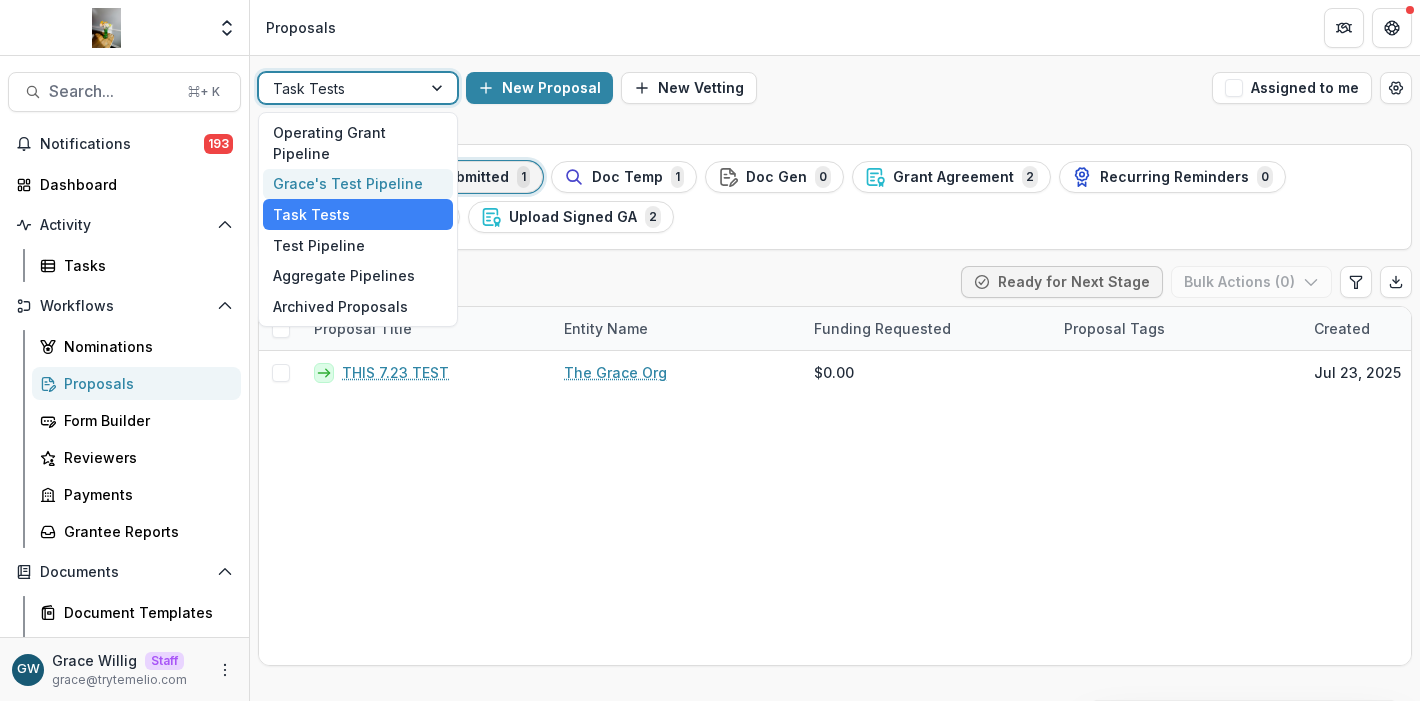 click on "Grace's Test Pipeline" at bounding box center (358, 184) 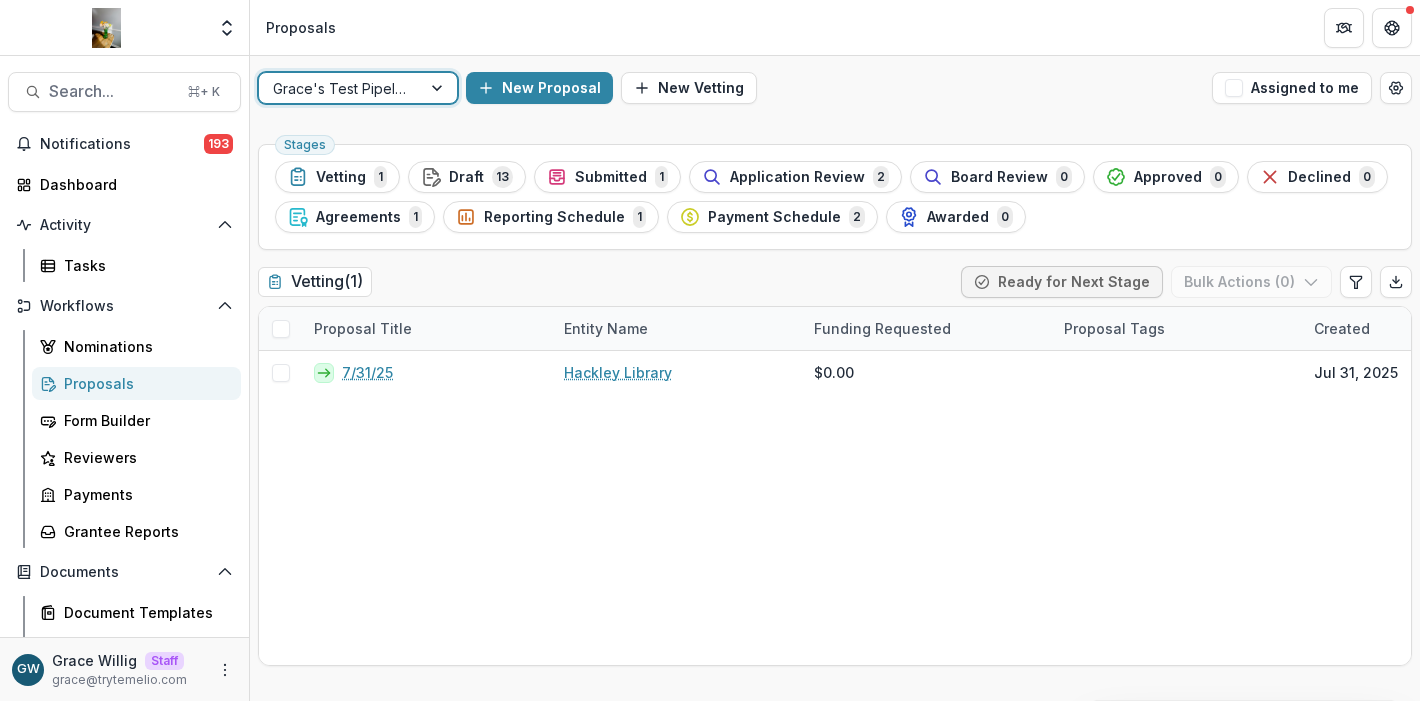 click on "Draft 13" at bounding box center (467, 177) 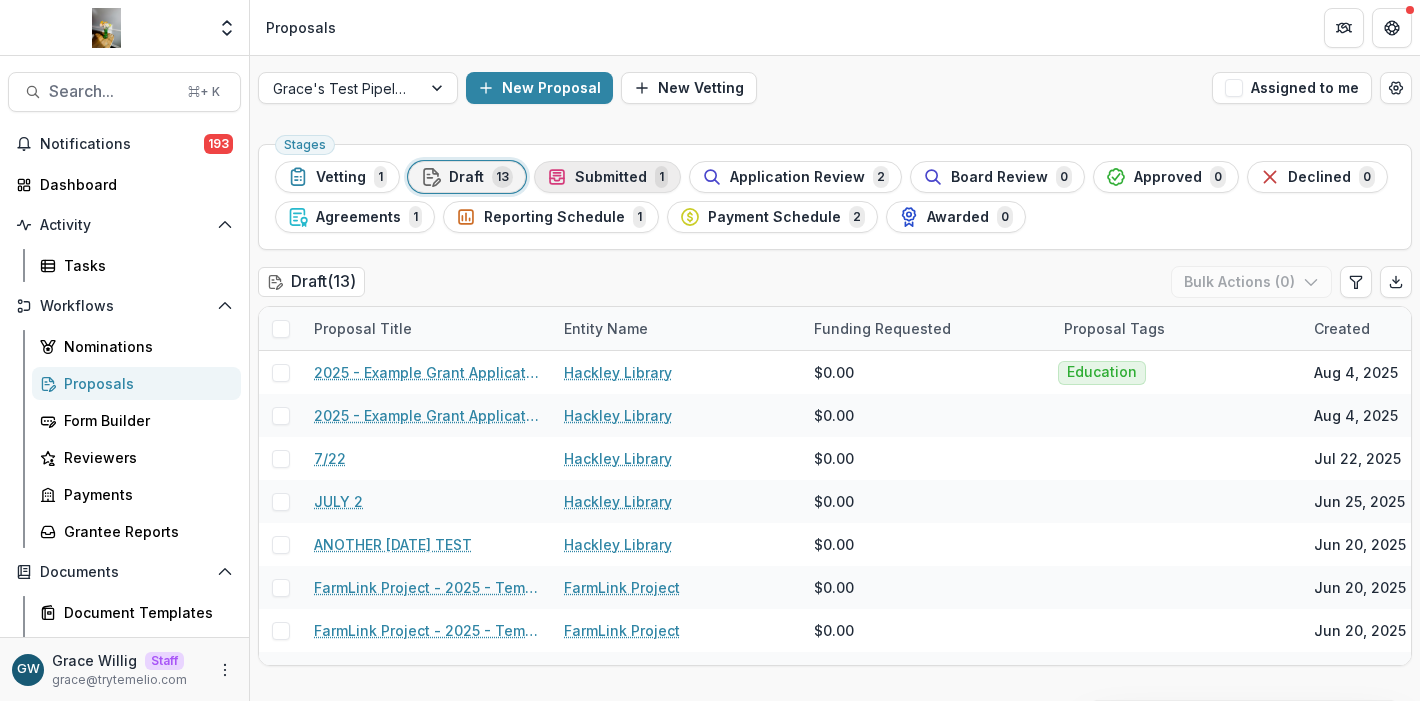 click on "Submitted" at bounding box center [611, 177] 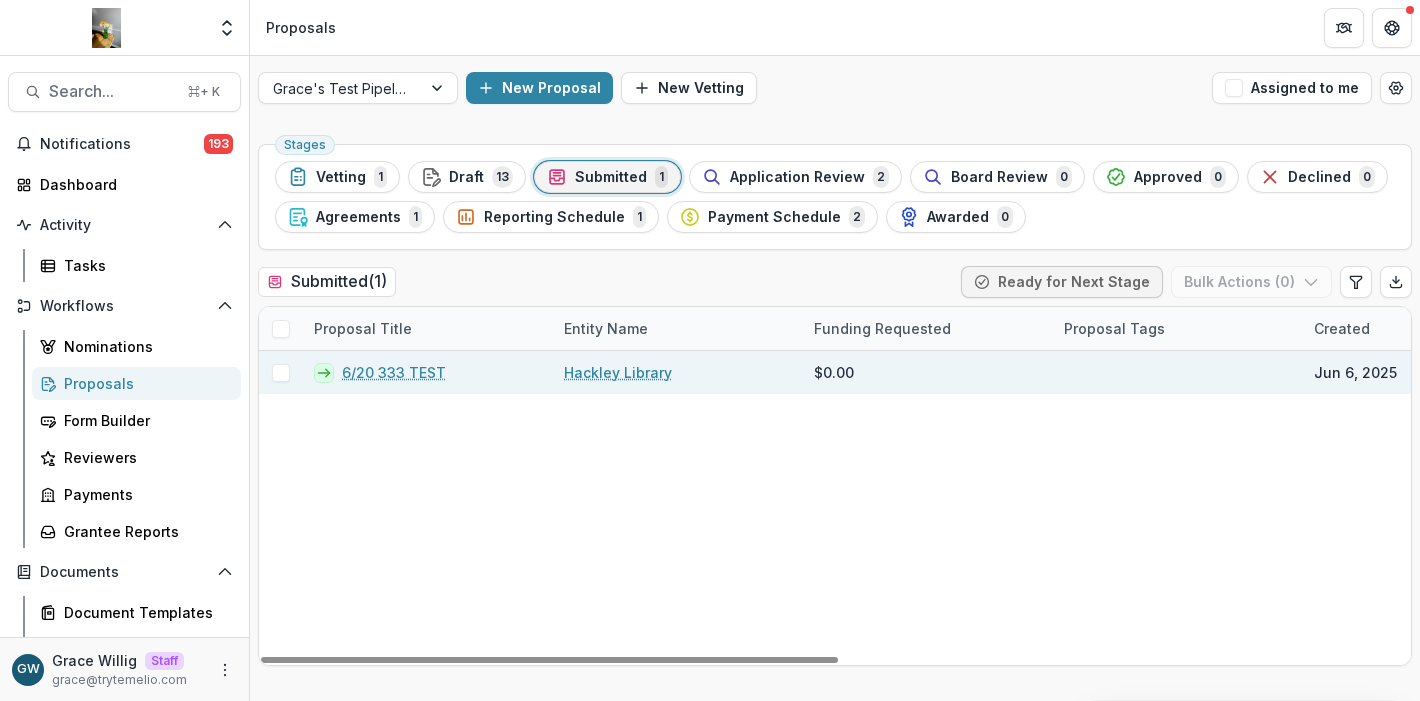 click on "6/20 333 TEST" at bounding box center (394, 372) 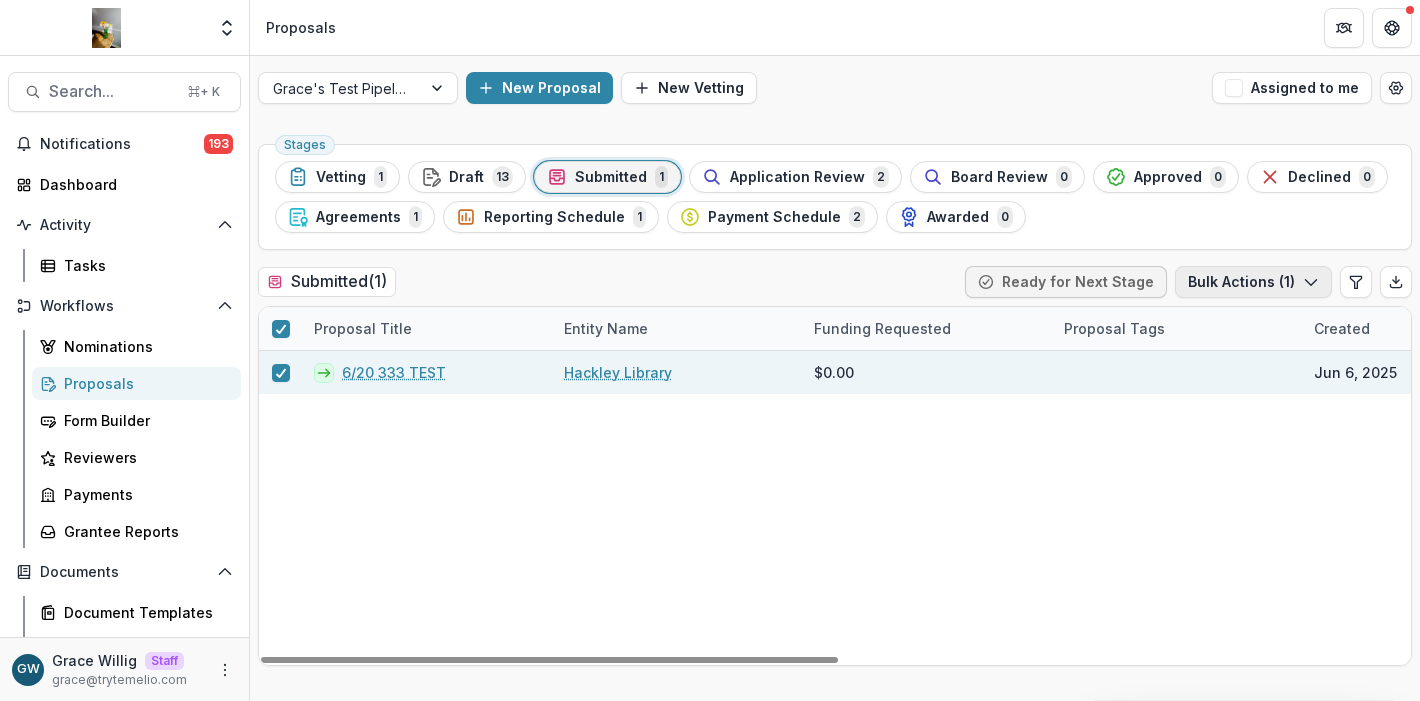 click on "Bulk Actions ( 1 )" at bounding box center [1253, 282] 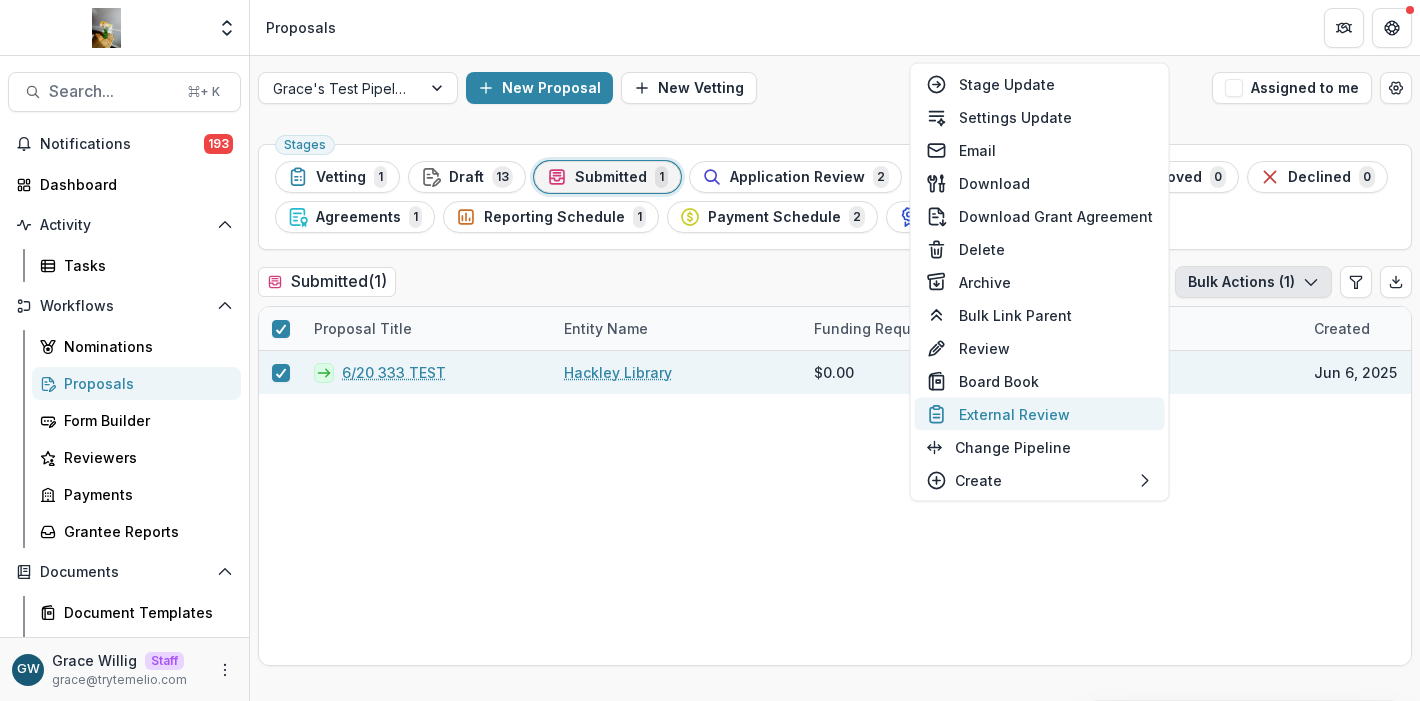 click on "External Review" at bounding box center (1040, 414) 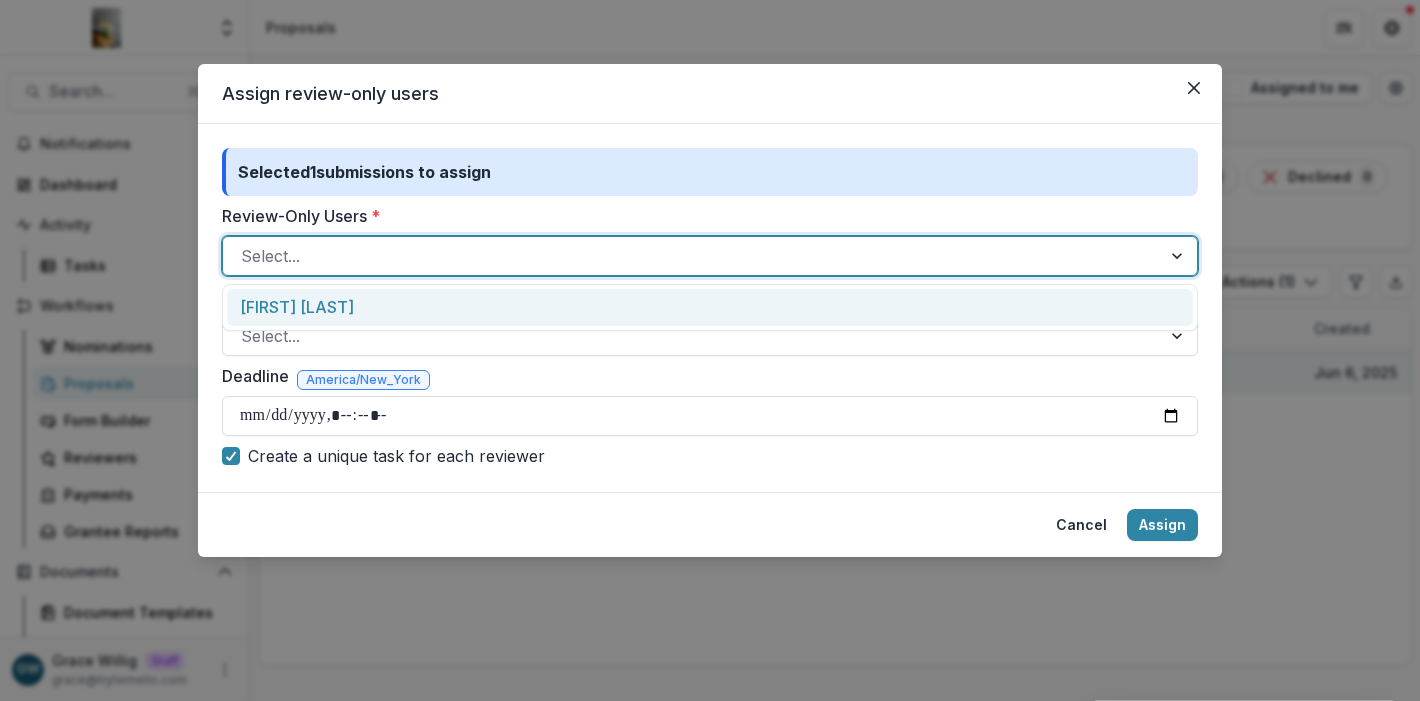 click at bounding box center [692, 256] 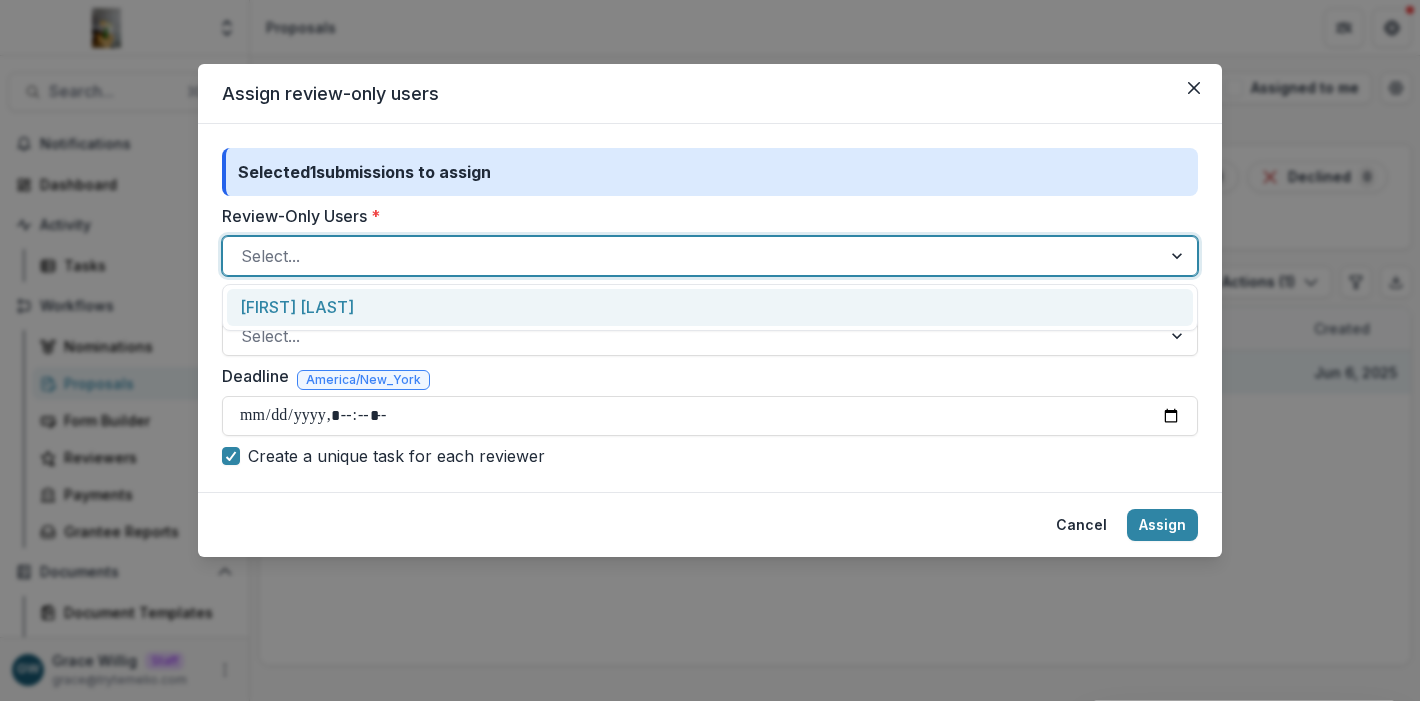click on "Grace W" at bounding box center [710, 307] 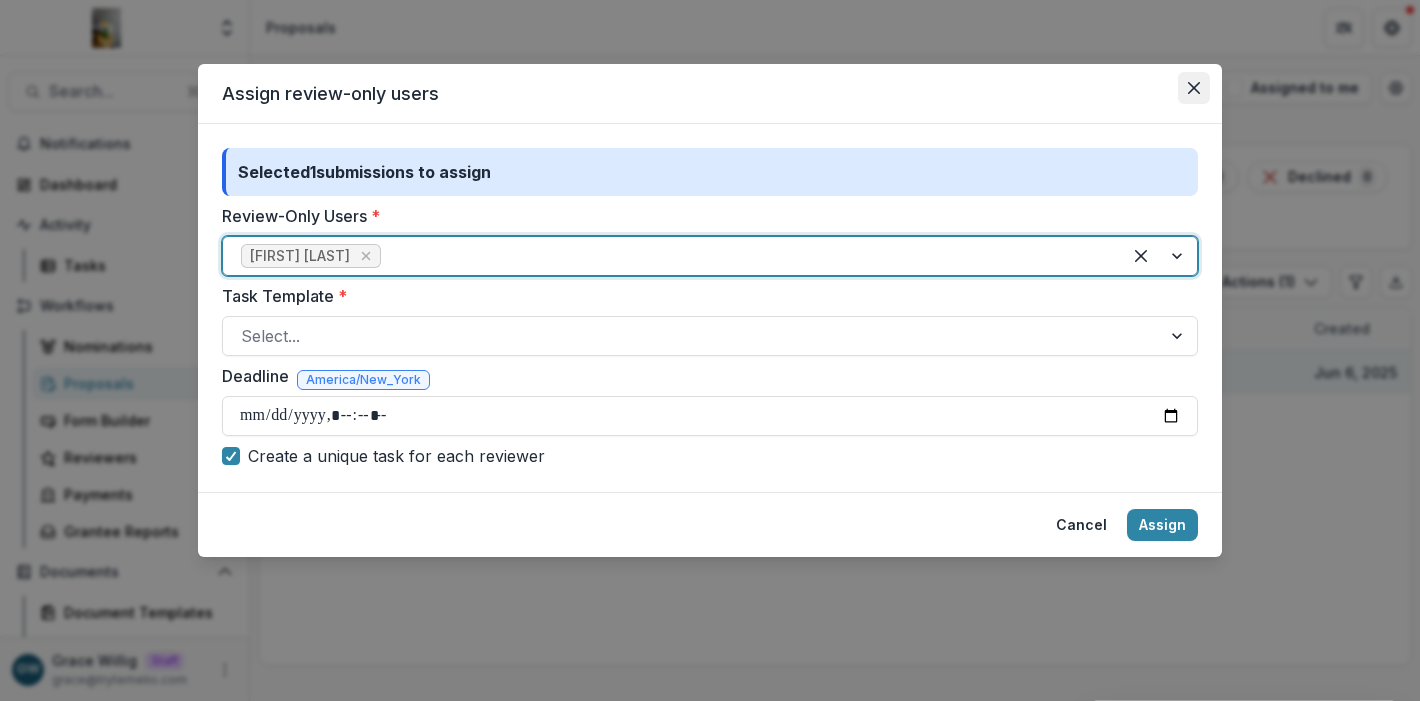 click at bounding box center (1194, 88) 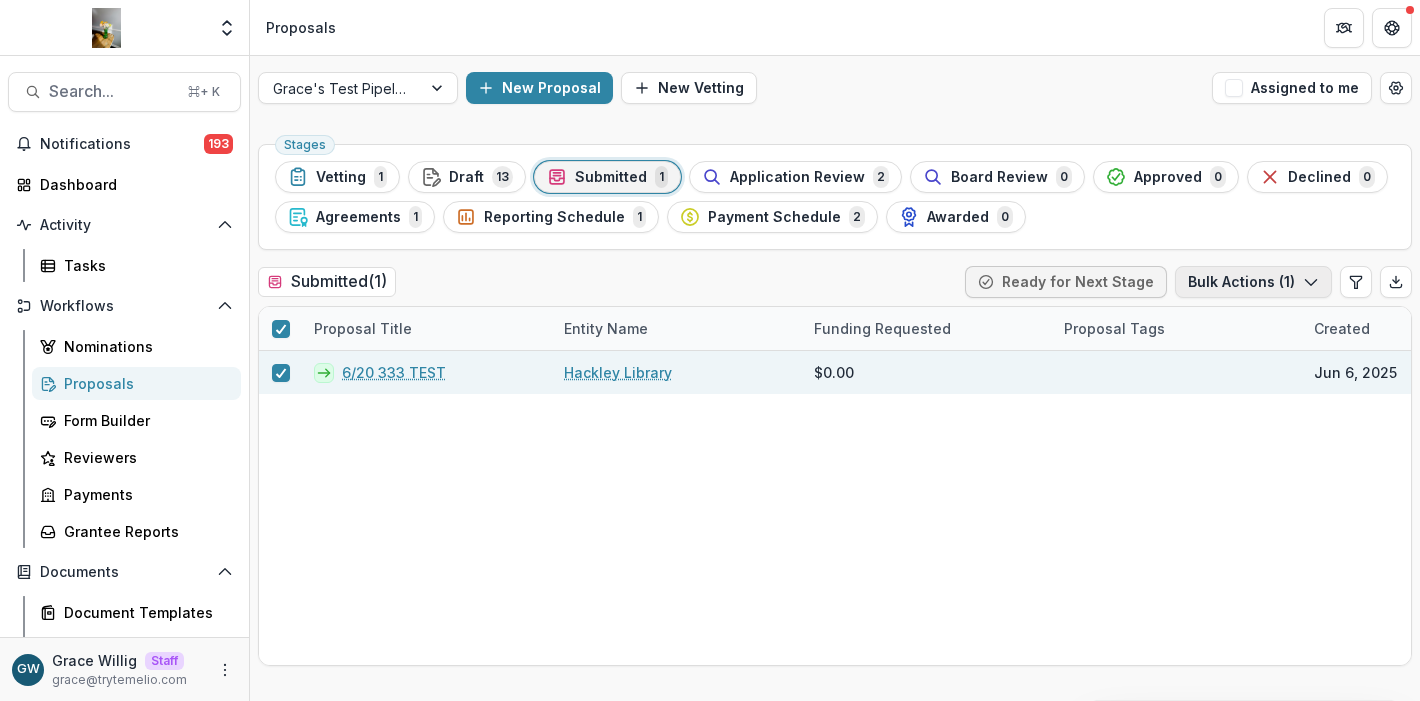 click on "Bulk Actions ( 1 )" at bounding box center [1253, 282] 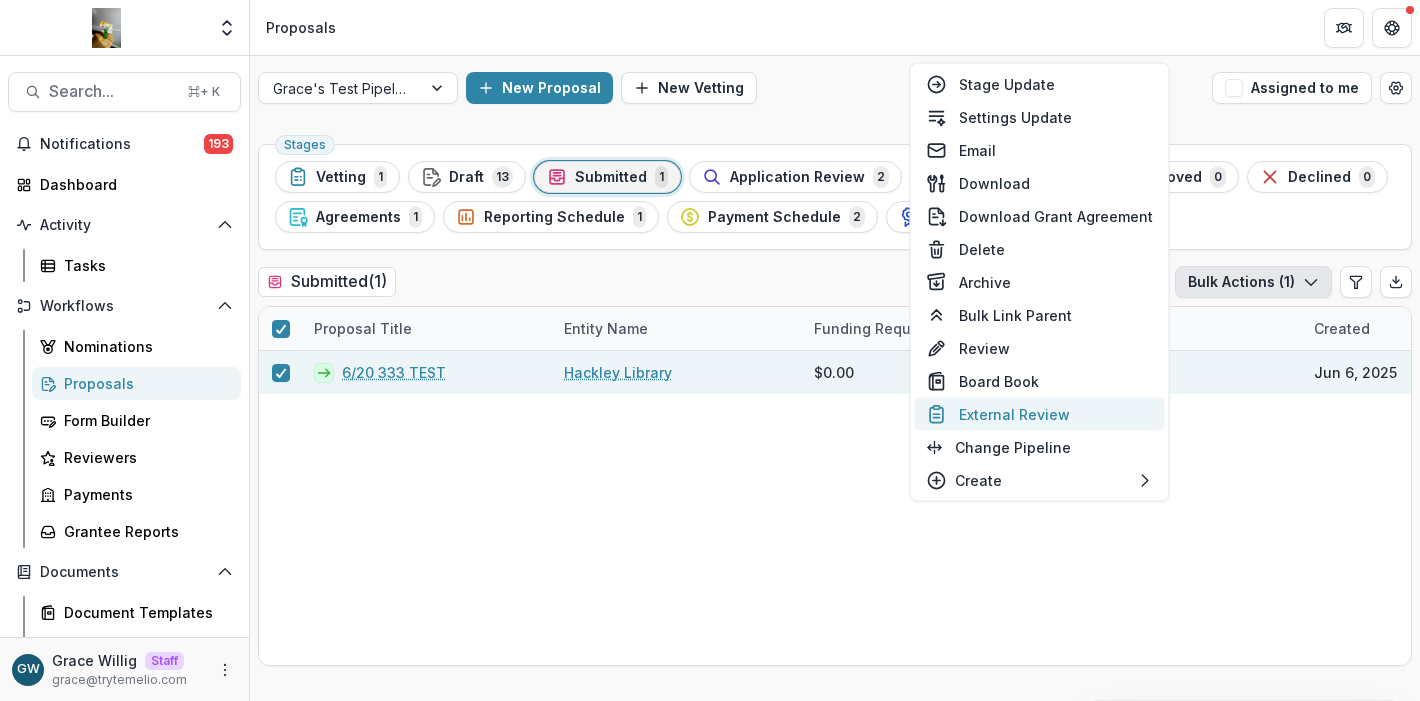 click on "External Review" at bounding box center [1040, 414] 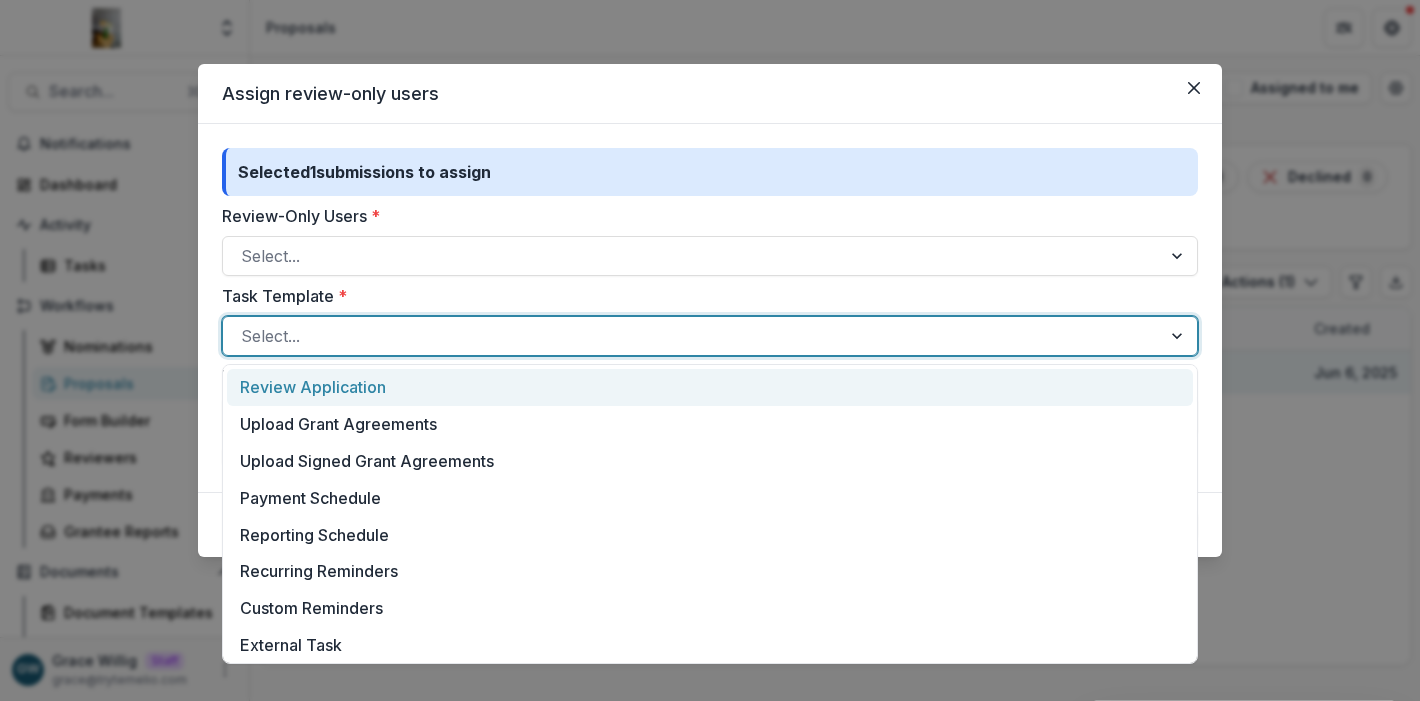 click at bounding box center (692, 336) 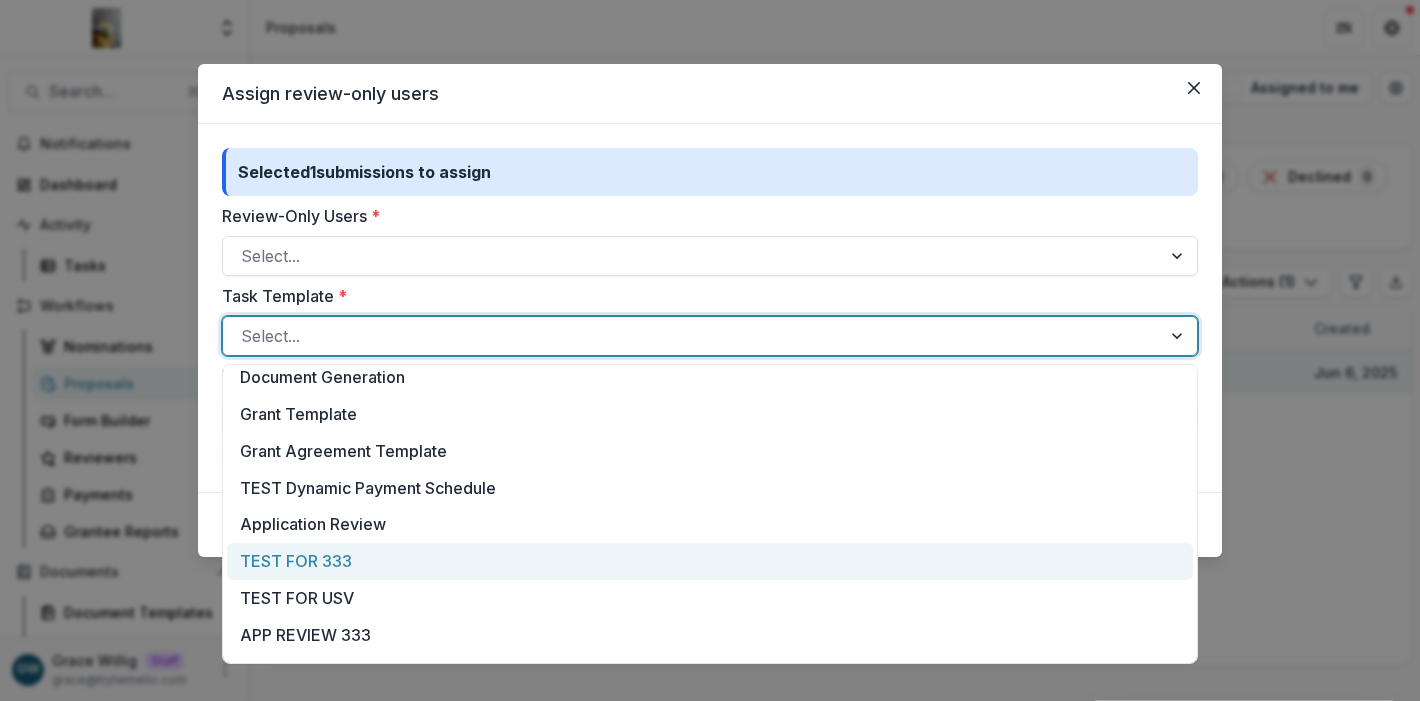 scroll, scrollTop: 814, scrollLeft: 0, axis: vertical 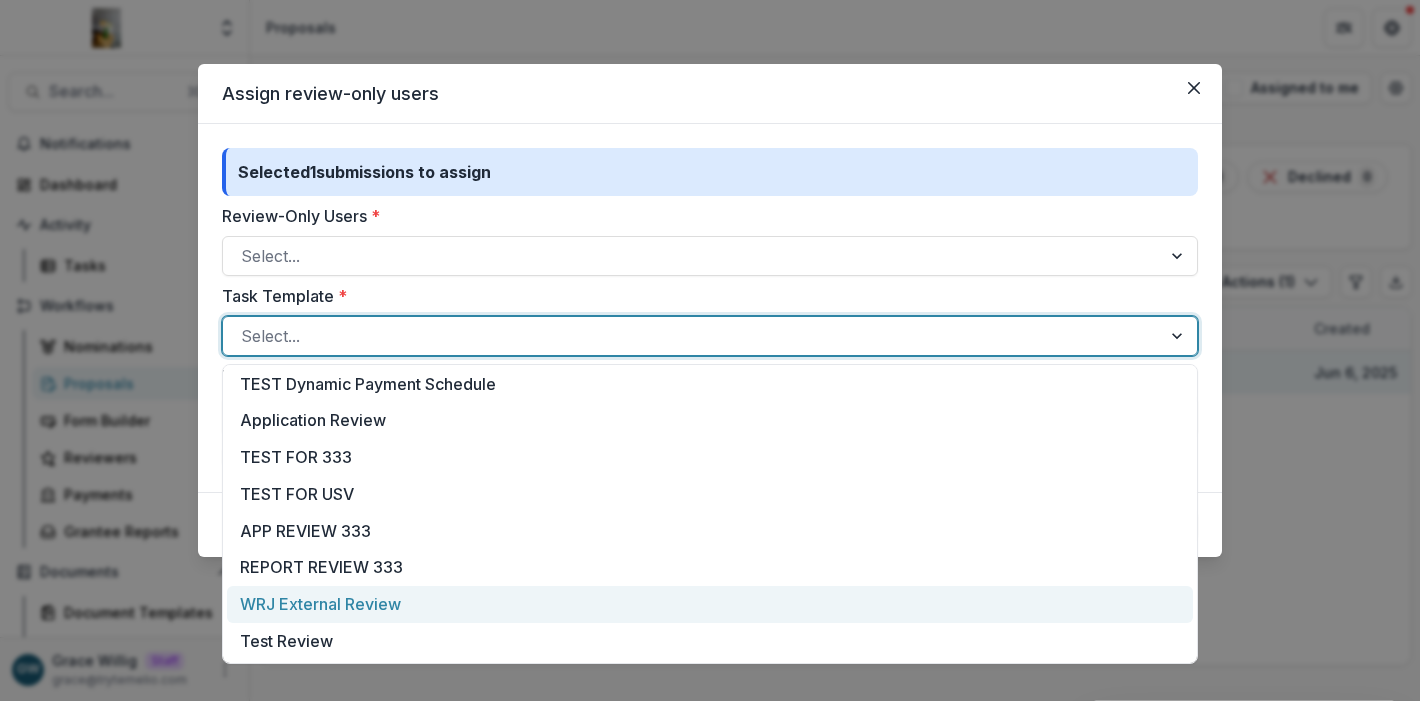click on "WRJ External Review" at bounding box center (710, 604) 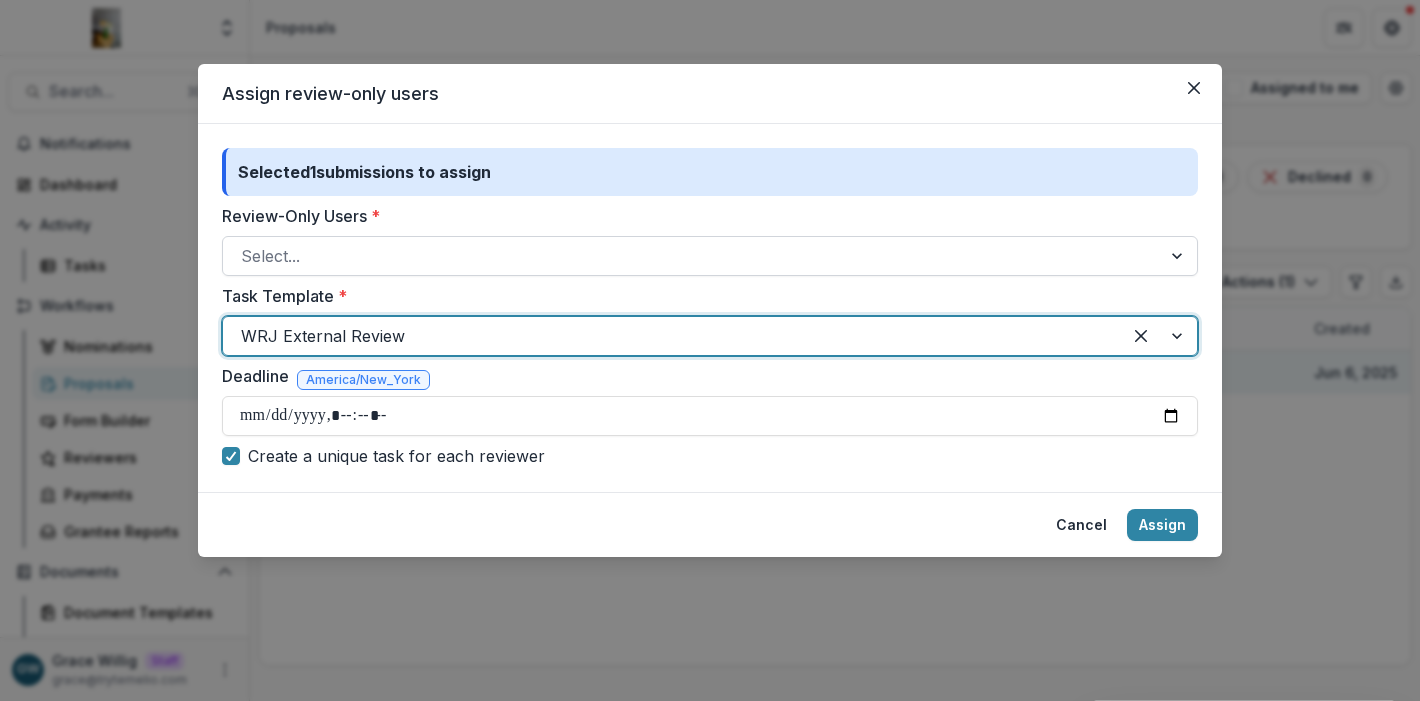 click at bounding box center (692, 256) 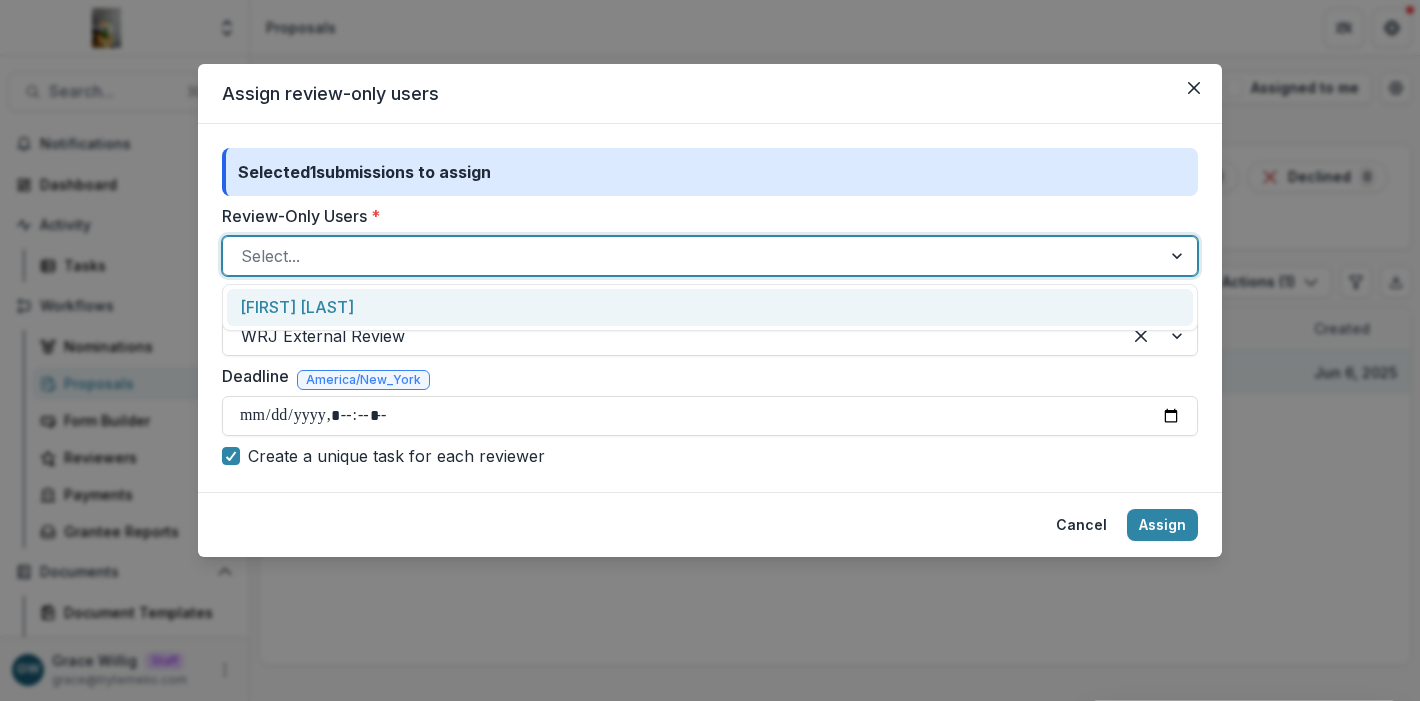 click on "Grace W" at bounding box center (710, 307) 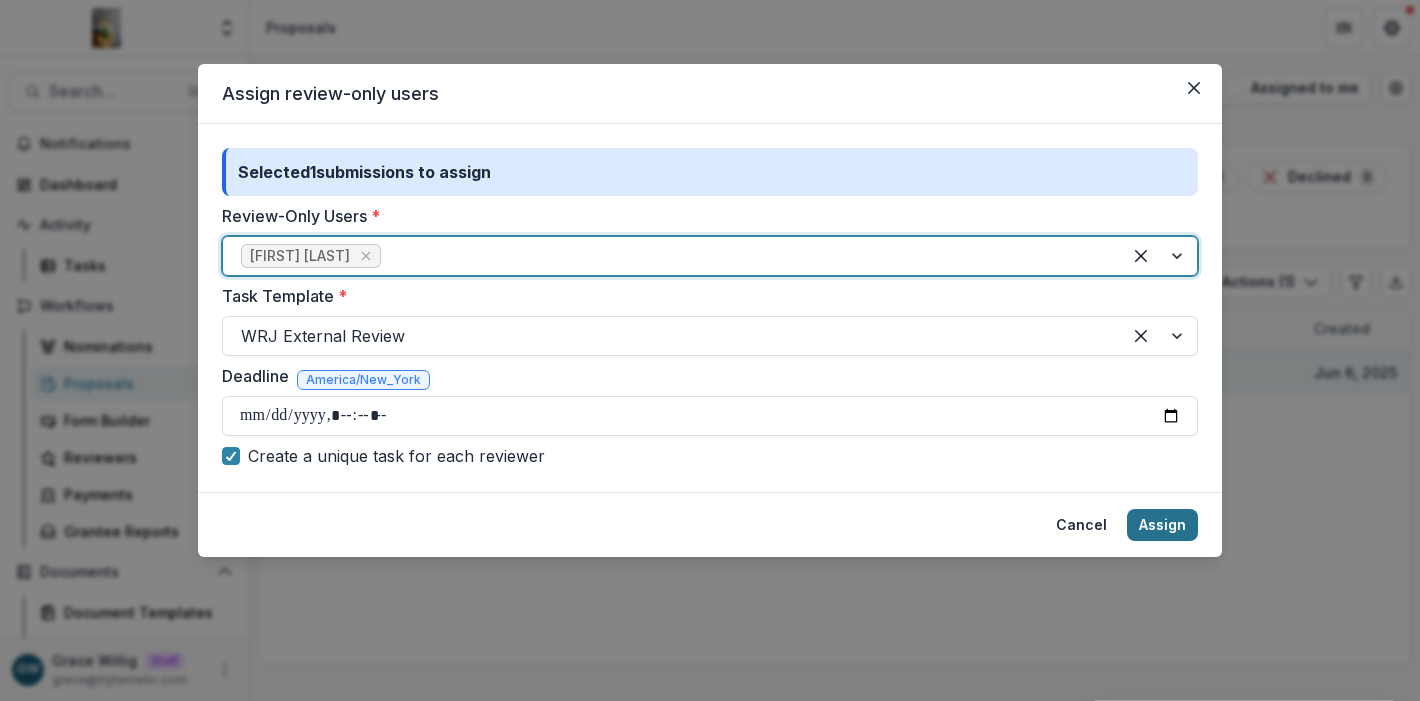 click on "Assign" at bounding box center [1162, 525] 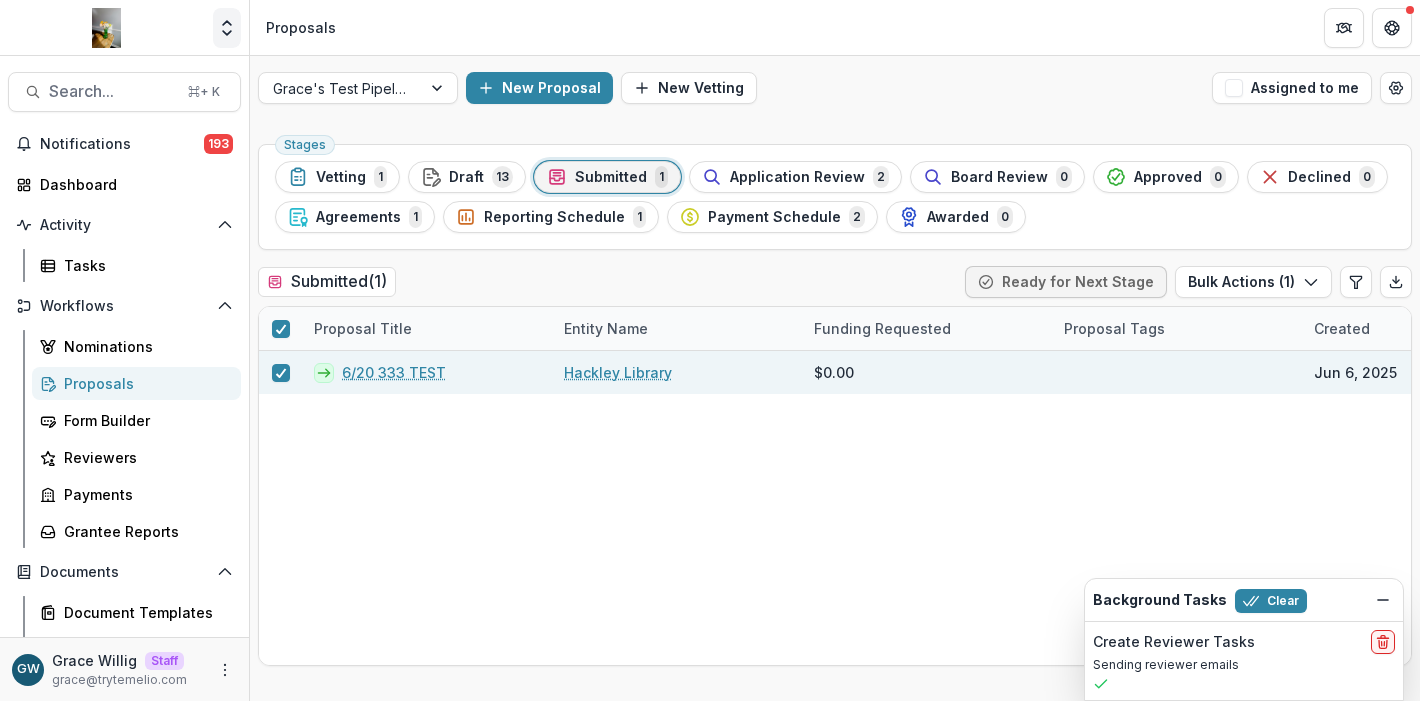 click 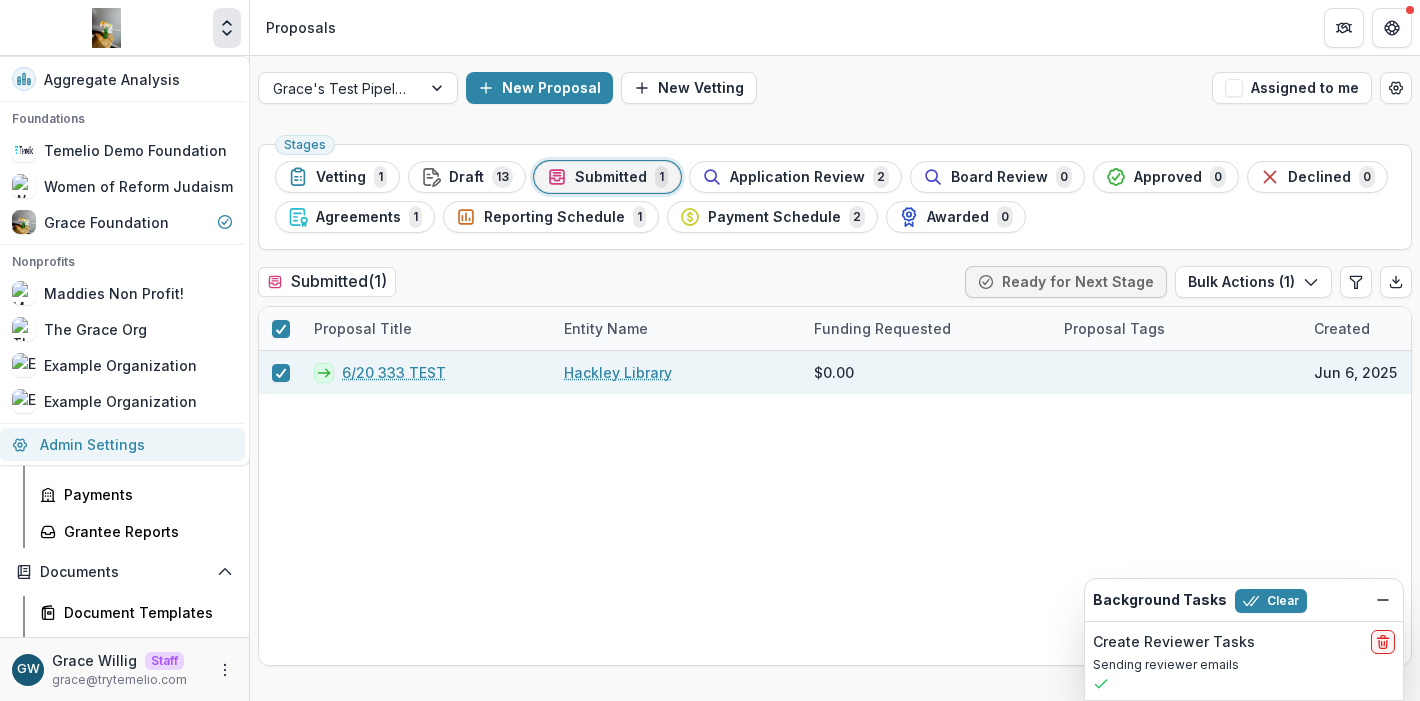 click on "Admin Settings" at bounding box center (122, 444) 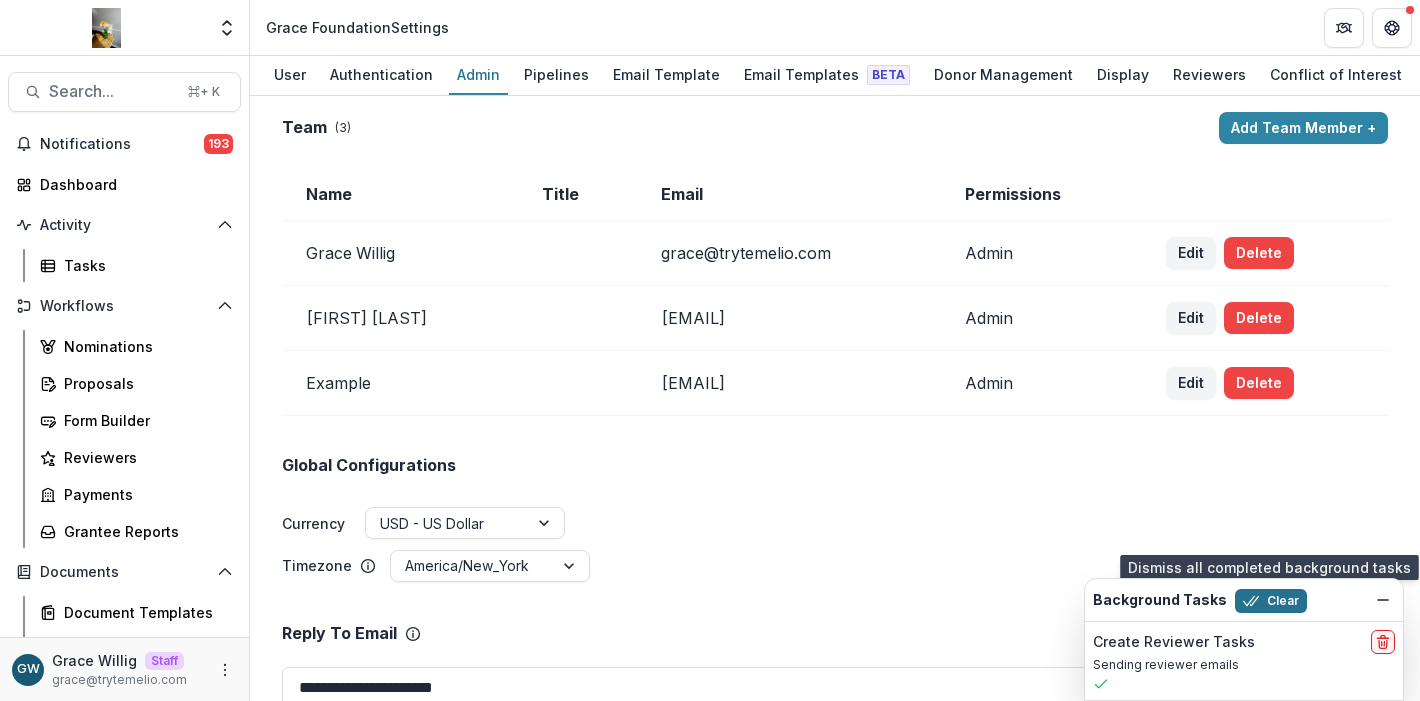 click on "Clear" at bounding box center [1271, 601] 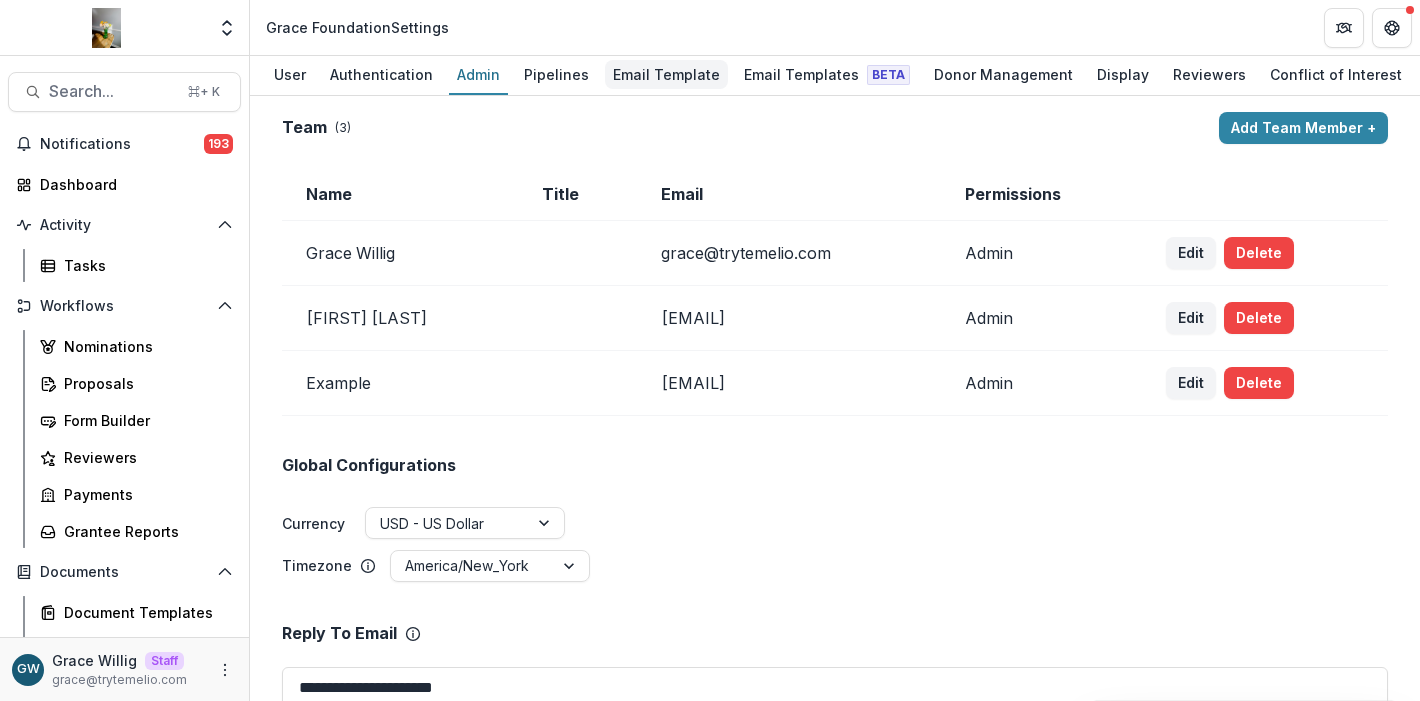 click on "Email Template" at bounding box center [666, 74] 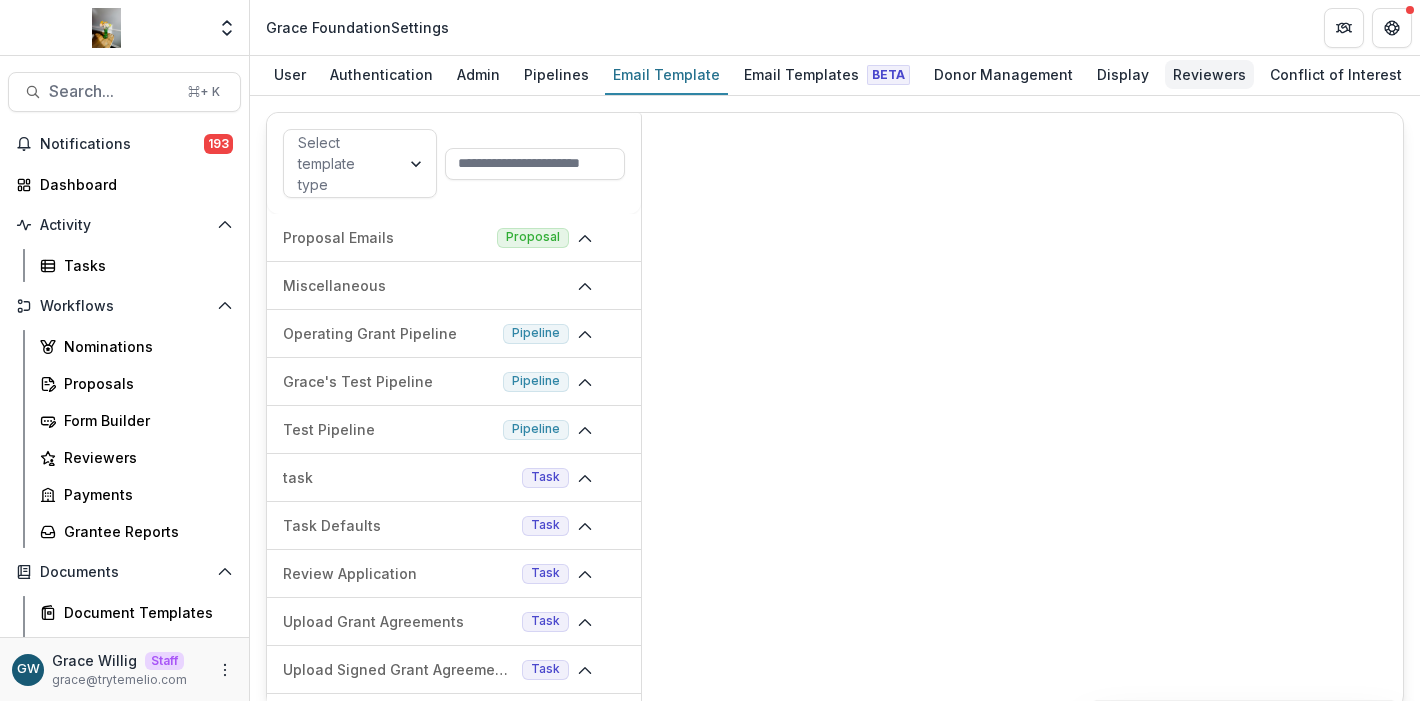 click on "Reviewers" at bounding box center [1209, 74] 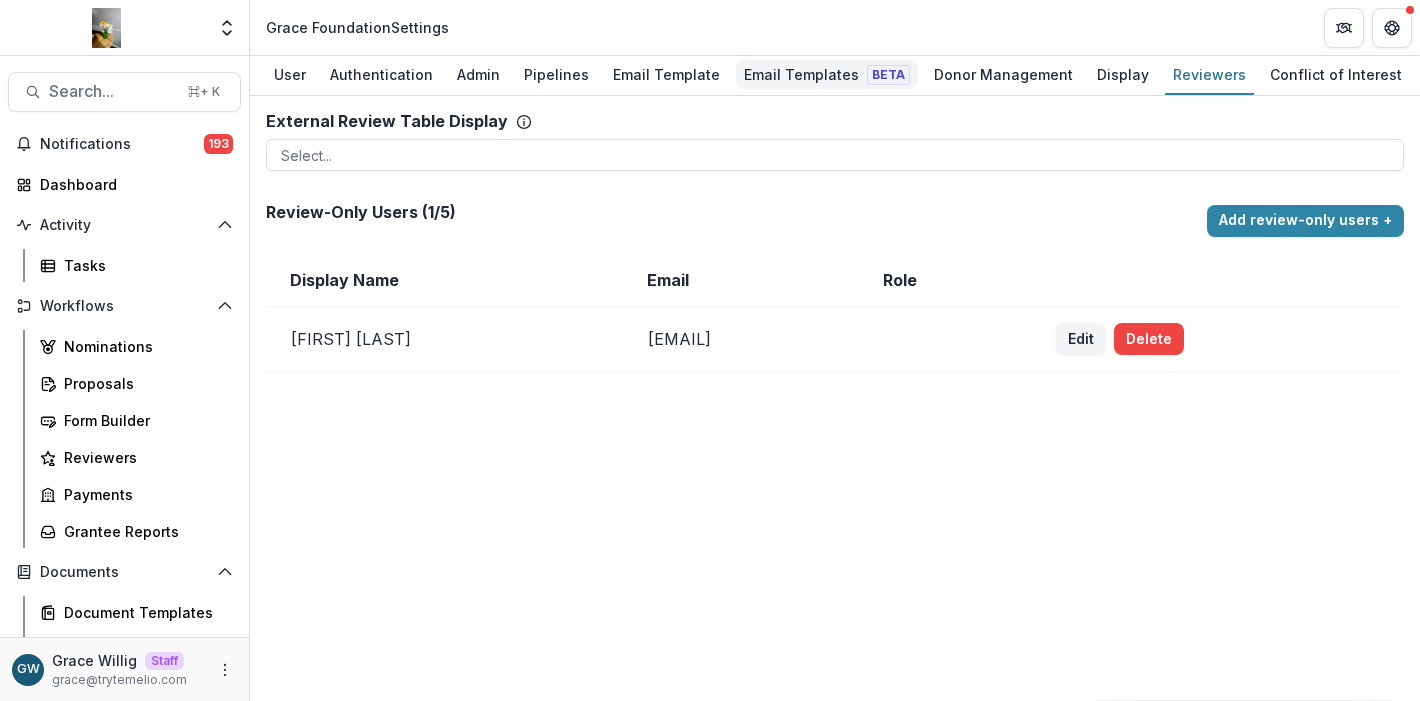 click on "Email Templates   Beta" at bounding box center (827, 74) 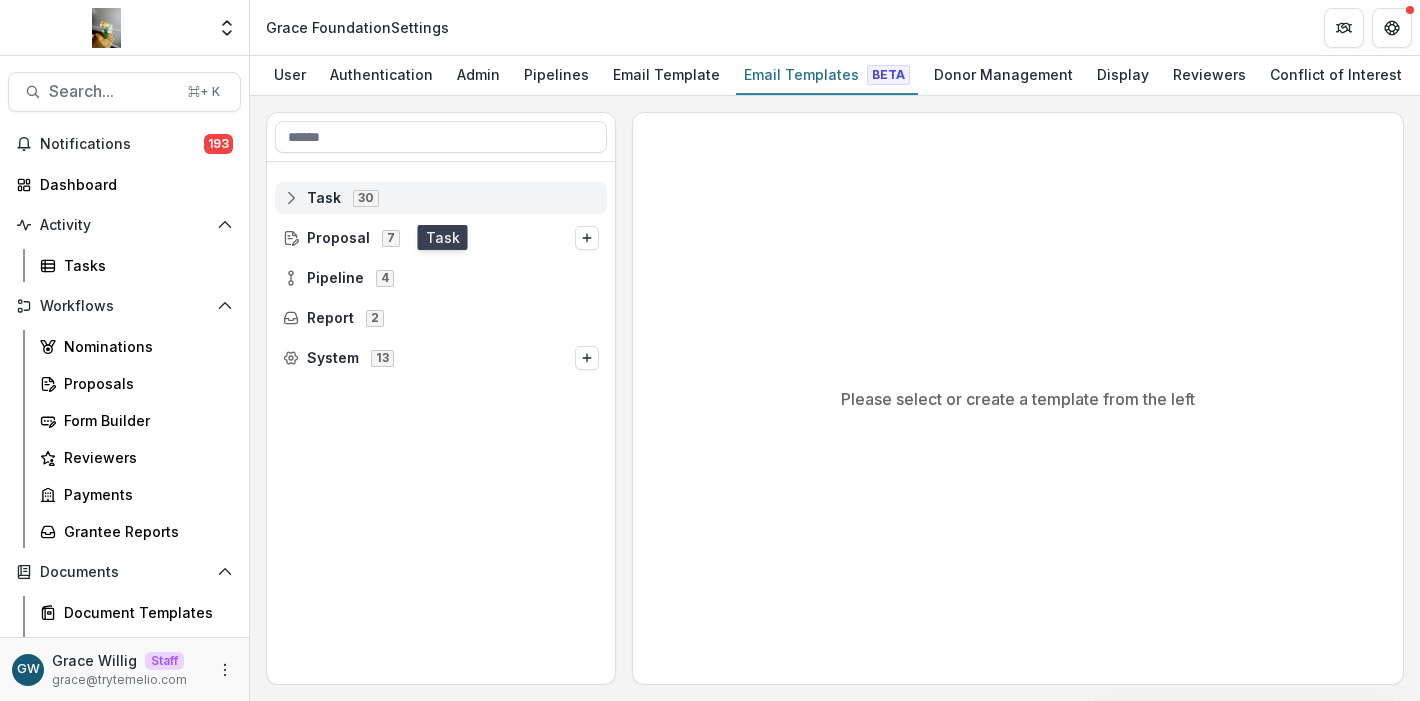 click 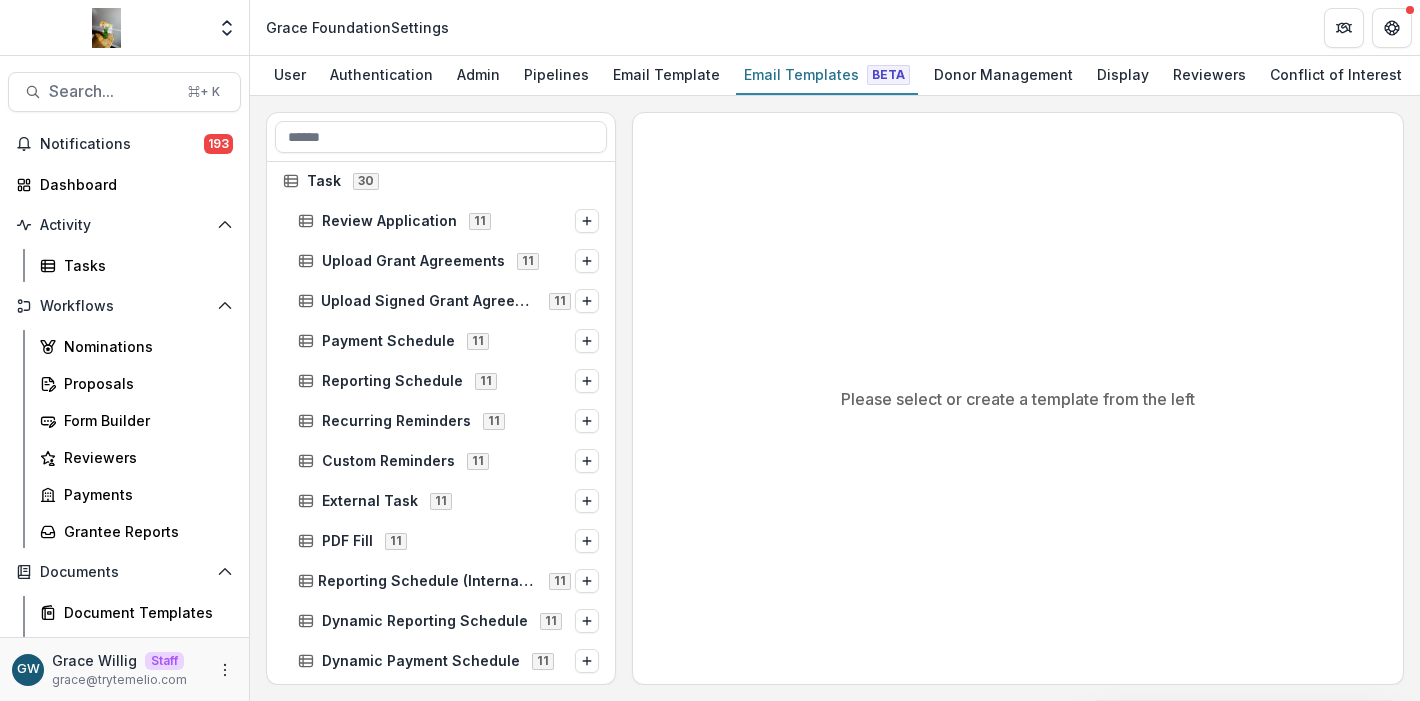 scroll, scrollTop: 19, scrollLeft: 0, axis: vertical 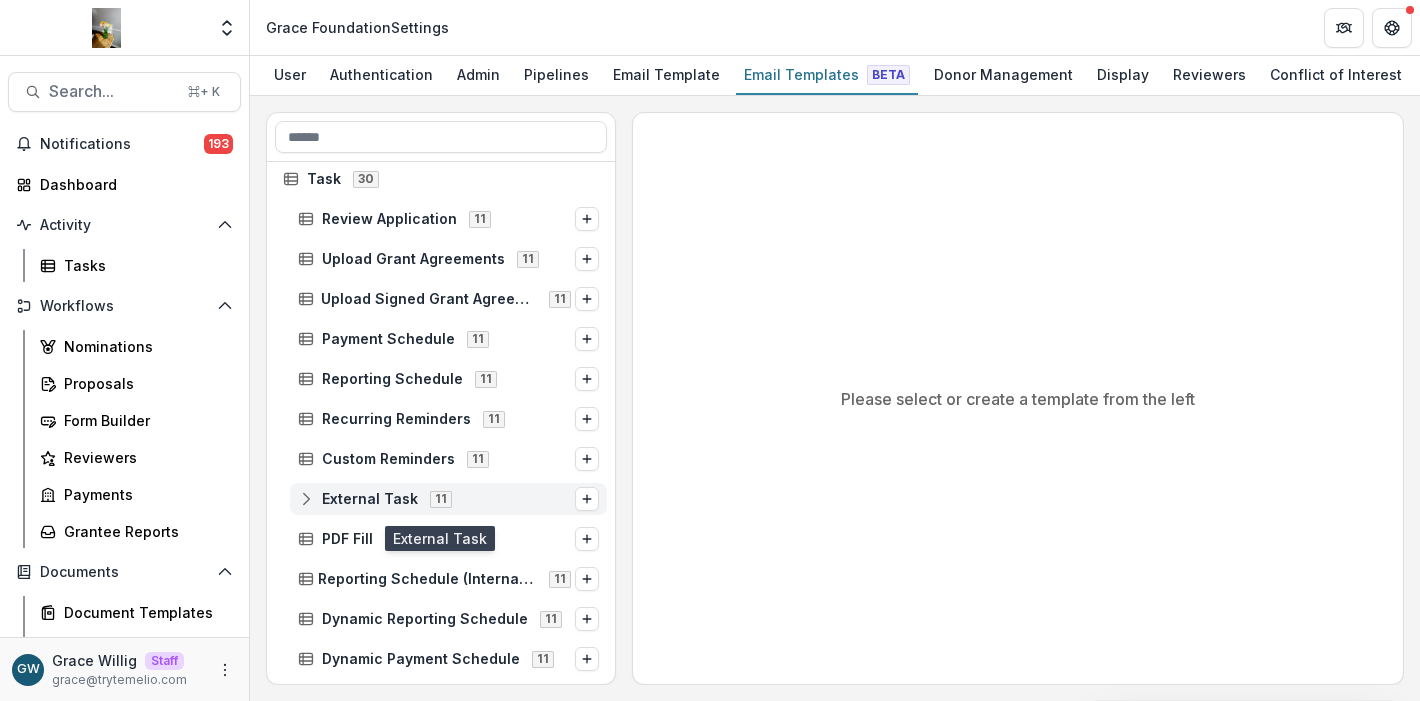 click 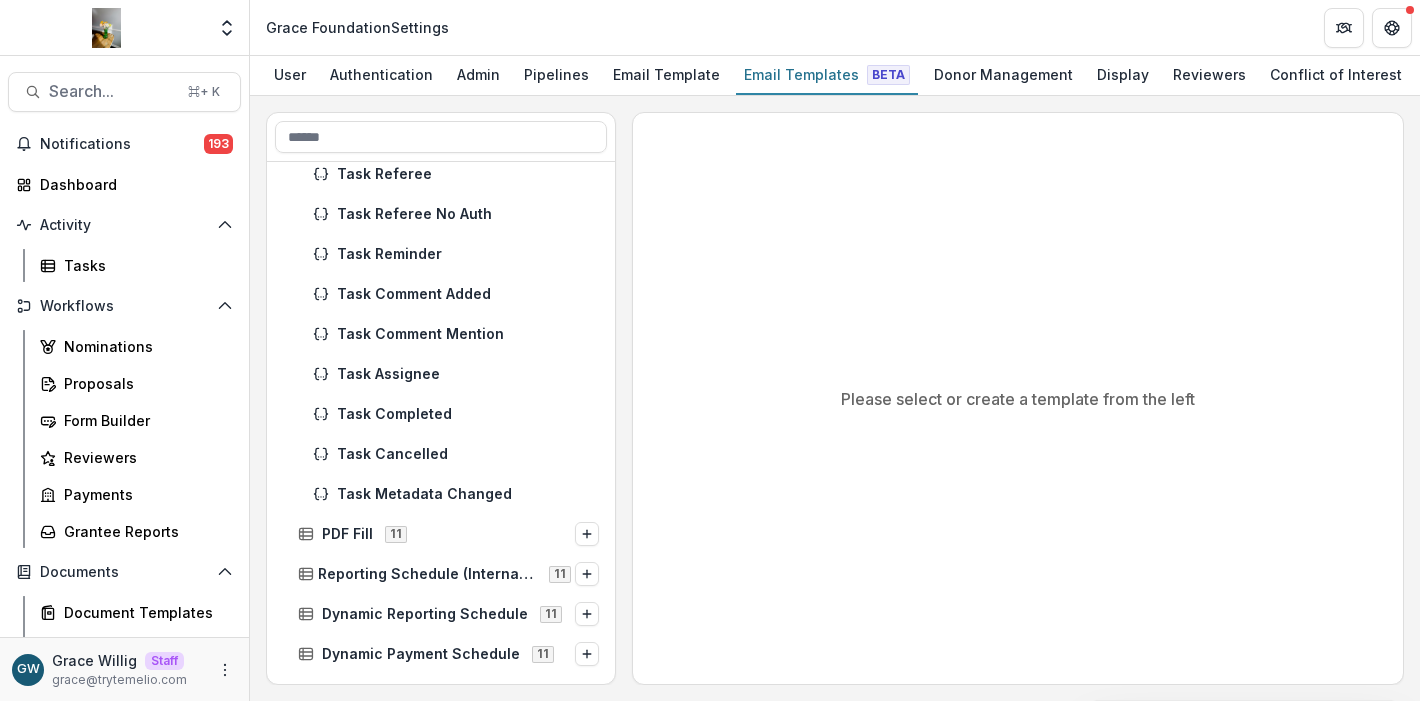 scroll, scrollTop: 244, scrollLeft: 0, axis: vertical 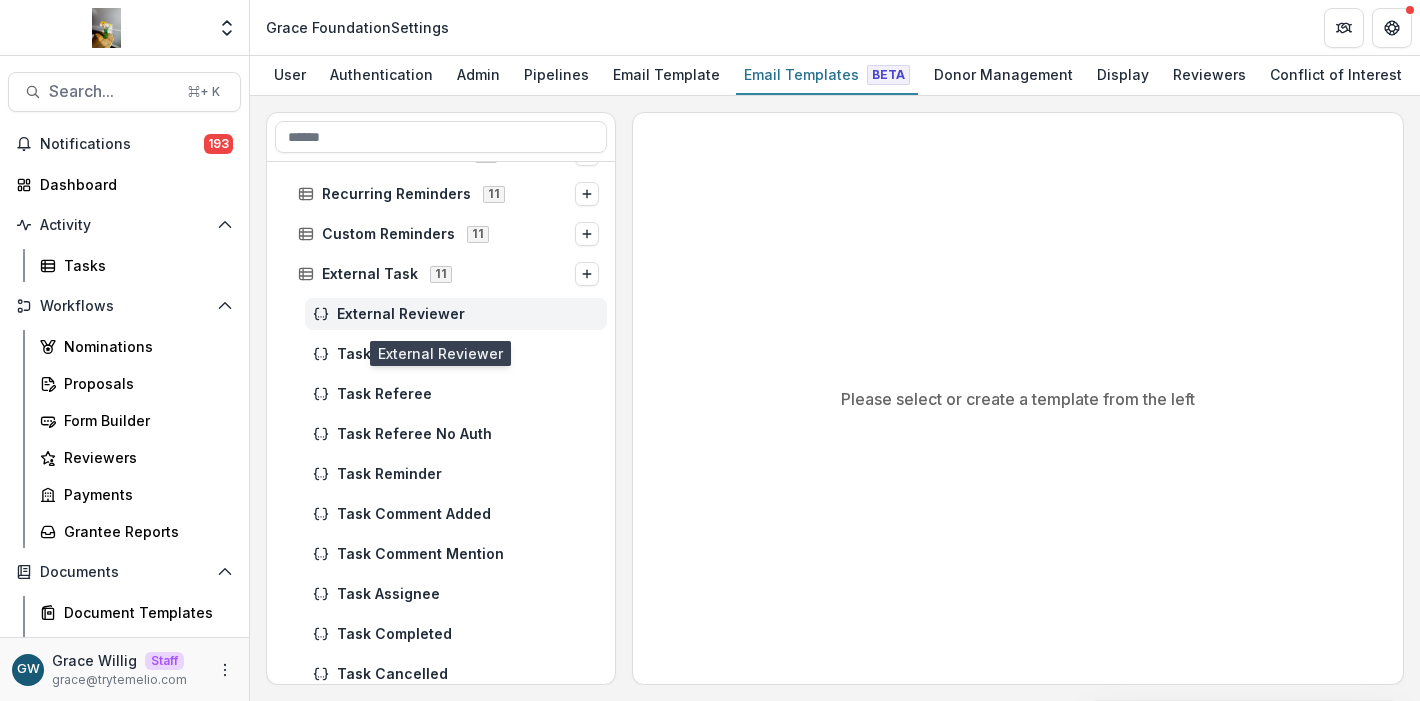 click on "External Reviewer" at bounding box center [468, 314] 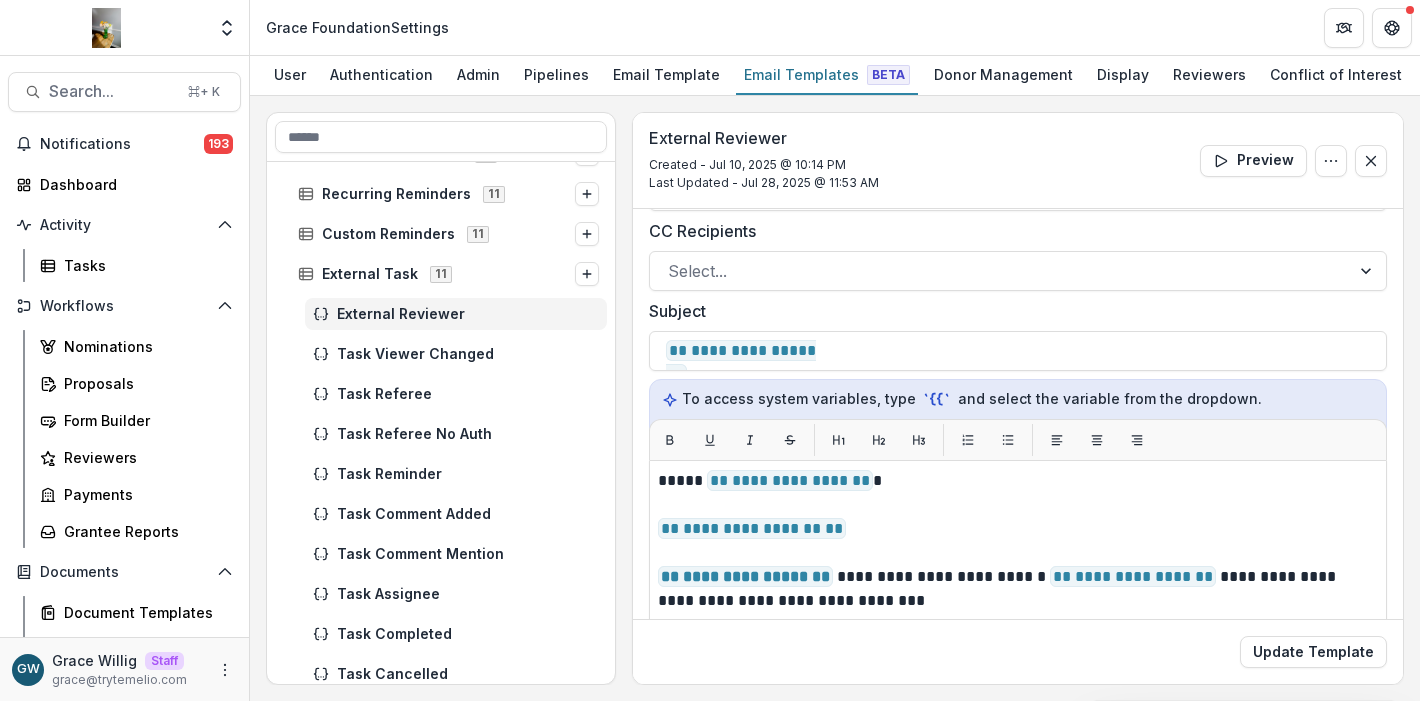 scroll, scrollTop: 230, scrollLeft: 0, axis: vertical 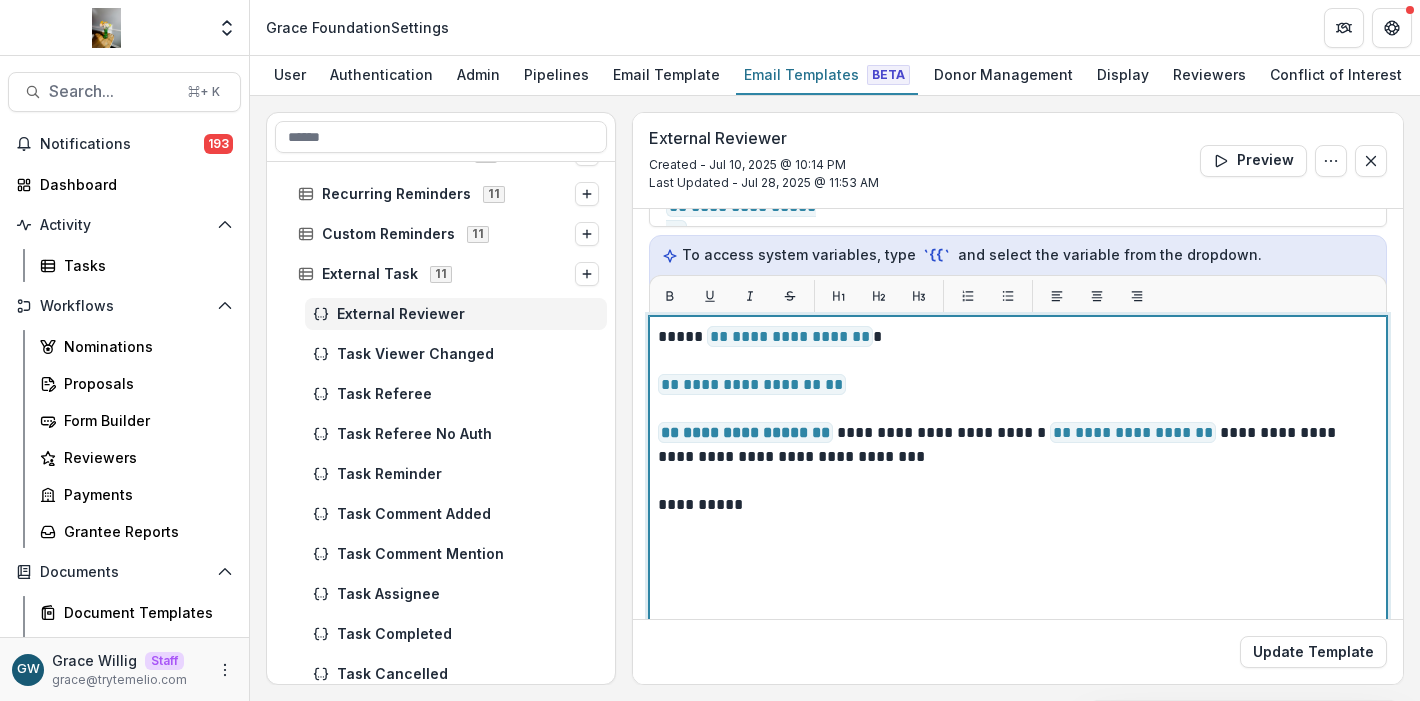 click on "**********" at bounding box center [1015, 445] 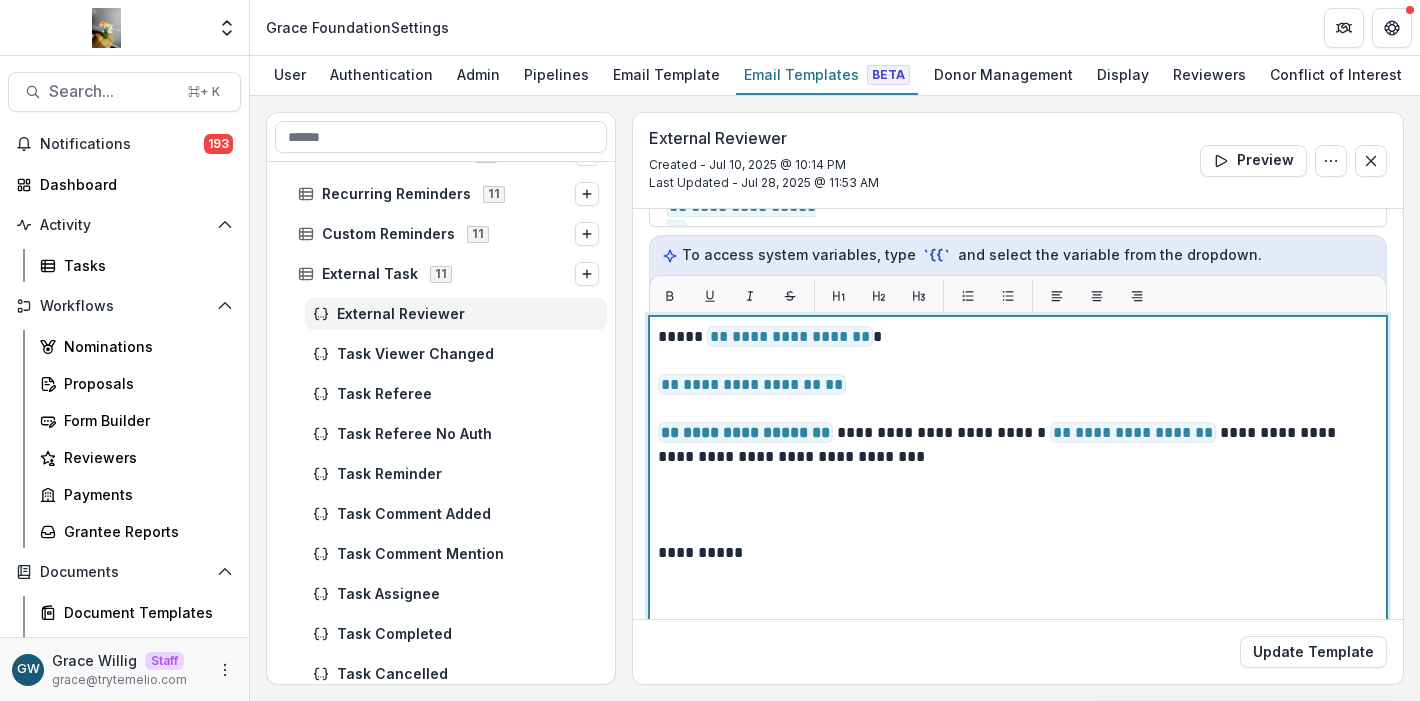 click on "**********" at bounding box center [1015, 385] 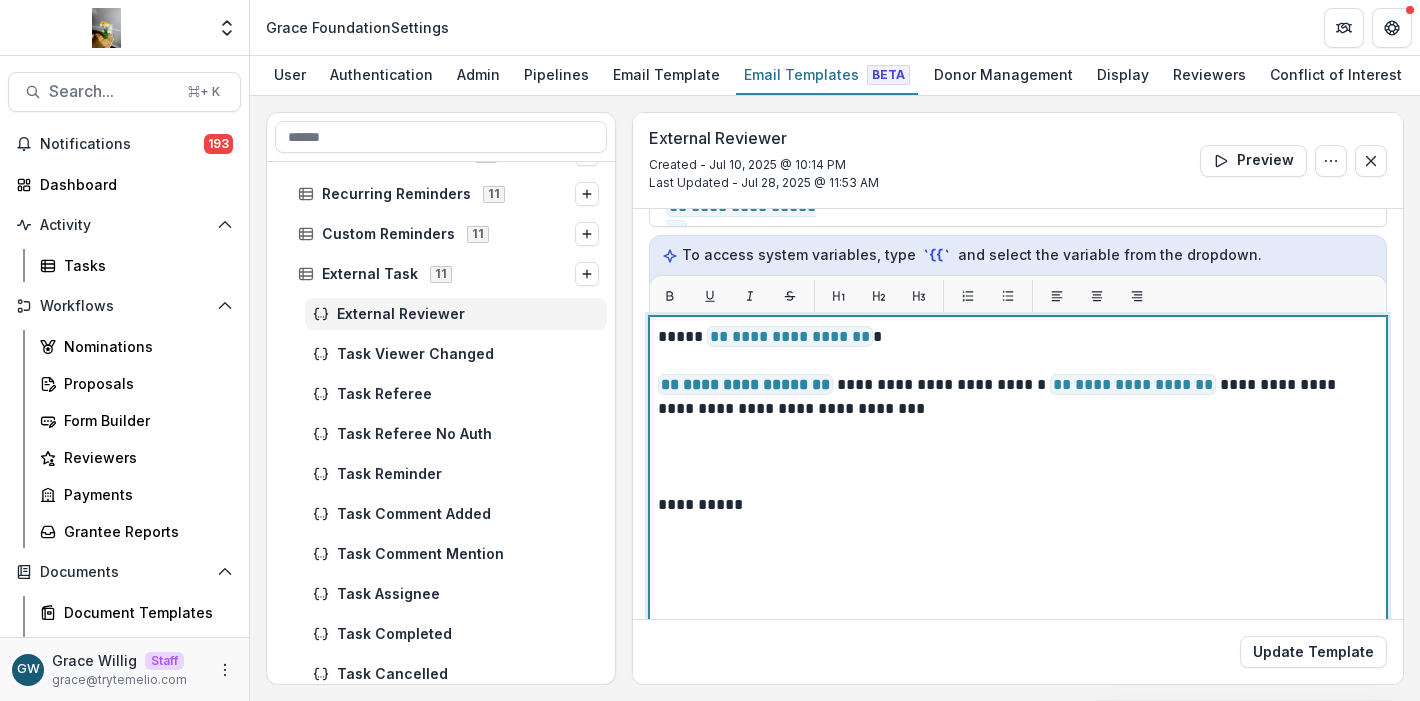 click at bounding box center (1018, 481) 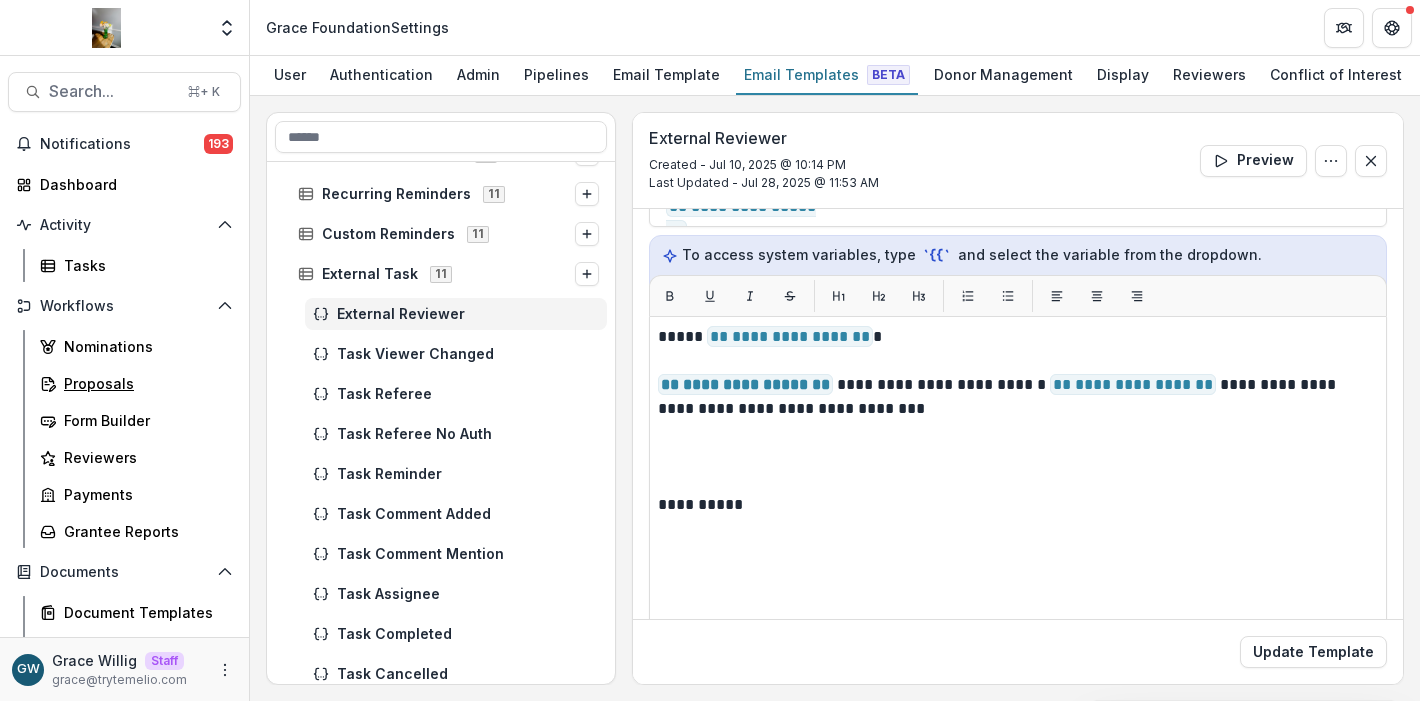 drag, startPoint x: 95, startPoint y: 373, endPoint x: 153, endPoint y: 365, distance: 58.549126 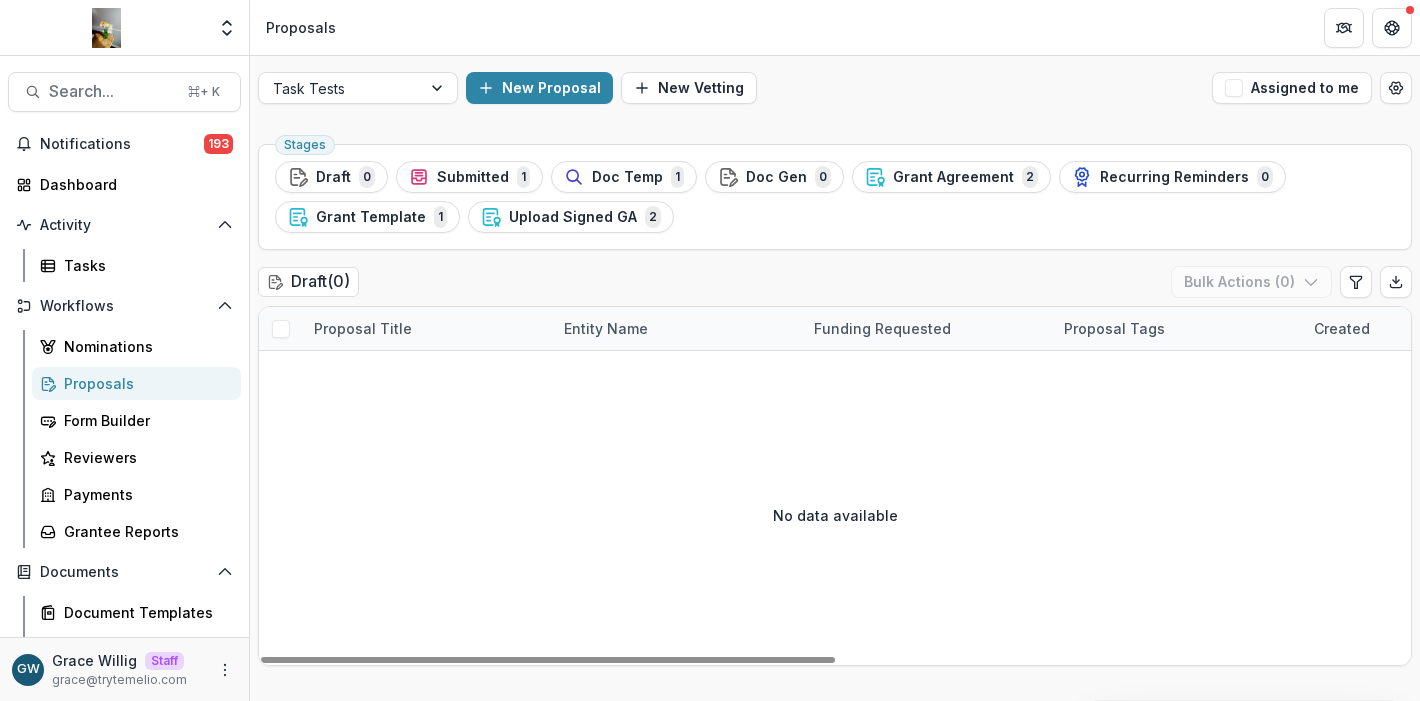 click on "Doc Temp" at bounding box center (627, 177) 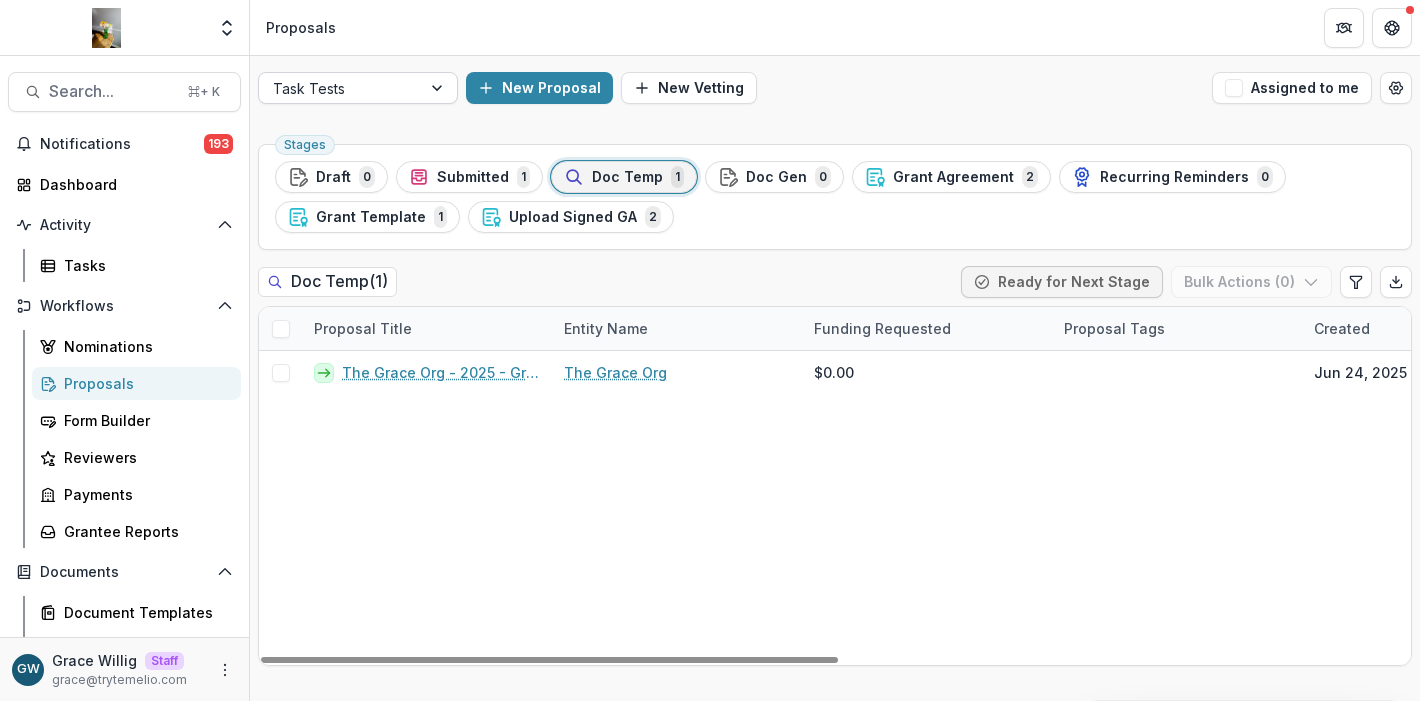 click on "Task Tests" at bounding box center [340, 88] 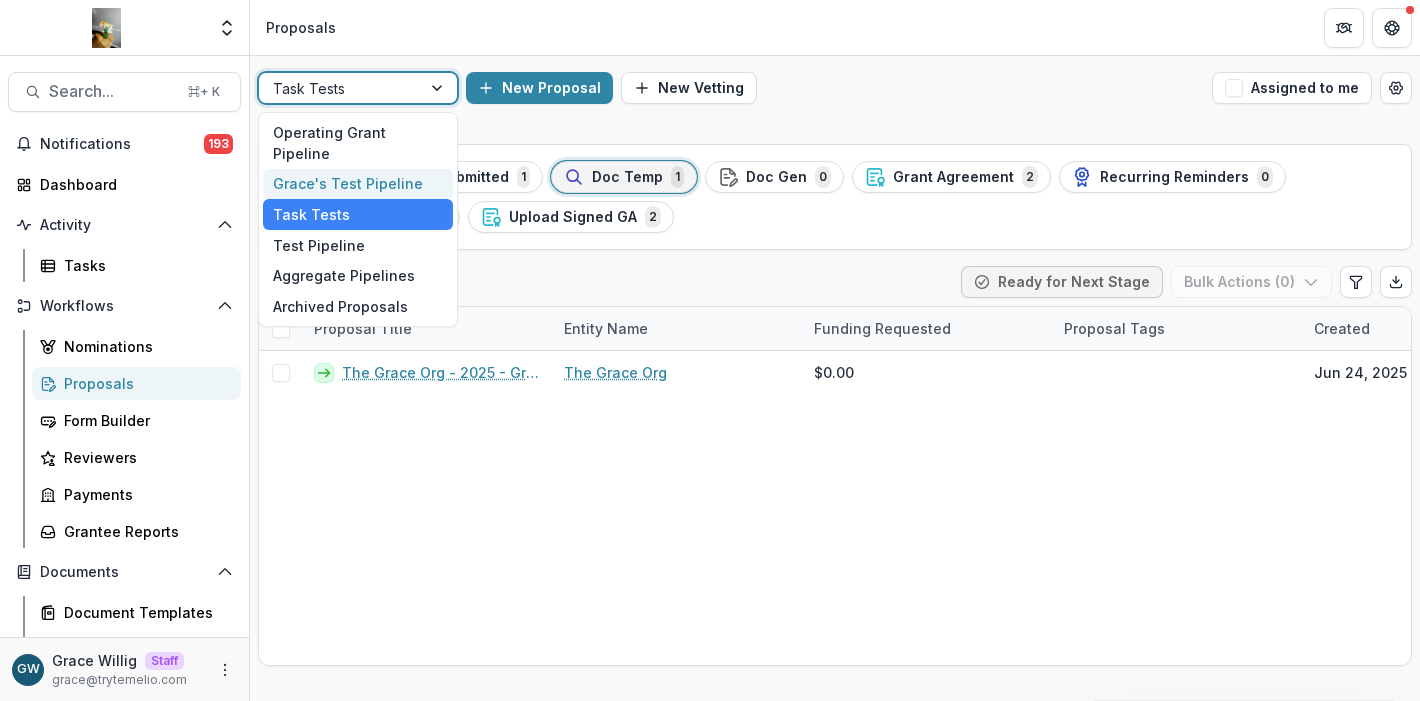 click on "Grace's Test Pipeline" at bounding box center [358, 184] 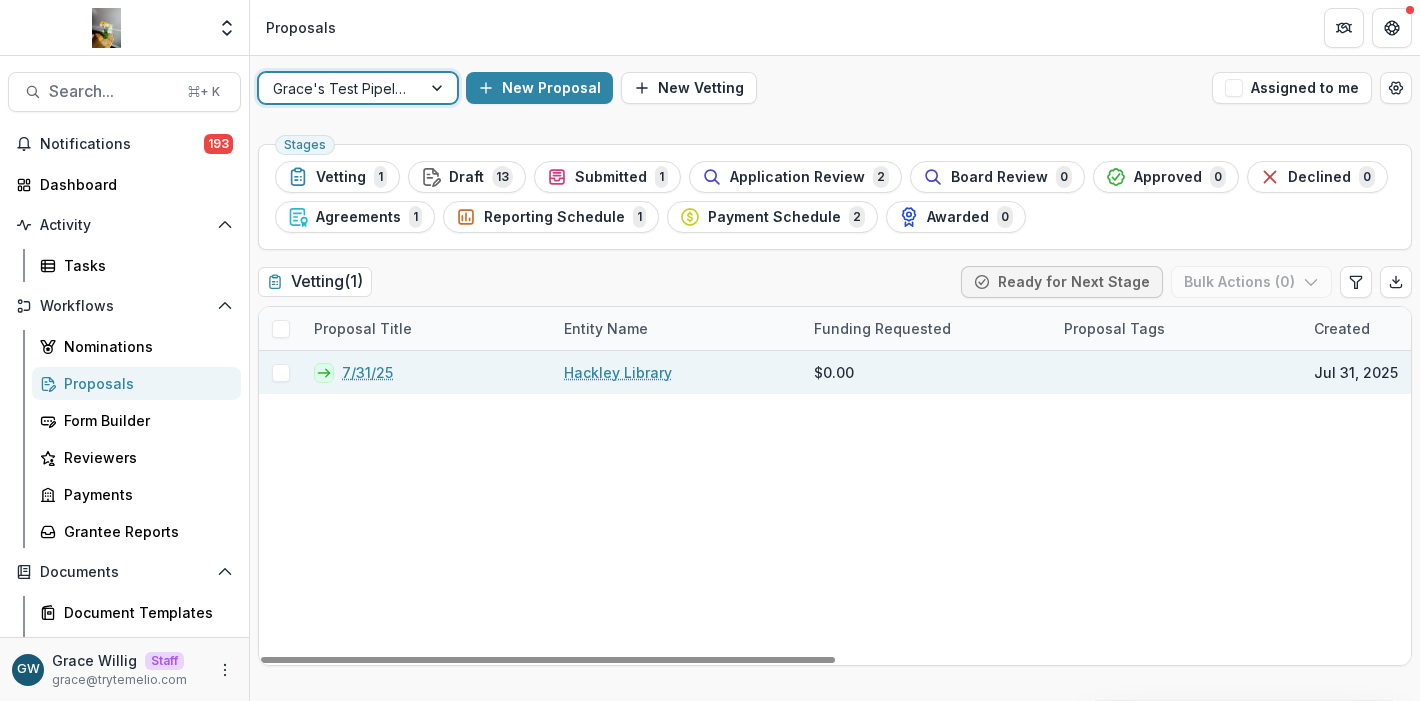 drag, startPoint x: 272, startPoint y: 374, endPoint x: 286, endPoint y: 373, distance: 14.035668 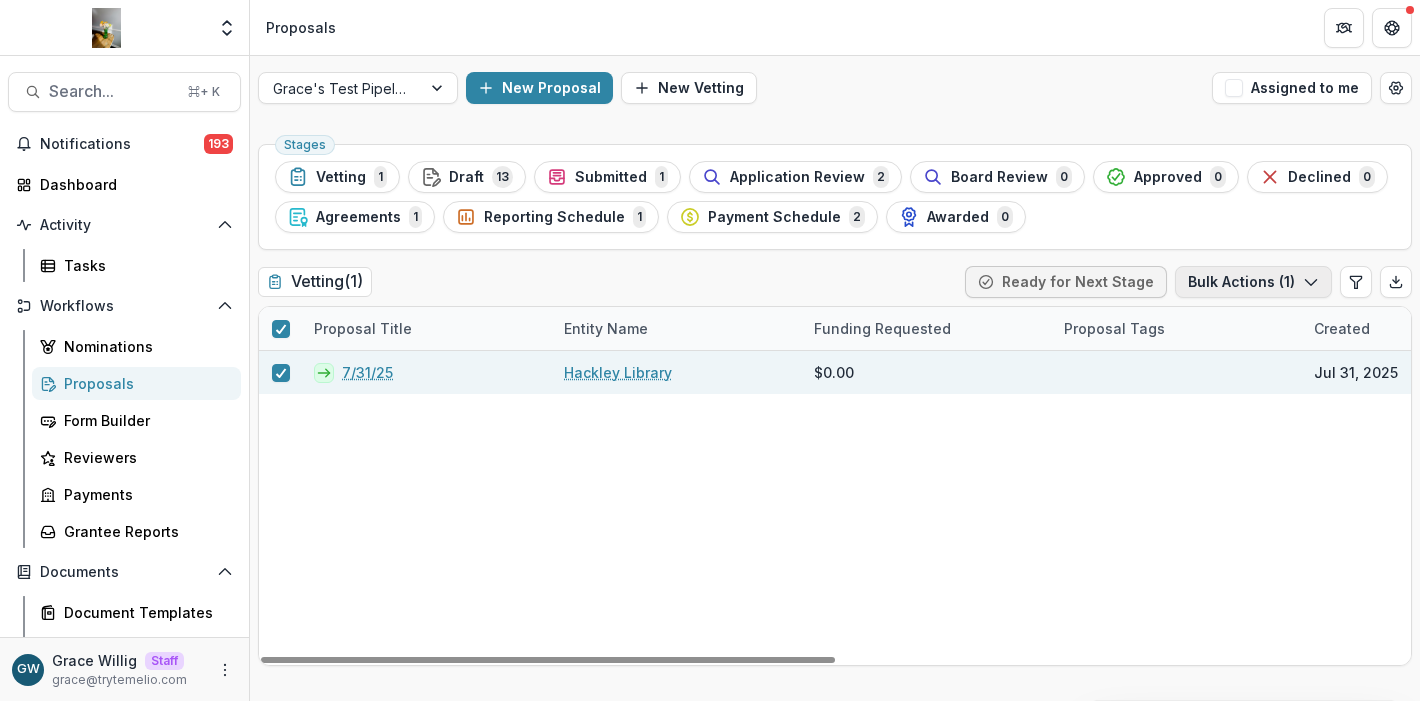 click on "Bulk Actions ( 1 )" at bounding box center [1253, 282] 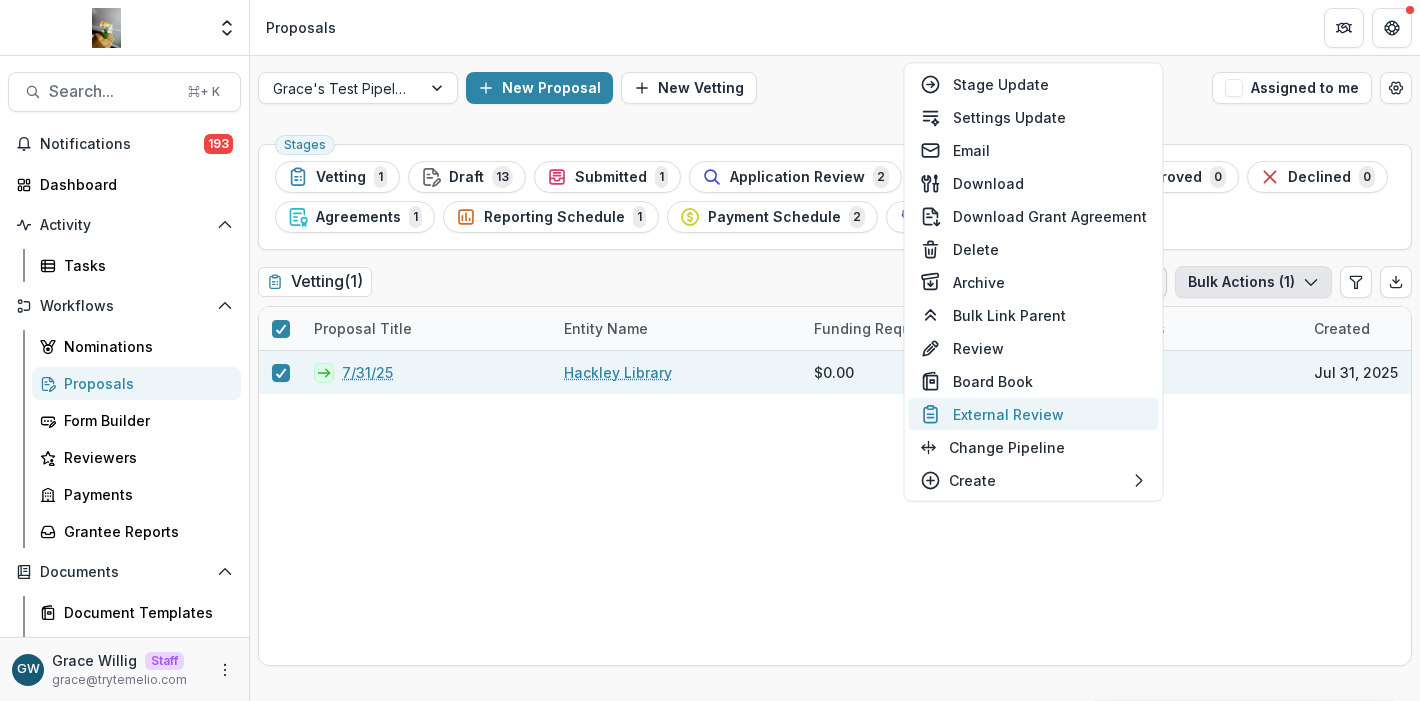 click on "External Review" at bounding box center [1034, 414] 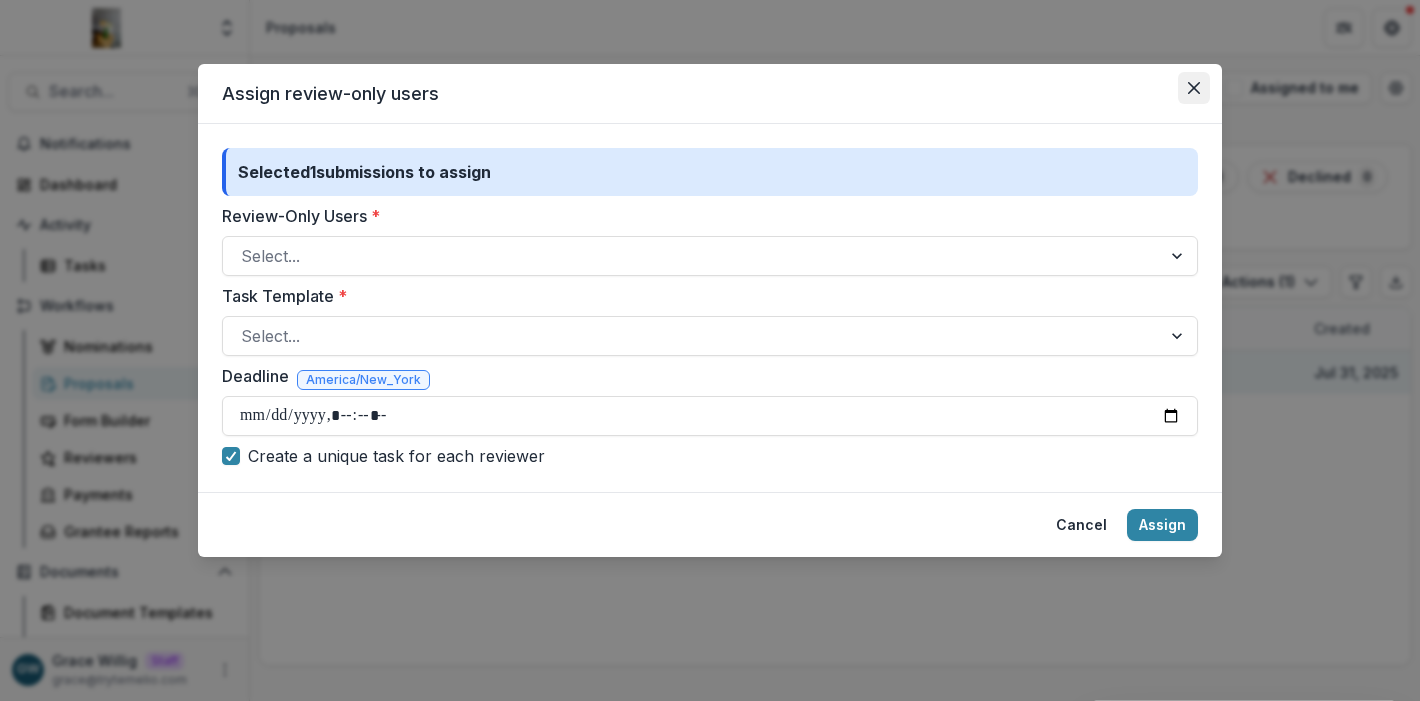 click 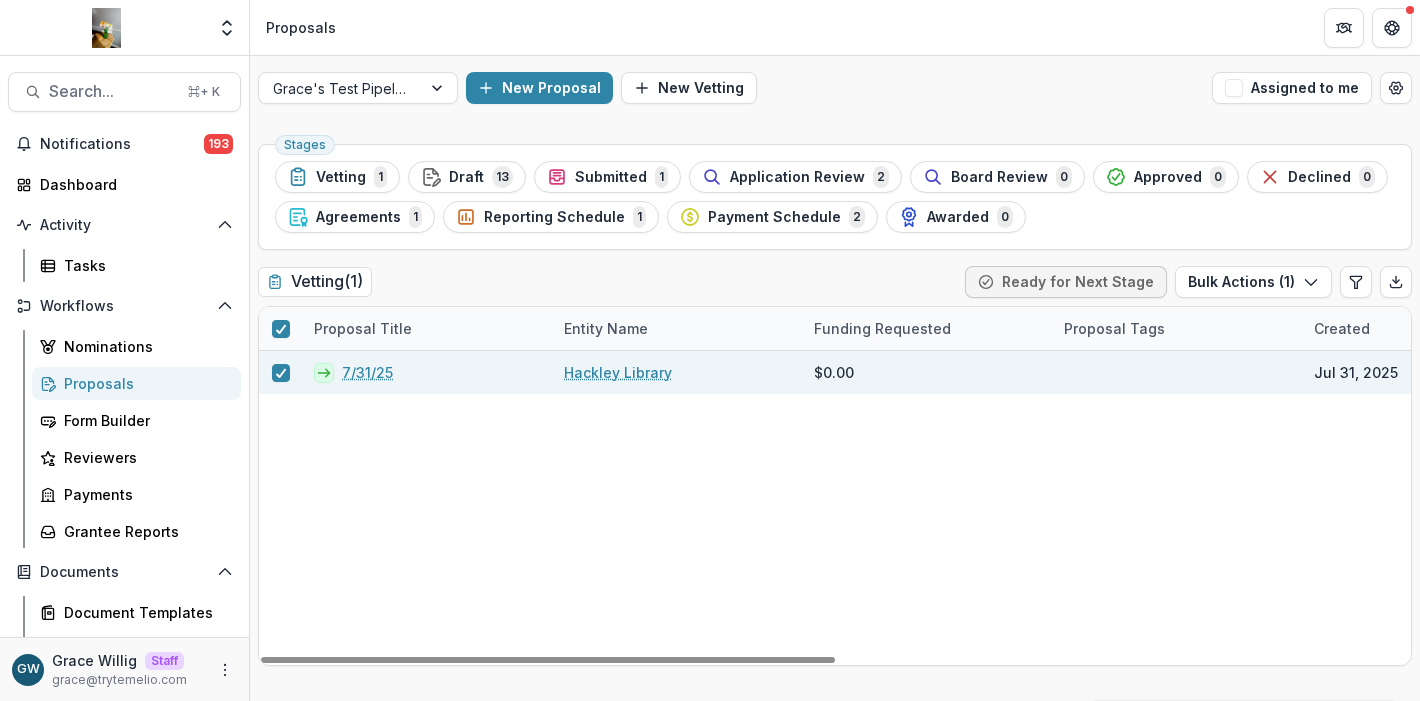 click on "7/31/25 Hackley Library $0.00 Jul 31, 2025 -- Grace's Test Grant Application 0" at bounding box center [1405, 508] 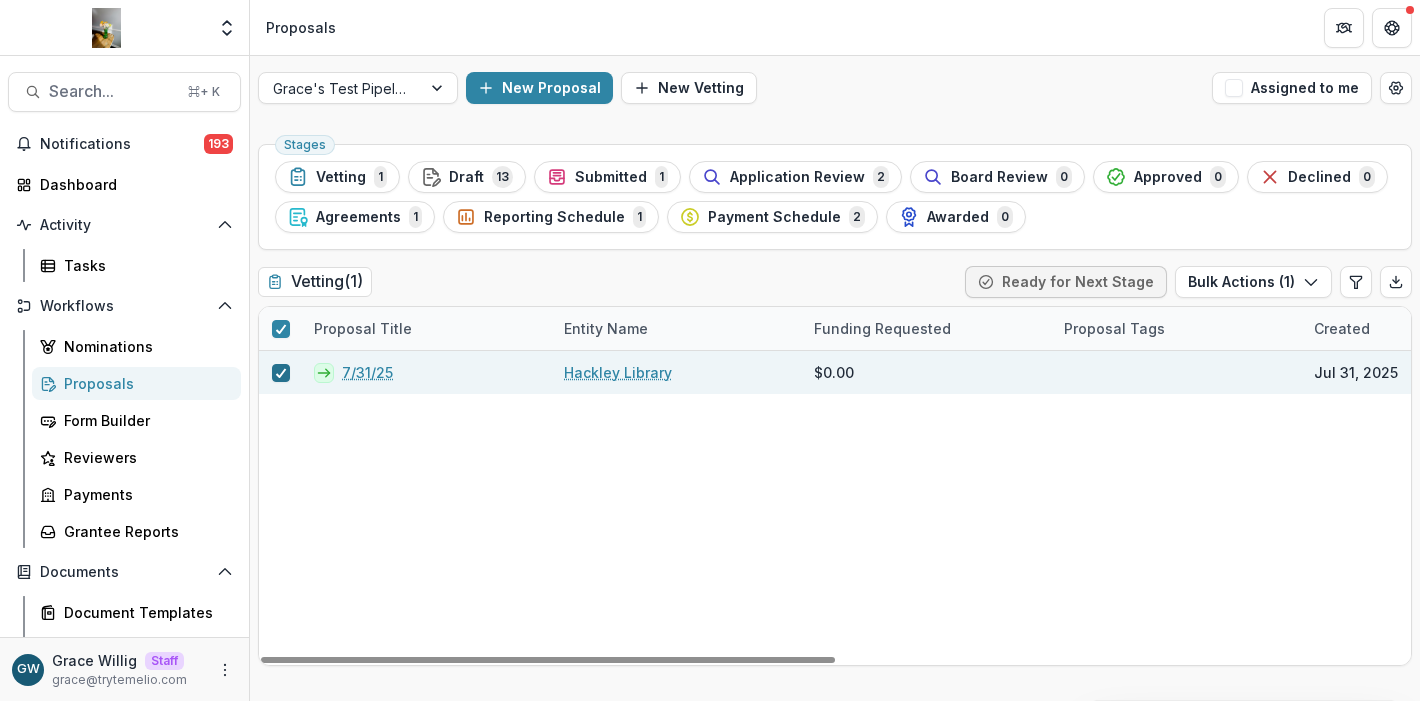click at bounding box center [281, 373] 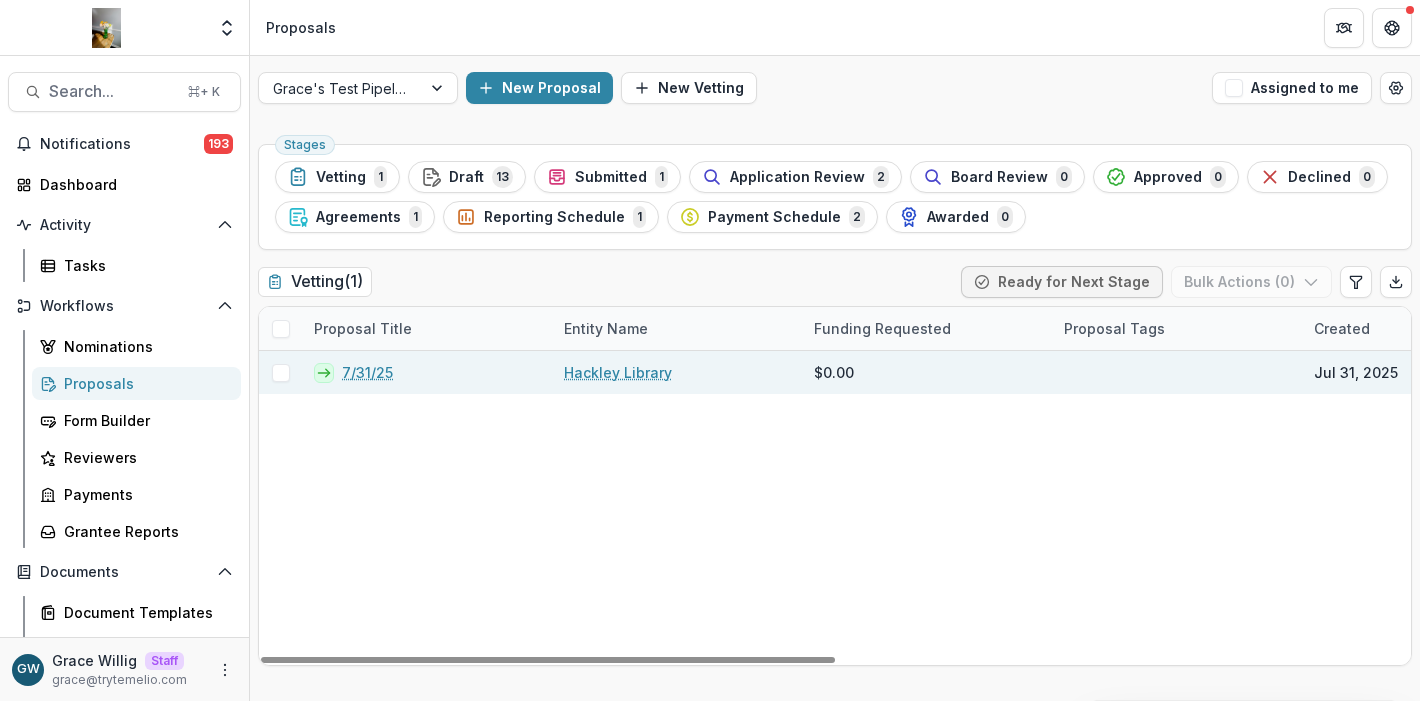click at bounding box center (281, 373) 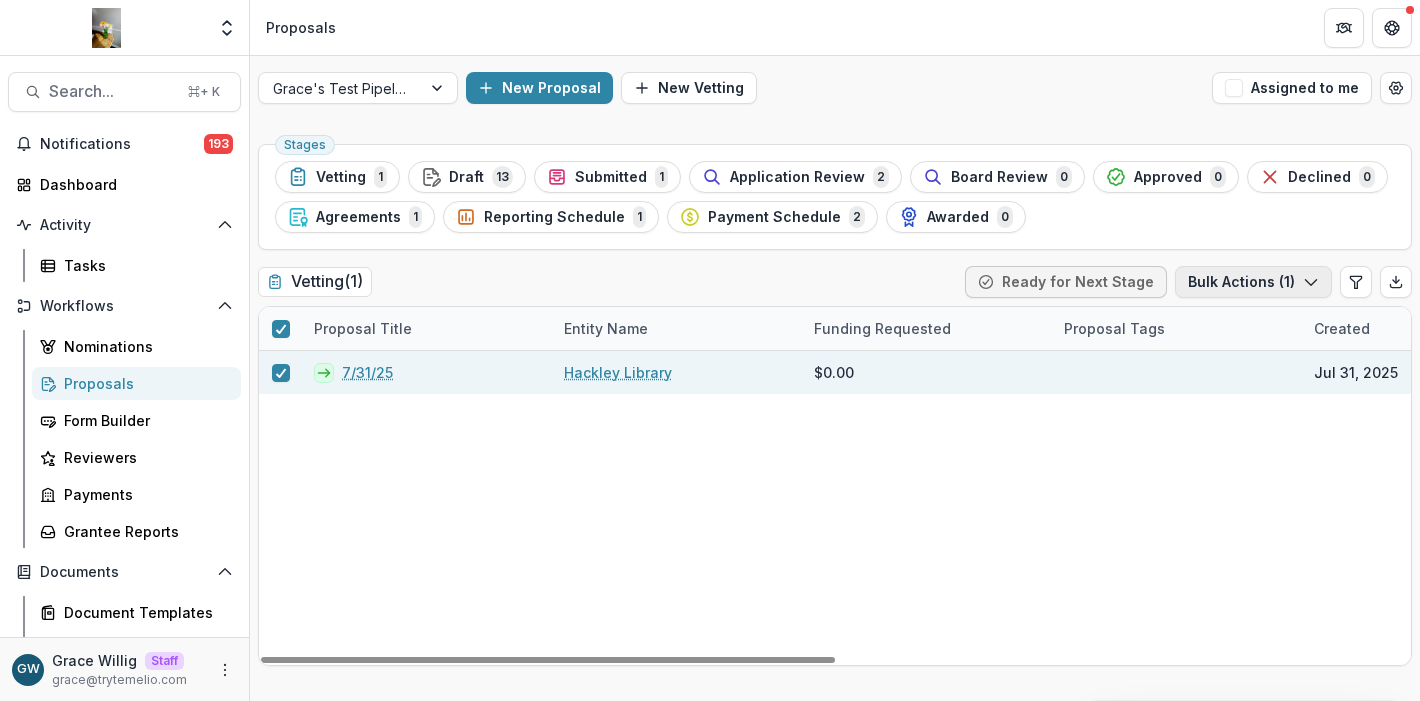 click on "Bulk Actions ( 1 )" at bounding box center [1253, 282] 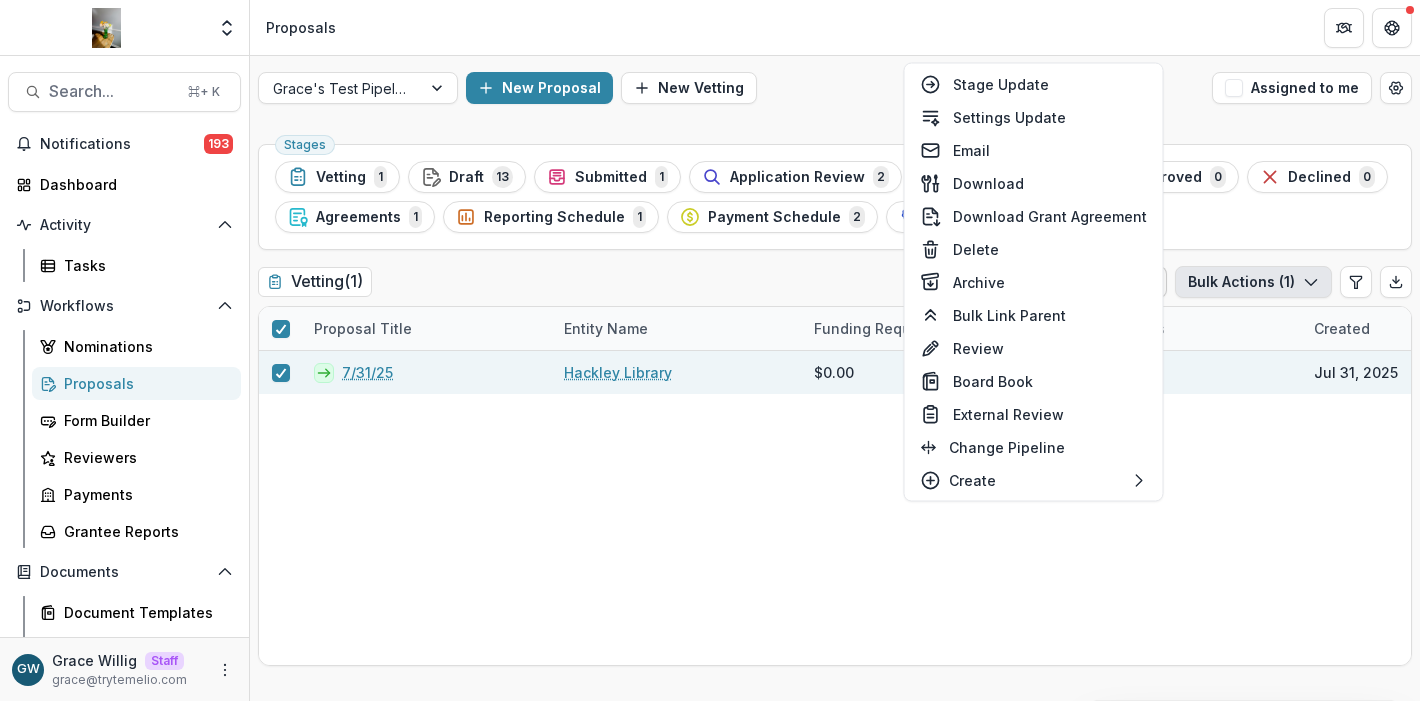 click on "Grace's Test Pipeline New Proposal New Vetting Assigned to me" at bounding box center [835, 88] 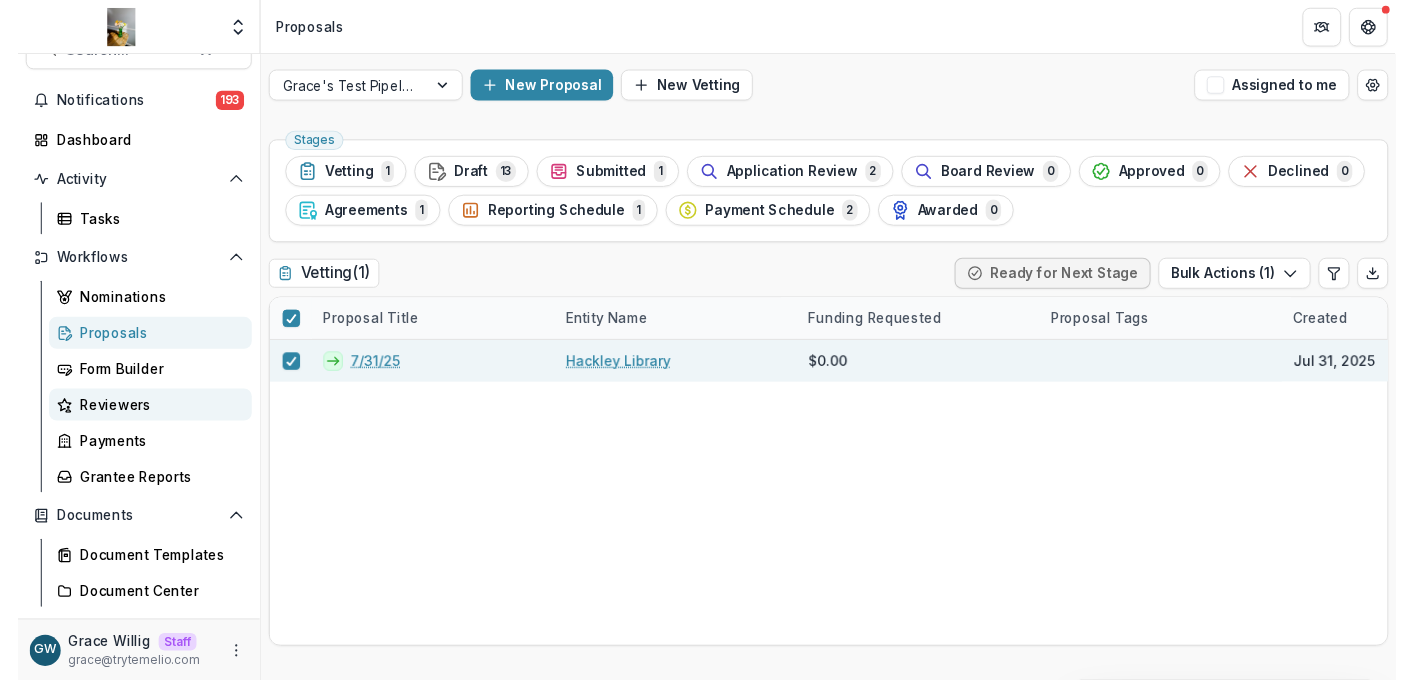 scroll, scrollTop: 35, scrollLeft: 0, axis: vertical 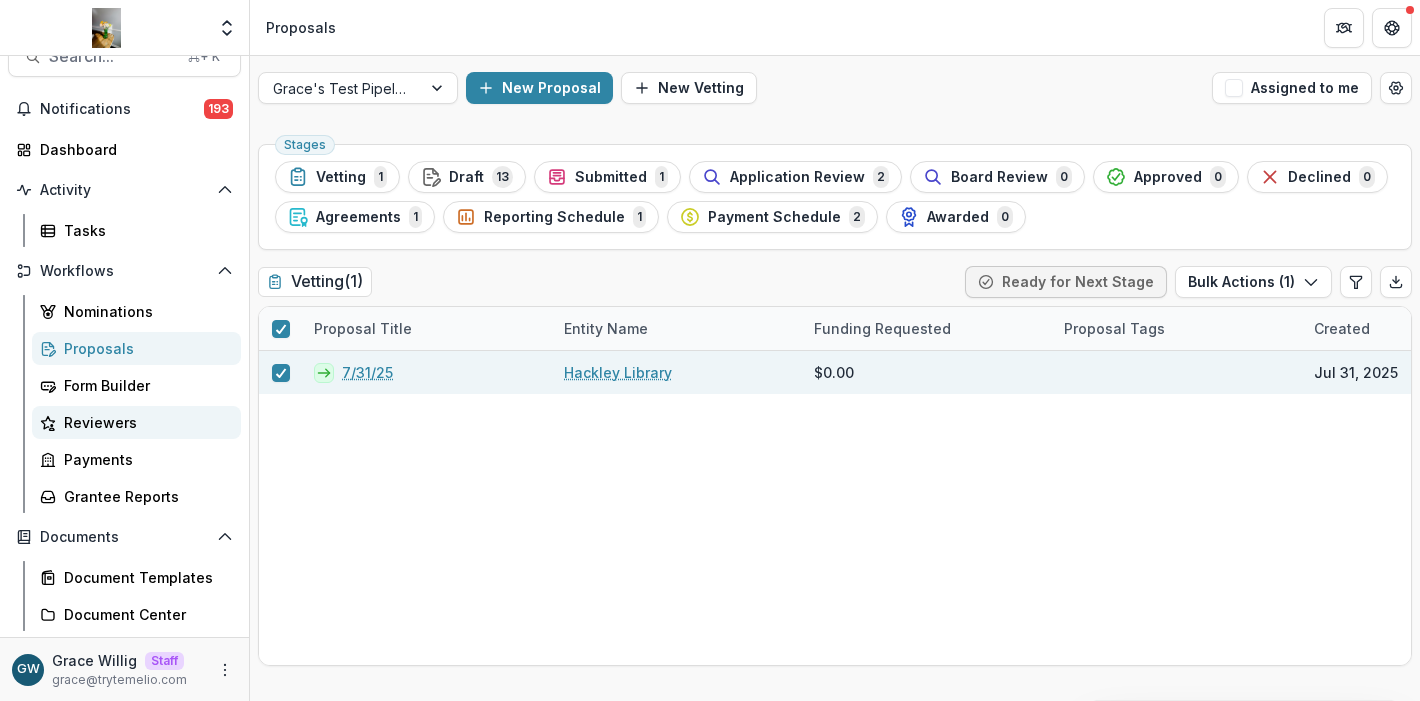 click on "Reviewers" at bounding box center (144, 422) 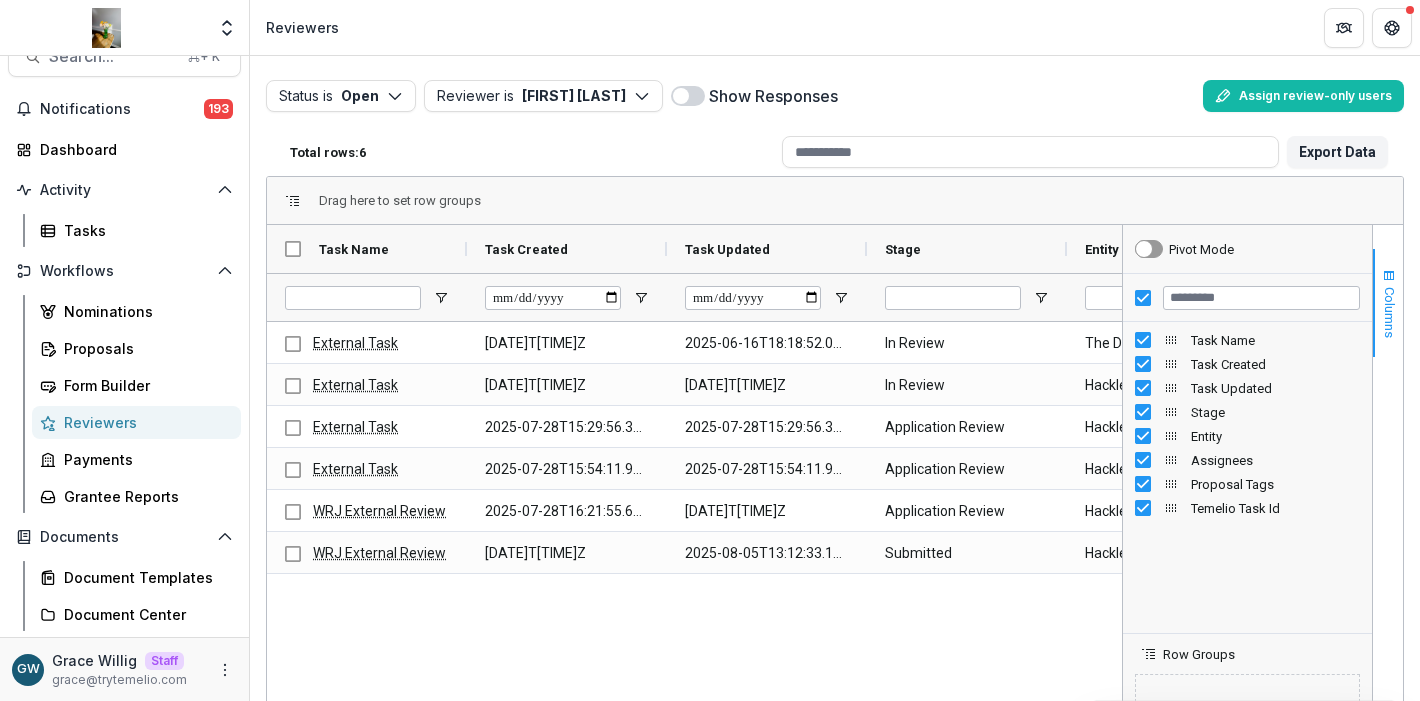 click on "Columns" at bounding box center [1388, 303] 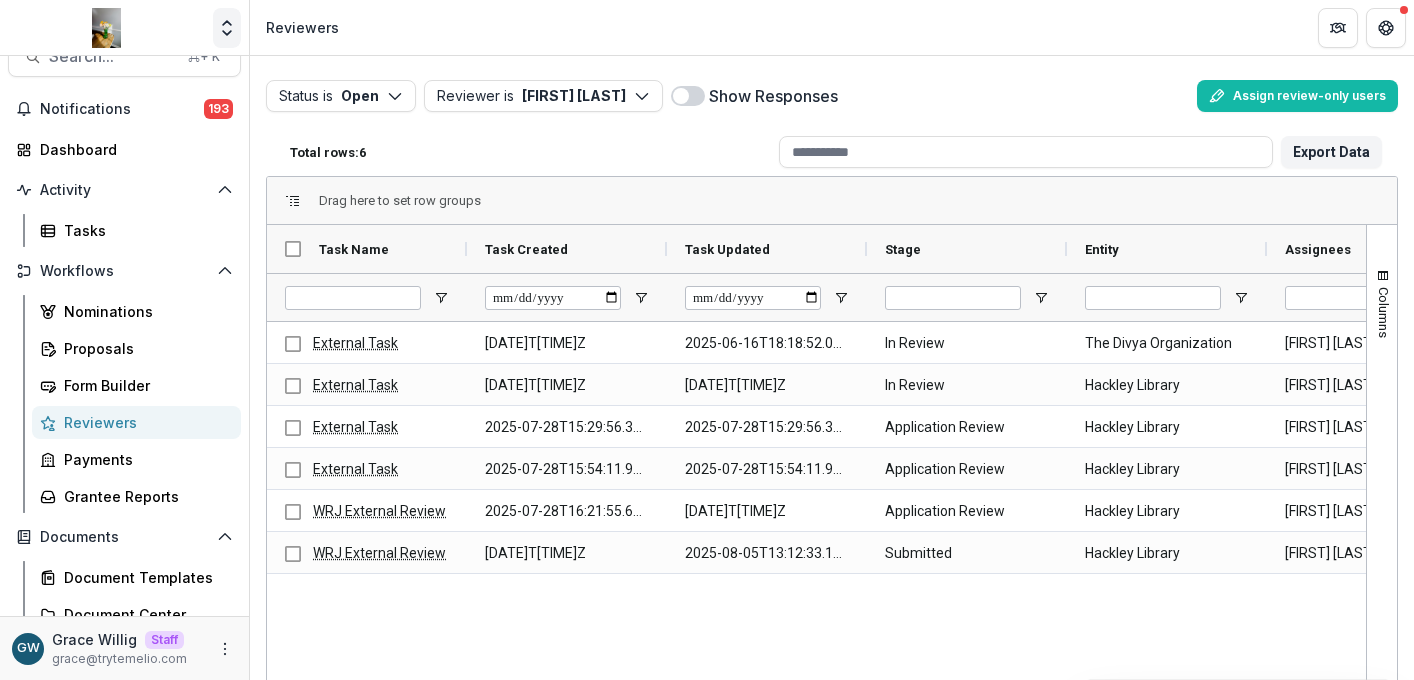 click 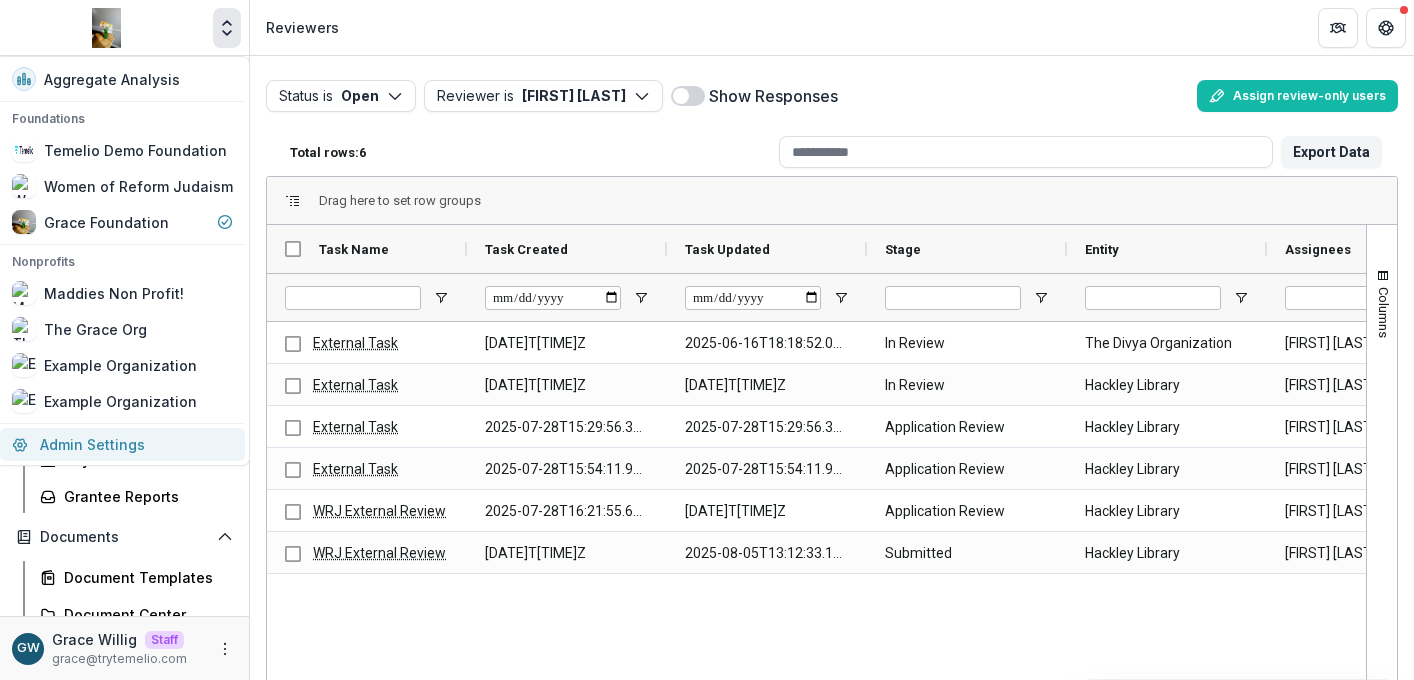 click on "Admin Settings" at bounding box center [122, 444] 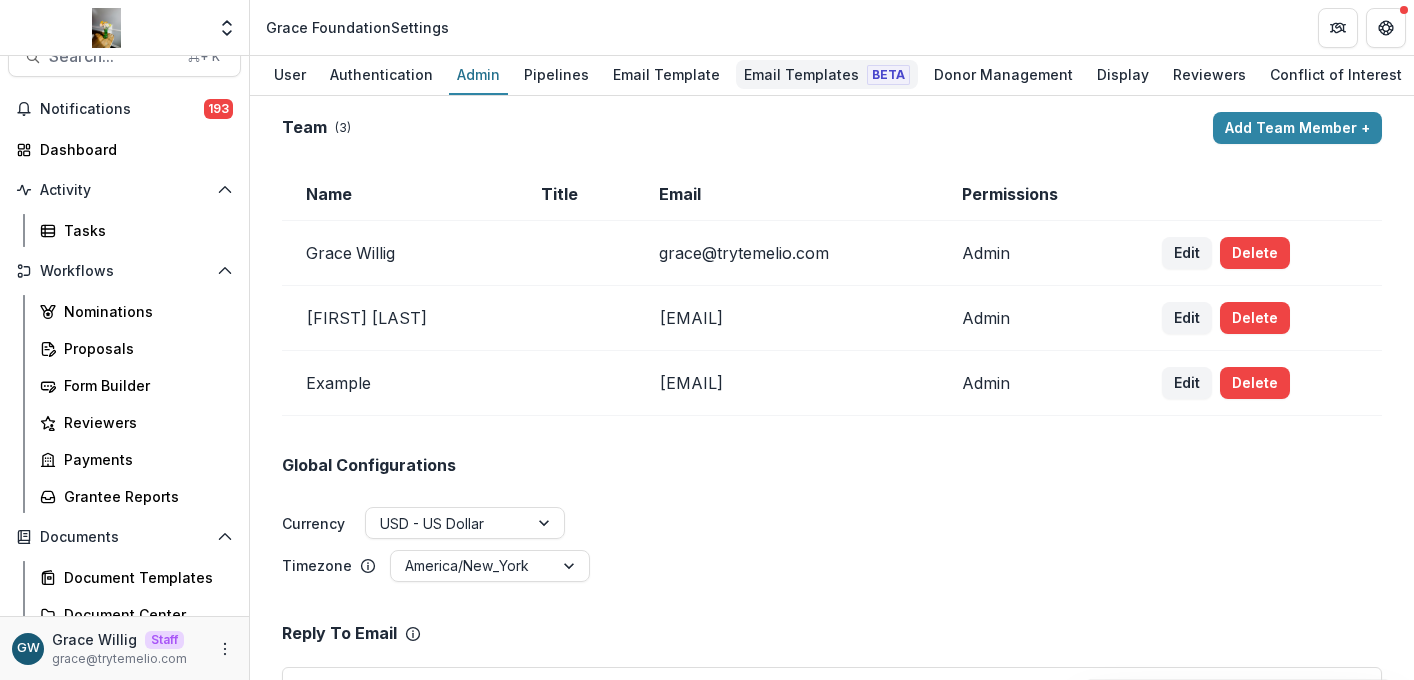 click on "Email Templates   Beta" at bounding box center [827, 74] 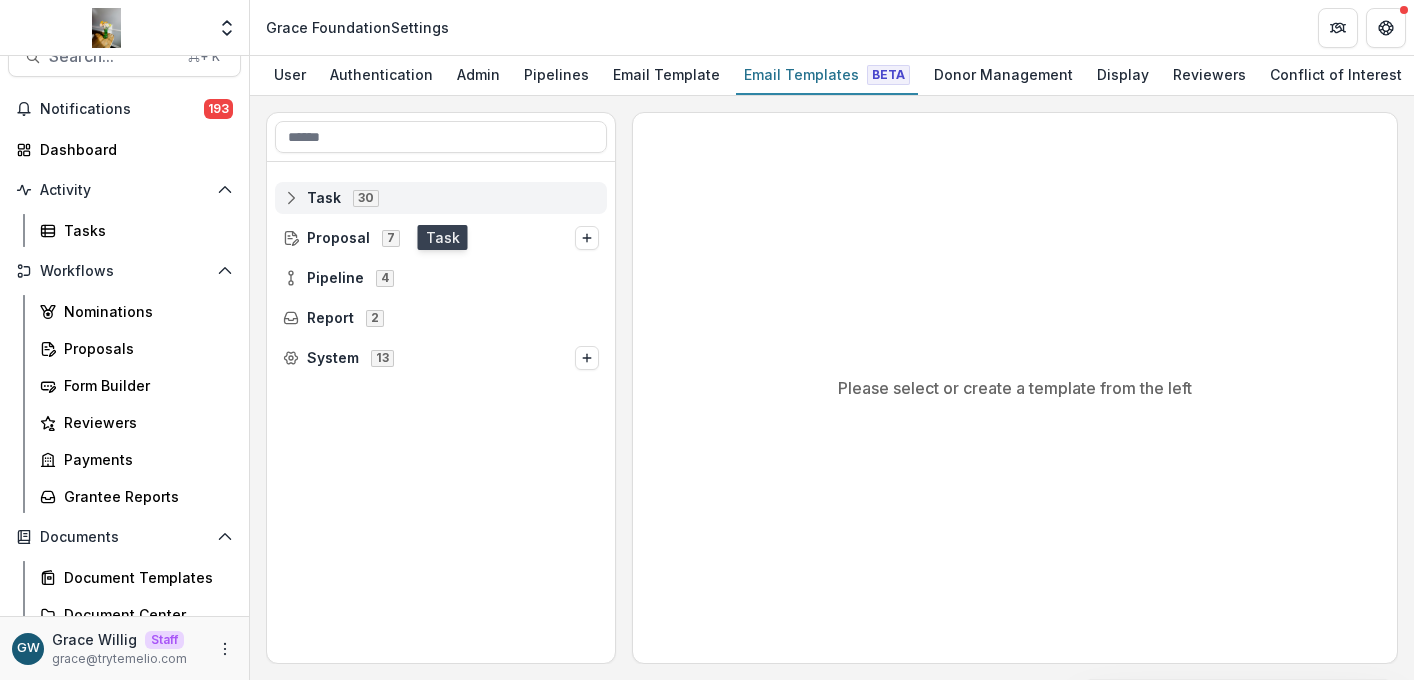 click on "Task 30" at bounding box center (441, 197) 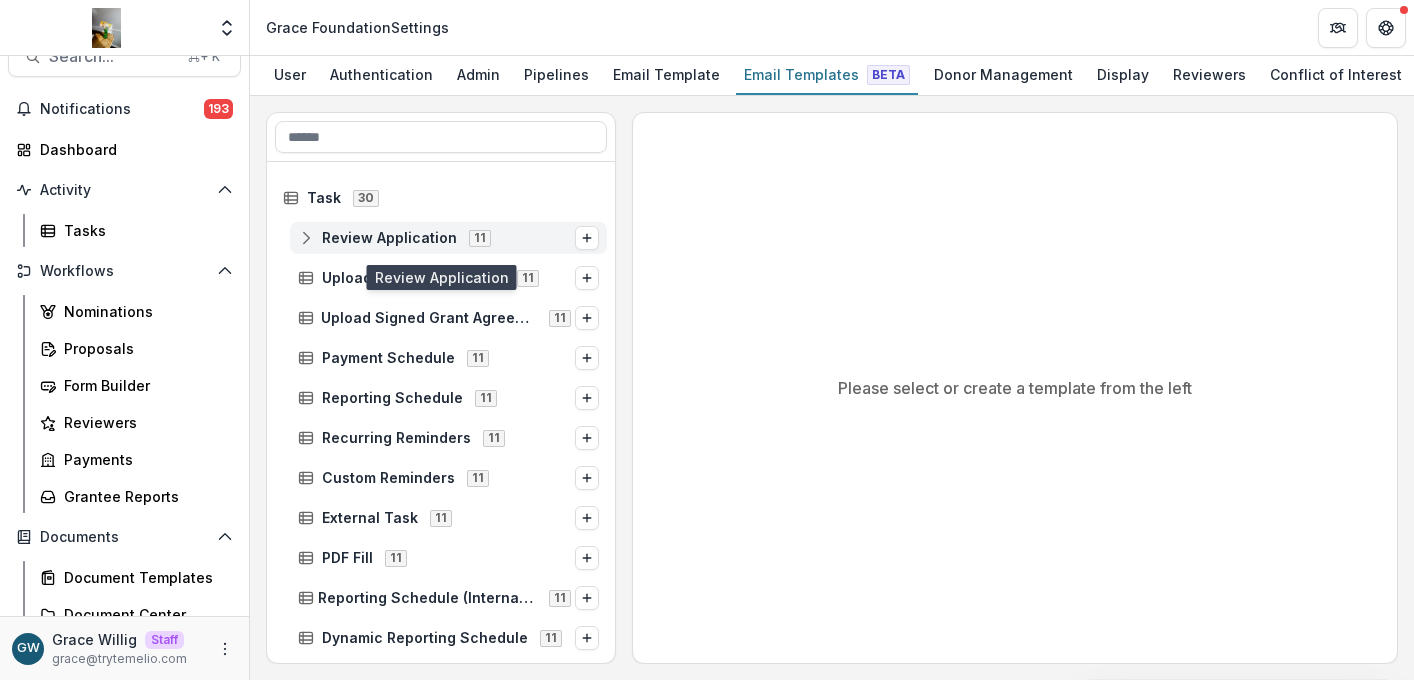 click on "Review Application" at bounding box center [389, 238] 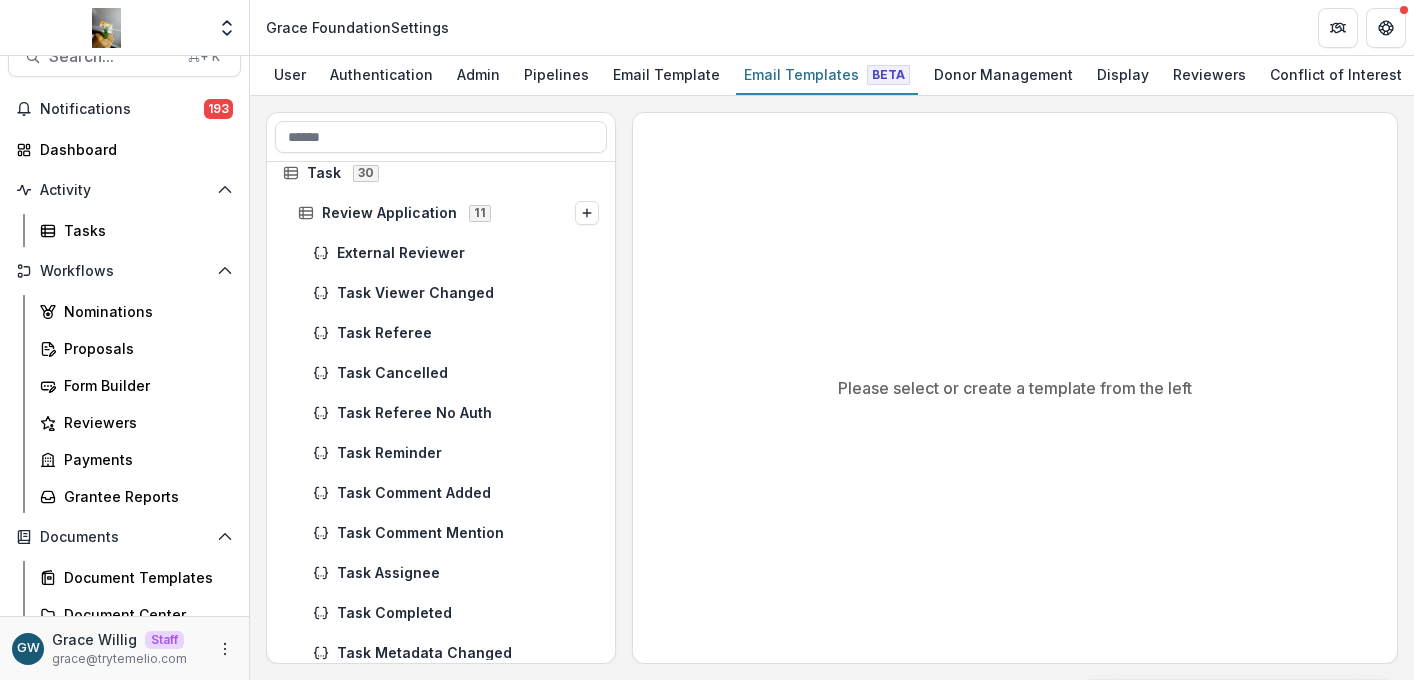 scroll, scrollTop: 27, scrollLeft: 0, axis: vertical 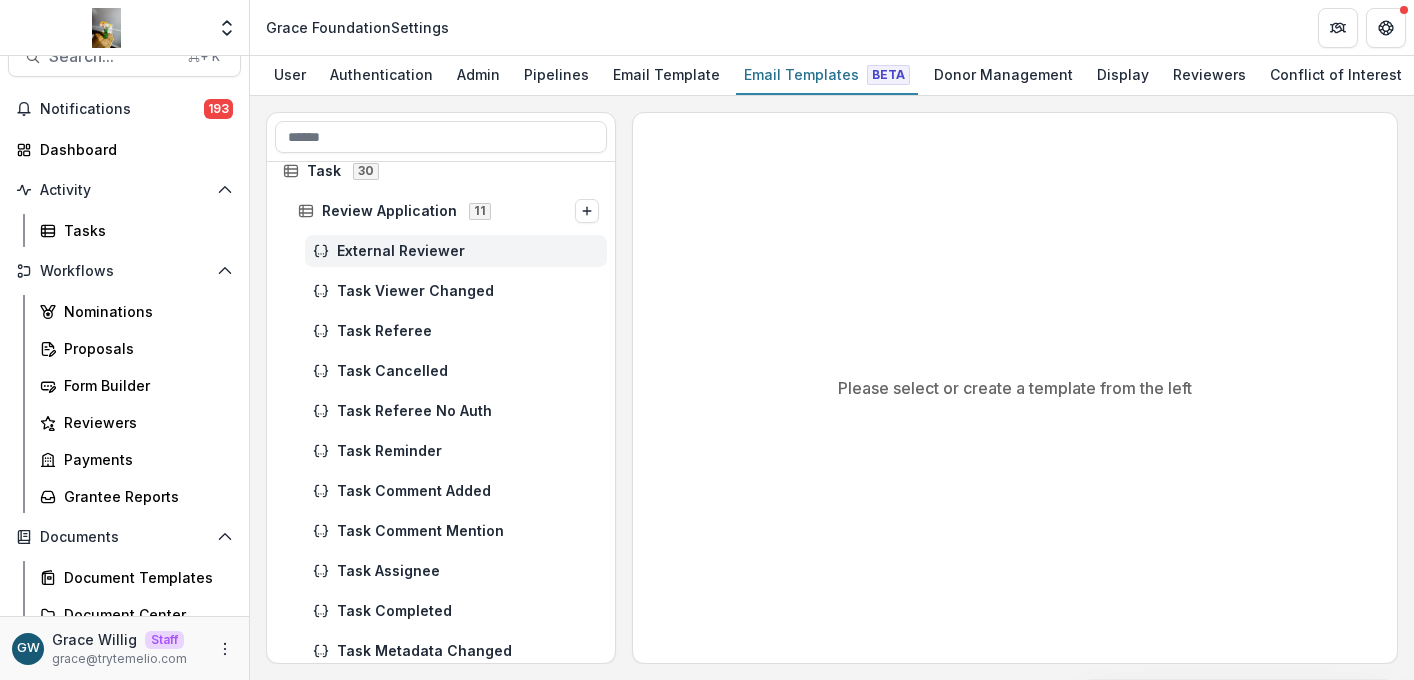 click on "External Reviewer" at bounding box center (456, 251) 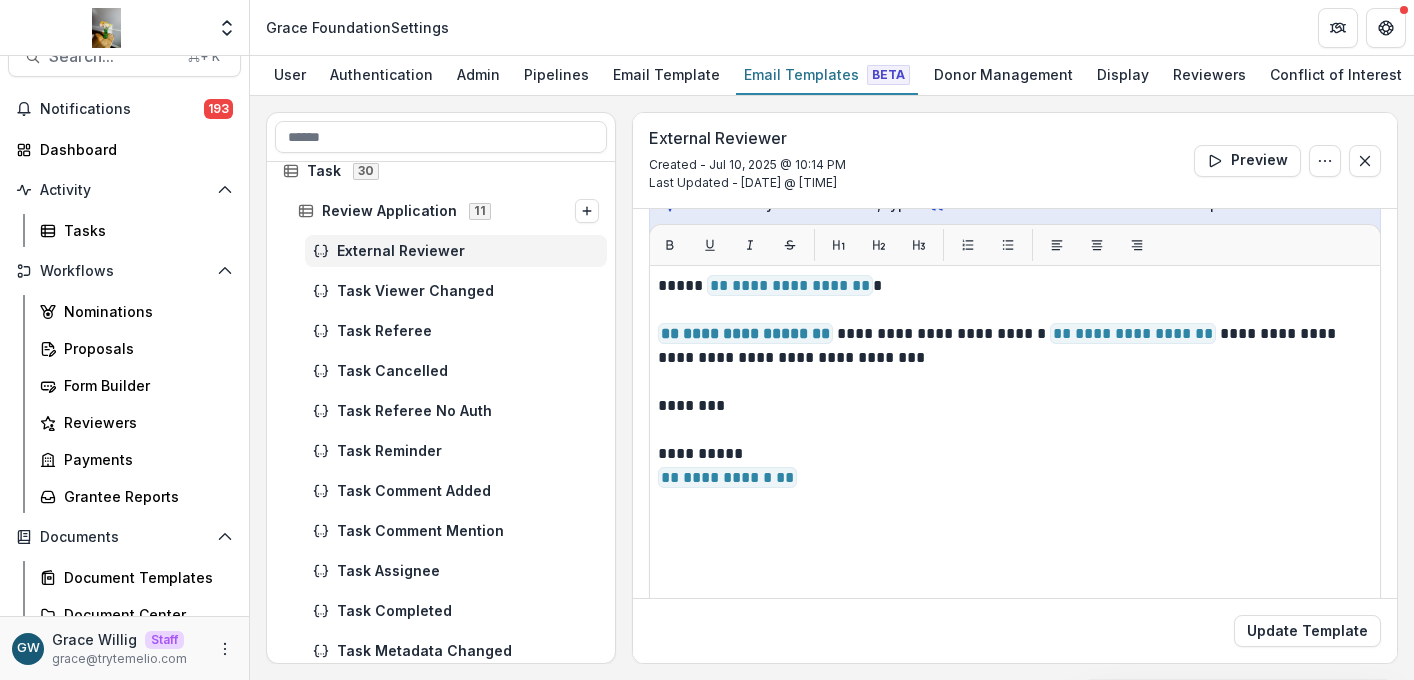 scroll, scrollTop: 286, scrollLeft: 0, axis: vertical 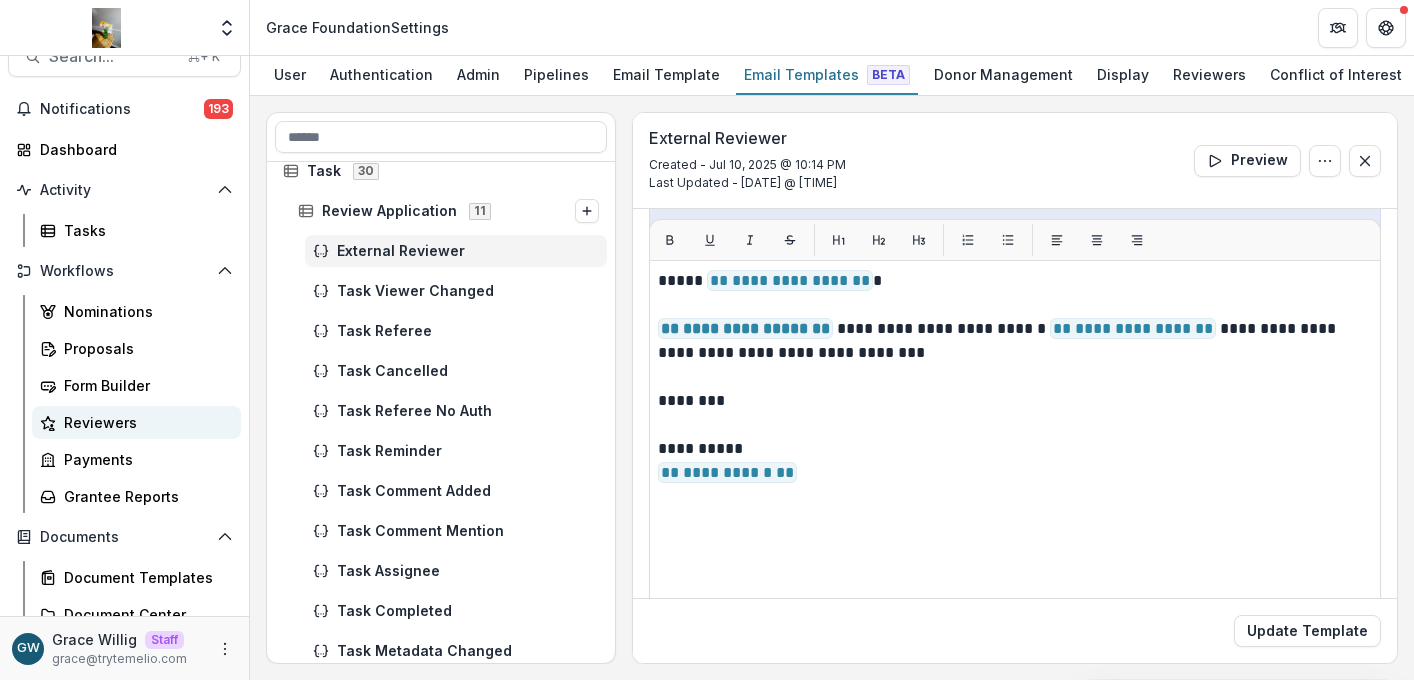 click on "Reviewers" at bounding box center [144, 422] 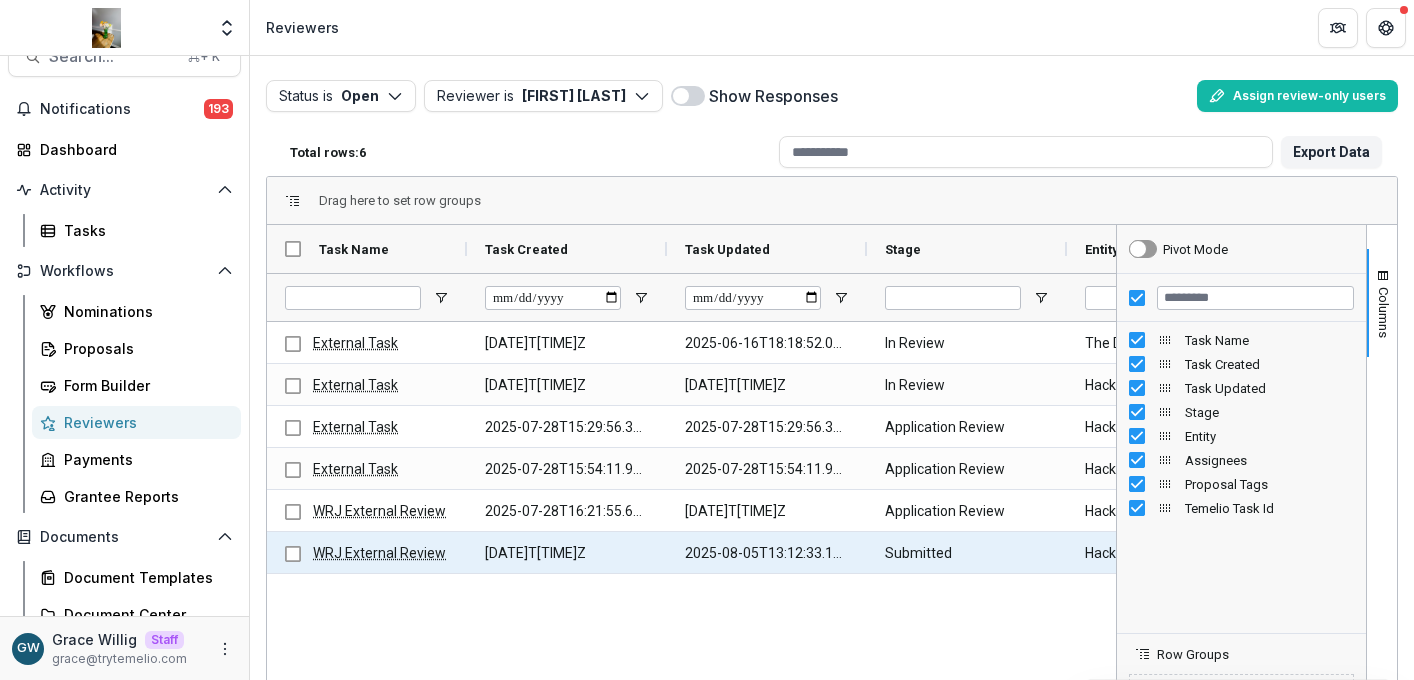 click on "WRJ External Review" at bounding box center (379, 553) 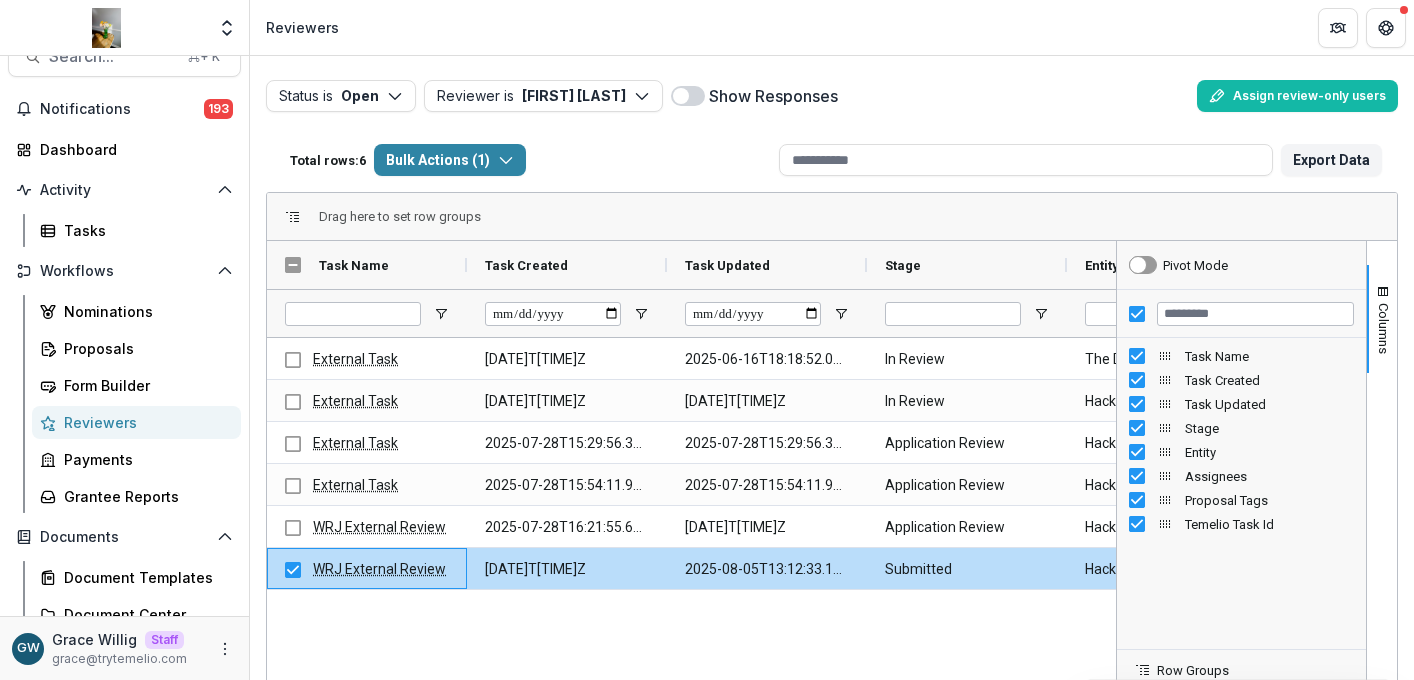 scroll, scrollTop: 0, scrollLeft: 0, axis: both 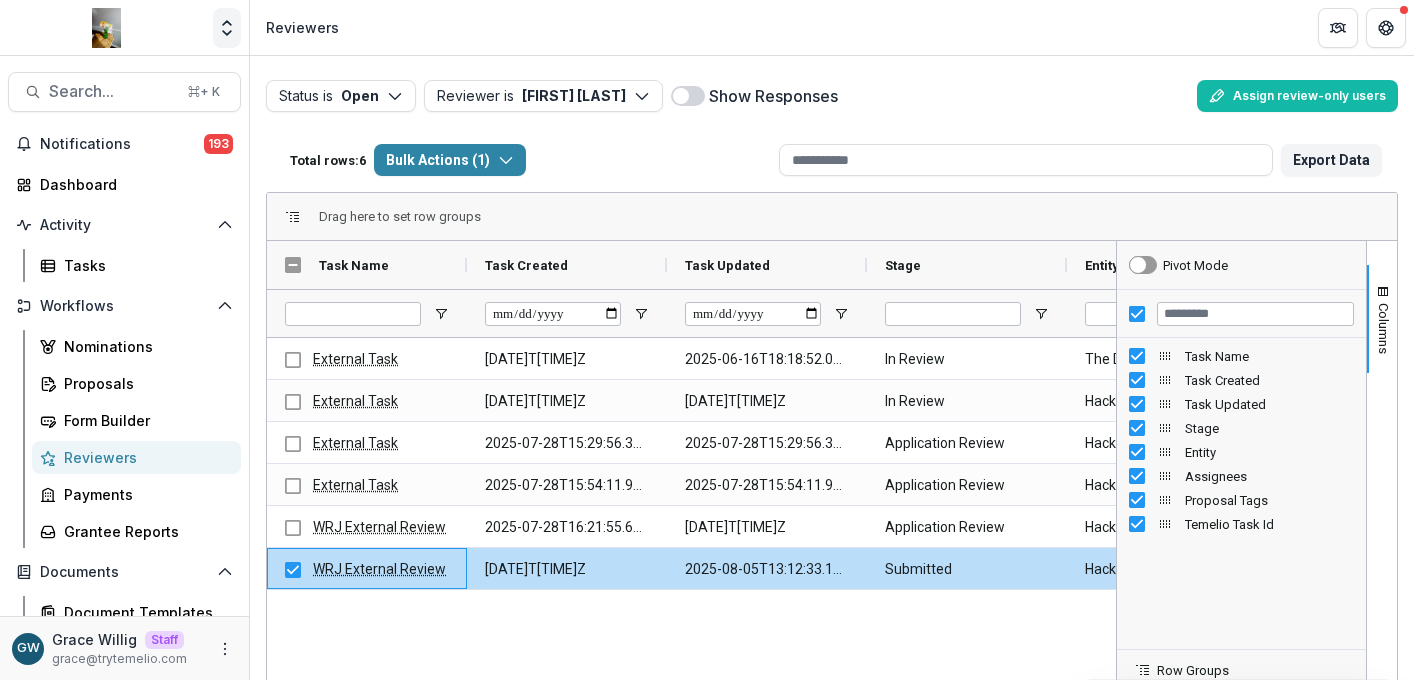 click at bounding box center (227, 28) 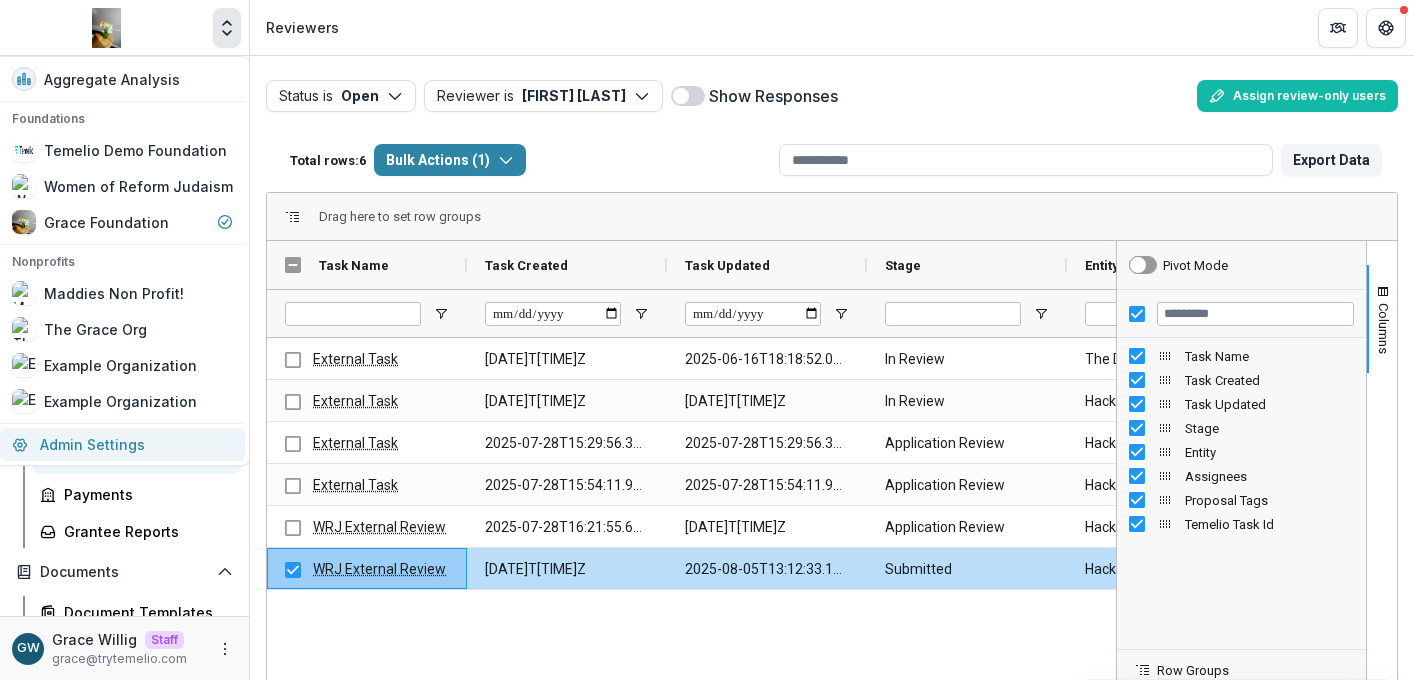 click on "Admin Settings" at bounding box center (122, 444) 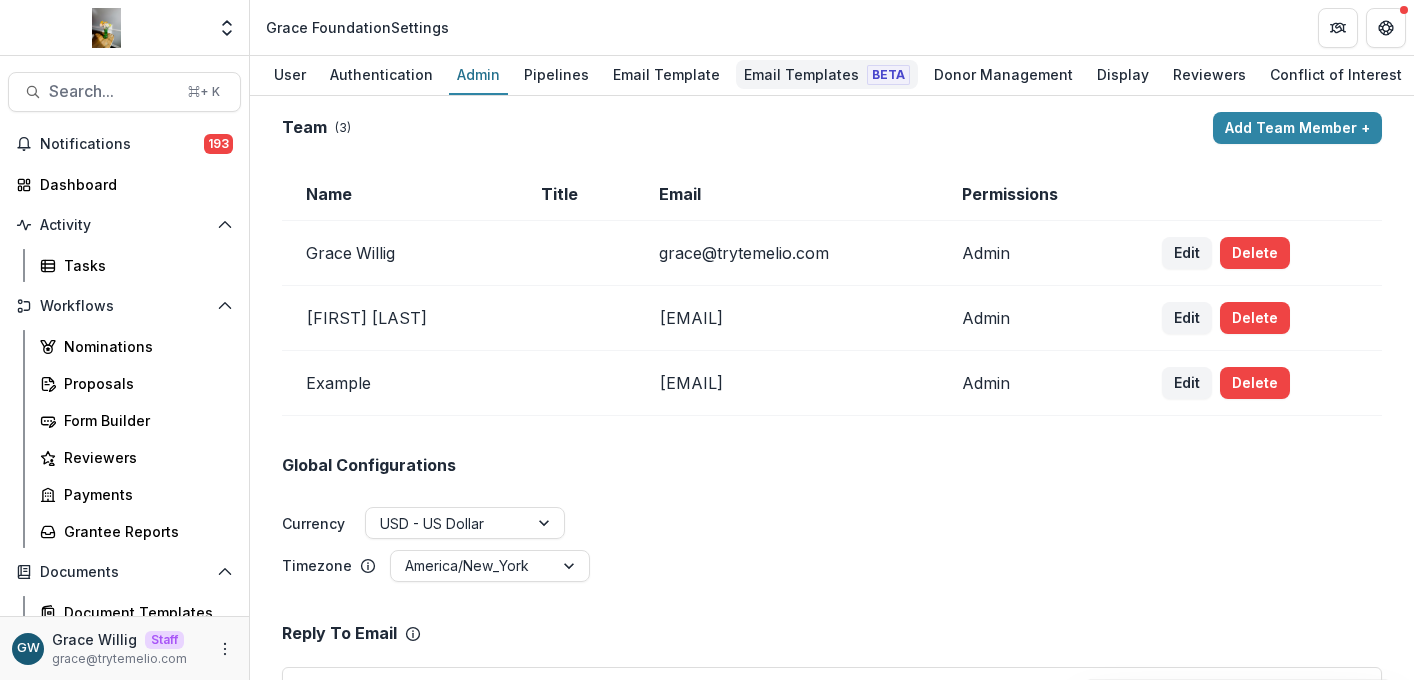 click on "Email Templates   Beta" at bounding box center [827, 74] 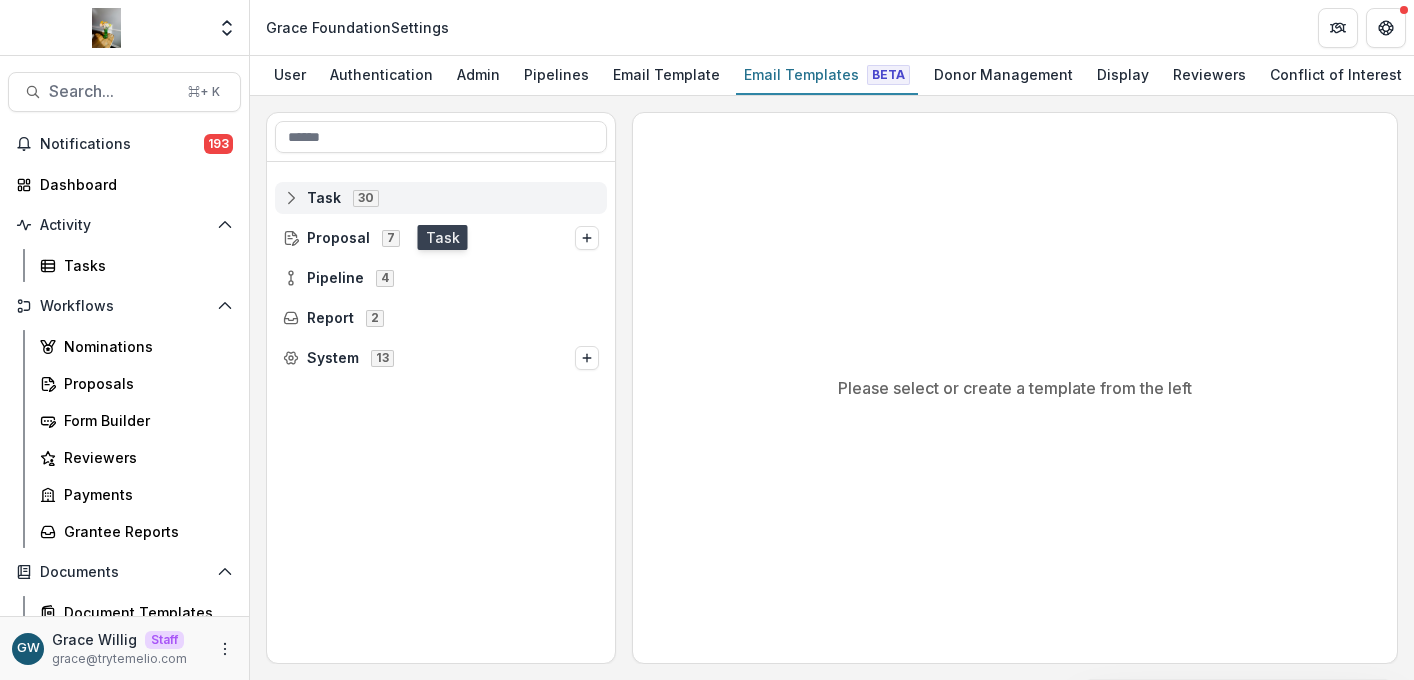 click 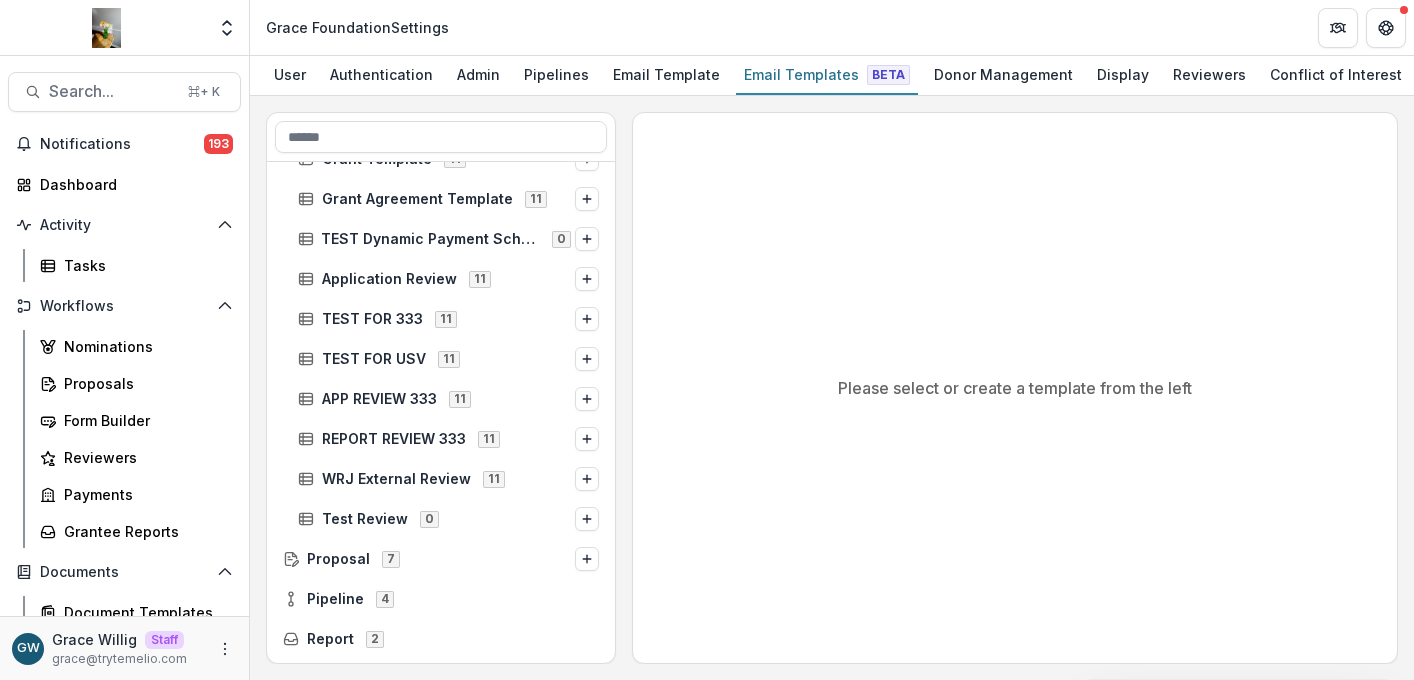 scroll, scrollTop: 881, scrollLeft: 0, axis: vertical 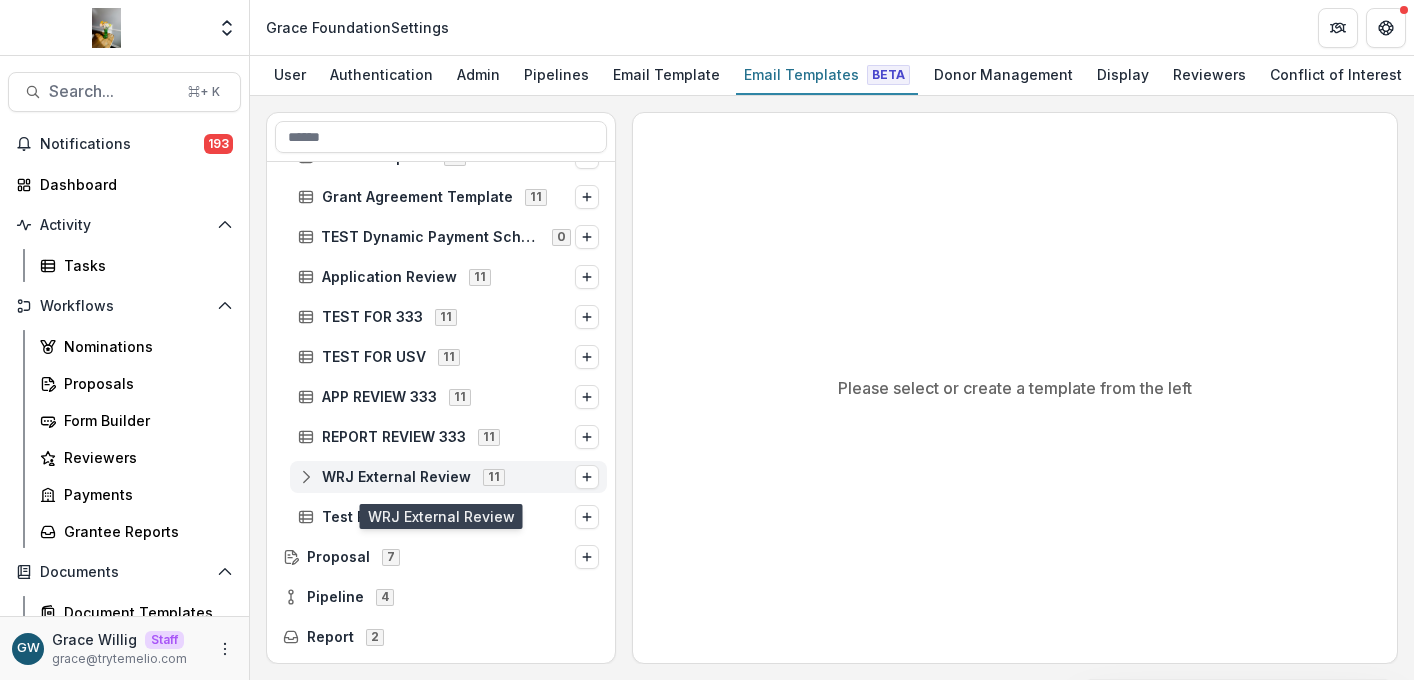 click on "WRJ External Review" at bounding box center [396, 477] 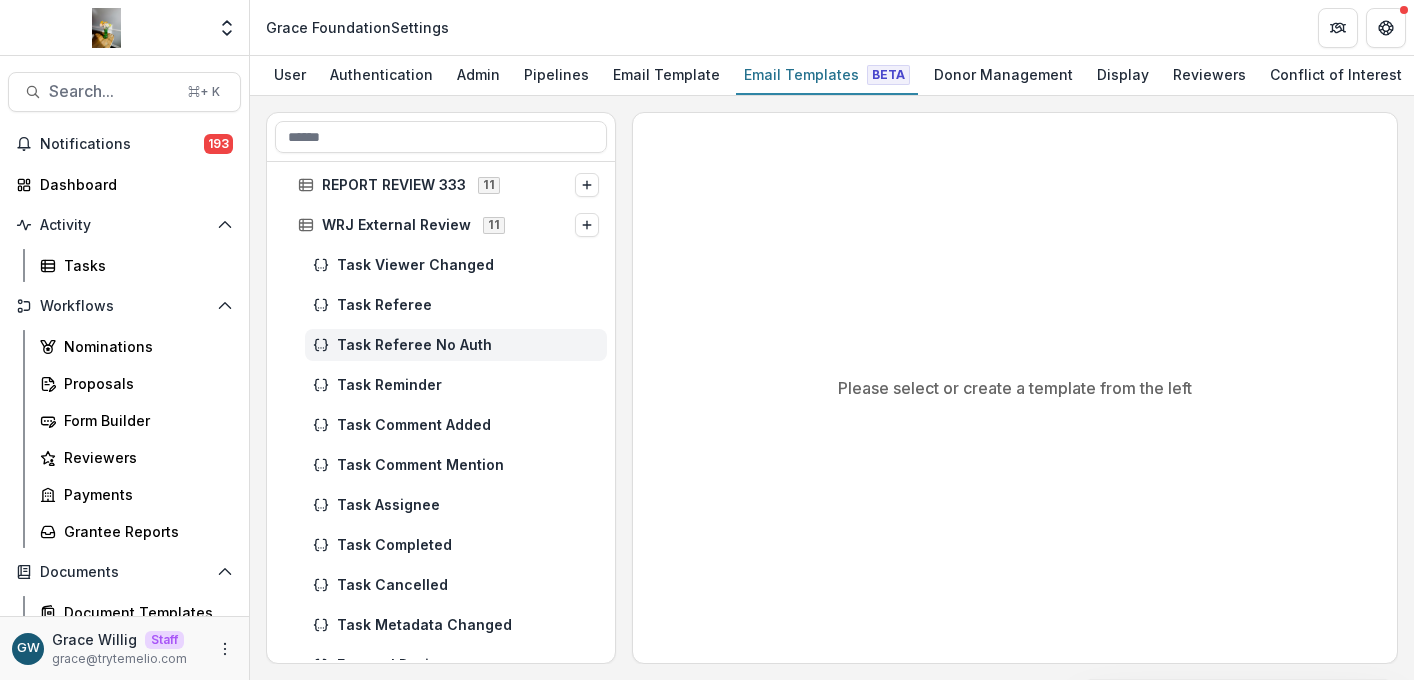 scroll, scrollTop: 1150, scrollLeft: 0, axis: vertical 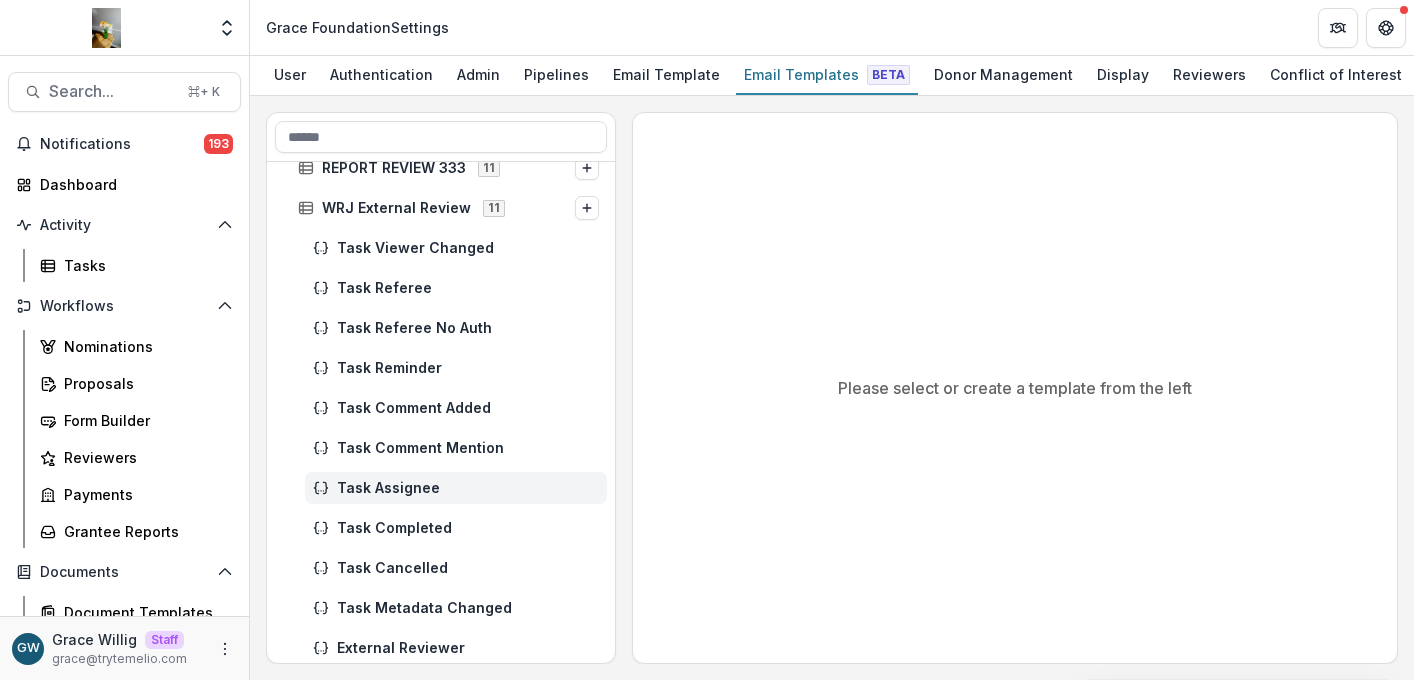 click on "Task Assignee" at bounding box center [456, 488] 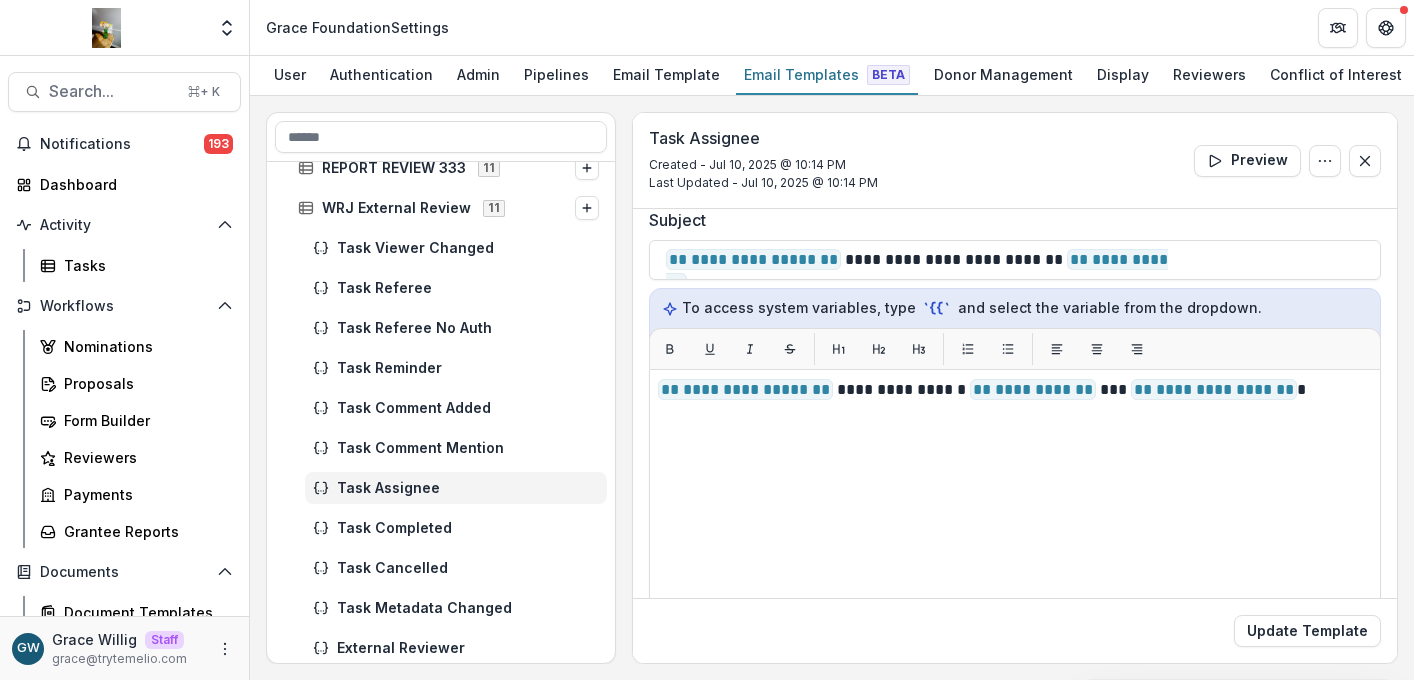 scroll, scrollTop: 193, scrollLeft: 0, axis: vertical 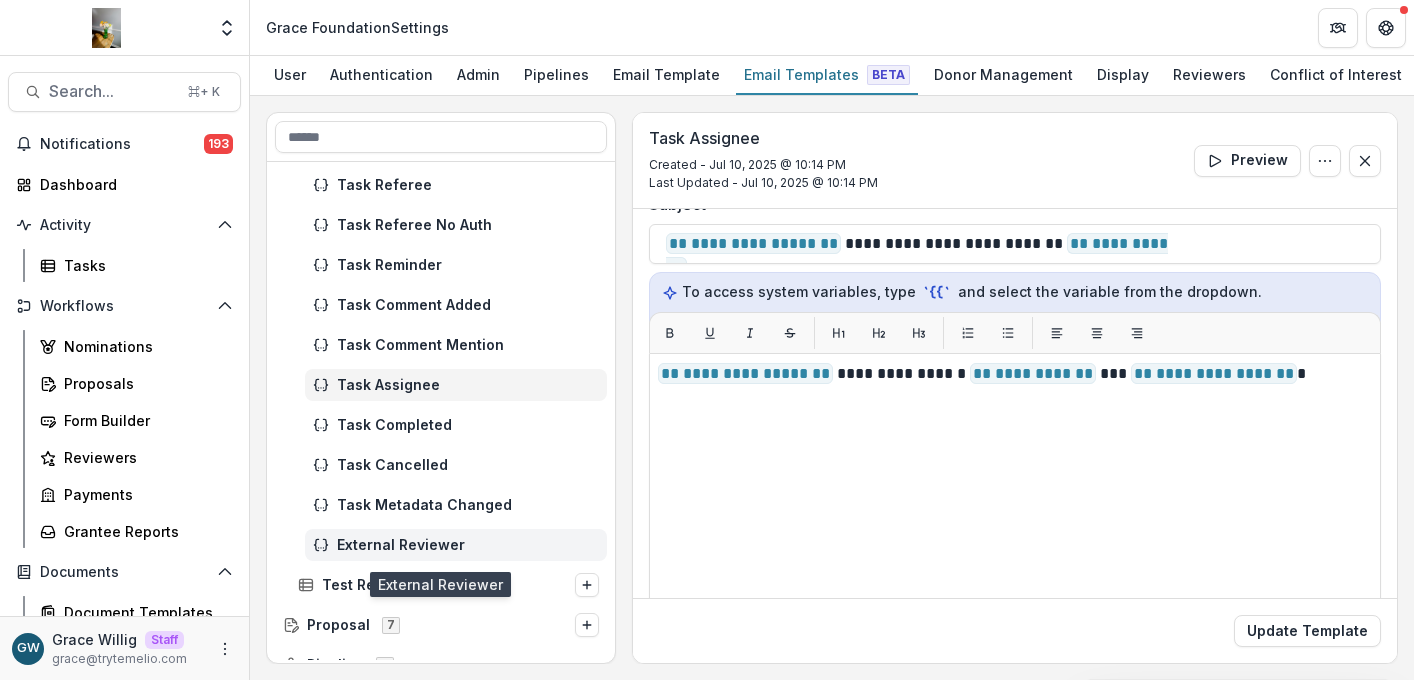 click on "External Reviewer" at bounding box center (468, 545) 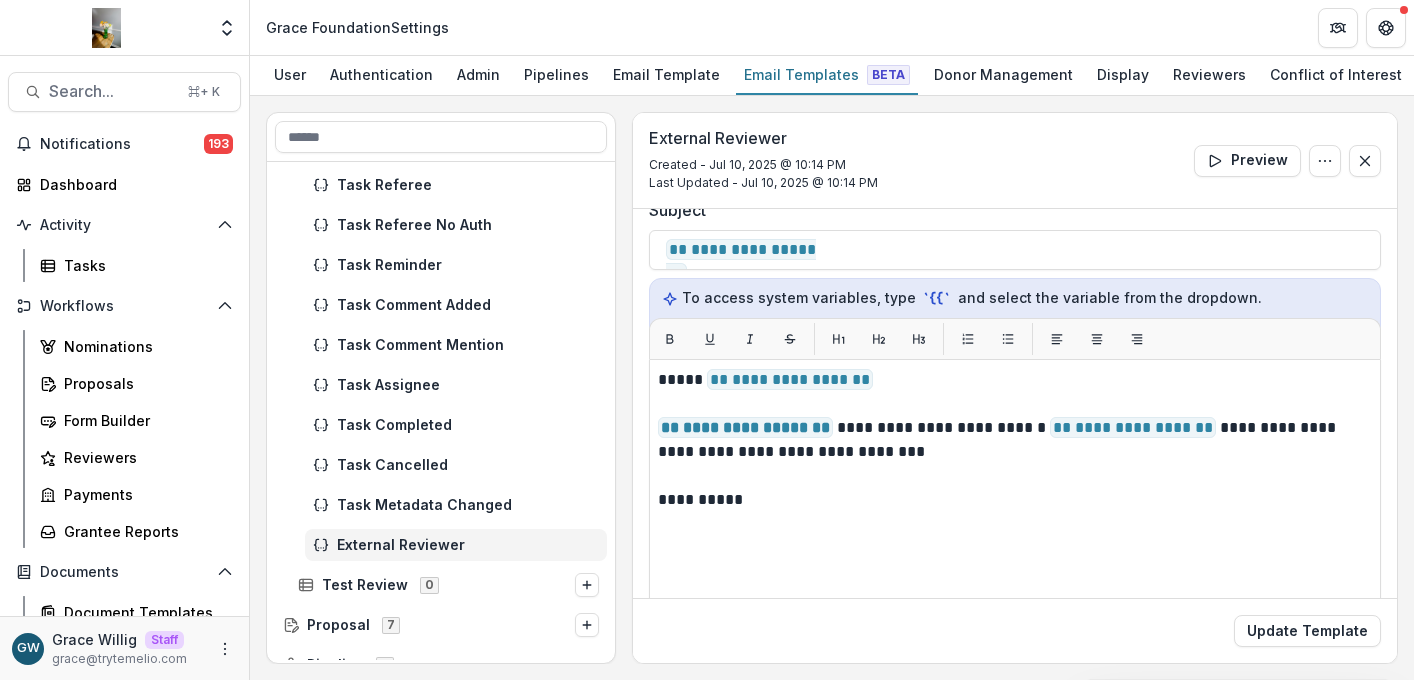 scroll, scrollTop: 226, scrollLeft: 0, axis: vertical 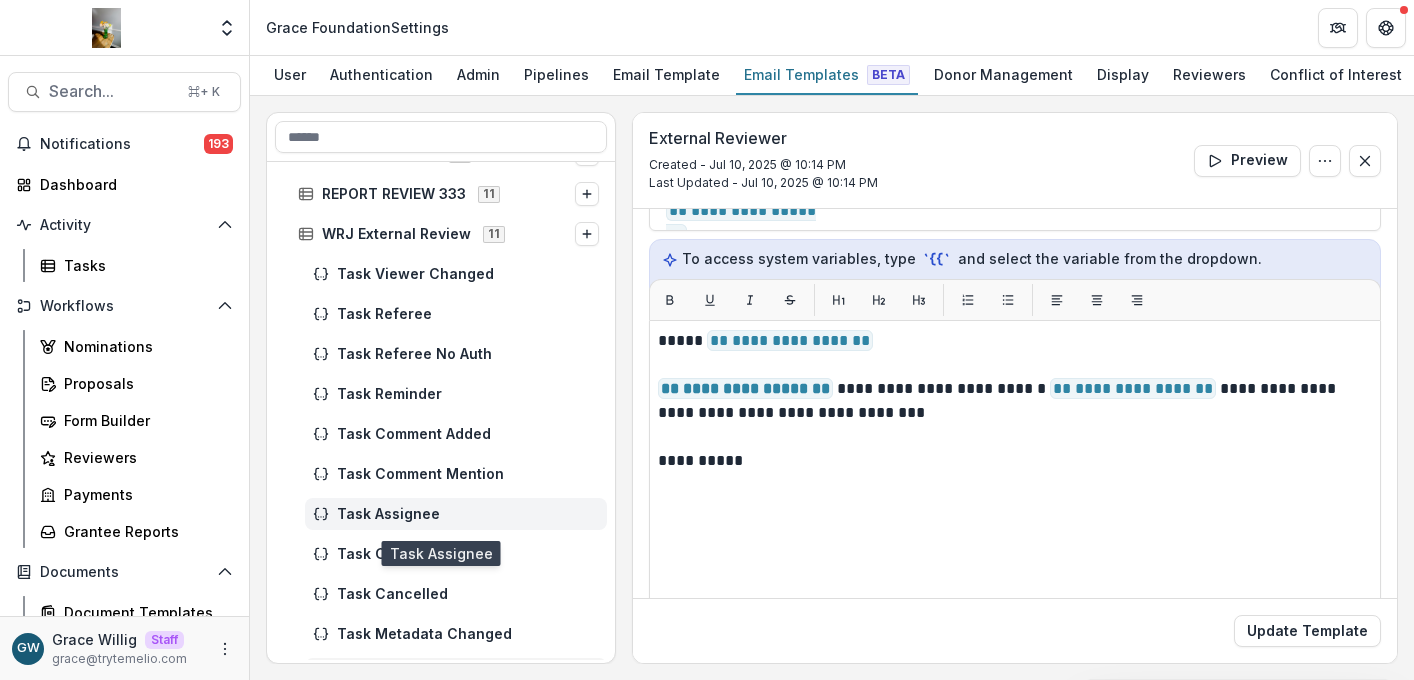 click on "Task Assignee" at bounding box center (468, 514) 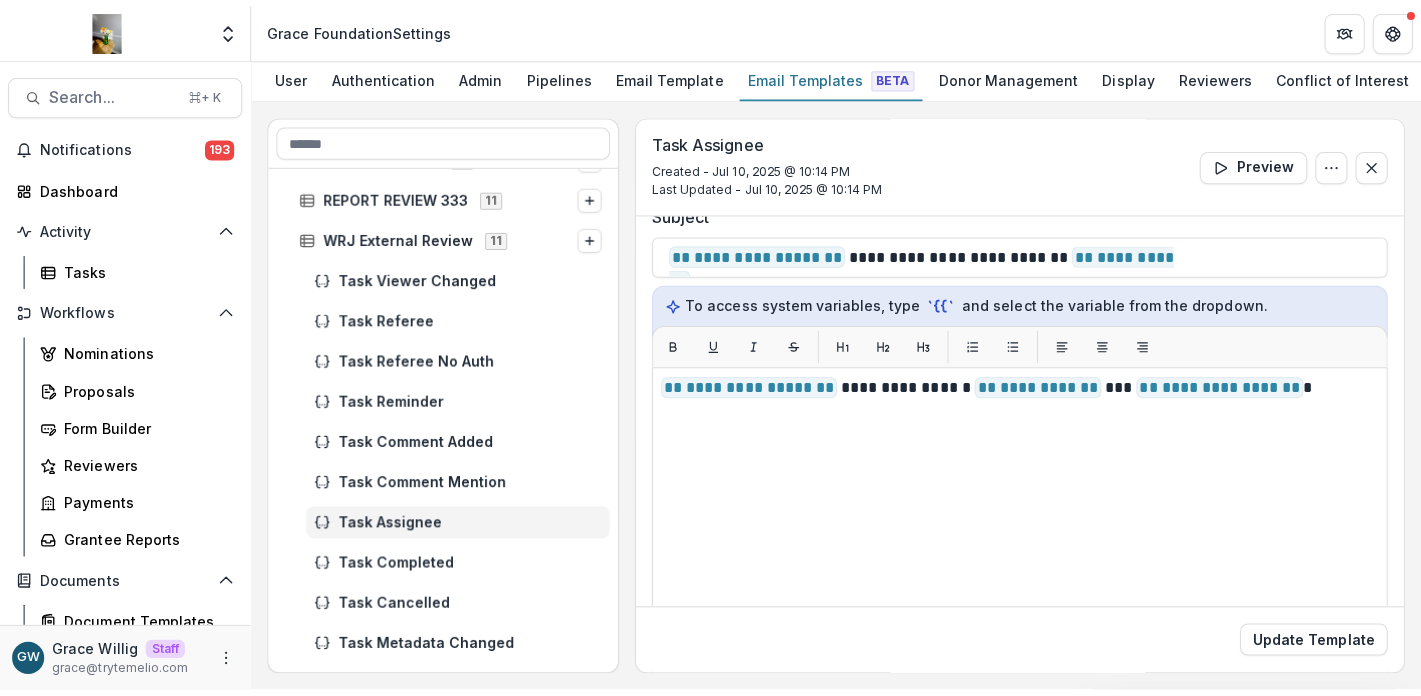 scroll, scrollTop: 194, scrollLeft: 0, axis: vertical 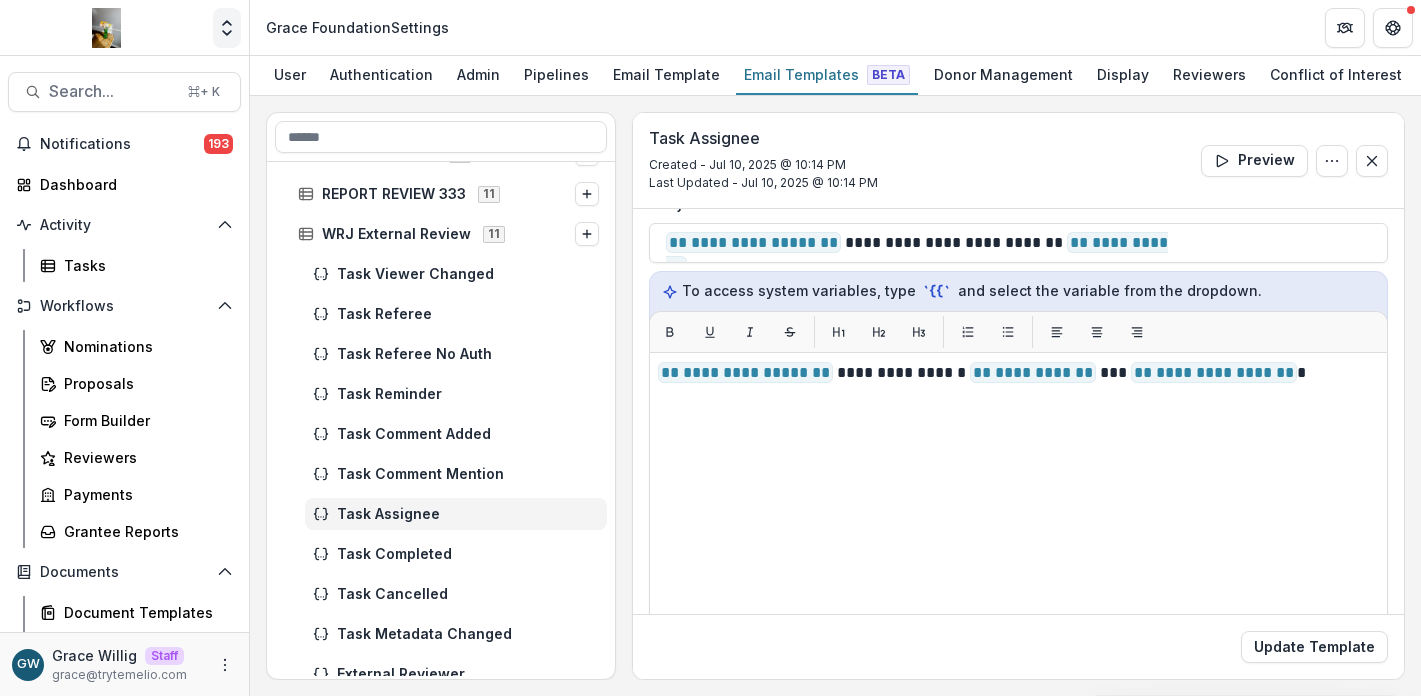 click 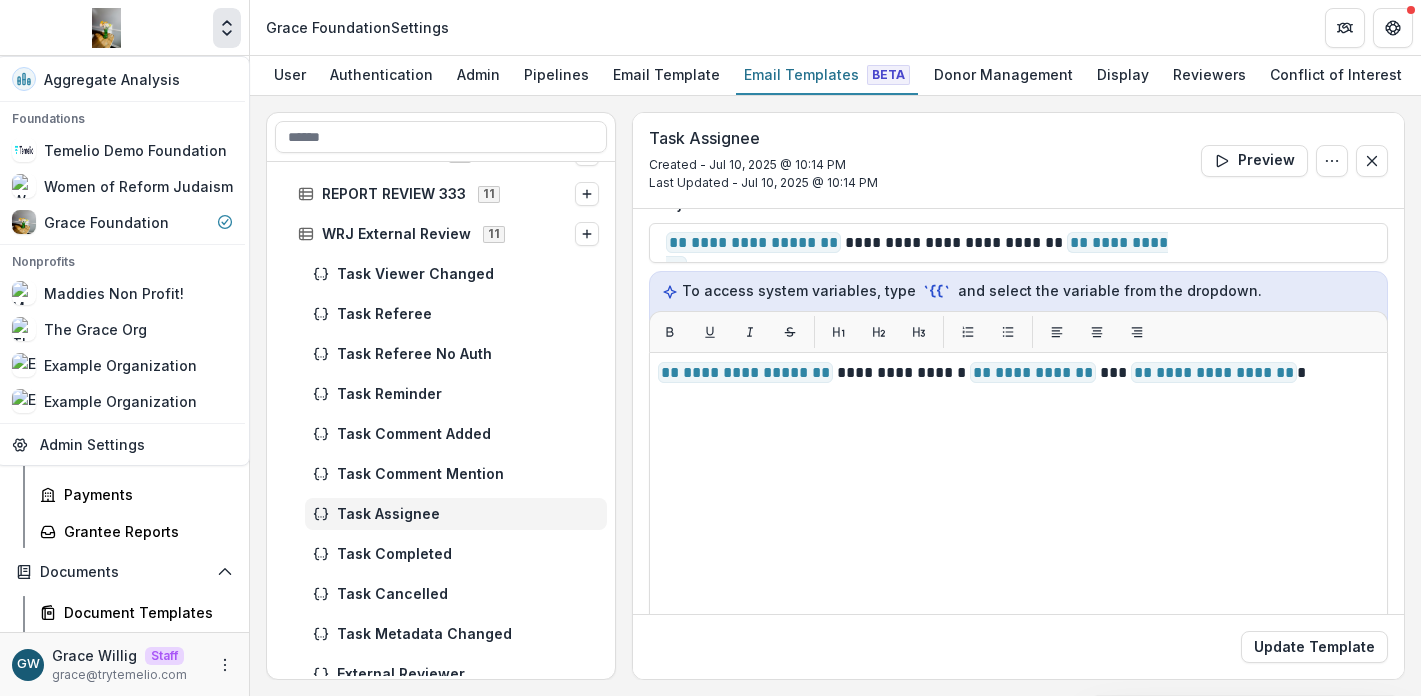 click on "**********" at bounding box center [835, 396] 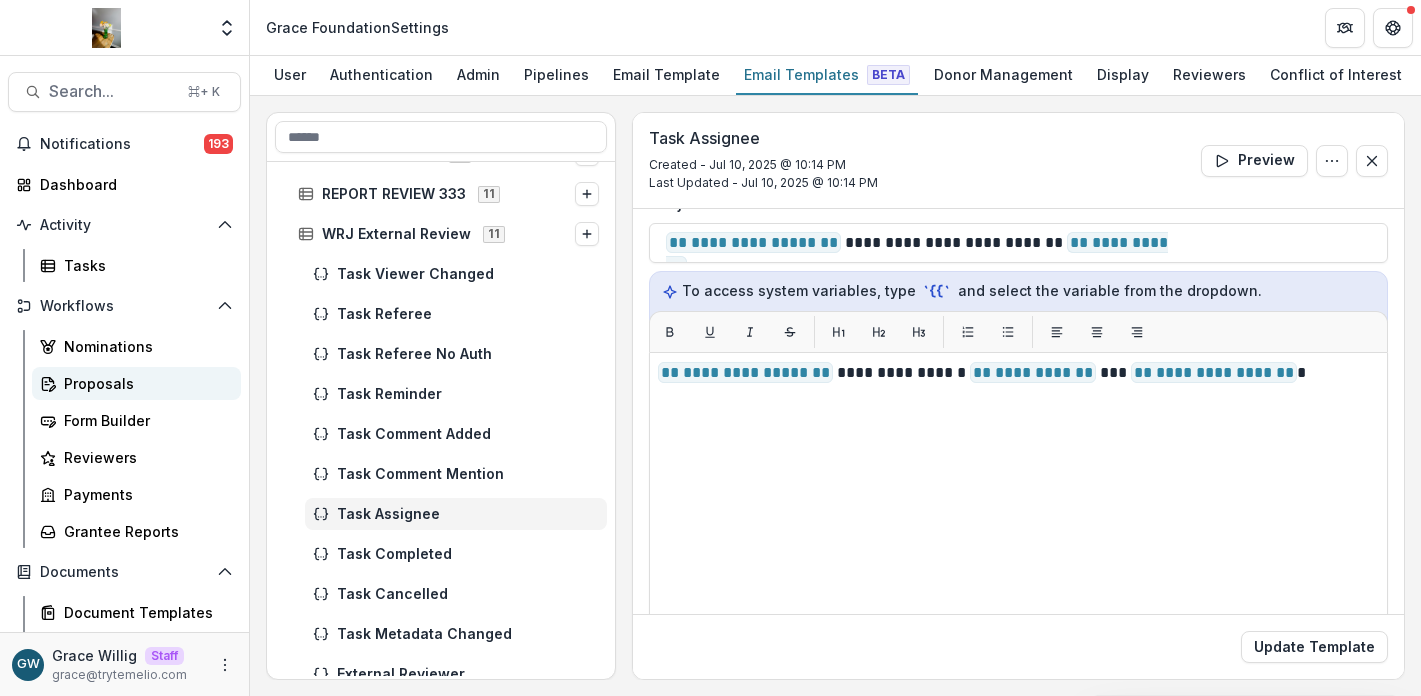 click on "Proposals" at bounding box center (144, 383) 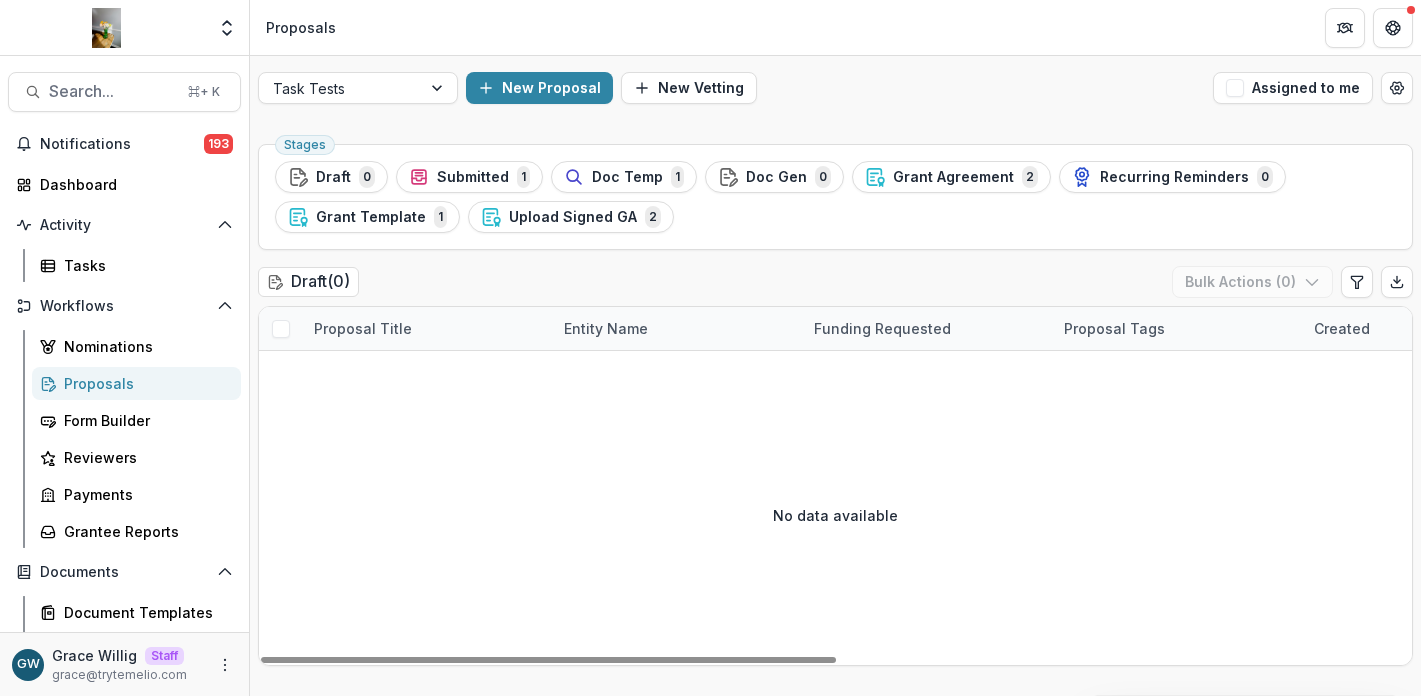 click on "Grant Agreement" at bounding box center [953, 177] 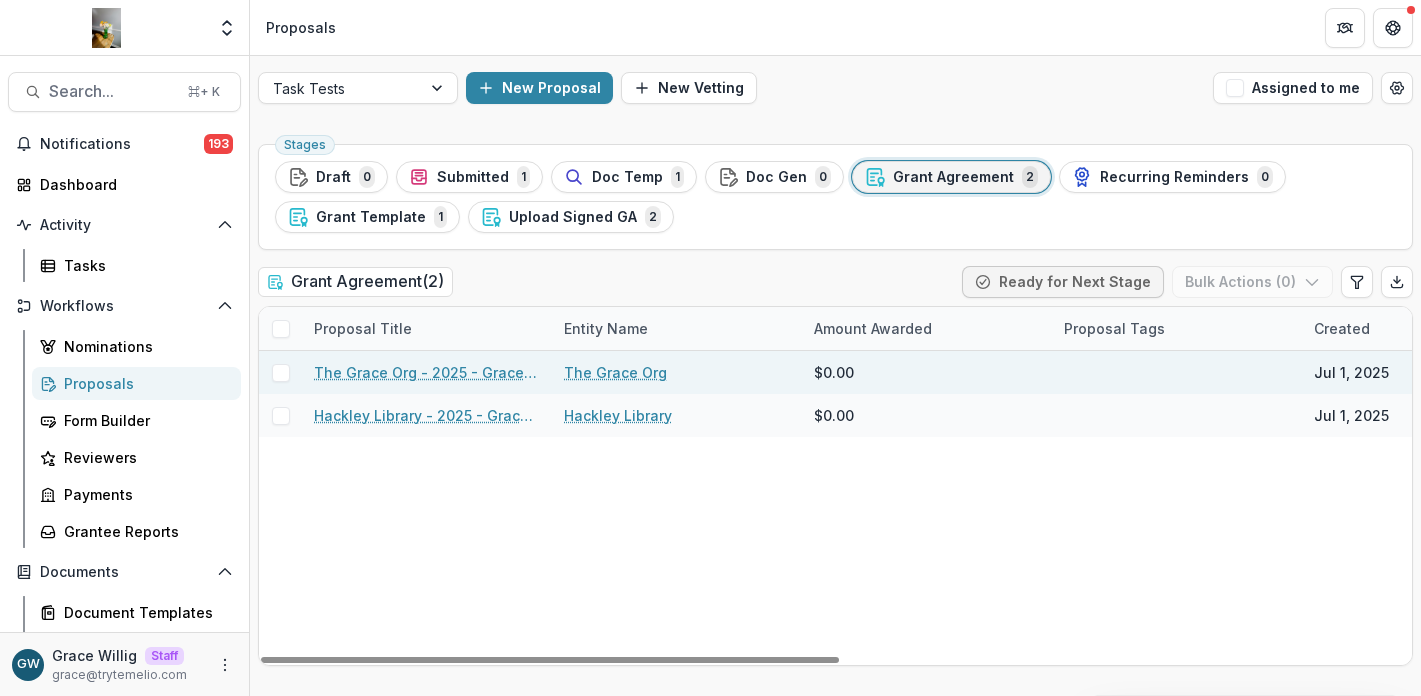 click at bounding box center (281, 373) 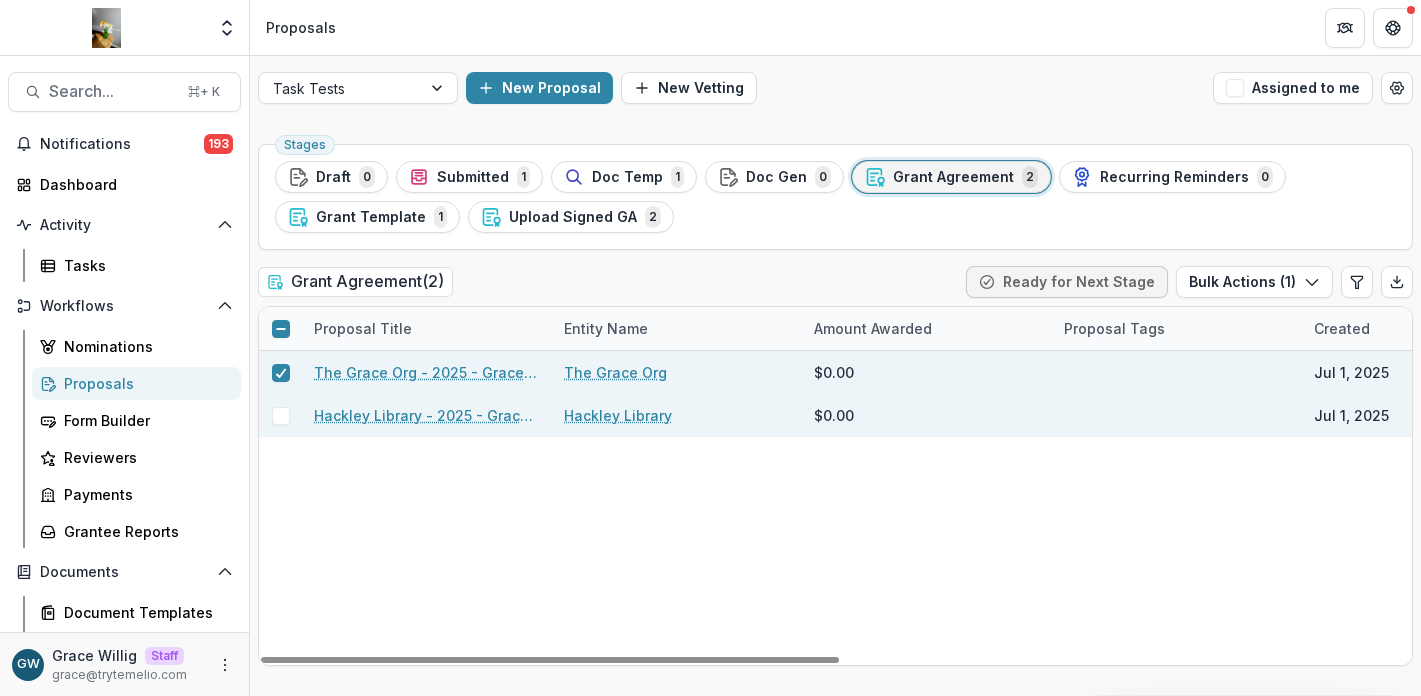 click at bounding box center (281, 416) 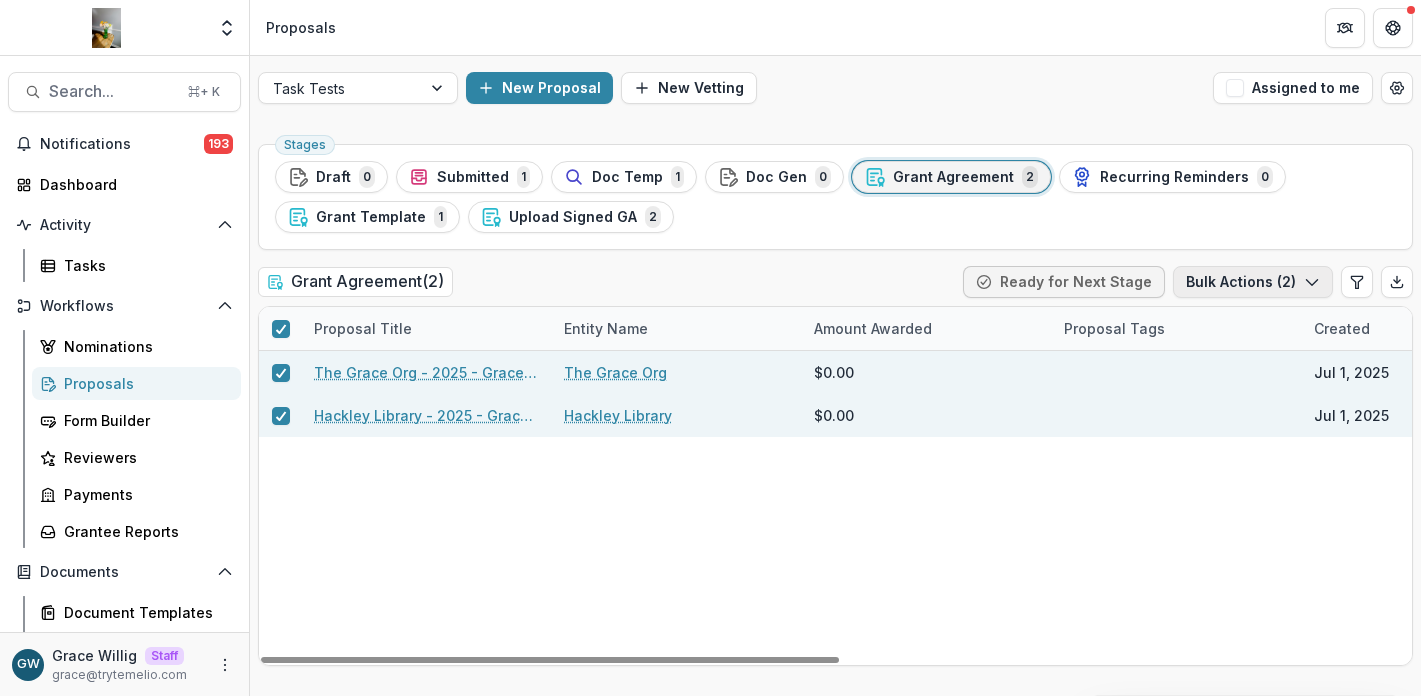 click on "Bulk Actions ( 2 )" at bounding box center (1253, 282) 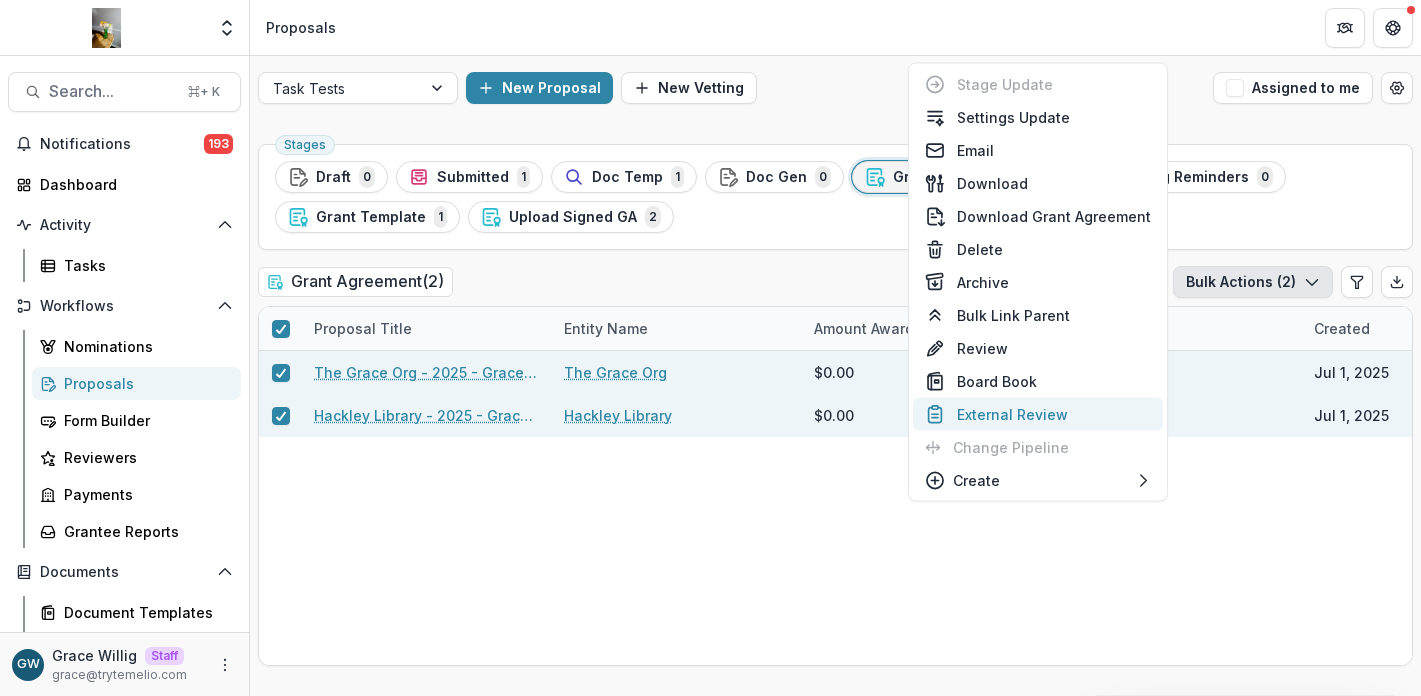 click on "External Review" at bounding box center [1038, 414] 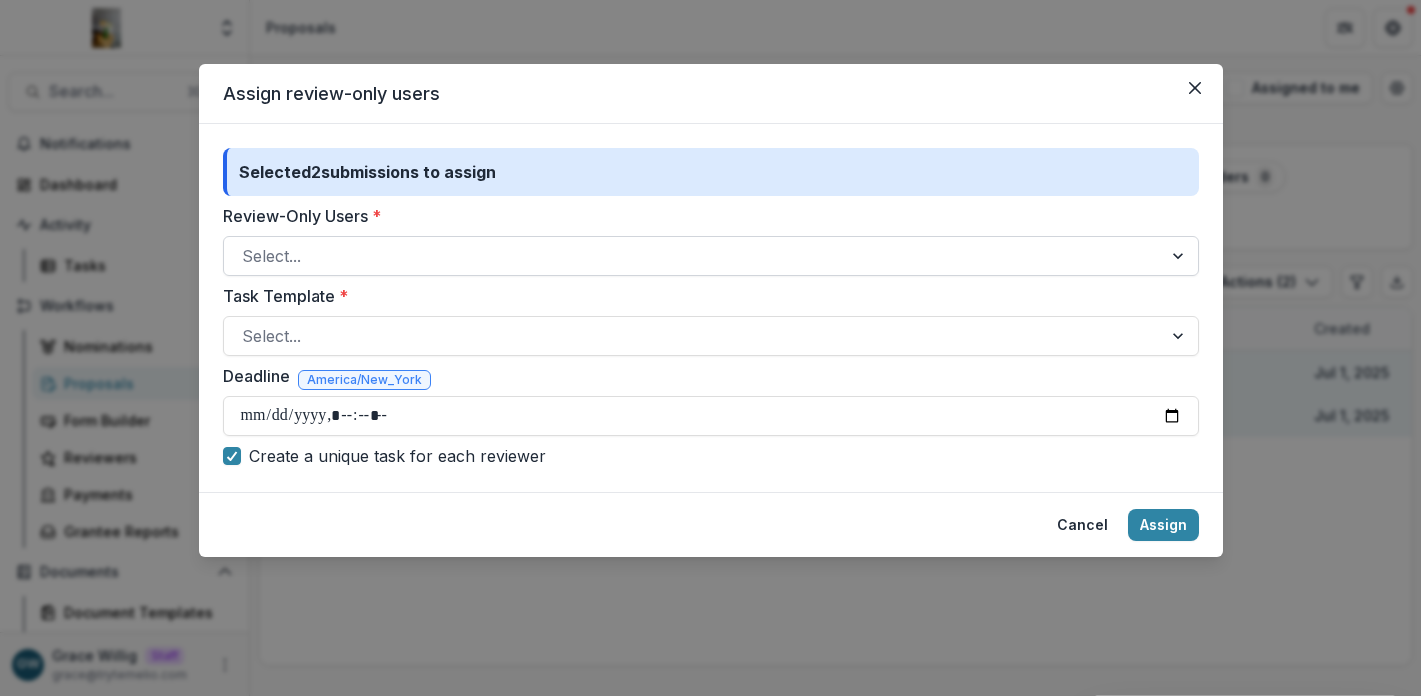 click at bounding box center (693, 256) 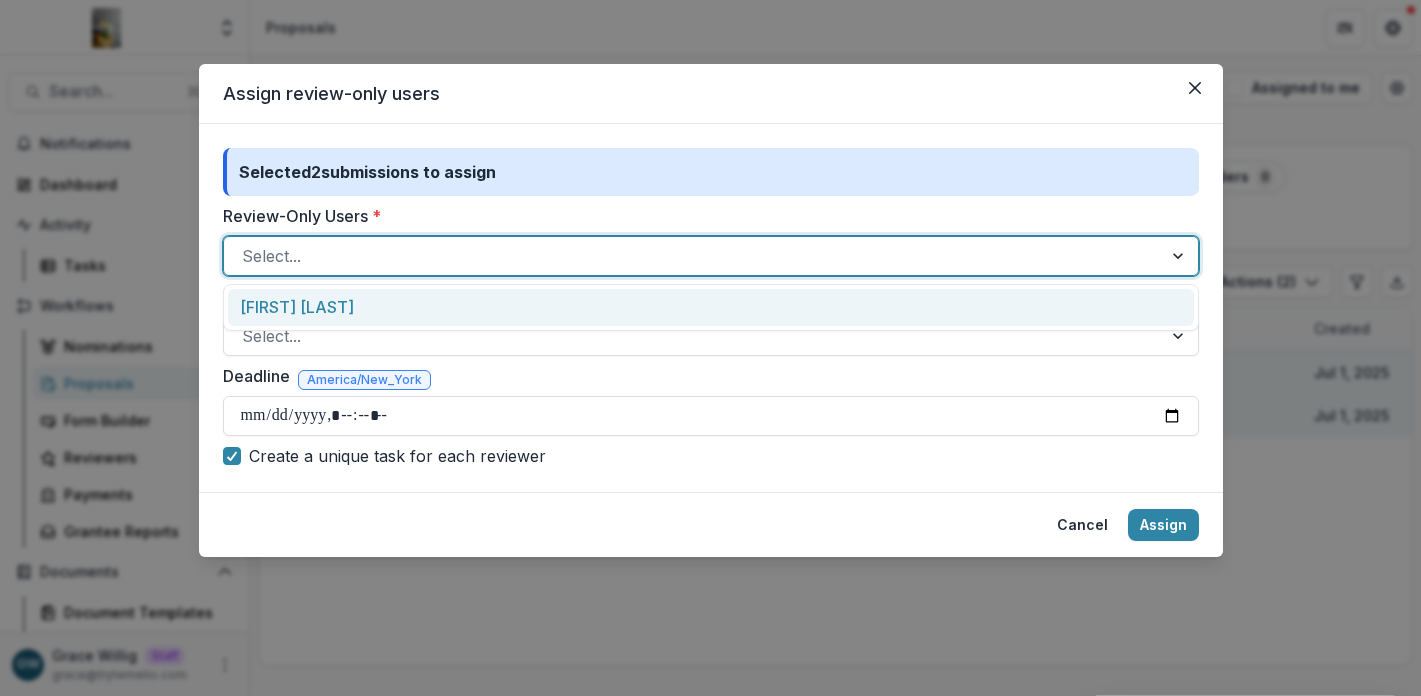 drag, startPoint x: 376, startPoint y: 302, endPoint x: 457, endPoint y: 286, distance: 82.565125 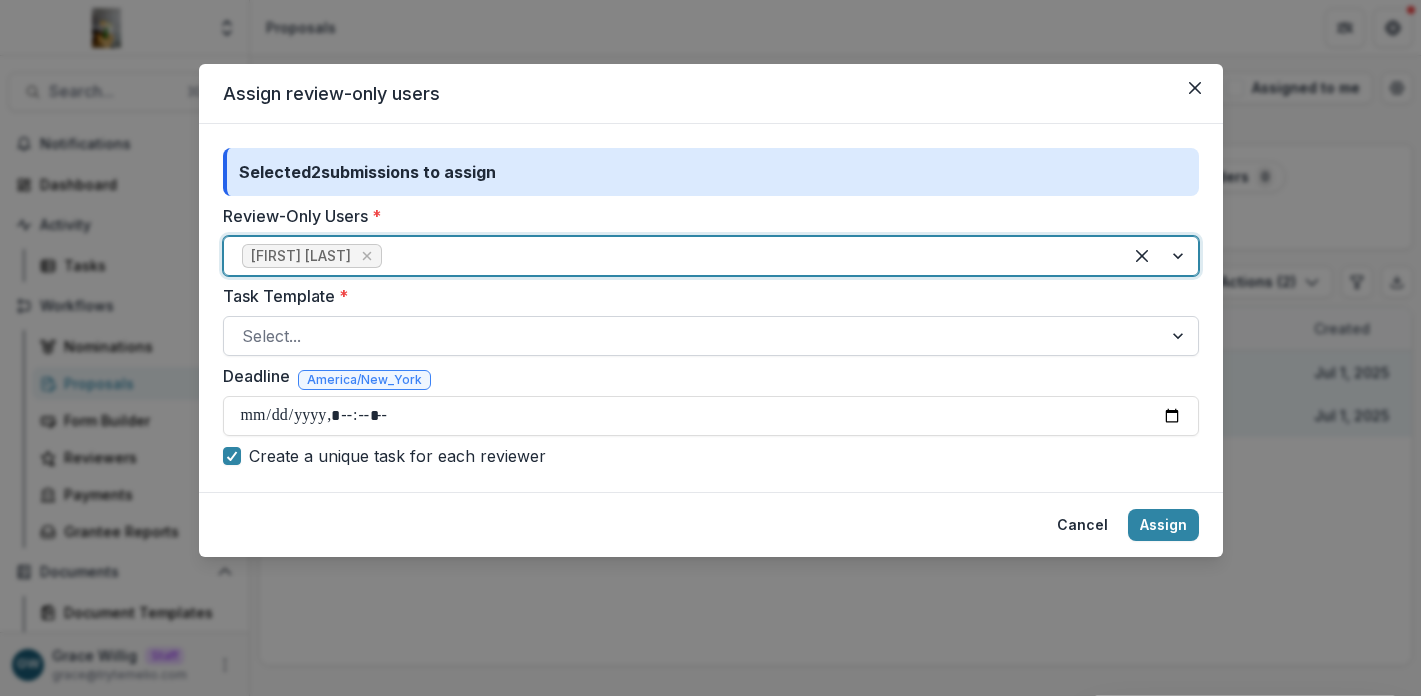 click at bounding box center [693, 336] 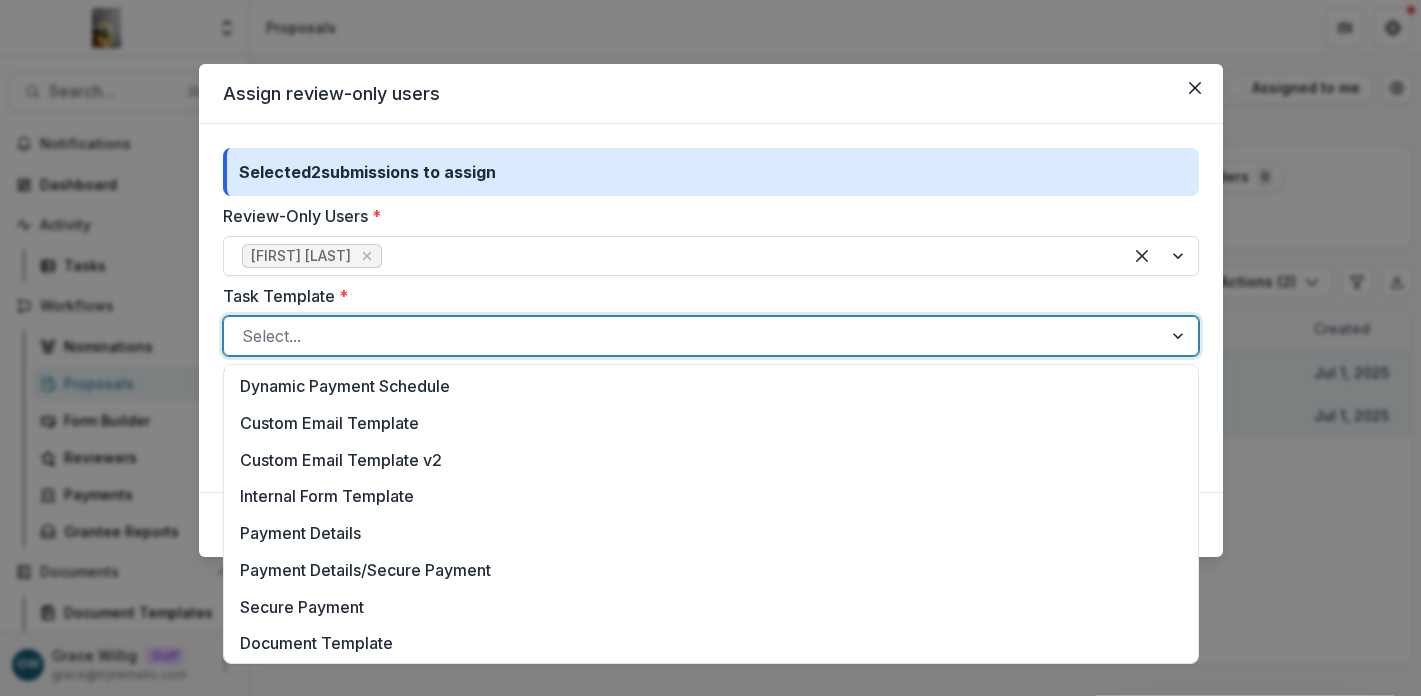 scroll, scrollTop: 814, scrollLeft: 0, axis: vertical 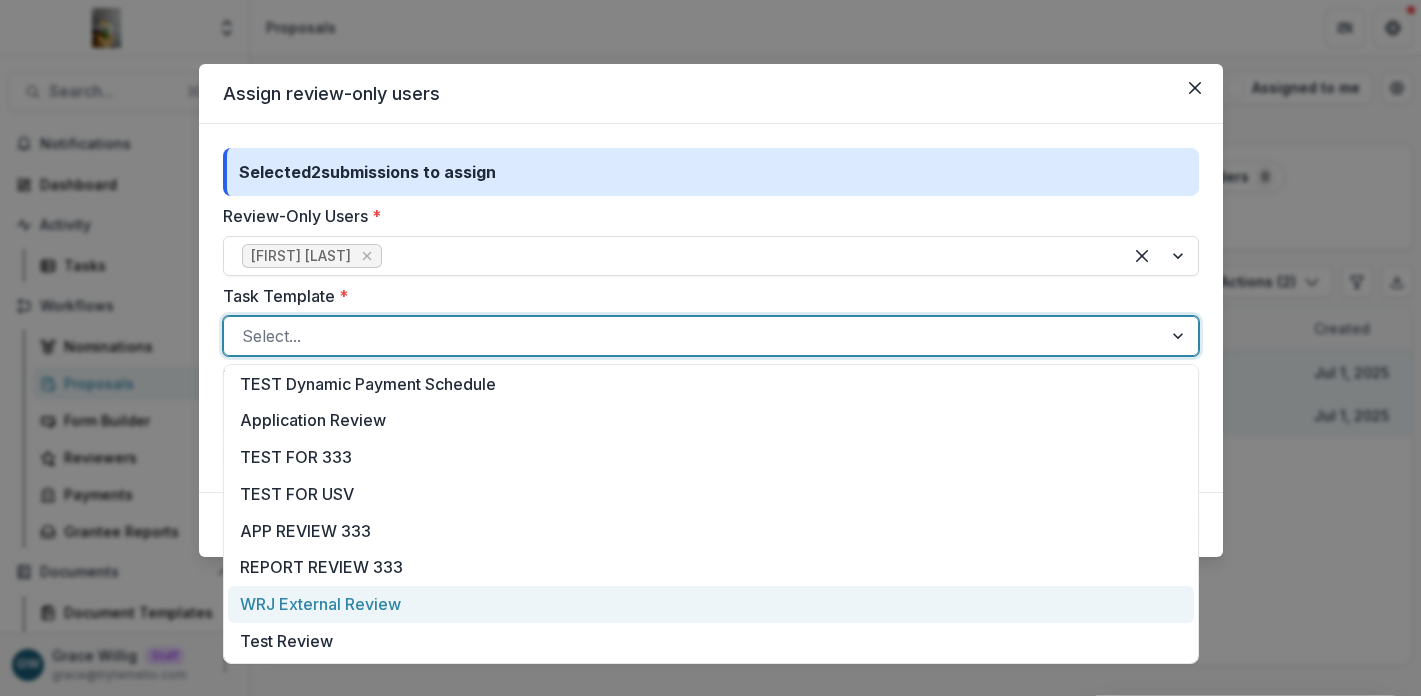 click on "WRJ External Review" at bounding box center (711, 604) 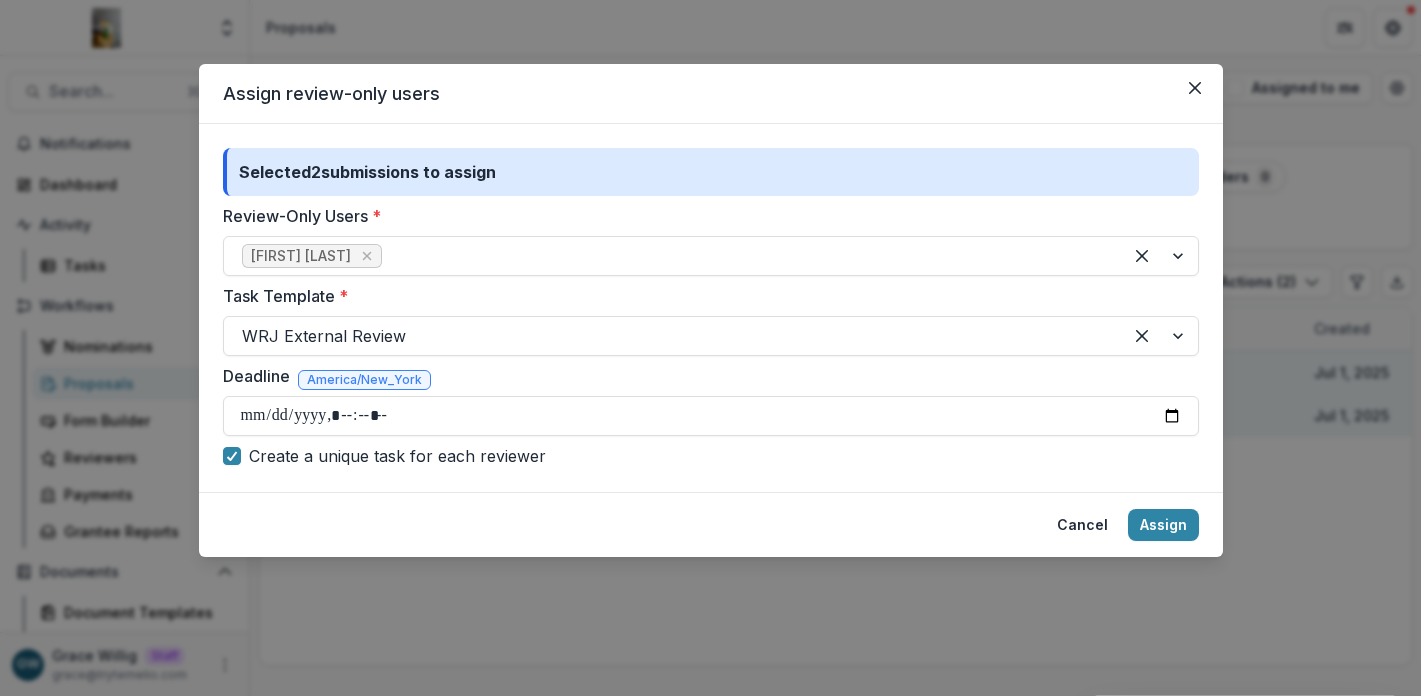 click 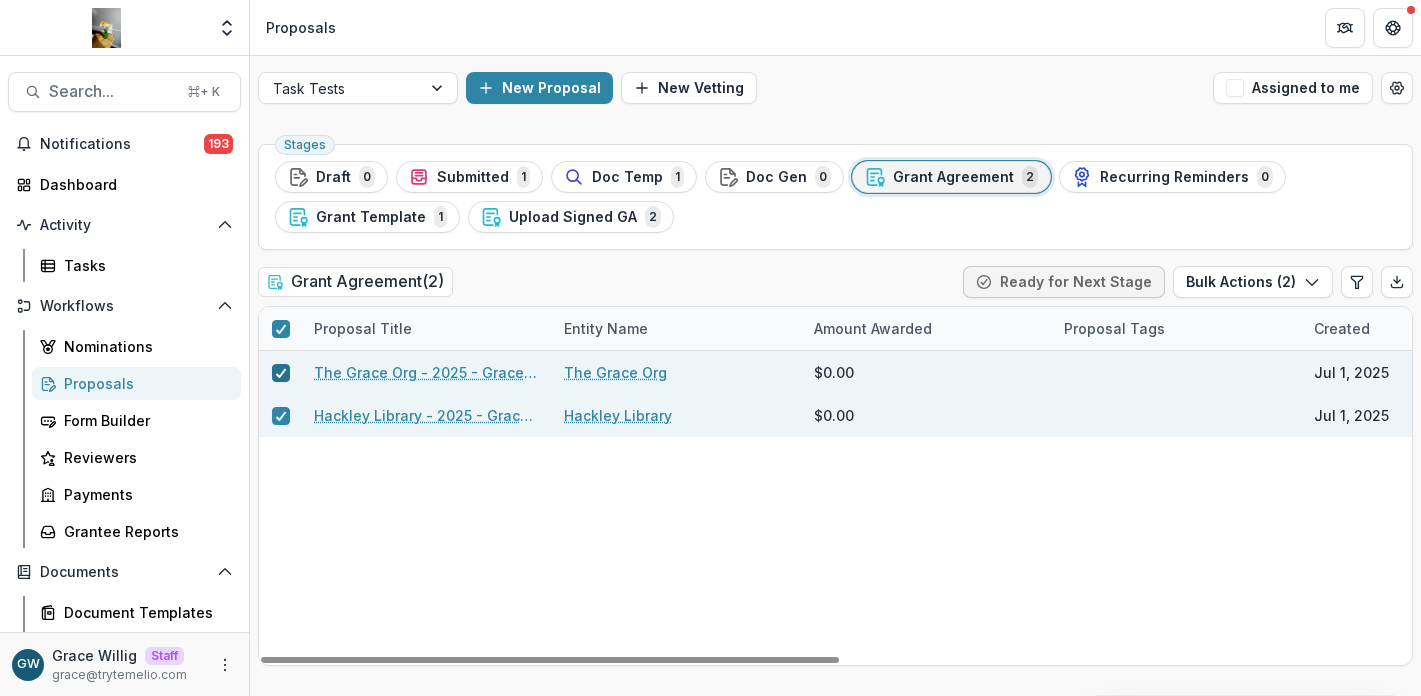 click at bounding box center [281, 373] 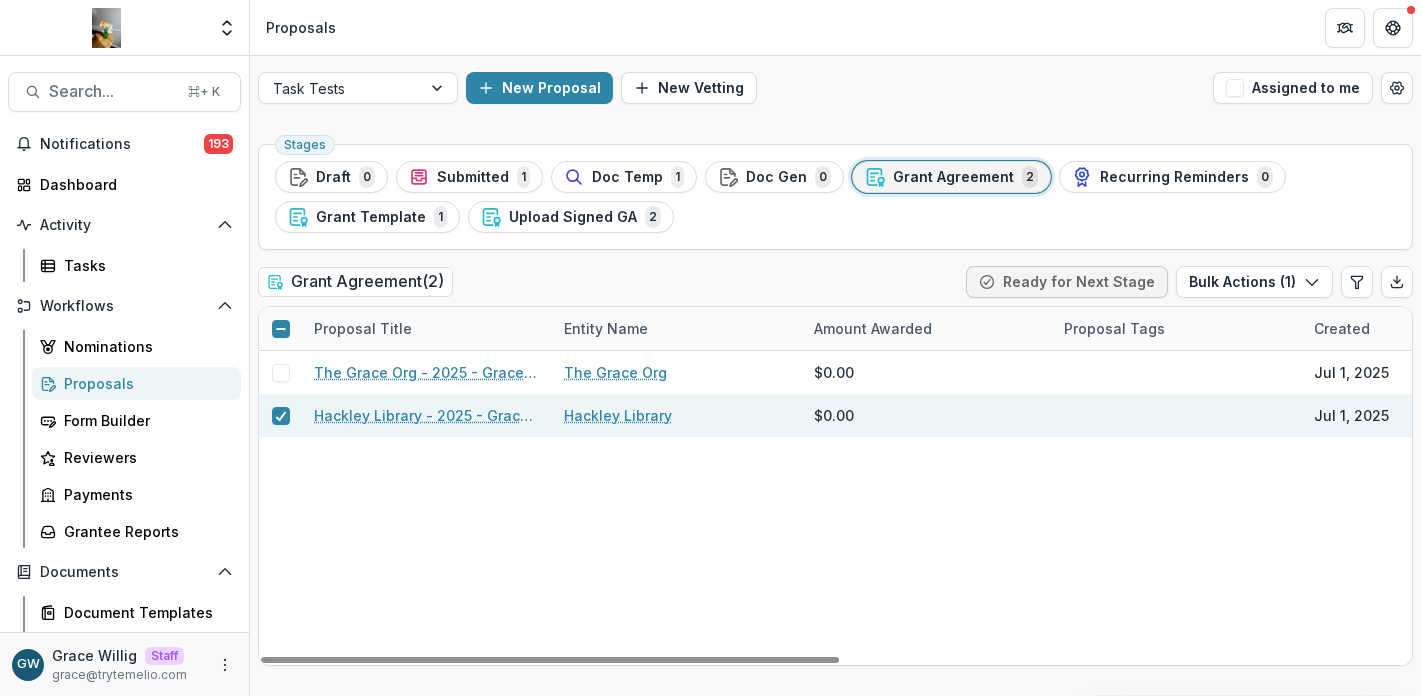 click at bounding box center [280, 415] 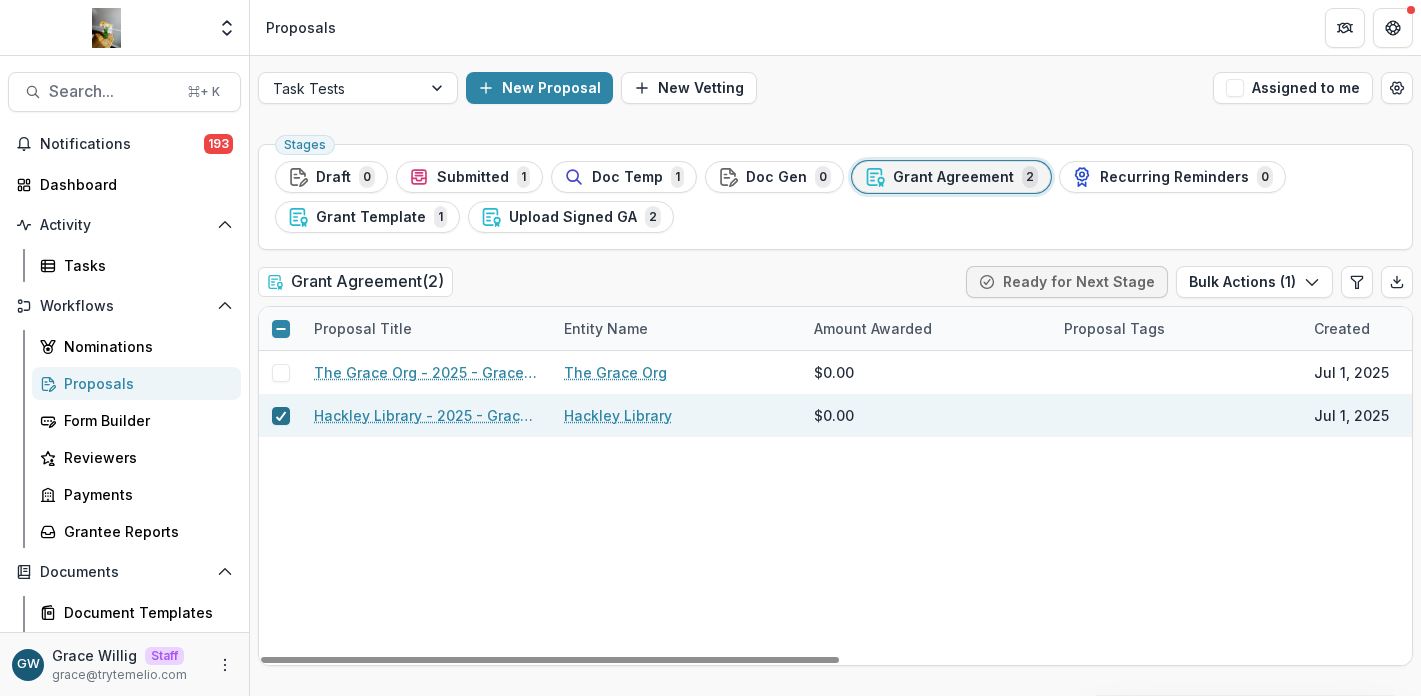 click 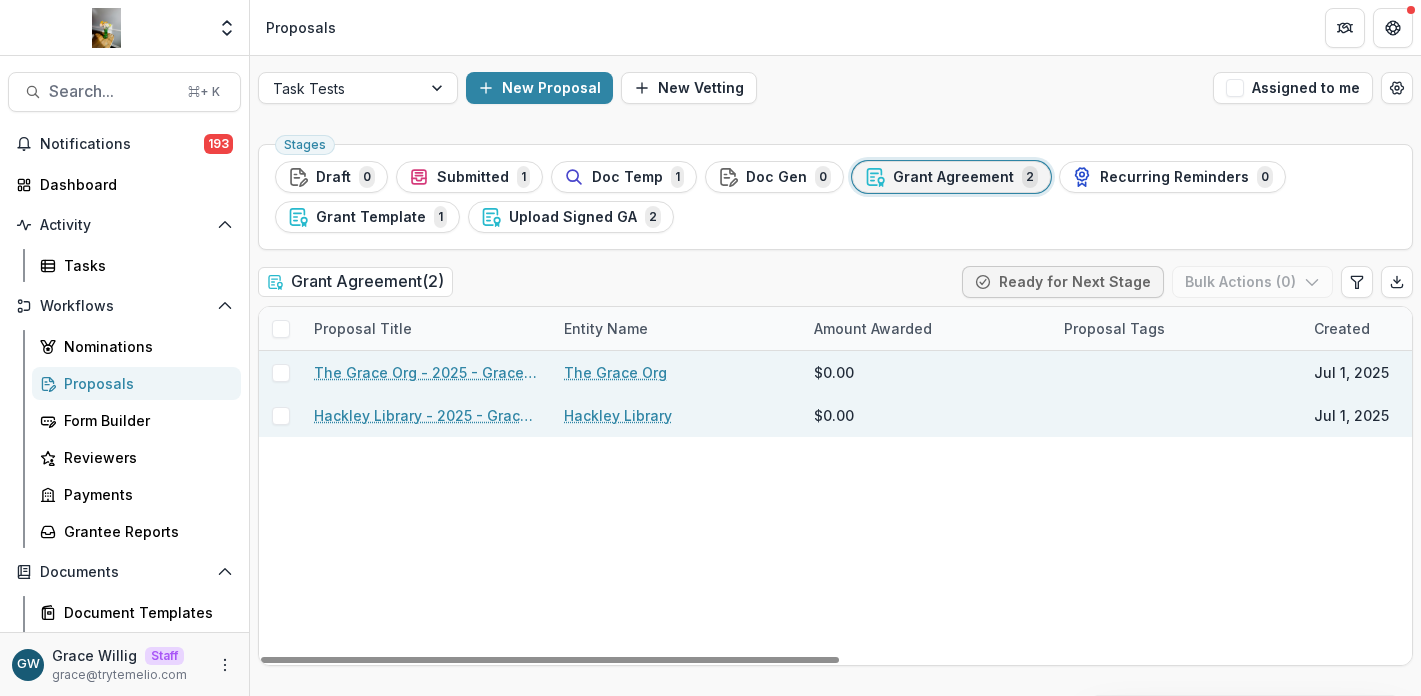 click at bounding box center [281, 373] 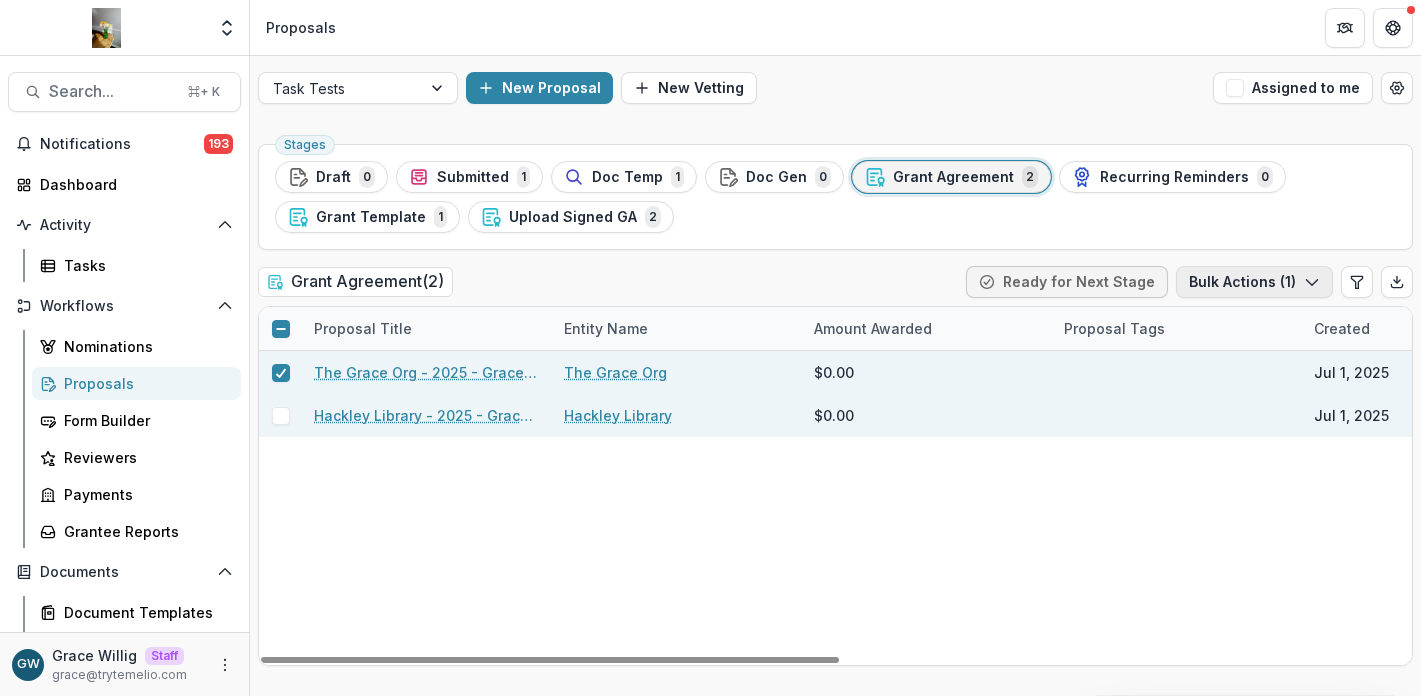 click on "Bulk Actions ( 1 )" at bounding box center (1254, 282) 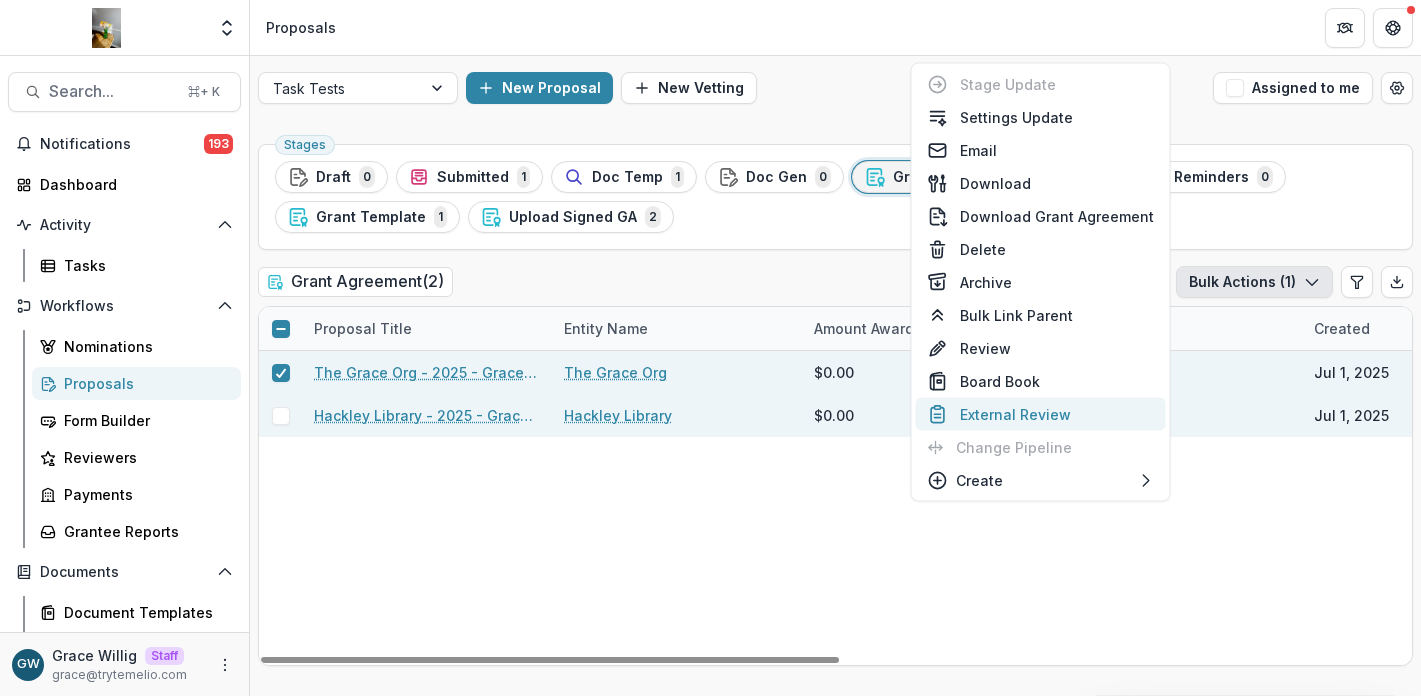 click on "External Review" at bounding box center (1041, 414) 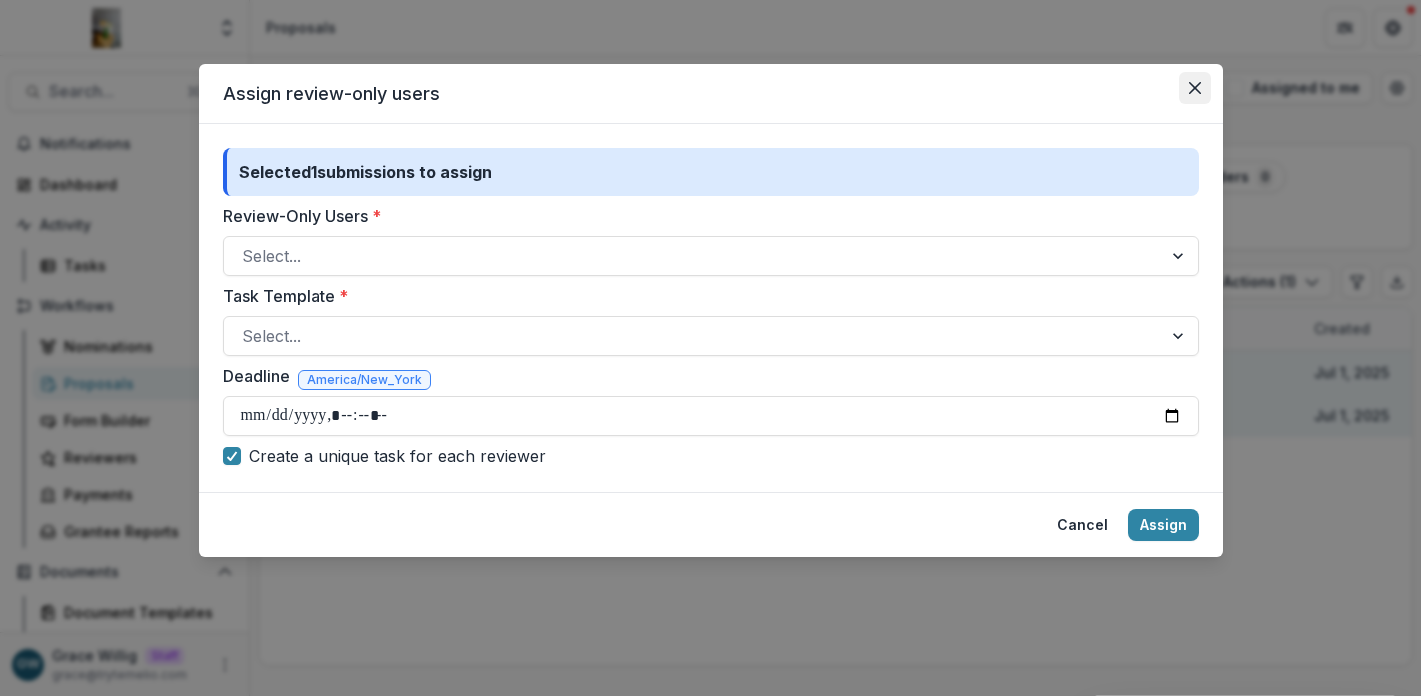 click 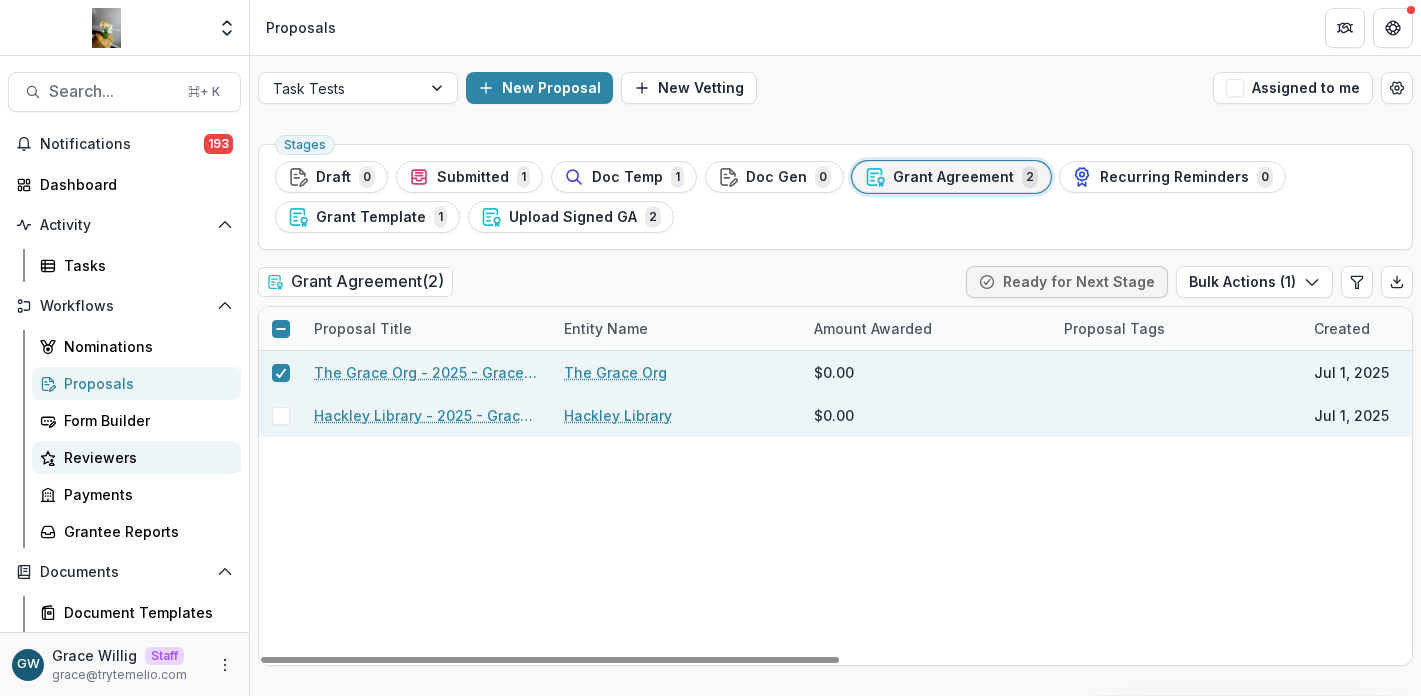 click on "Reviewers" at bounding box center (144, 457) 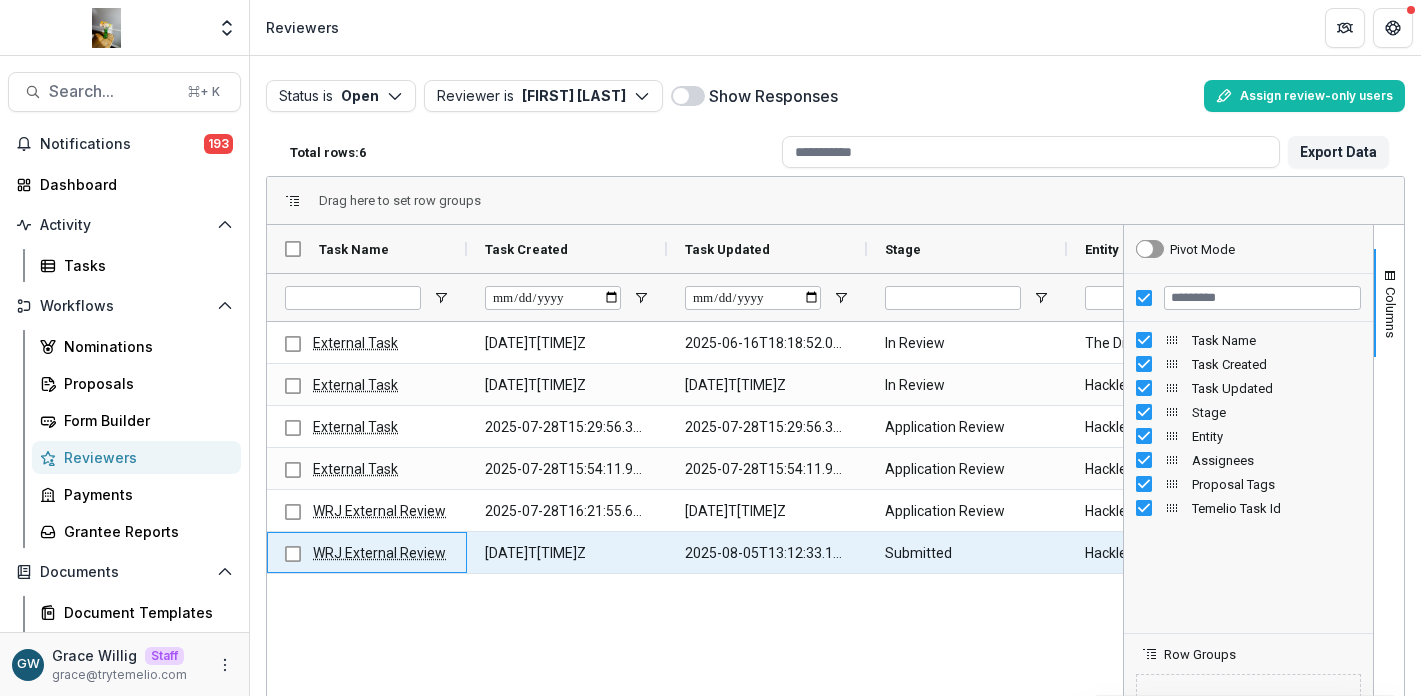 click on "WRJ External Review" at bounding box center (379, 553) 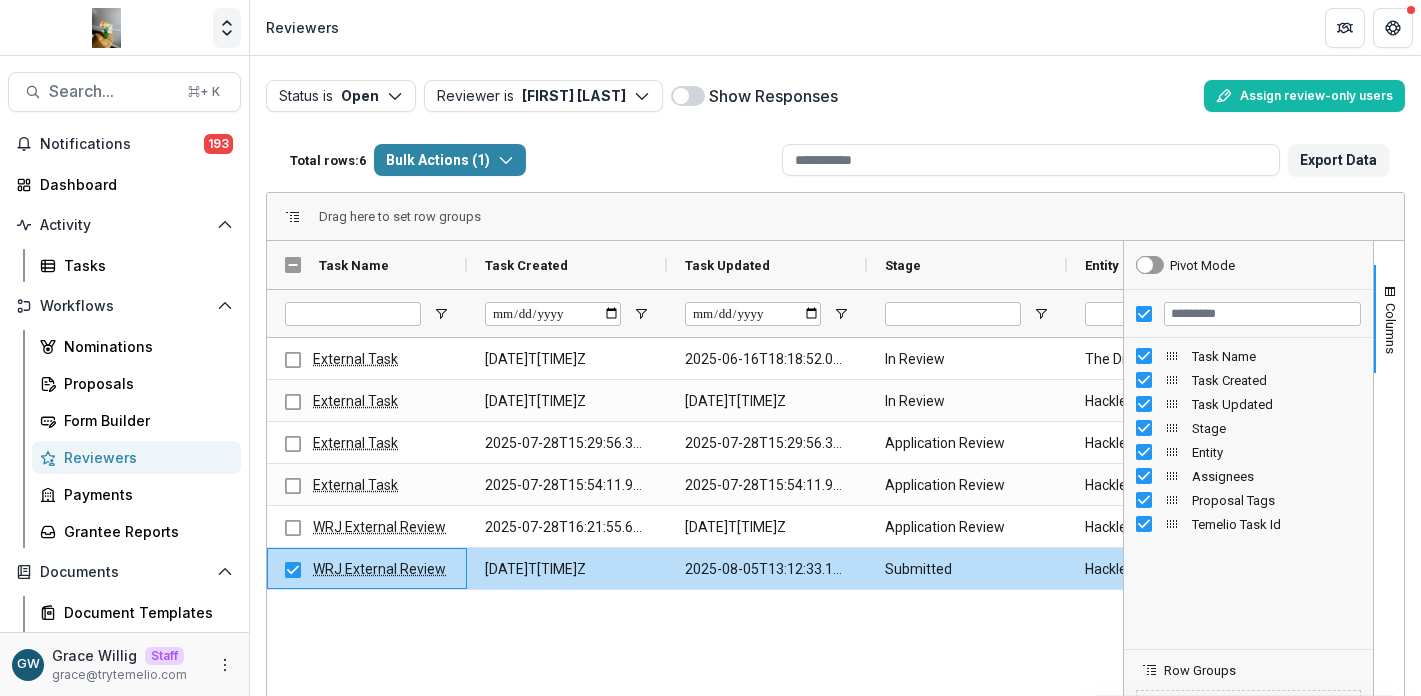 click 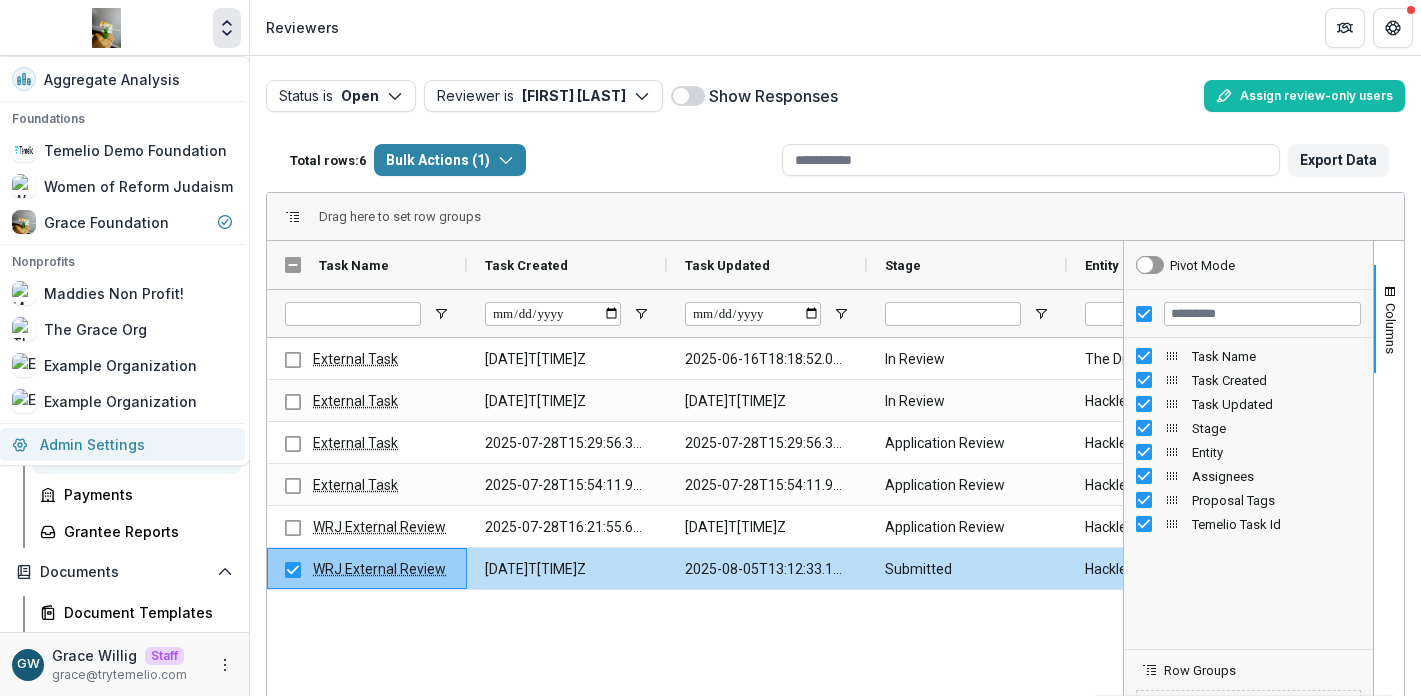 drag, startPoint x: 158, startPoint y: 440, endPoint x: 307, endPoint y: 370, distance: 164.62381 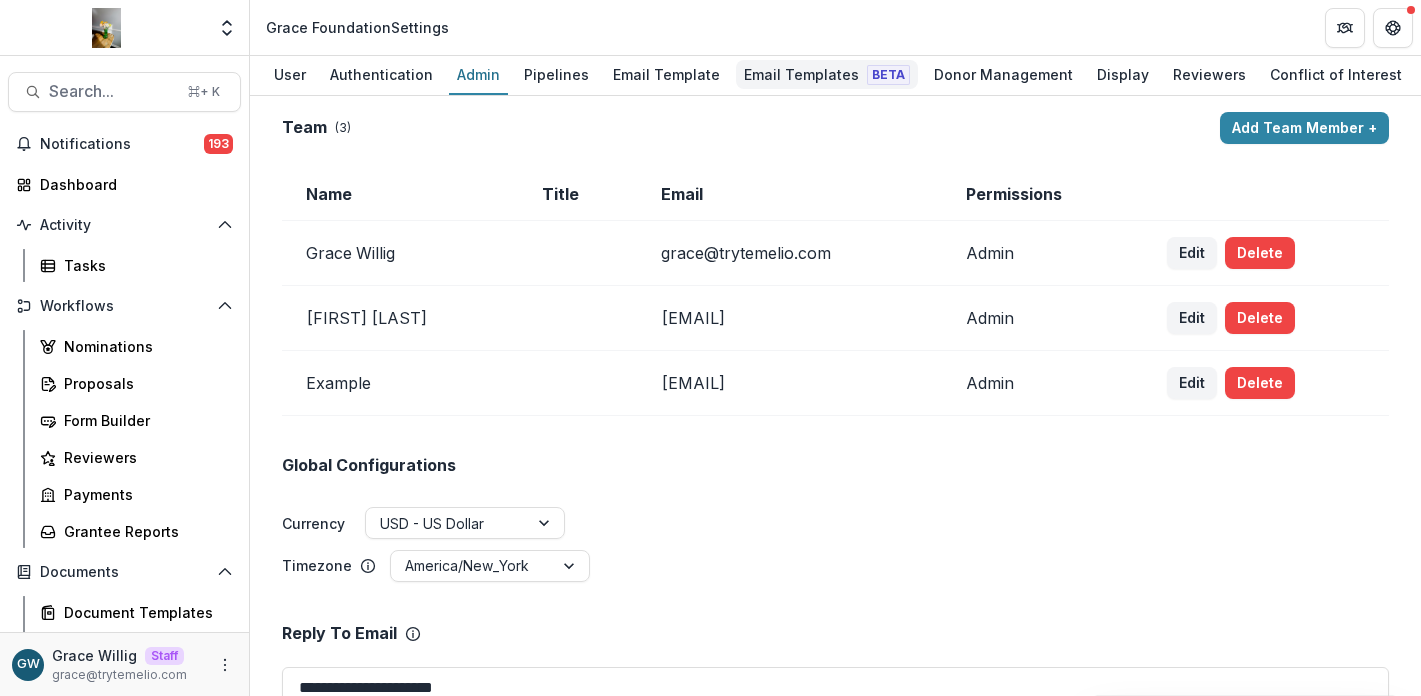 click on "Email Templates   Beta" at bounding box center [827, 74] 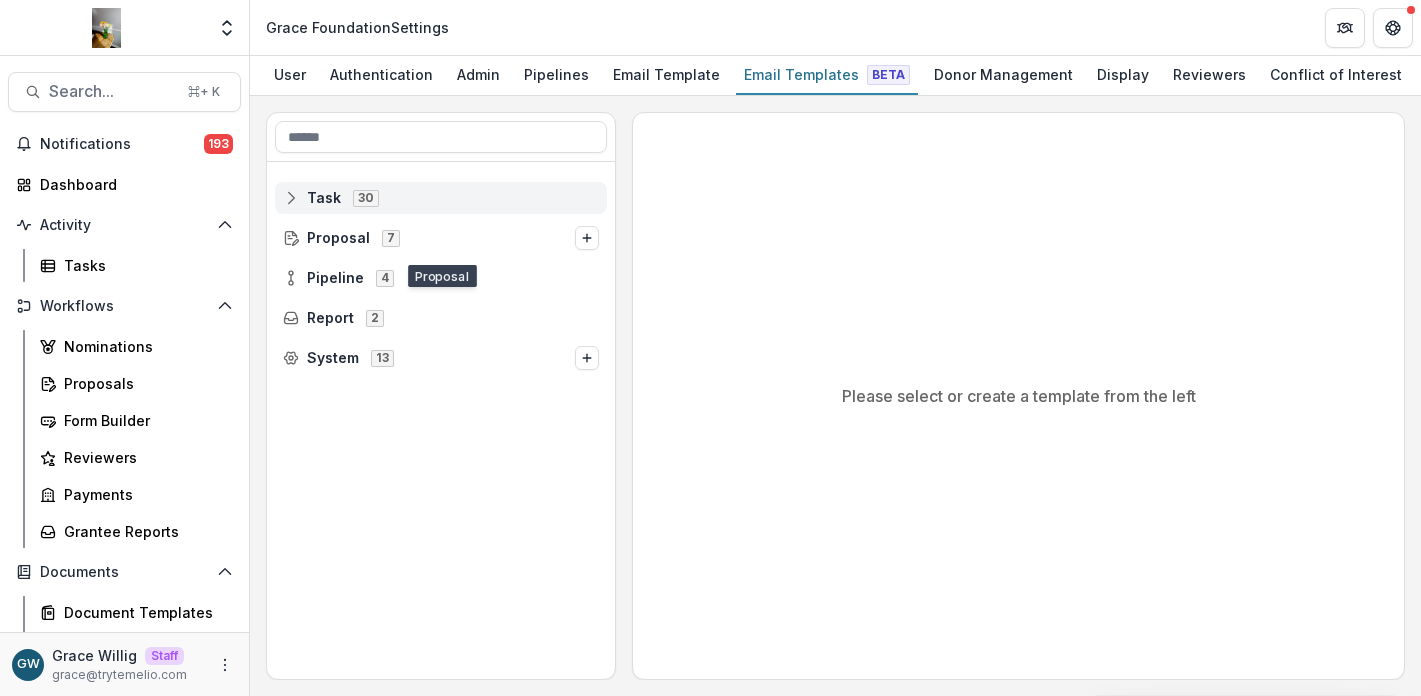 click on "Task 30" at bounding box center [441, 197] 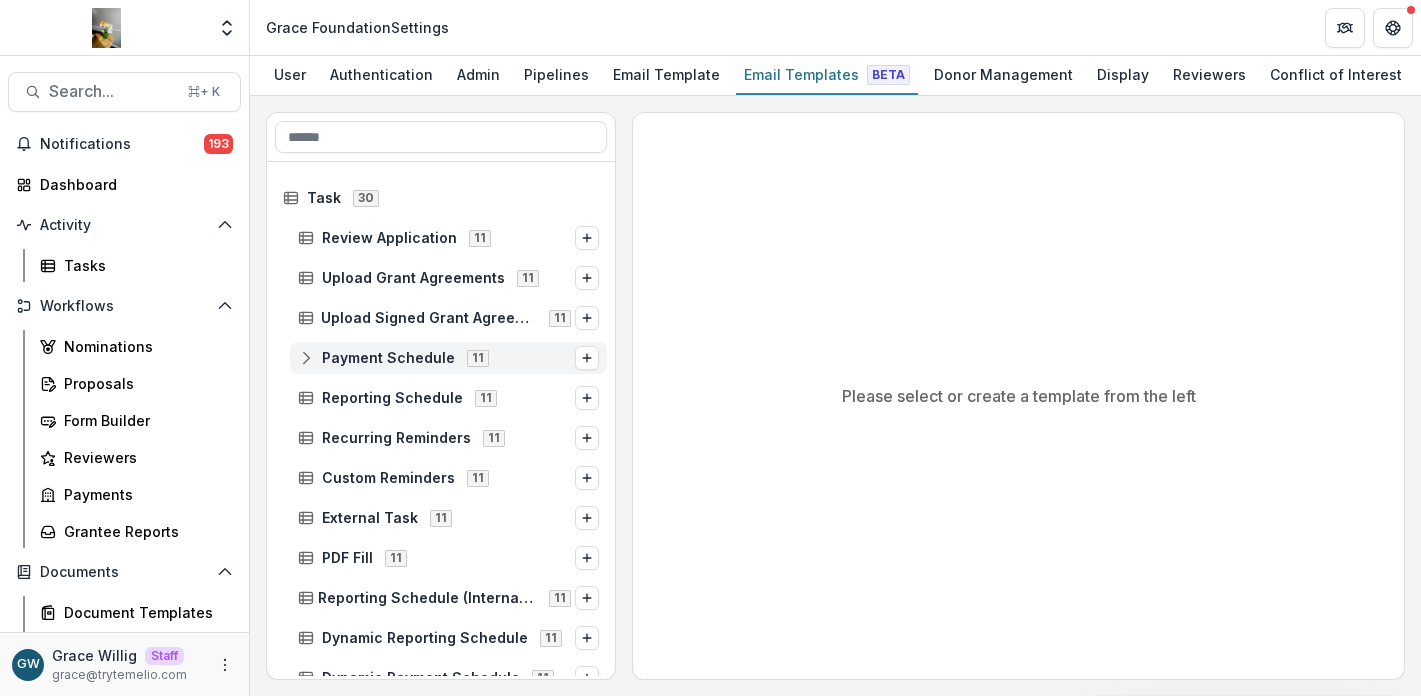 scroll, scrollTop: 4, scrollLeft: 0, axis: vertical 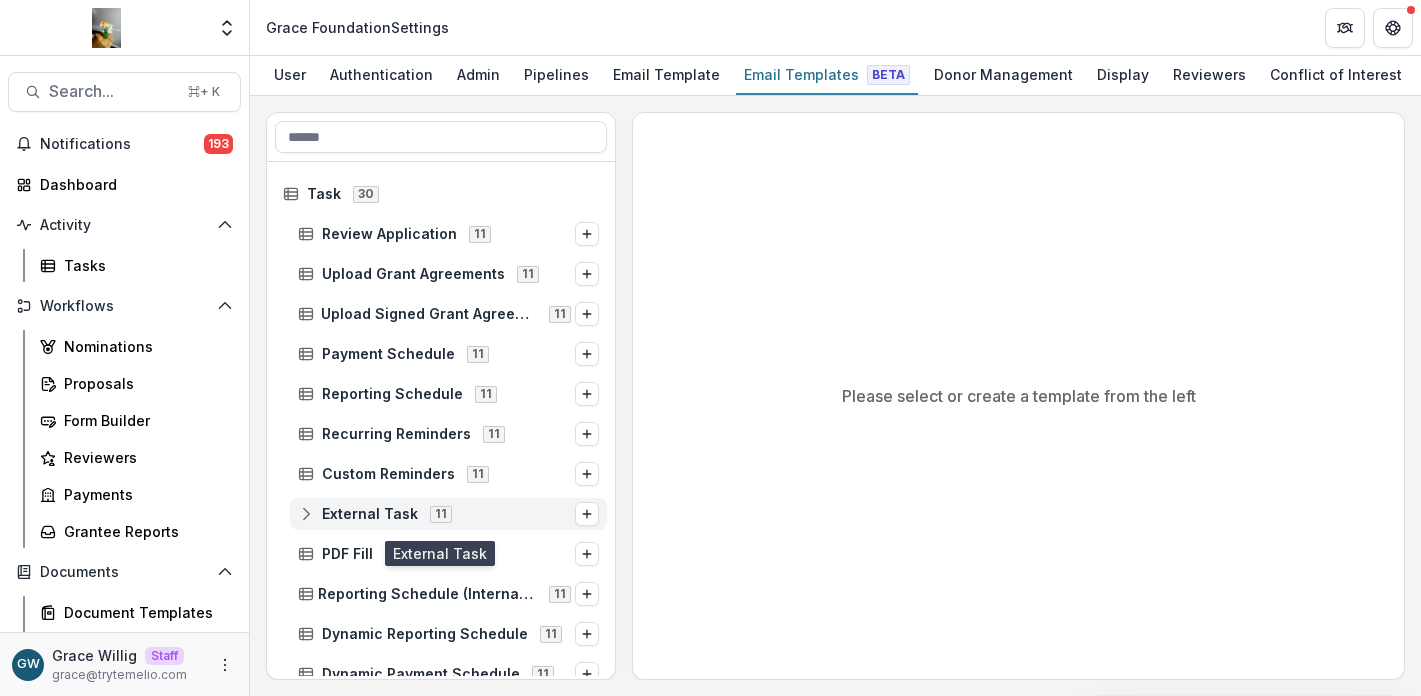 click on "External Task" at bounding box center (370, 514) 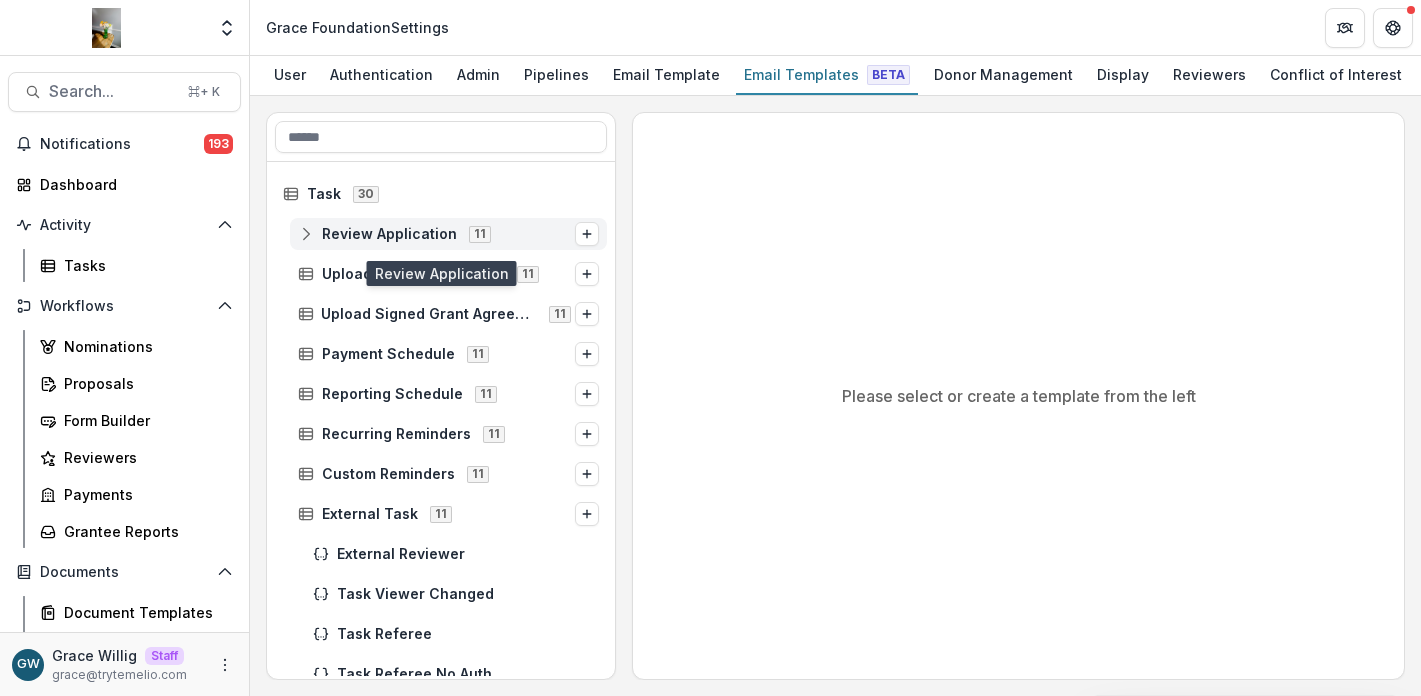 click on "Review Application" at bounding box center (389, 234) 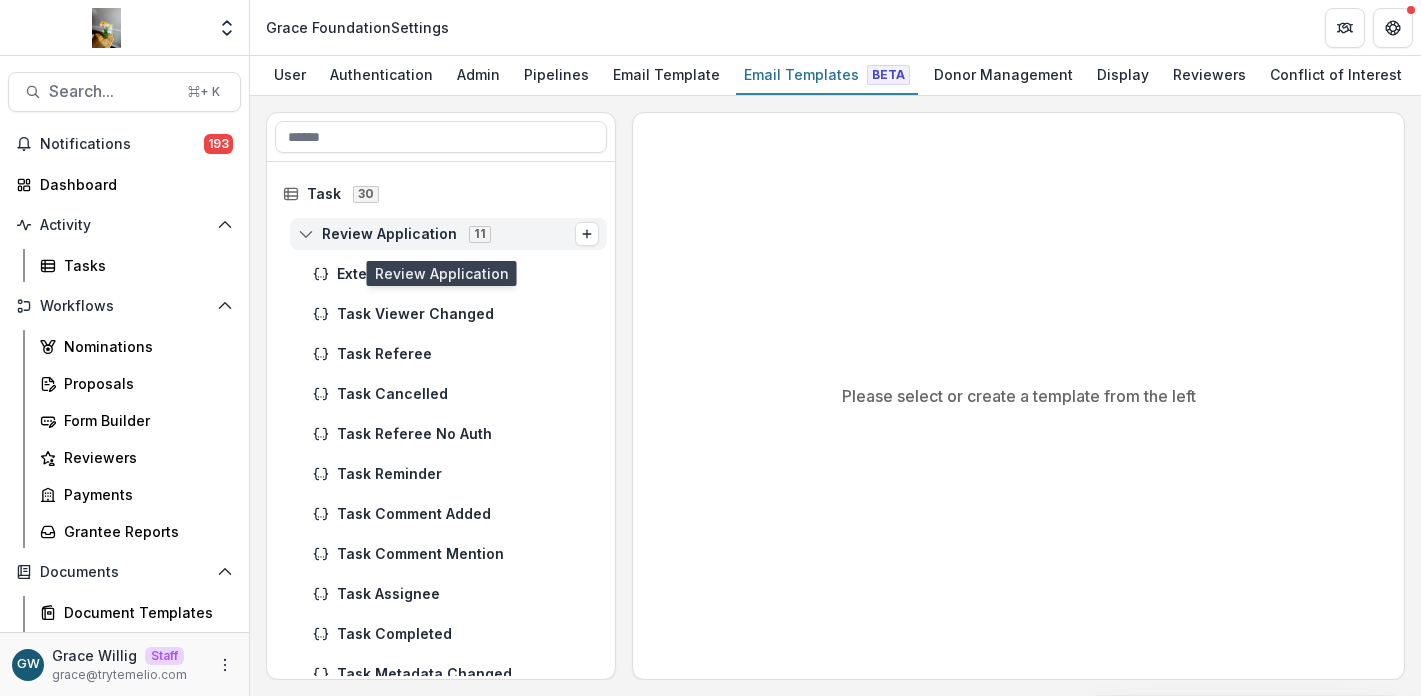 click on "Review Application" at bounding box center [389, 234] 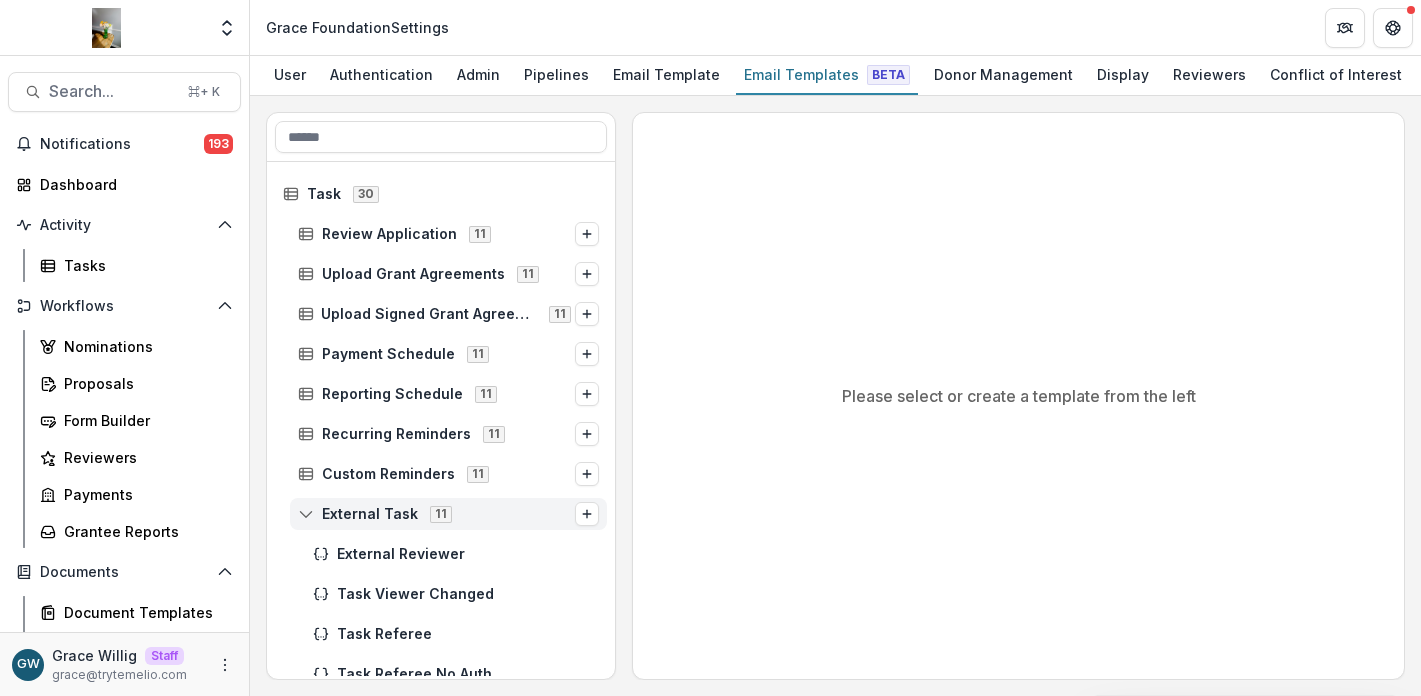 click on "External Task" at bounding box center (370, 514) 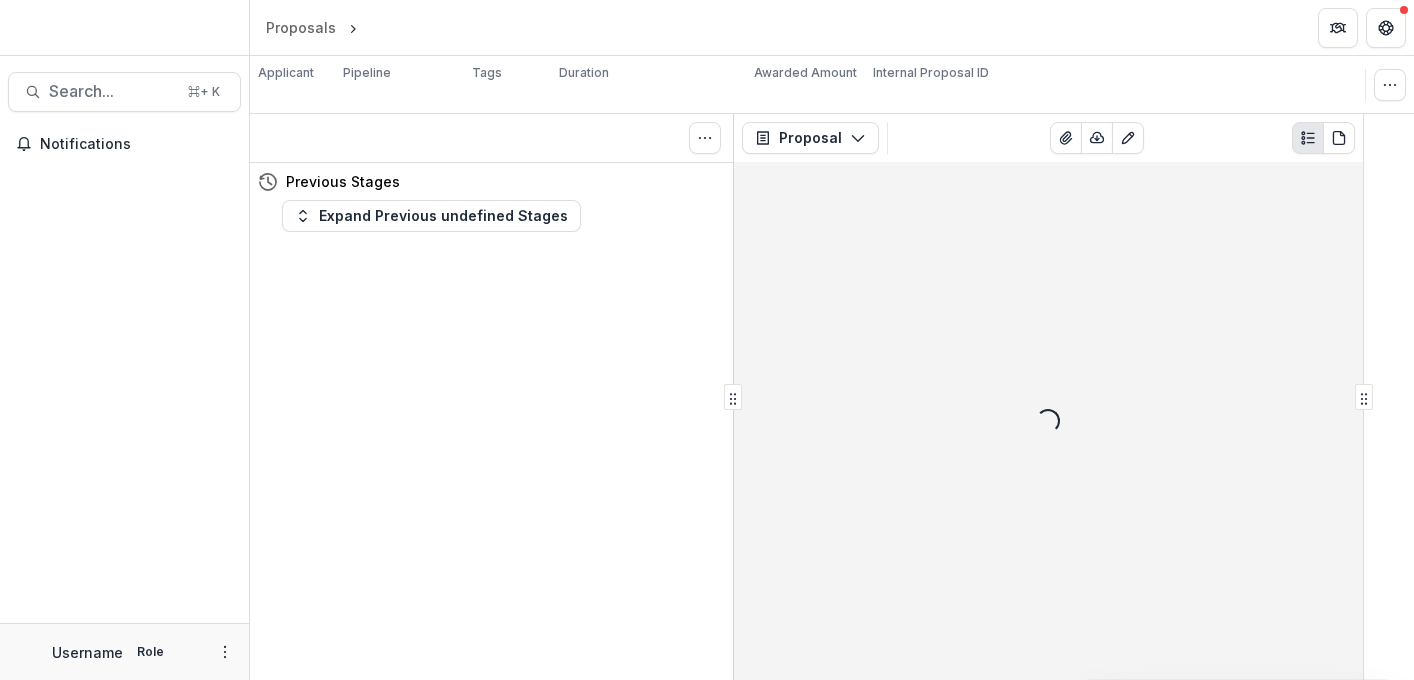 scroll, scrollTop: 0, scrollLeft: 0, axis: both 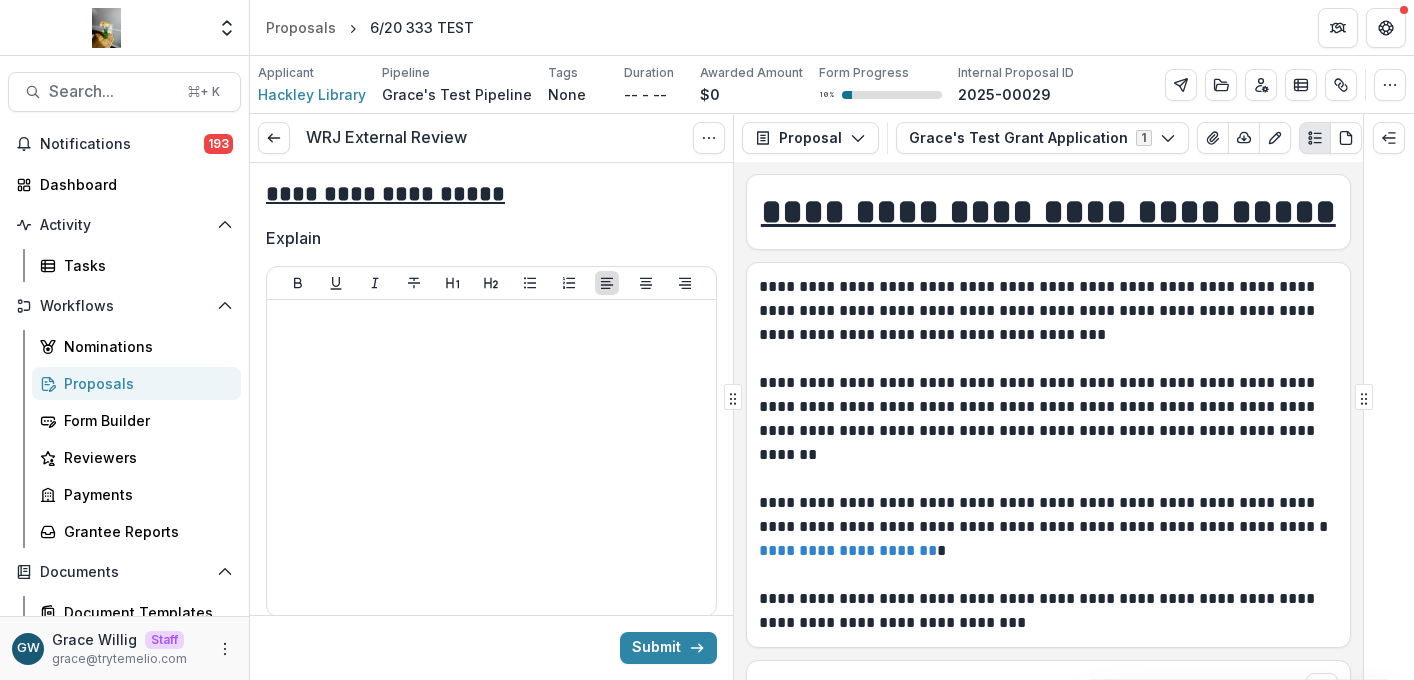 click on "WRJ External Review" at bounding box center [386, 137] 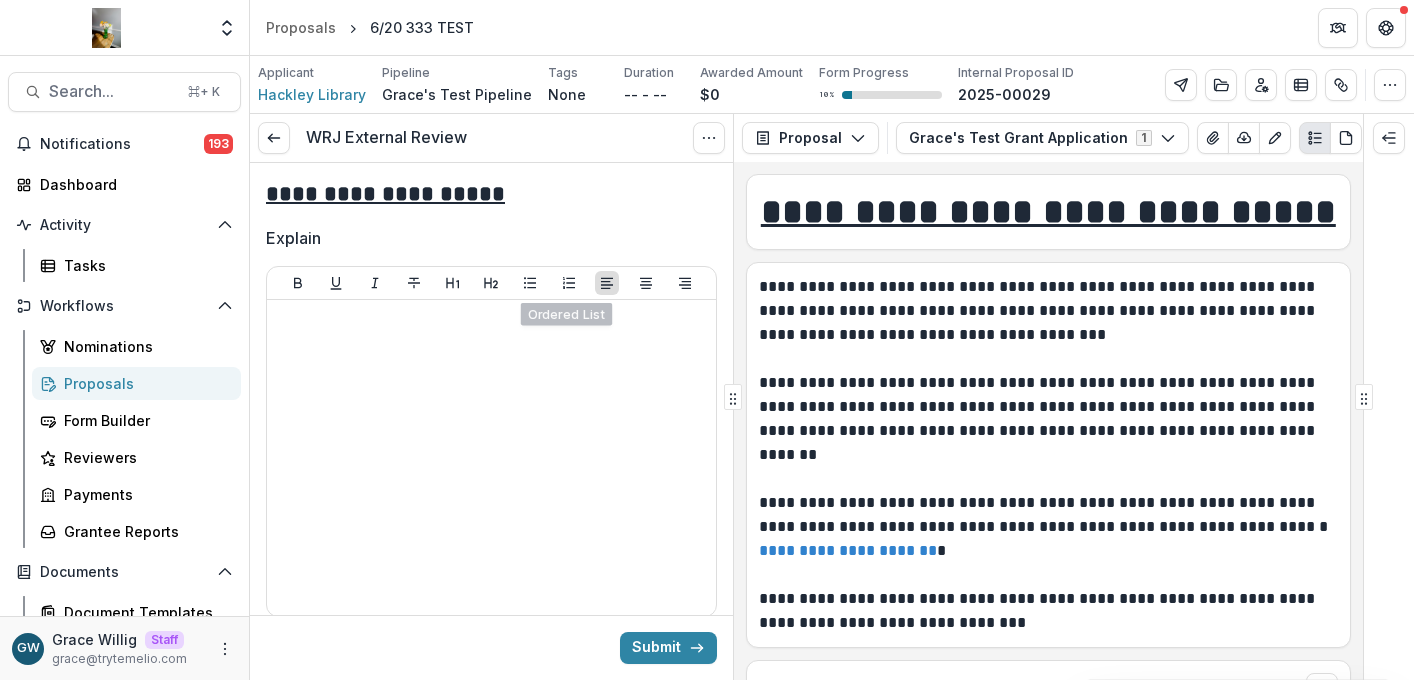 click on "**********" at bounding box center (491, 194) 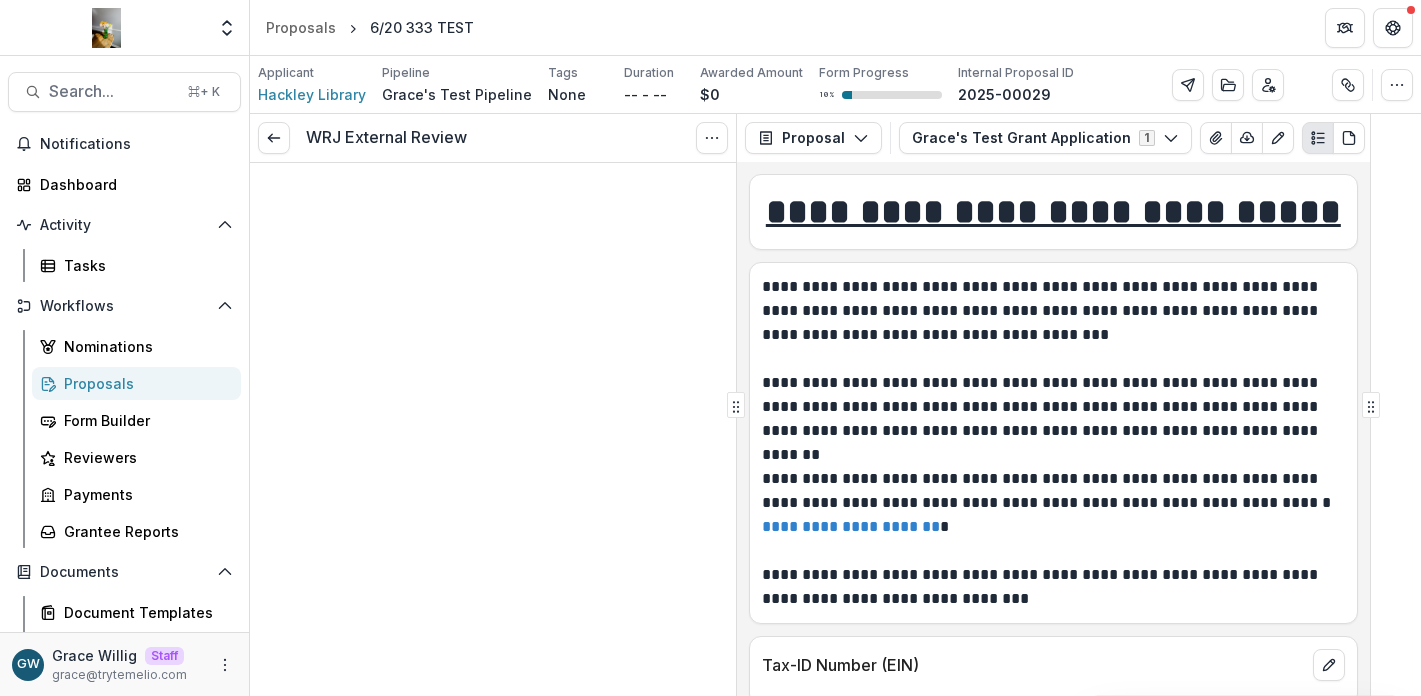 scroll, scrollTop: 0, scrollLeft: 0, axis: both 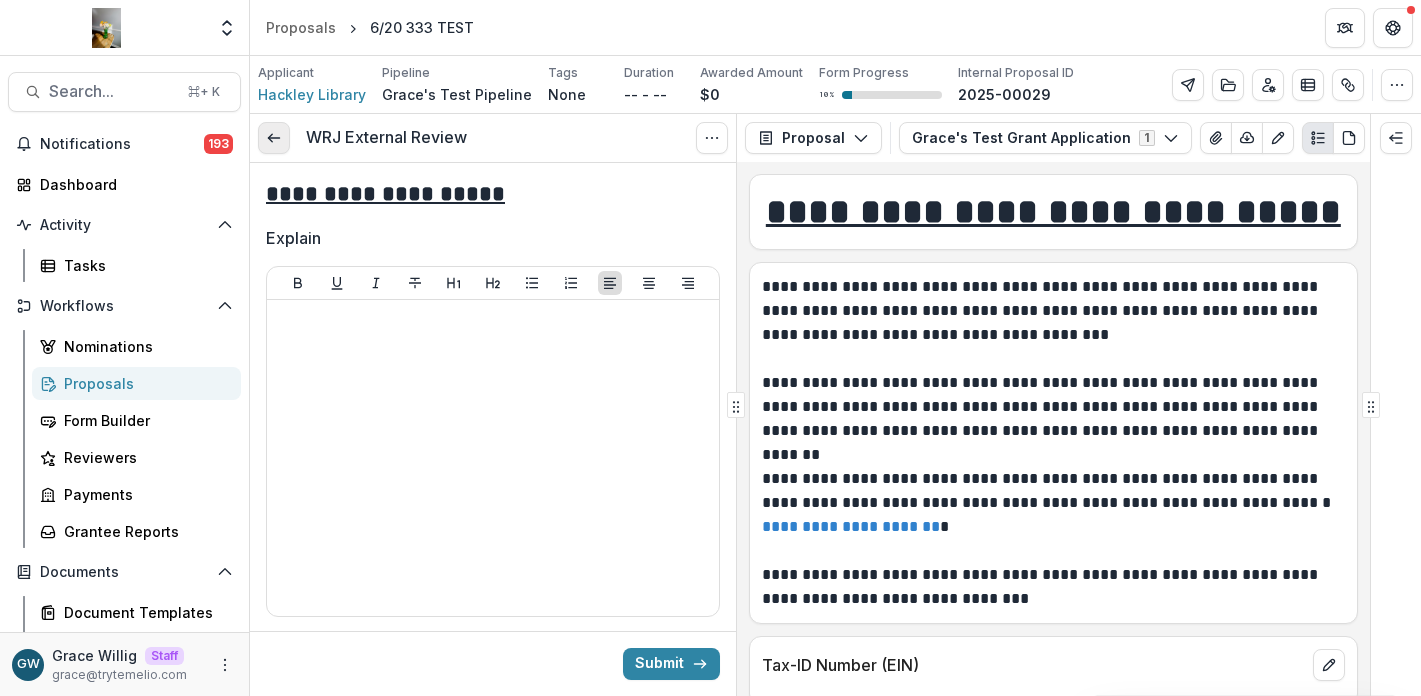 click at bounding box center [274, 138] 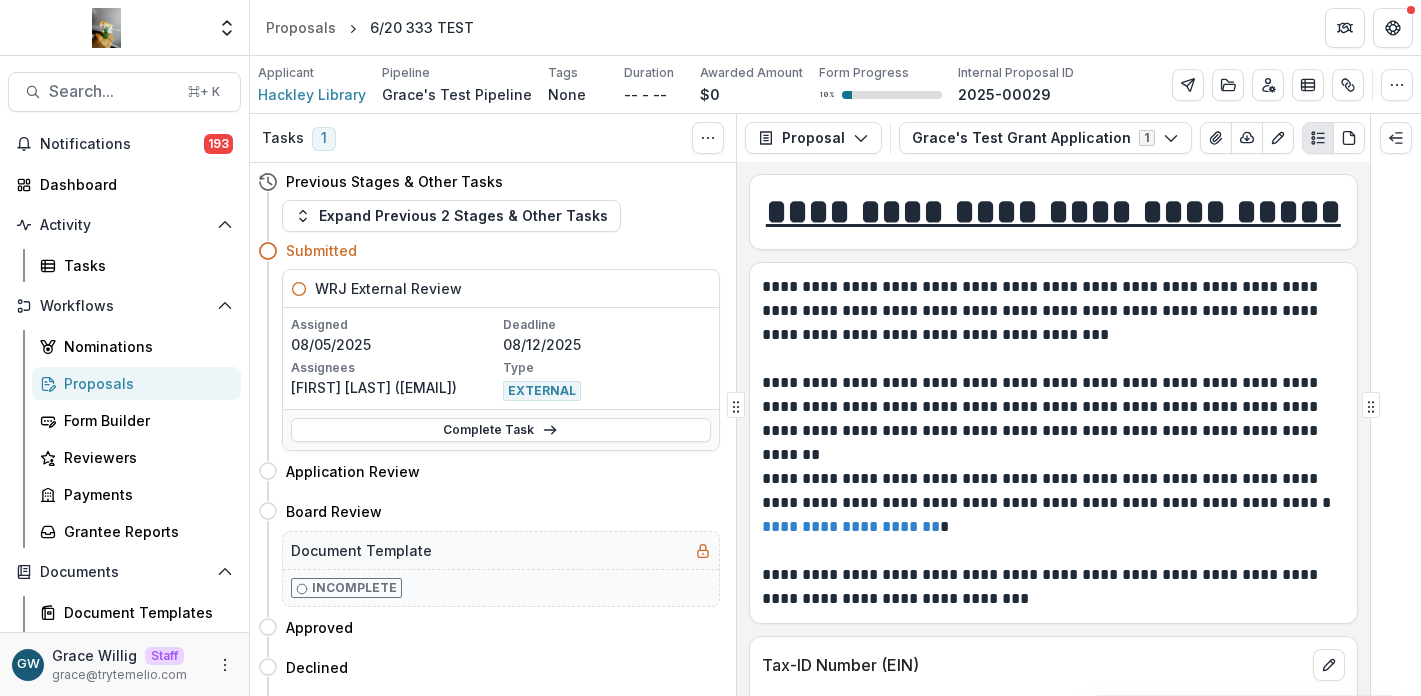 click on "Proposals" at bounding box center (144, 383) 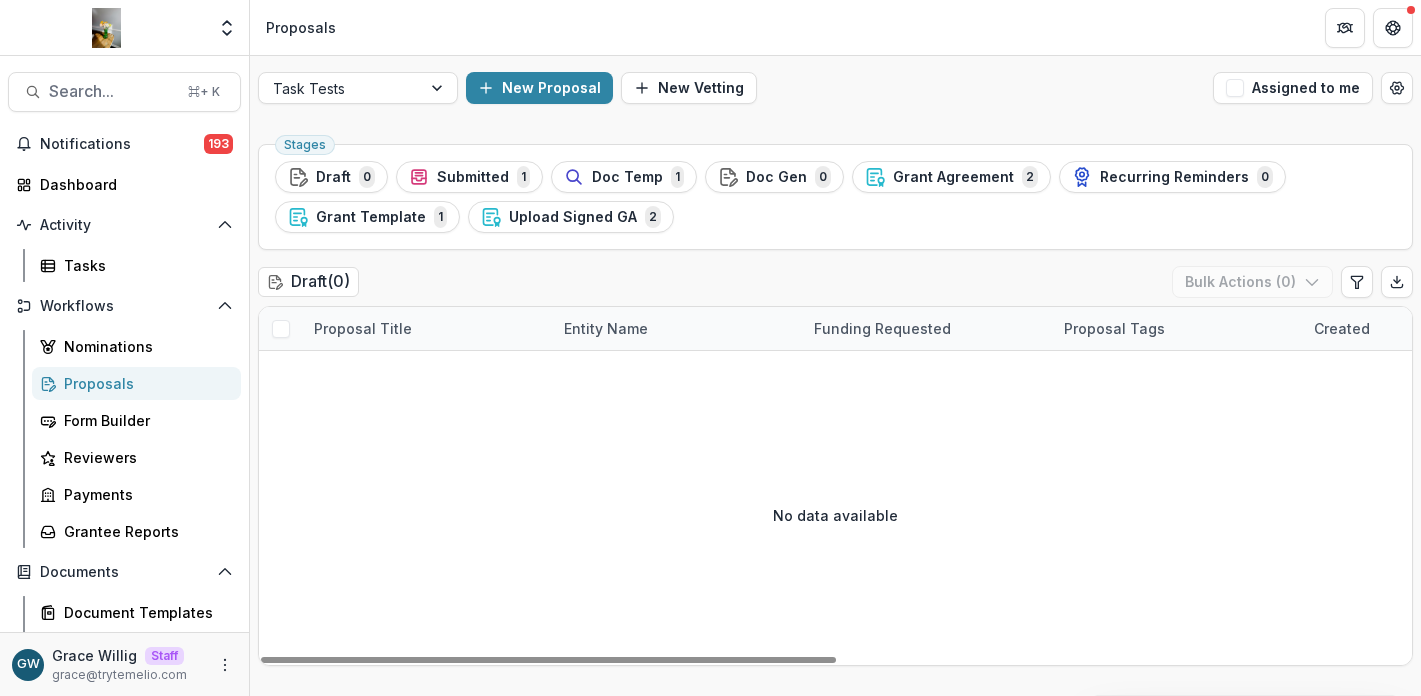 click on "Grant Agreement" at bounding box center (953, 177) 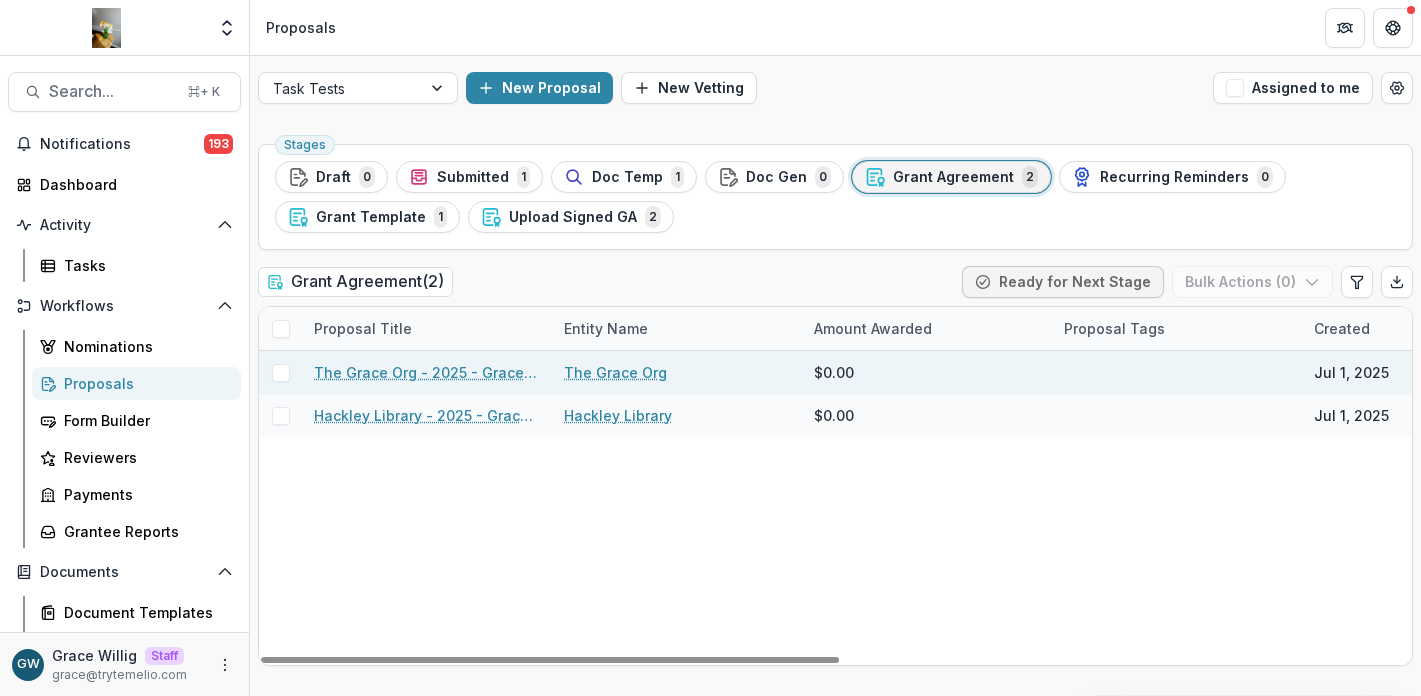 click at bounding box center [281, 373] 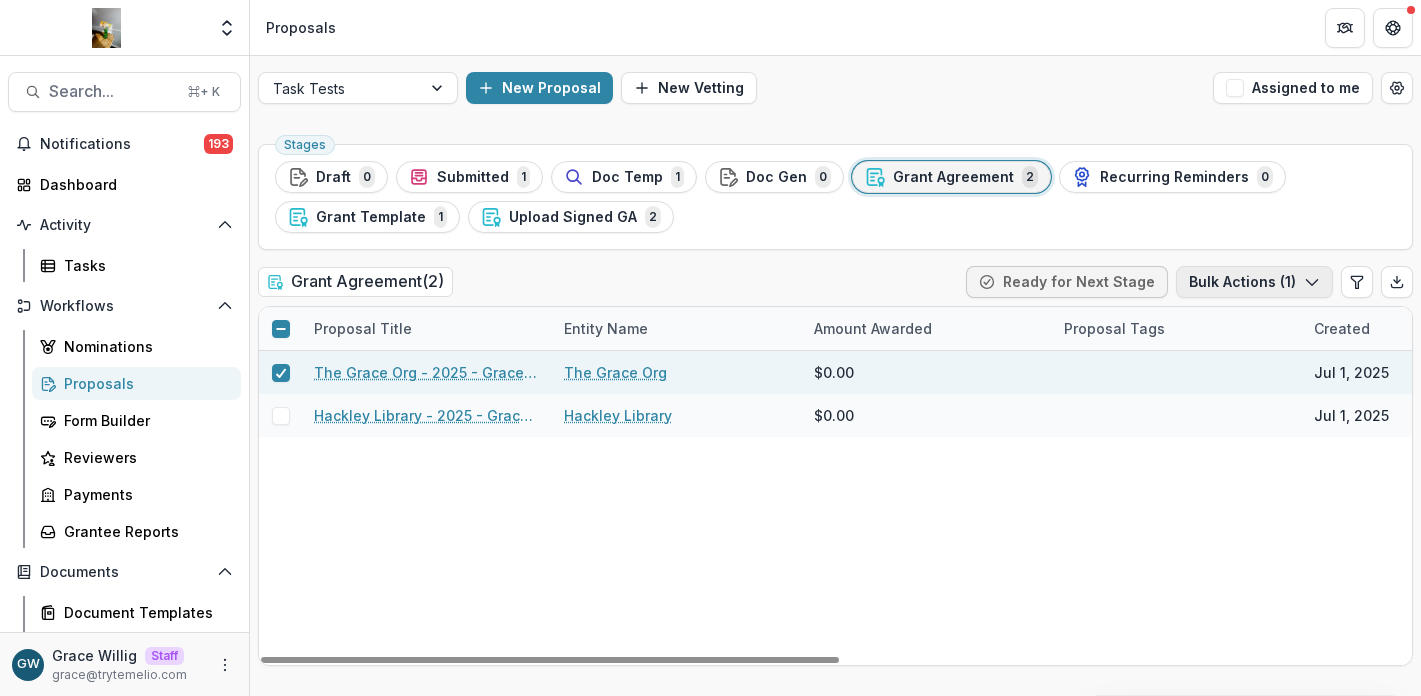 click on "Bulk Actions ( 1 )" at bounding box center [1254, 282] 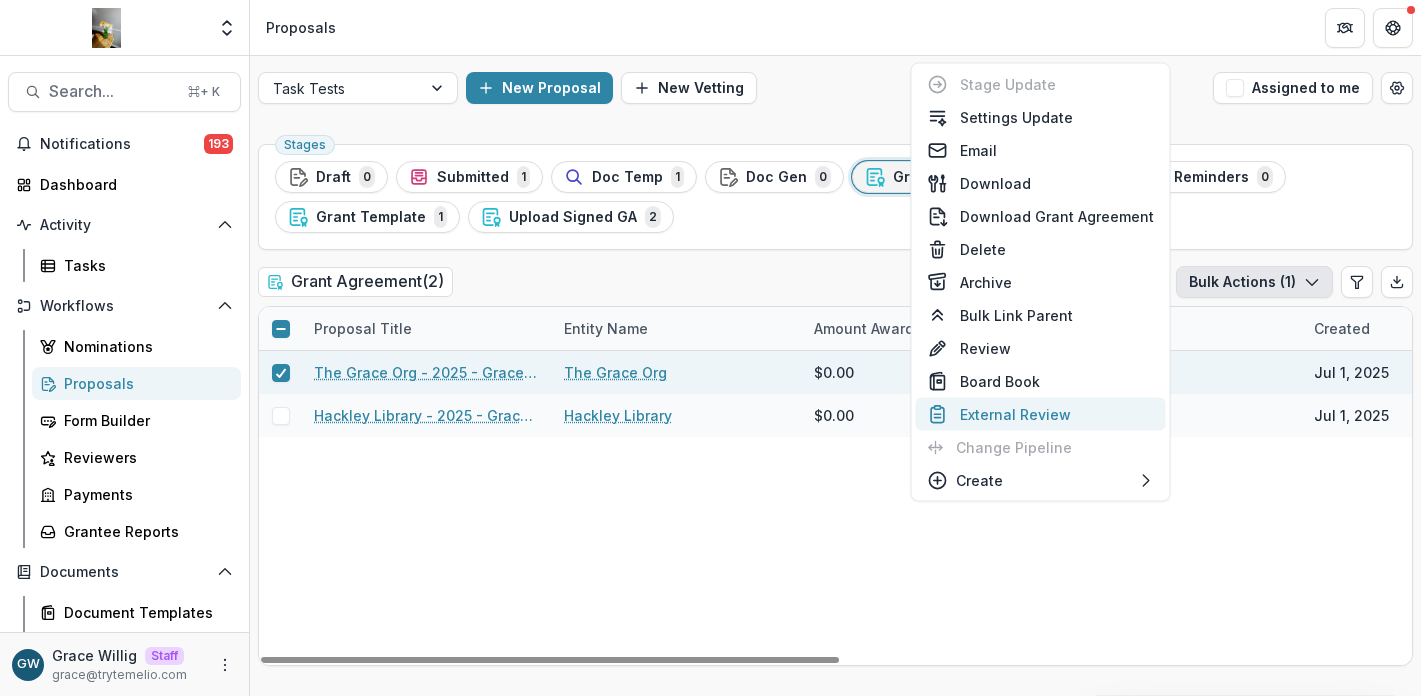 click on "External Review" at bounding box center [1041, 414] 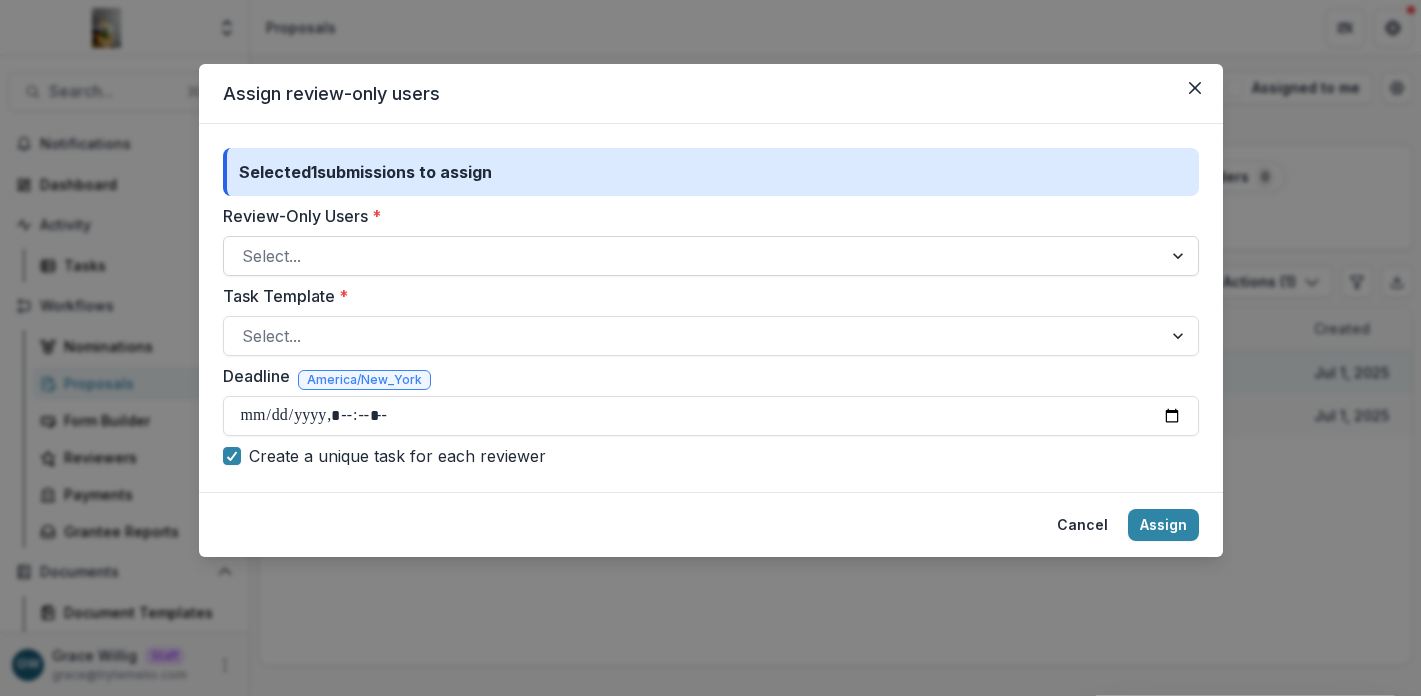 click at bounding box center (693, 256) 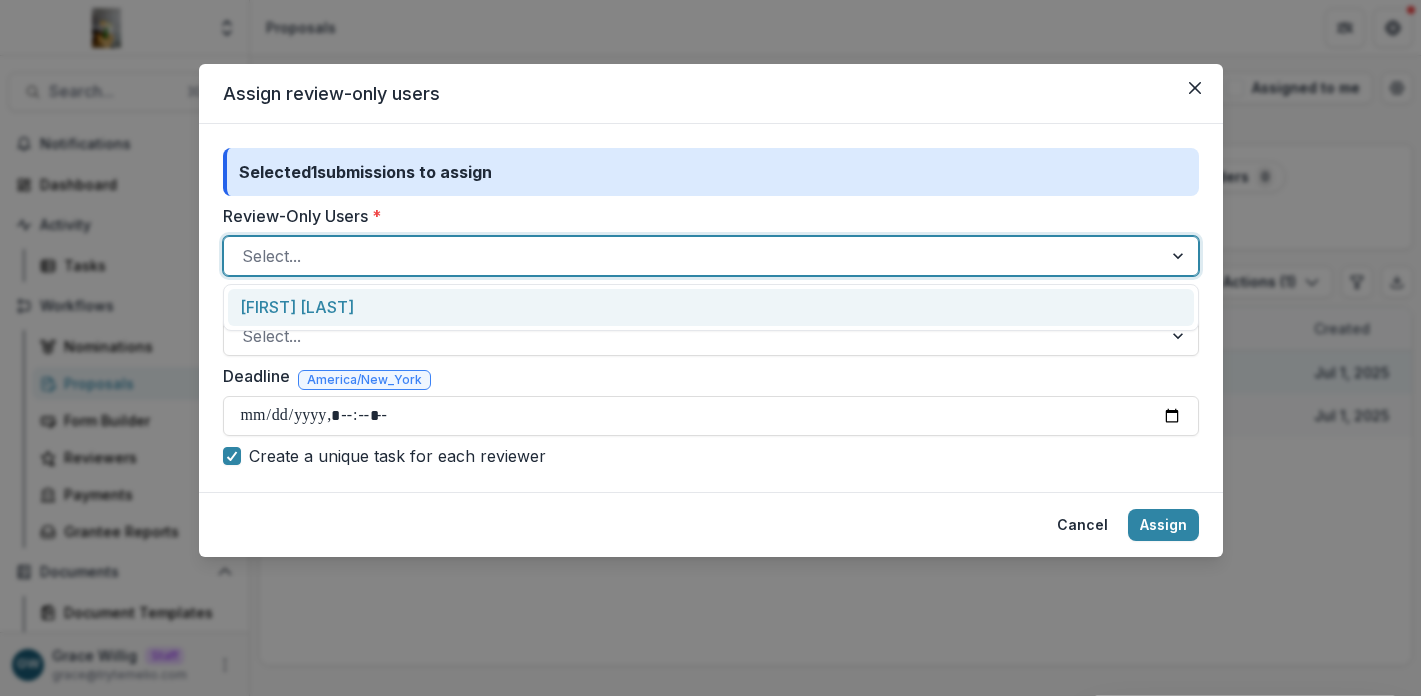 click on "[FIRST] [LAST]" at bounding box center (711, 307) 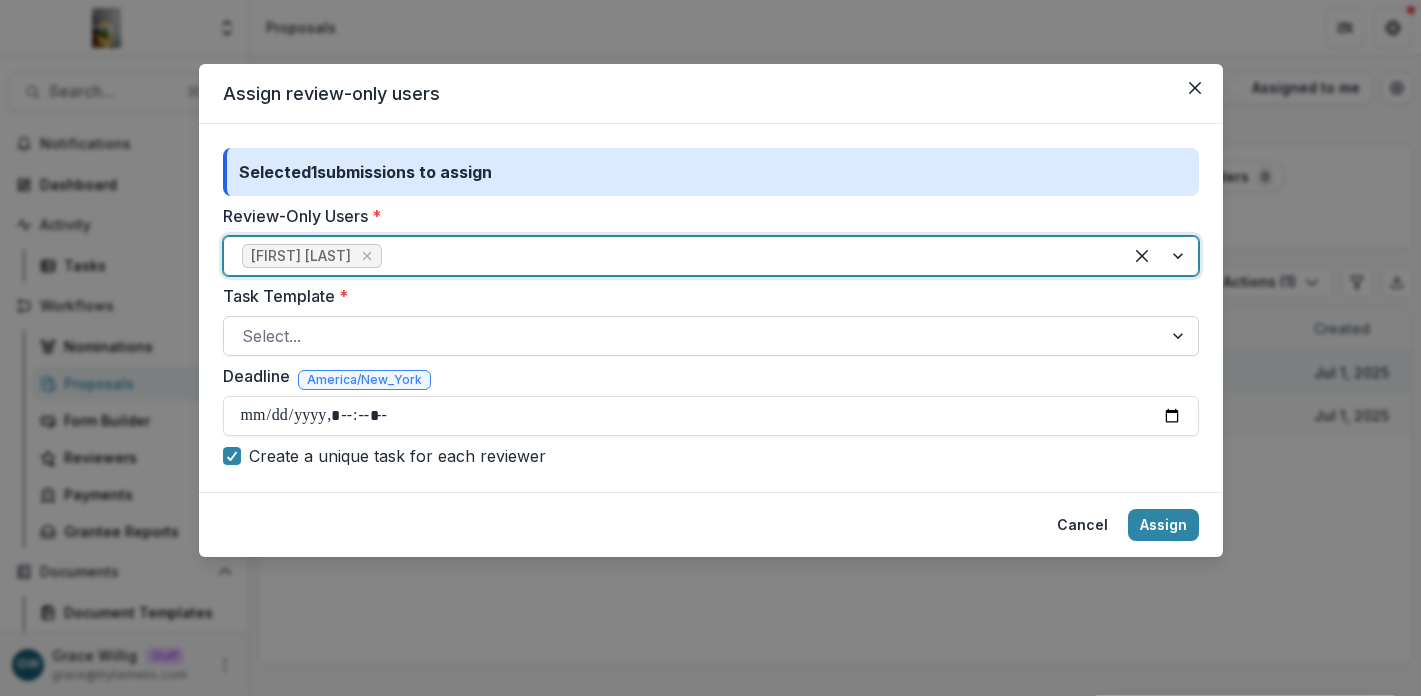 click on "Select..." at bounding box center [693, 336] 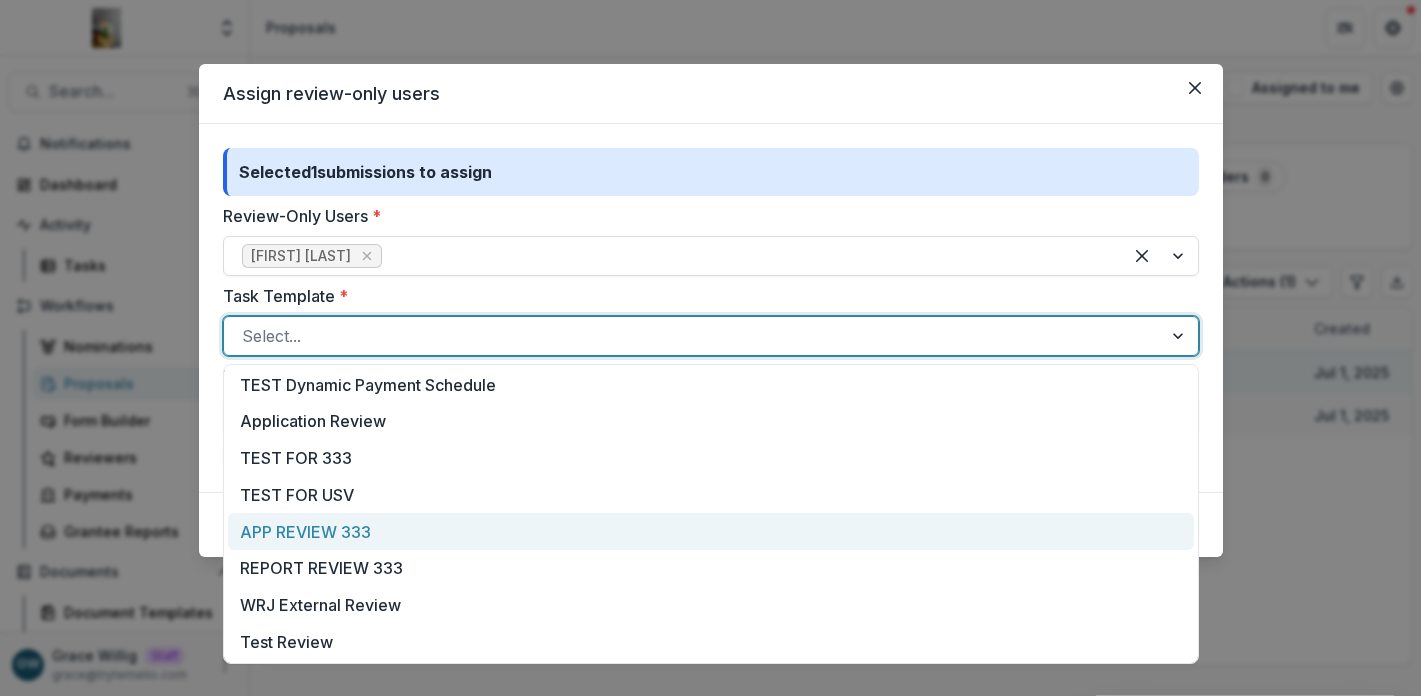 scroll, scrollTop: 814, scrollLeft: 0, axis: vertical 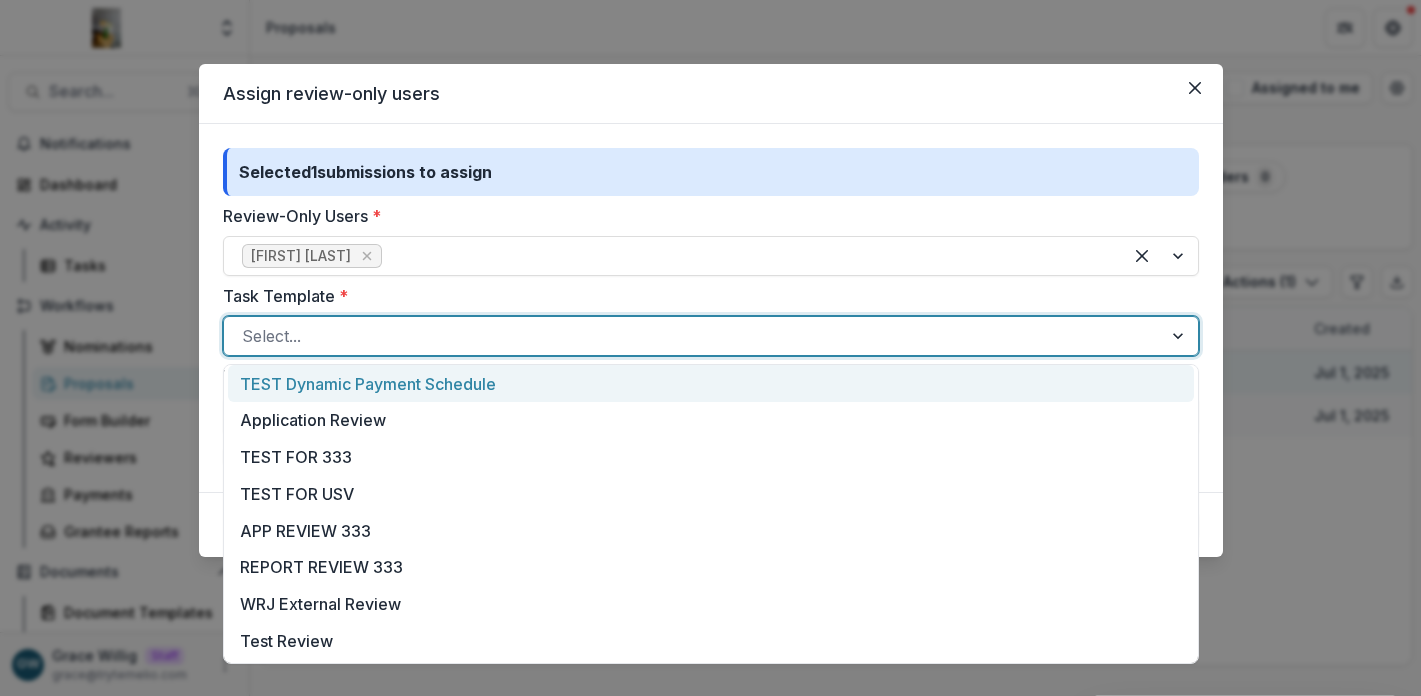 drag, startPoint x: 694, startPoint y: 298, endPoint x: 707, endPoint y: 298, distance: 13 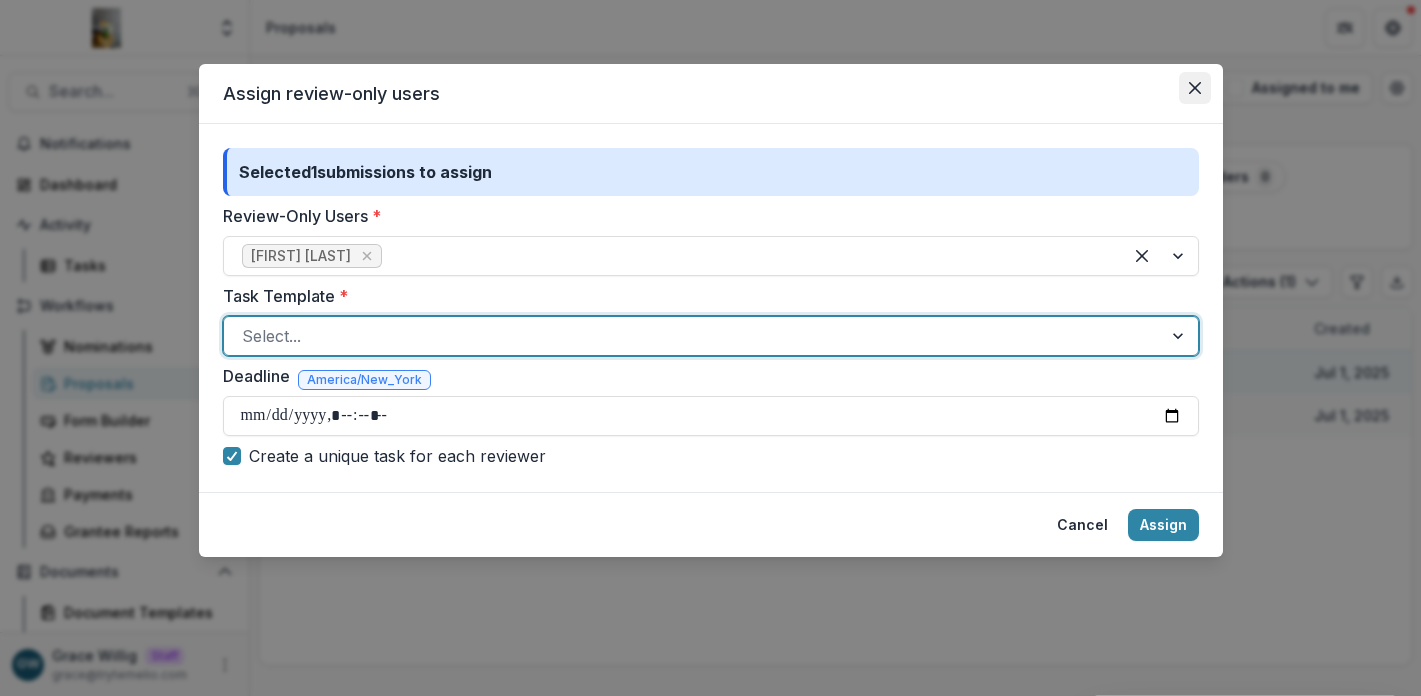 click at bounding box center (1195, 88) 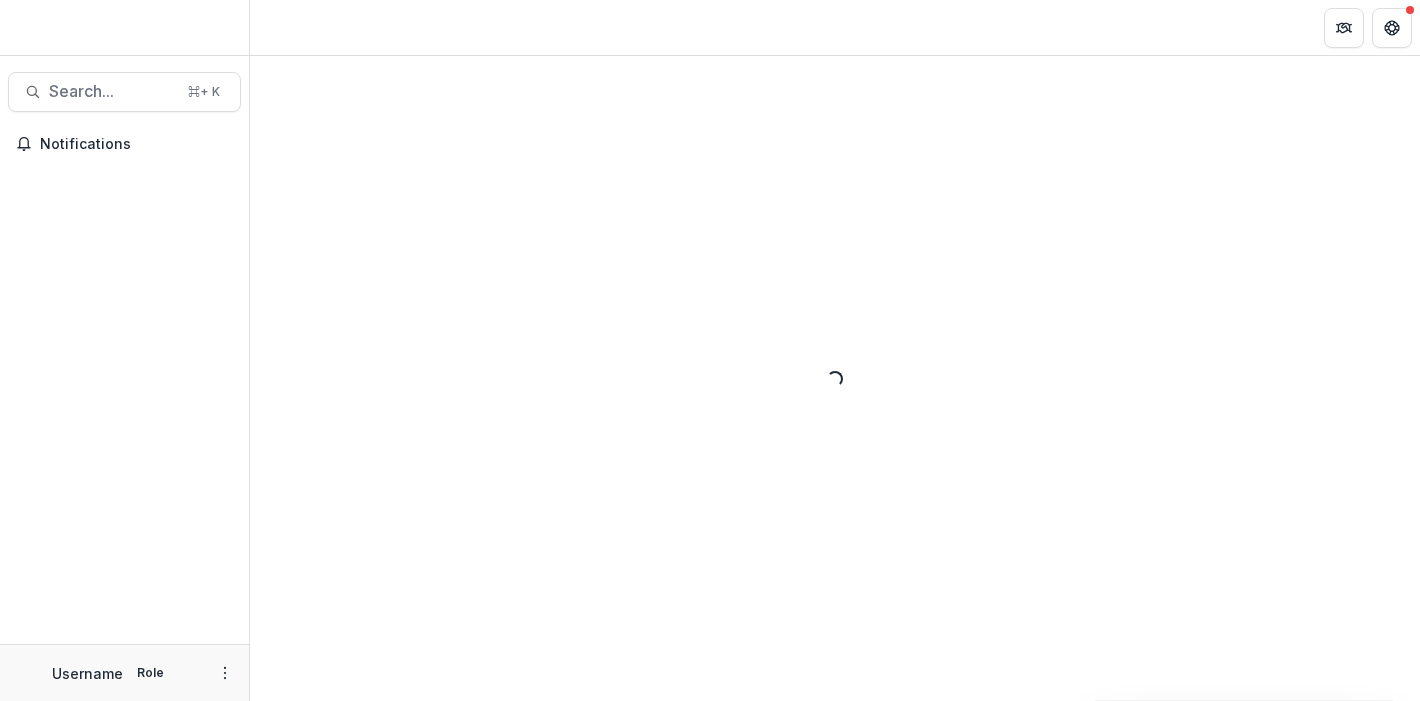 scroll, scrollTop: 0, scrollLeft: 0, axis: both 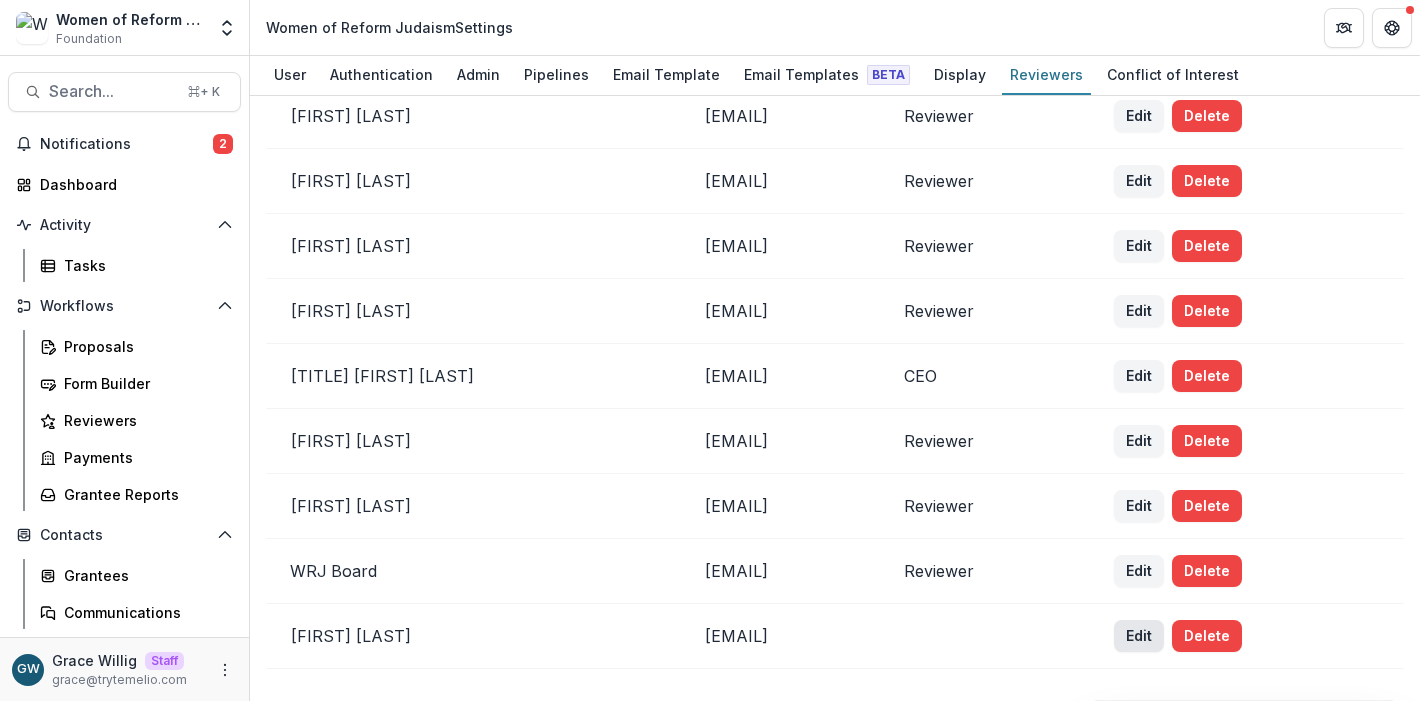 click on "Edit" at bounding box center (1139, 636) 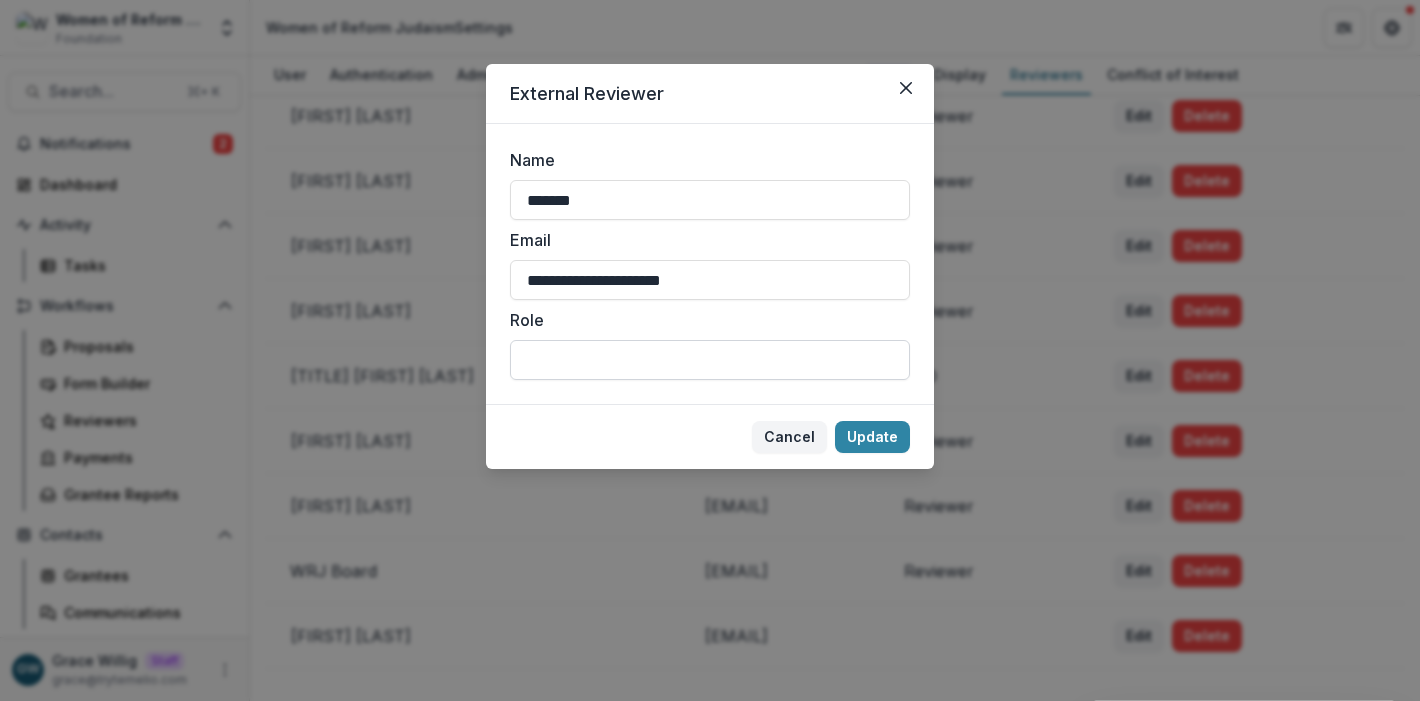 click on "Role" at bounding box center [710, 360] 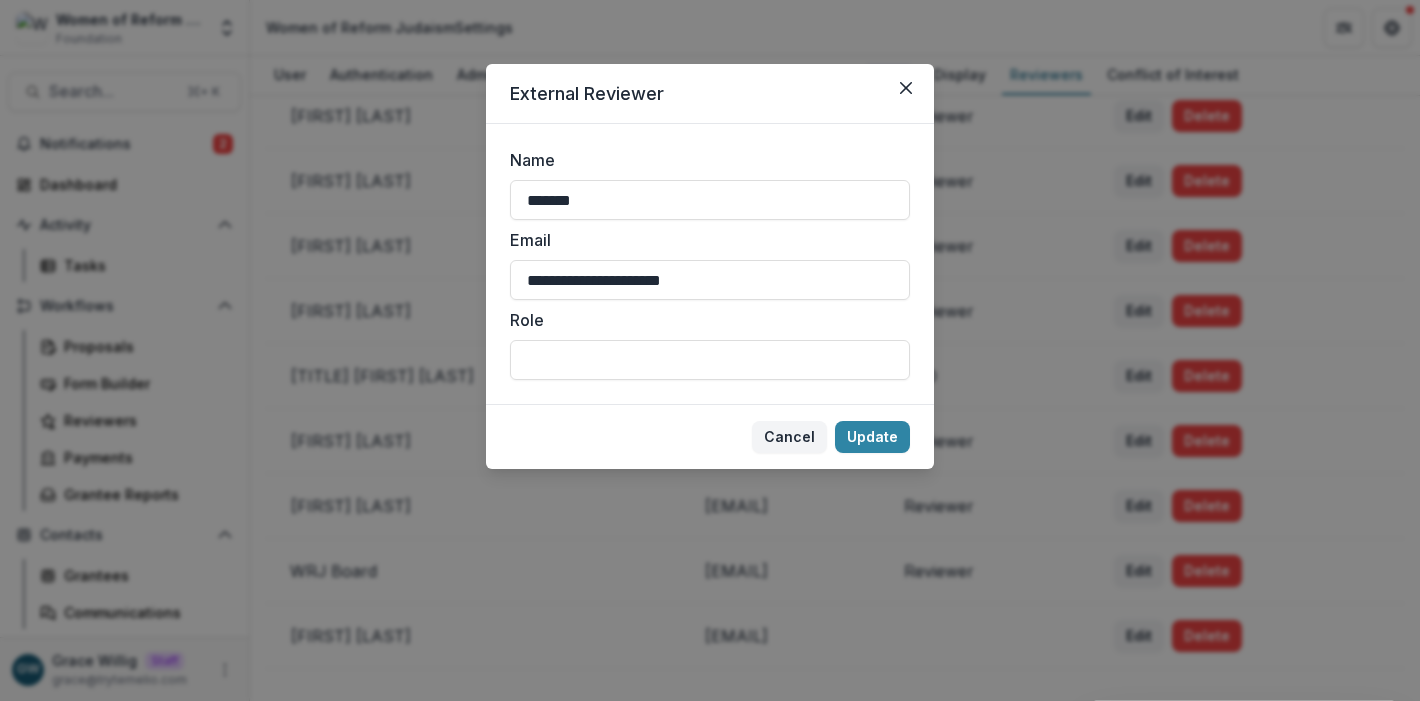 click on "**********" at bounding box center [710, 350] 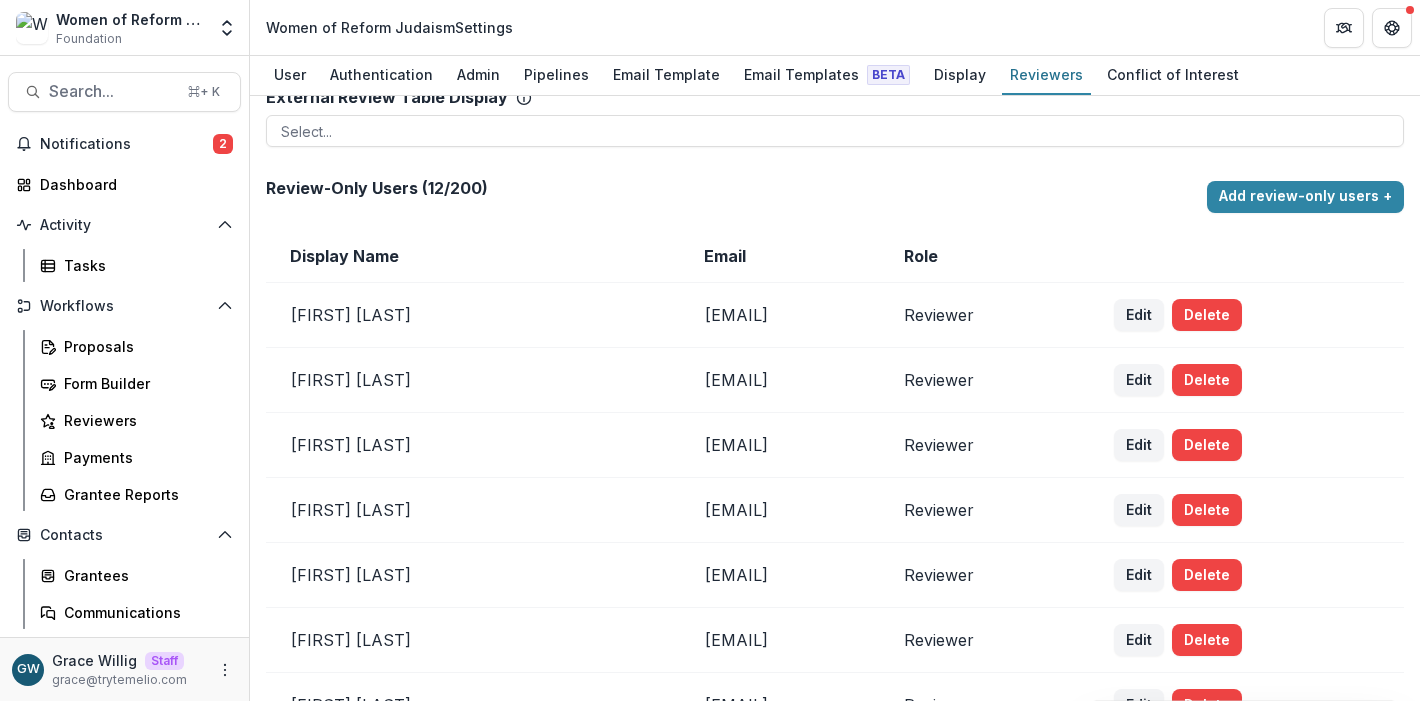 scroll, scrollTop: 0, scrollLeft: 0, axis: both 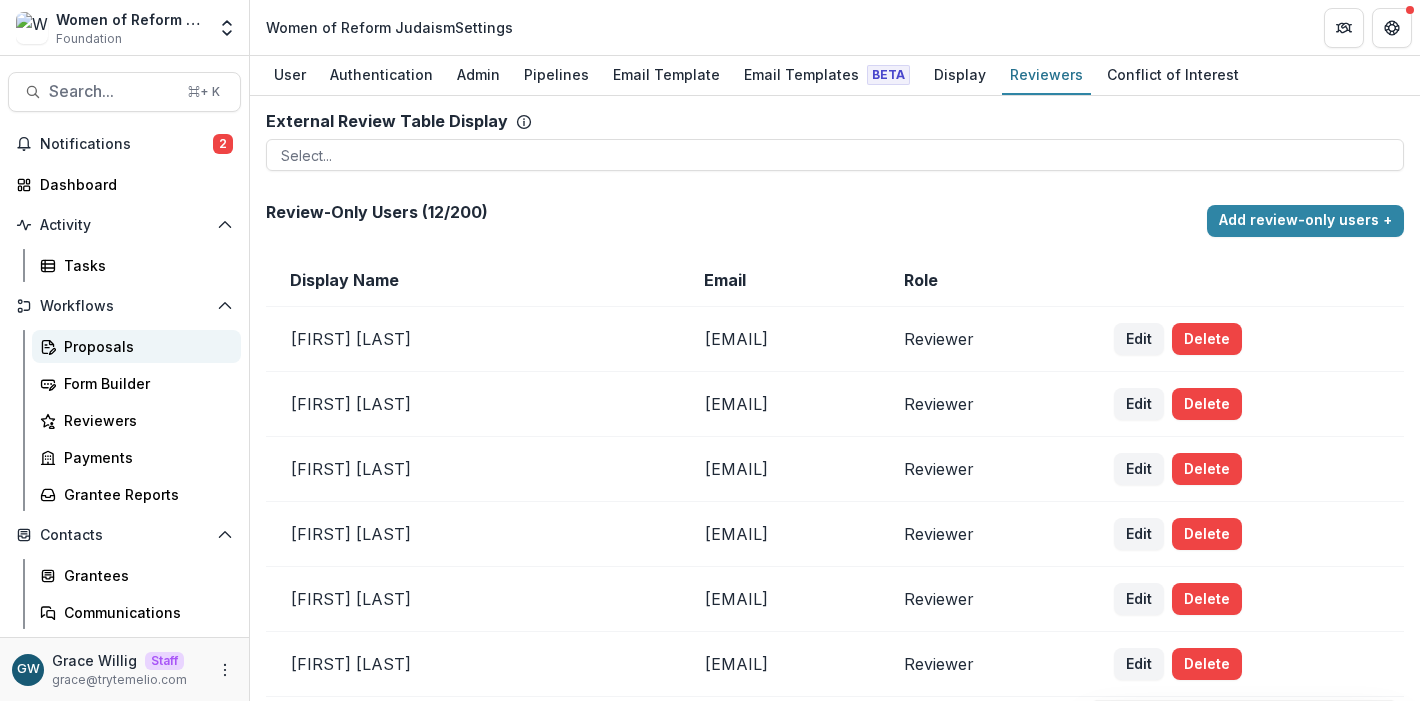 click on "Proposals" at bounding box center [144, 346] 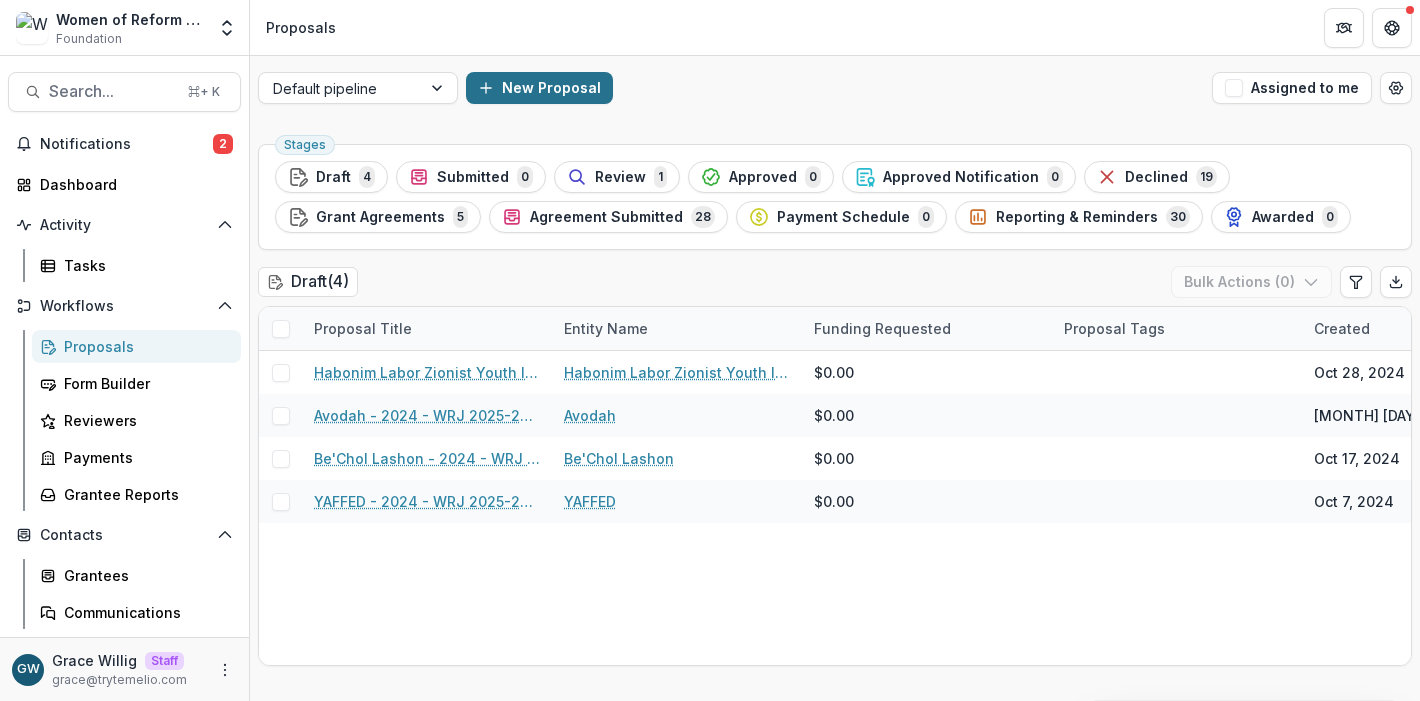 click on "New Proposal" at bounding box center [539, 88] 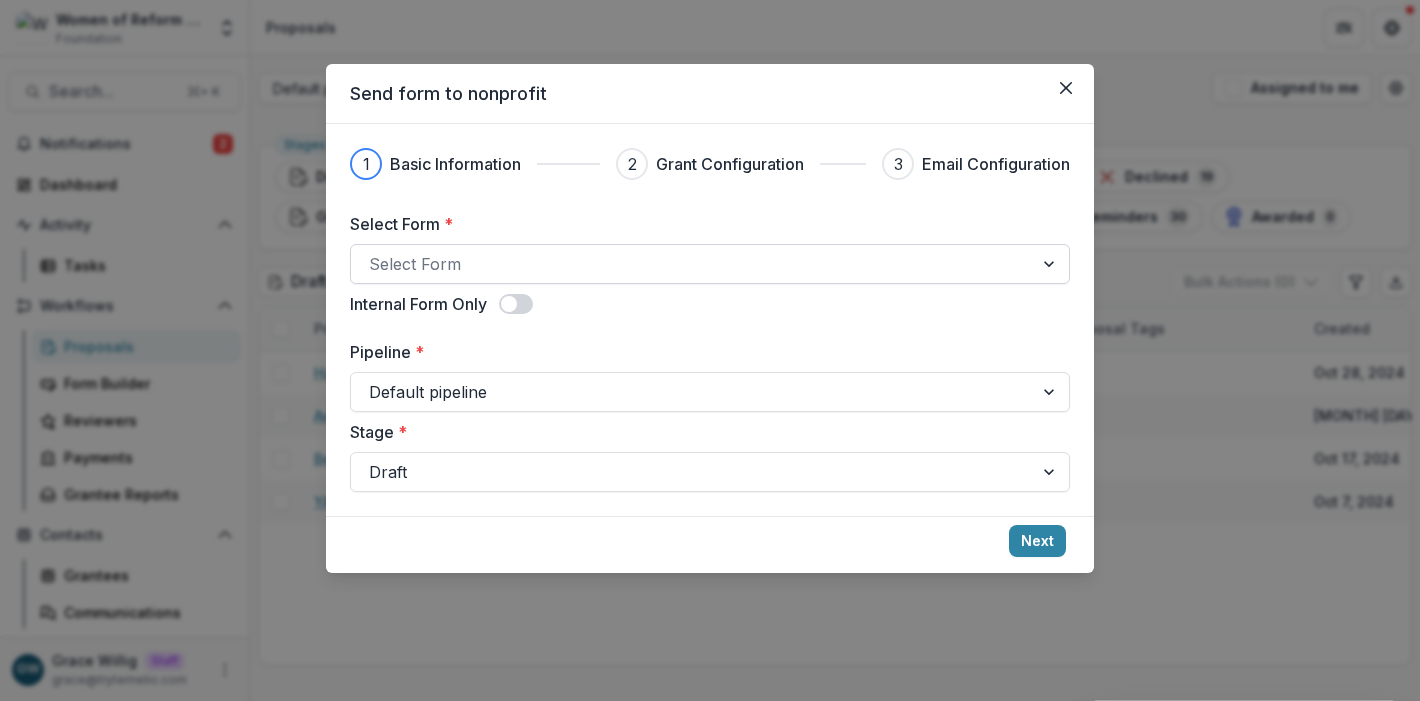 click at bounding box center (692, 264) 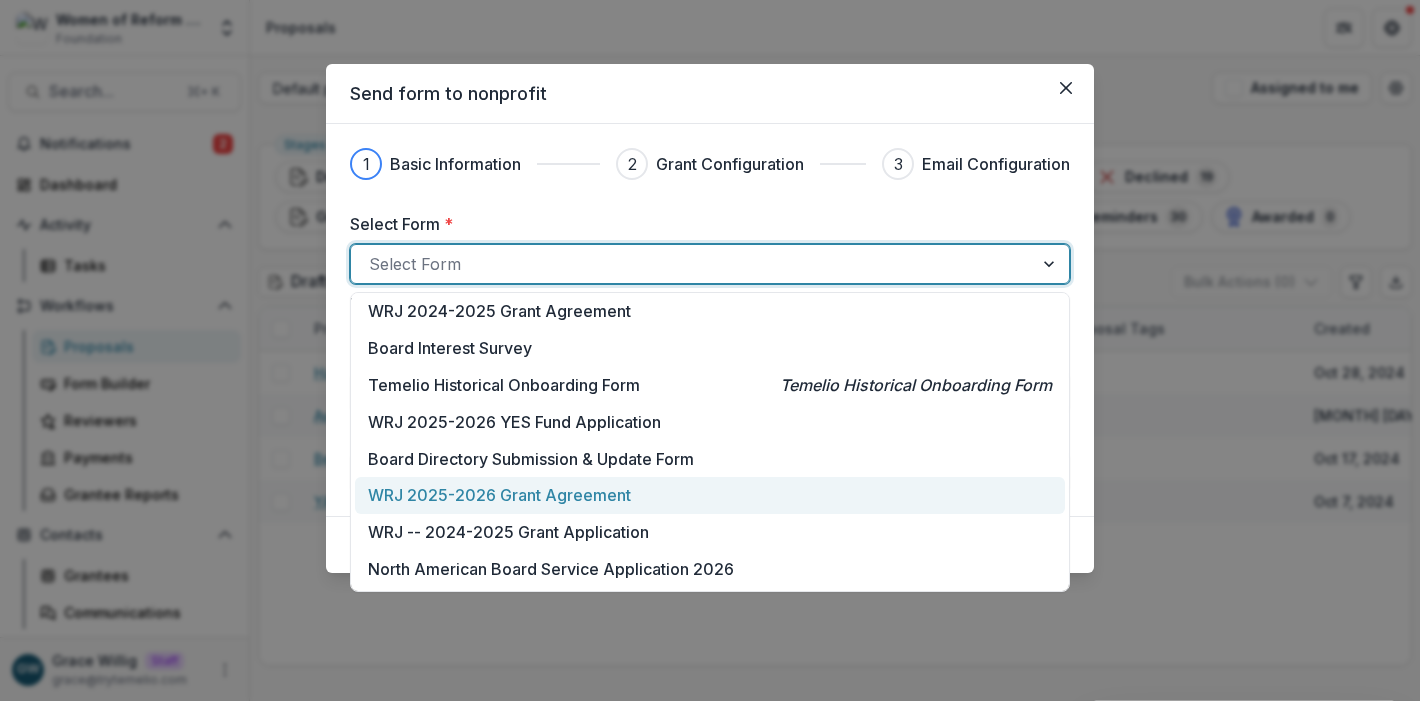scroll, scrollTop: 0, scrollLeft: 0, axis: both 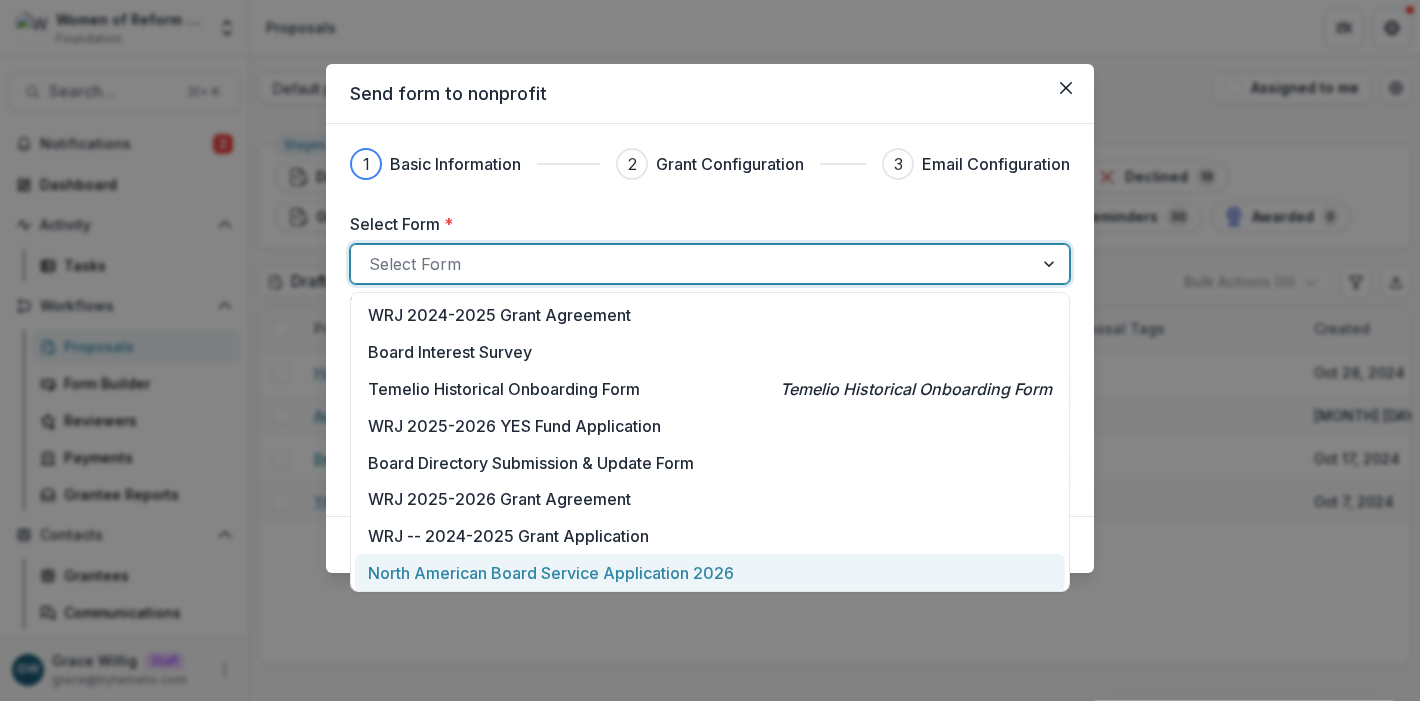 click on "North American Board Service Application 2026" at bounding box center (551, 573) 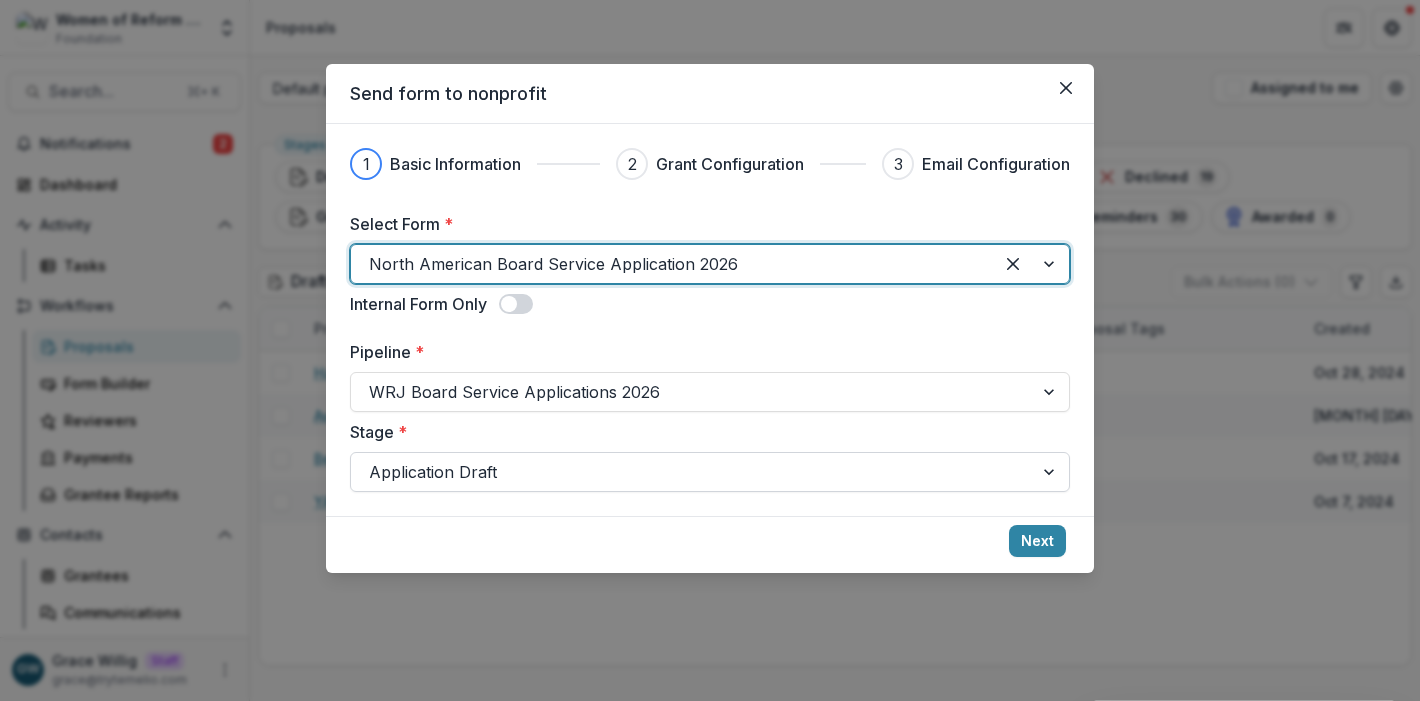click at bounding box center [692, 472] 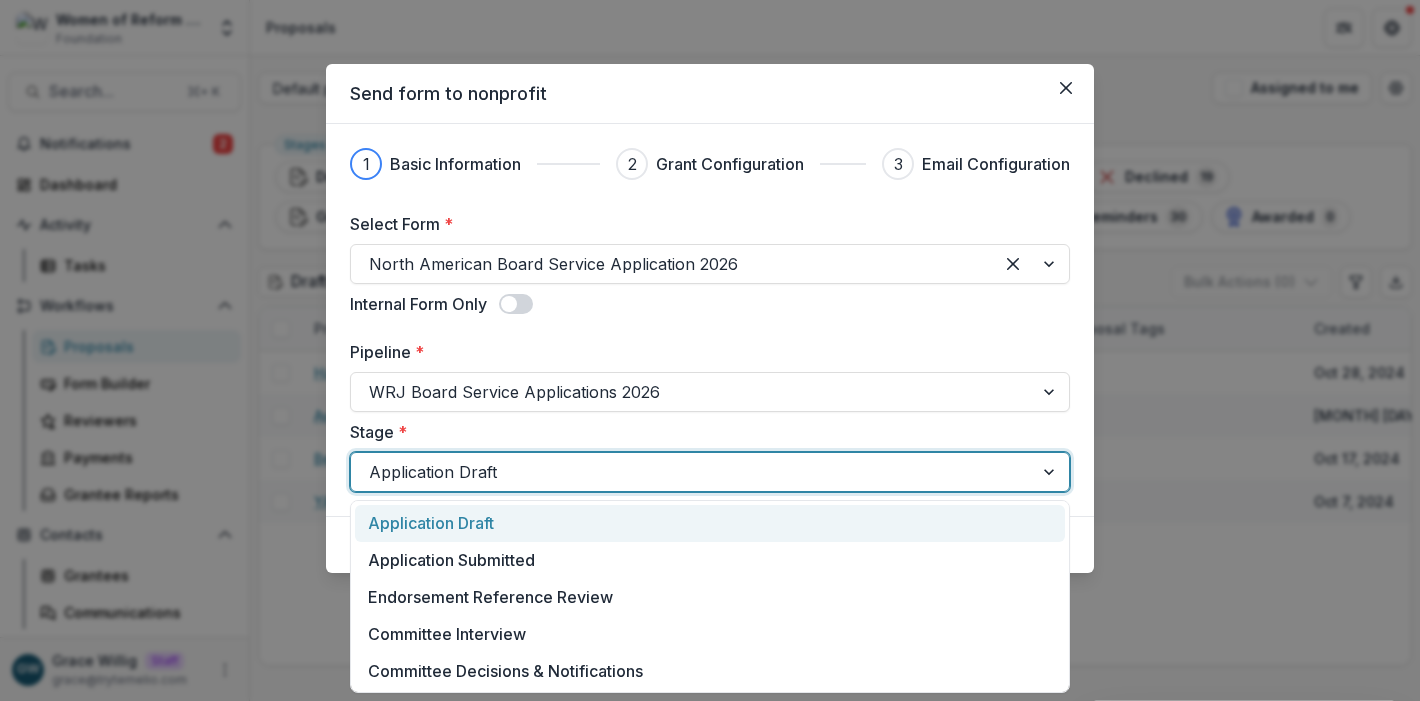 click on "Stage *" at bounding box center [704, 432] 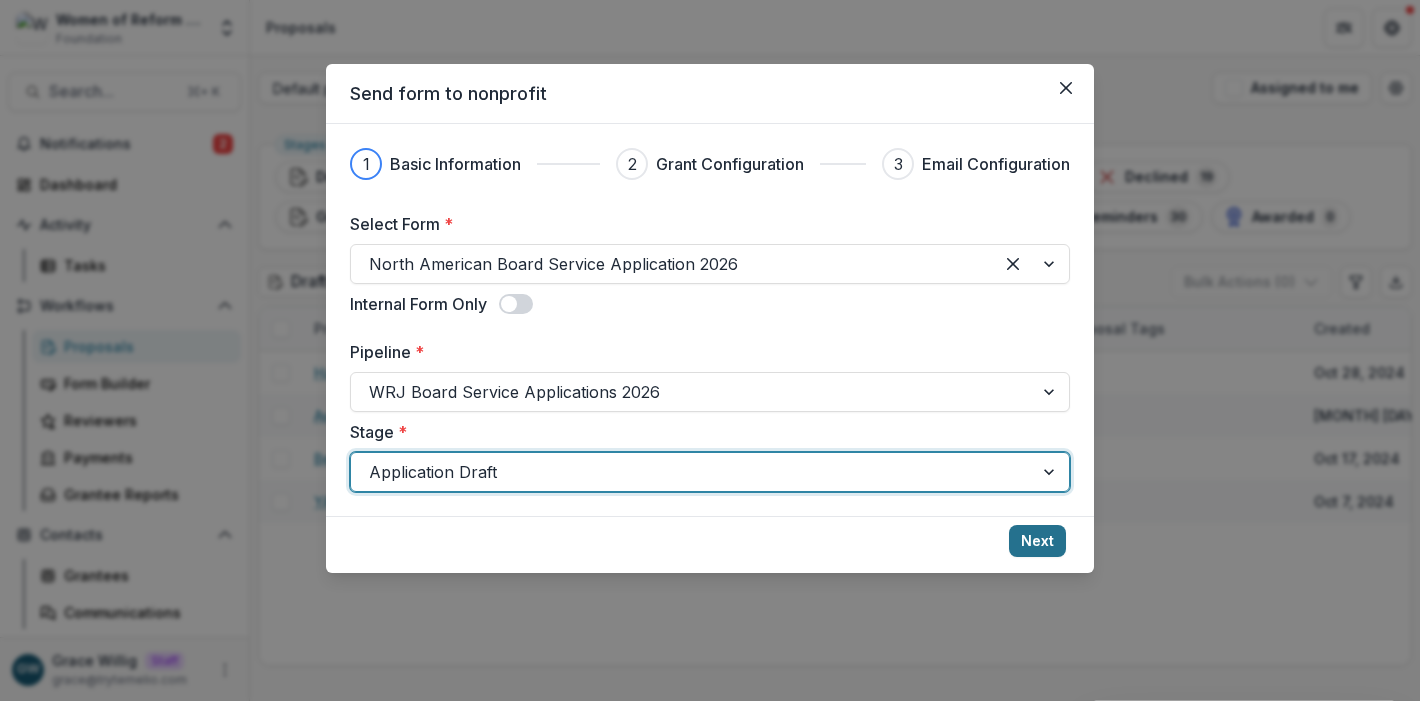 click on "Next" at bounding box center [1037, 541] 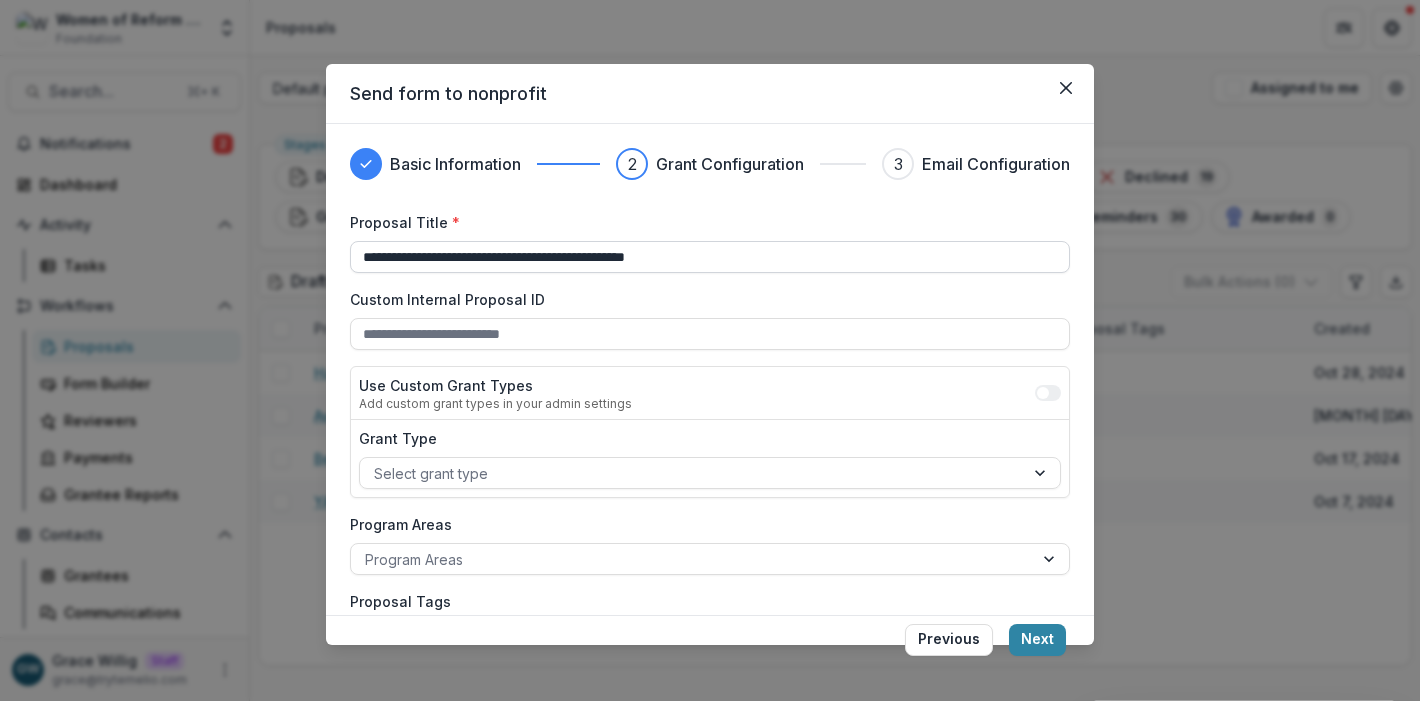 click on "**********" at bounding box center (710, 257) 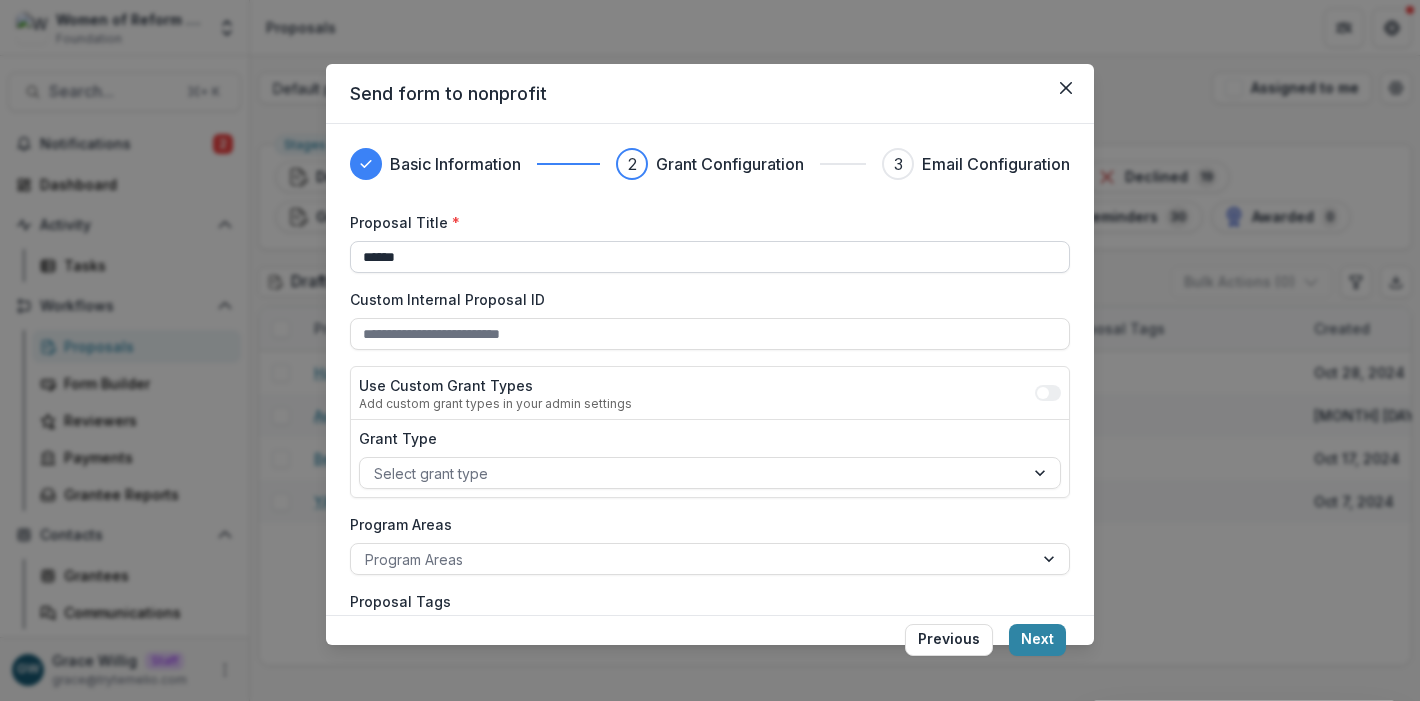 type on "*******" 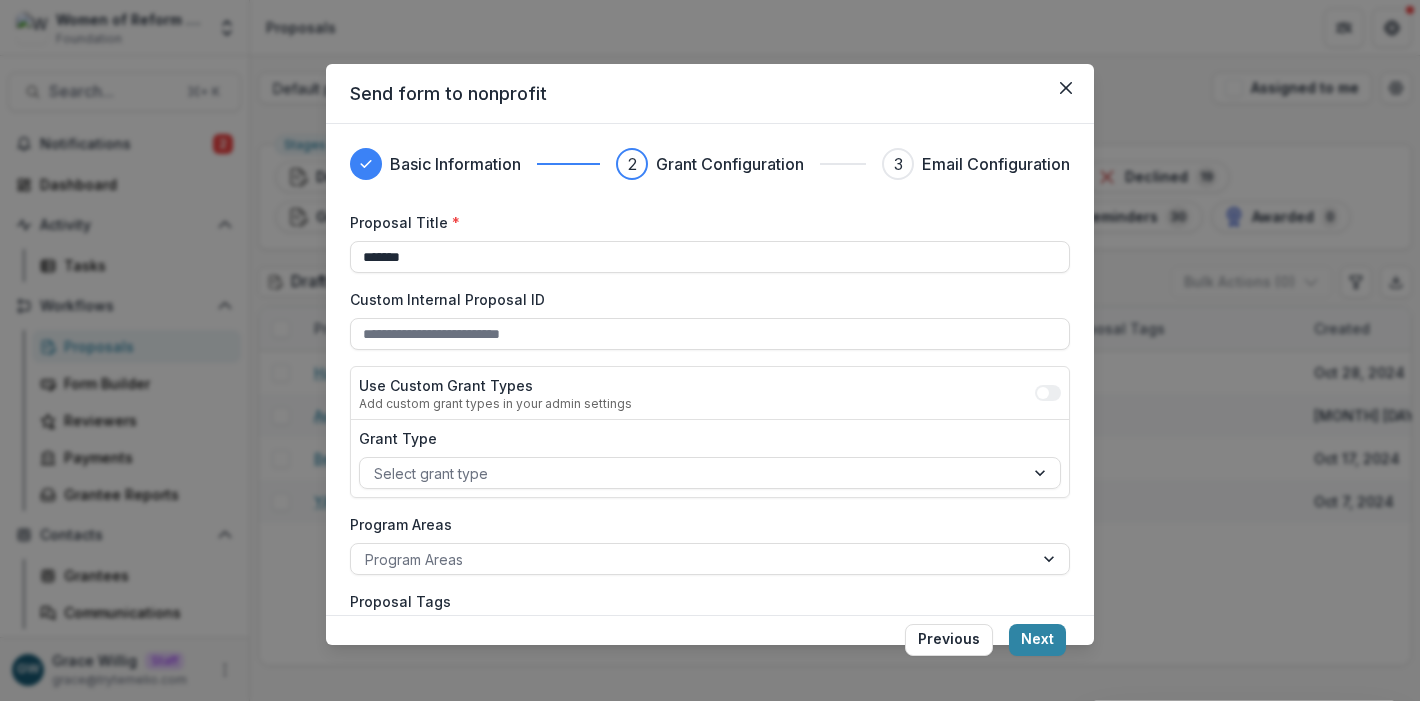 scroll, scrollTop: 215, scrollLeft: 0, axis: vertical 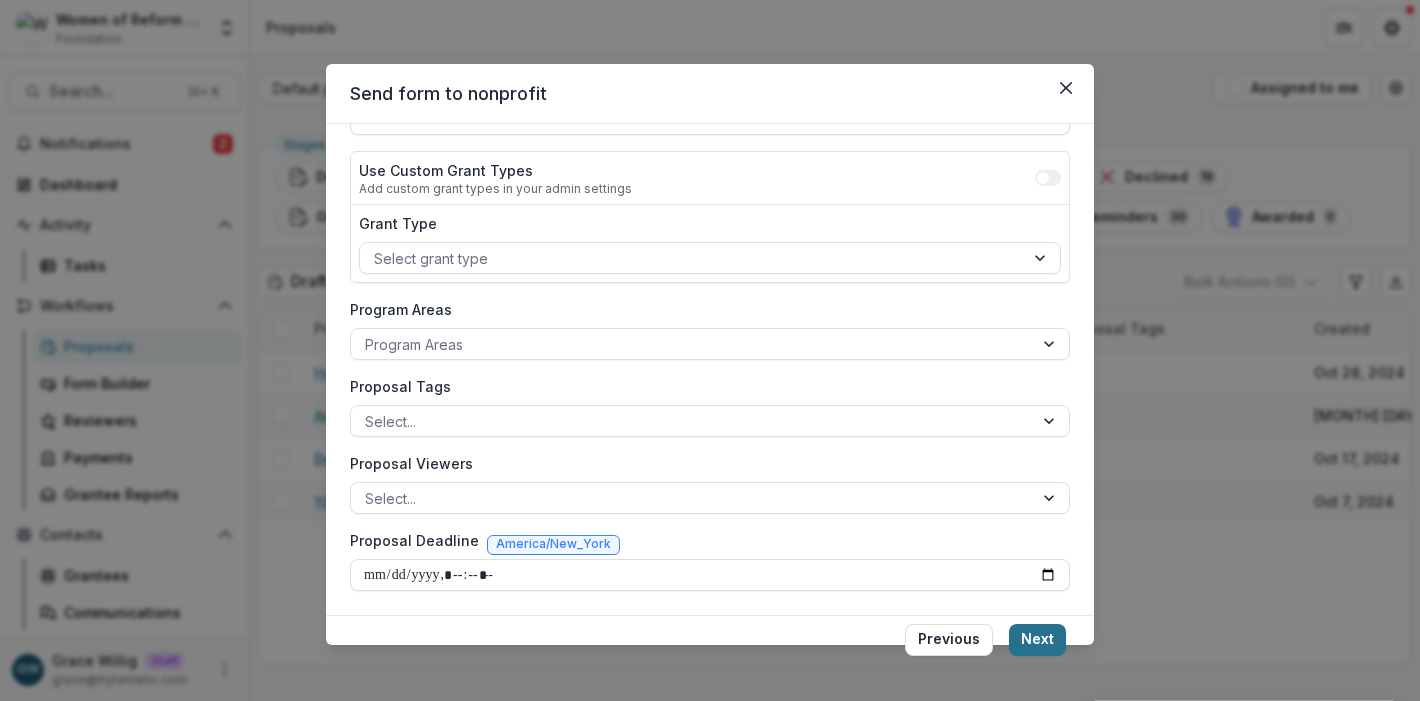 click on "Next" at bounding box center (1037, 640) 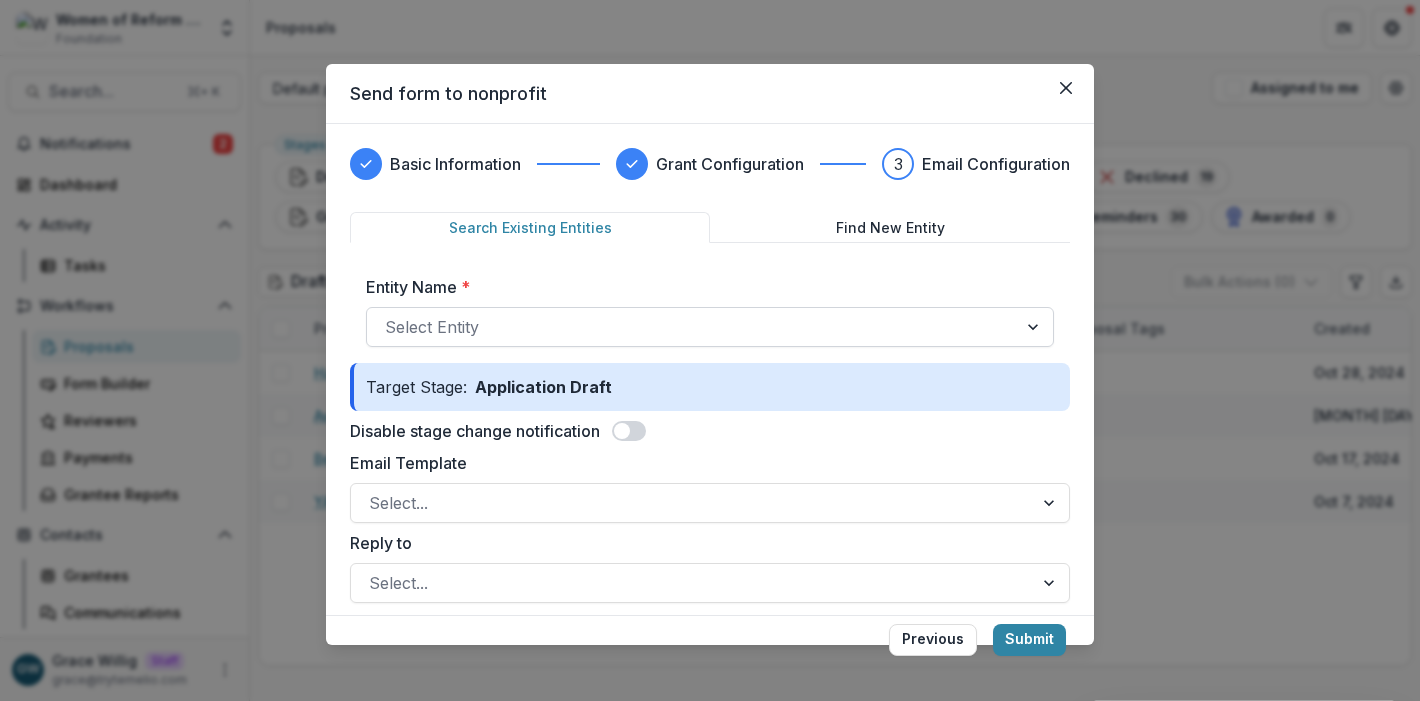 click at bounding box center (692, 327) 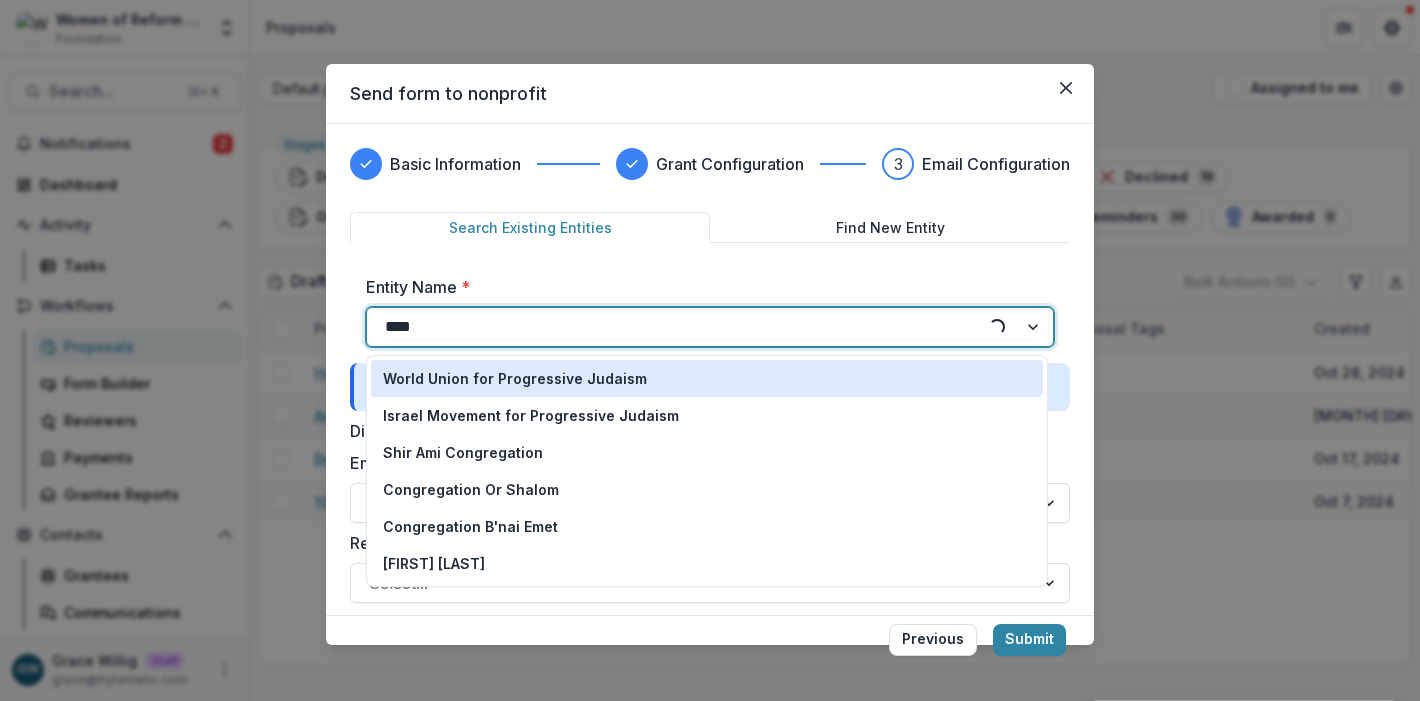 type on "*****" 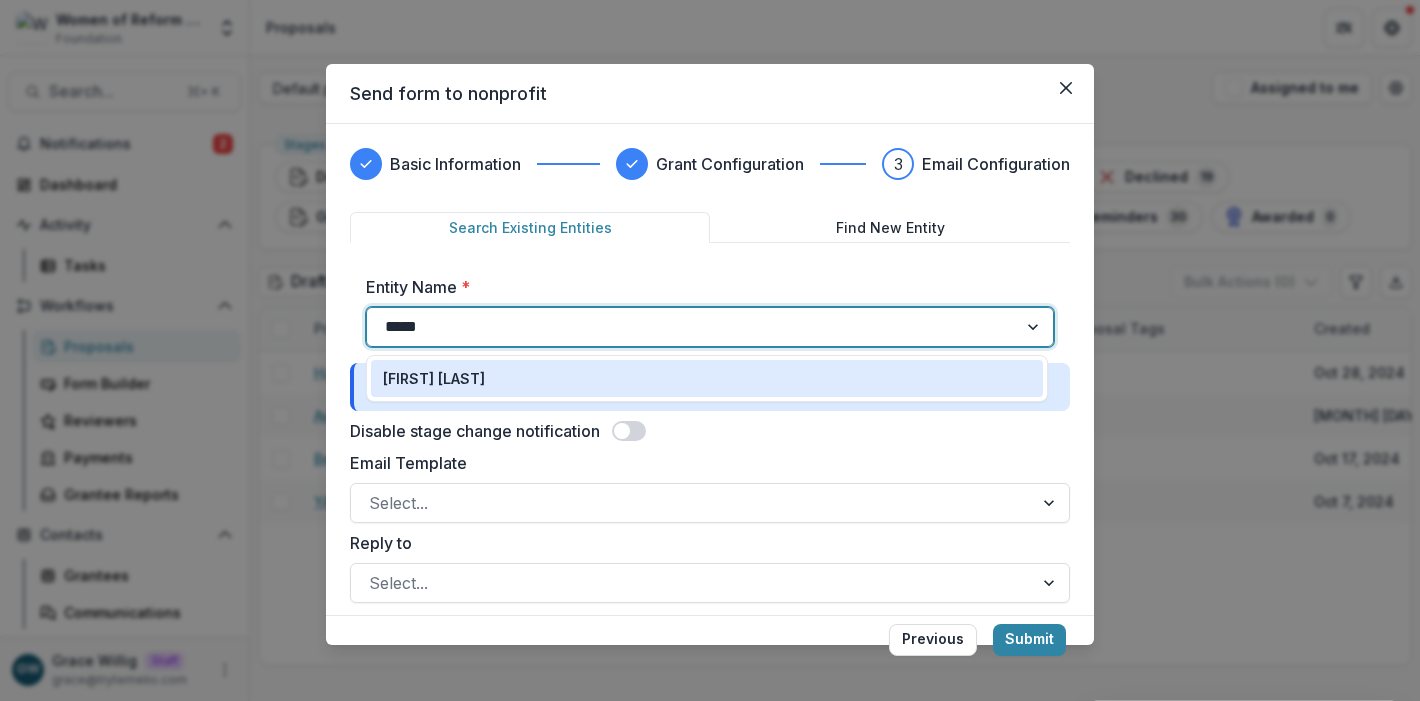 click on "Grace Test" at bounding box center [707, 378] 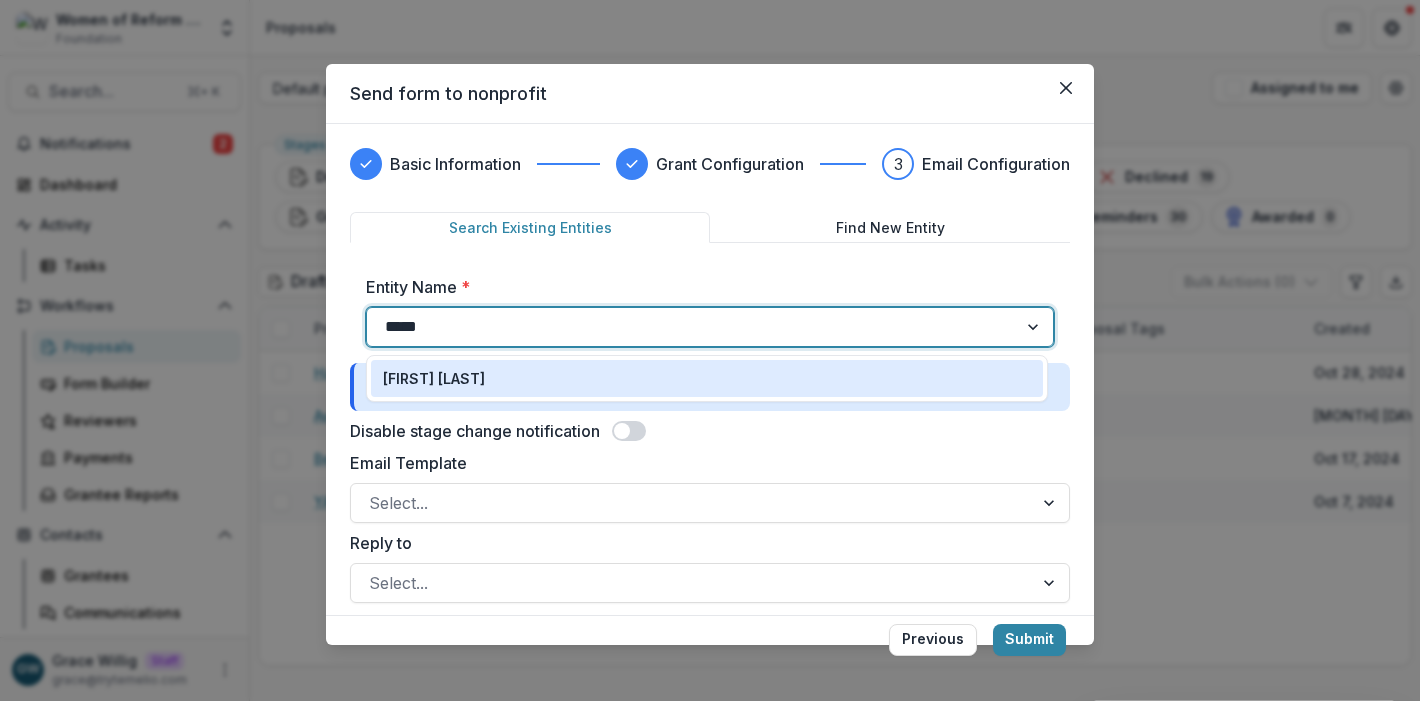 type 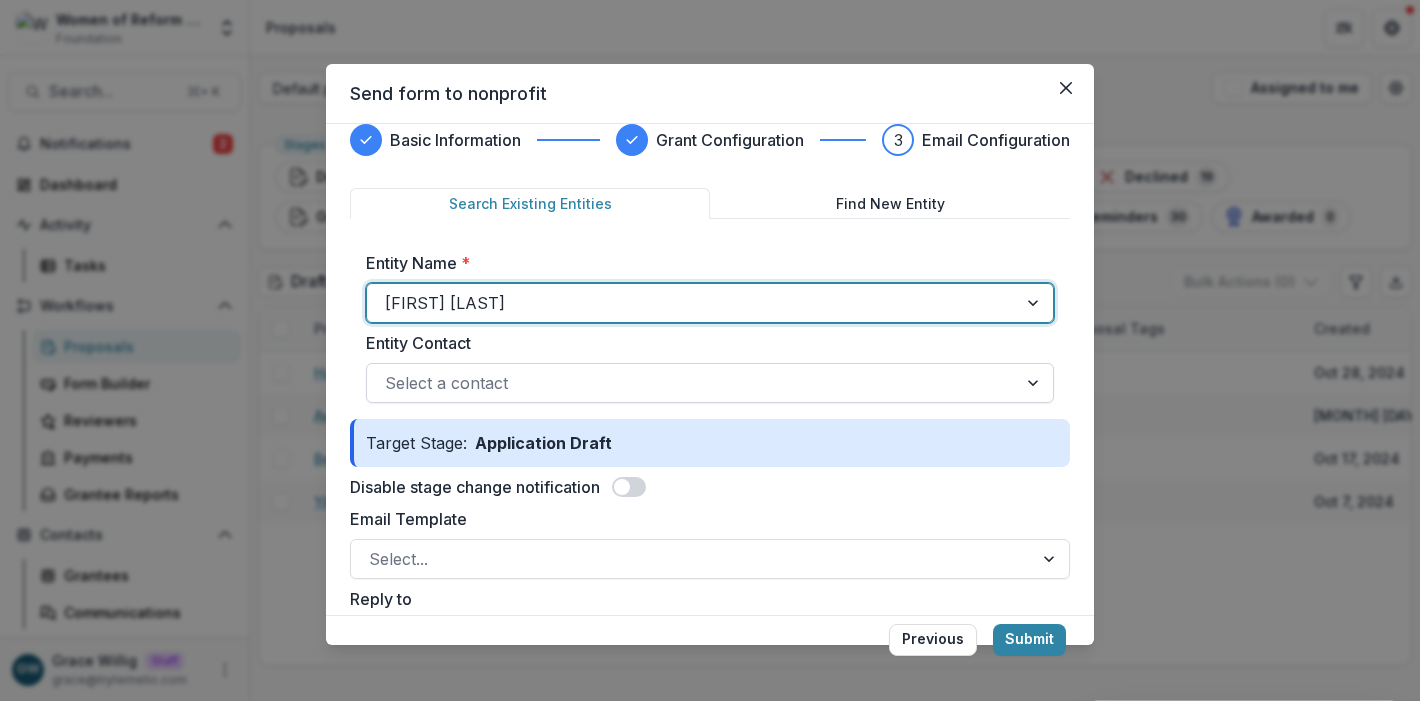 scroll, scrollTop: 26, scrollLeft: 0, axis: vertical 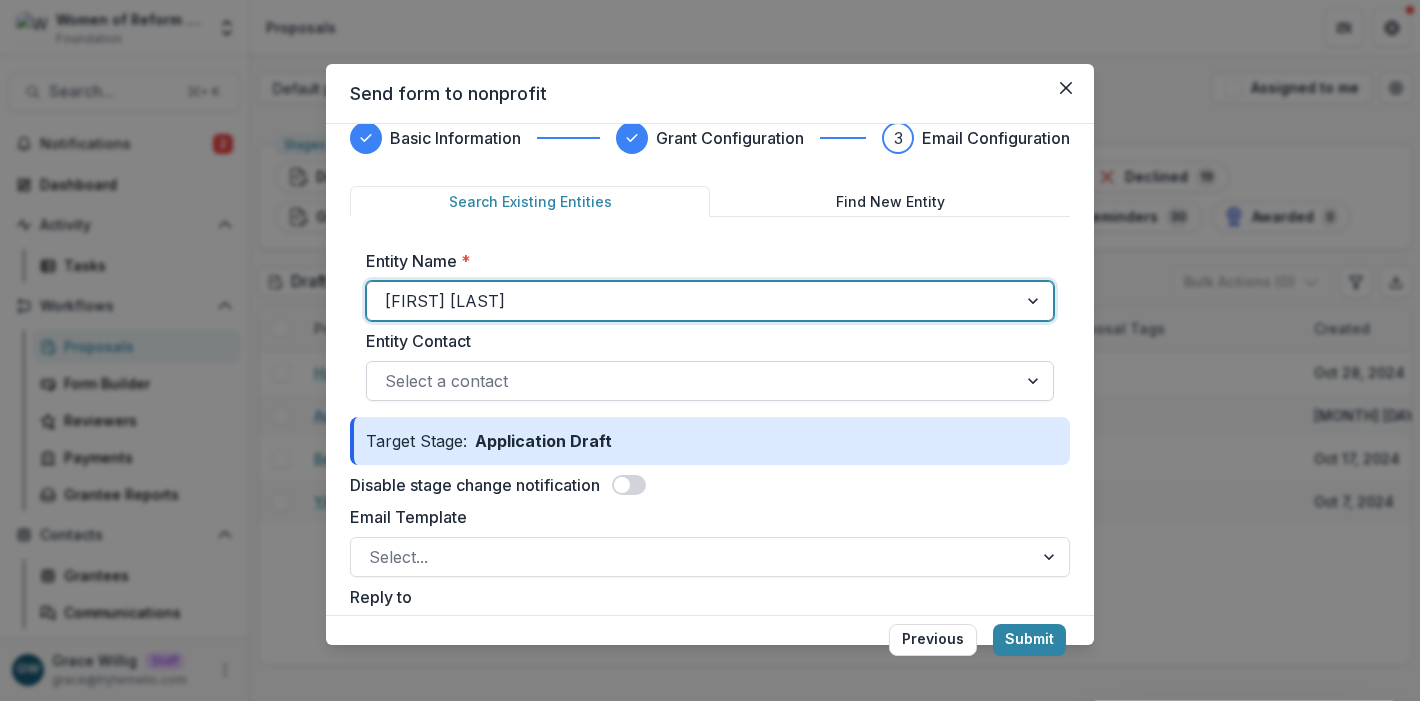 click at bounding box center [692, 381] 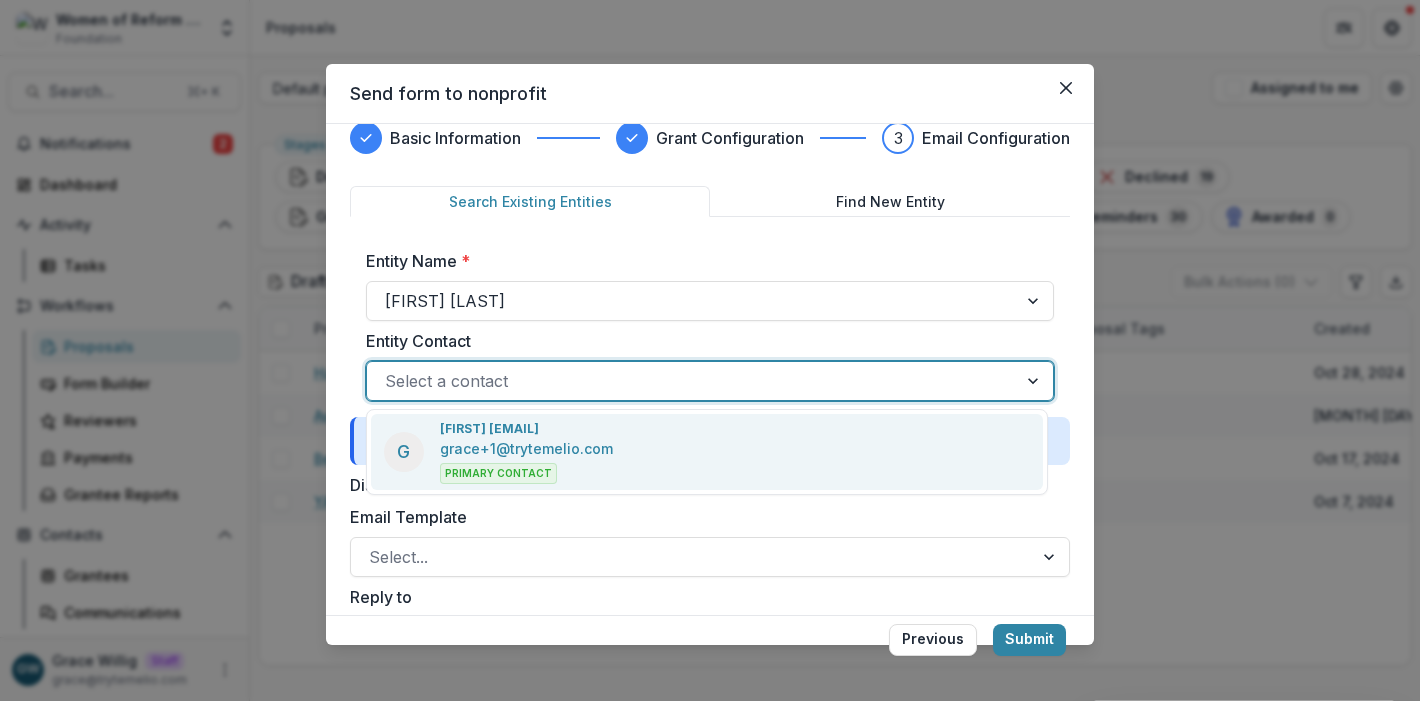 click on "grace+1@trytemelio.com" at bounding box center (526, 448) 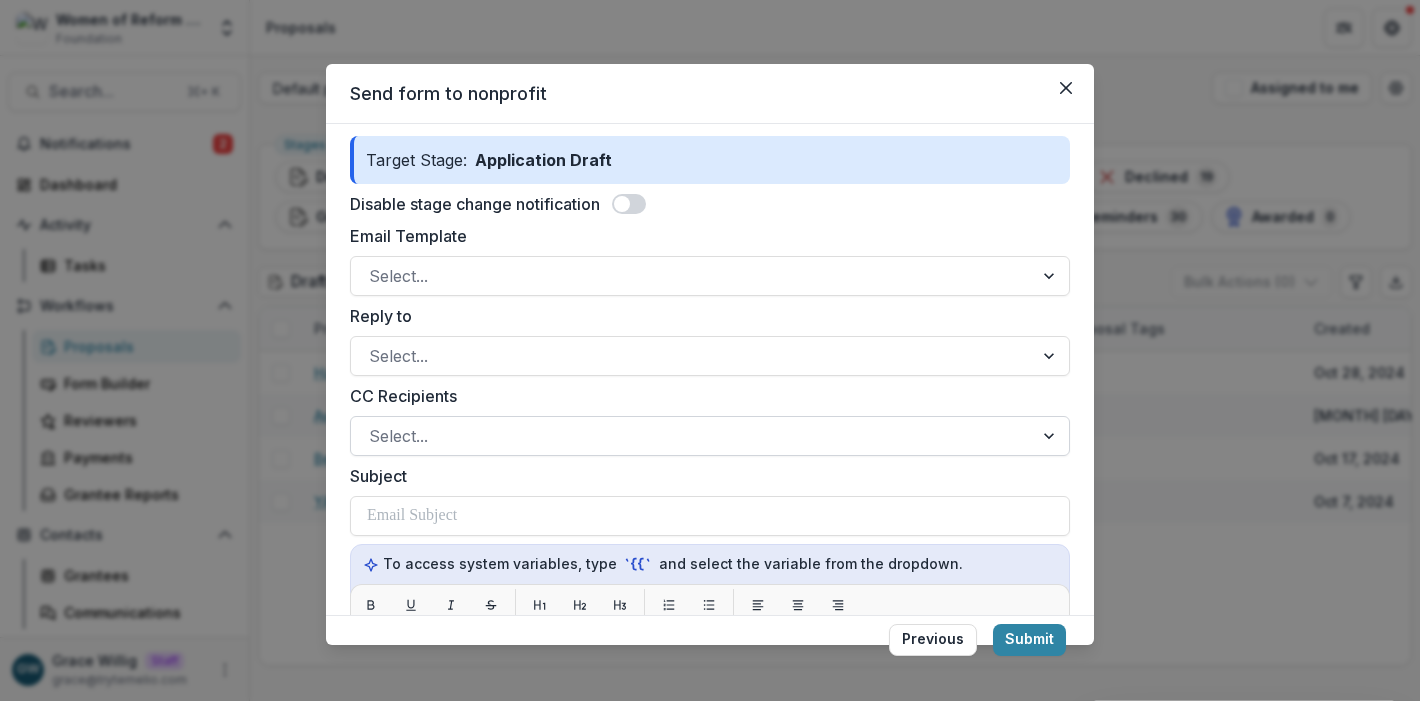 scroll, scrollTop: 244, scrollLeft: 0, axis: vertical 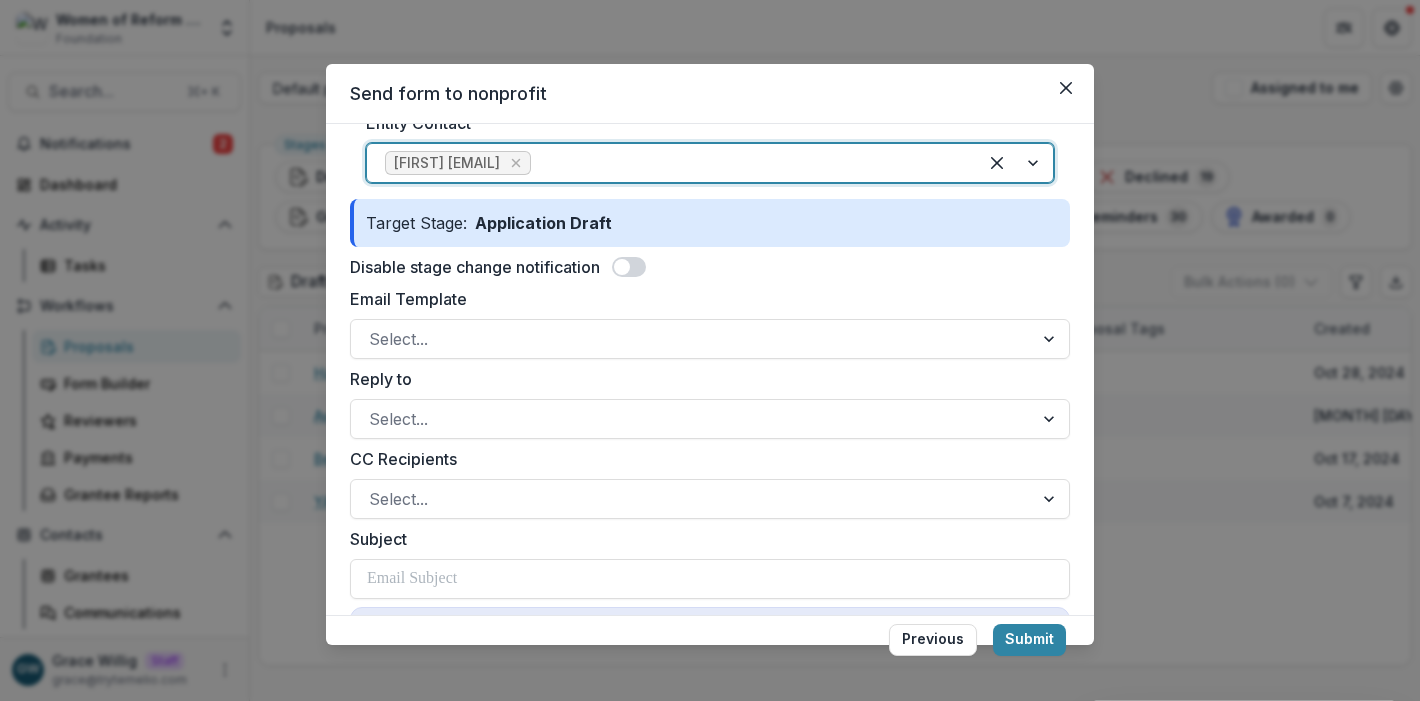 click on "Email Template" at bounding box center (704, 299) 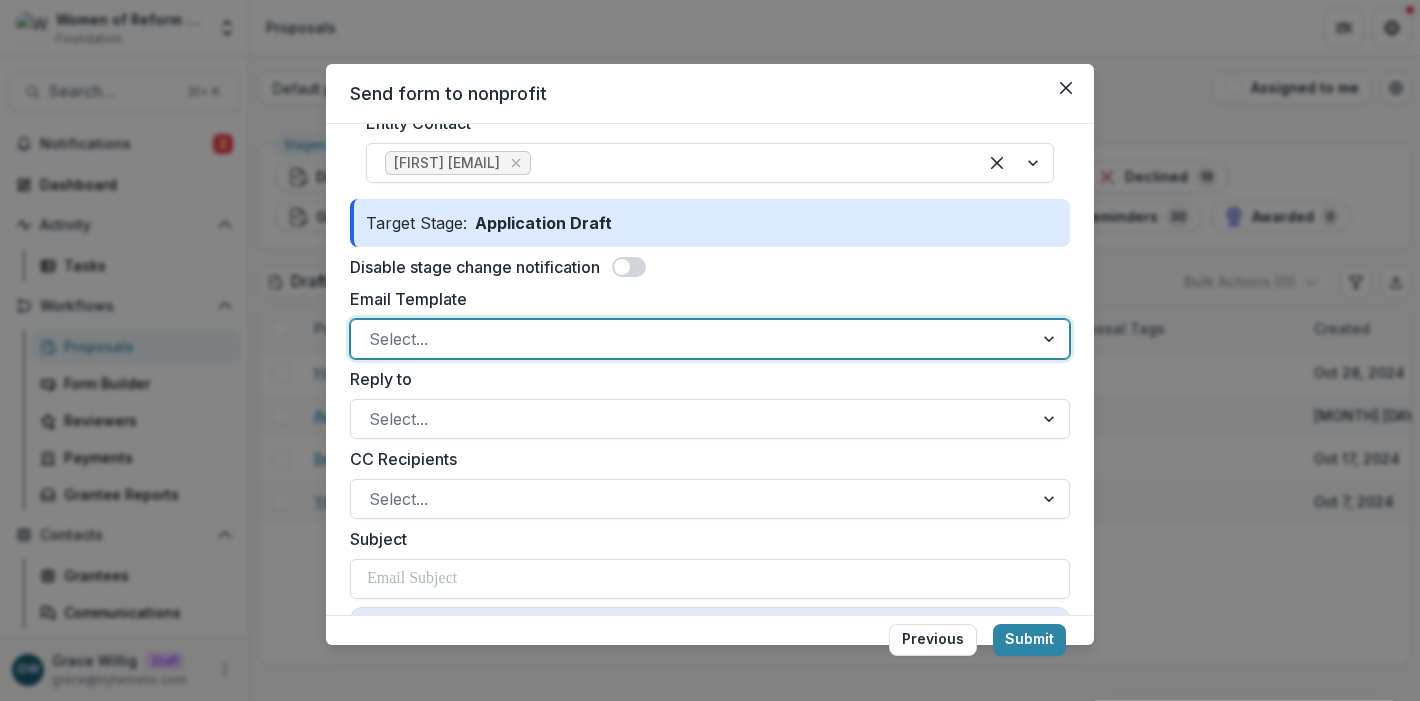 click on "Email Template option , selected. Select is focused ,type to refine list, press Down to open the menu,  Select..." at bounding box center (710, 323) 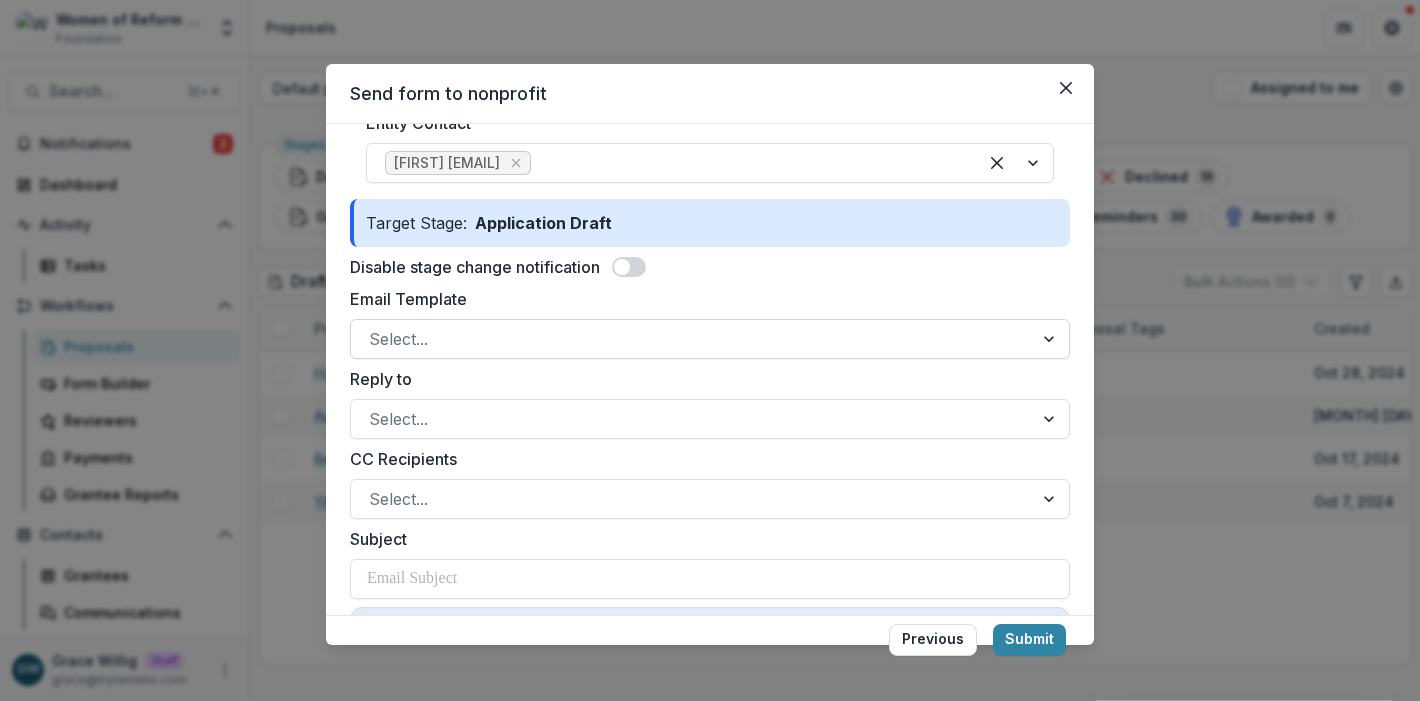 click at bounding box center (692, 339) 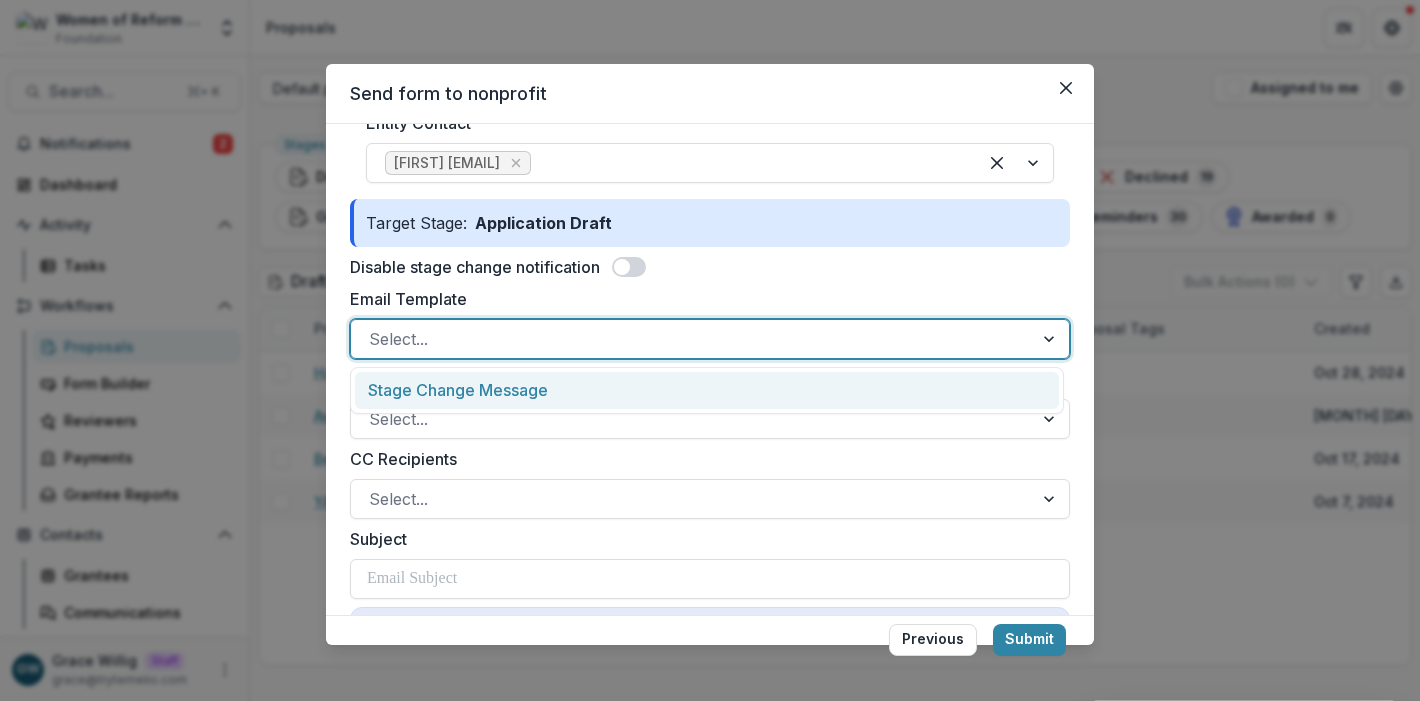 click on "Stage Change Message" at bounding box center [707, 390] 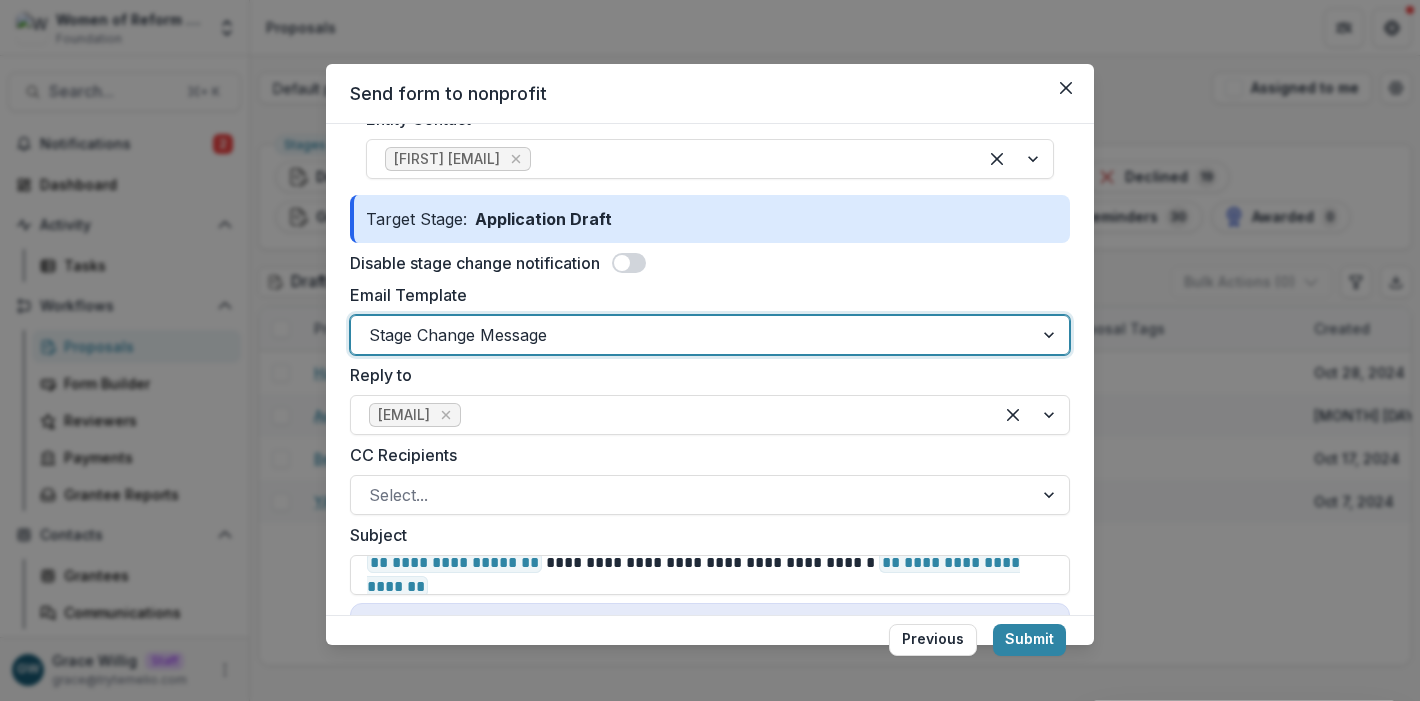 scroll, scrollTop: 387, scrollLeft: 0, axis: vertical 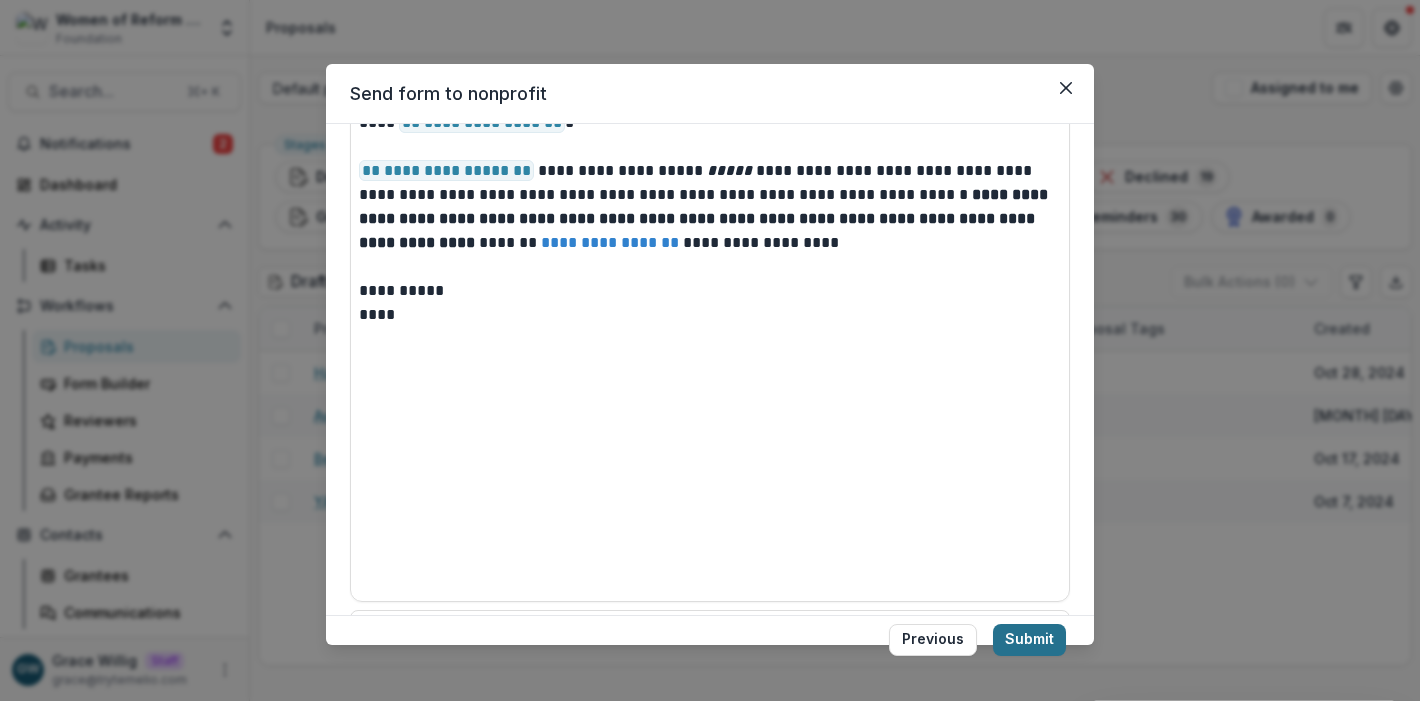 click on "Submit" at bounding box center (1029, 640) 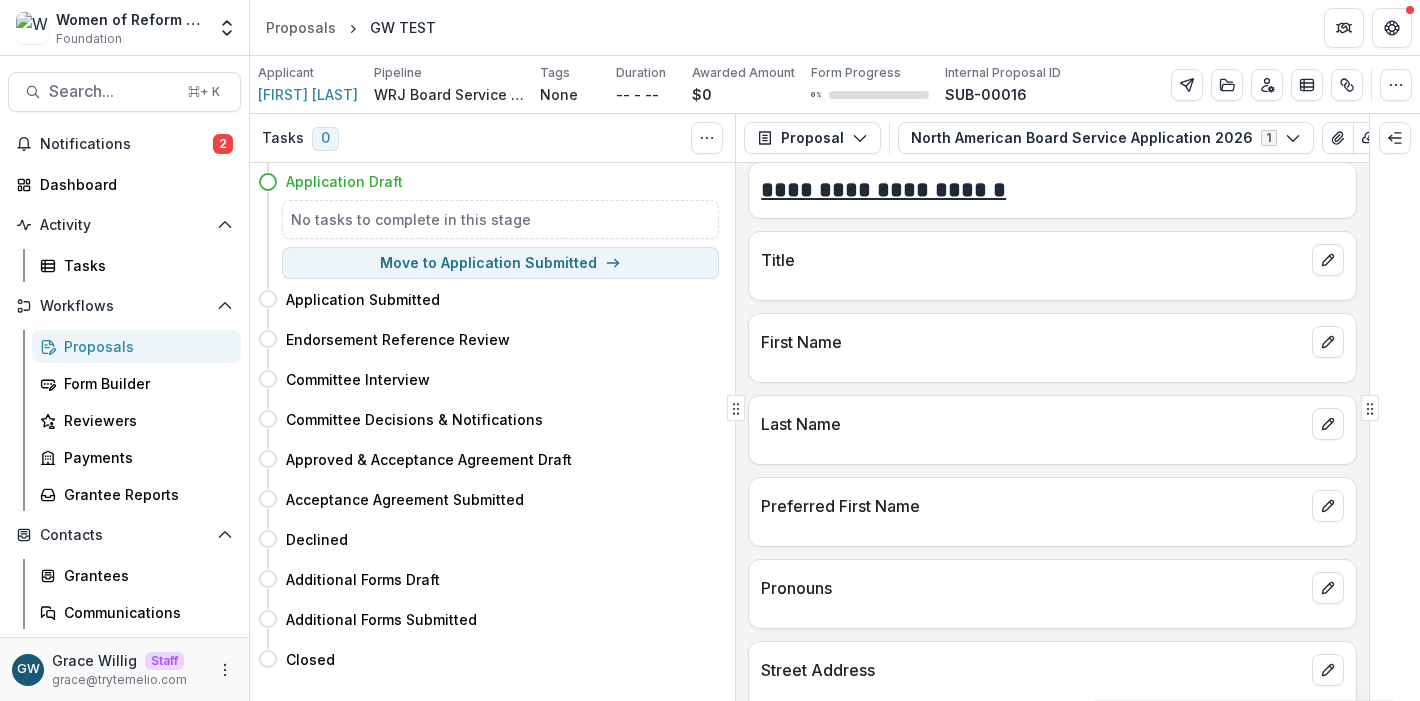 scroll, scrollTop: 654, scrollLeft: 0, axis: vertical 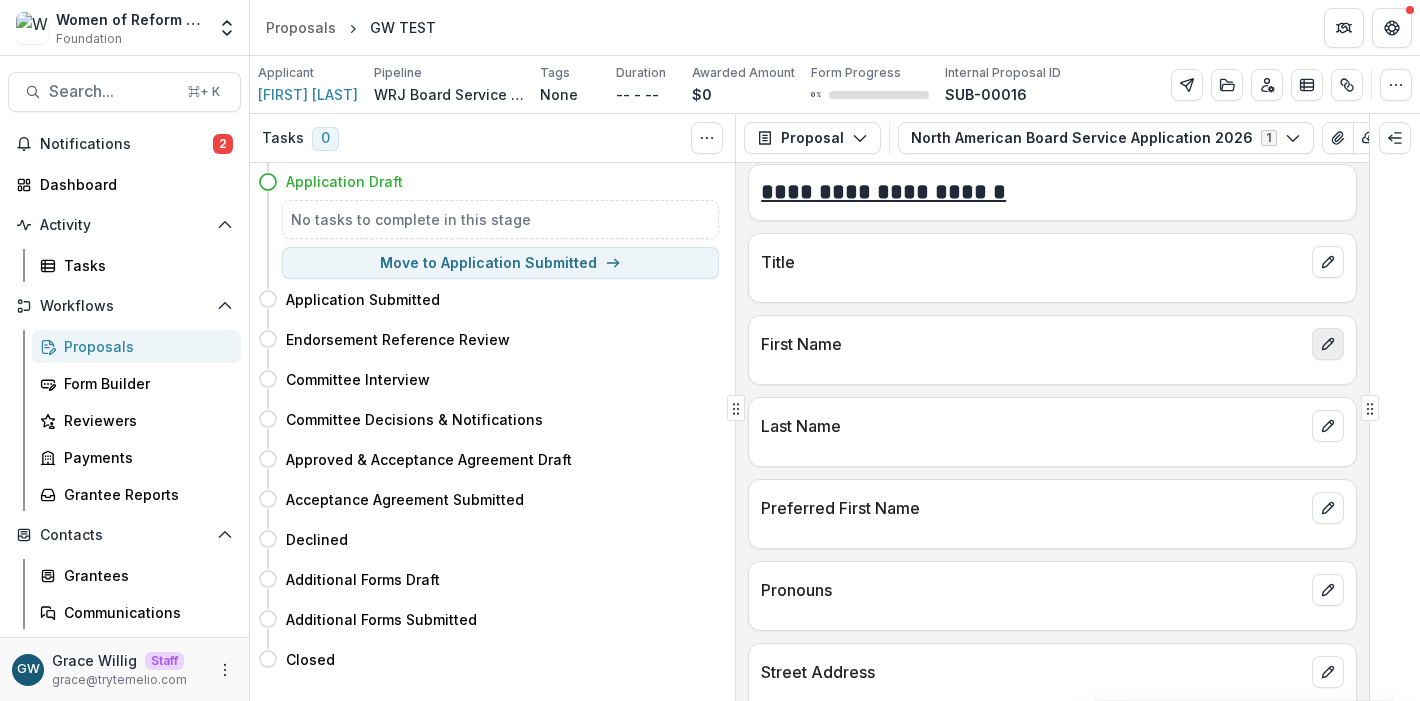 click at bounding box center [1328, 344] 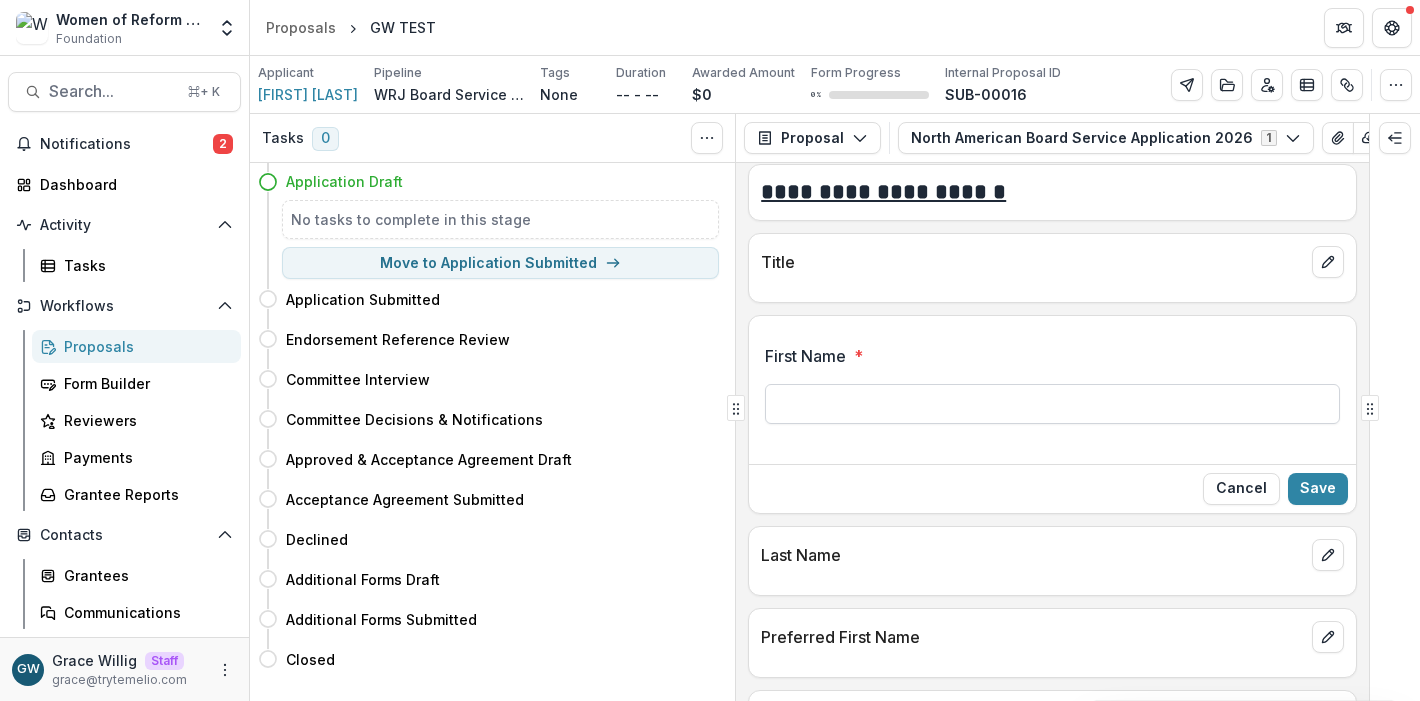 click on "First Name *" at bounding box center [1052, 404] 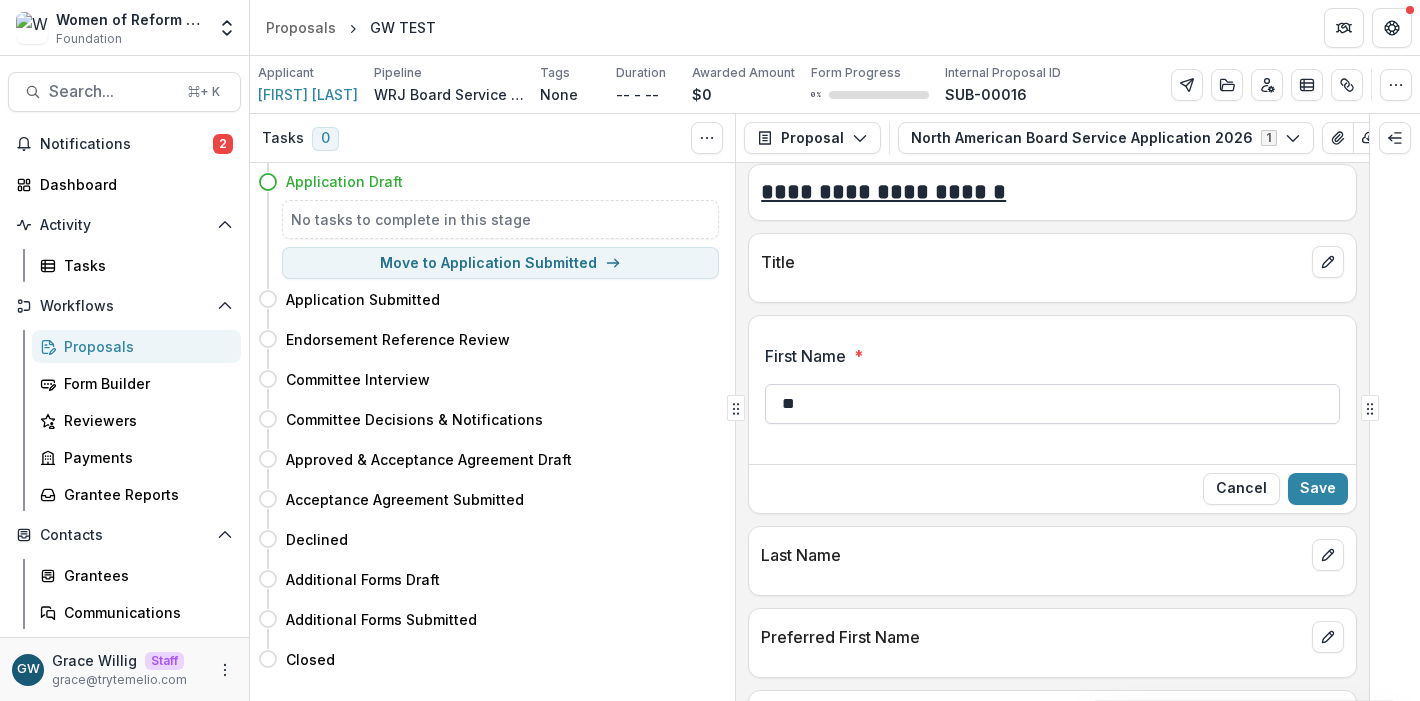 type on "*" 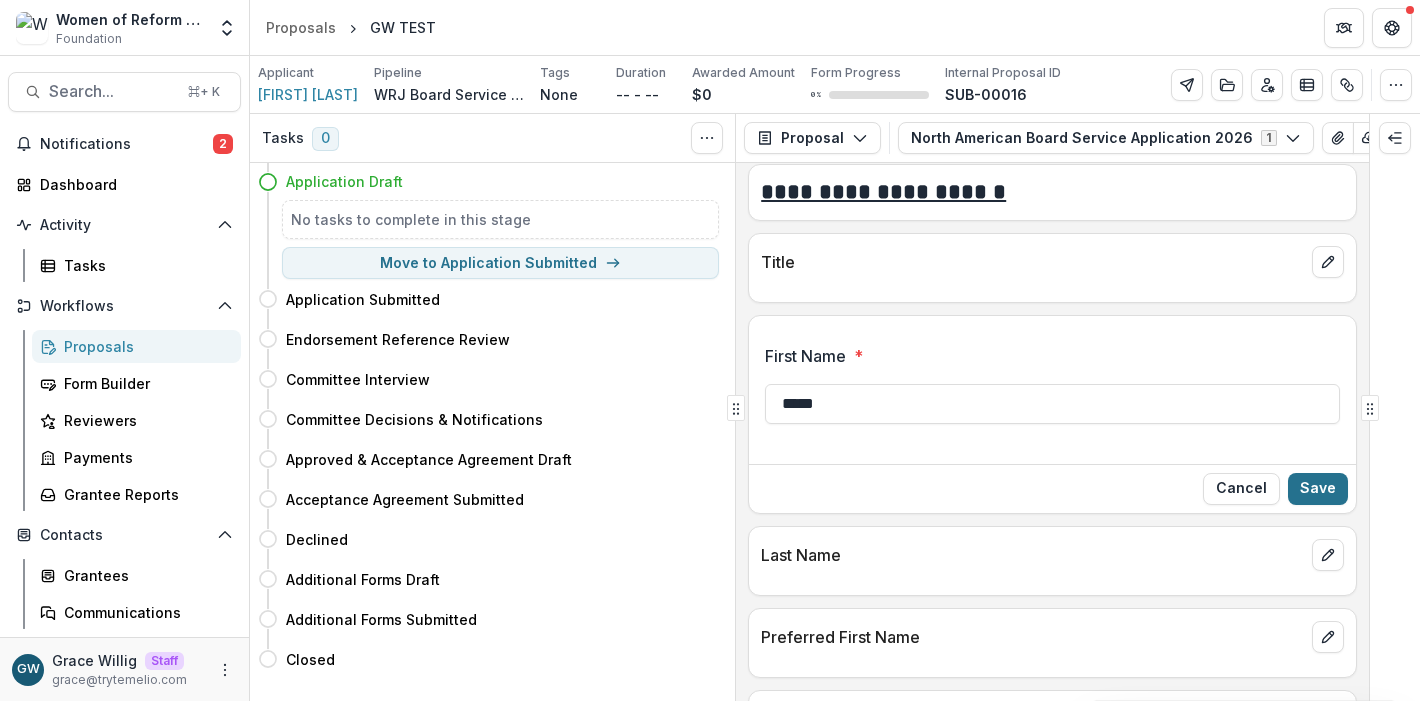 type on "*****" 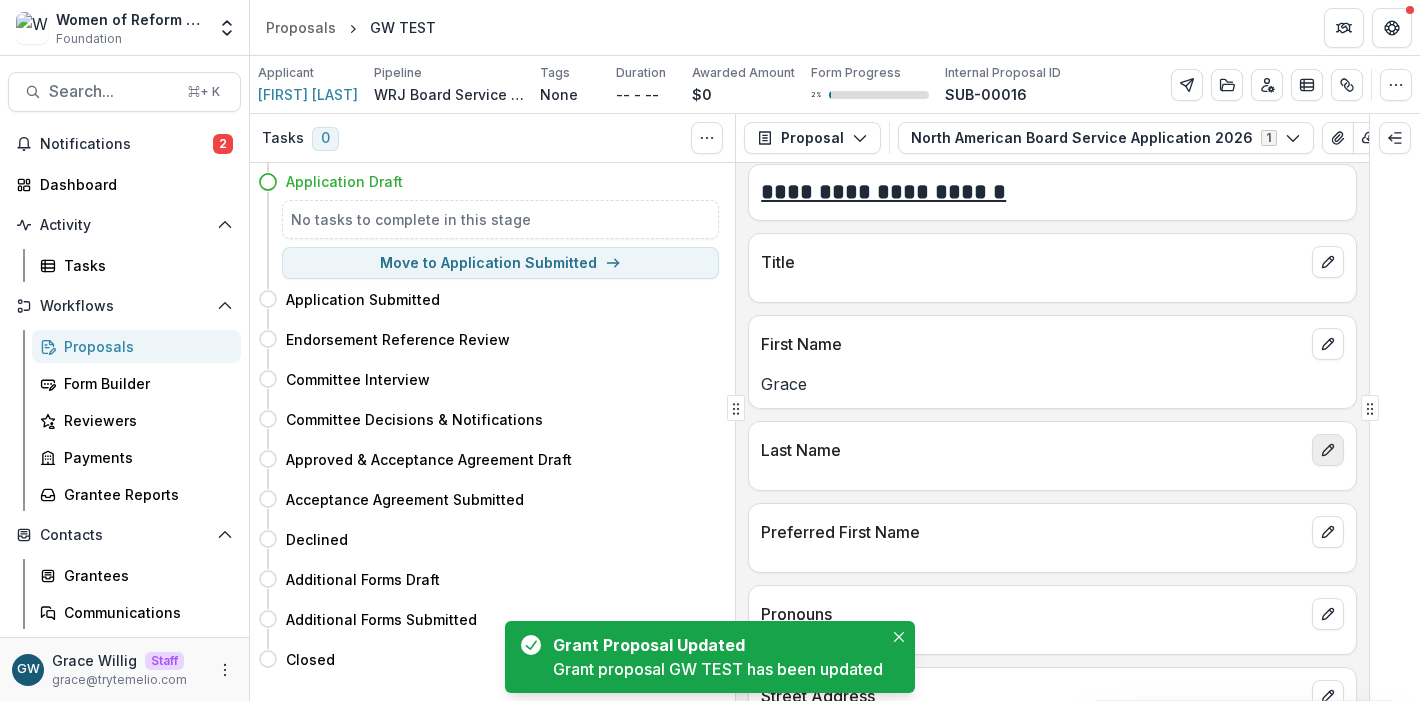 click 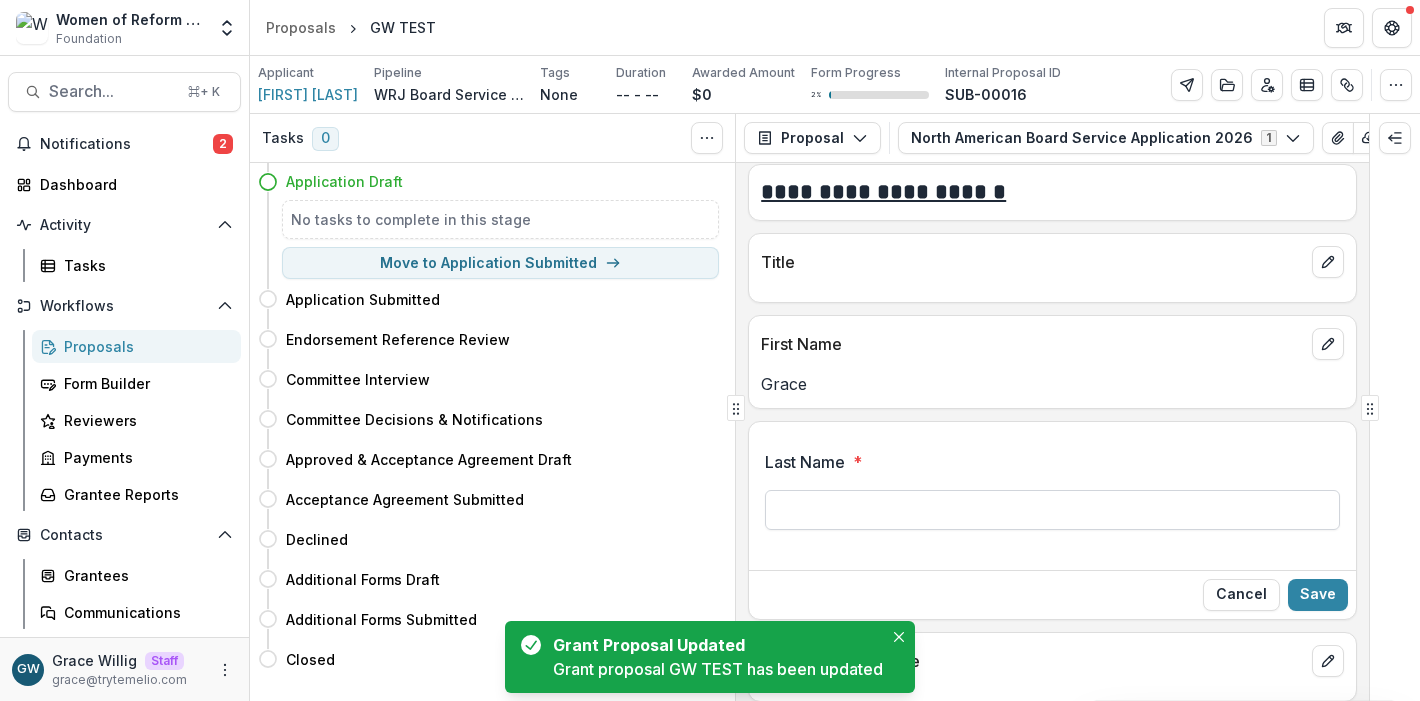 click on "Last Name *" at bounding box center [1052, 510] 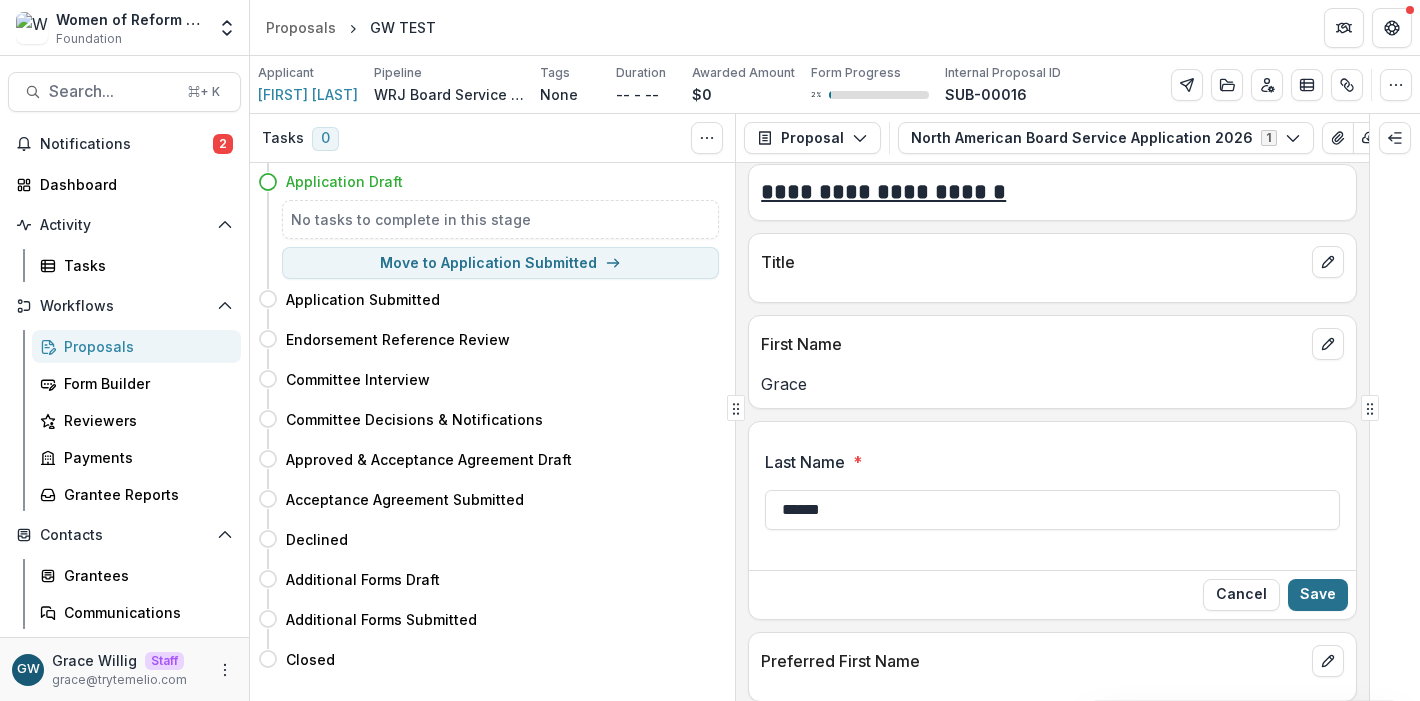 type on "******" 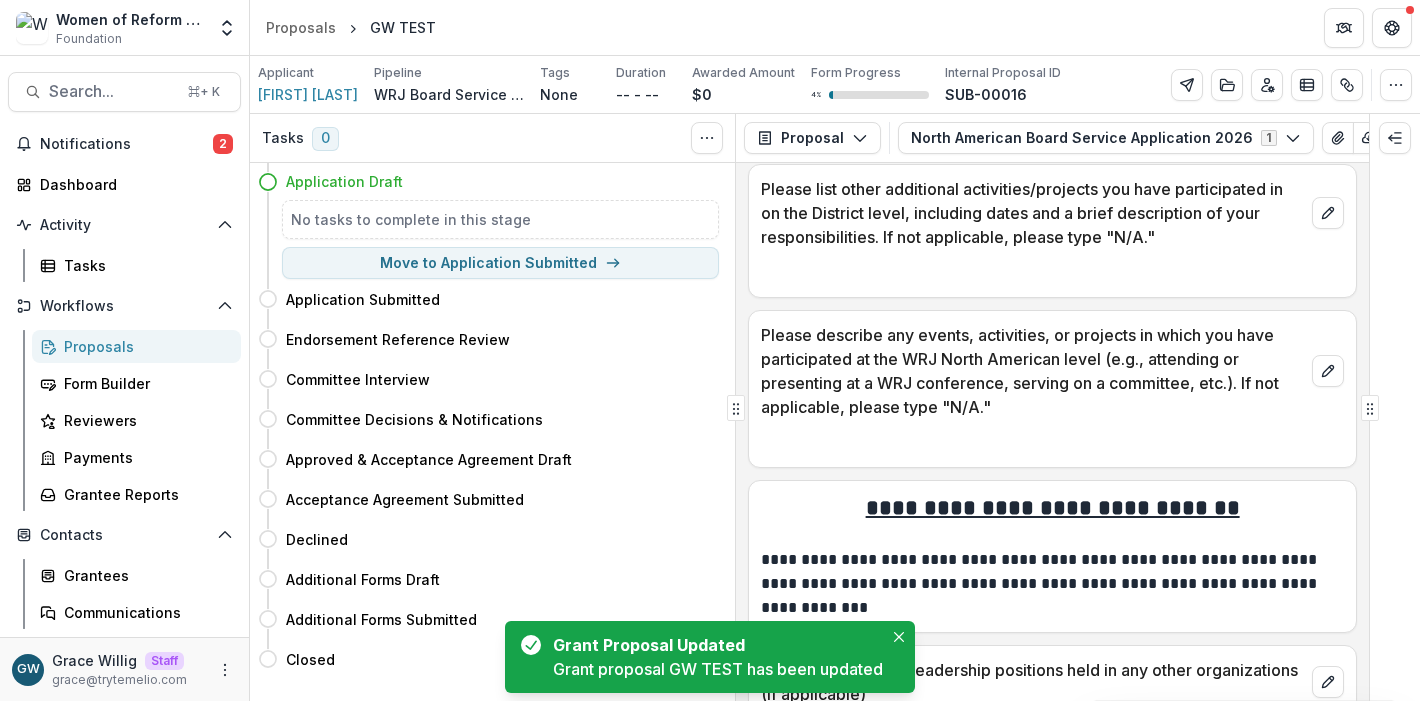 scroll, scrollTop: 4014, scrollLeft: 0, axis: vertical 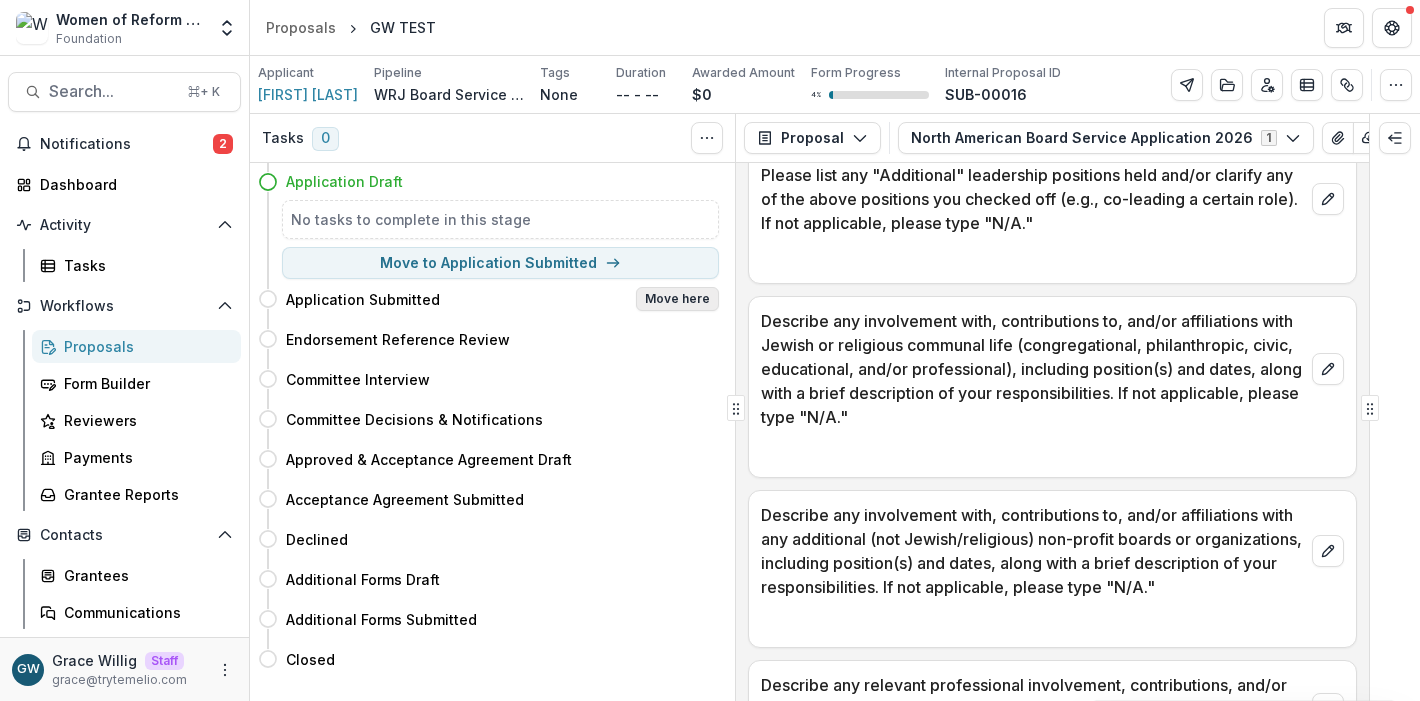 click on "Move here" at bounding box center [677, 299] 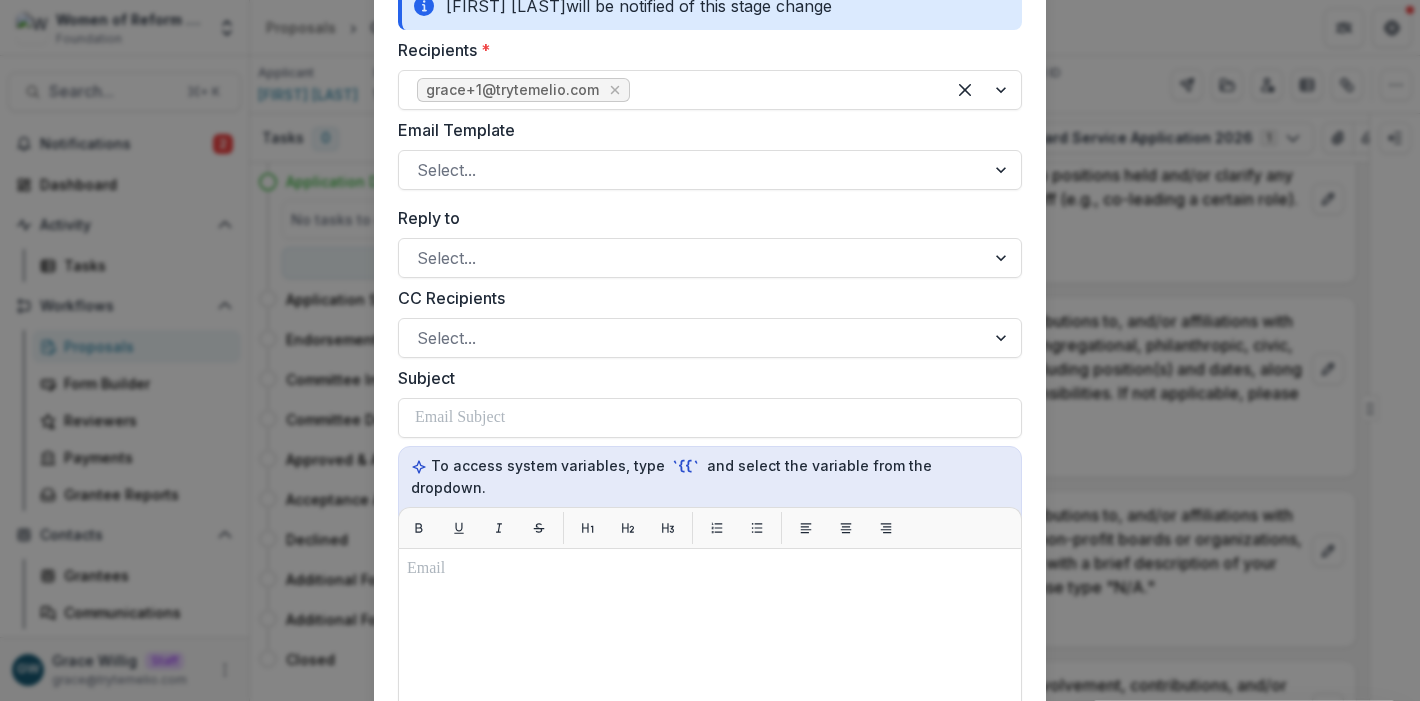 scroll, scrollTop: 106, scrollLeft: 0, axis: vertical 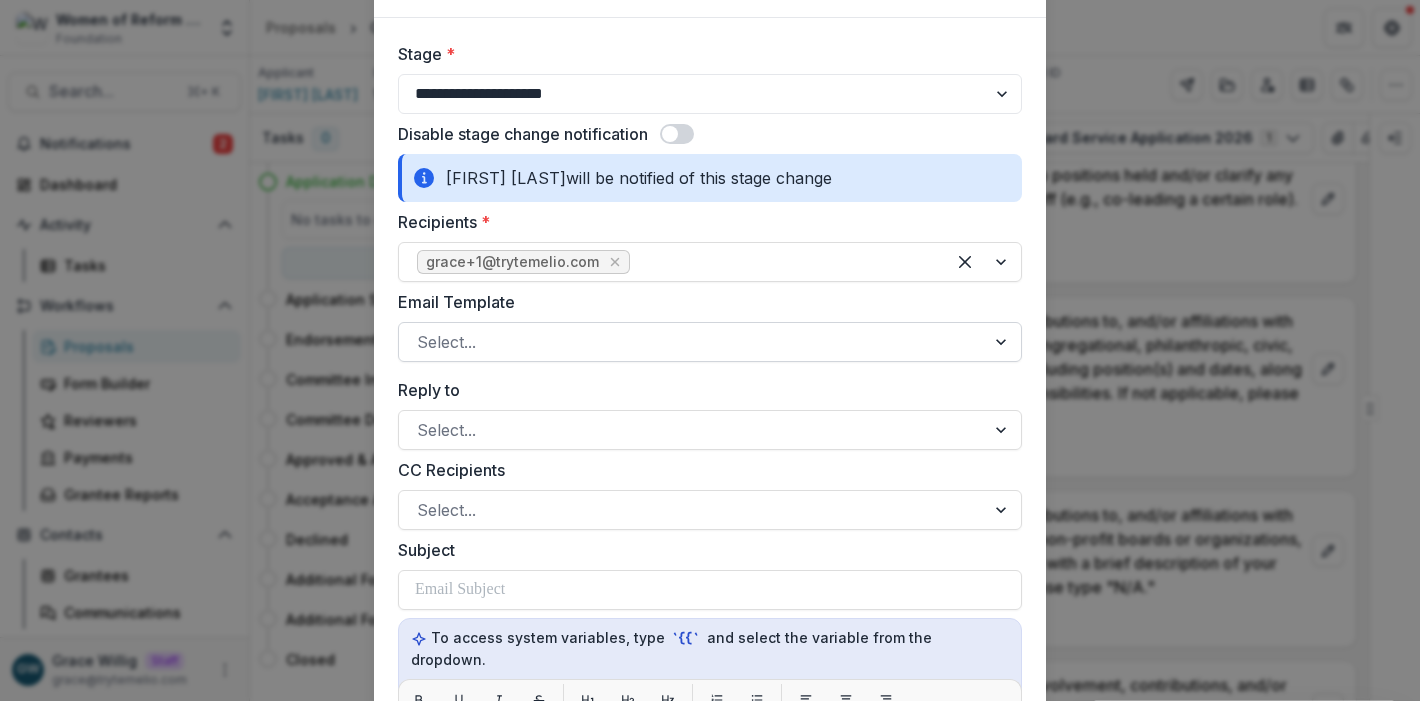click at bounding box center [692, 342] 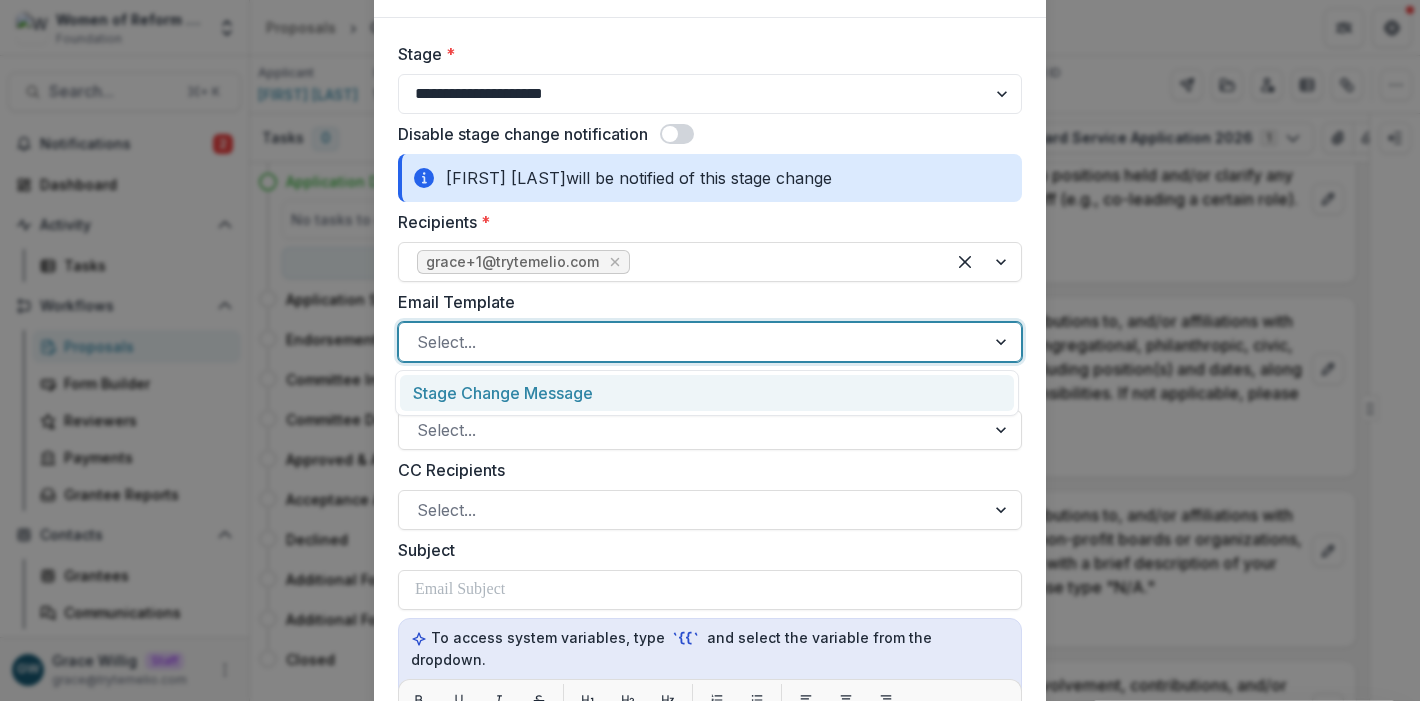click on "Stage Change Message" at bounding box center [707, 393] 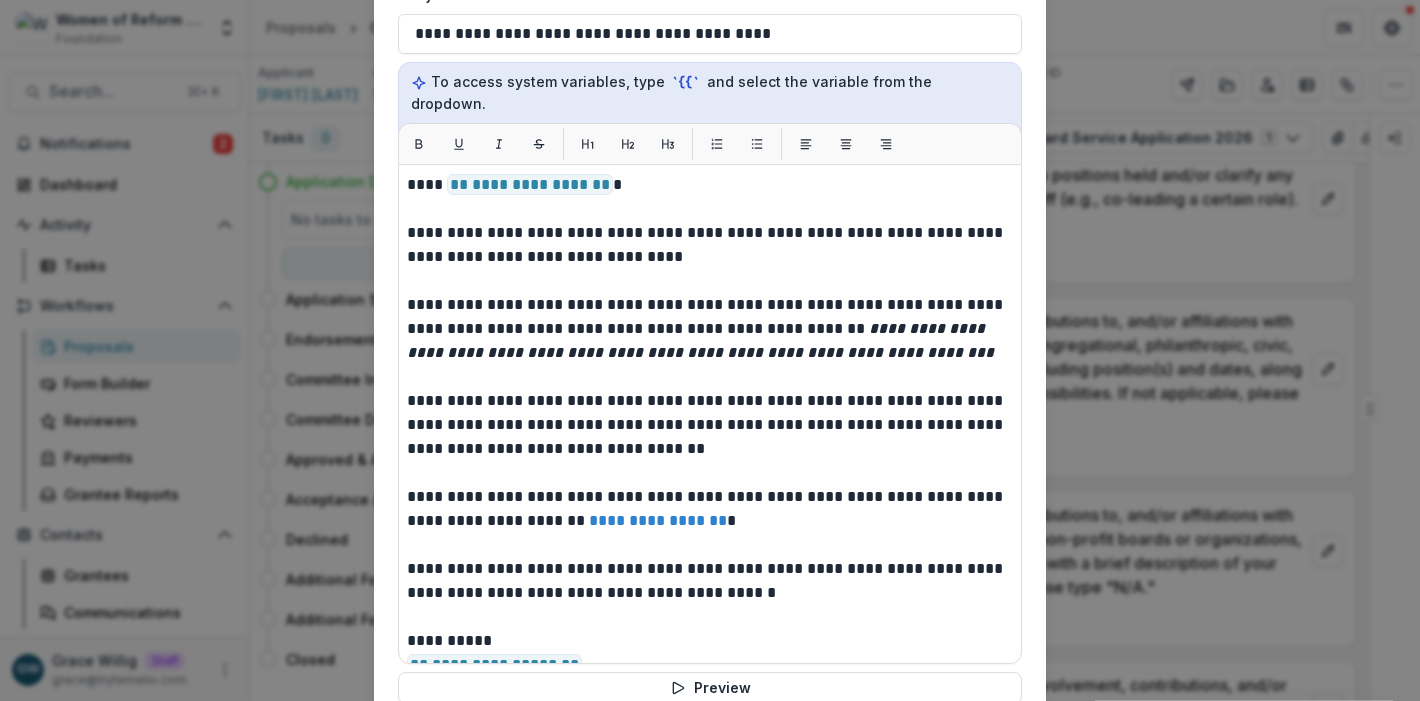 scroll, scrollTop: 392, scrollLeft: 0, axis: vertical 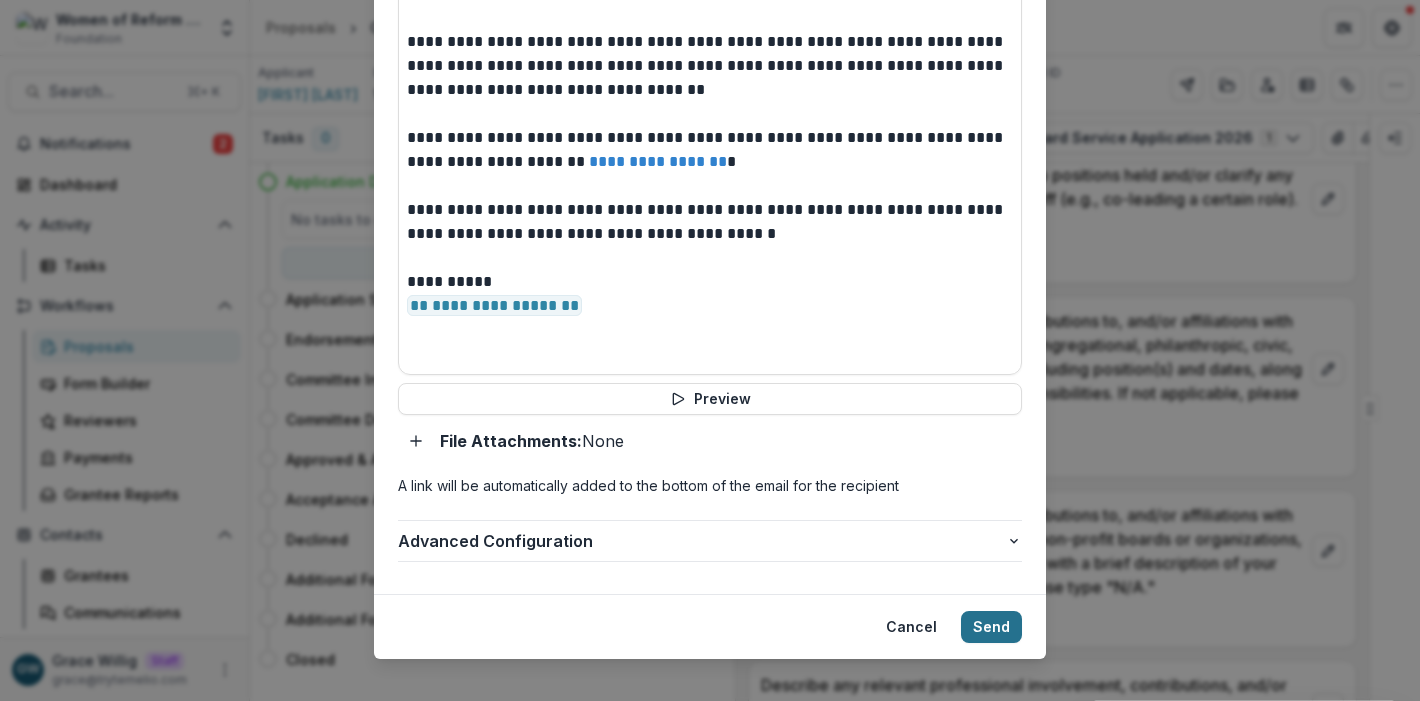 click on "Send" at bounding box center (991, 627) 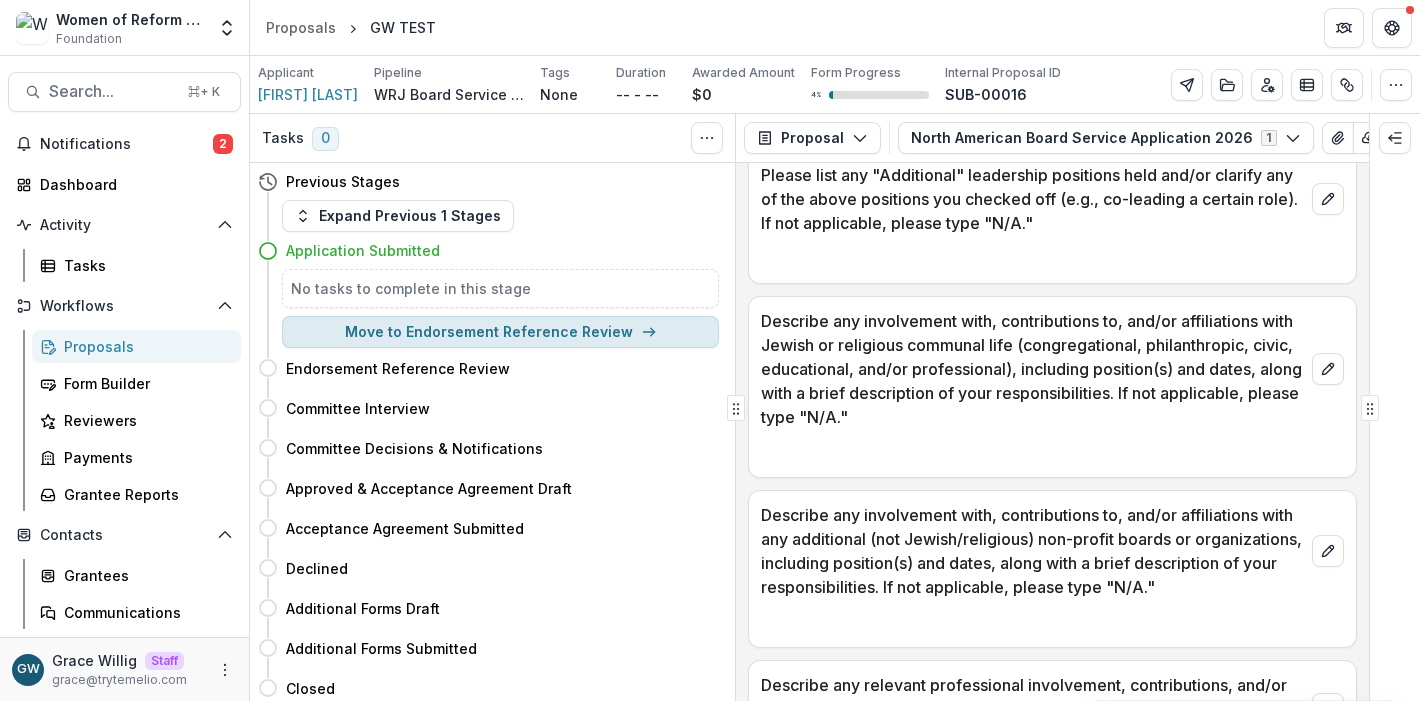 click on "Move to Endorsement Reference Review" at bounding box center (500, 332) 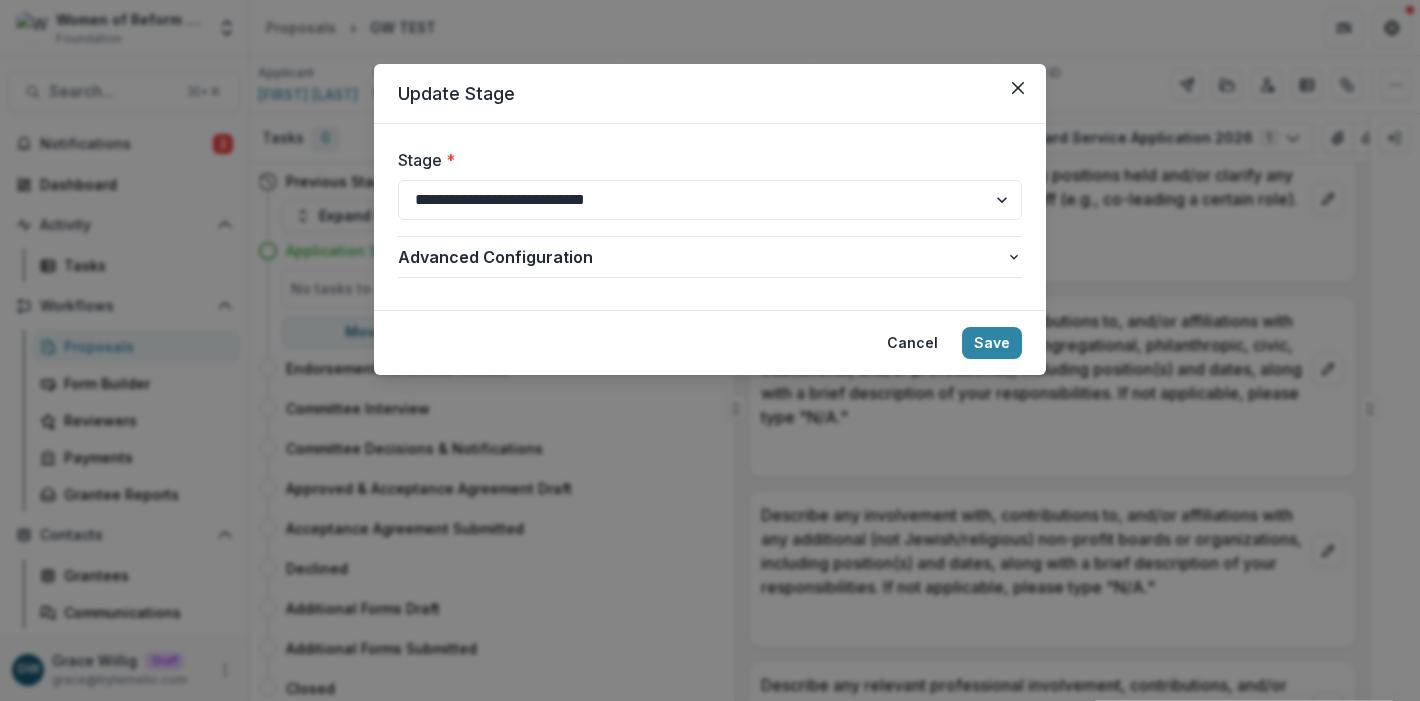 click 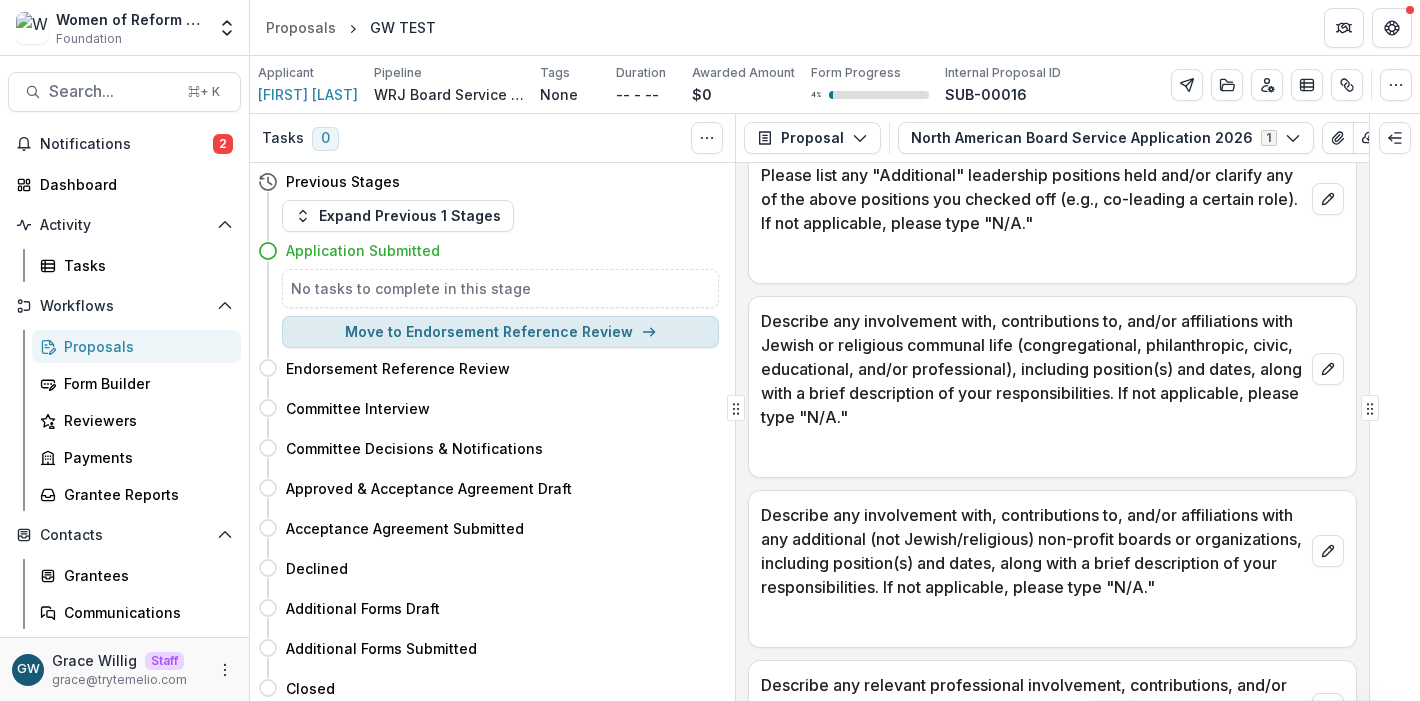 click on "Move to Endorsement Reference Review" at bounding box center (500, 332) 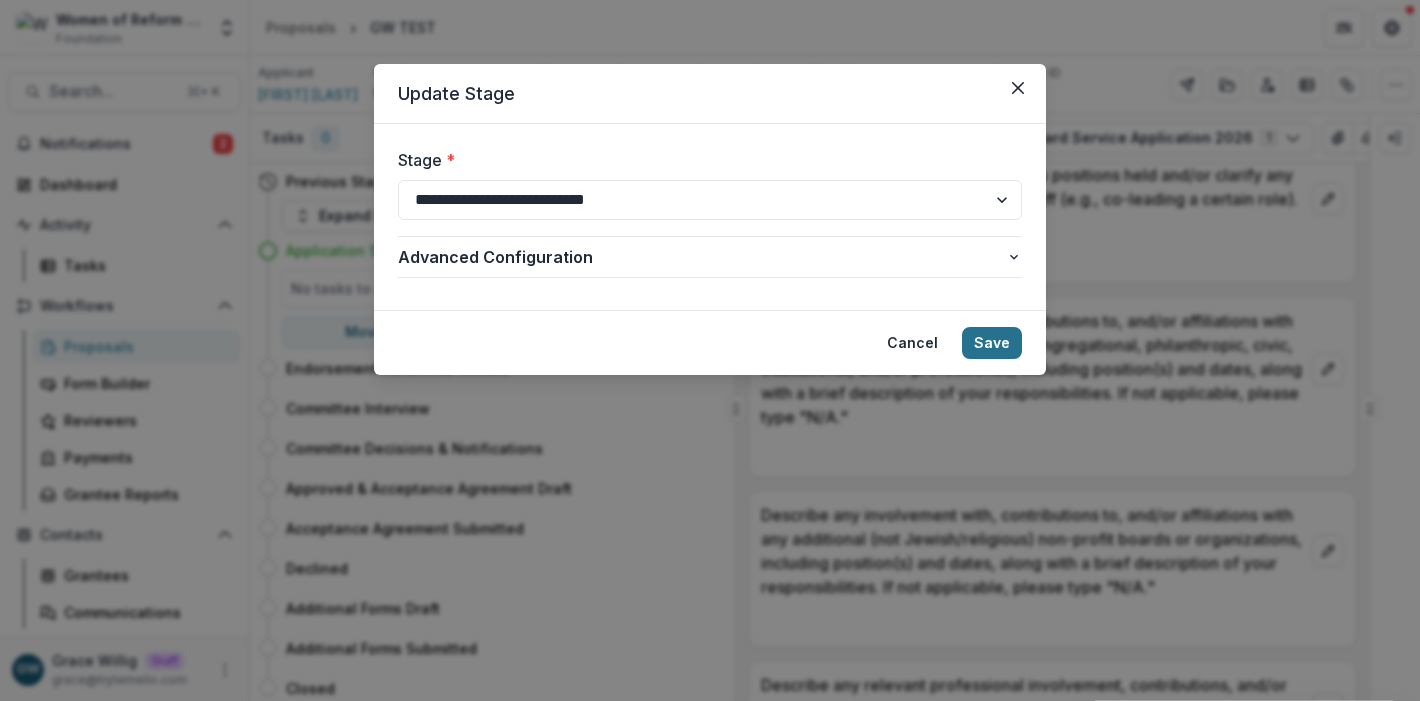 click on "Save" at bounding box center [992, 343] 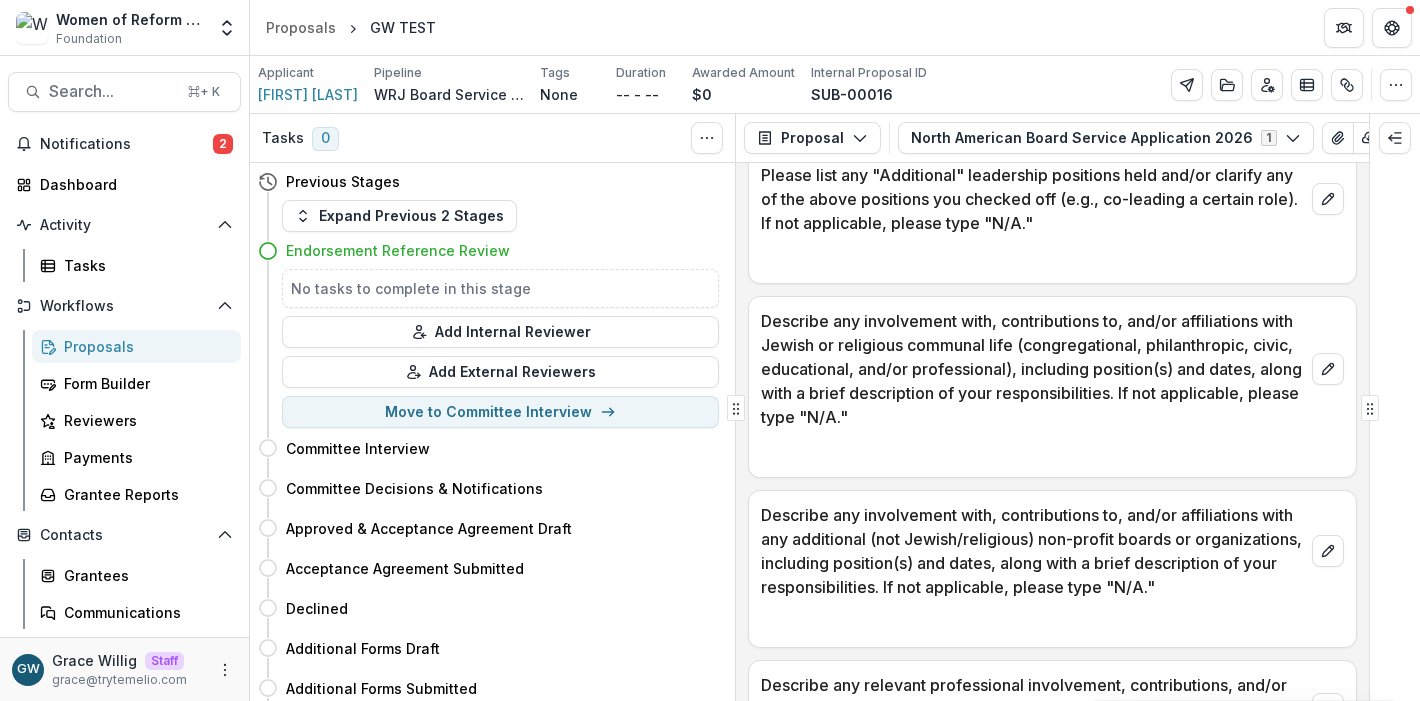 click on "Proposals" at bounding box center [144, 346] 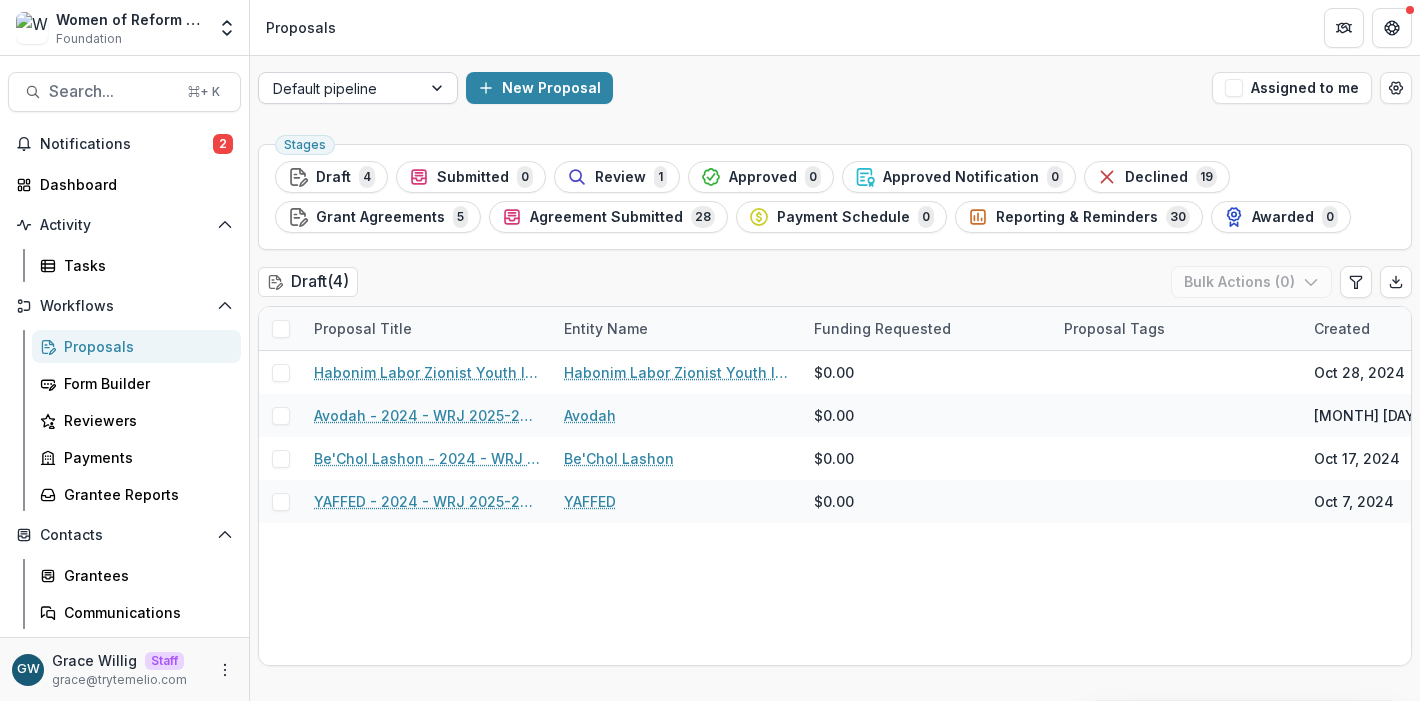 click at bounding box center [340, 88] 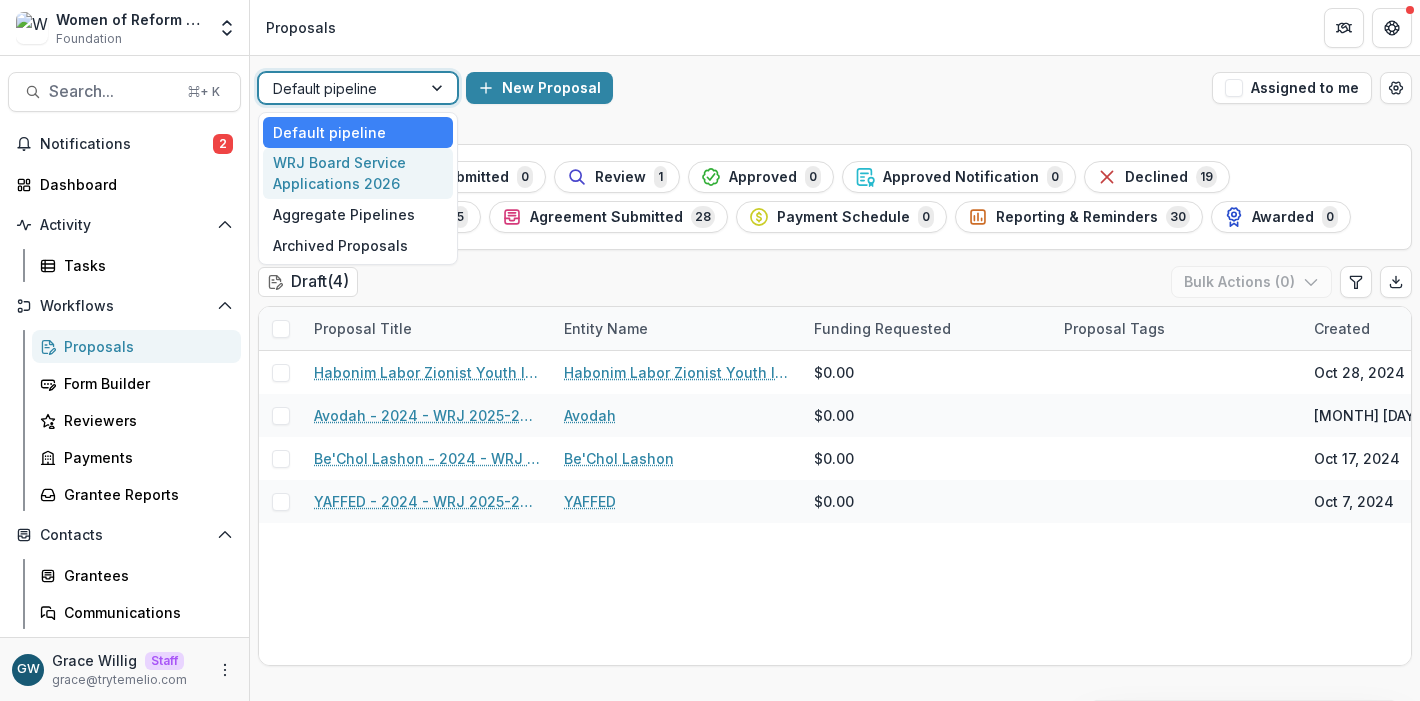 click on "WRJ Board Service Applications 2026" at bounding box center [358, 174] 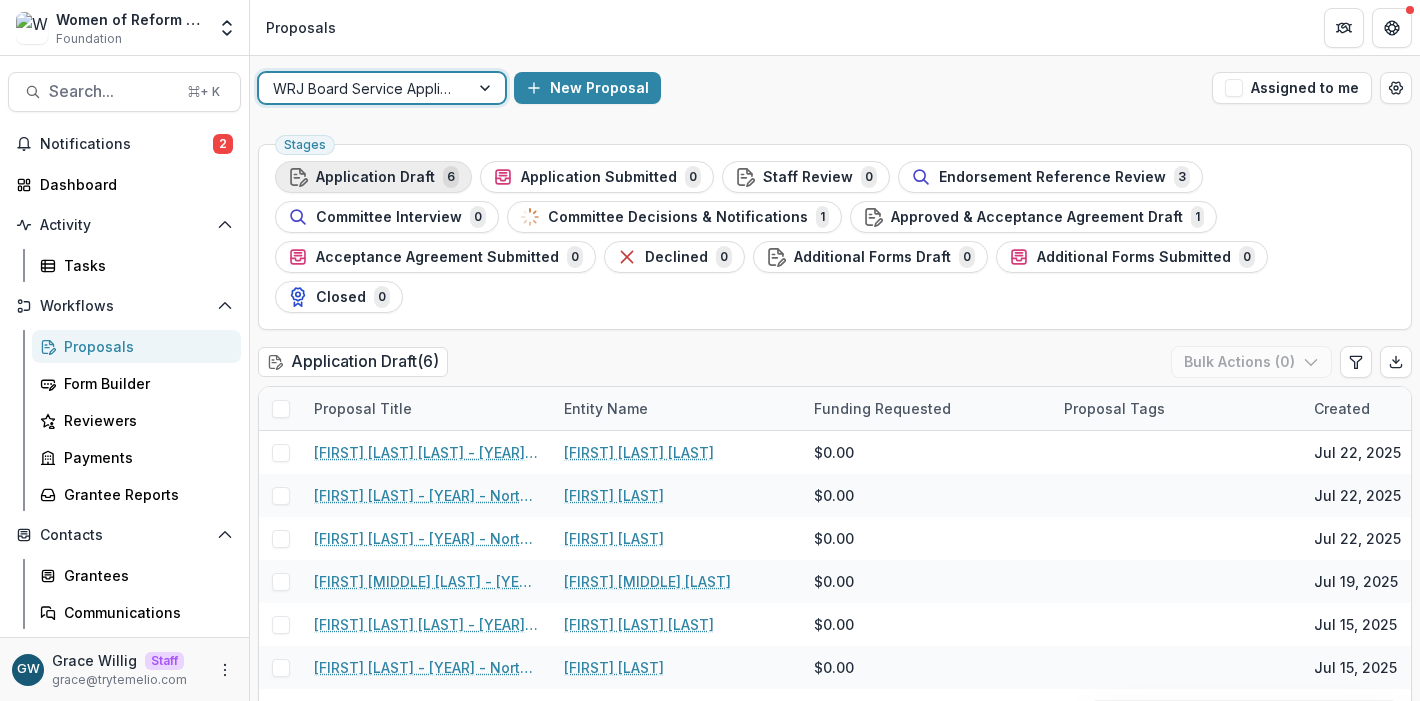 click on "Application Draft" at bounding box center [375, 177] 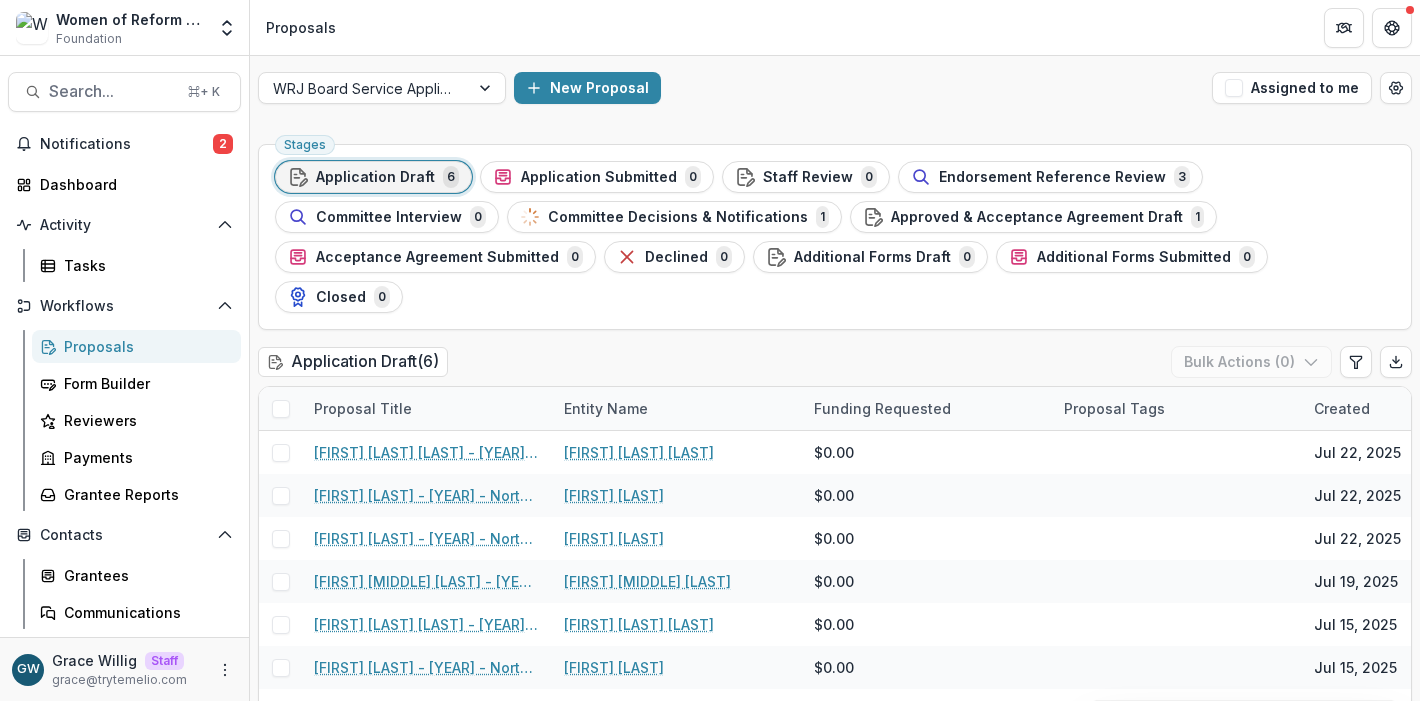 click on "Application Submitted 0" at bounding box center (597, 177) 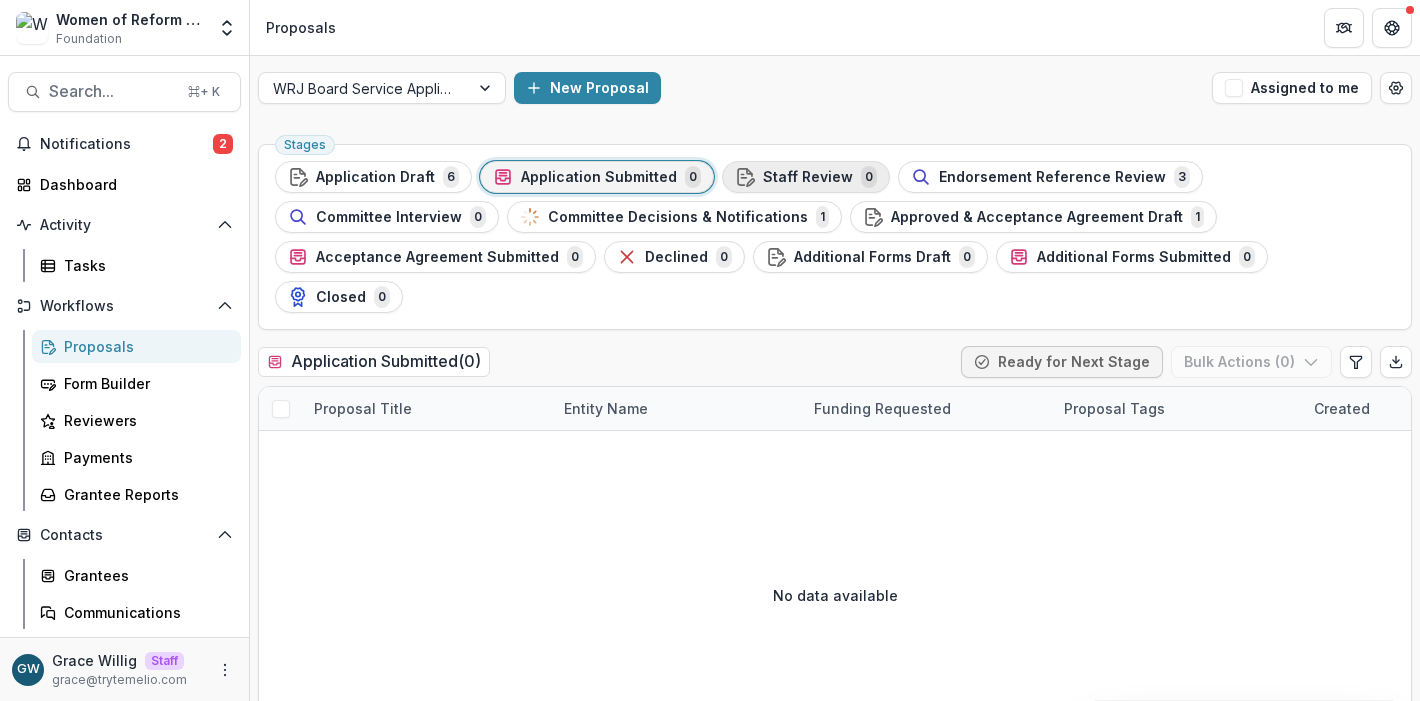 click on "Staff Review" at bounding box center (808, 177) 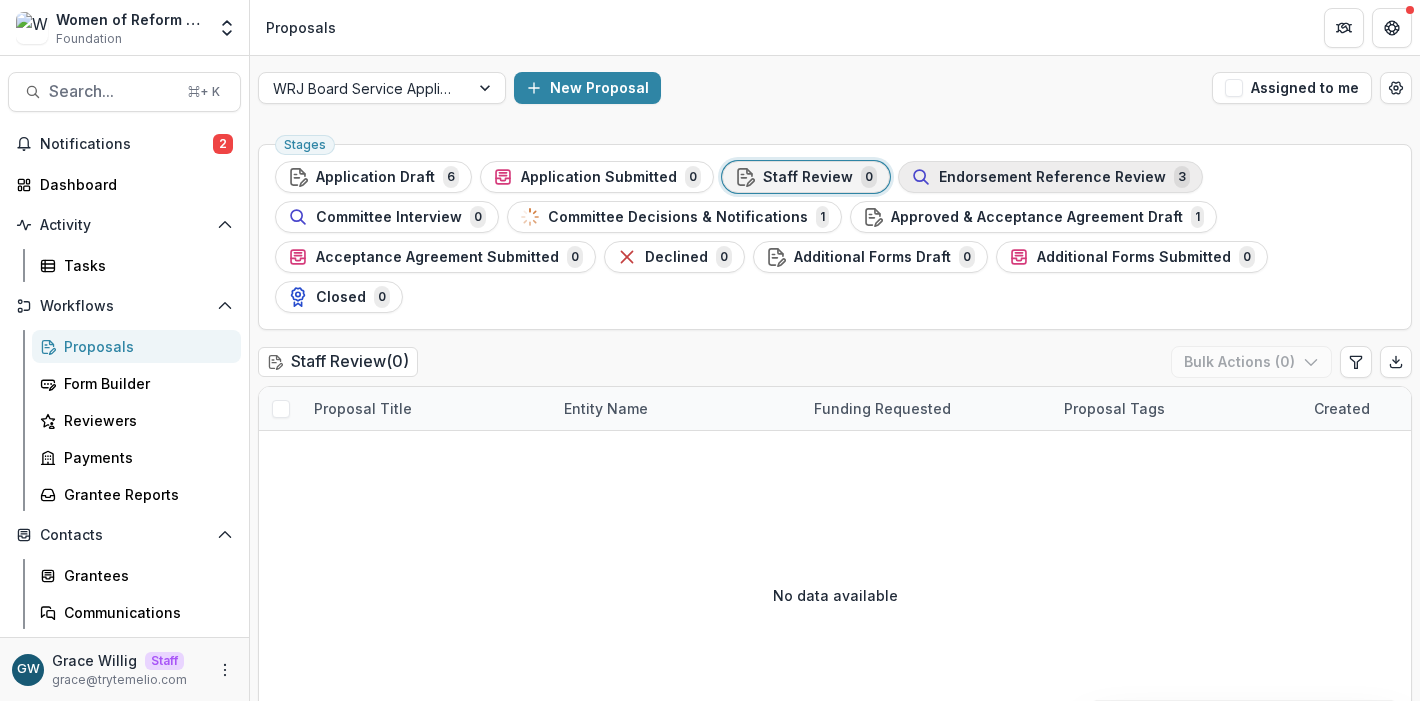 click on "Endorsement Reference Review" at bounding box center [1052, 177] 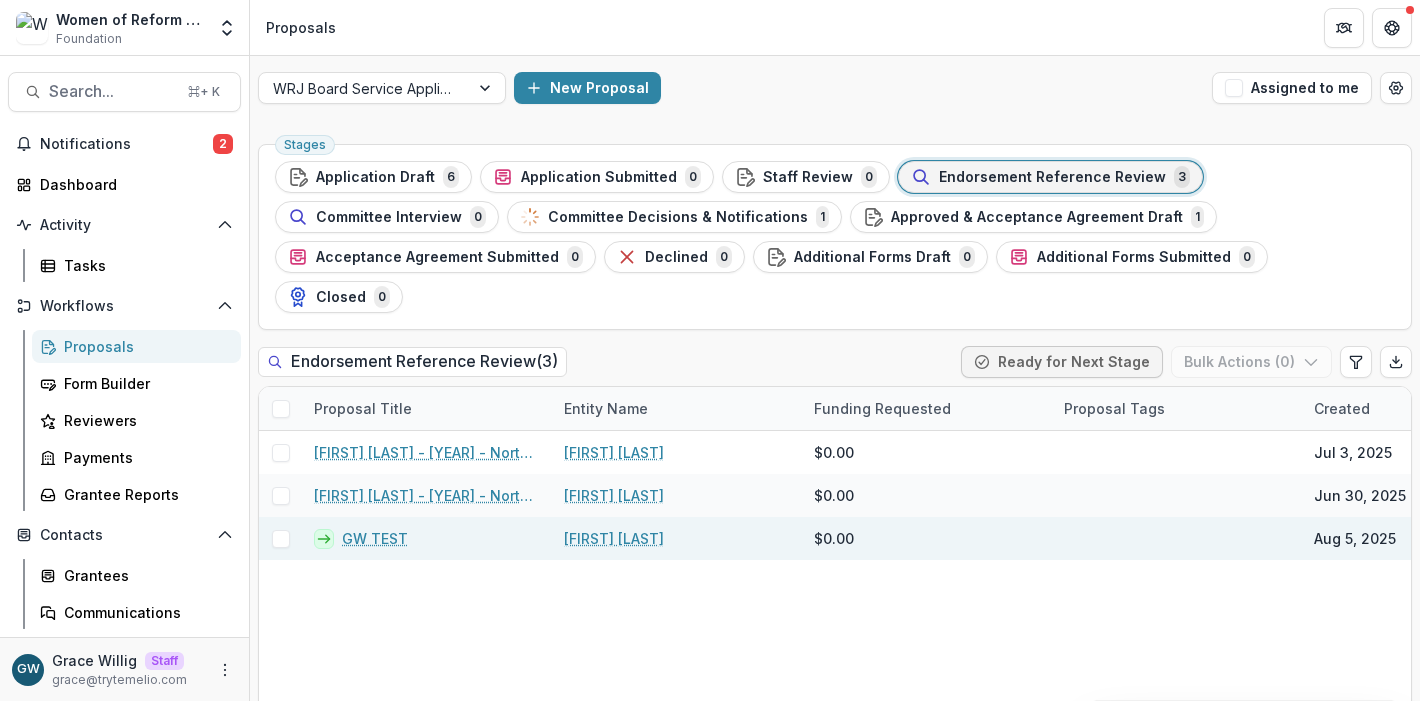 click on "GW TEST" at bounding box center [375, 538] 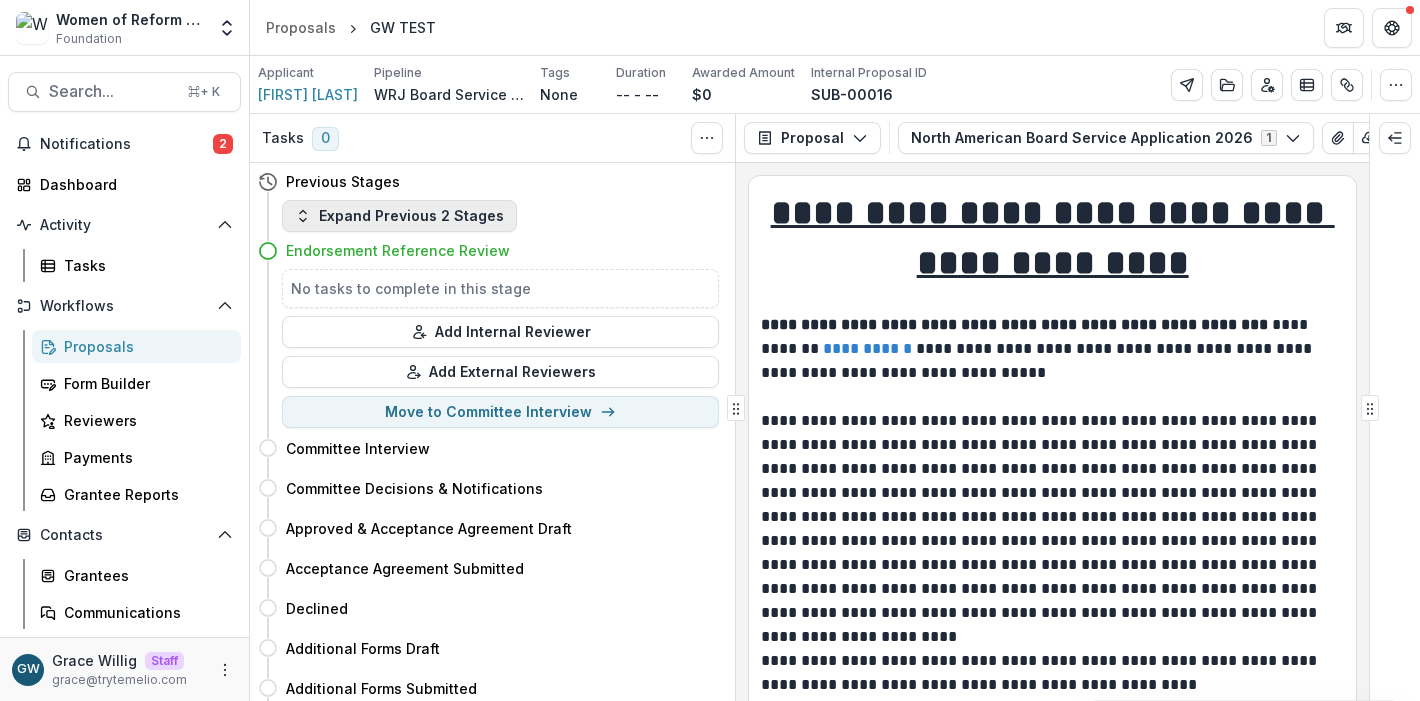 click on "Expand Previous 2 Stages" at bounding box center [399, 216] 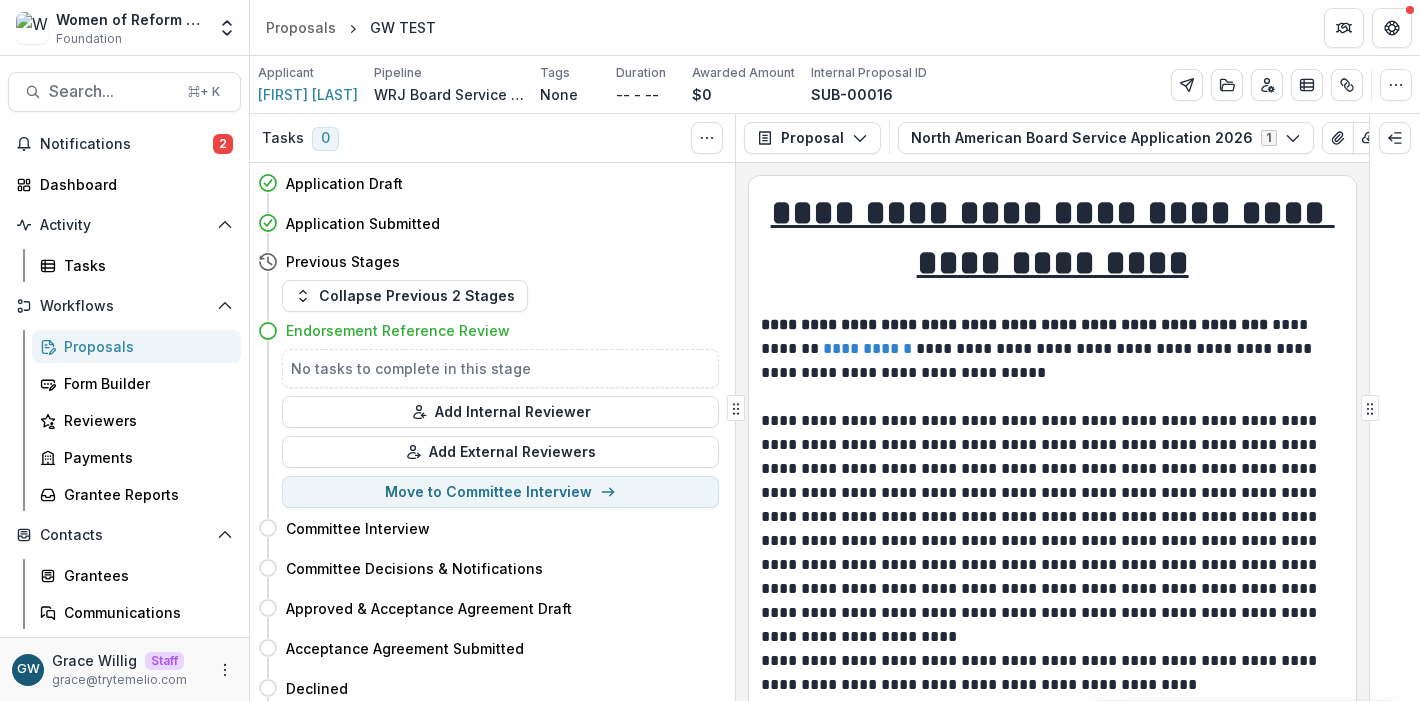 drag, startPoint x: 227, startPoint y: 25, endPoint x: 188, endPoint y: 143, distance: 124.277916 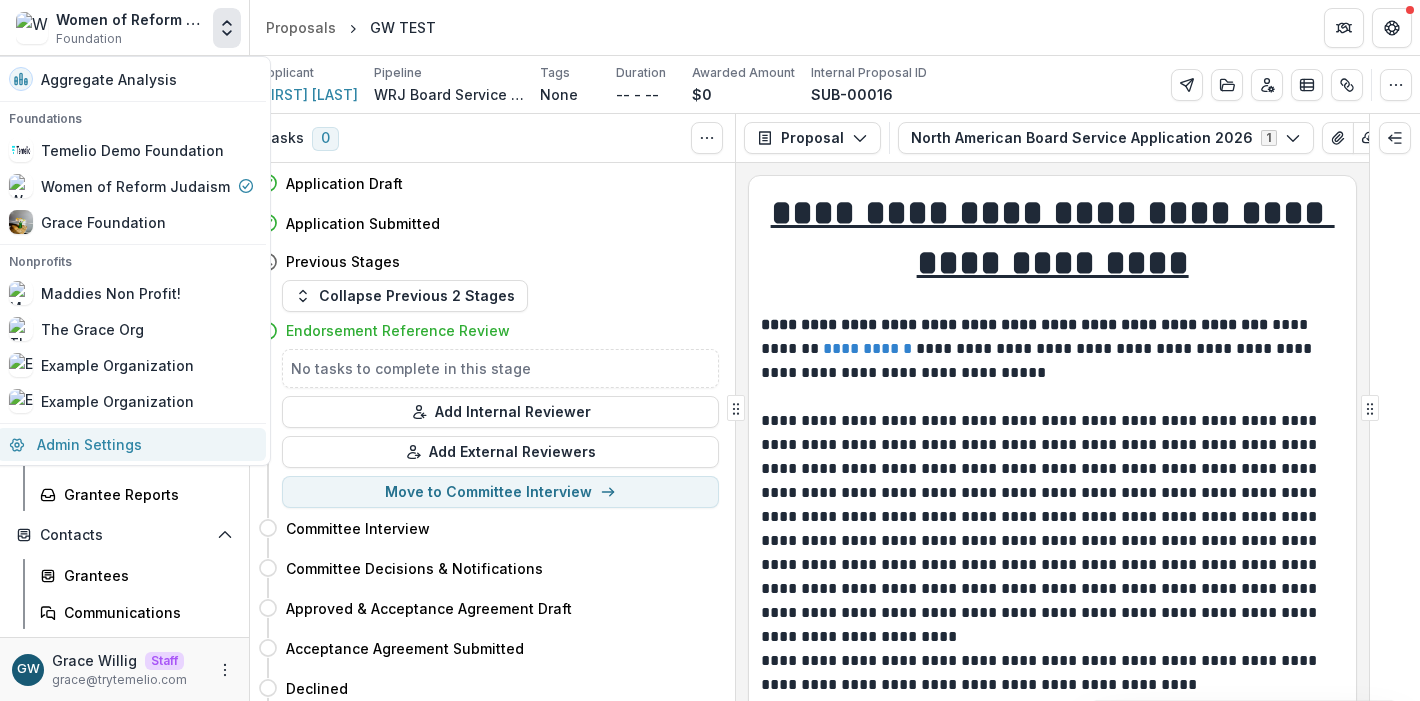 click on "Admin Settings" at bounding box center [131, 444] 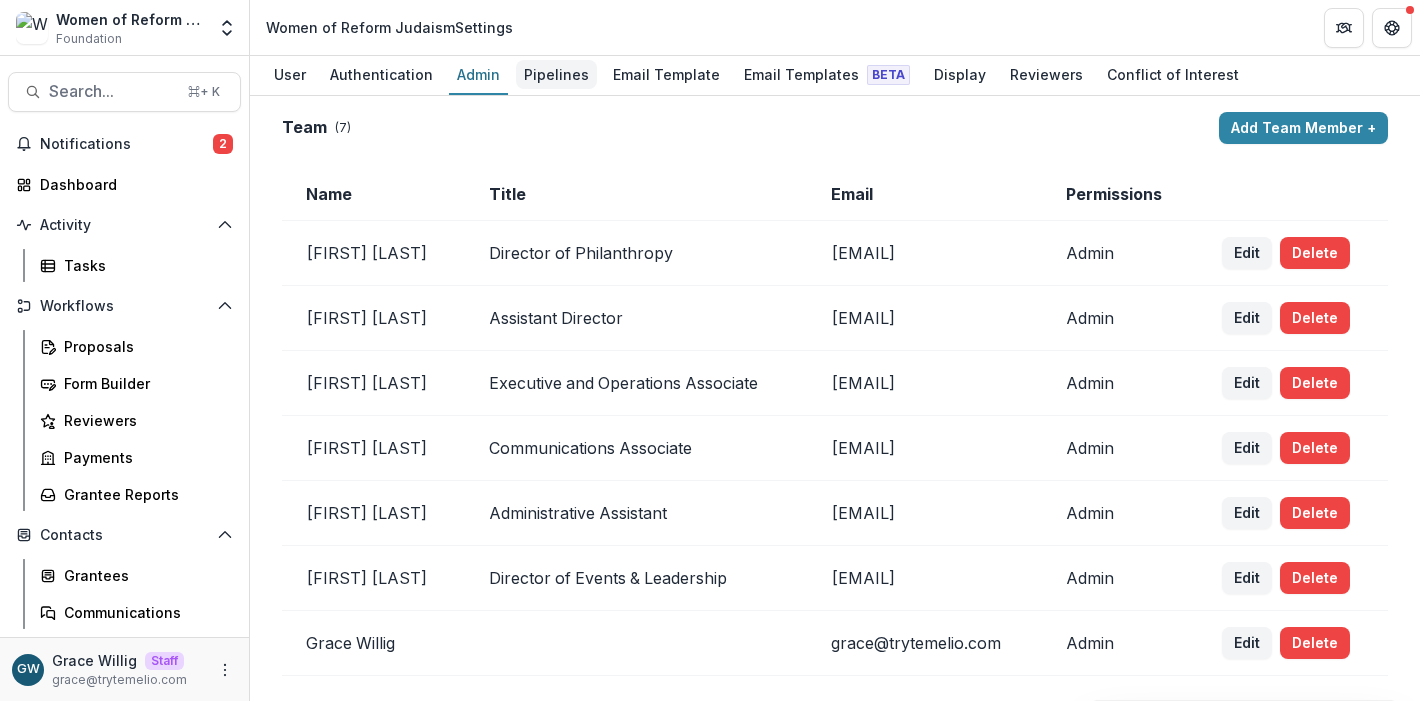 click on "Pipelines" at bounding box center [556, 74] 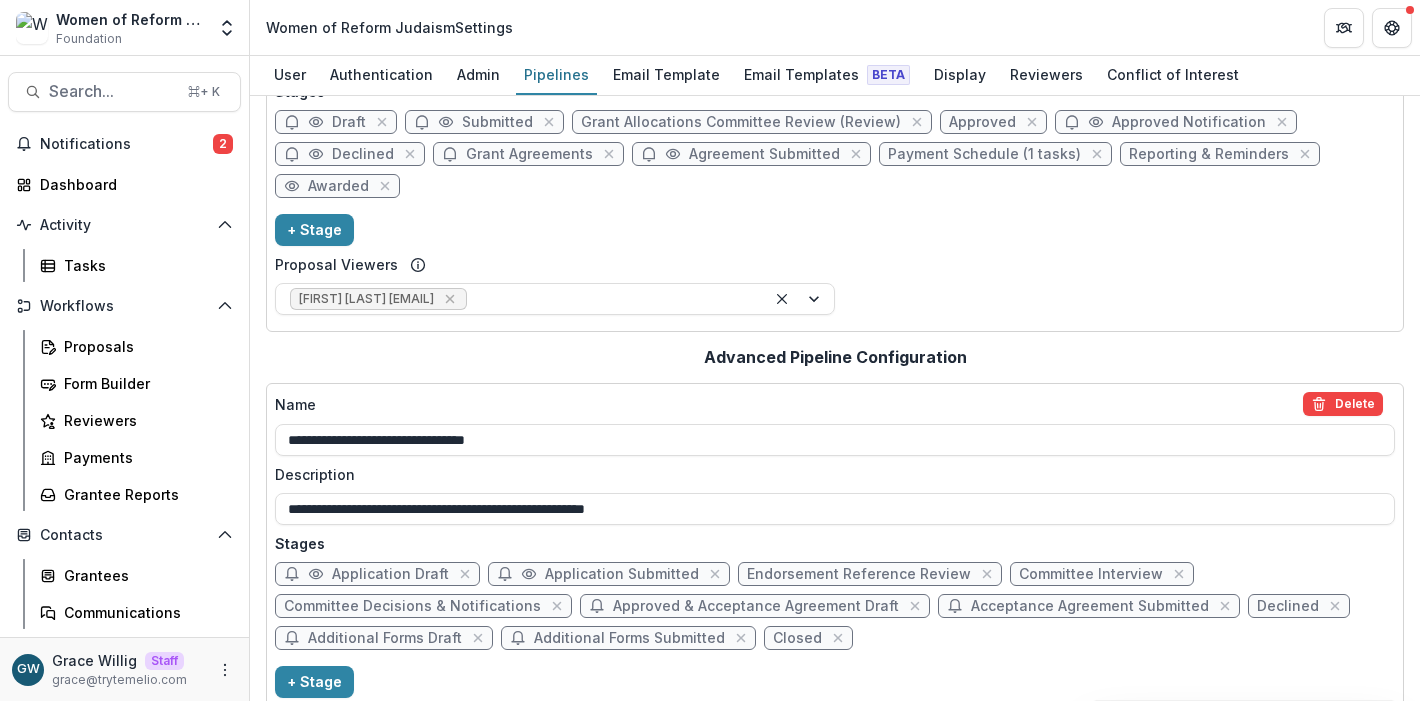 scroll, scrollTop: 129, scrollLeft: 0, axis: vertical 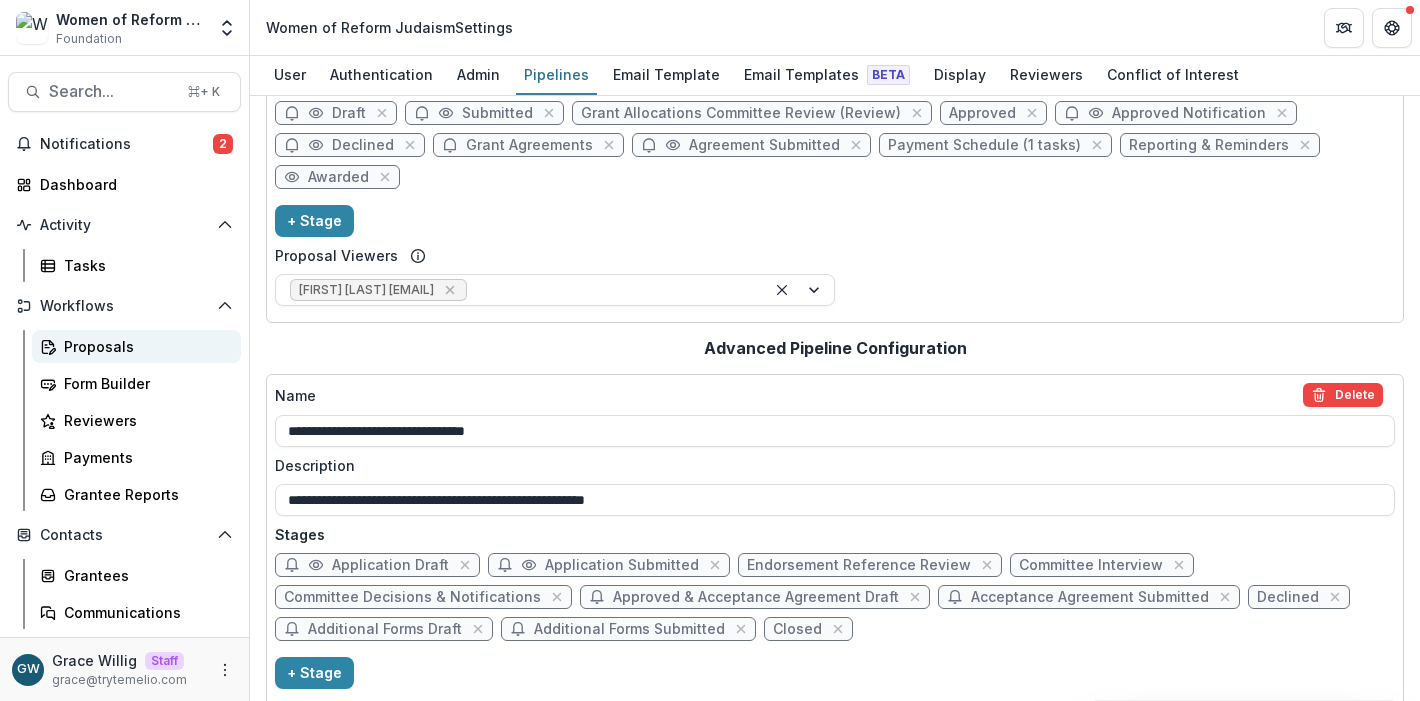 click on "Proposals" at bounding box center (144, 346) 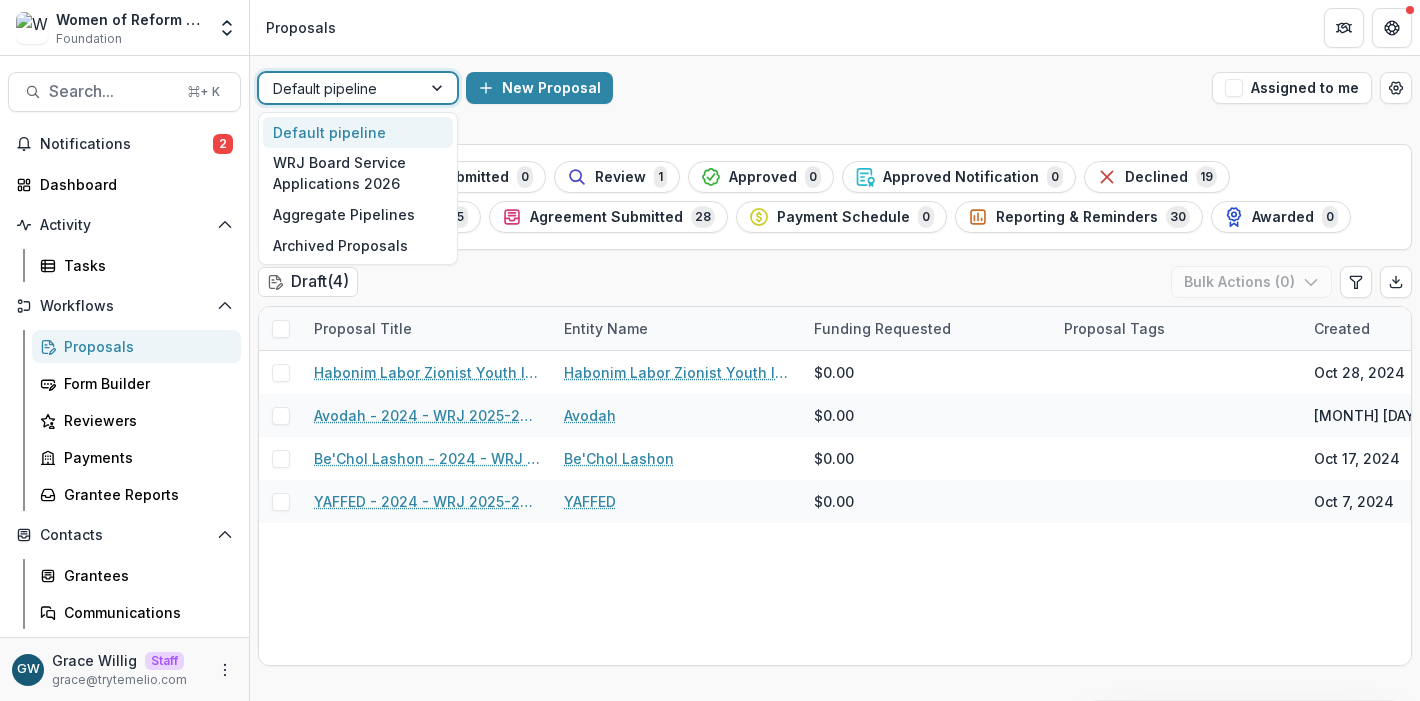 click at bounding box center (340, 88) 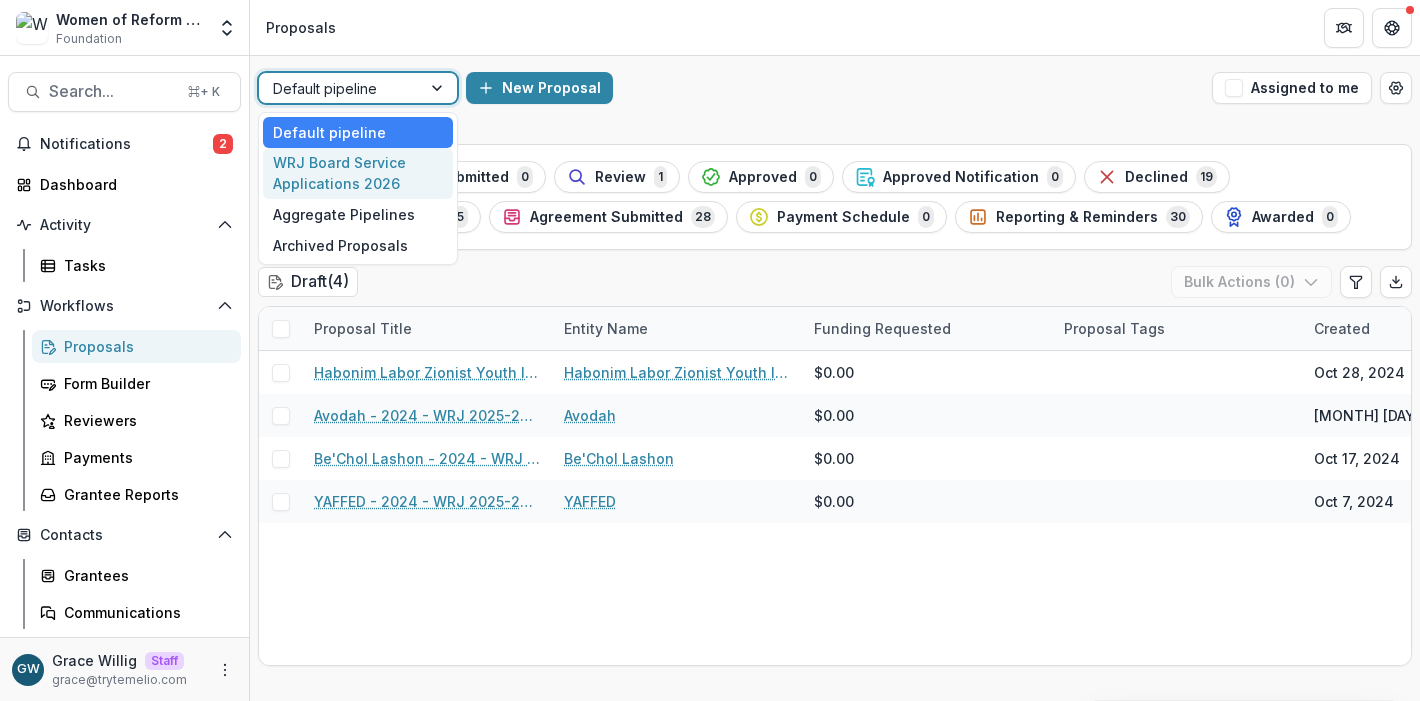 drag, startPoint x: 359, startPoint y: 191, endPoint x: 785, endPoint y: 151, distance: 427.8738 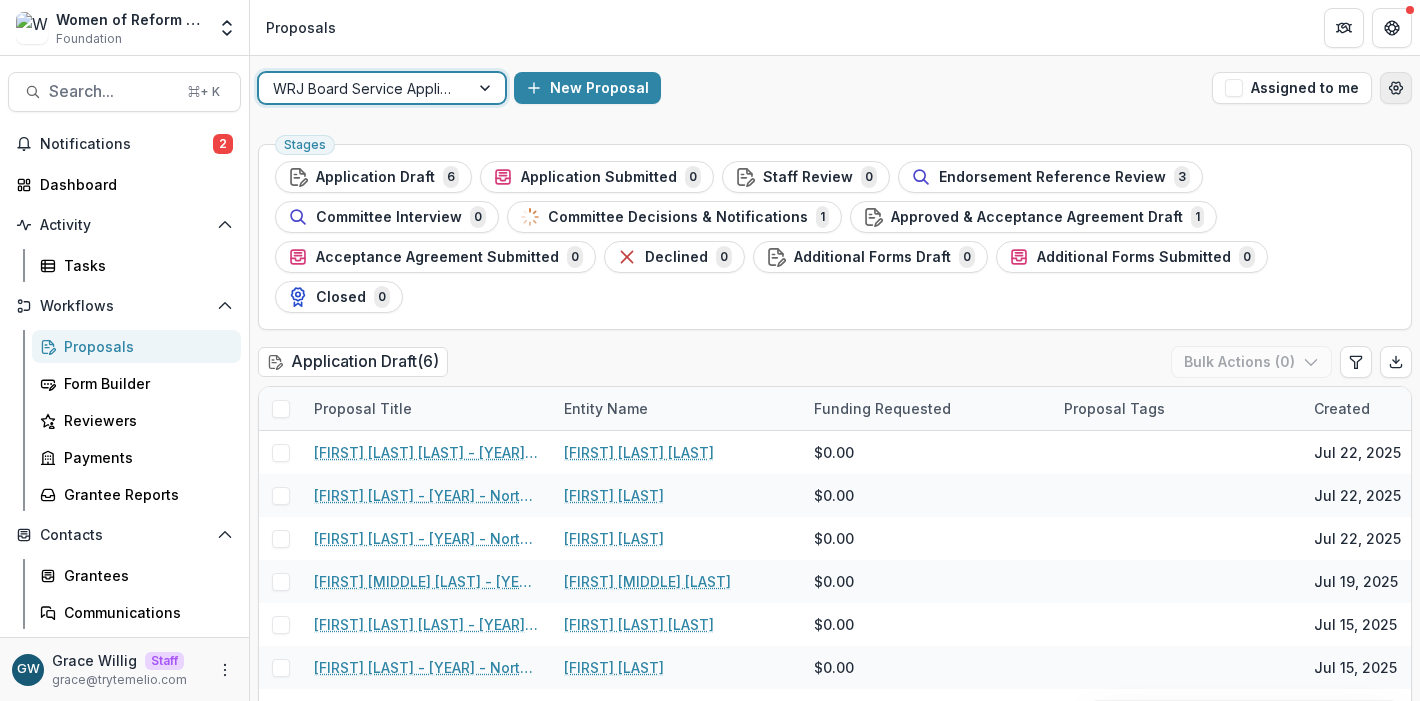 click 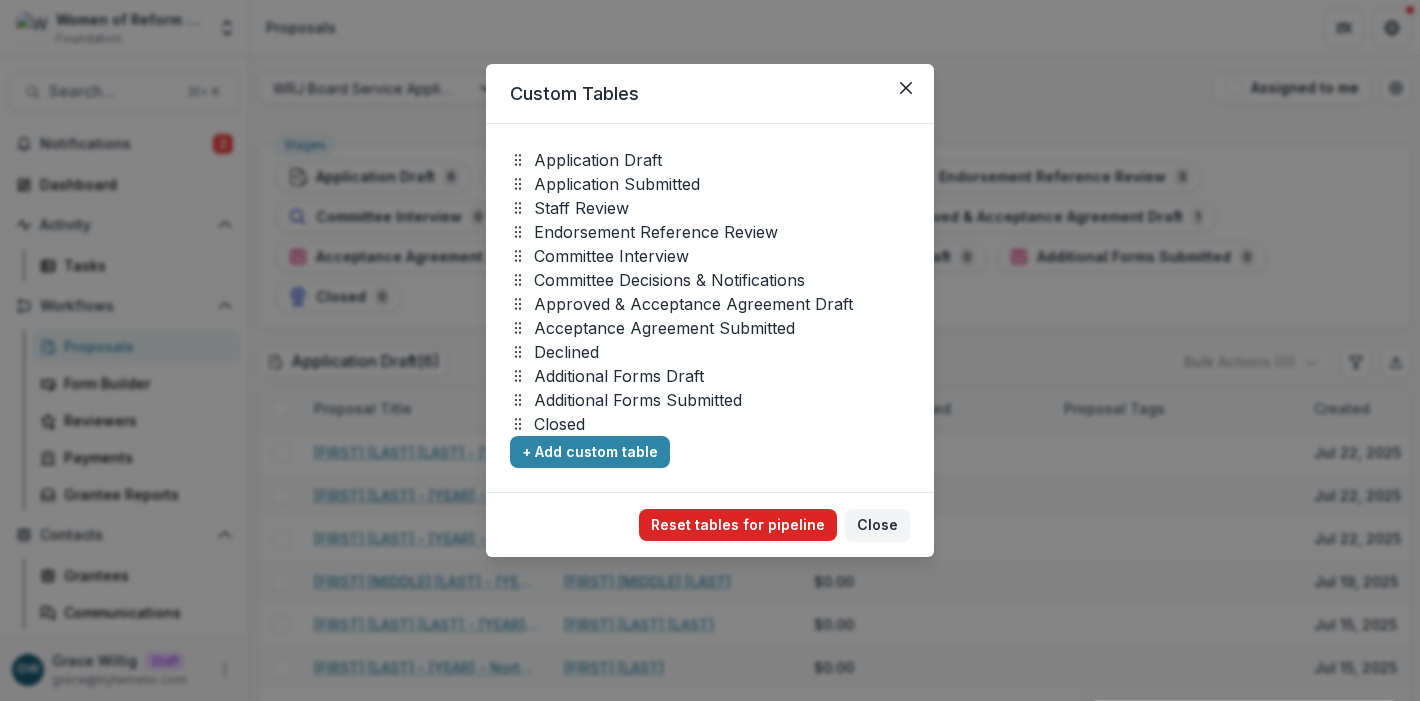 click on "Reset tables for pipeline" at bounding box center [738, 525] 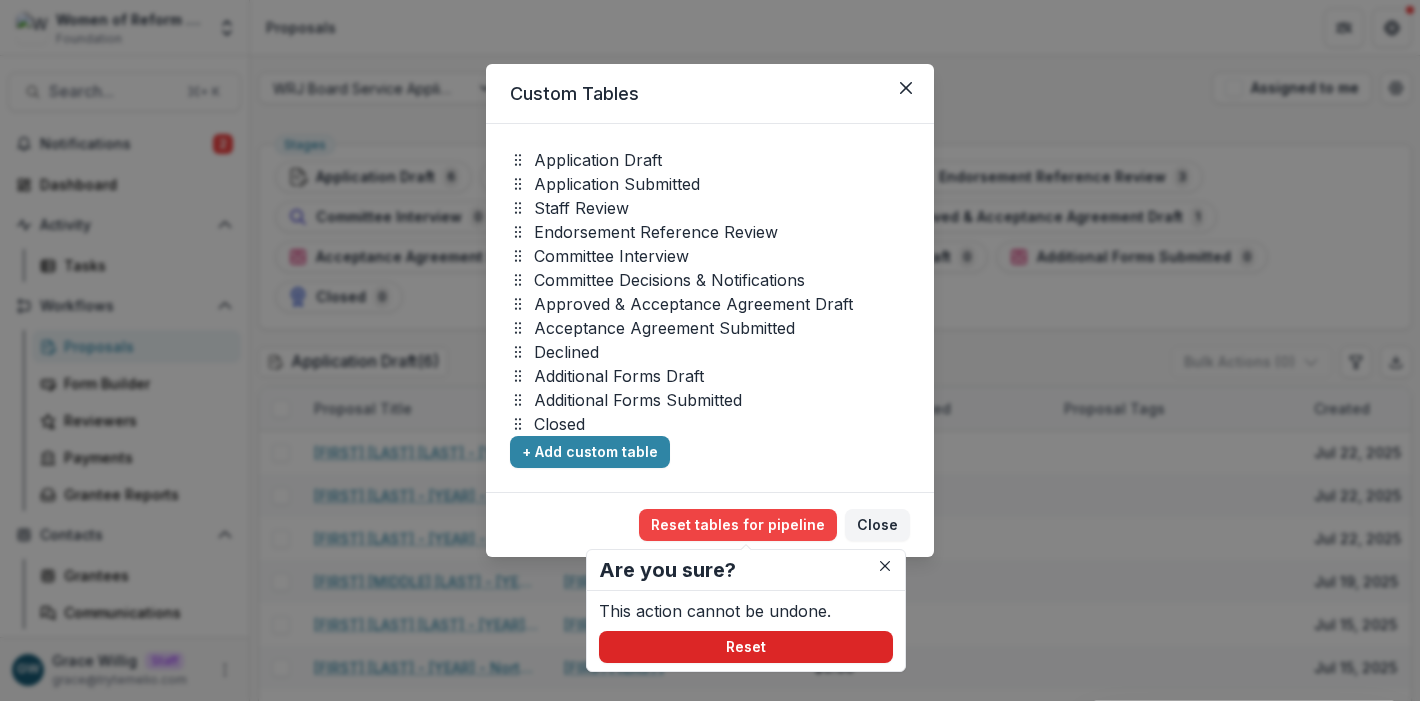 click on "Reset" at bounding box center (746, 647) 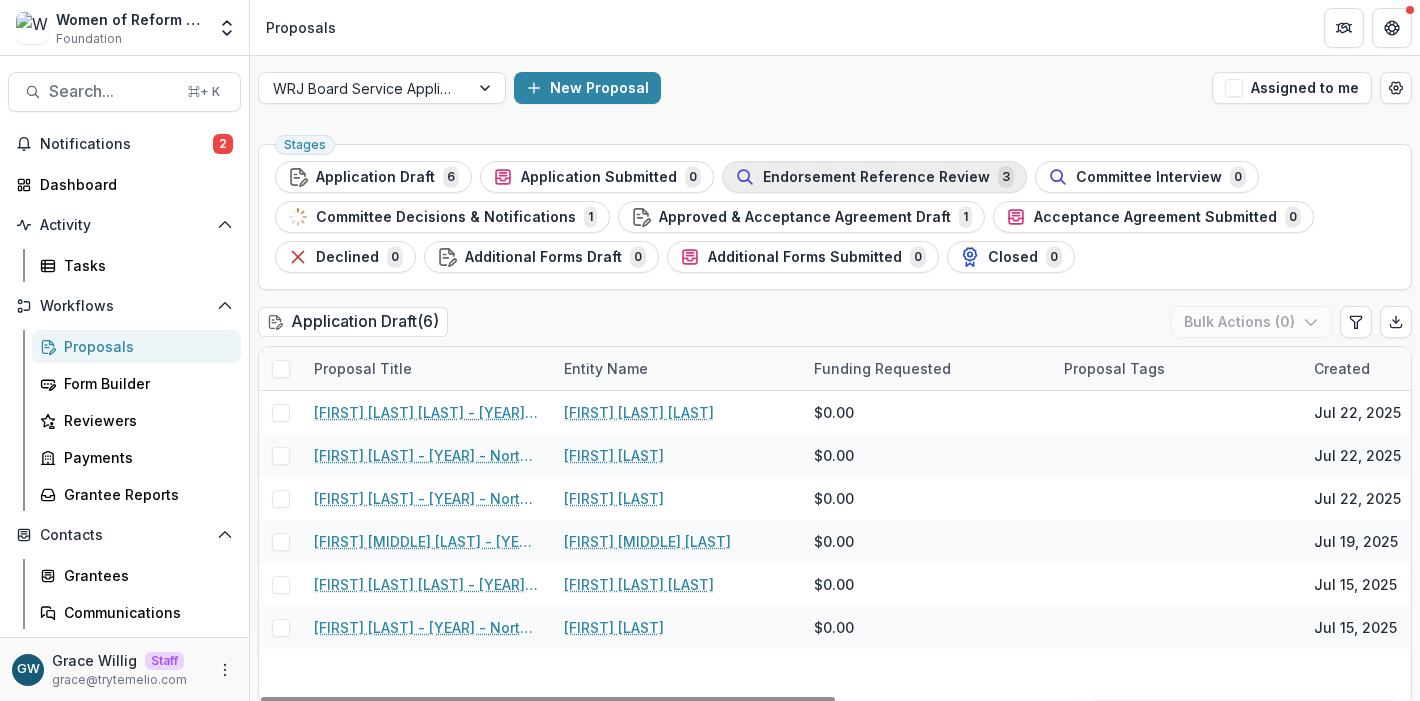 click on "Endorsement Reference Review" at bounding box center (876, 177) 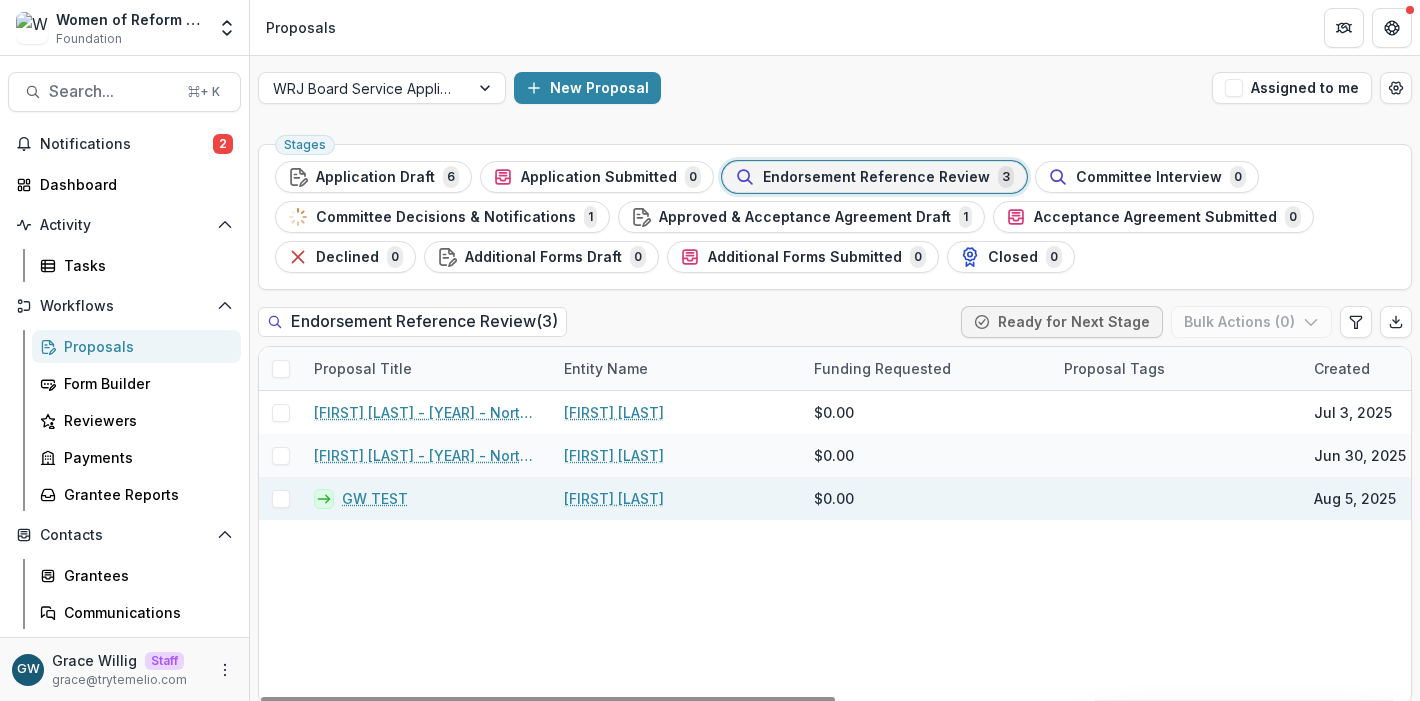 click at bounding box center (281, 499) 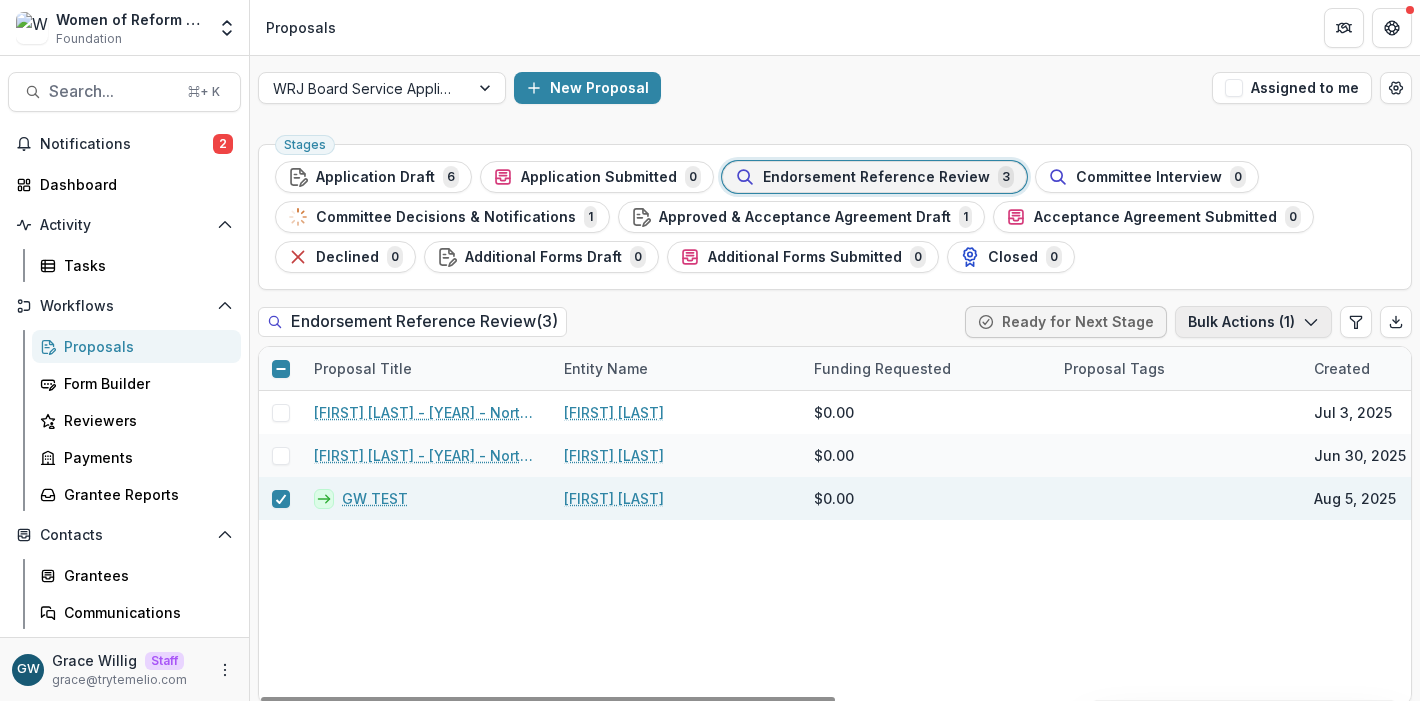 click on "Bulk Actions ( 1 )" at bounding box center [1253, 322] 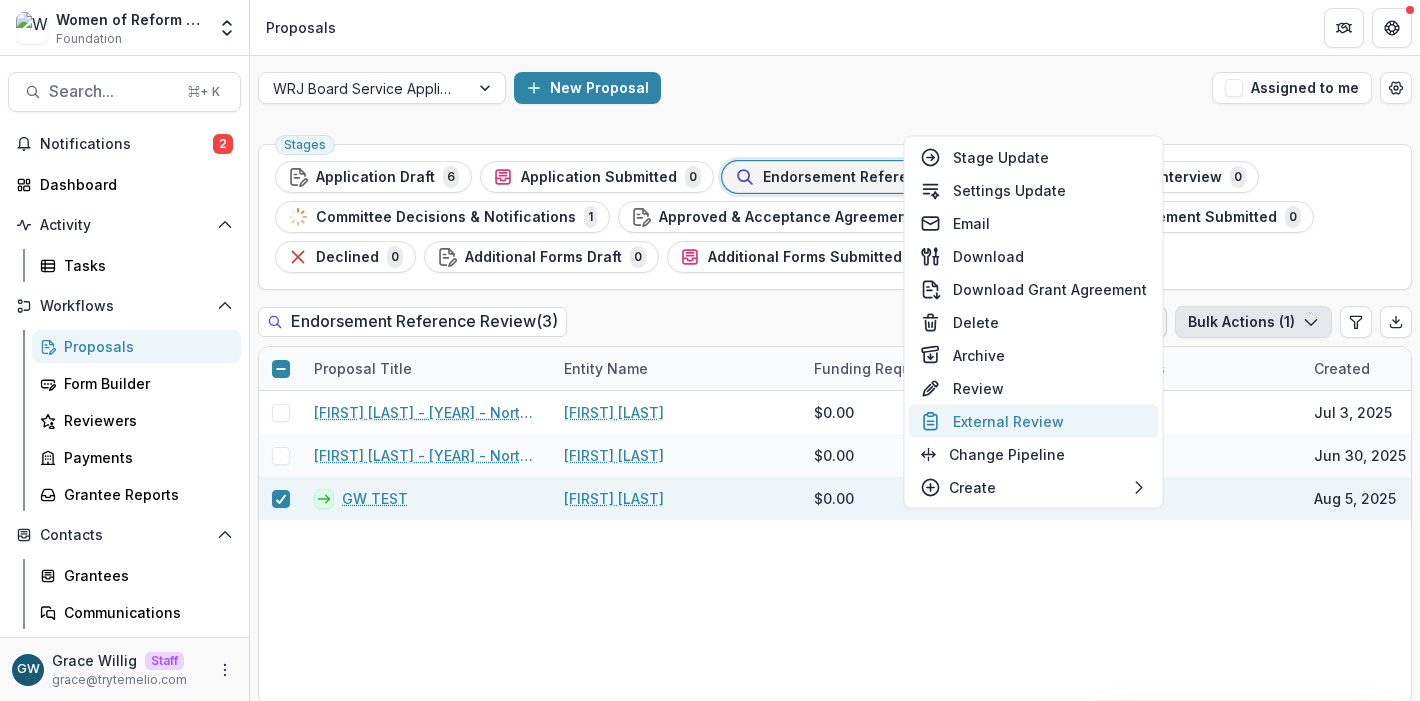 click on "External Review" at bounding box center [1034, 421] 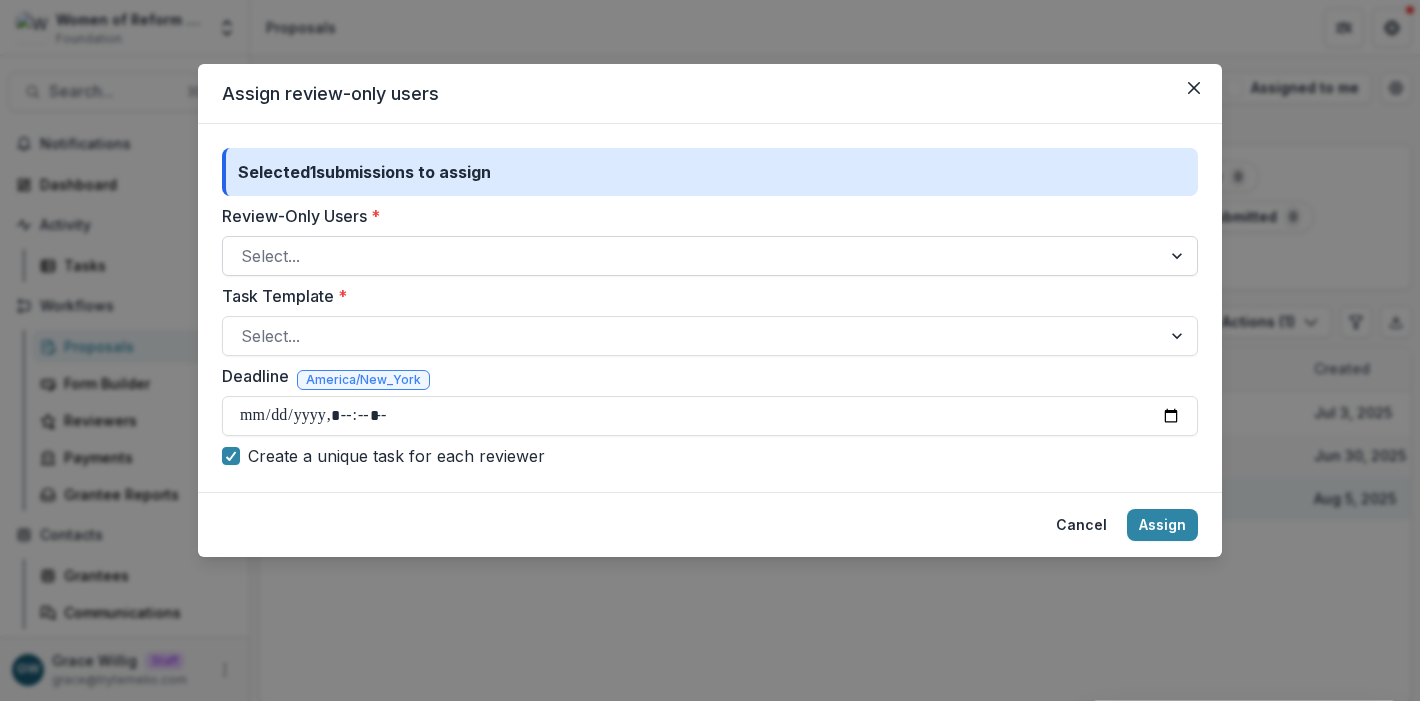 click at bounding box center [692, 256] 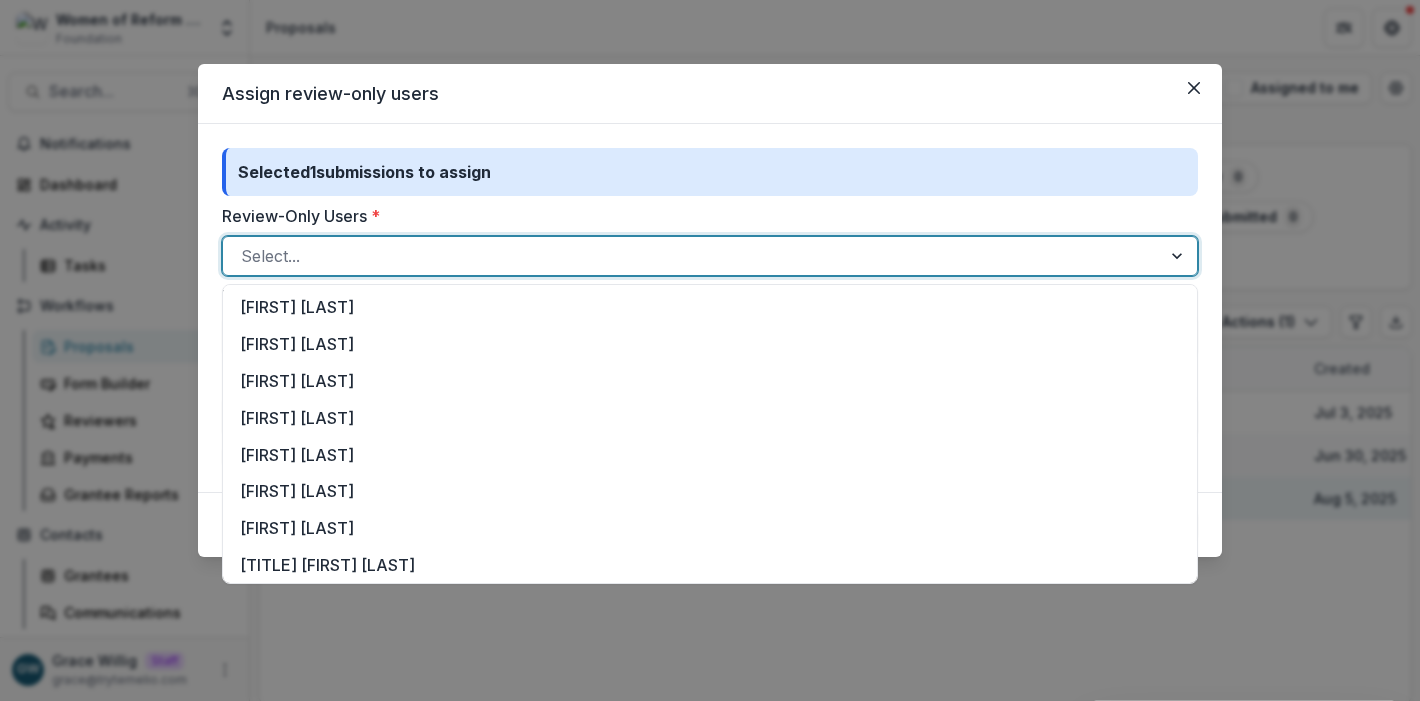 scroll, scrollTop: 151, scrollLeft: 0, axis: vertical 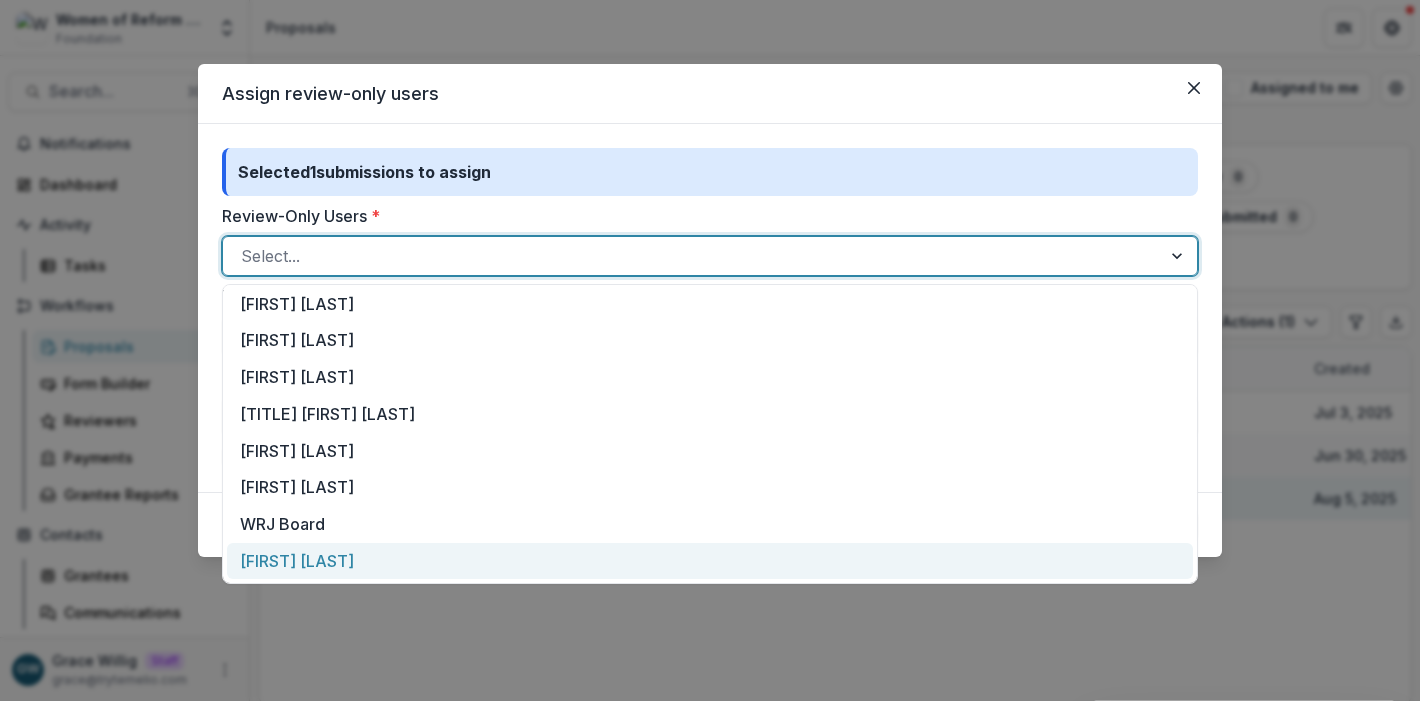 click on "Grace W" at bounding box center [710, 561] 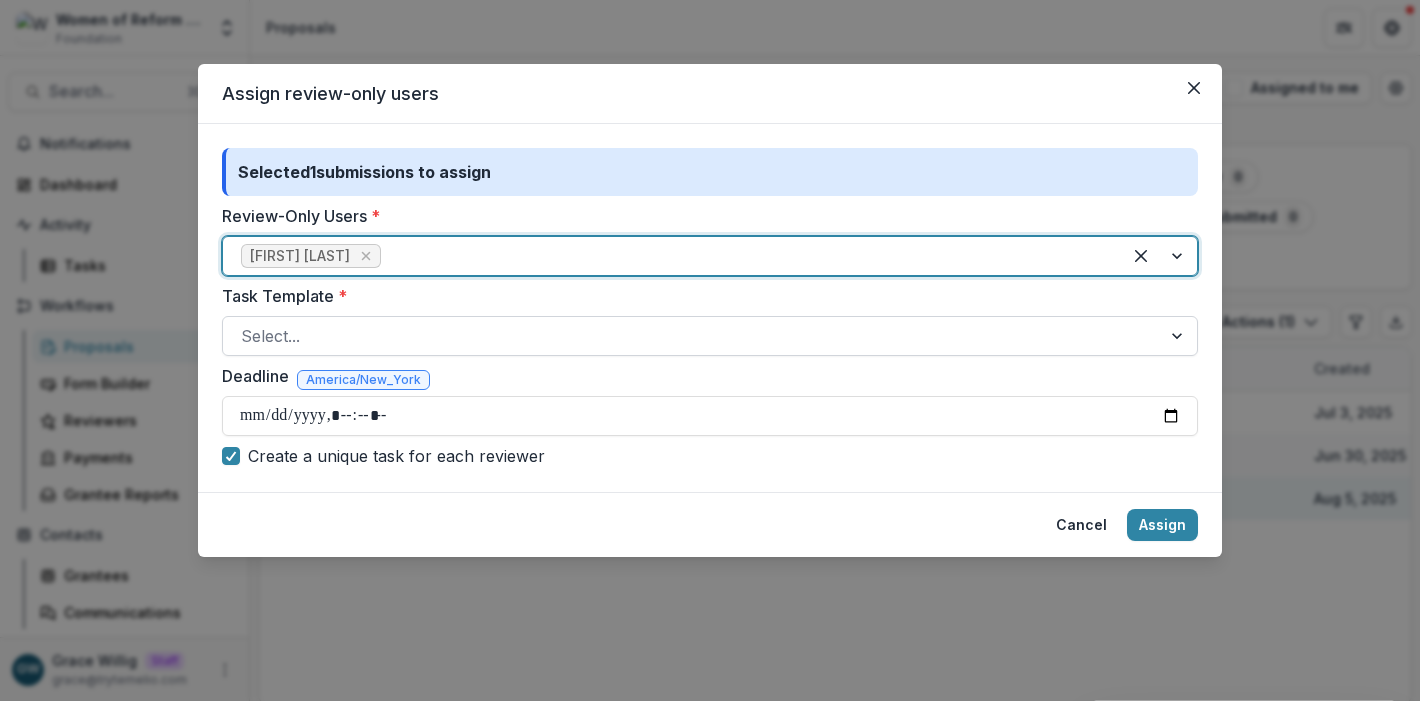 click at bounding box center (692, 336) 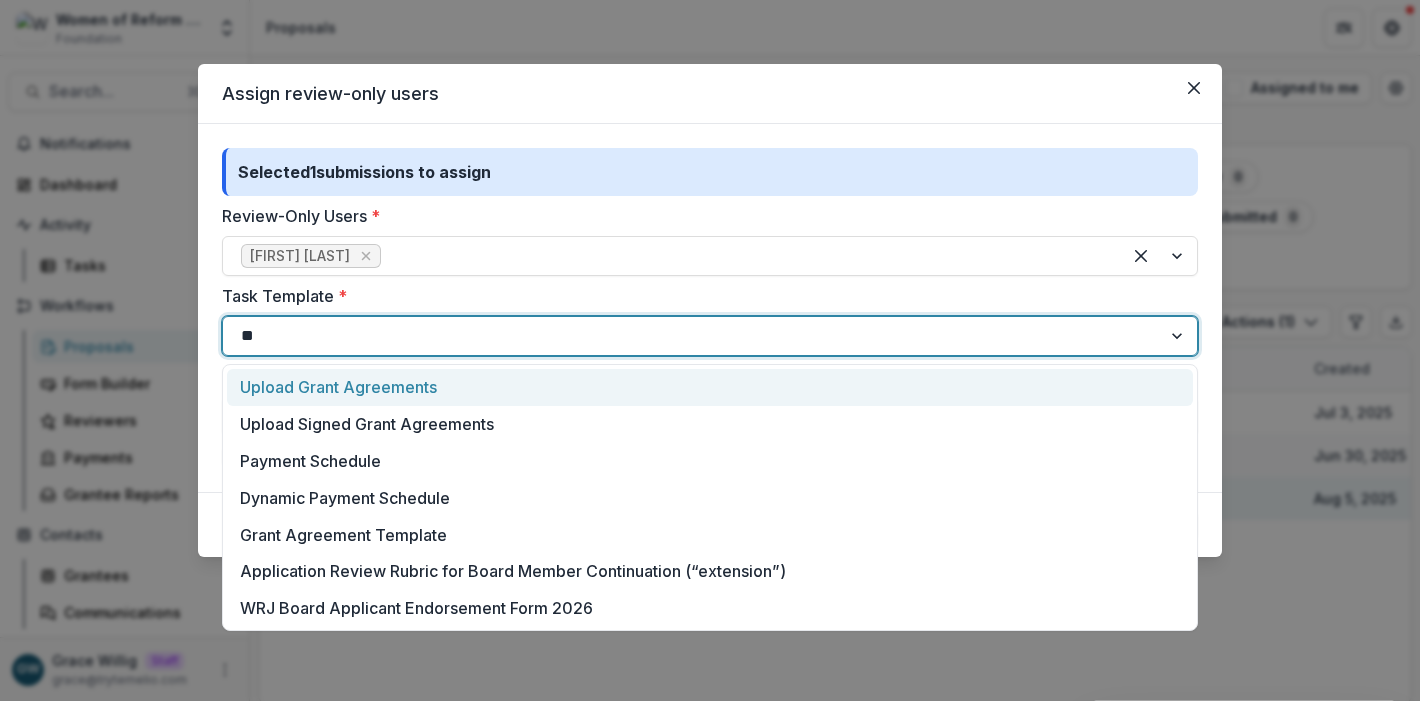 scroll, scrollTop: 0, scrollLeft: 0, axis: both 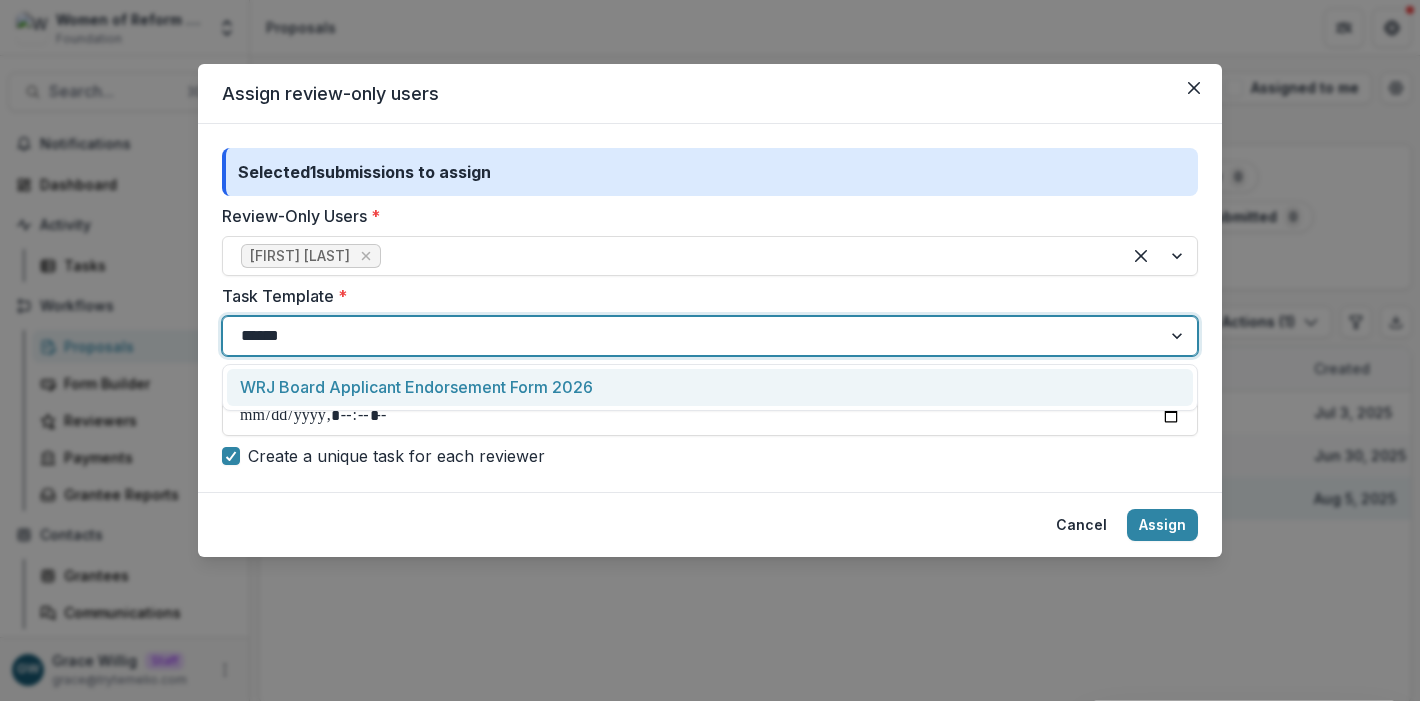 type on "*******" 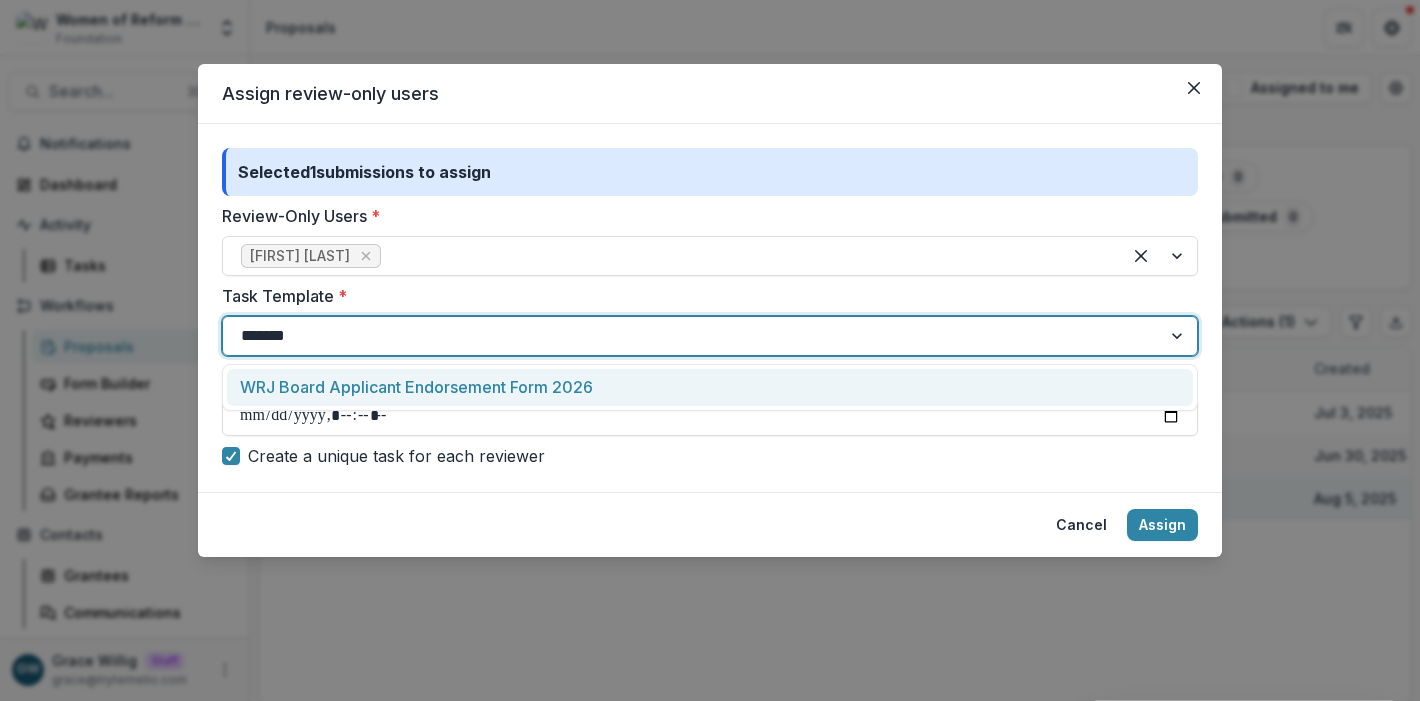 click on "WRJ Board Applicant Endorsement Form 2026" at bounding box center [710, 387] 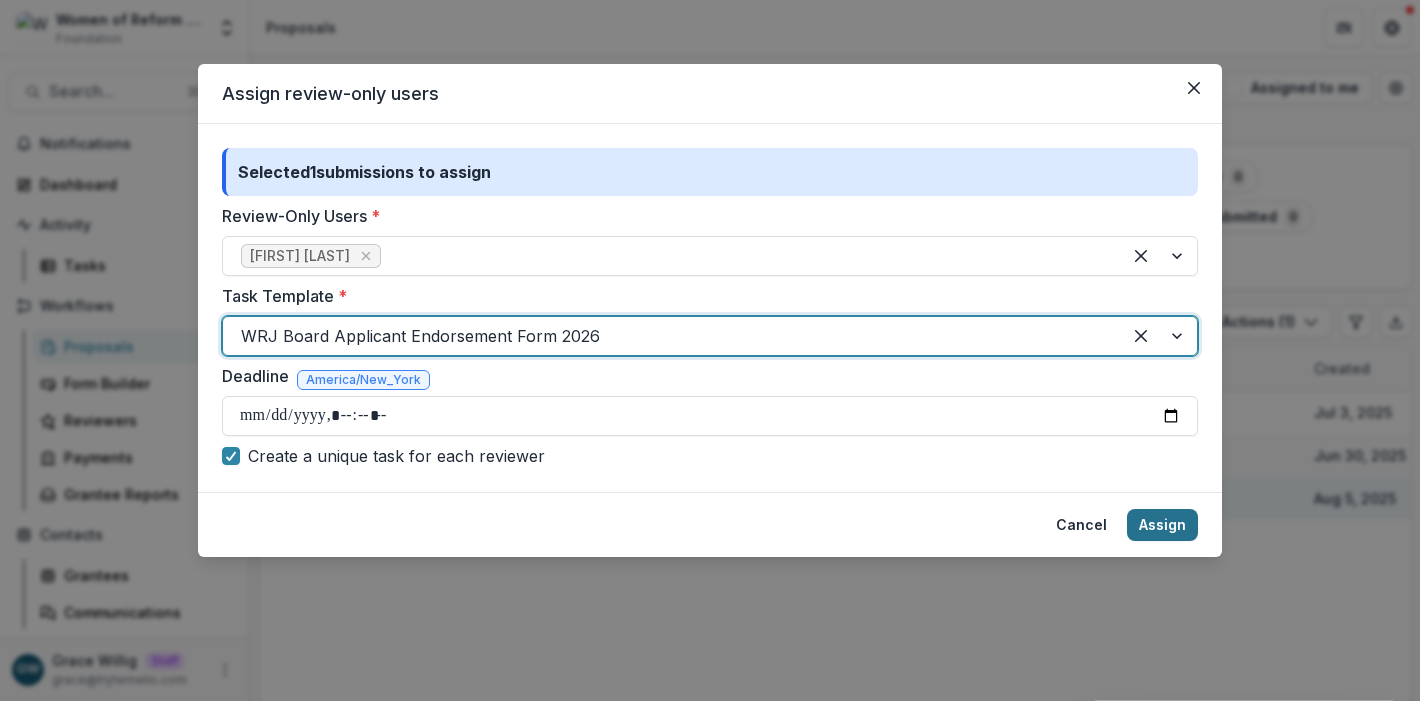 click on "Assign" at bounding box center (1162, 525) 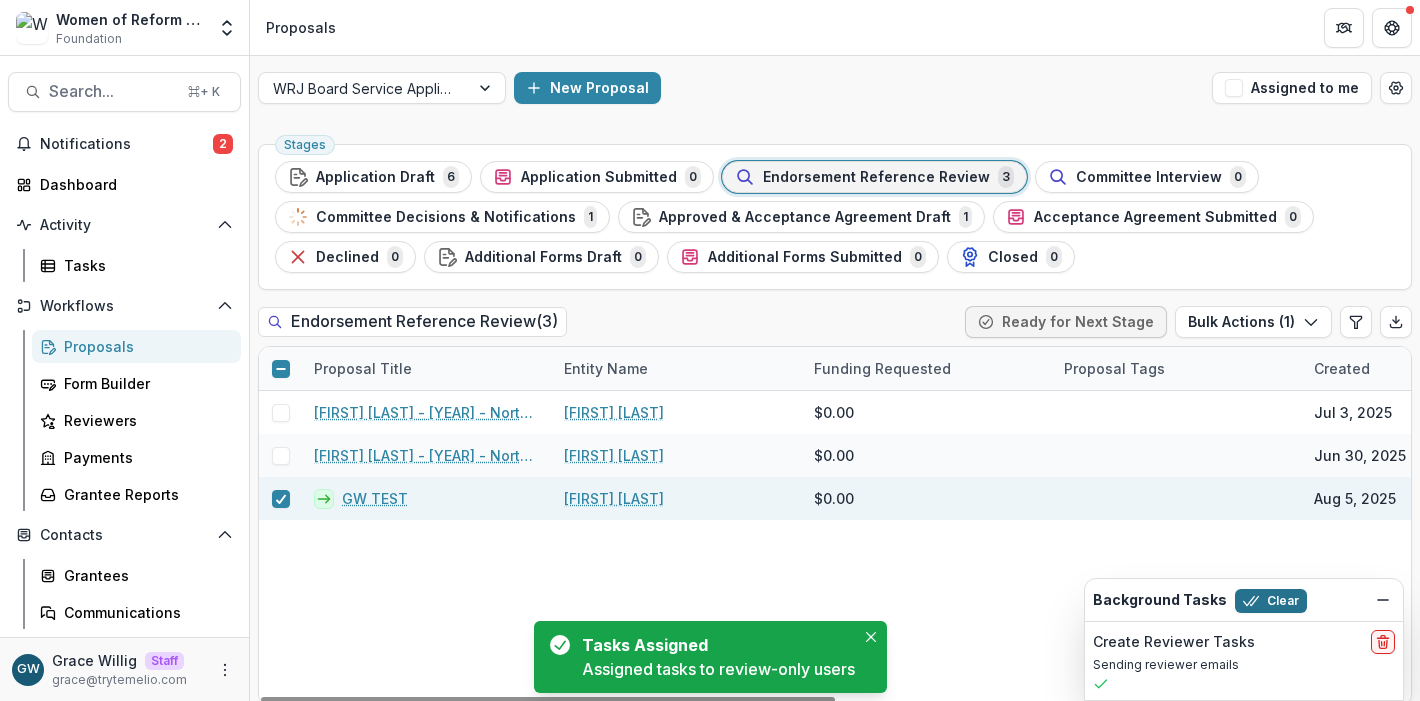 click on "Clear" at bounding box center (1271, 601) 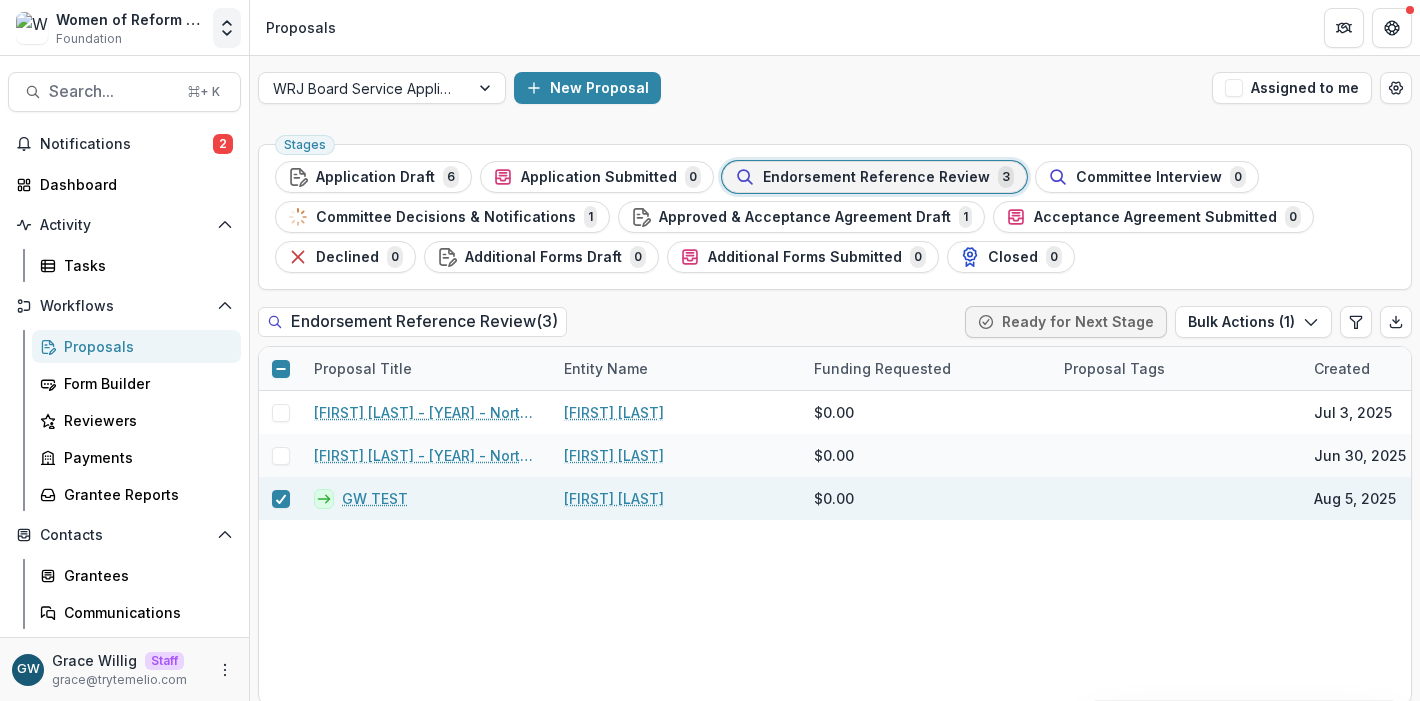 click 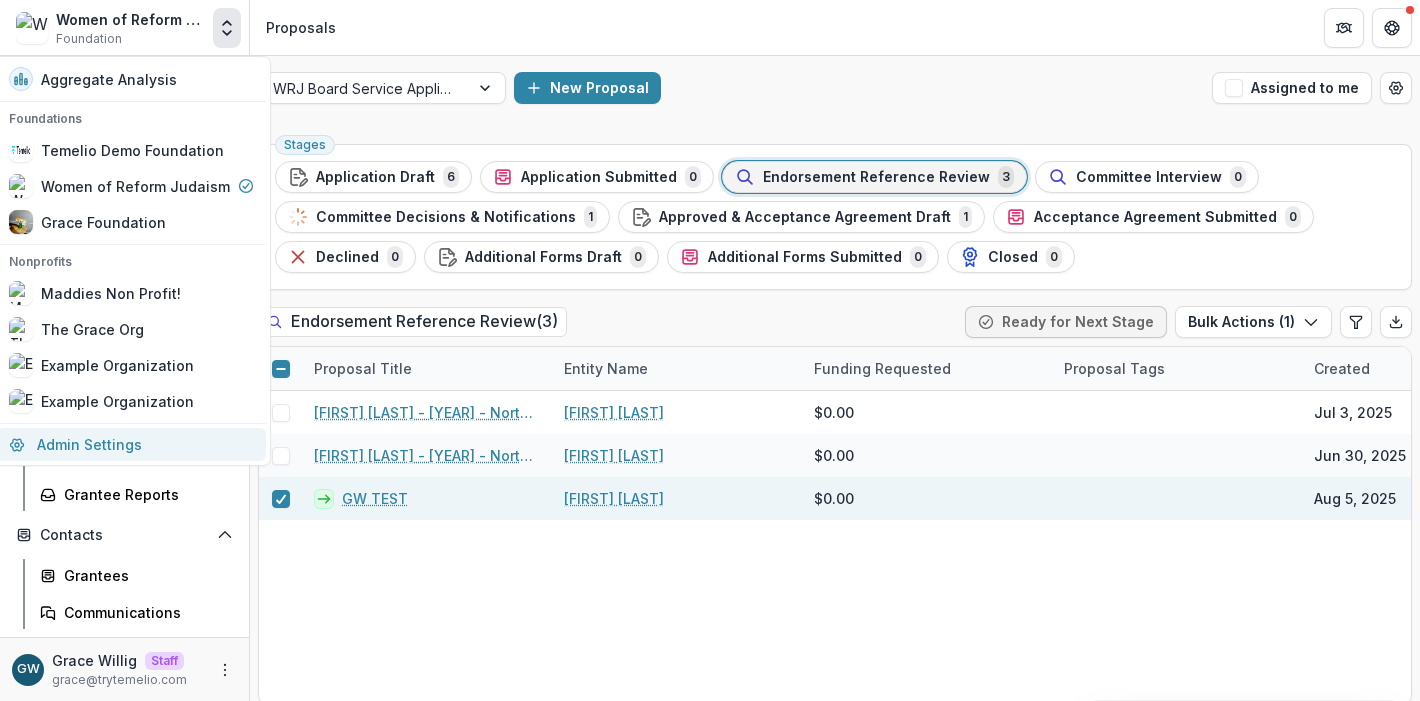 click on "Admin Settings" at bounding box center (131, 444) 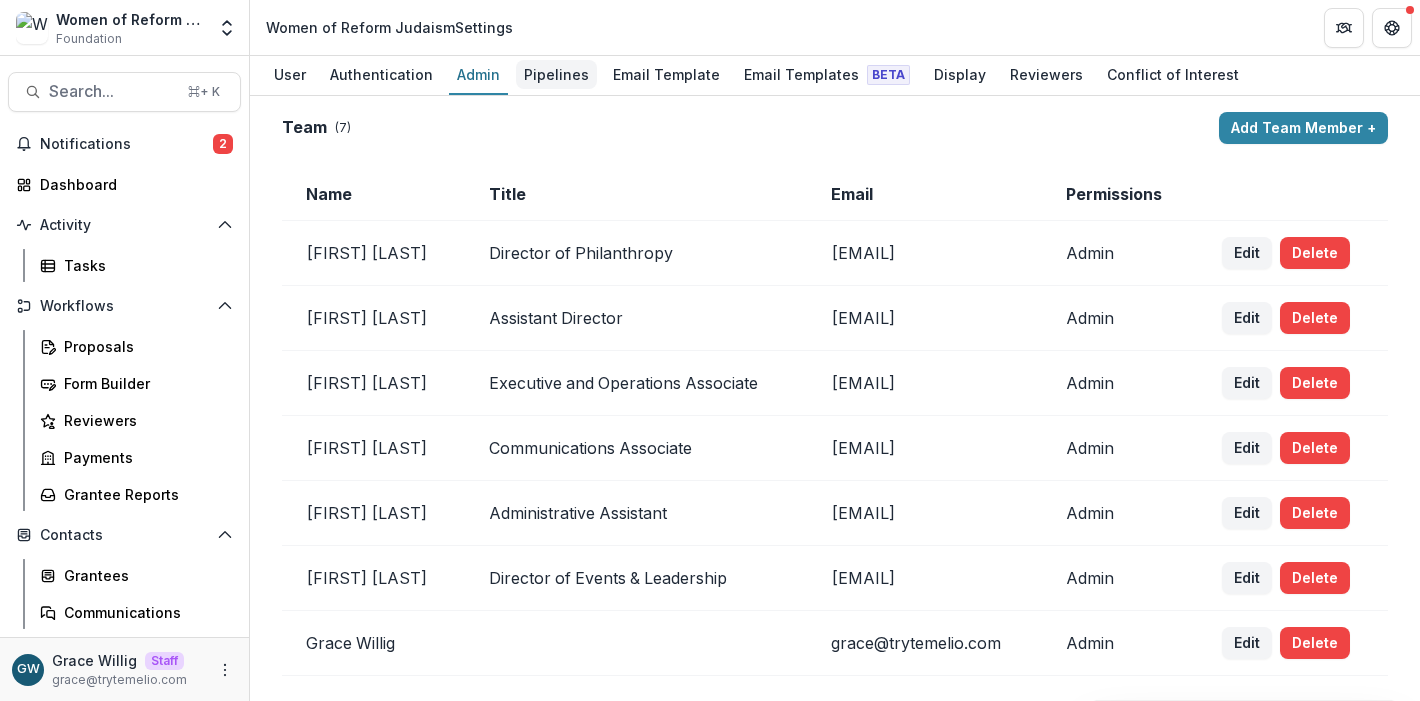 click on "Pipelines" at bounding box center [556, 74] 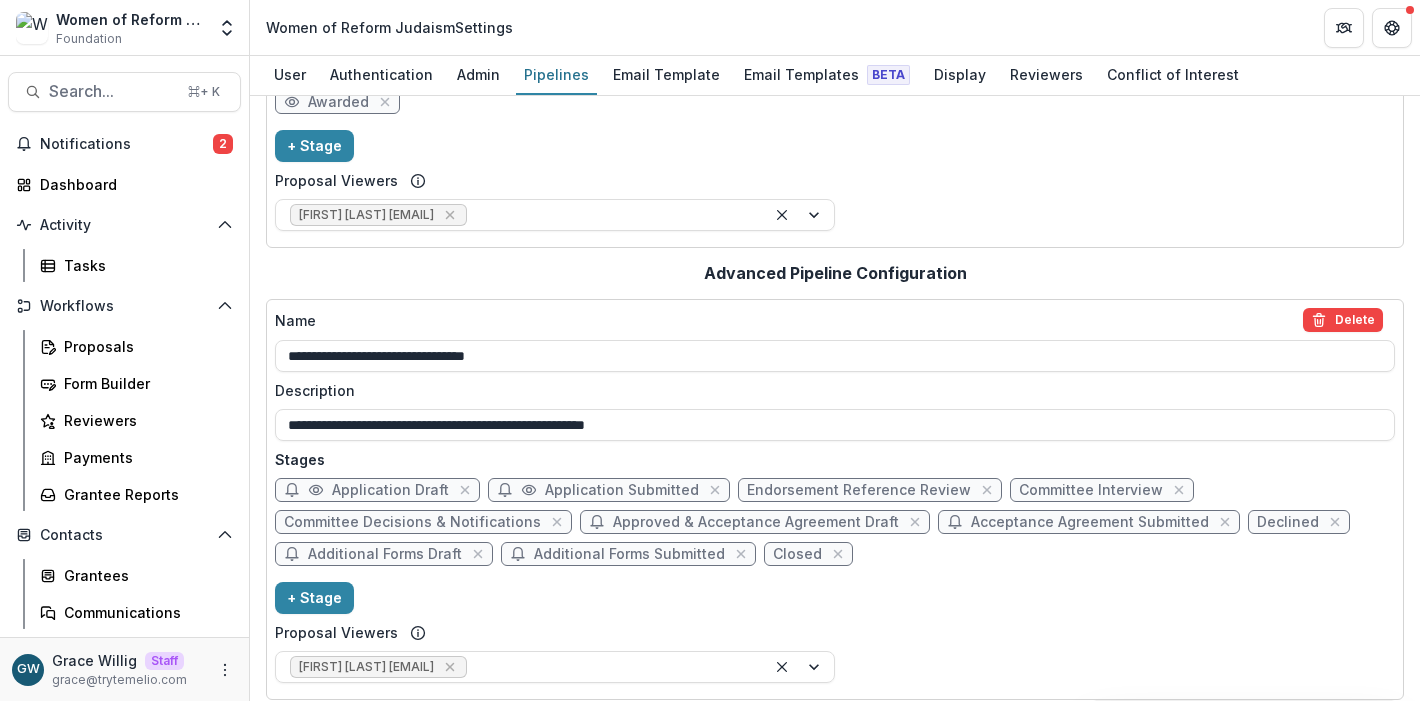 scroll, scrollTop: 204, scrollLeft: 0, axis: vertical 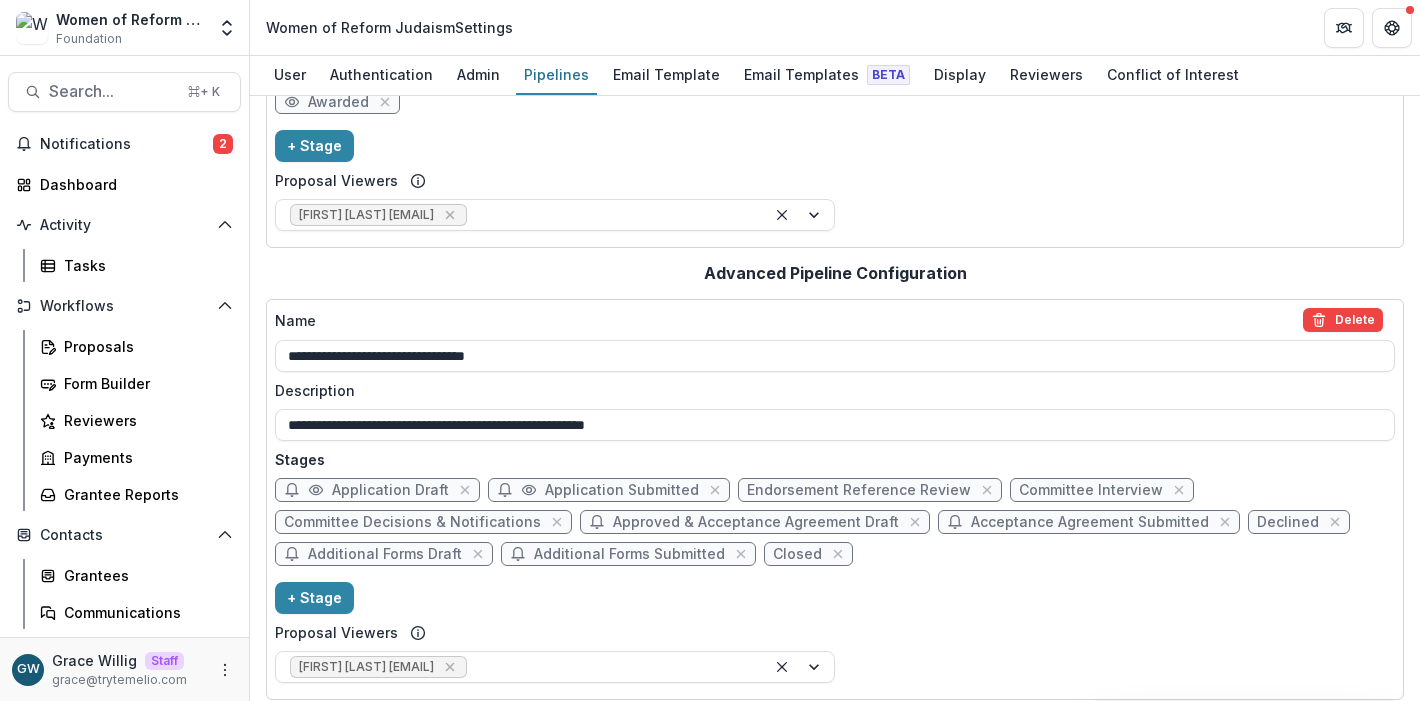 click on "Endorsement Reference Review" at bounding box center [859, 490] 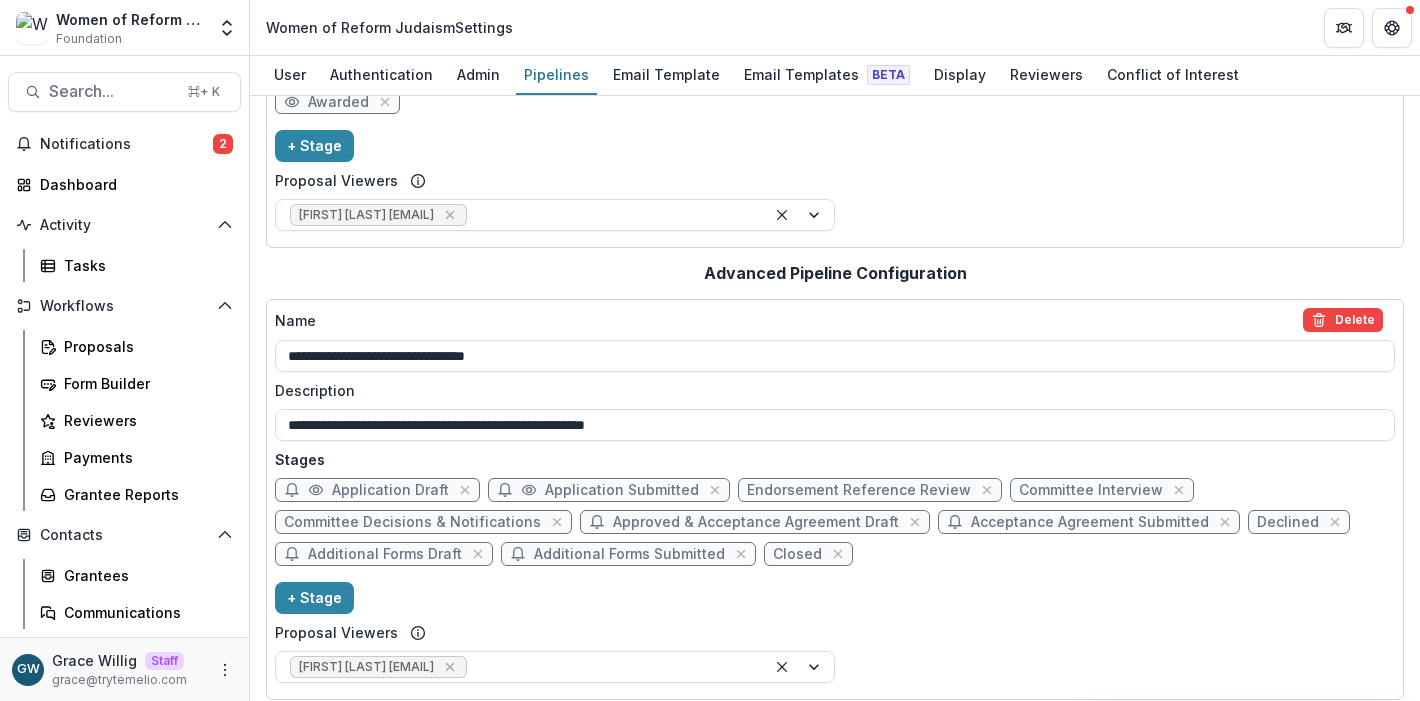 select on "******" 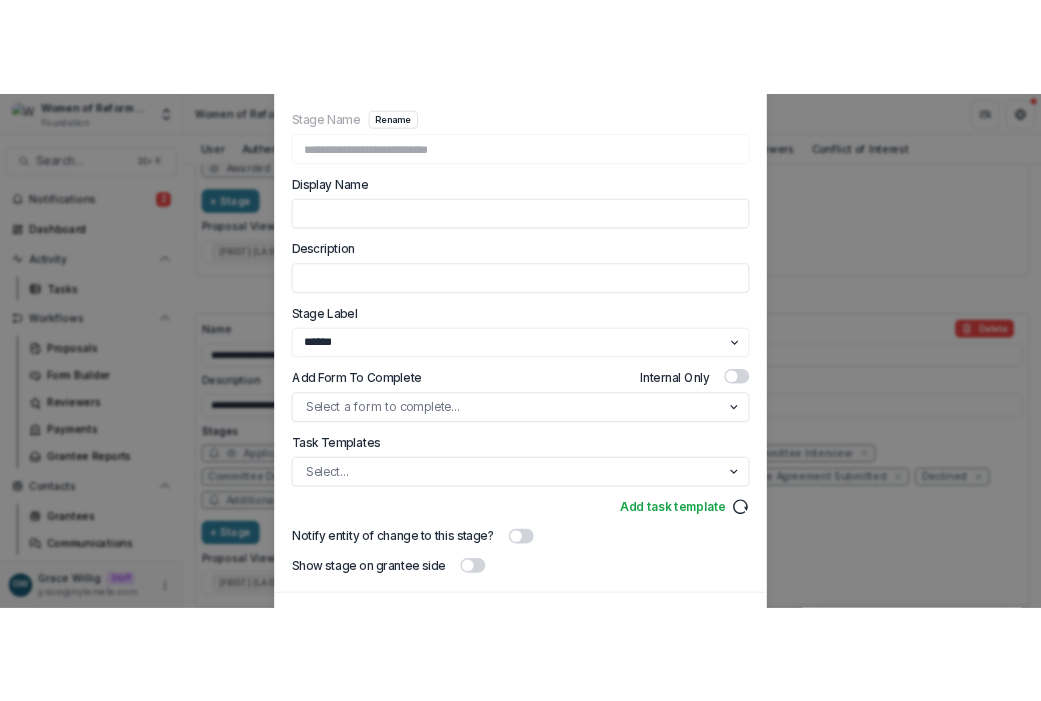 scroll, scrollTop: 232, scrollLeft: 0, axis: vertical 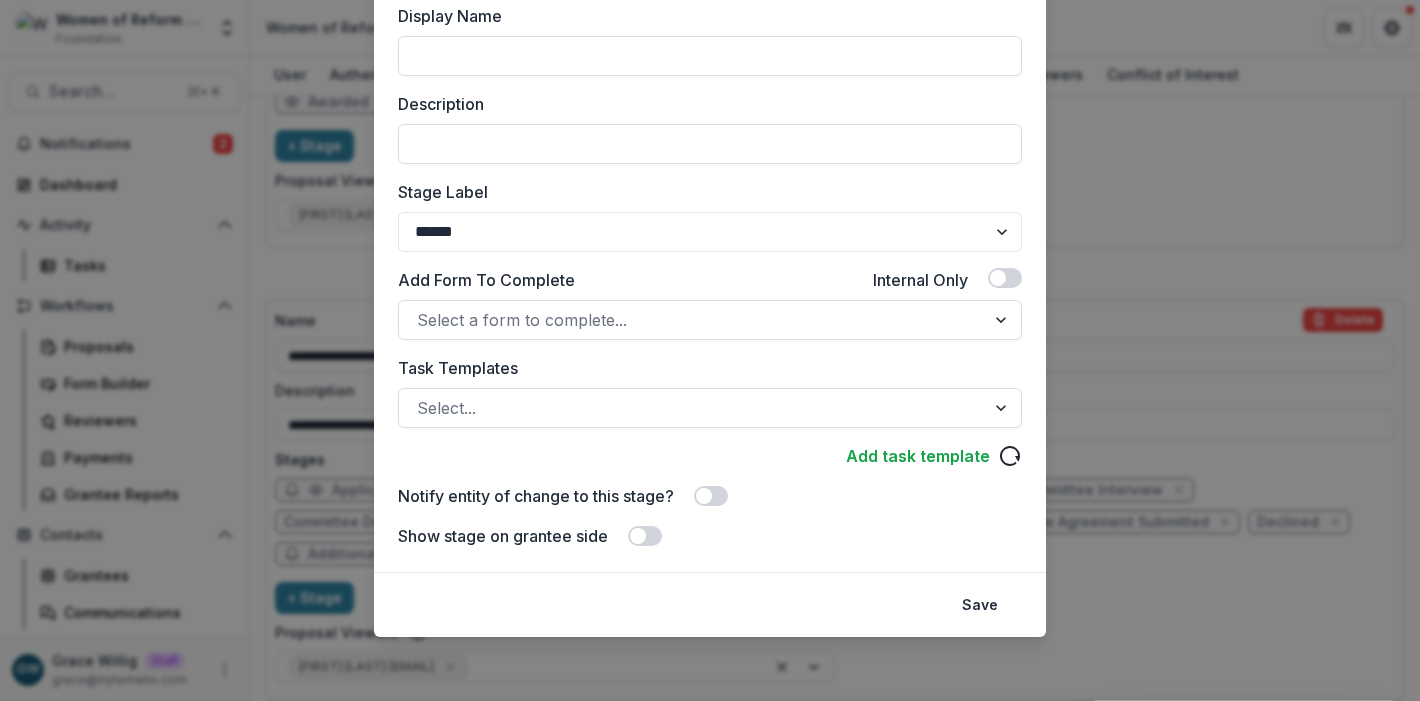 click on "**********" at bounding box center [710, 350] 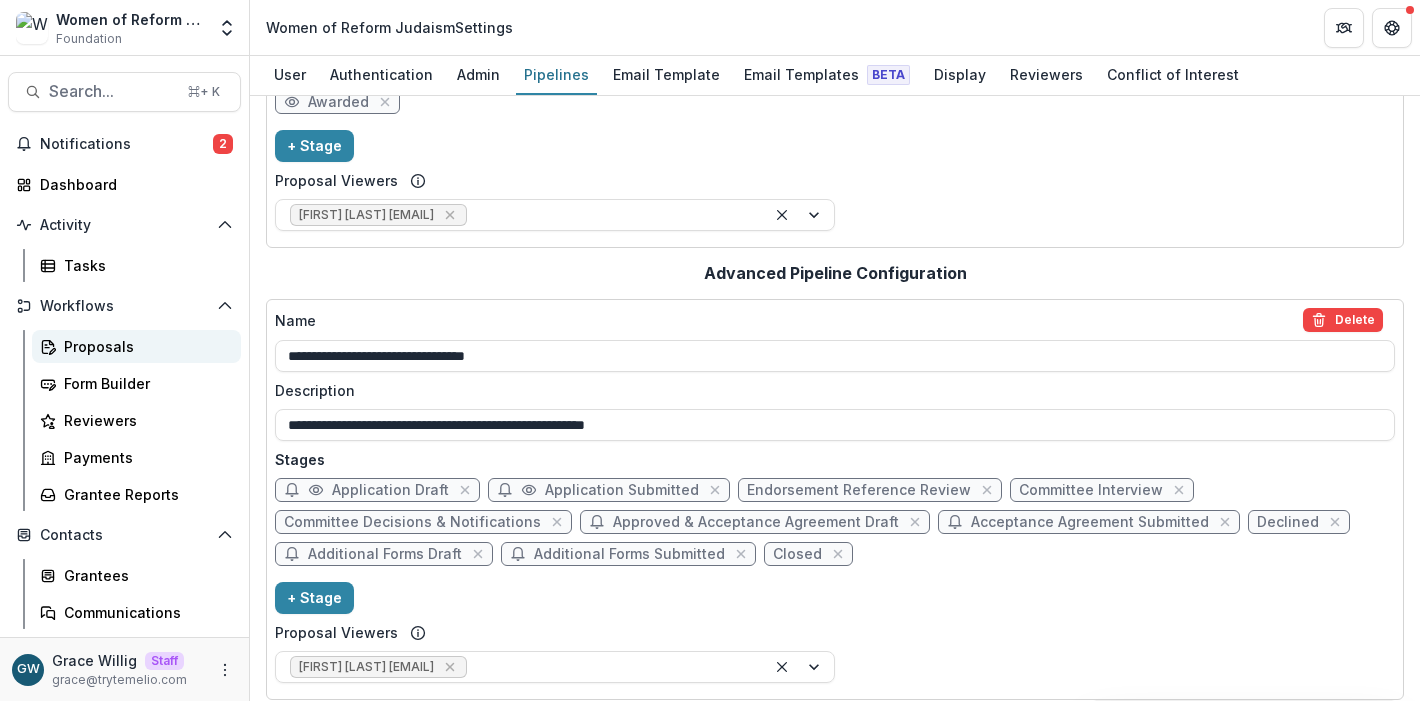 click on "Proposals" at bounding box center (144, 346) 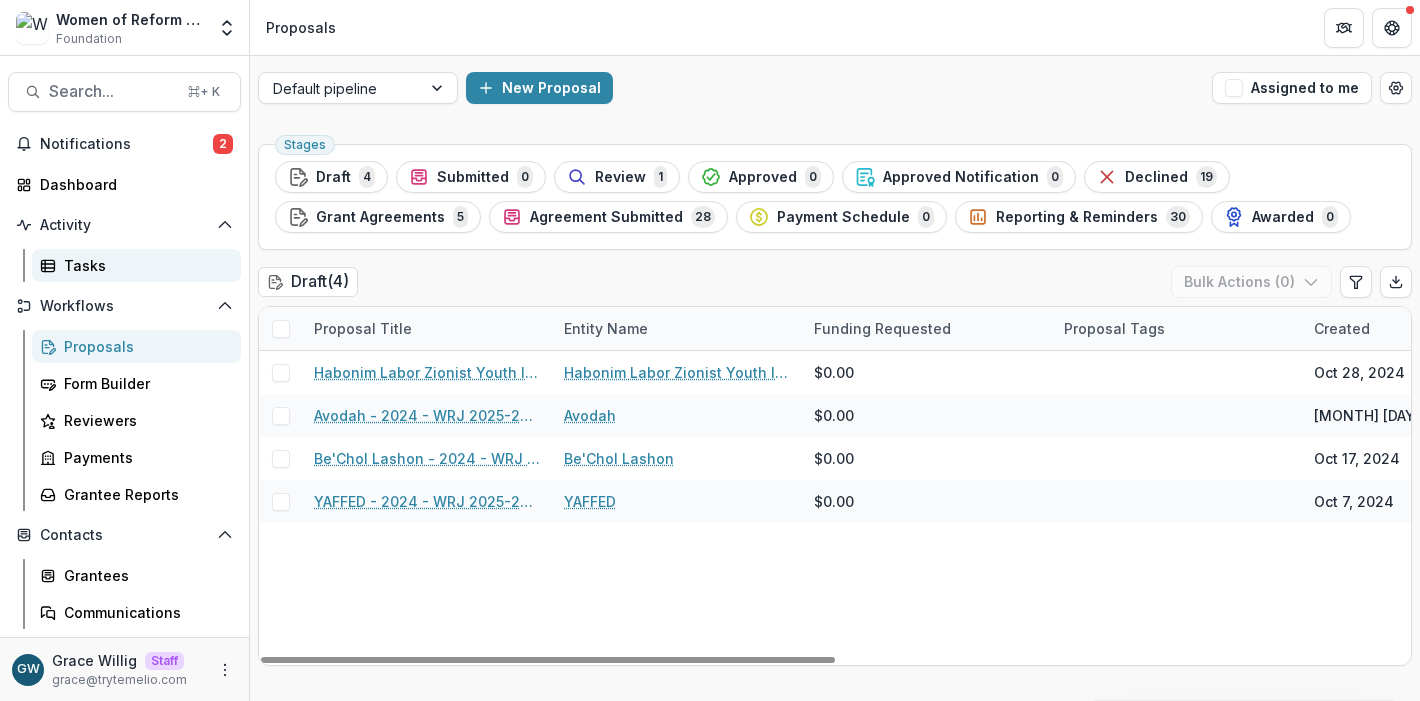 click on "Tasks" at bounding box center (144, 265) 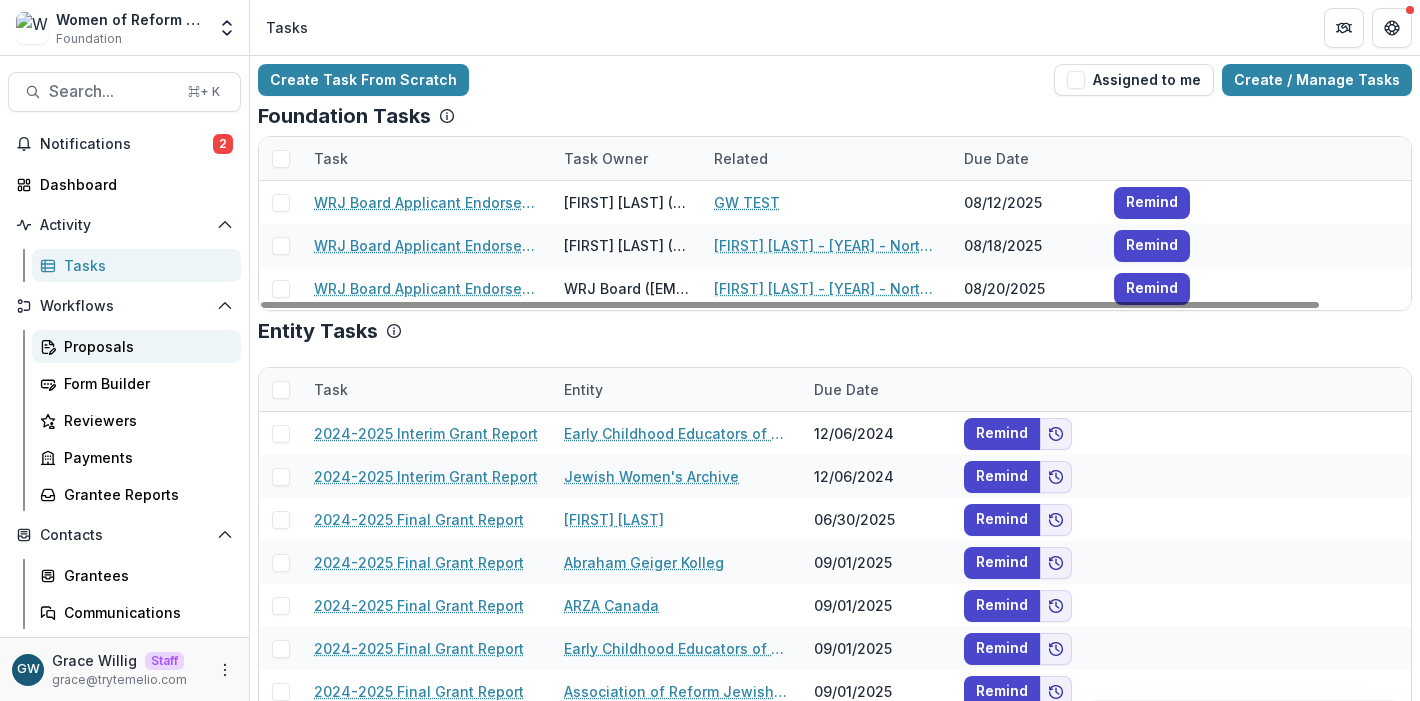 click on "Proposals" at bounding box center [144, 346] 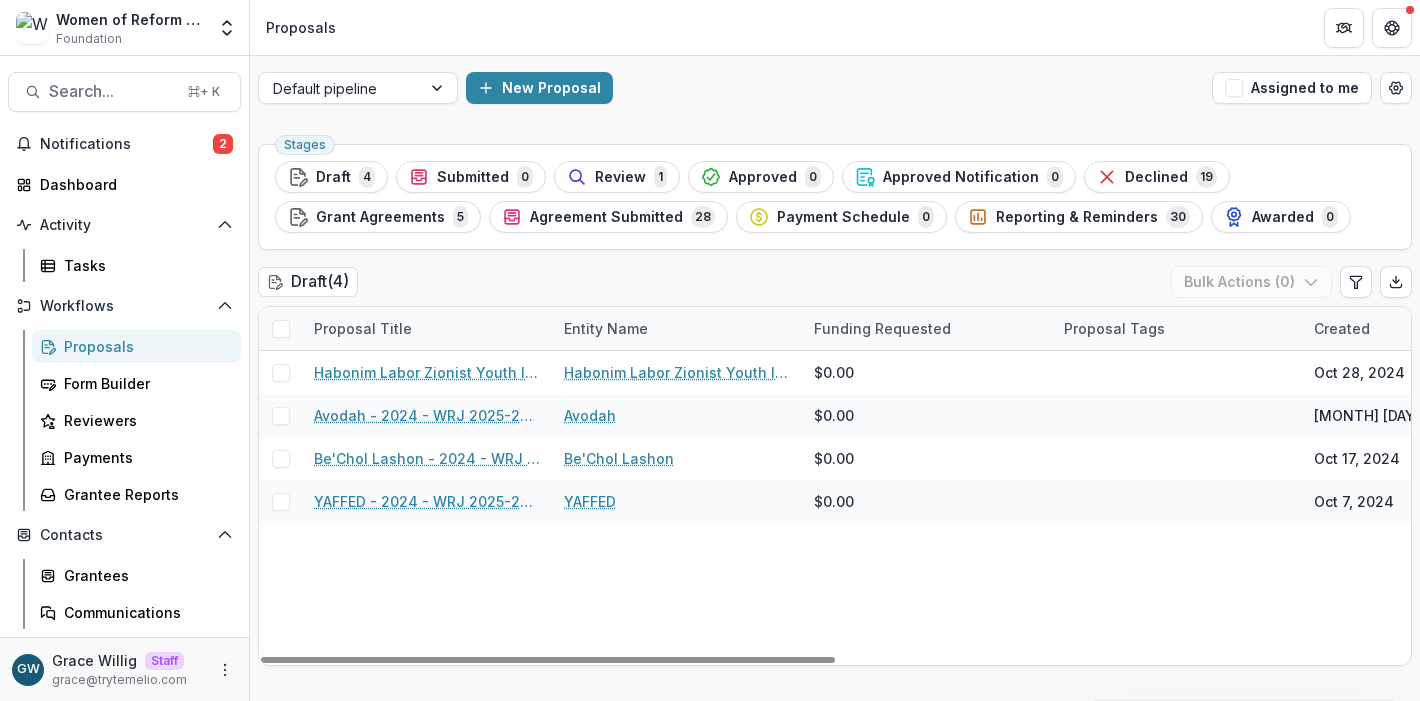 click on "Default pipeline New Proposal Assigned to me" at bounding box center [835, 88] 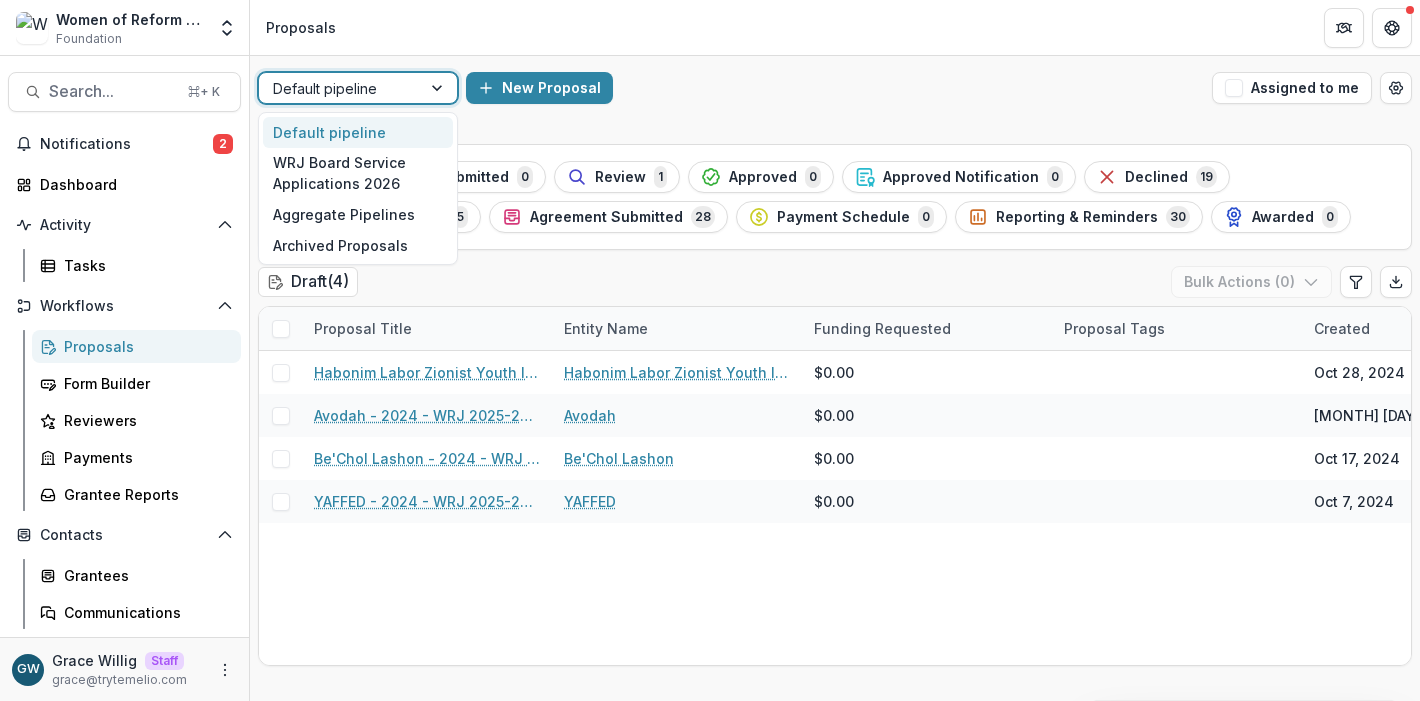 click at bounding box center [340, 88] 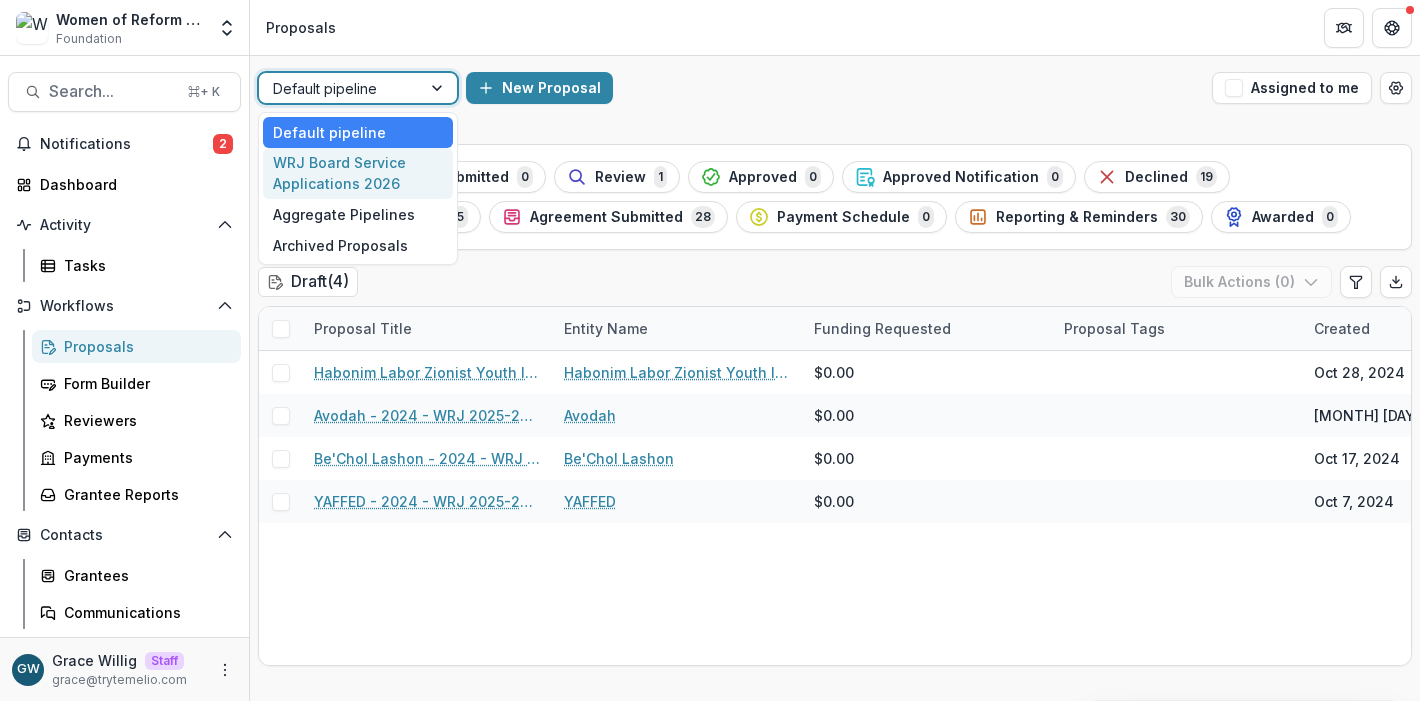 click on "WRJ Board Service Applications 2026" at bounding box center (358, 174) 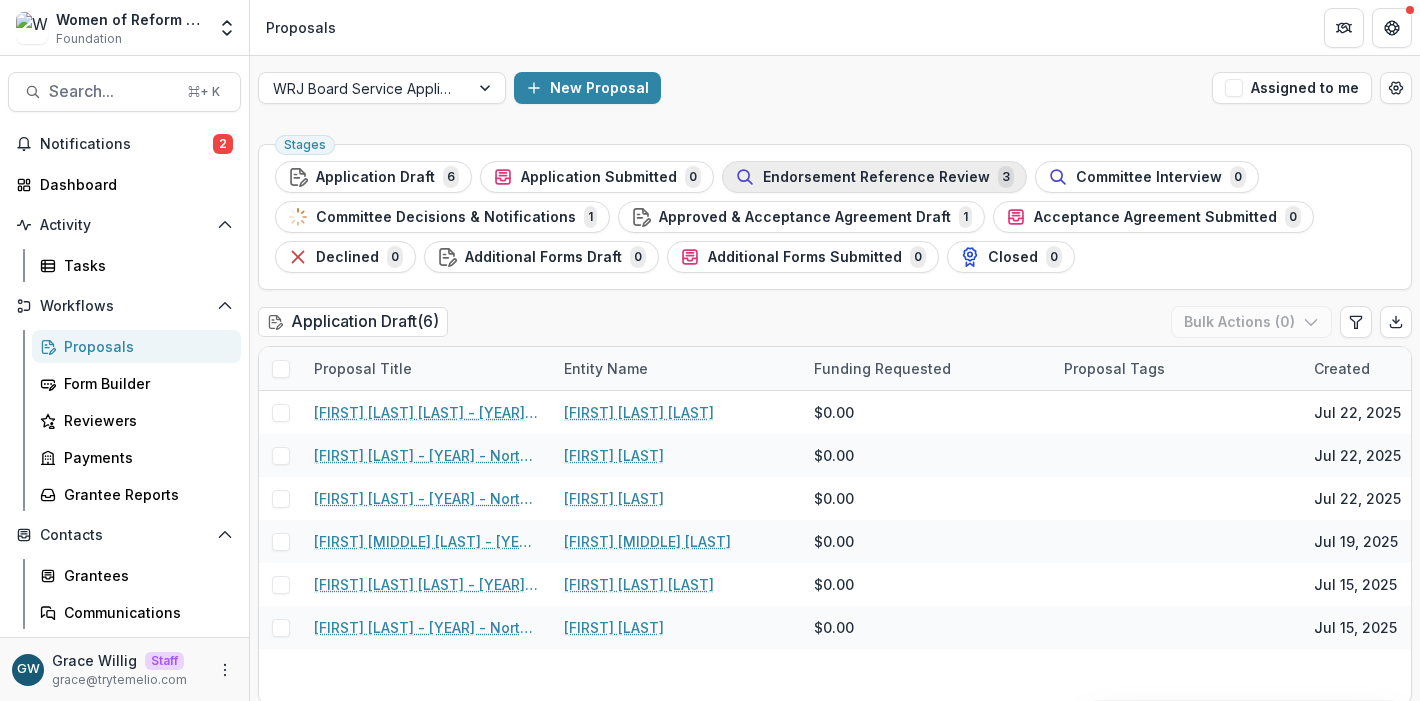 click on "Endorsement Reference Review" at bounding box center (876, 177) 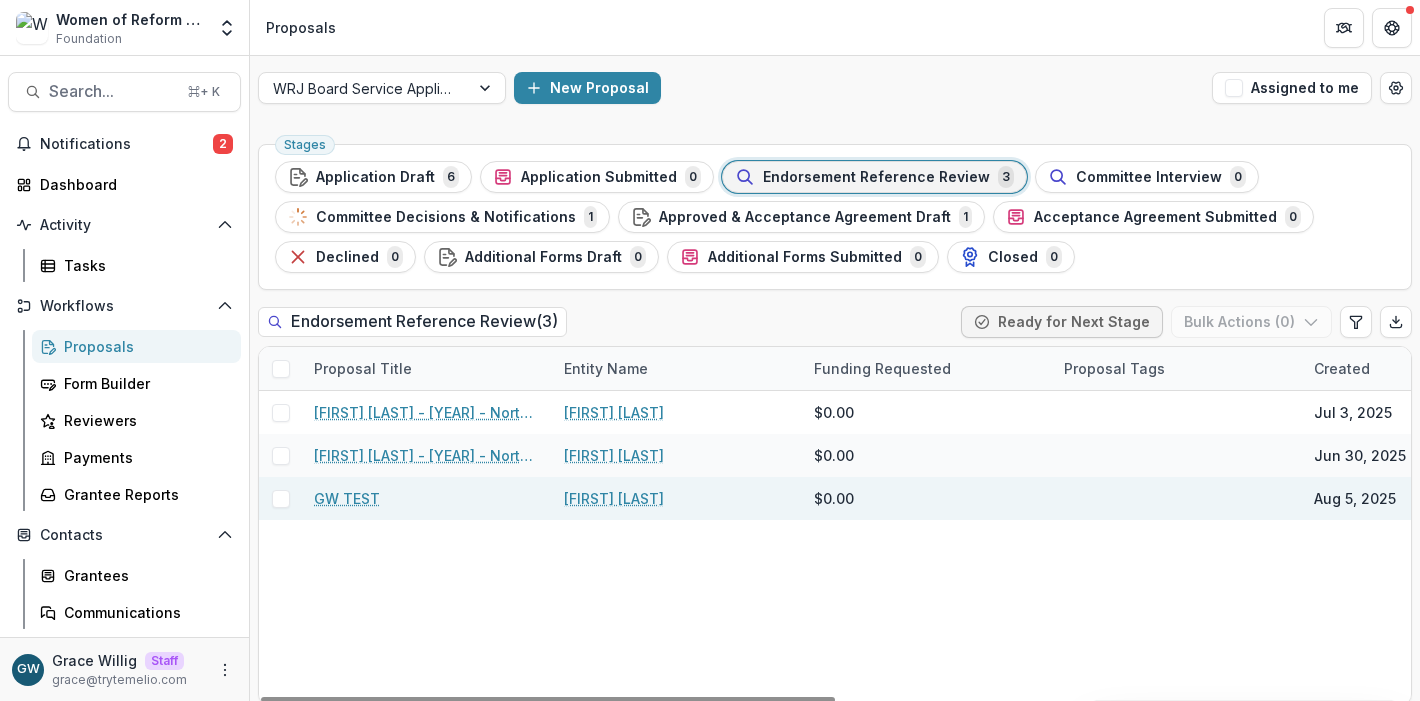 click on "GW TEST" at bounding box center [347, 498] 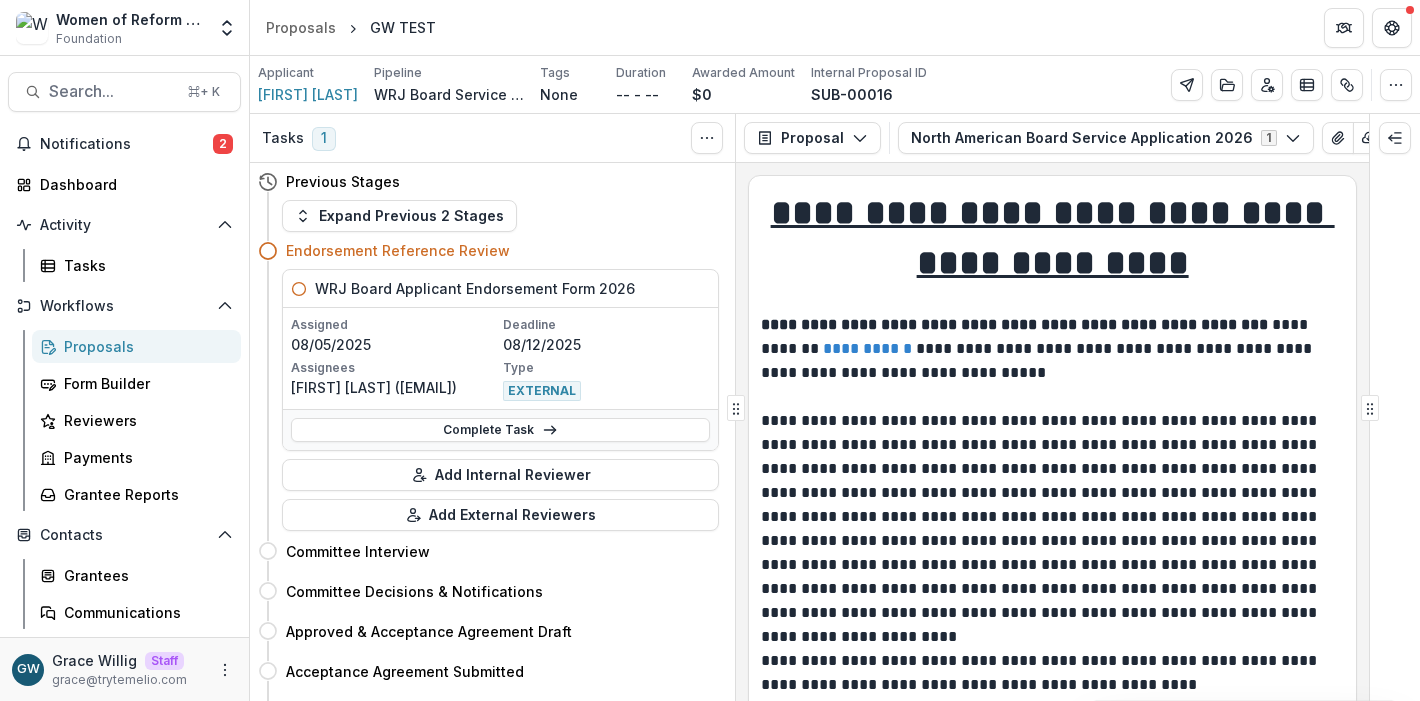 click on "Endorsement Reference Review" at bounding box center [502, 250] 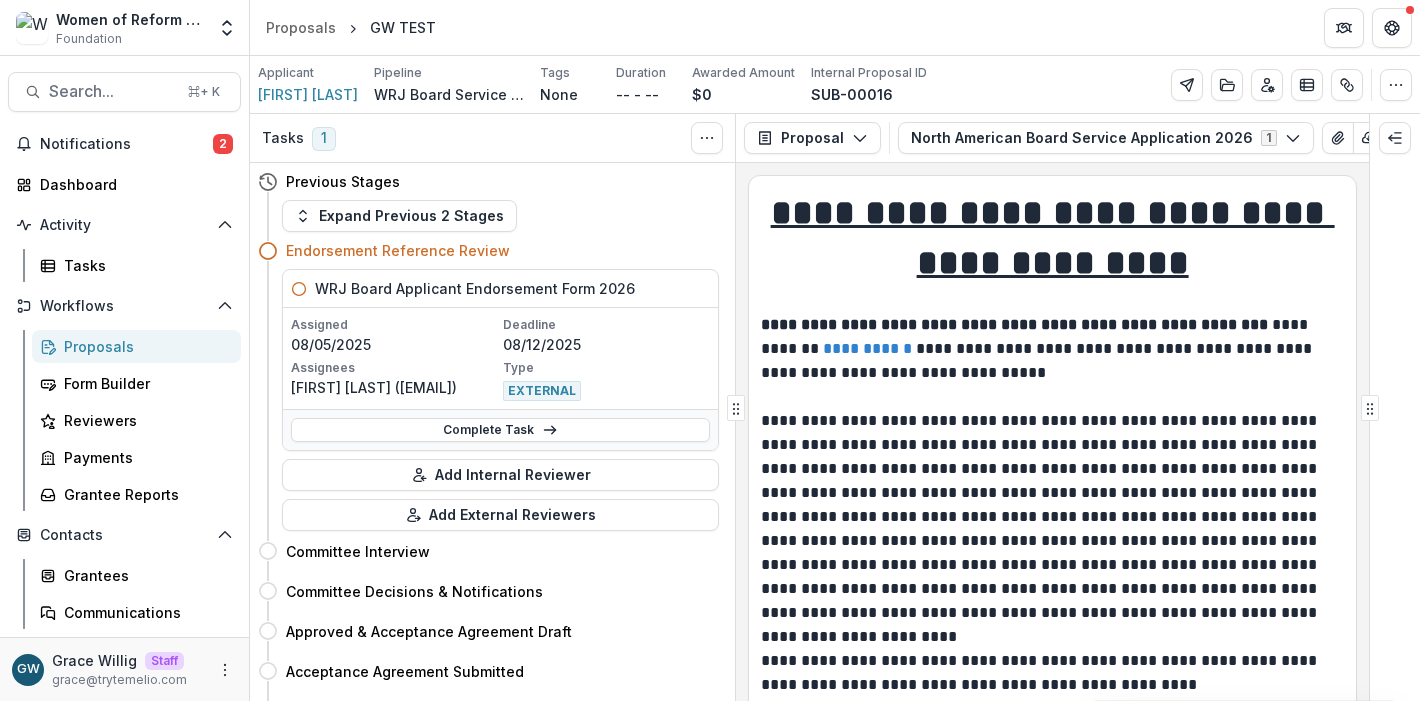 drag, startPoint x: 524, startPoint y: 424, endPoint x: 533, endPoint y: 384, distance: 41 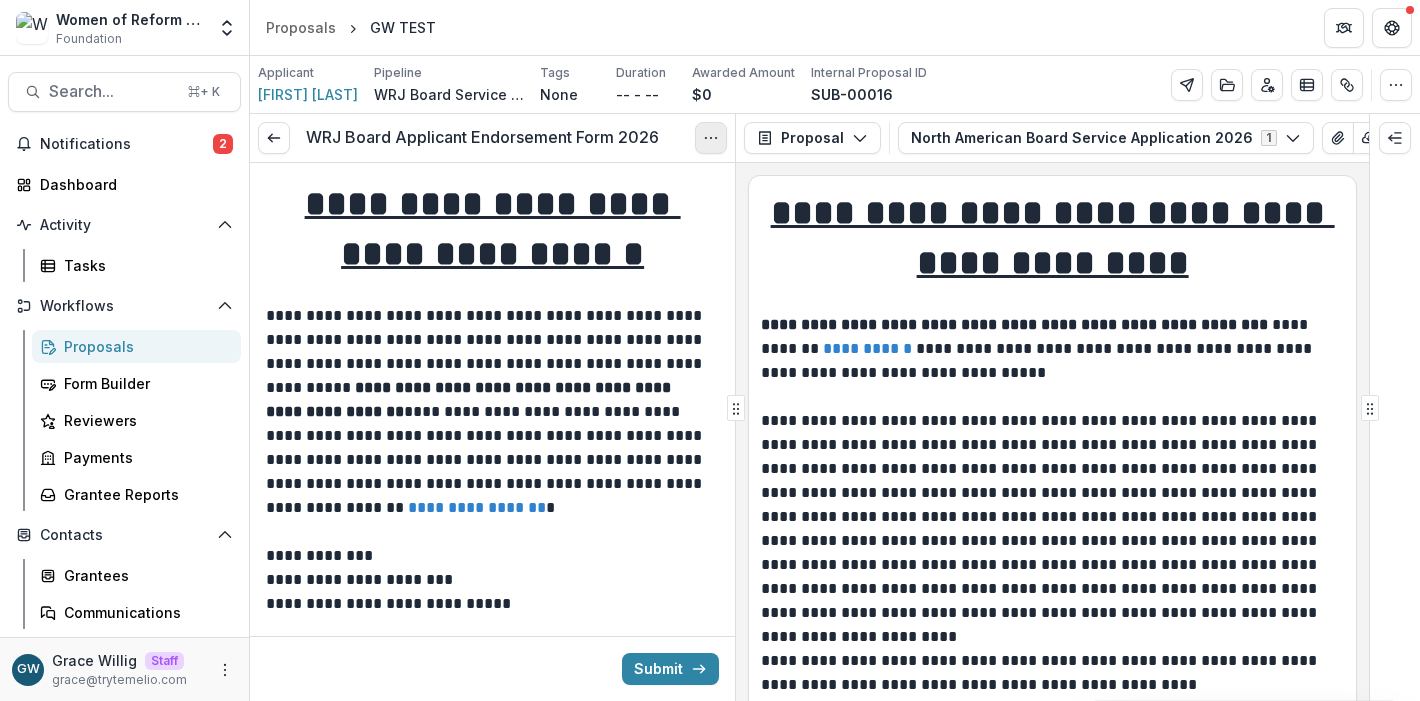 click 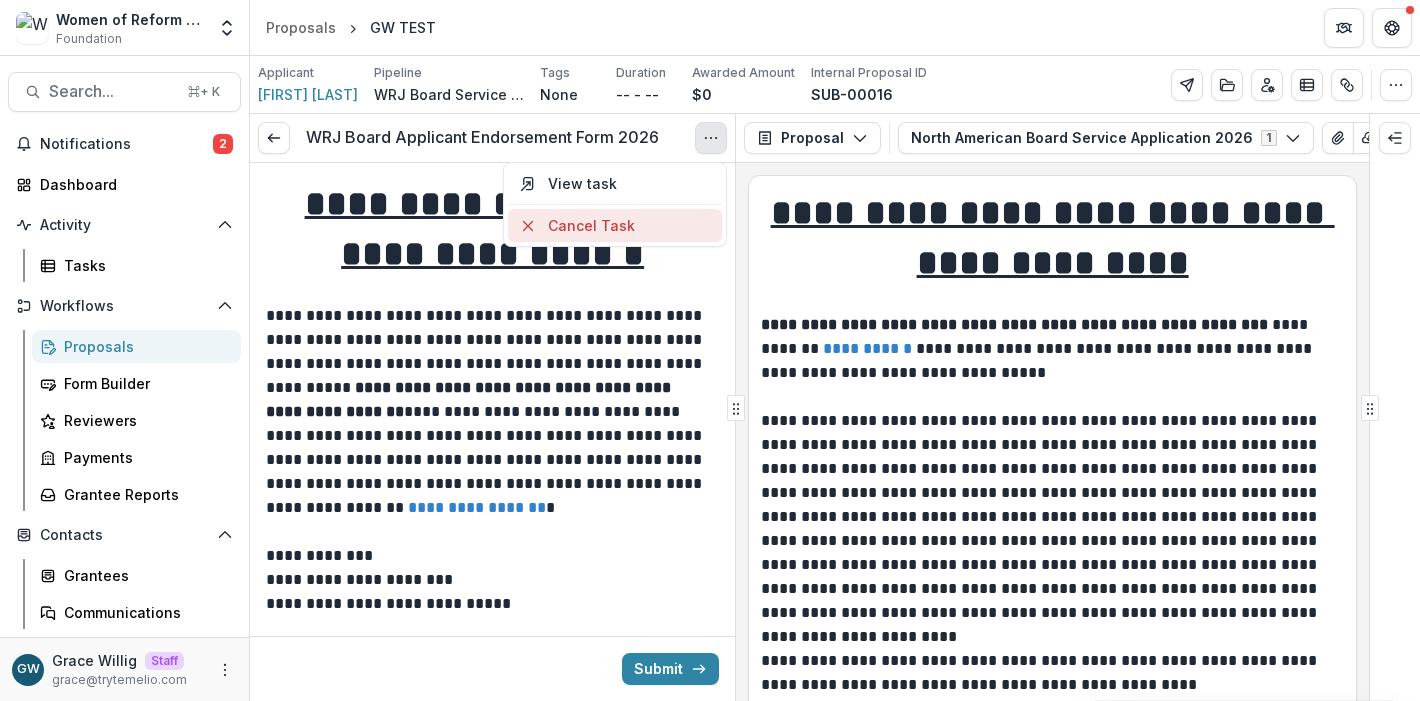 click on "Cancel Task" at bounding box center [615, 225] 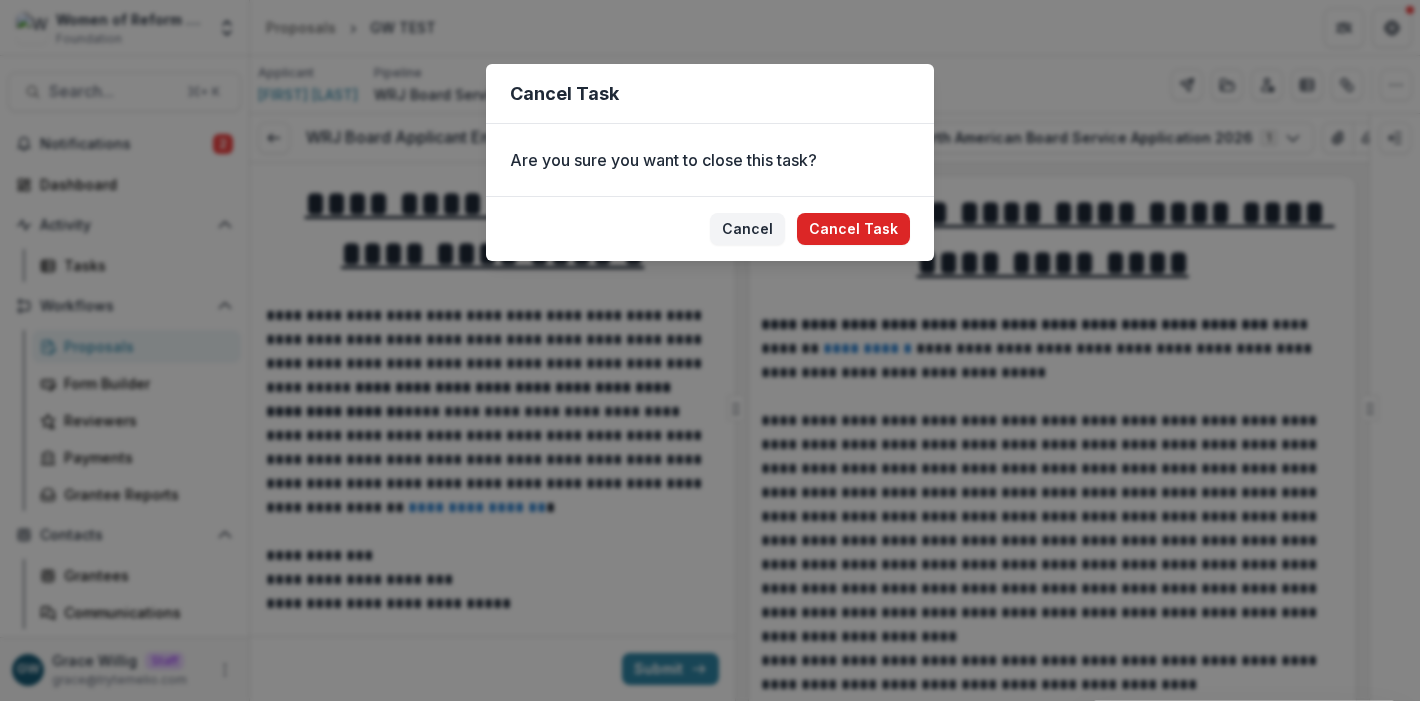 click on "Cancel Task" at bounding box center [853, 229] 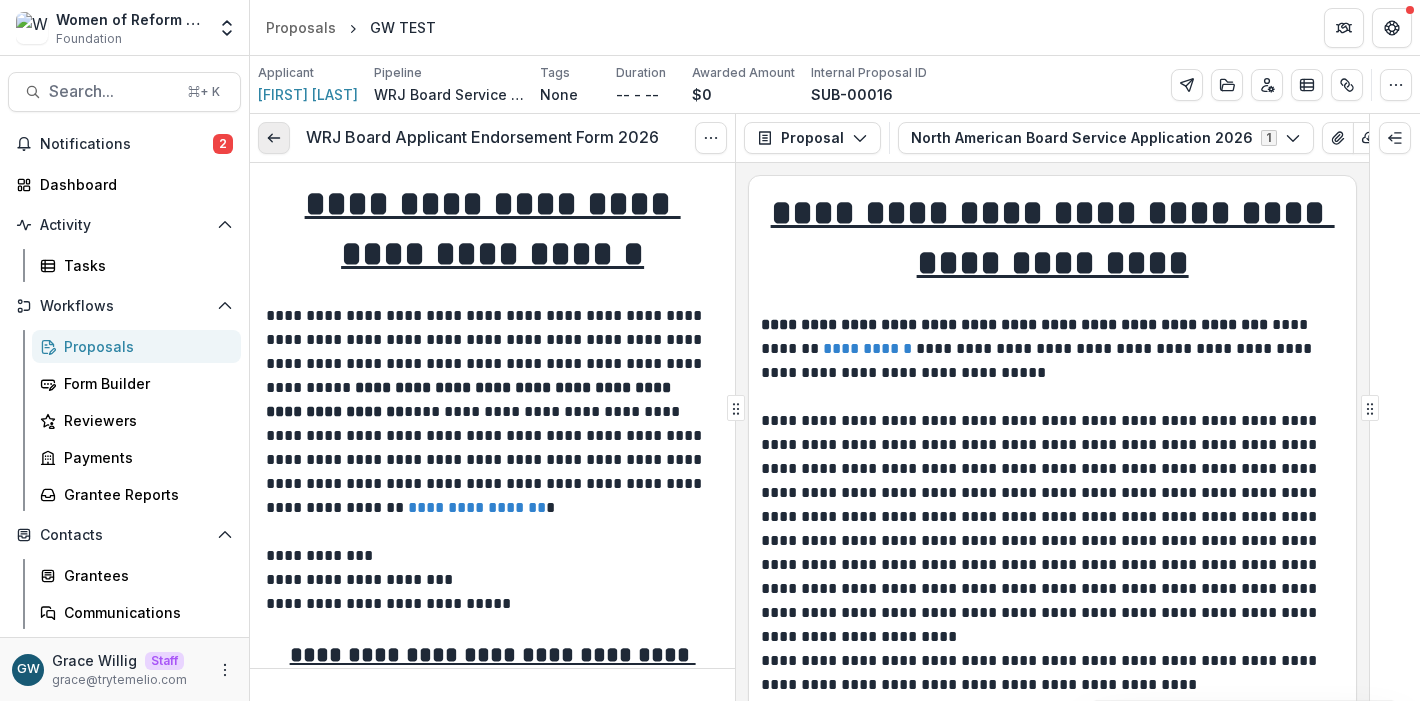 click at bounding box center [274, 138] 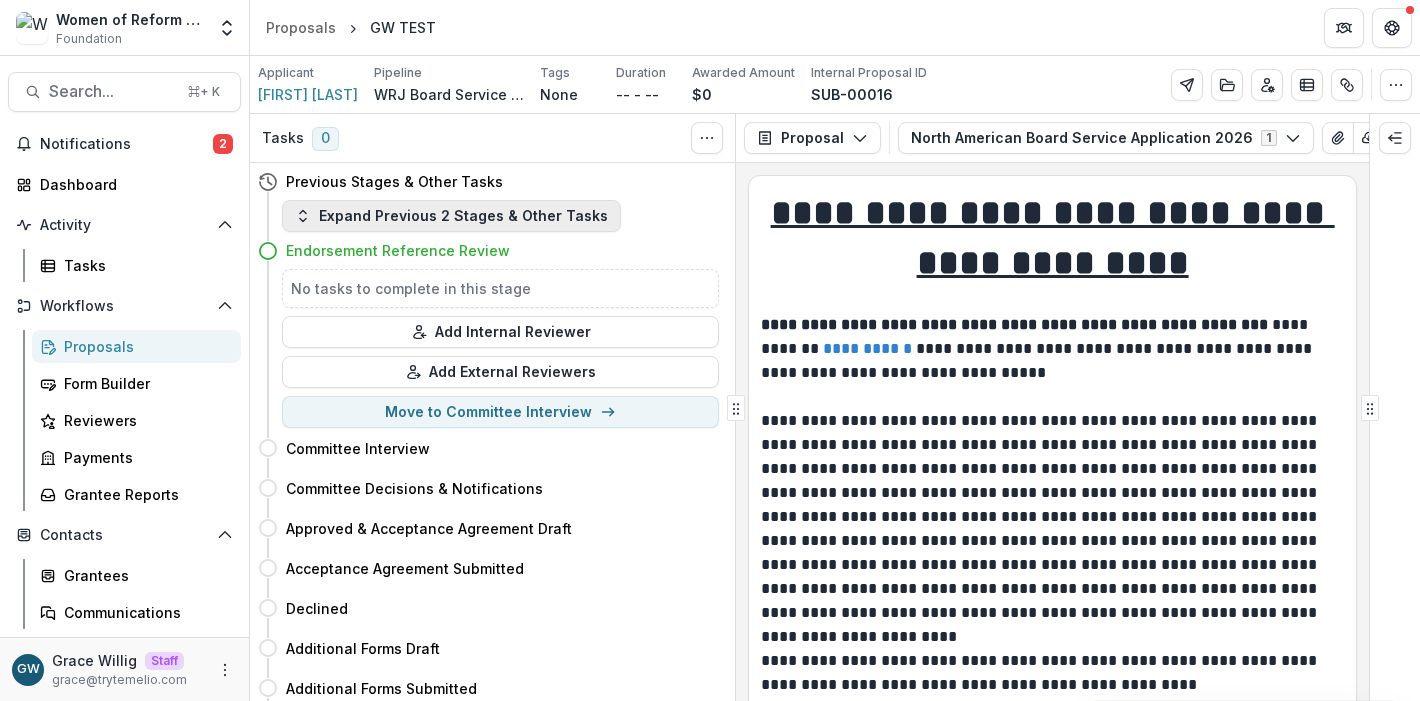 click on "Expand Previous 2 Stages & Other Tasks" at bounding box center (451, 216) 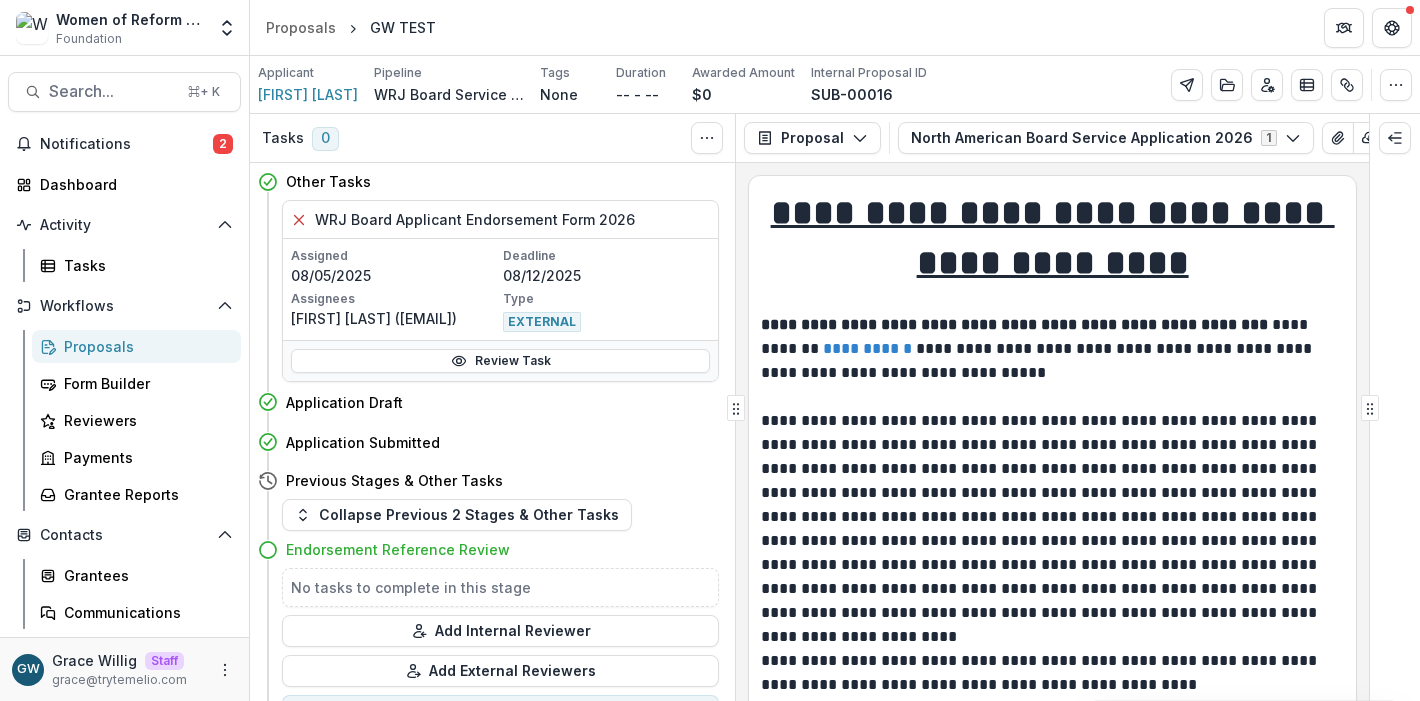 click on "Proposals" at bounding box center (144, 346) 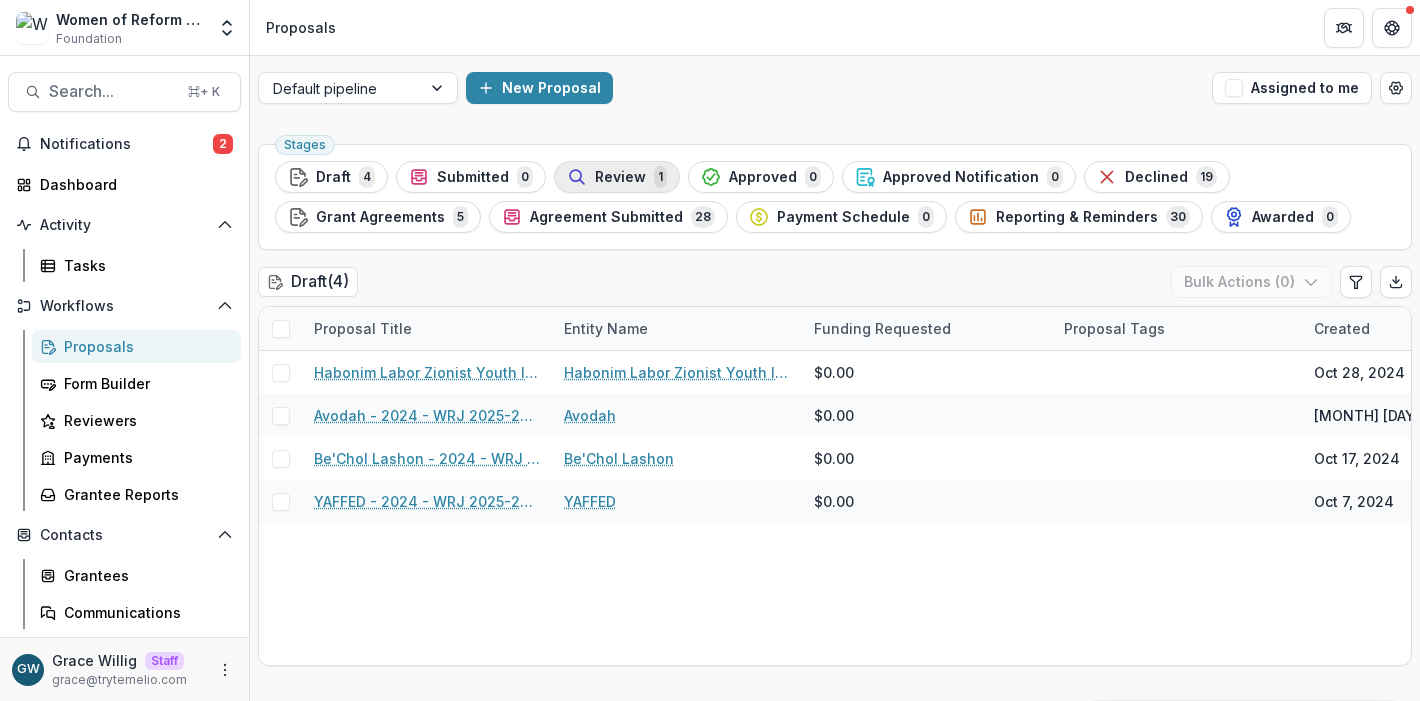 click on "Review" at bounding box center [620, 177] 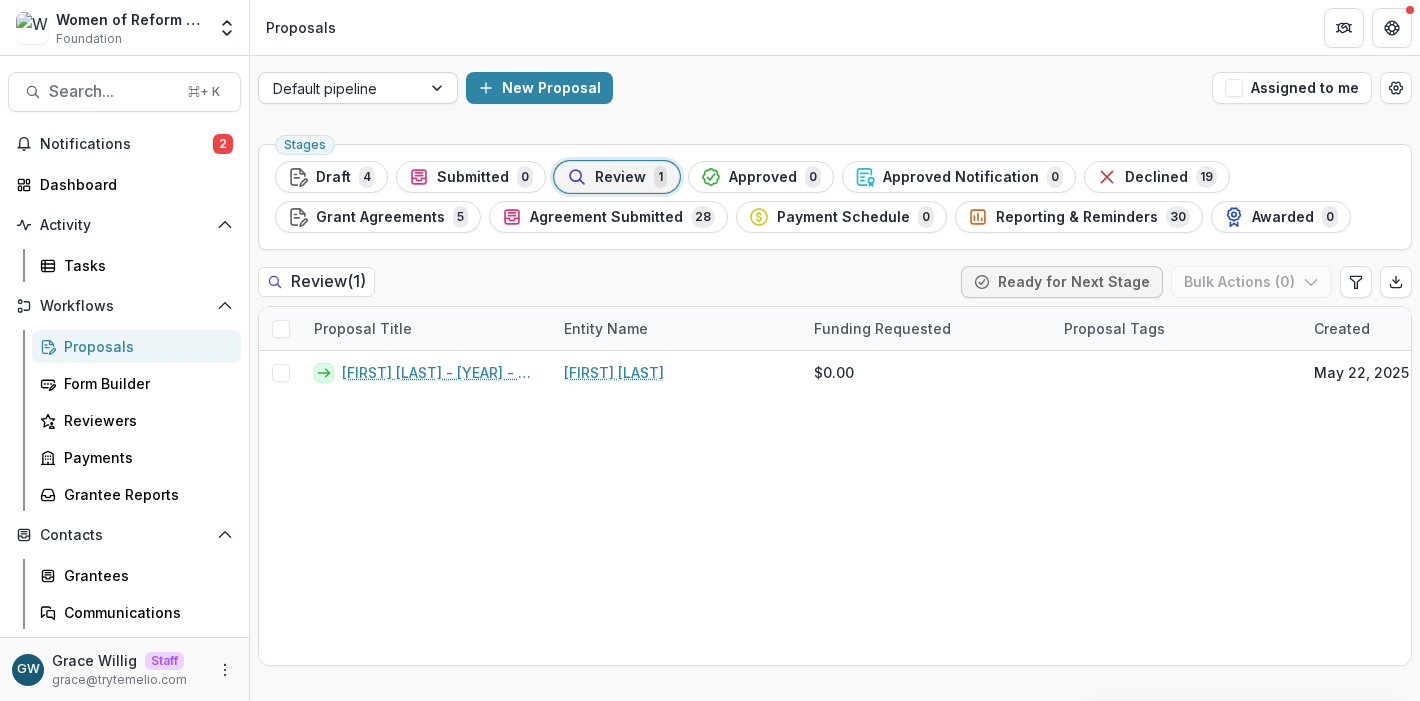 click on "Default pipeline" at bounding box center [340, 88] 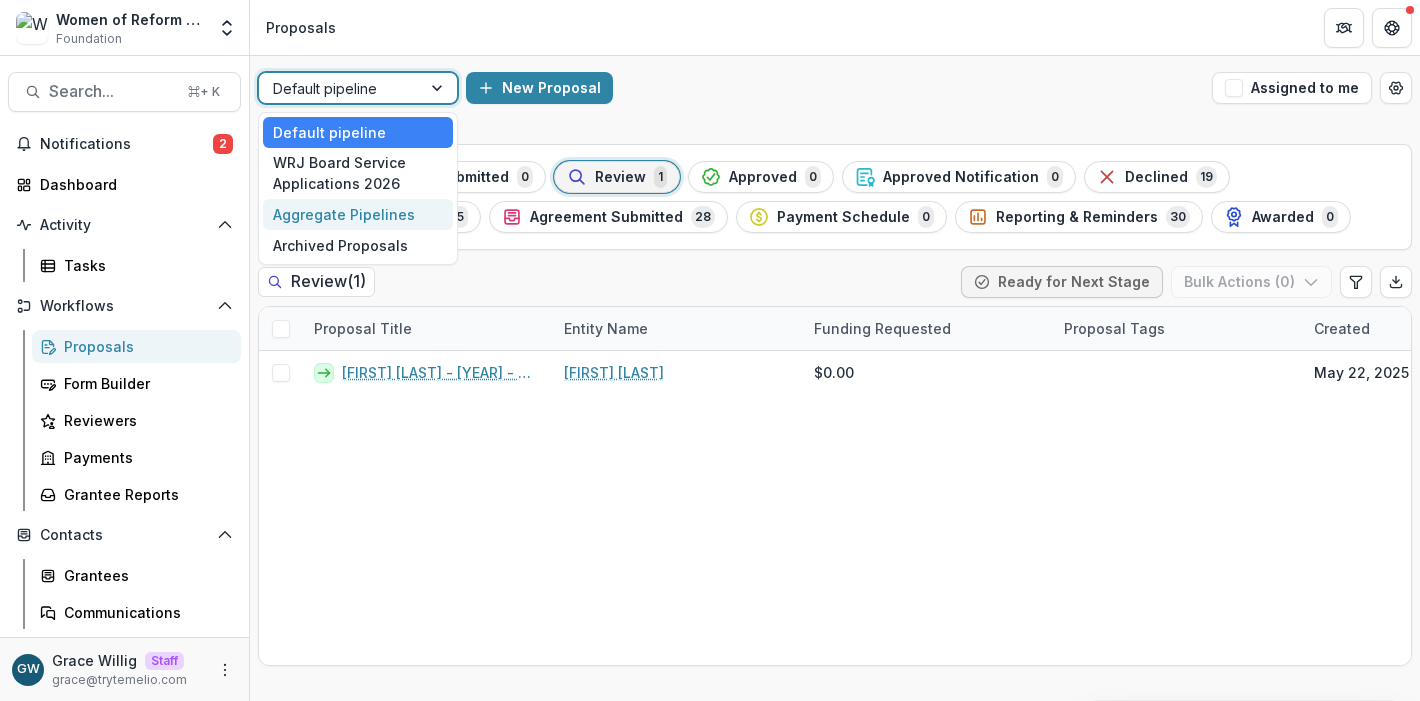 drag, startPoint x: 367, startPoint y: 180, endPoint x: 426, endPoint y: 196, distance: 61.13101 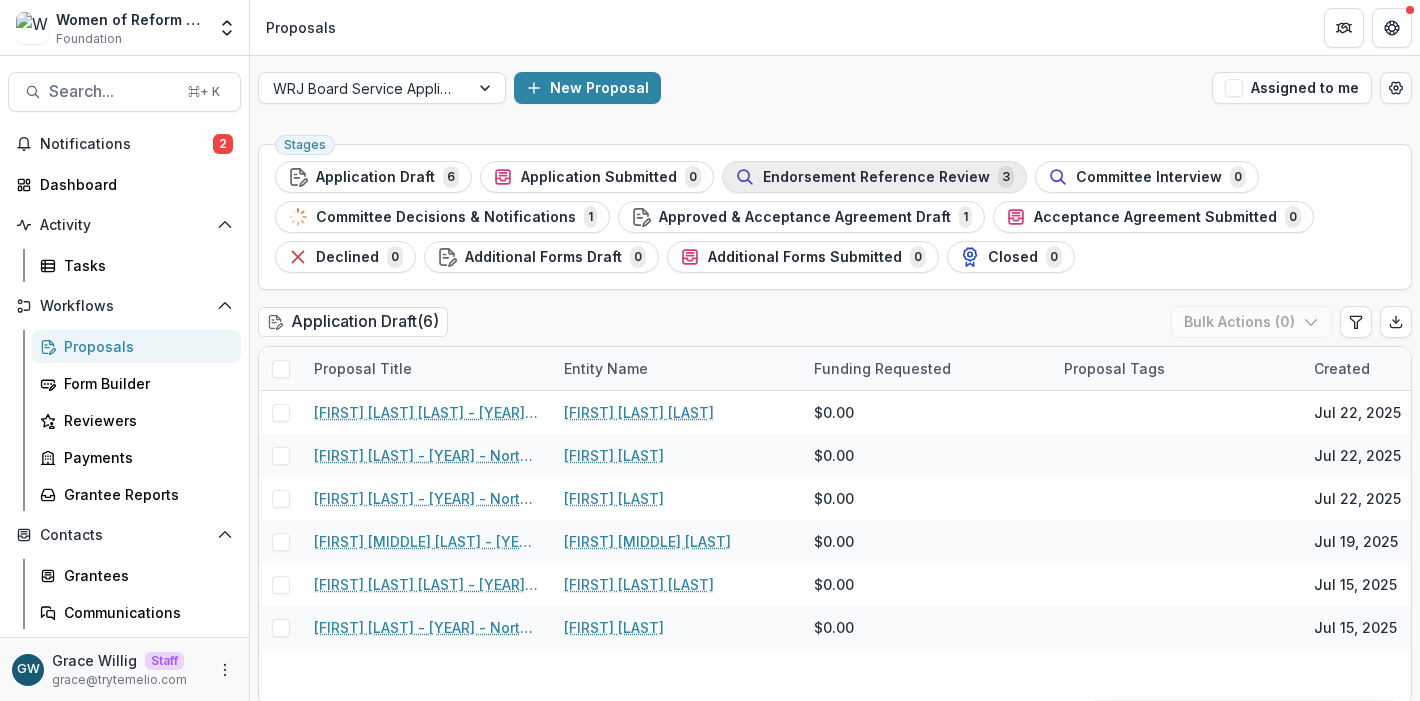 click on "Endorsement Reference Review" at bounding box center [876, 177] 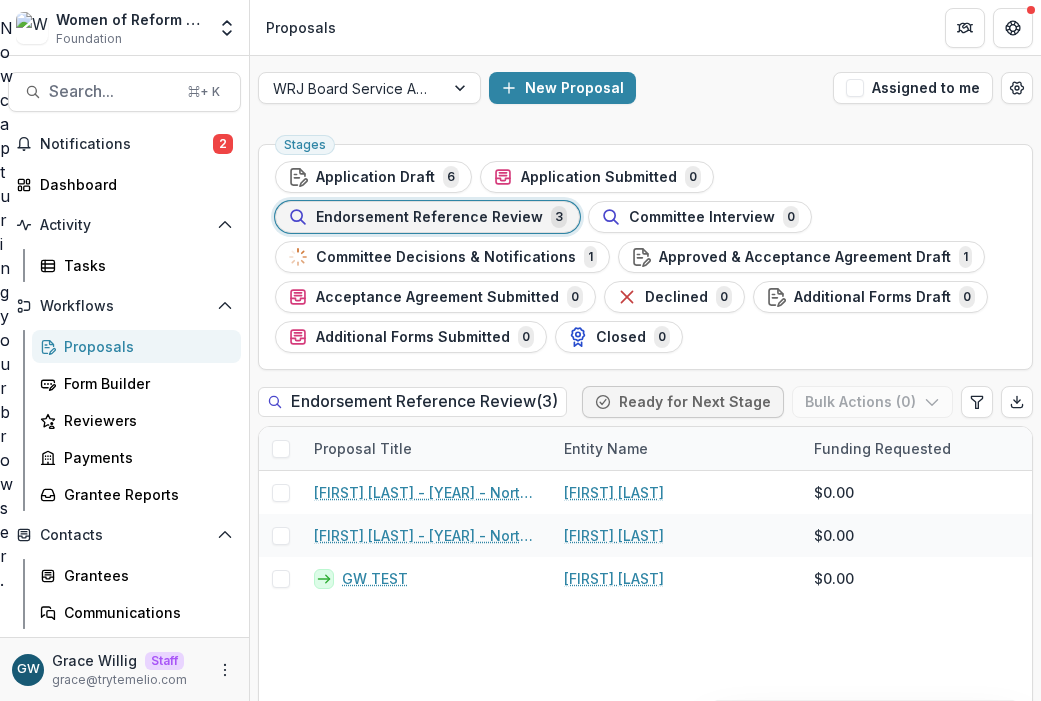 click on "Endorsement Reference Review" at bounding box center (429, 217) 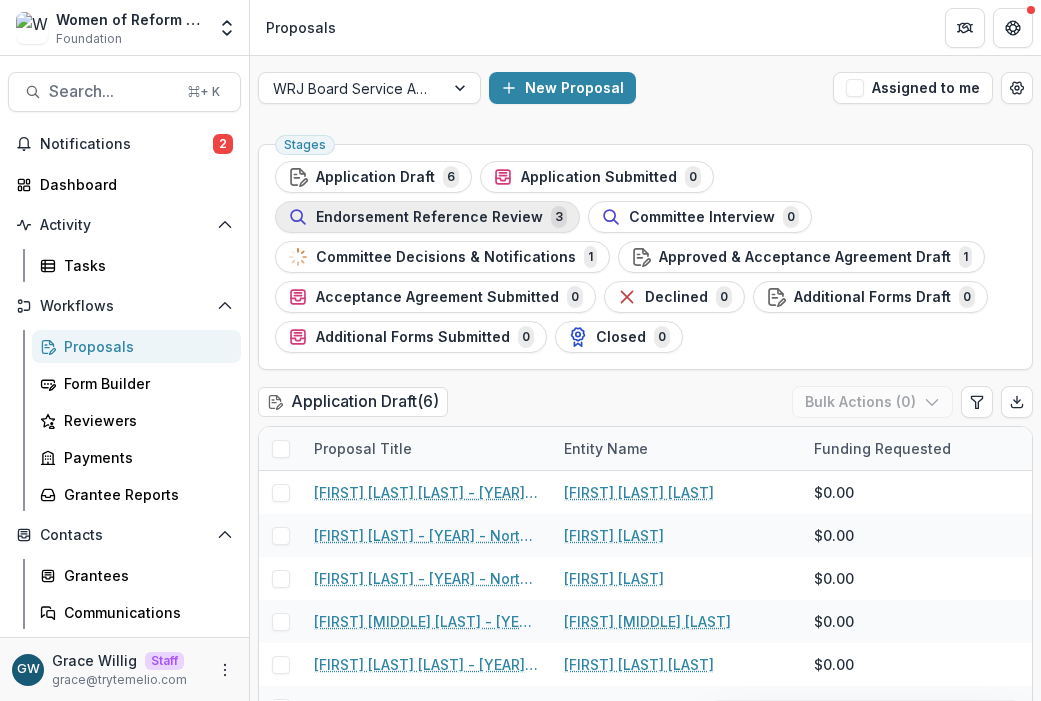 click on "Endorsement Reference Review" at bounding box center [429, 217] 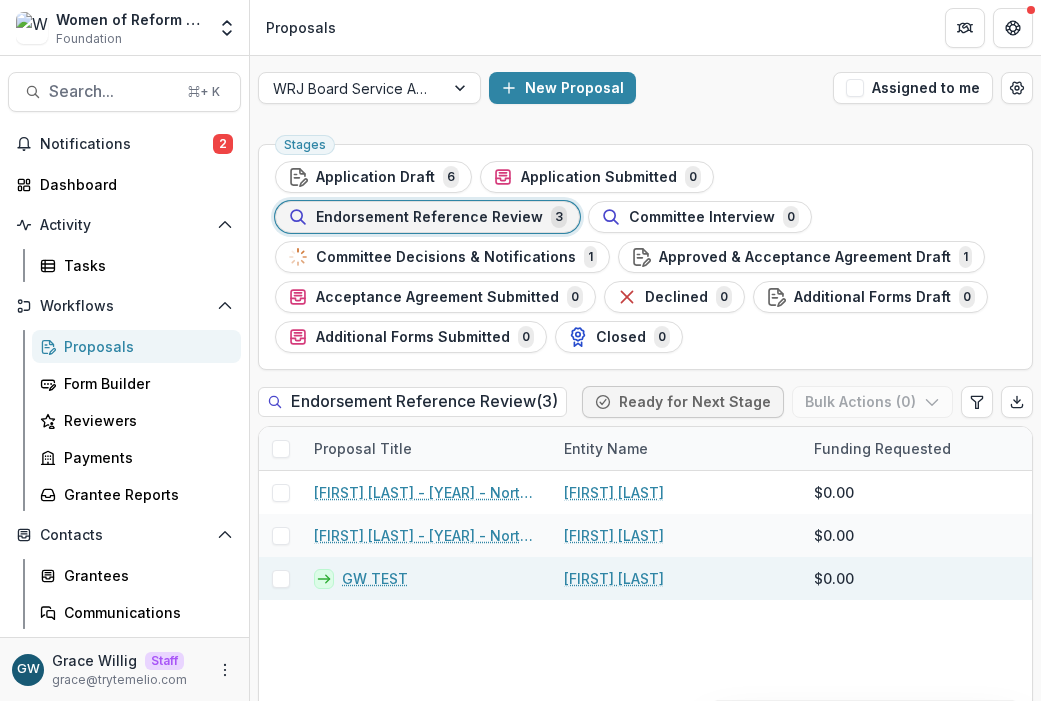 click at bounding box center (281, 579) 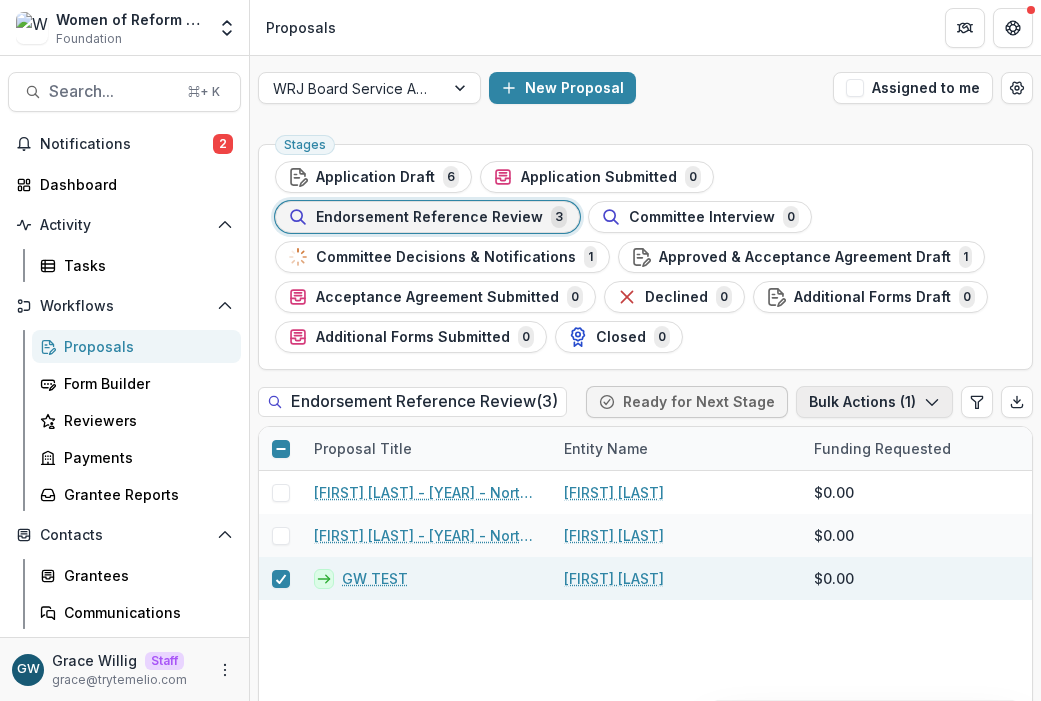 click on "Bulk Actions ( 1 )" at bounding box center [874, 402] 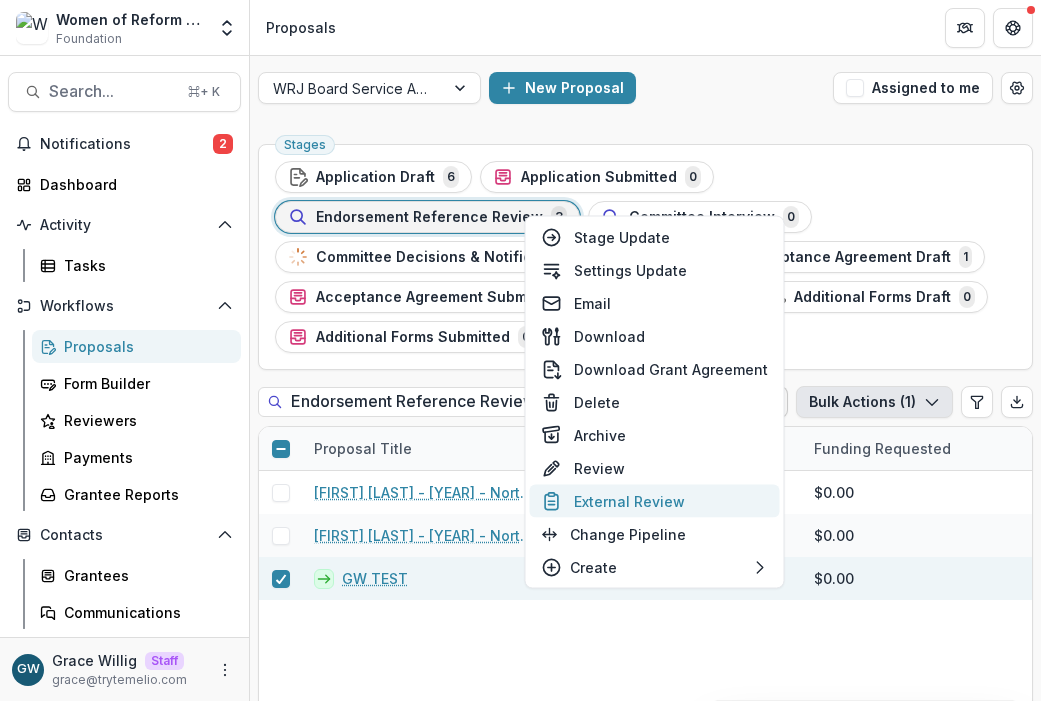 click on "External Review" at bounding box center (655, 501) 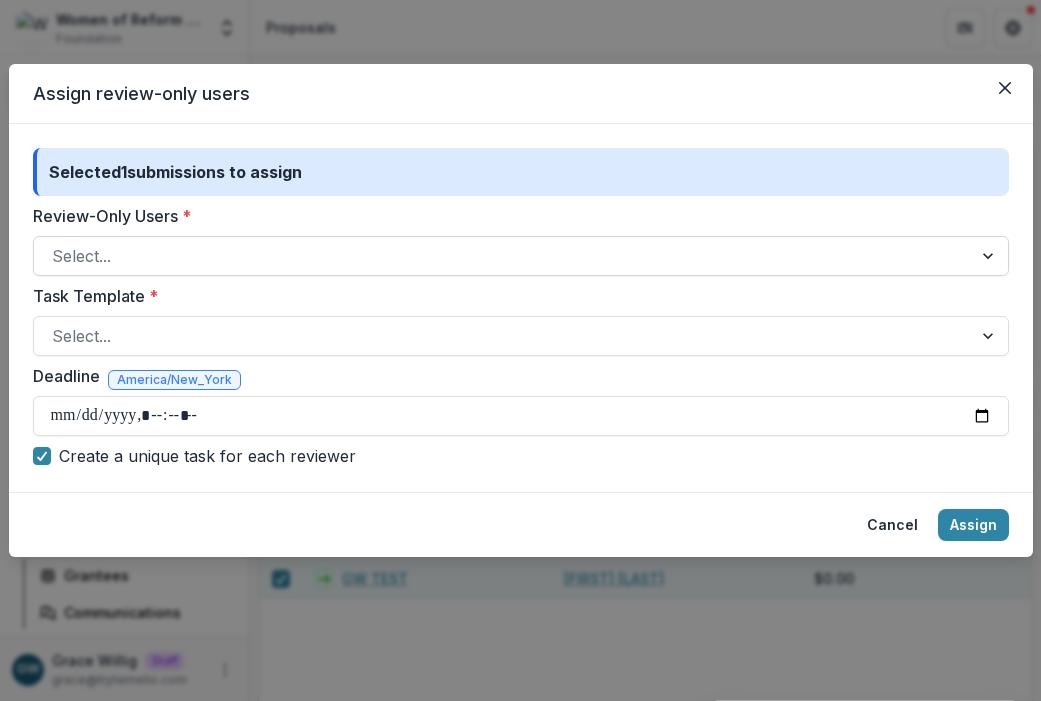 click at bounding box center (503, 256) 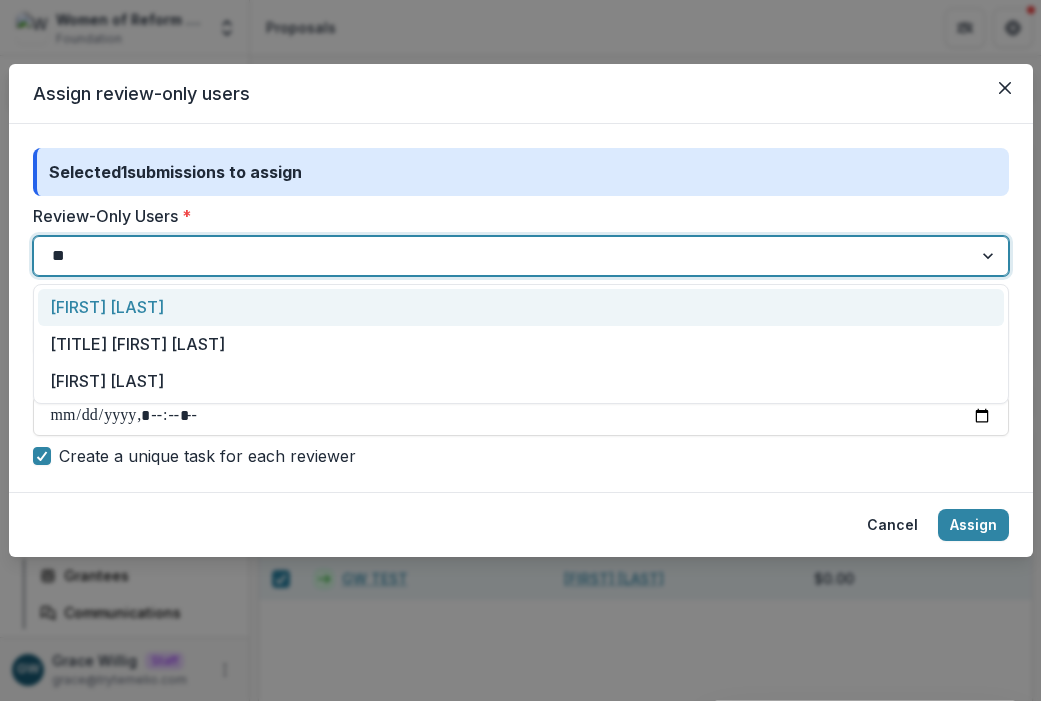 type on "***" 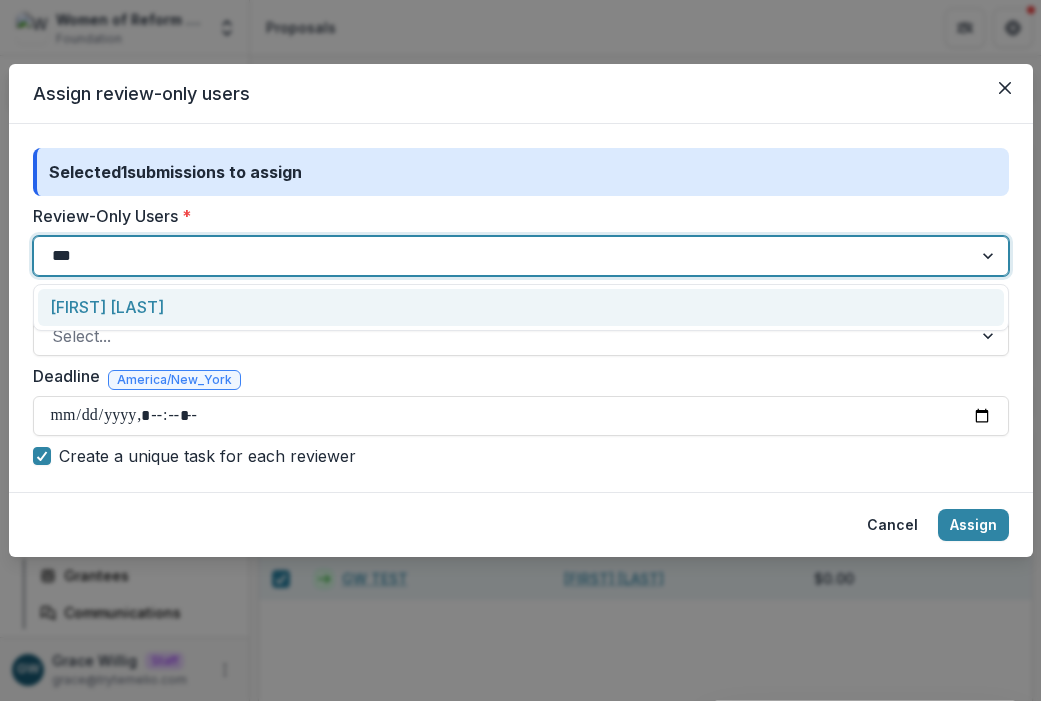 click on "[FIRST] [LAST]" at bounding box center [521, 307] 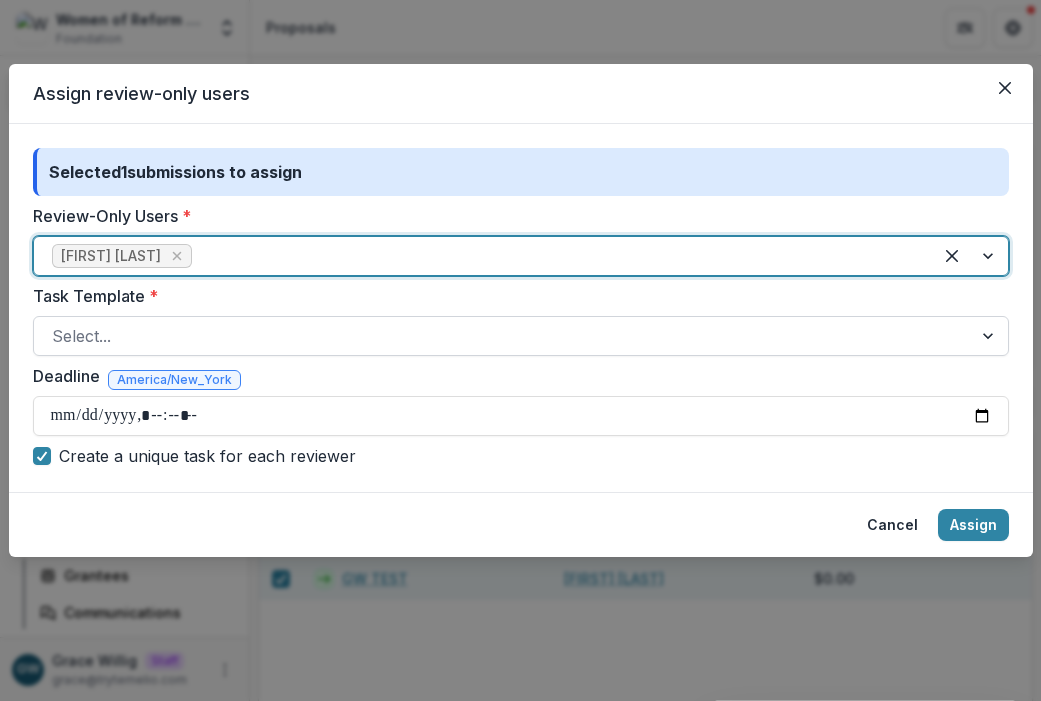 click at bounding box center [503, 336] 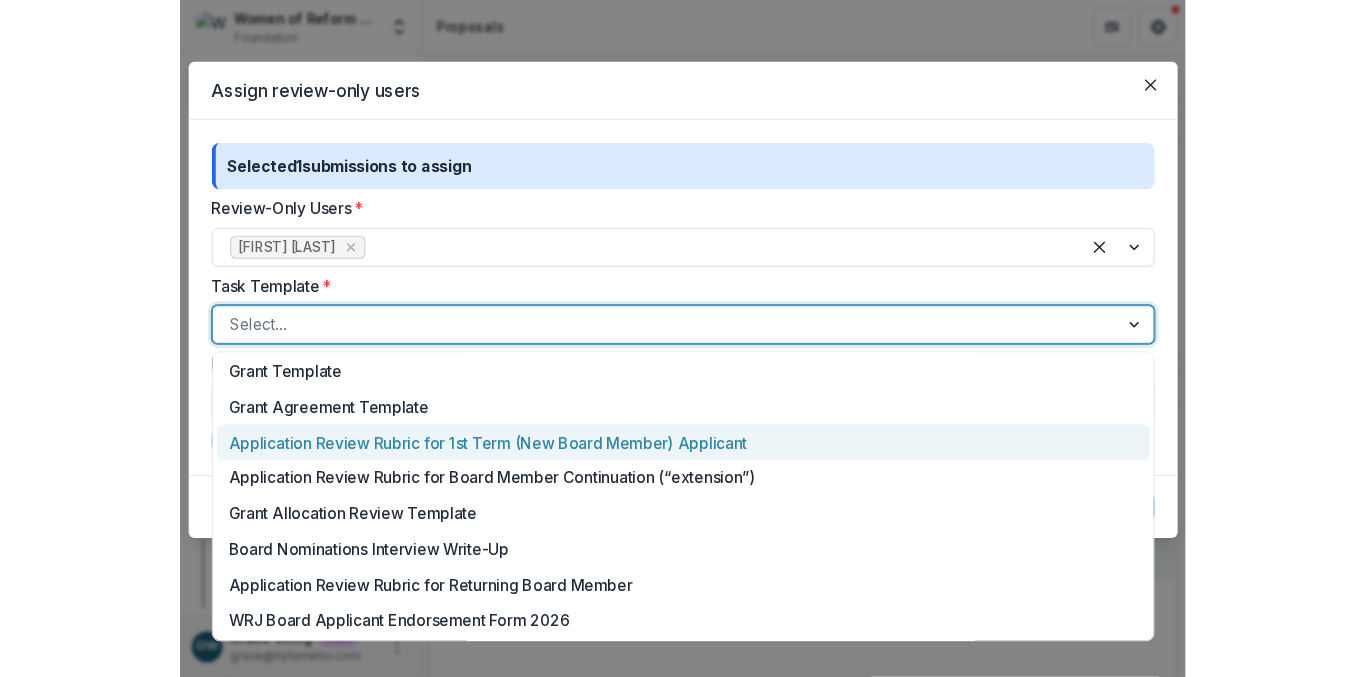 scroll, scrollTop: 593, scrollLeft: 0, axis: vertical 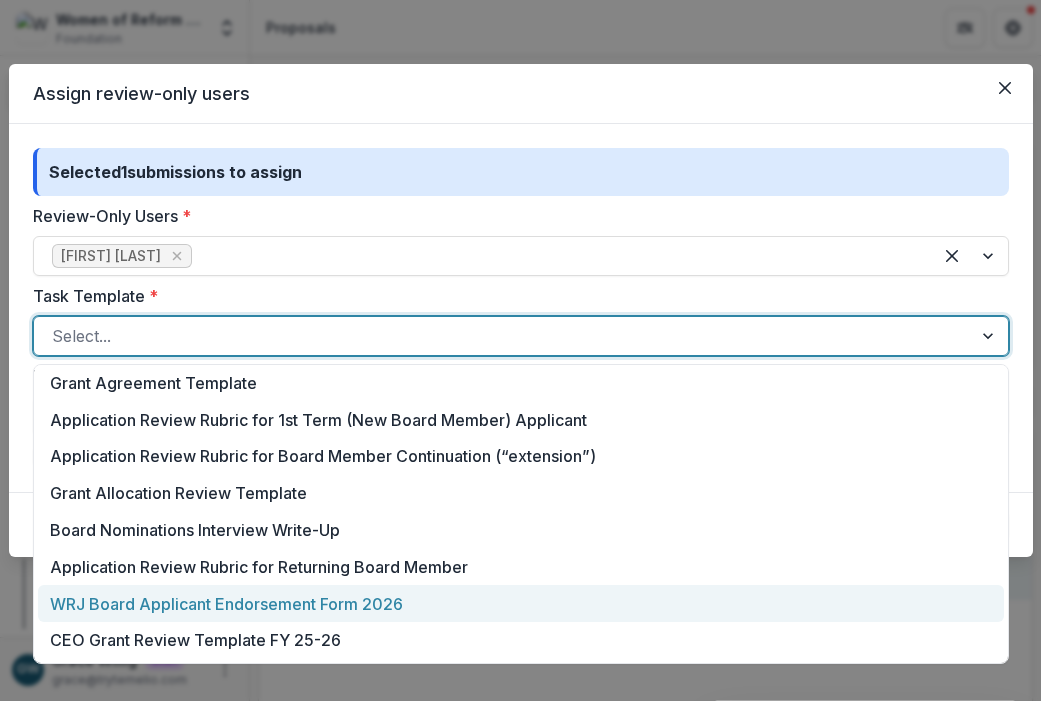 click on "WRJ Board Applicant Endorsement Form 2026" at bounding box center (521, 603) 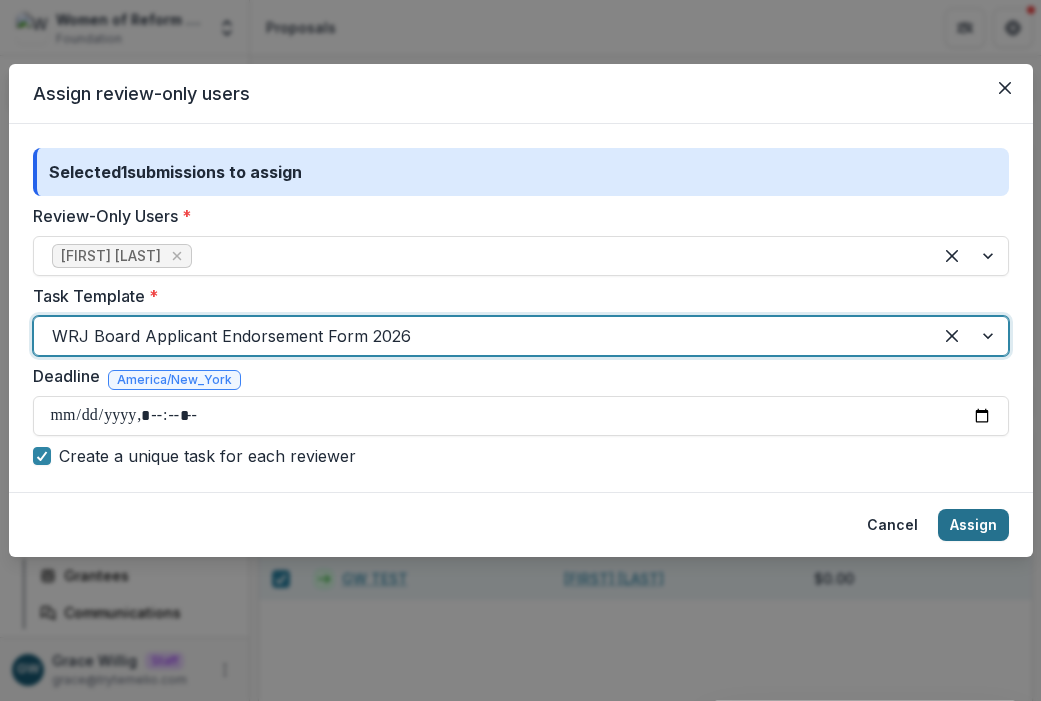click on "Assign" at bounding box center [973, 525] 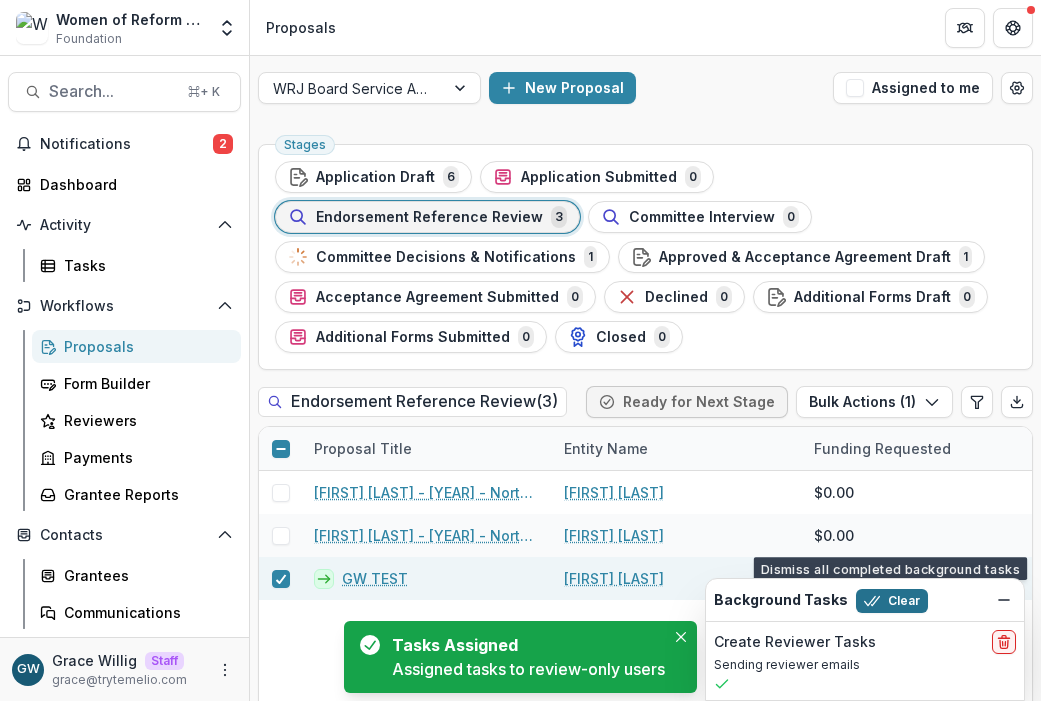 click on "Clear" at bounding box center (892, 601) 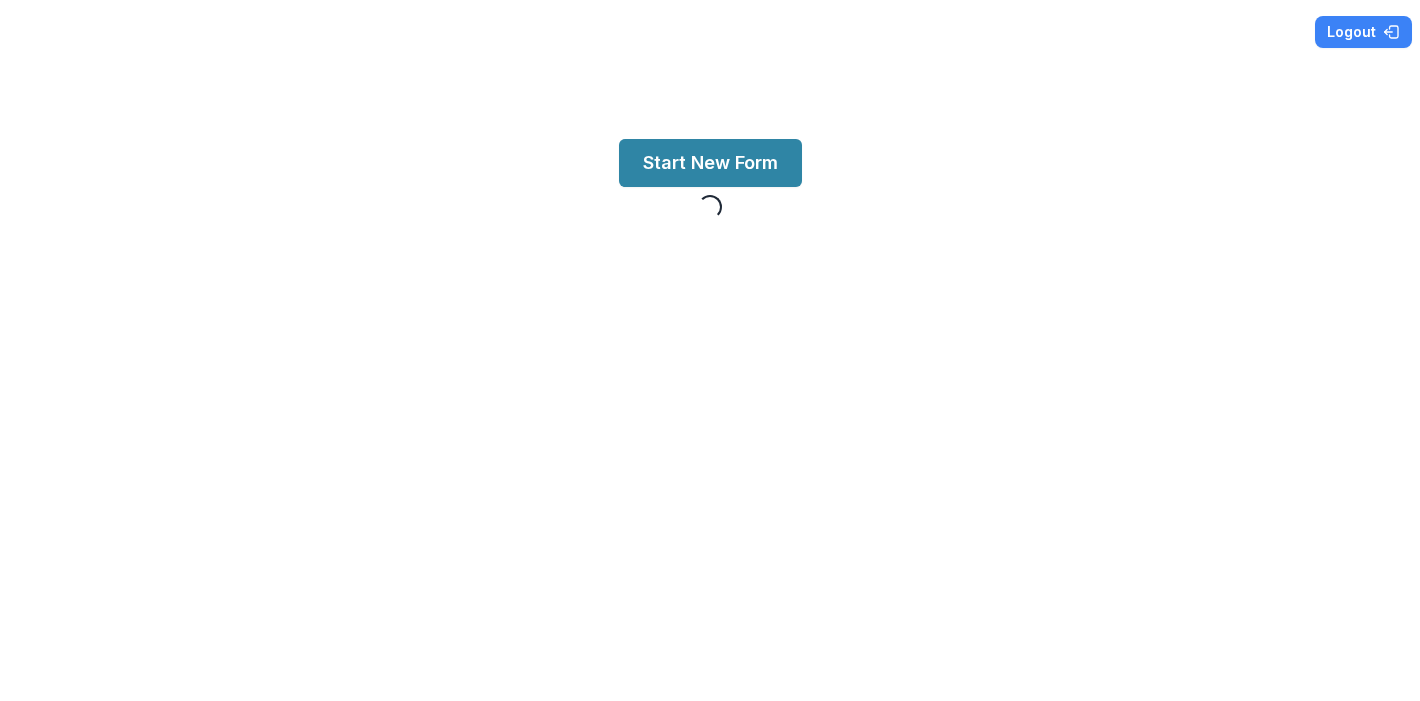 scroll, scrollTop: 0, scrollLeft: 0, axis: both 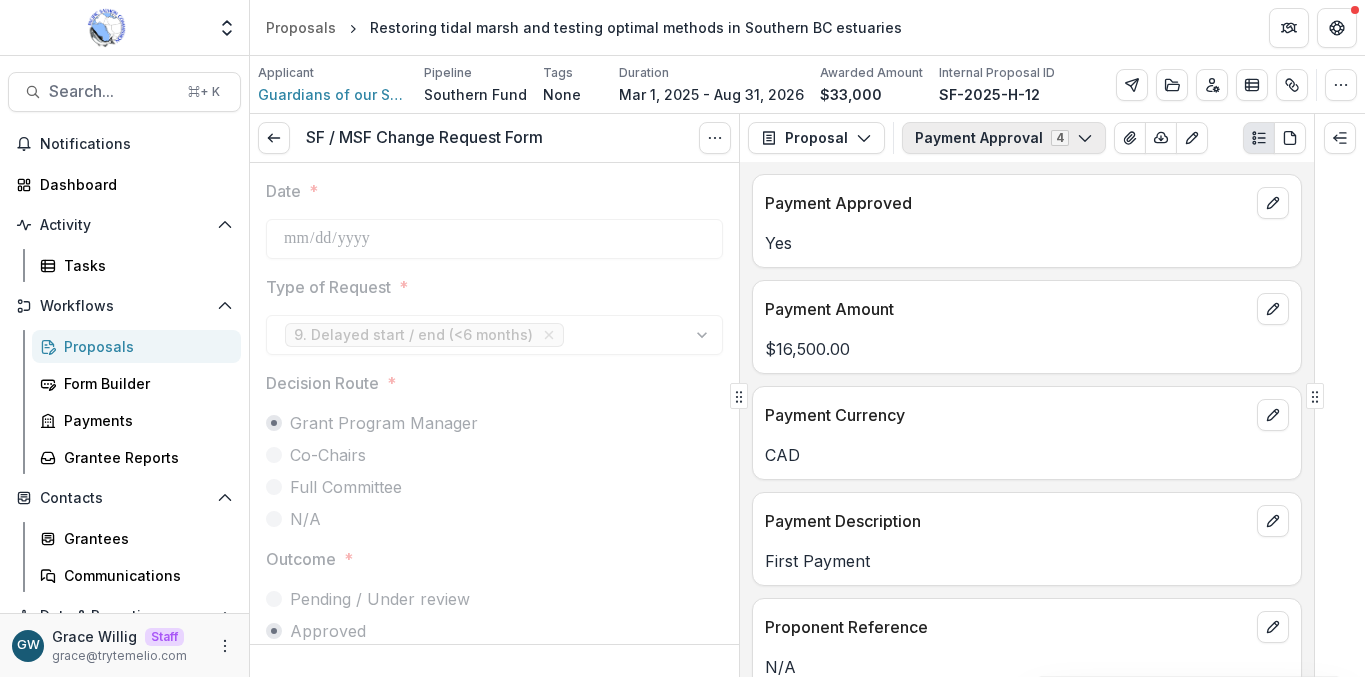 click on "Payment Approval 4" at bounding box center [1004, 138] 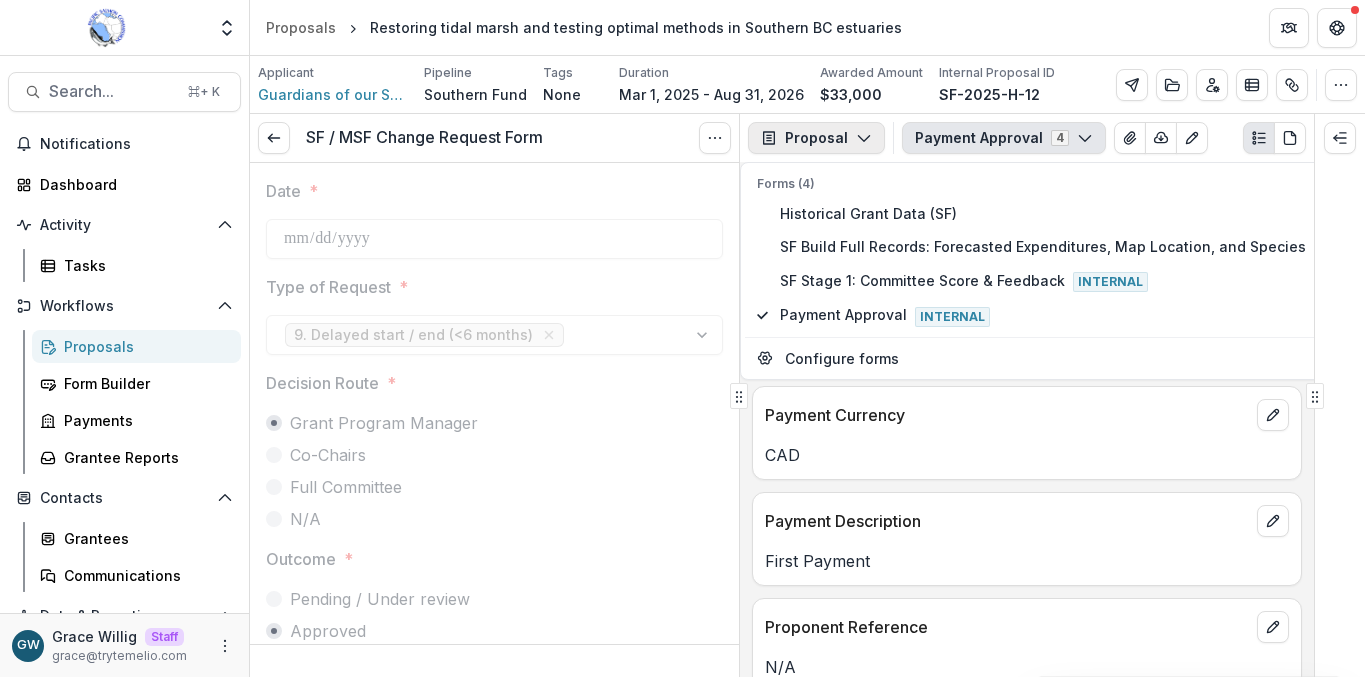 click 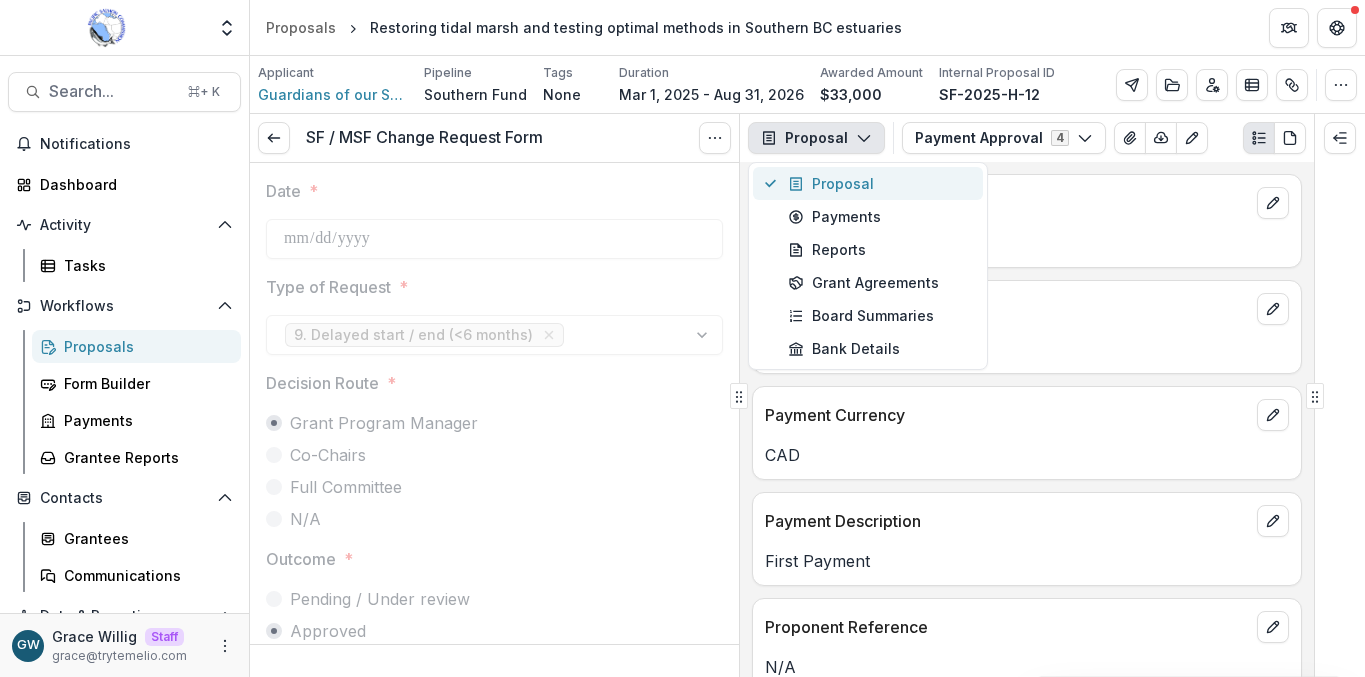 click on "Proposal" at bounding box center [879, 183] 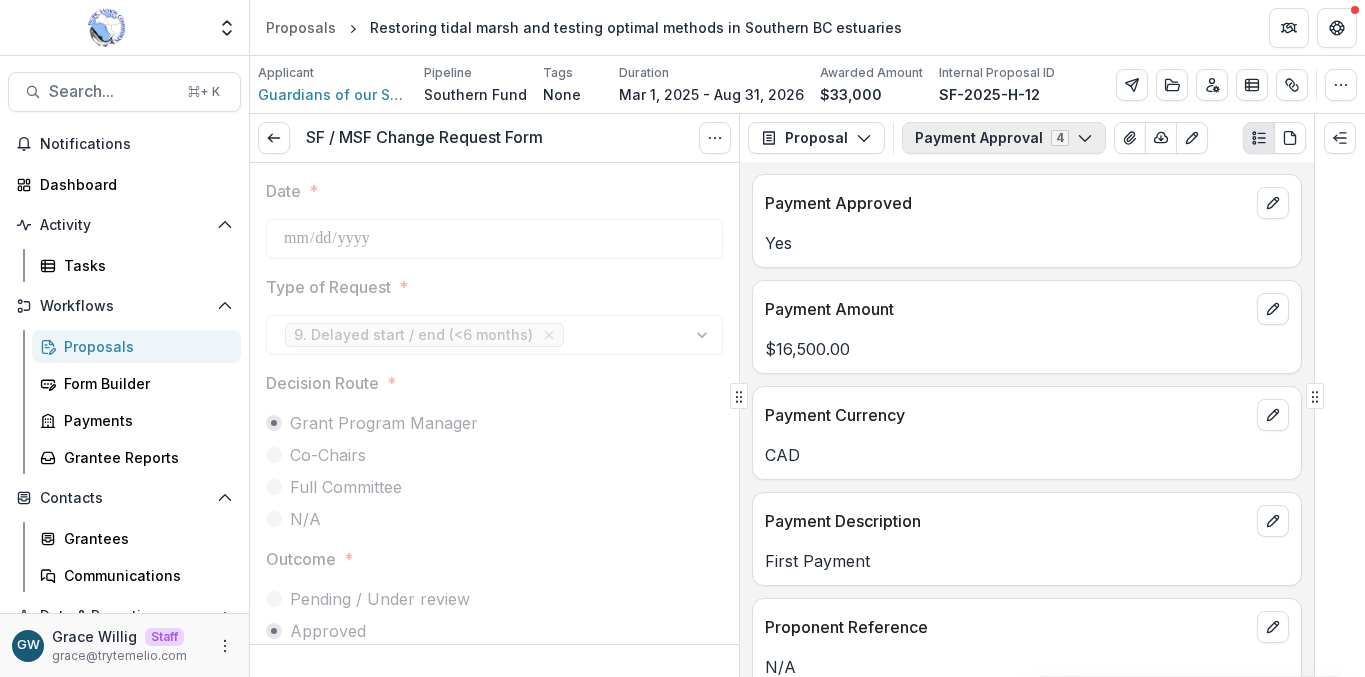 click on "Payment Approval 4" at bounding box center [1004, 138] 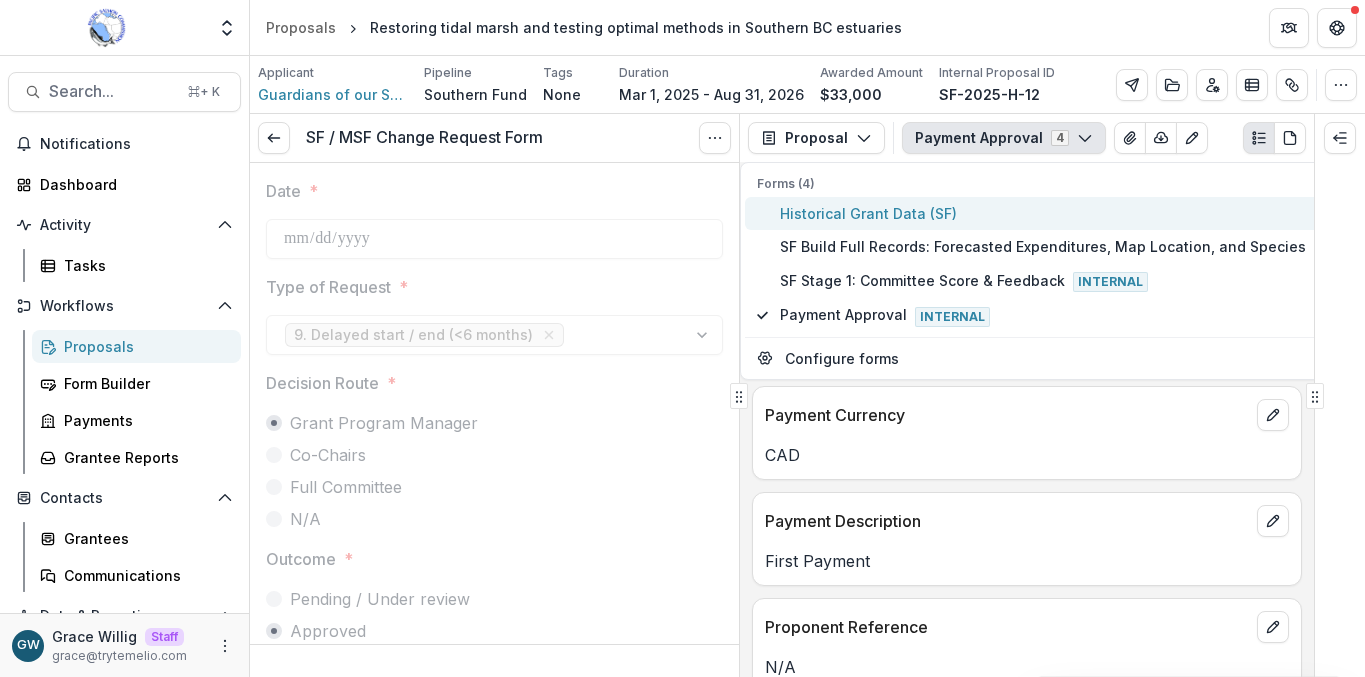 click on "Historical Grant Data (SF)" at bounding box center (1084, 213) 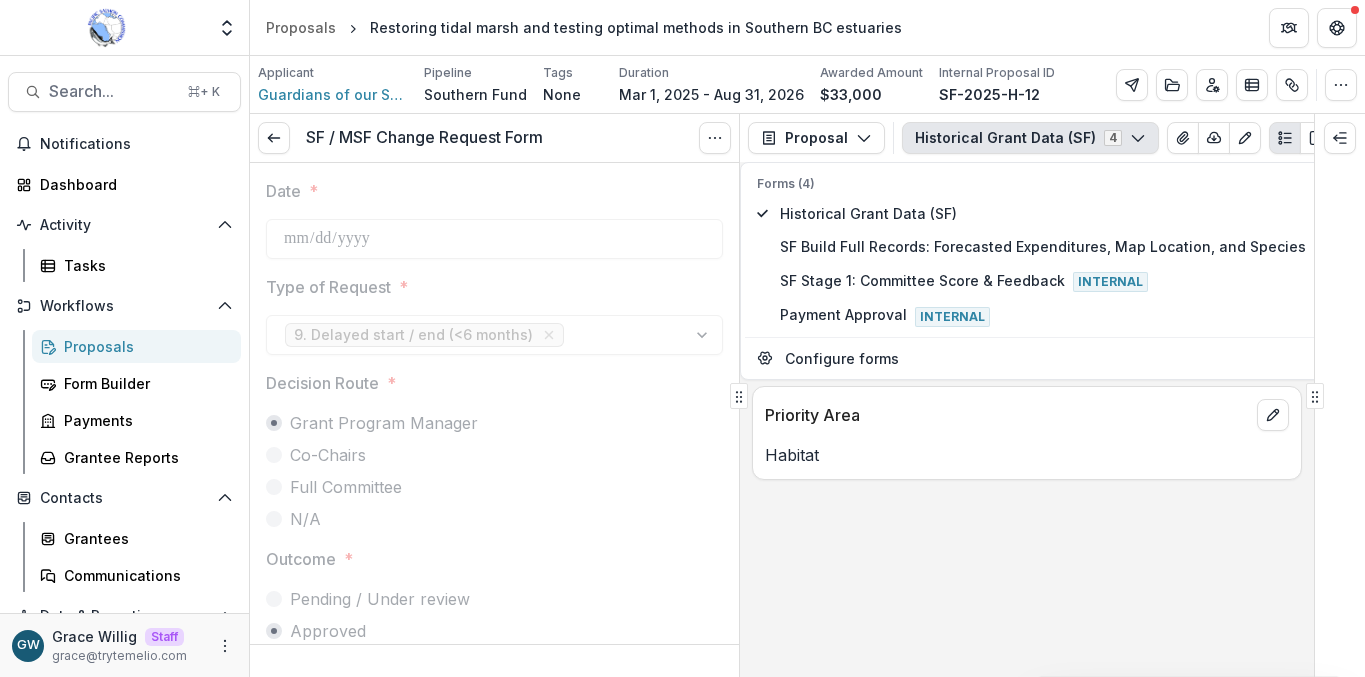 click on "Proposal Proposal Payments Reports Grant Agreements Board Summaries Bank Details Historical Grant Data (SF) 4 Forms (4) Historical Grant Data (SF) SF Build Full Records: Forecasted Expenditures, Map Location, and Species Internal SF Stage 1: Committee Score & Feedback Internal Payment Approval Internal Configure forms Word Download Word Download (with field descriptions) Zip Download Preview Merged PDF Preview Merged PDF (Inline Images & PDFs) Preview Merged PDF (with field descriptions) Custom Download" at bounding box center [1027, 138] 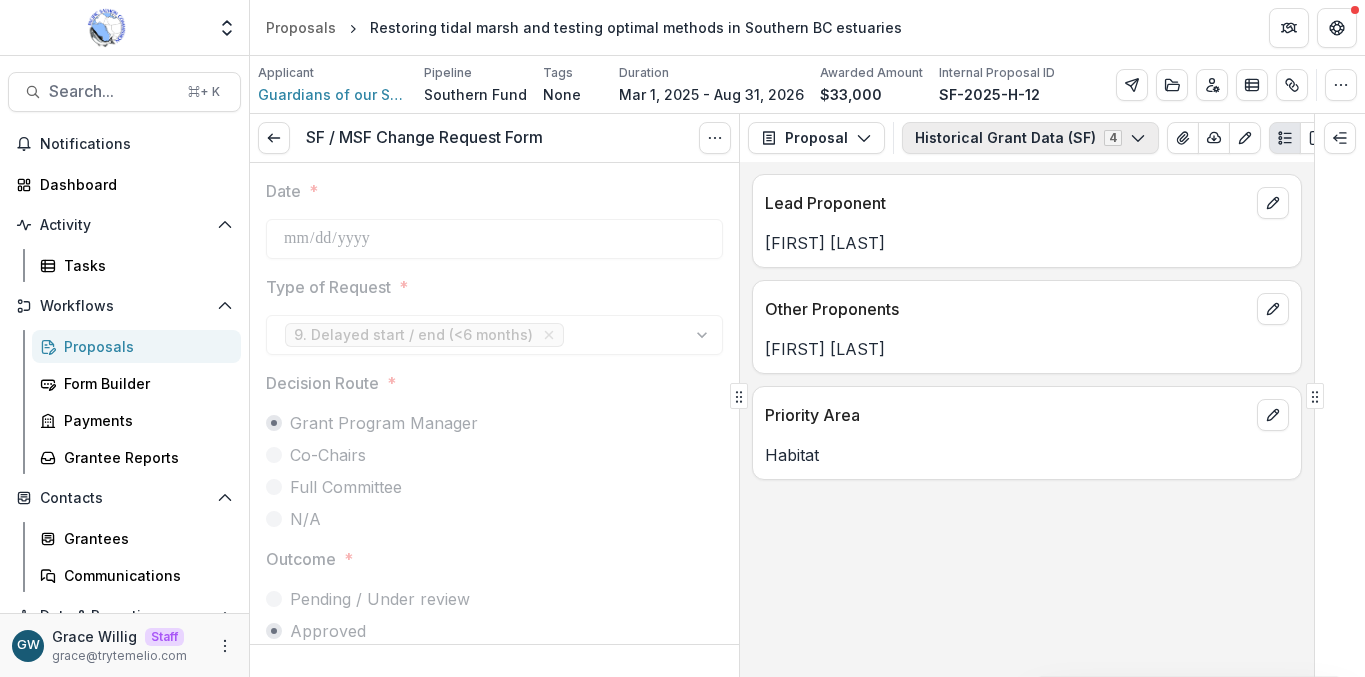 click on "Historical Grant Data (SF) 4" at bounding box center [1030, 138] 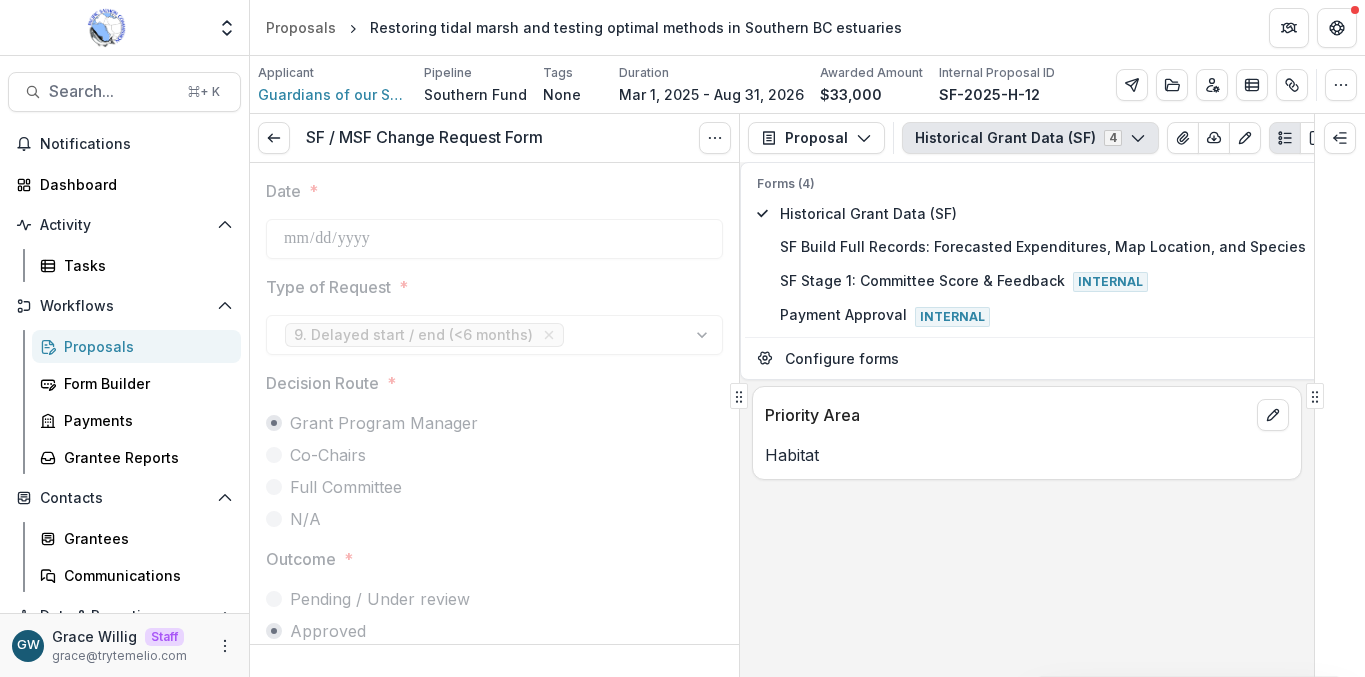 click on "Applicant Guardians of our Salish Estuaries Society (GooSE) Pipeline Southern Fund Tags None All tags Duration [DATE]   -   [DATE] Awarded Amount $[NUMBER] Internal Proposal ID [ID] Edit Details Change History Key Milestones Change Pipeline Archive Delete Proposal" at bounding box center [807, 85] 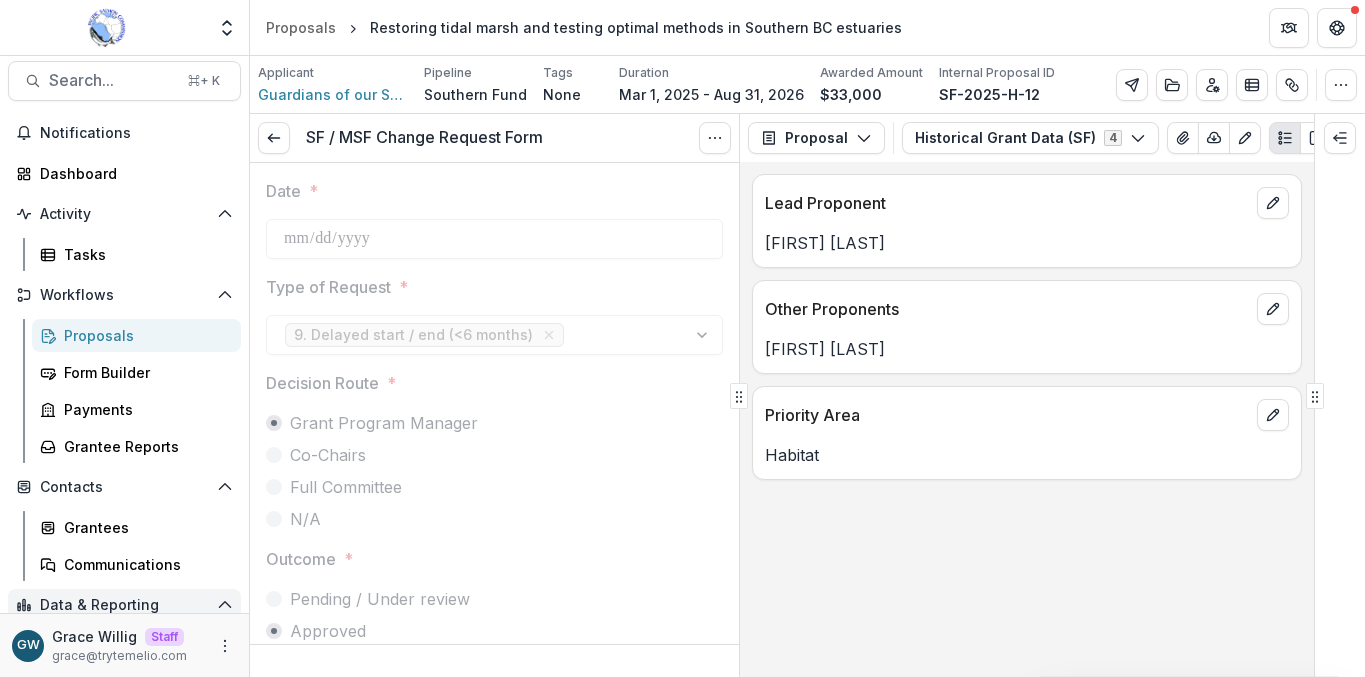 scroll, scrollTop: 97, scrollLeft: 0, axis: vertical 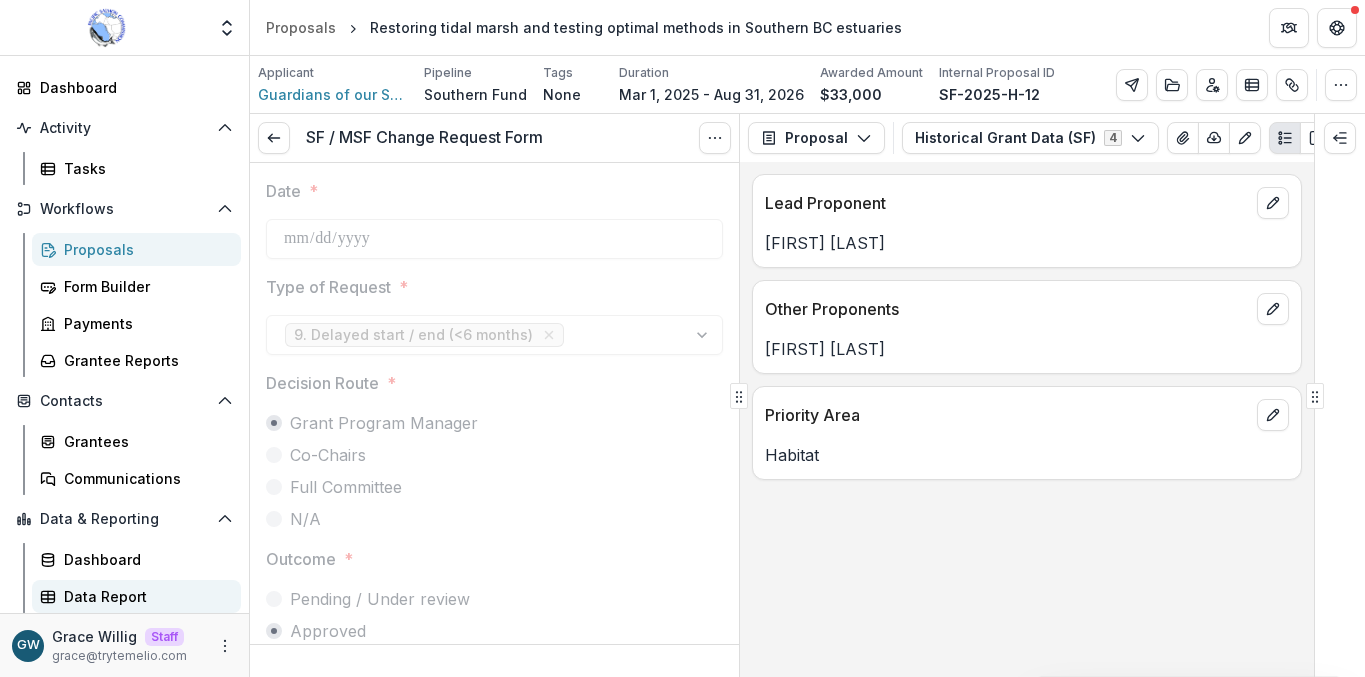 click on "Data Report" at bounding box center (144, 596) 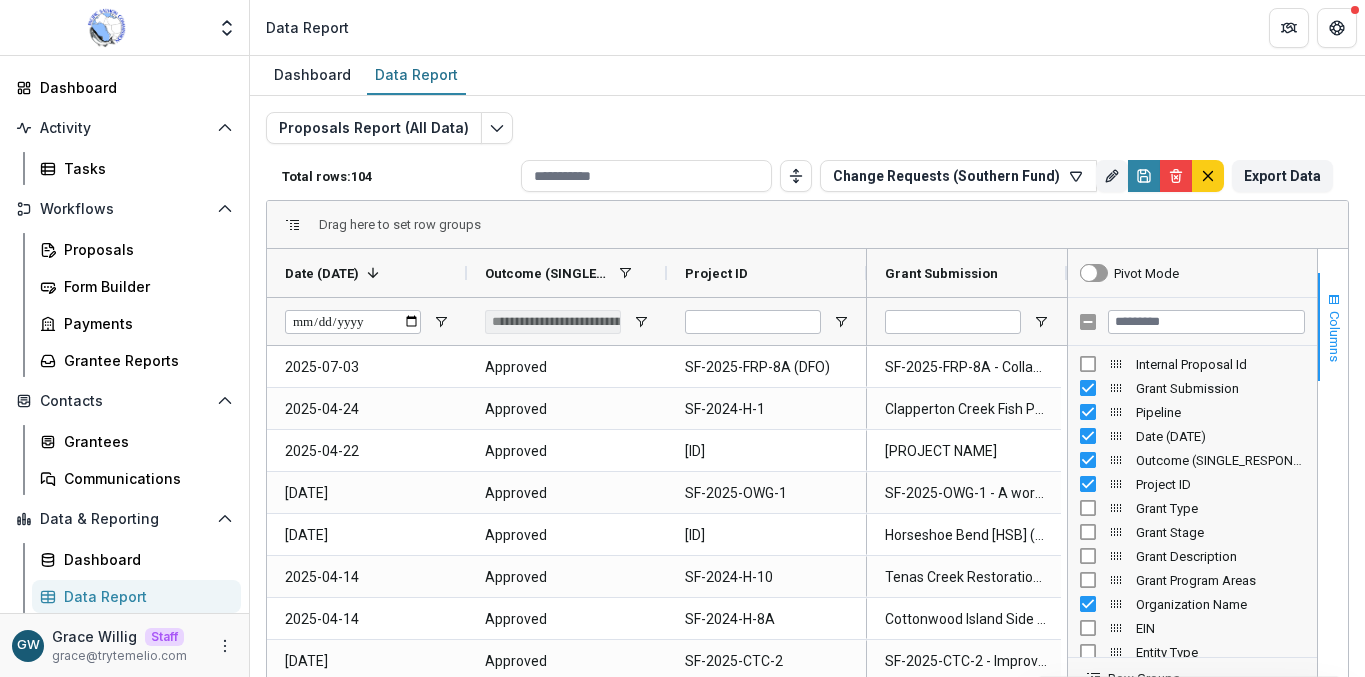 click at bounding box center (1334, 300) 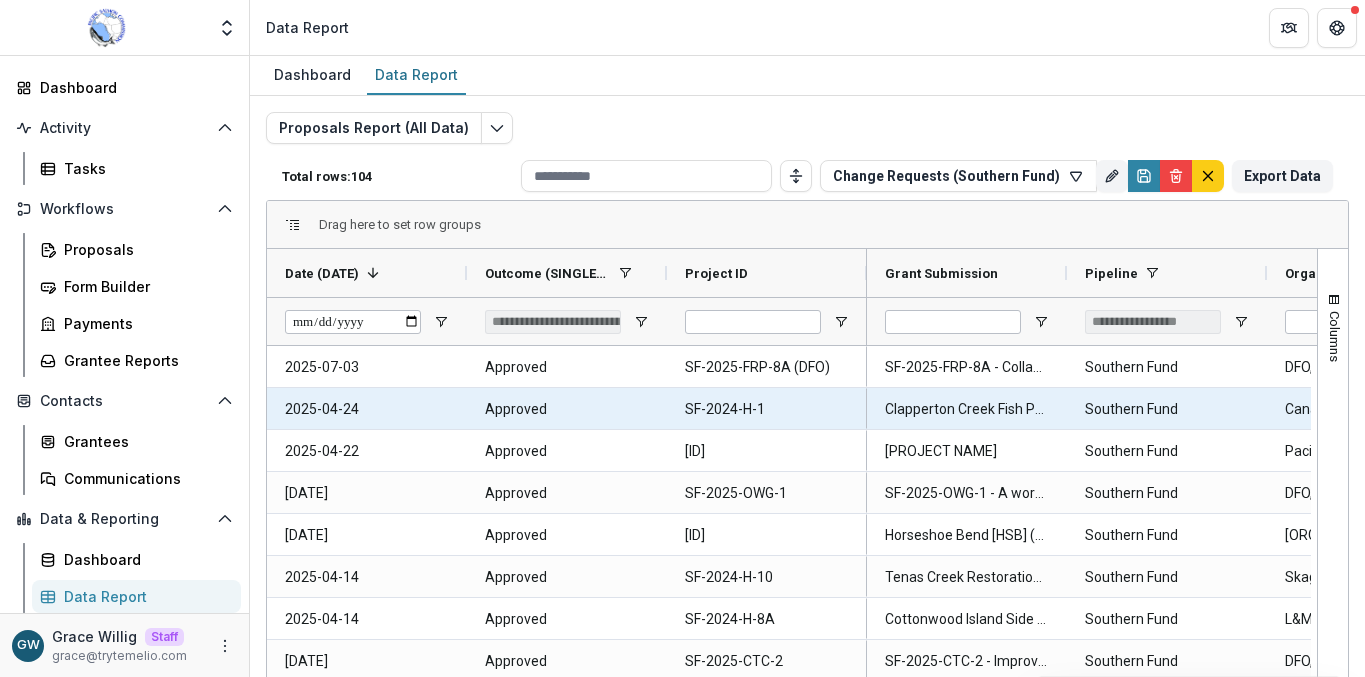scroll, scrollTop: 4, scrollLeft: 0, axis: vertical 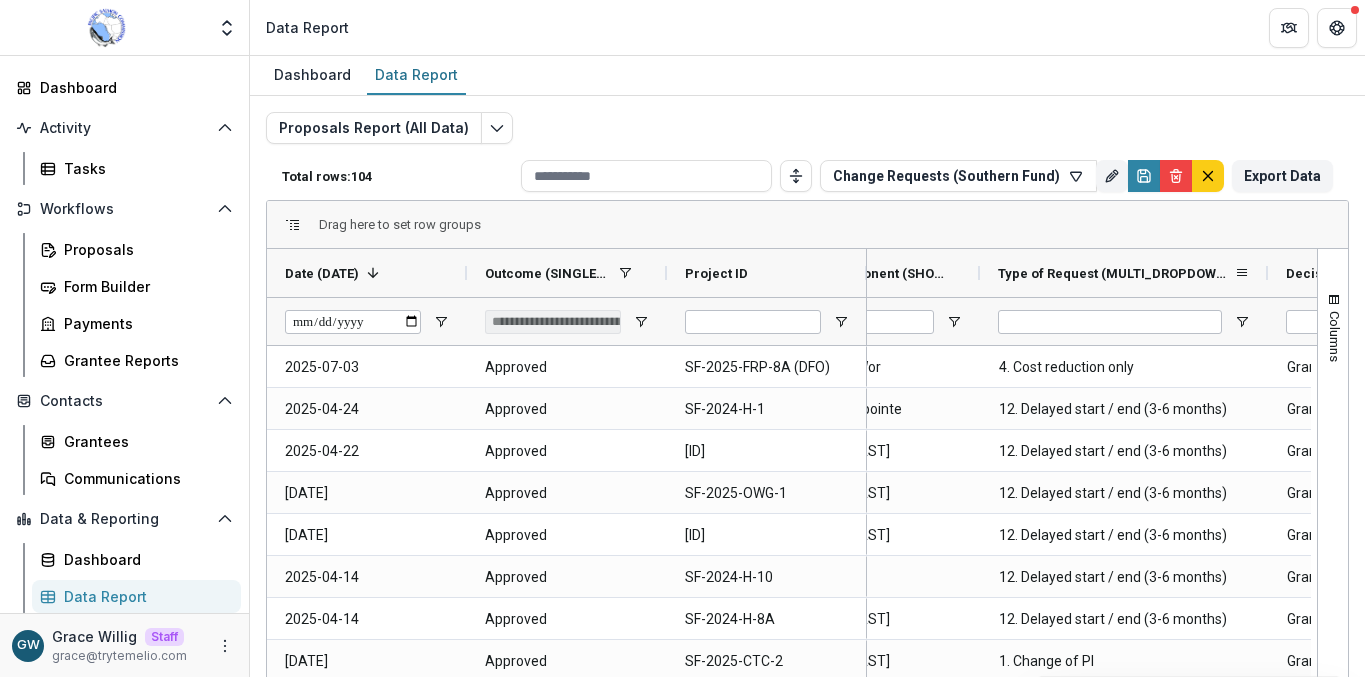 drag, startPoint x: 1177, startPoint y: 280, endPoint x: 1265, endPoint y: 275, distance: 88.14193 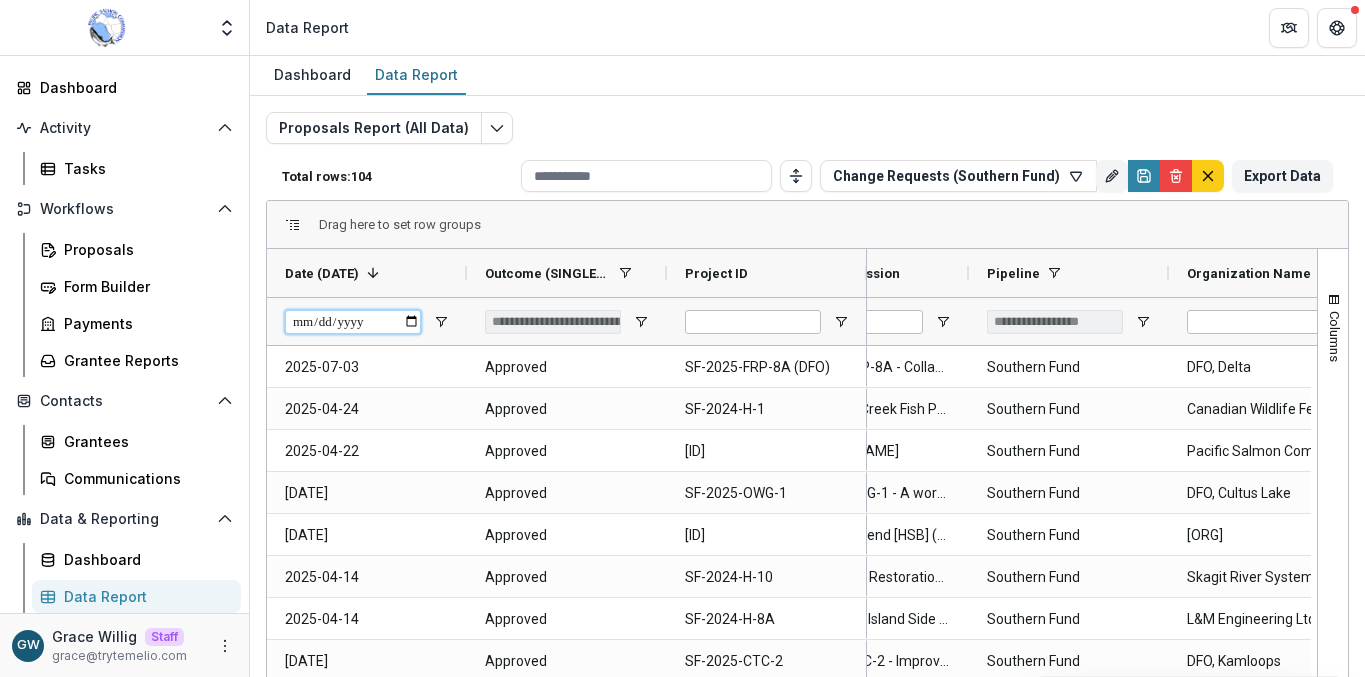 click at bounding box center [353, 322] 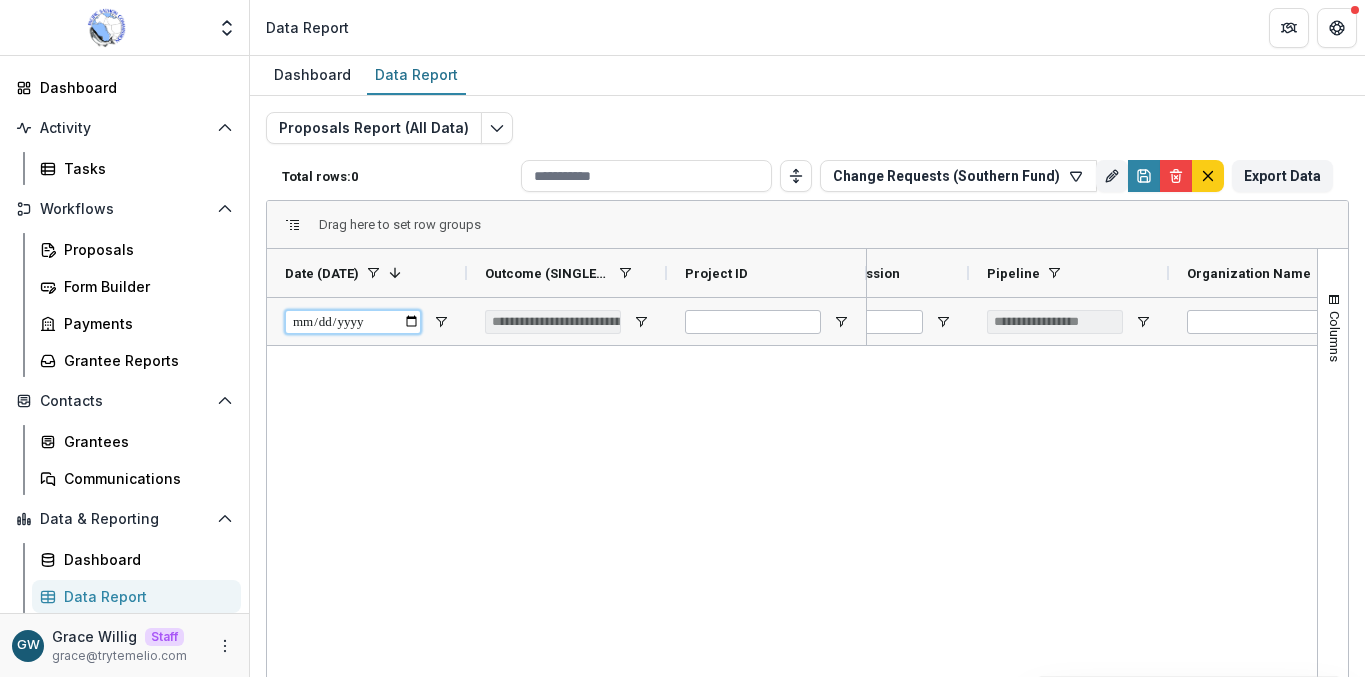 type on "***" 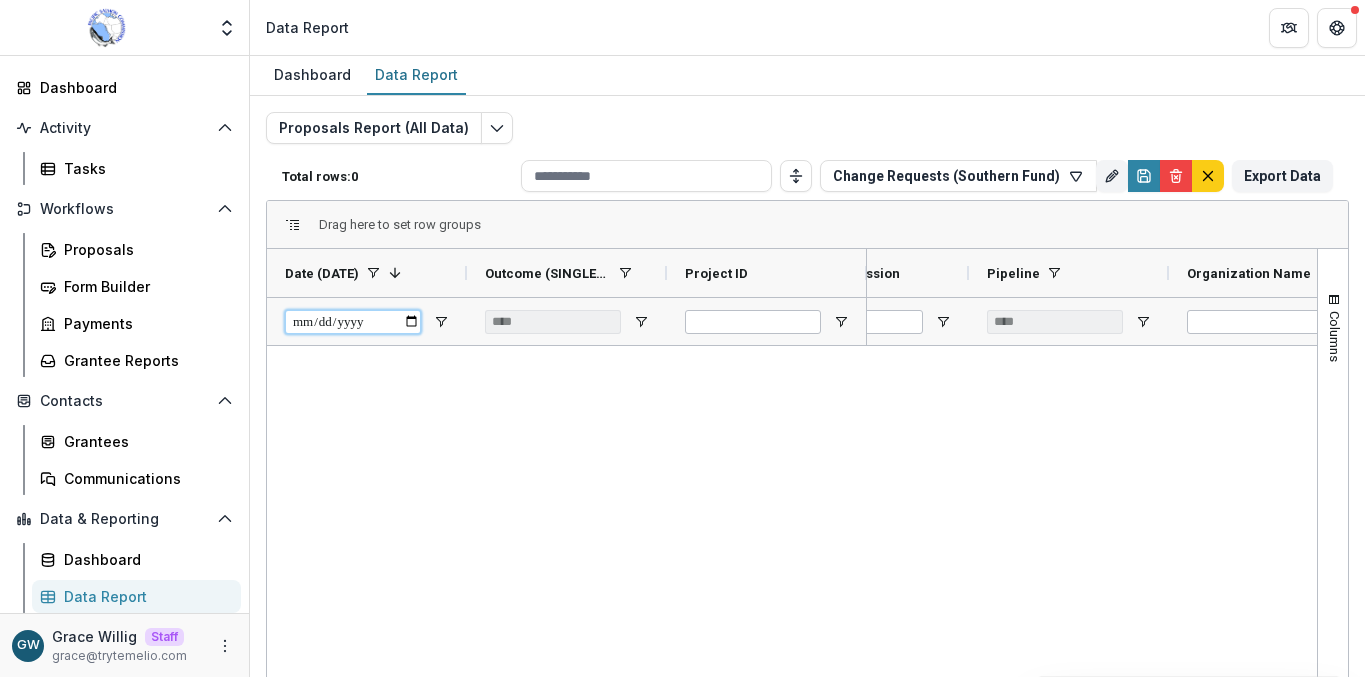 type on "**********" 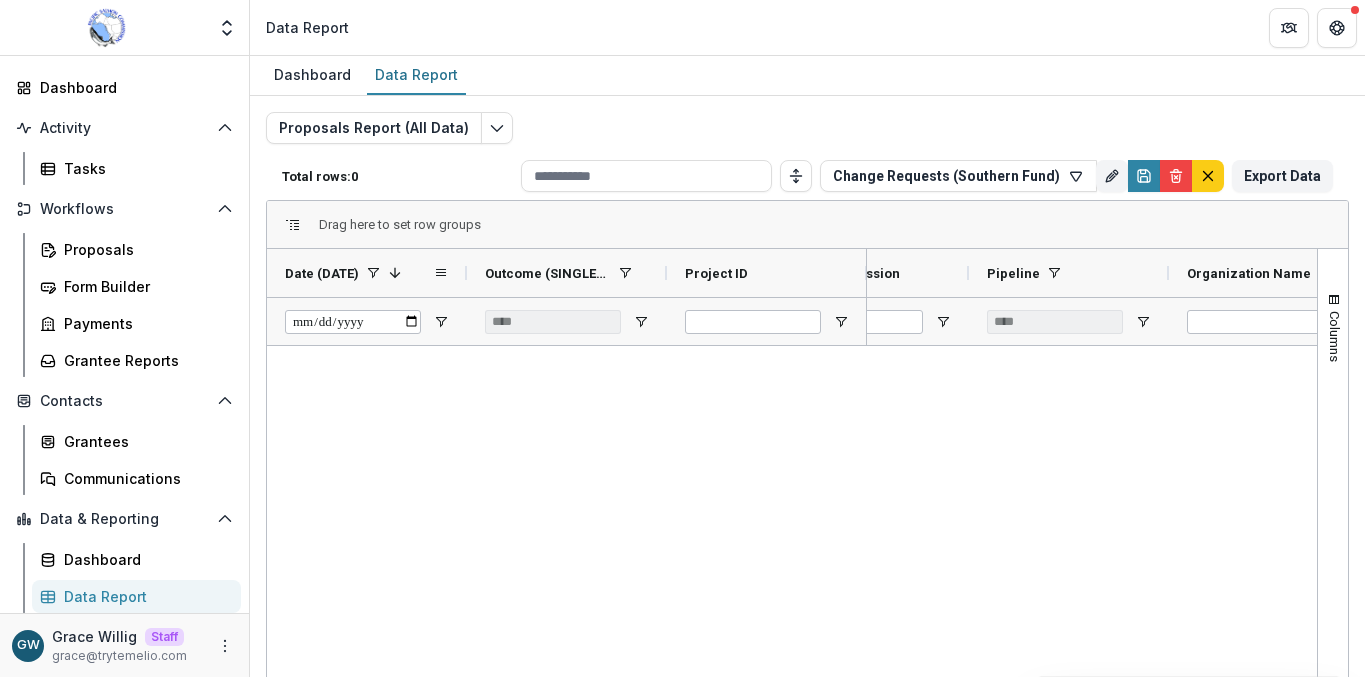 click at bounding box center (395, 273) 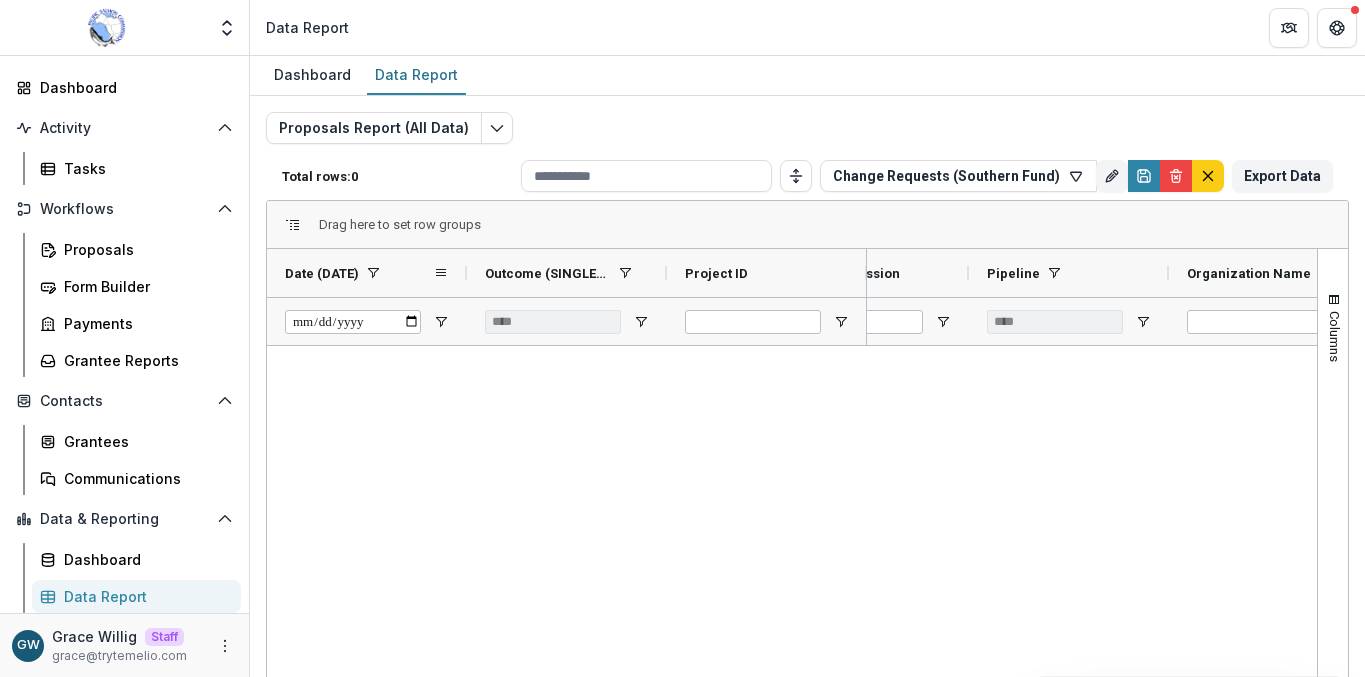 click on "Date (DATE)" at bounding box center [359, 273] 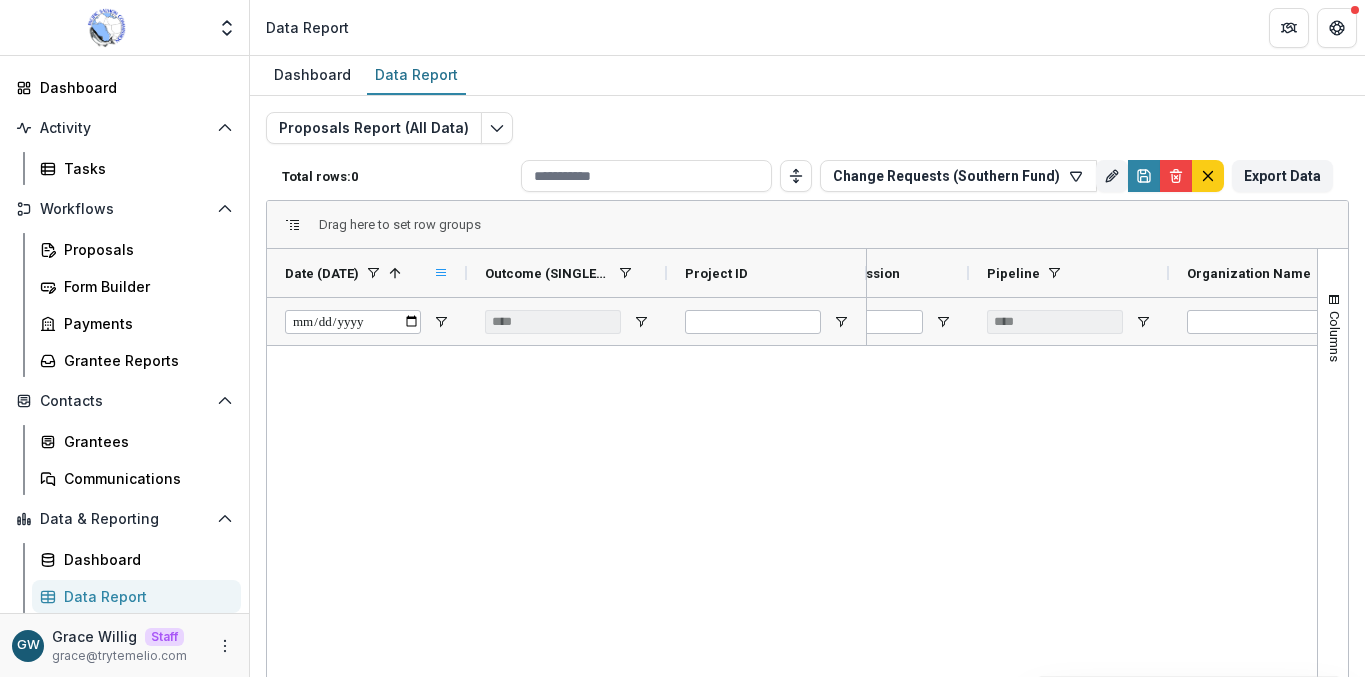 click at bounding box center (441, 273) 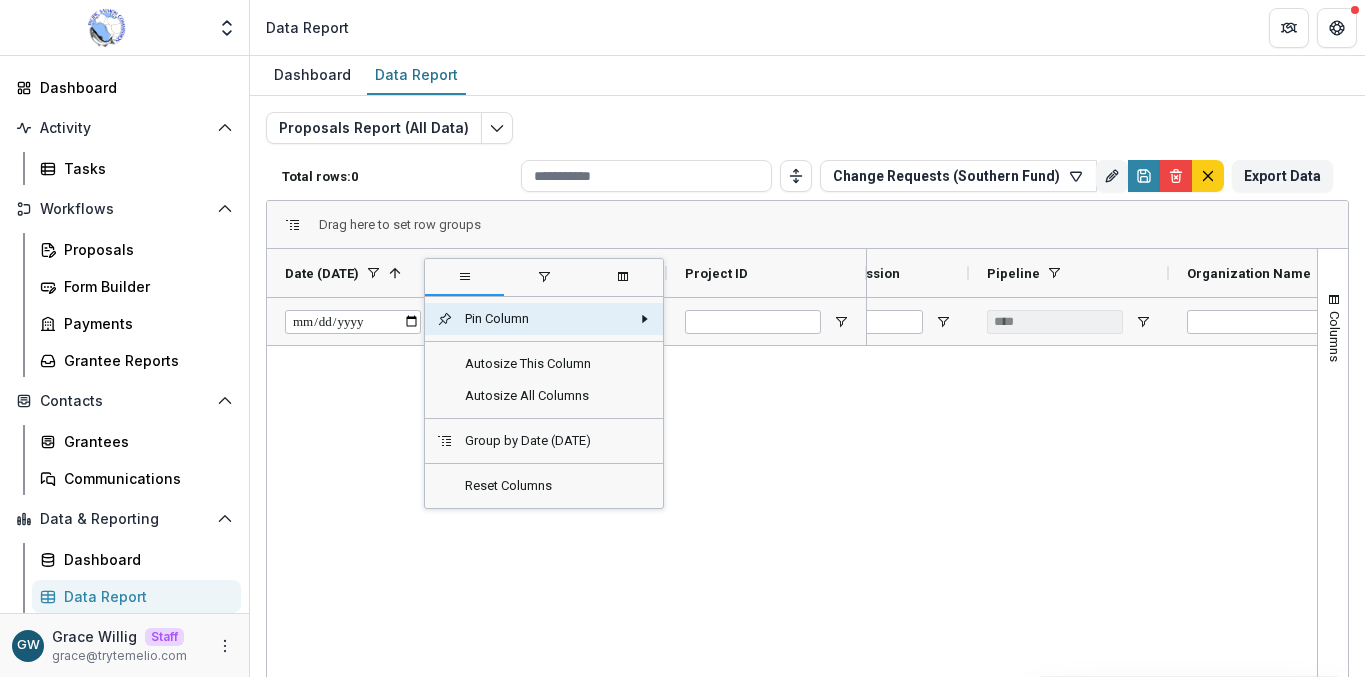 click on "Date (DATE)
1" at bounding box center (359, 273) 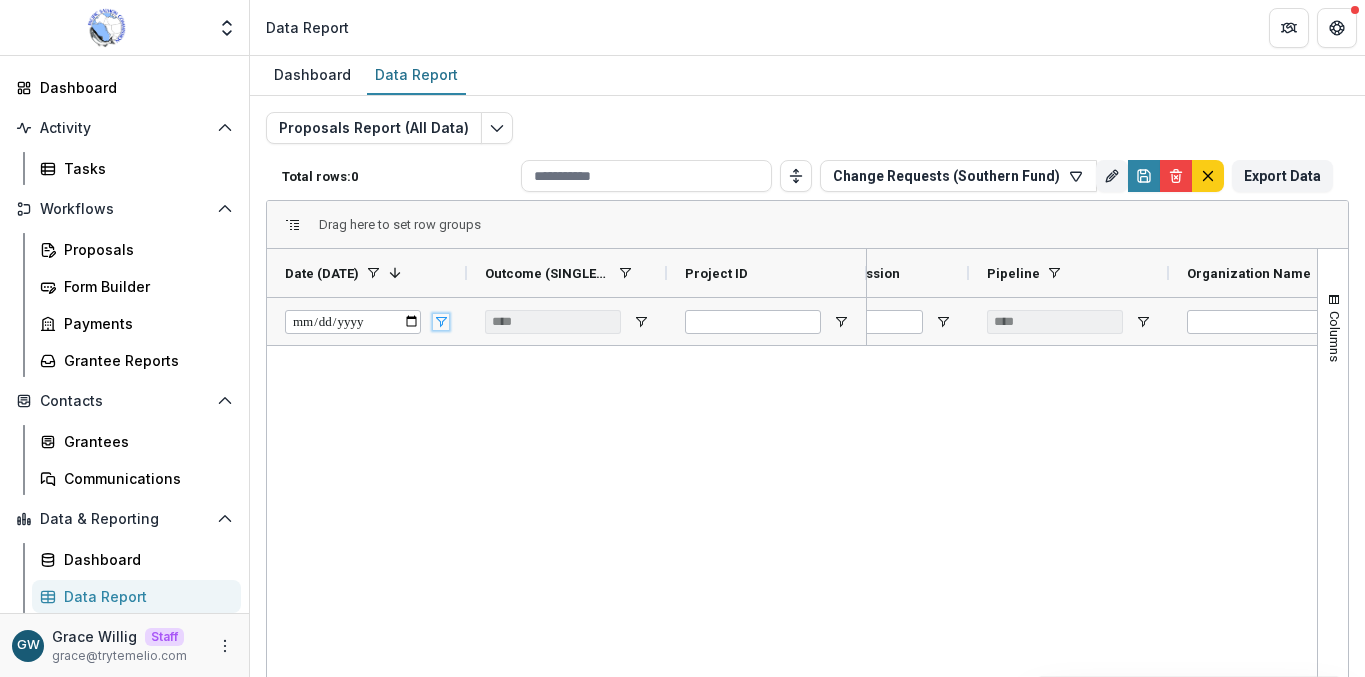 click at bounding box center (441, 322) 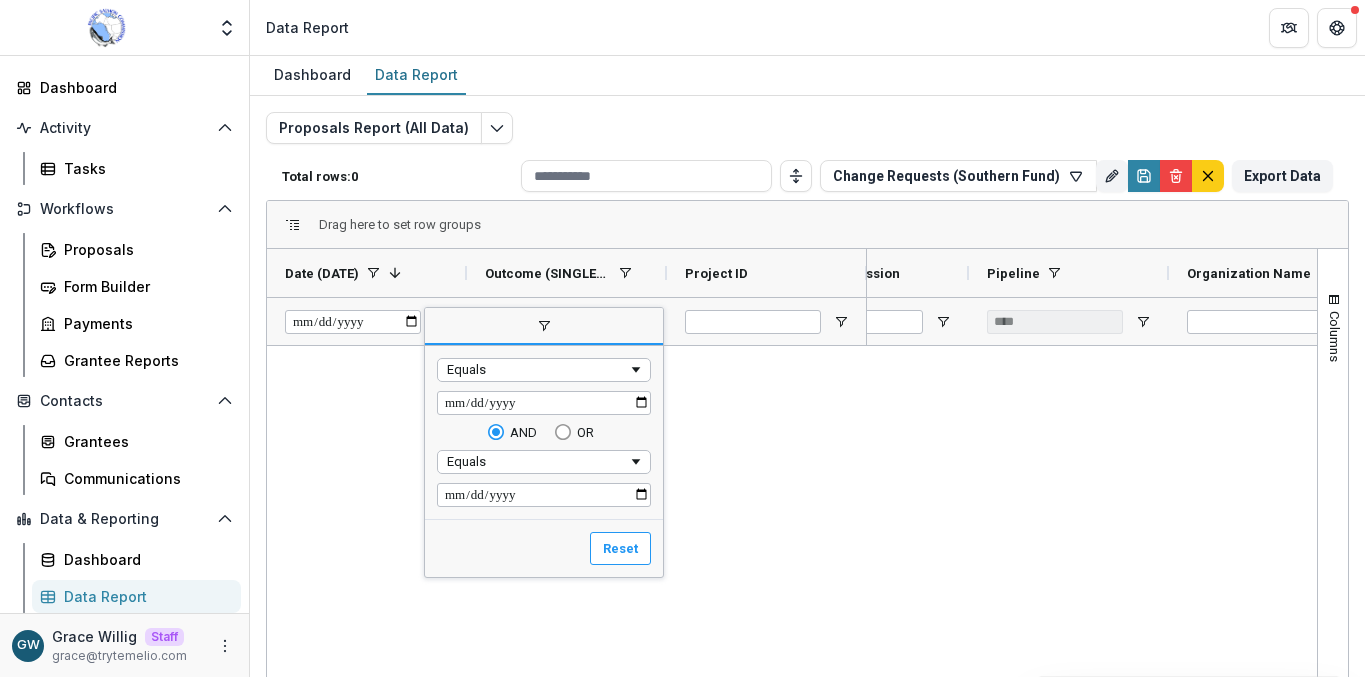 click at bounding box center [792, 619] 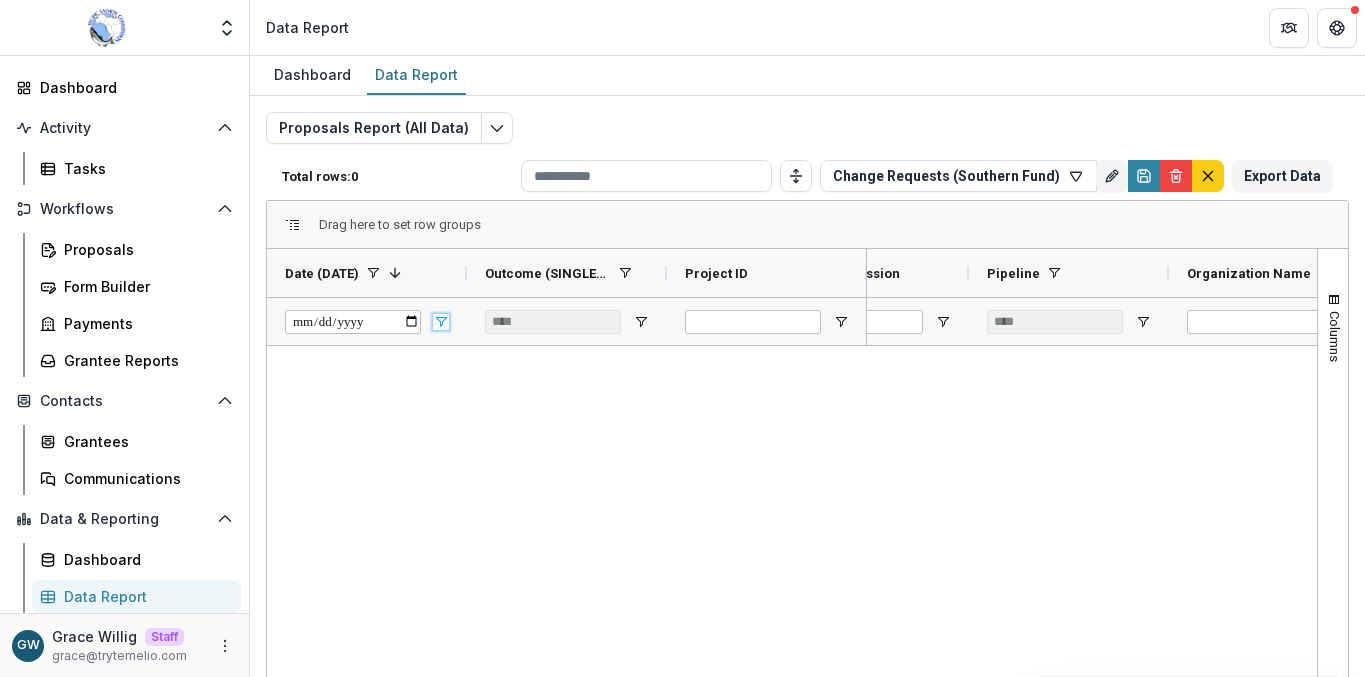 click at bounding box center (441, 322) 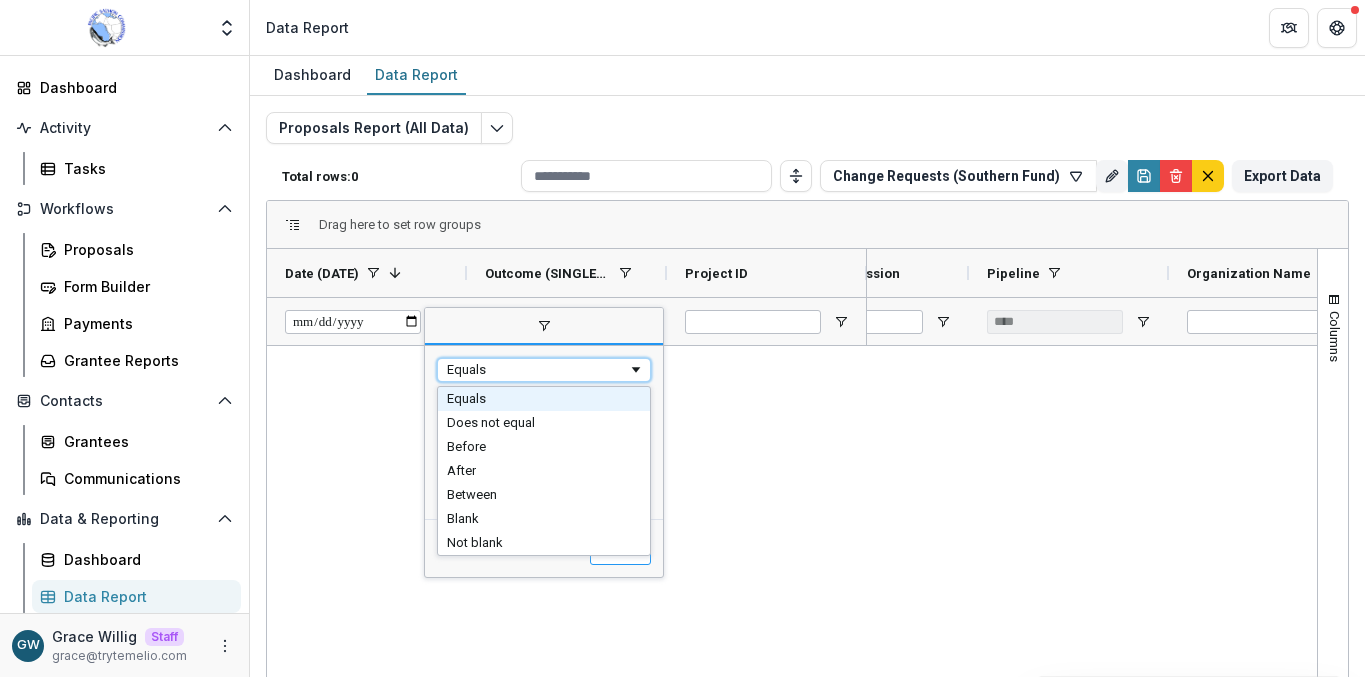 click on "Equals" at bounding box center [537, 369] 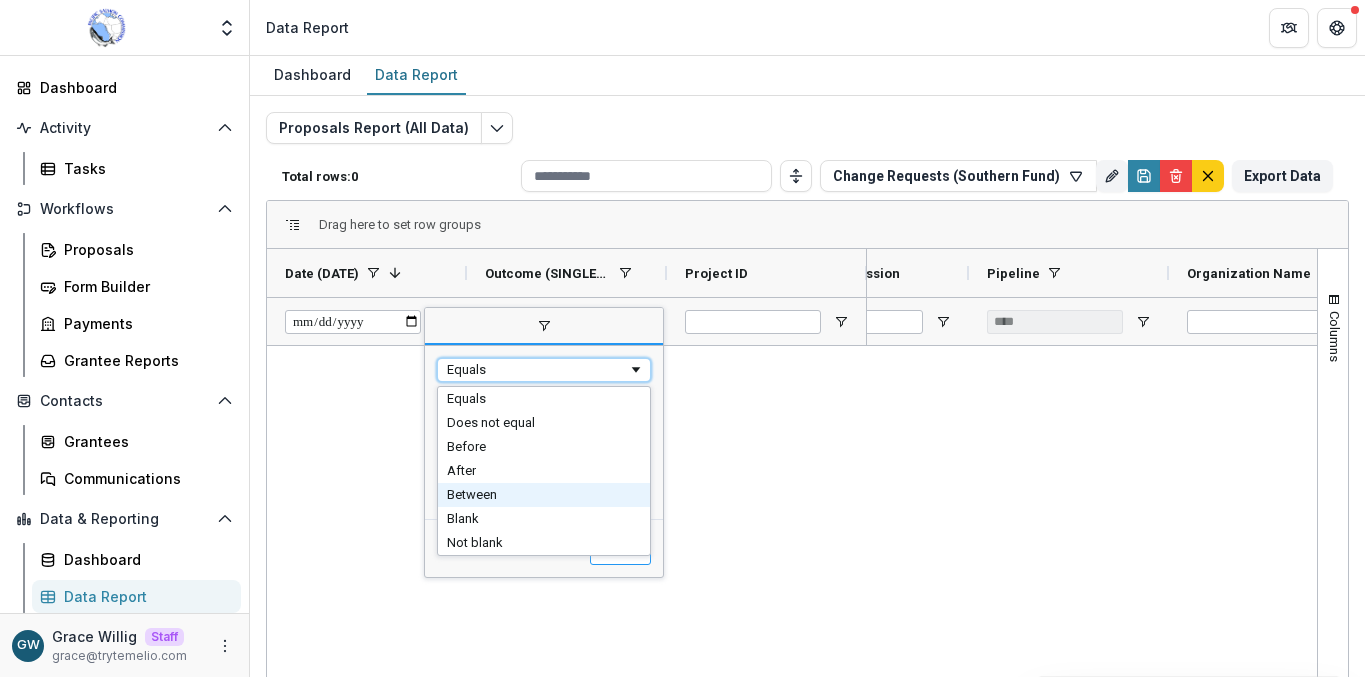 type 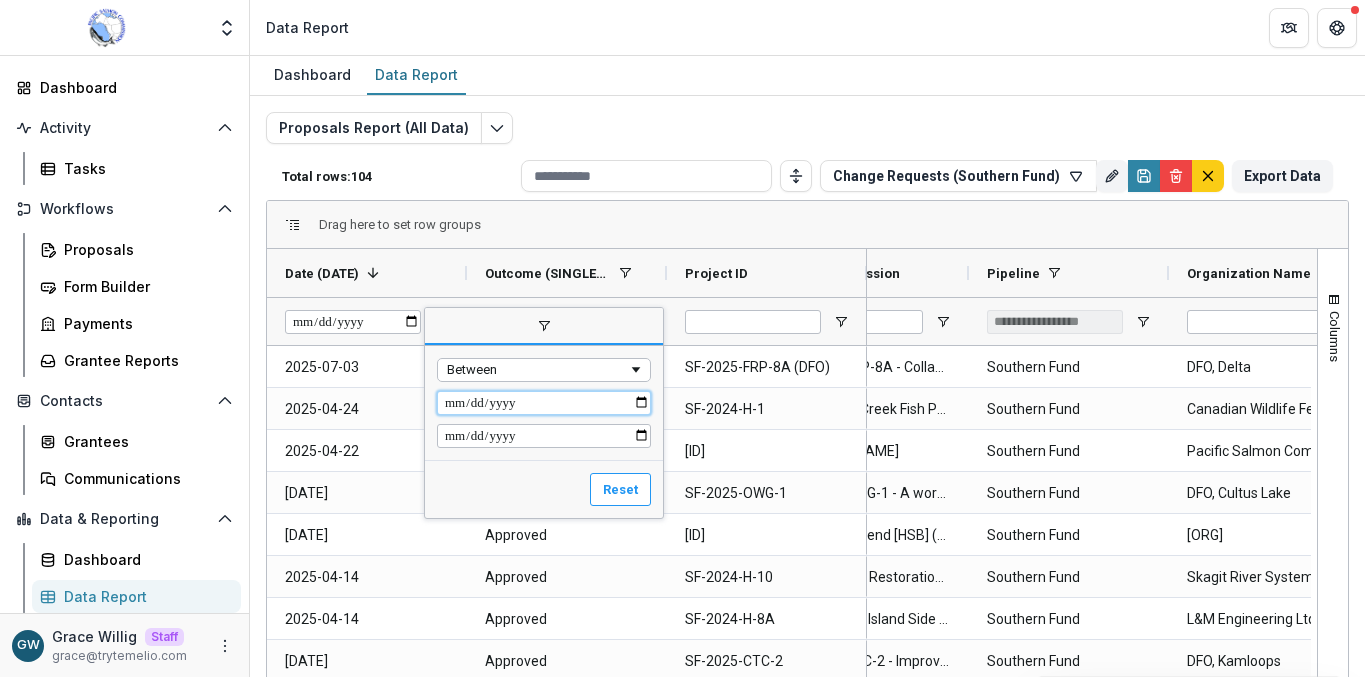 click on "**********" at bounding box center (544, 403) 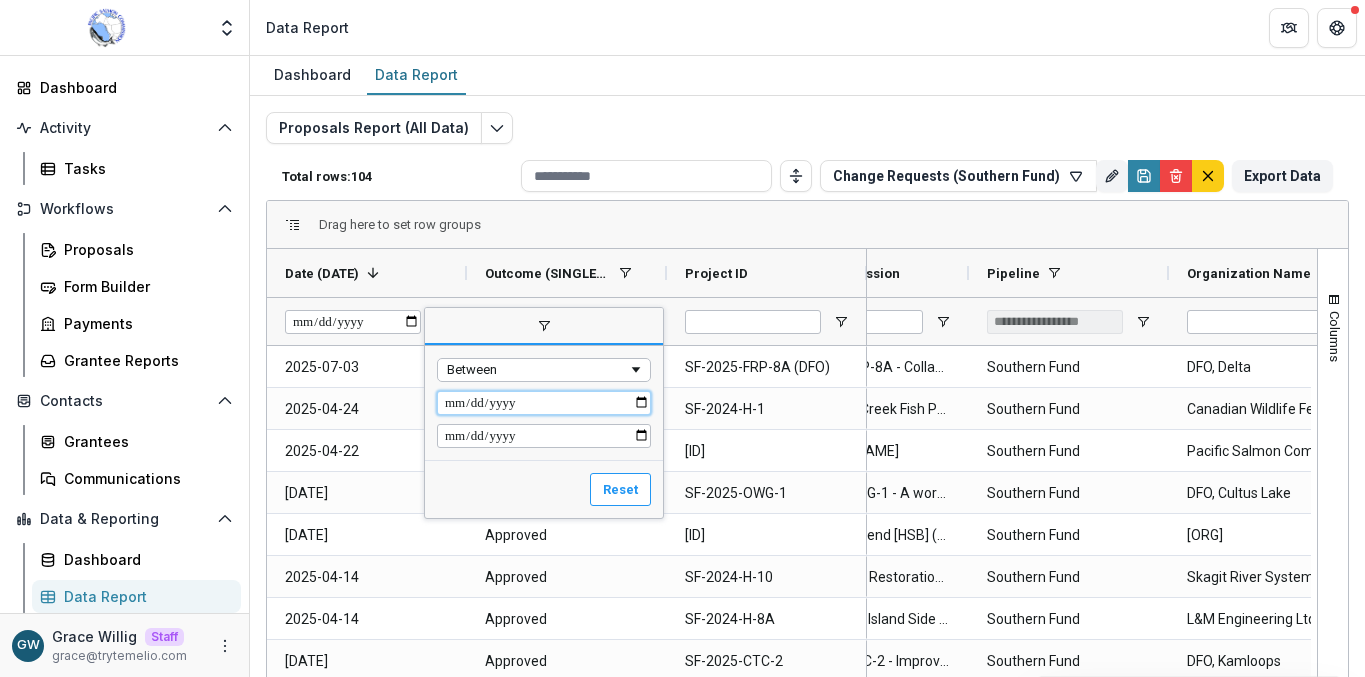 type on "**********" 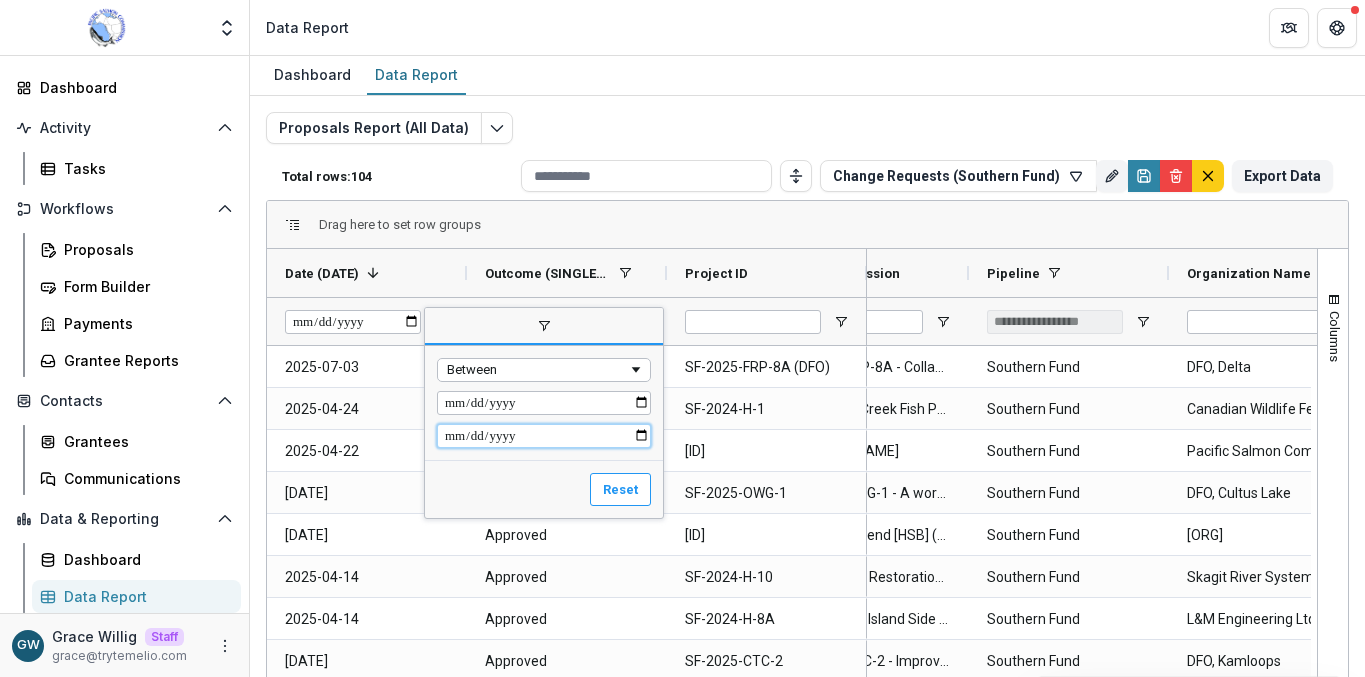 click at bounding box center (544, 436) 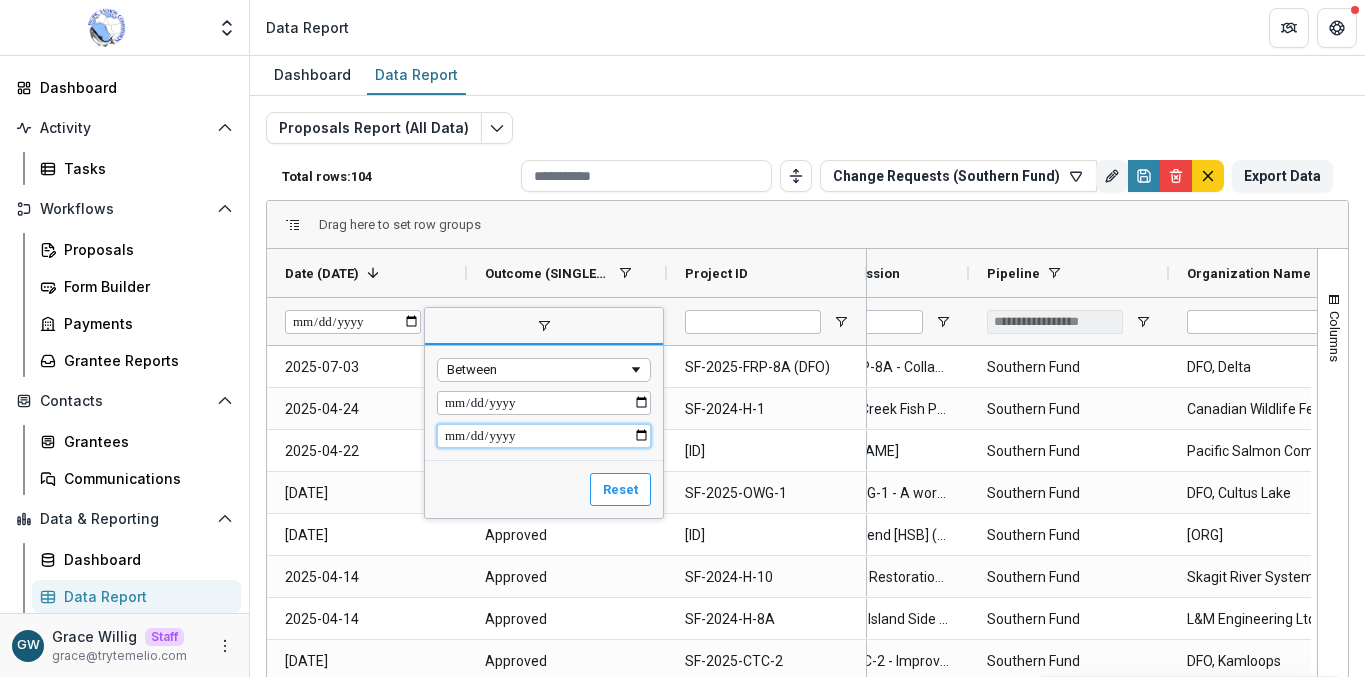 type on "**********" 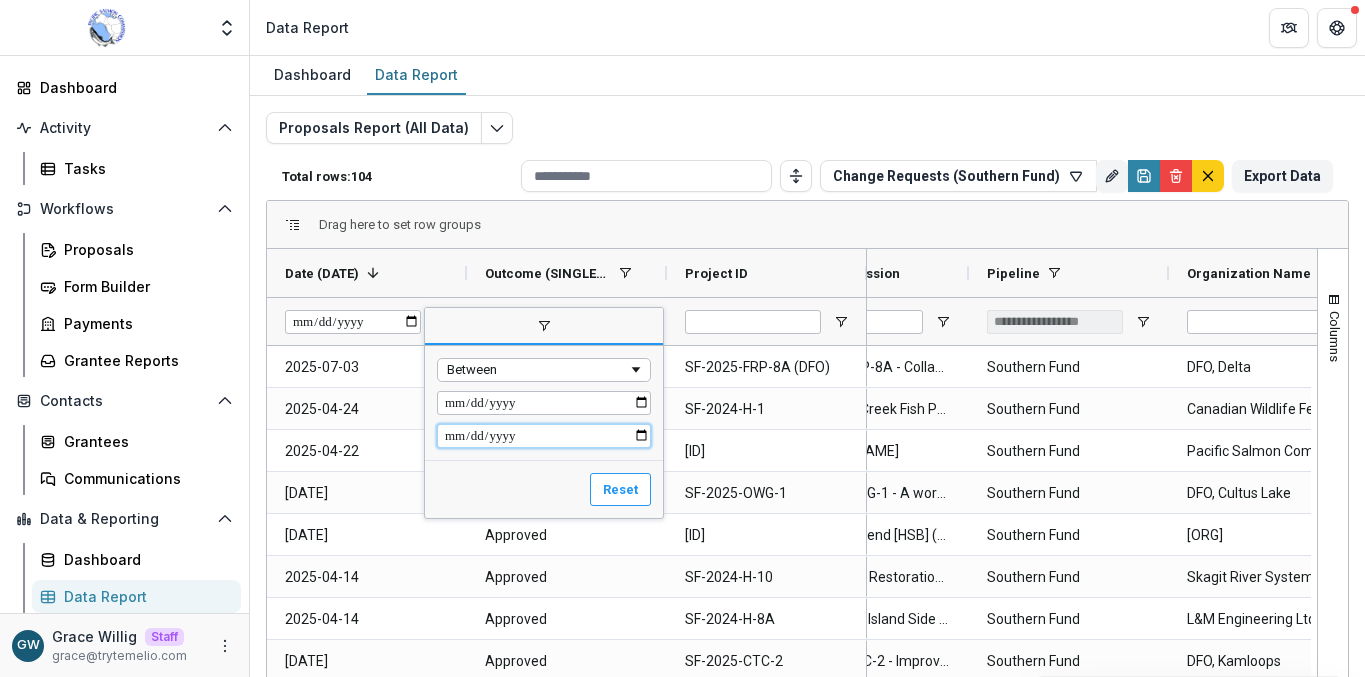 type on "**********" 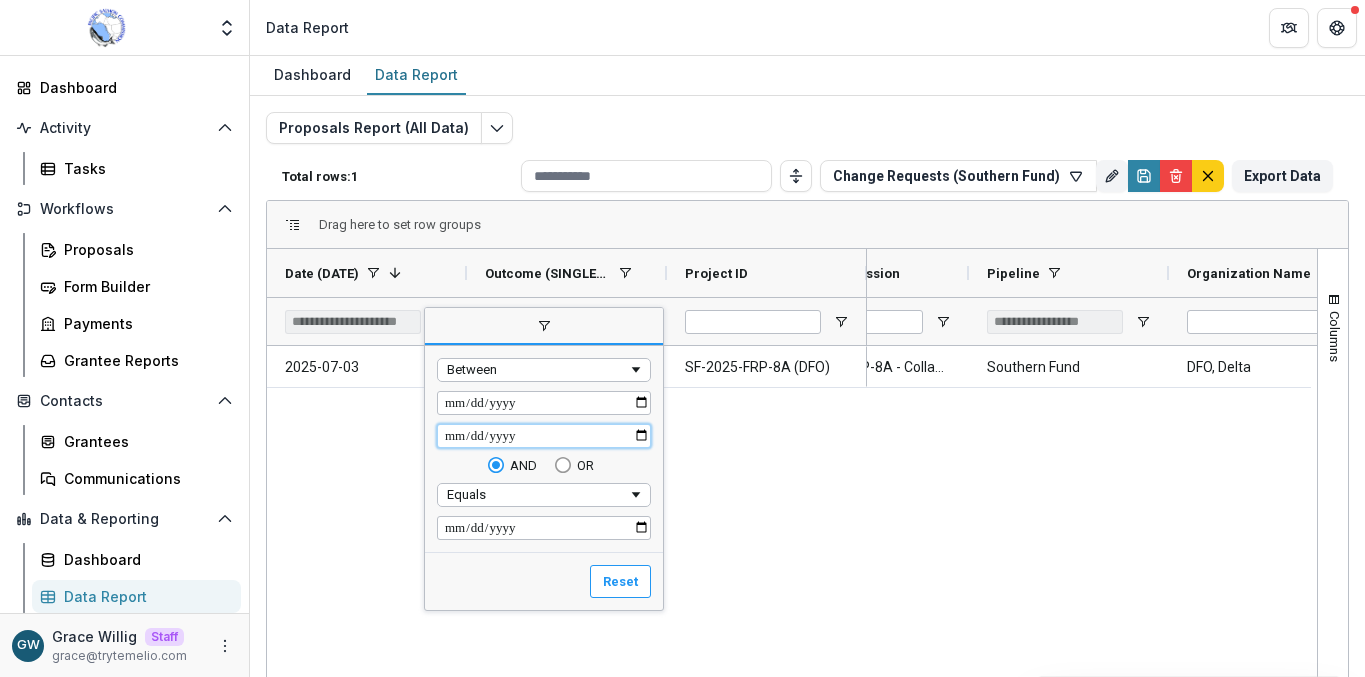 type on "**********" 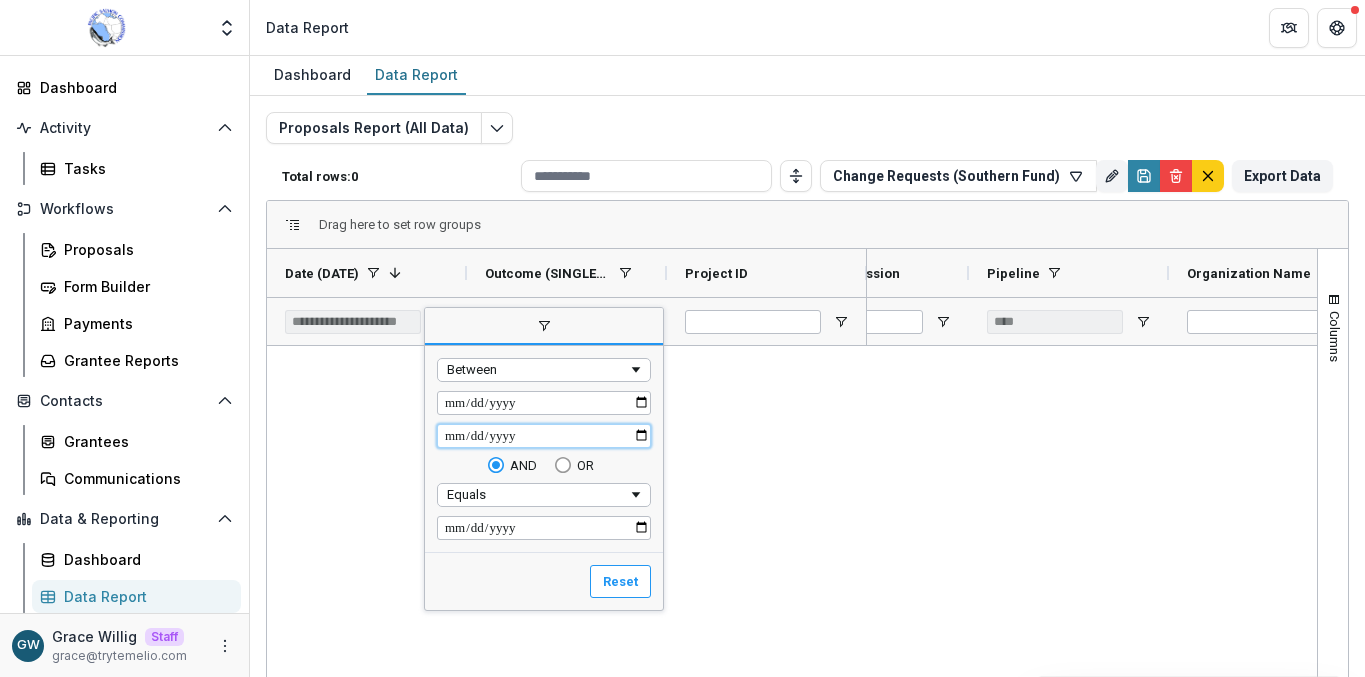 type on "**********" 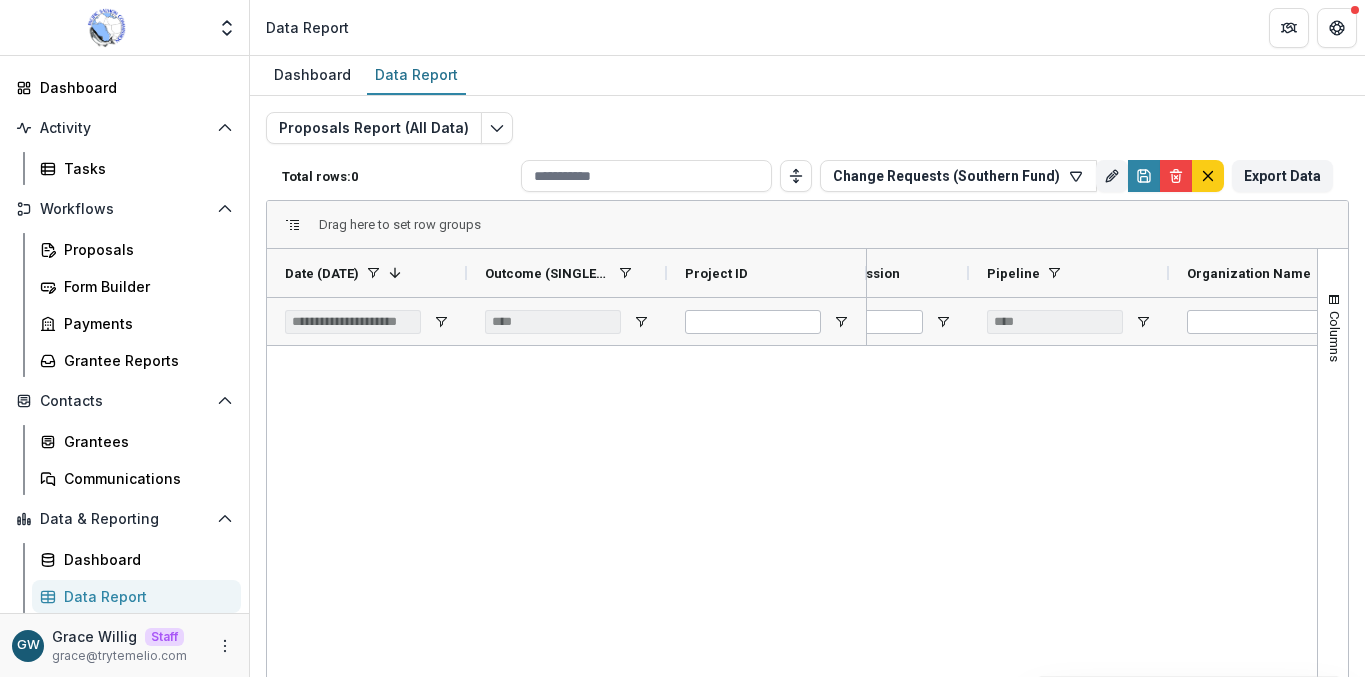click on "Proposals Report (All Data) Total rows:  0 Change Requests (Southern Fund) Personal Filters Team Filters Temelio Filters No  personal  filters found. Add Personal Filter MSF Fund Future Payments  (Payments Report) Change Requests (MSF Fund)  (Proposals Report (All Data)) Change Requests (Northern Fund)  (Proposals Report (All Data)) Change Requests (Southern Fund)  (Proposals Report (All Data)) Change Requests (YRP R&E Fund)  (Proposals Report (All Data)) MSF Fund Underspend  (Proposals Report (All Data)) Northern Fund Granted vs Spending (10 years)  (Proposals Report (All Data)) SF Concepts (for SFC)  (Proposals Report (All Data)) SF Granted vs Spending (10 Years)  (Proposals Report (All Data)) Add Team Filter CSS Archived Proposals: Full Record Details  ( Proposals Report (All Data) ) Historical Grant Data (CSS)  ( Proposals Report (All Data) ) Historical Grant Data (MSF)  ( Proposals Report (All Data) ) Historical Grant Data (NF)  ( Proposals Report (All Data) ) Historical Grant Data (SF)  ( )  ( )  ( )  (" at bounding box center (807, 482) 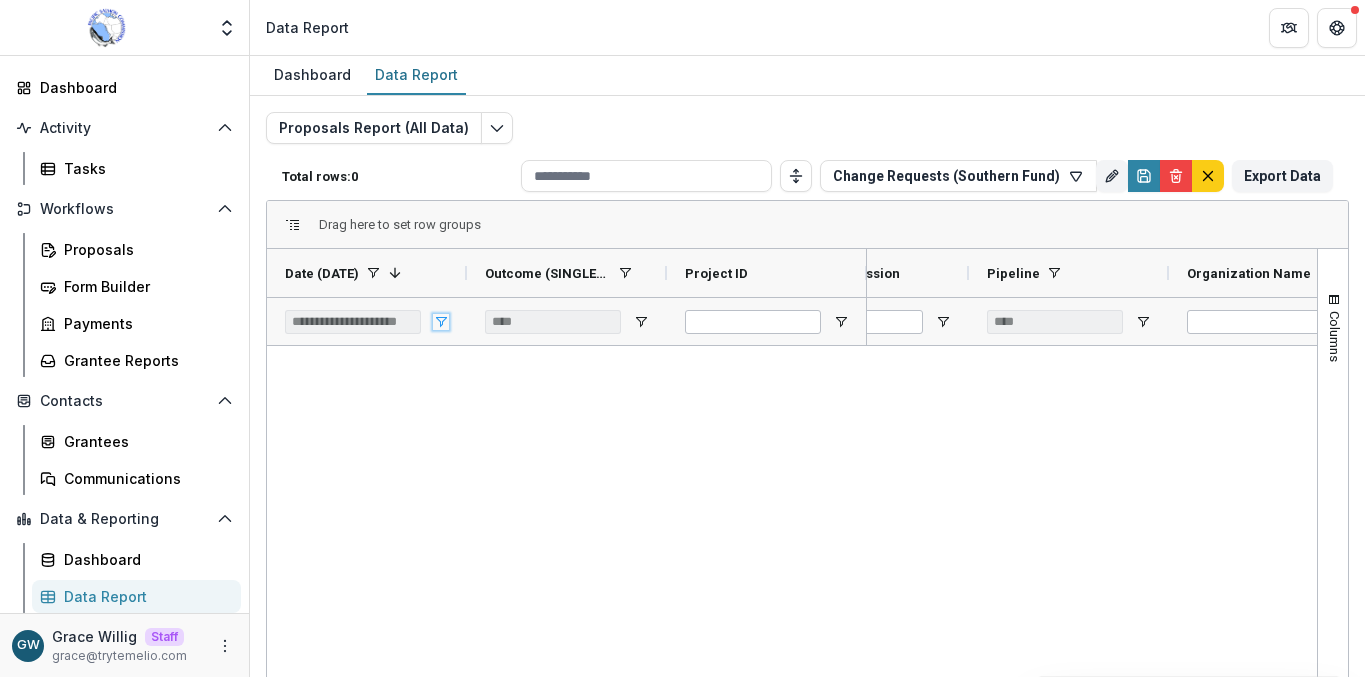 click at bounding box center (441, 322) 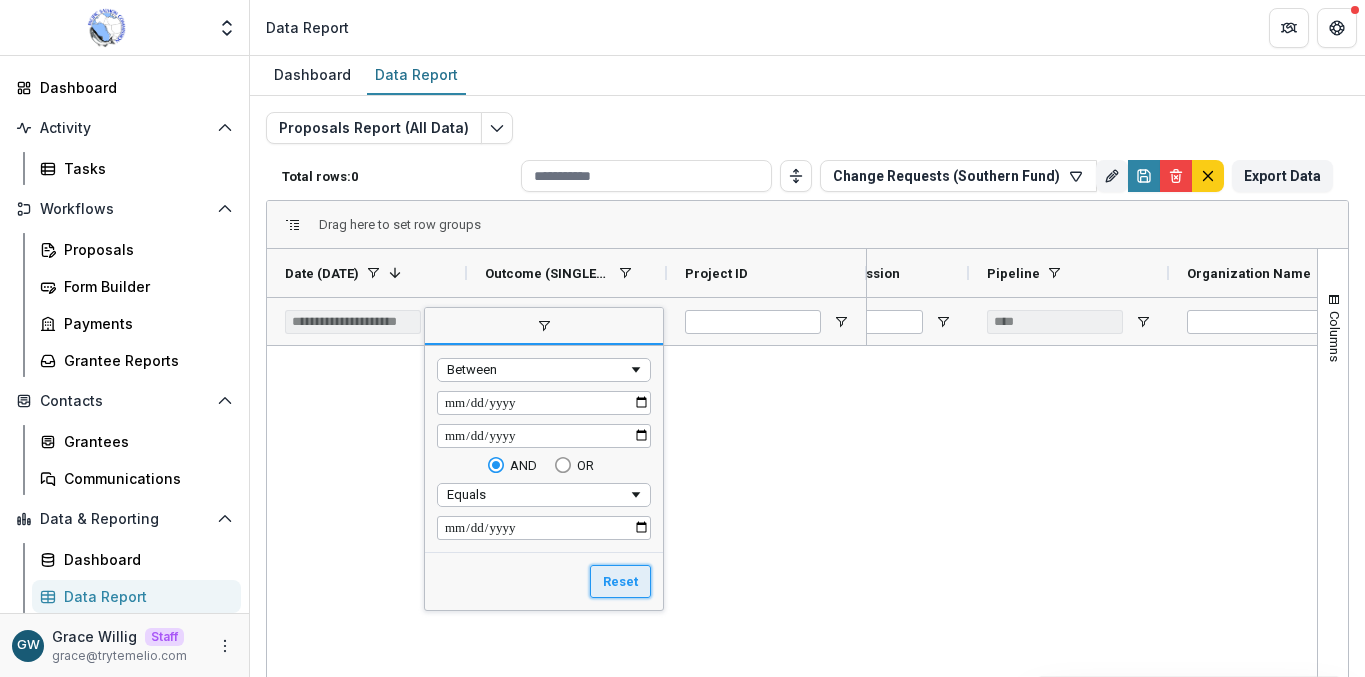 click on "Reset" at bounding box center (620, 582) 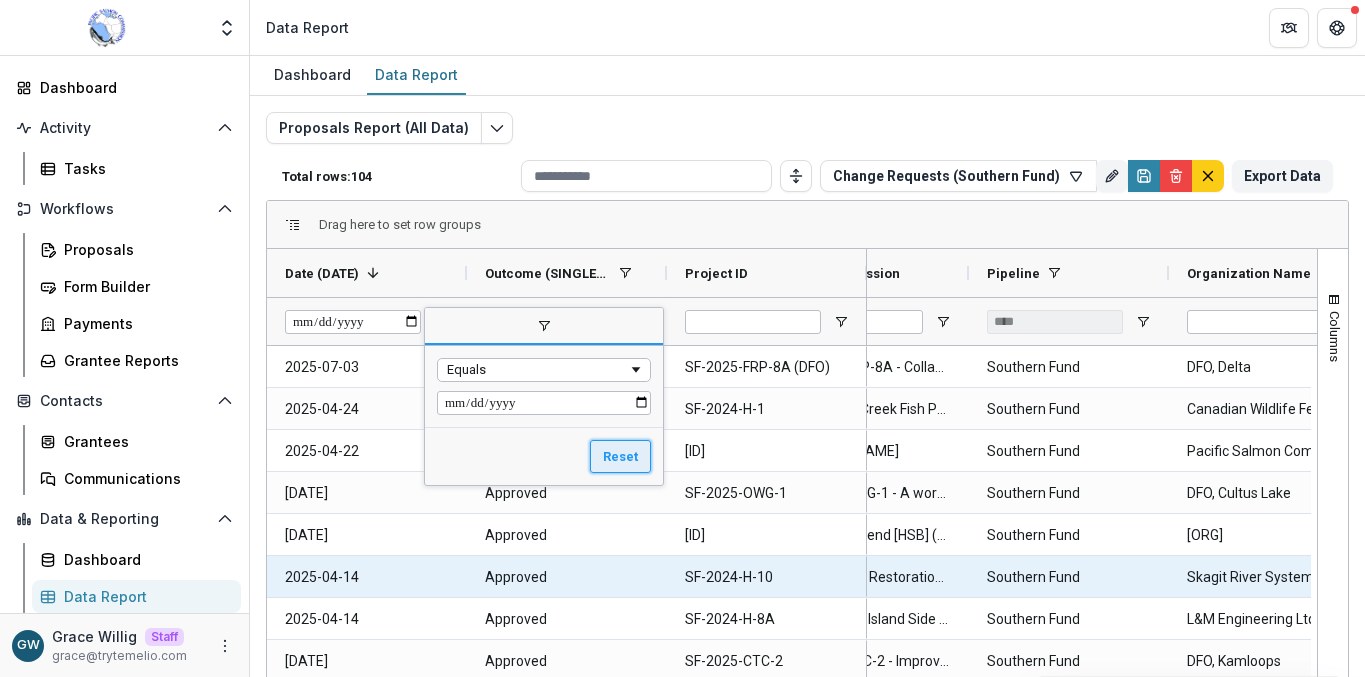 type on "**********" 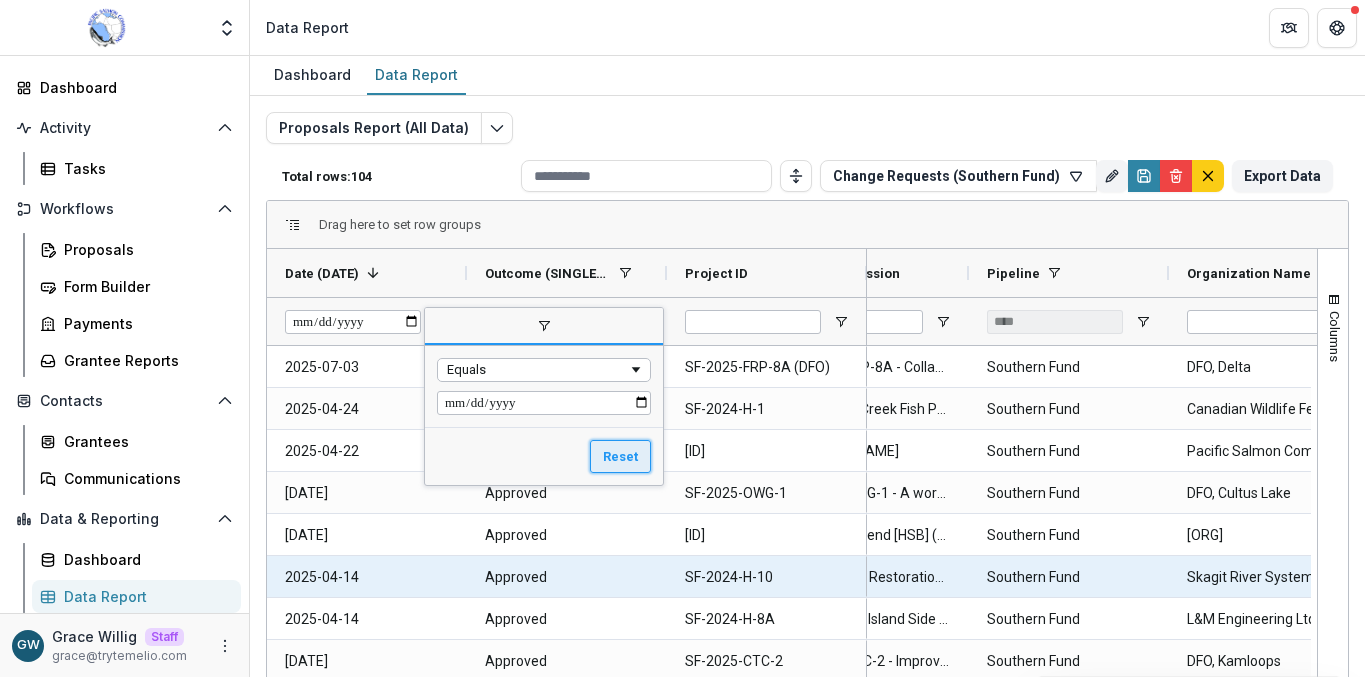 type on "**********" 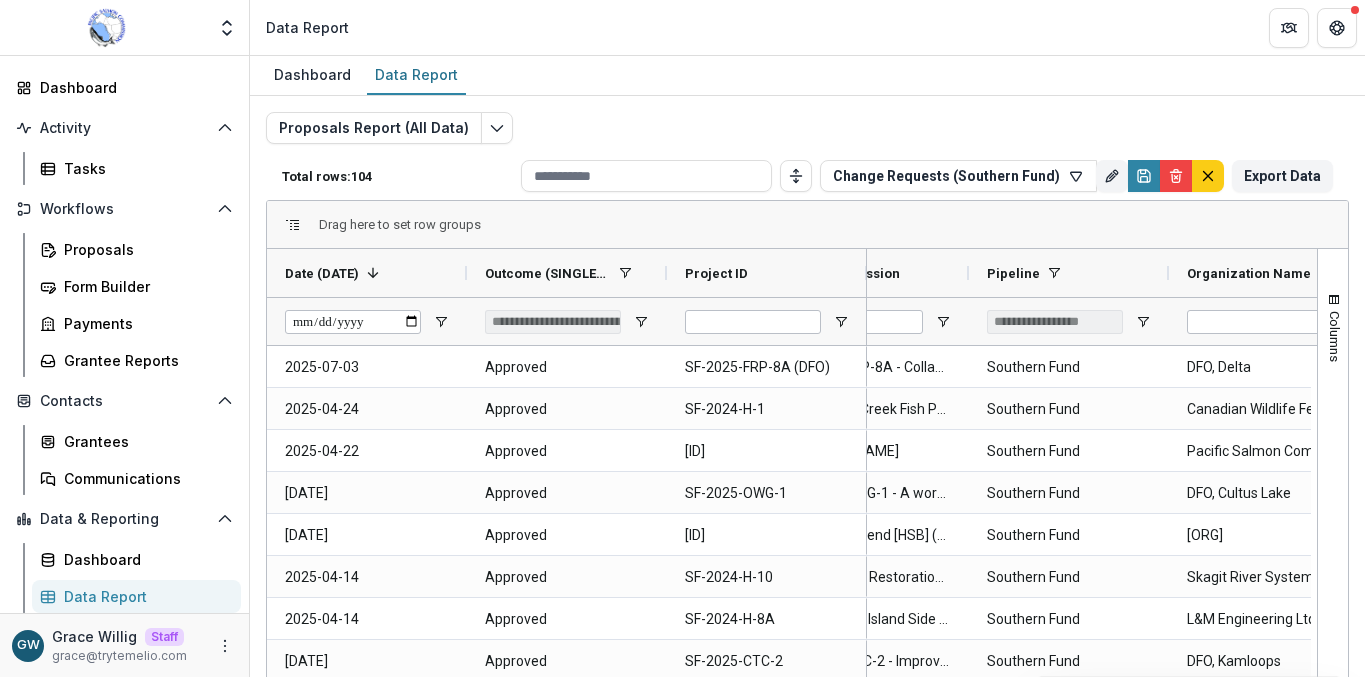click on "Drag here to set row groups" at bounding box center [807, 225] 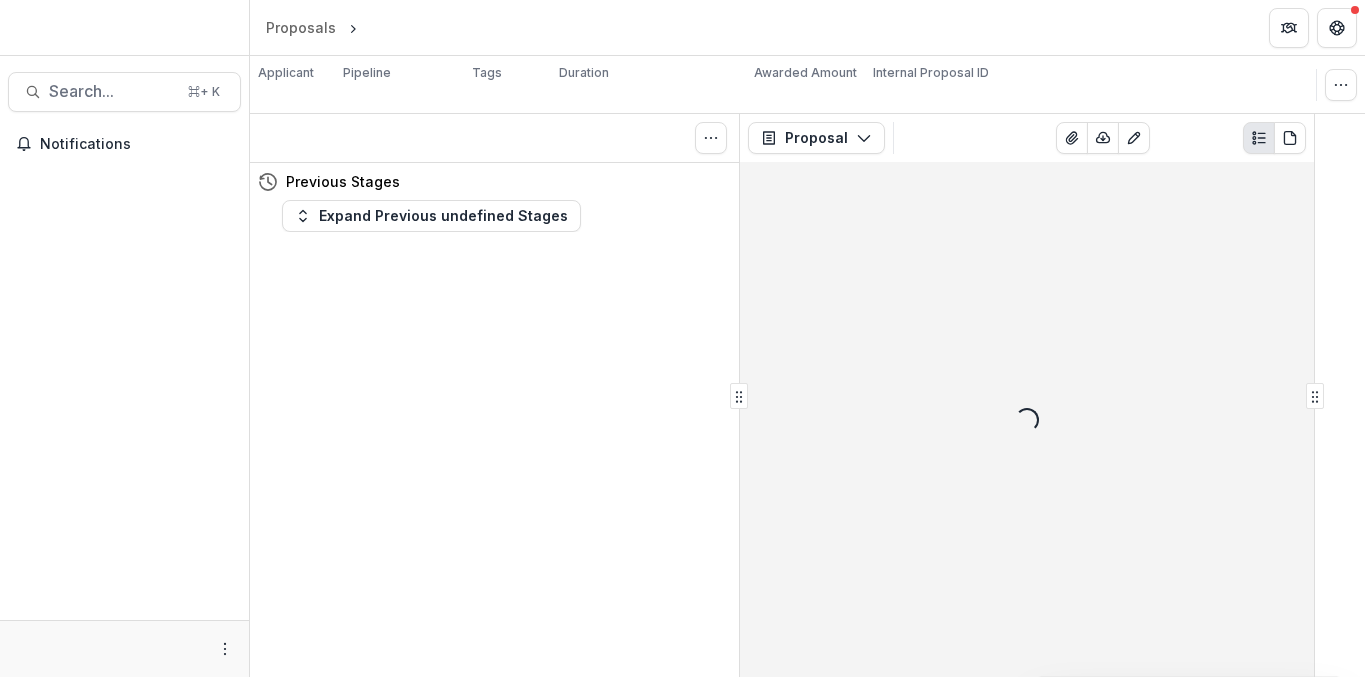 scroll, scrollTop: 0, scrollLeft: 0, axis: both 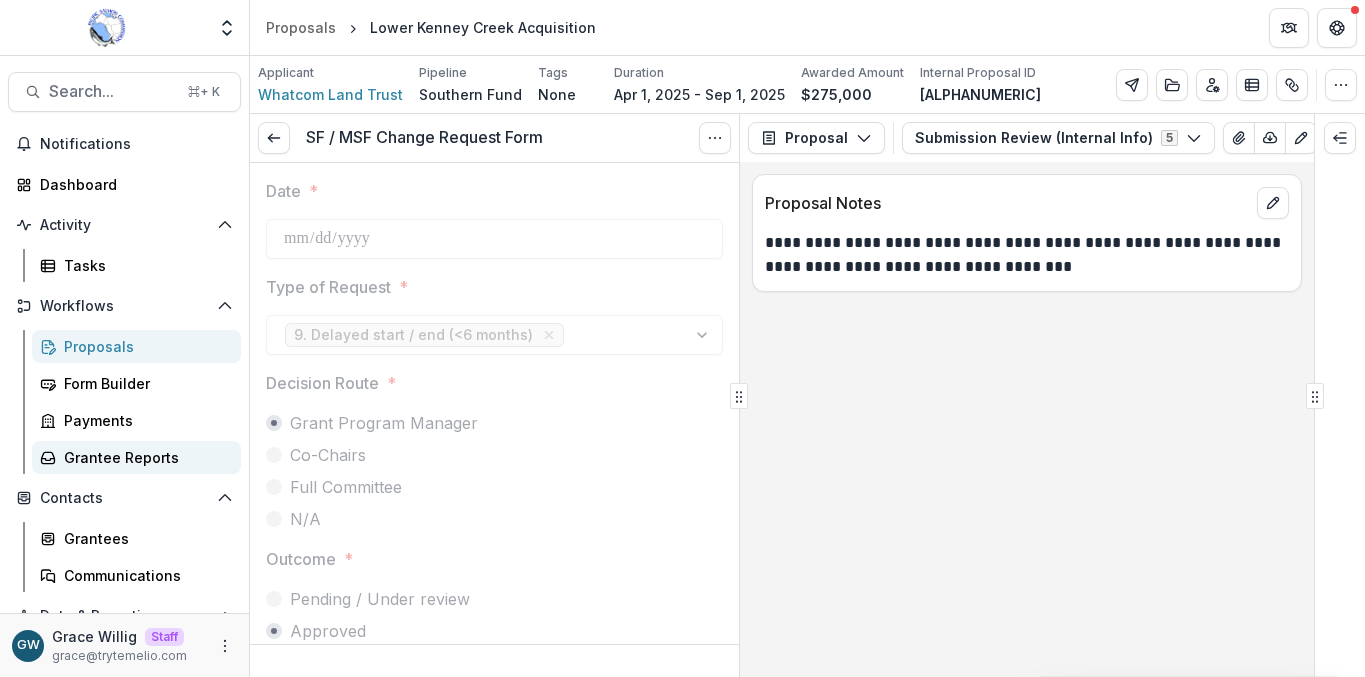 click on "Grantee Reports" at bounding box center (144, 457) 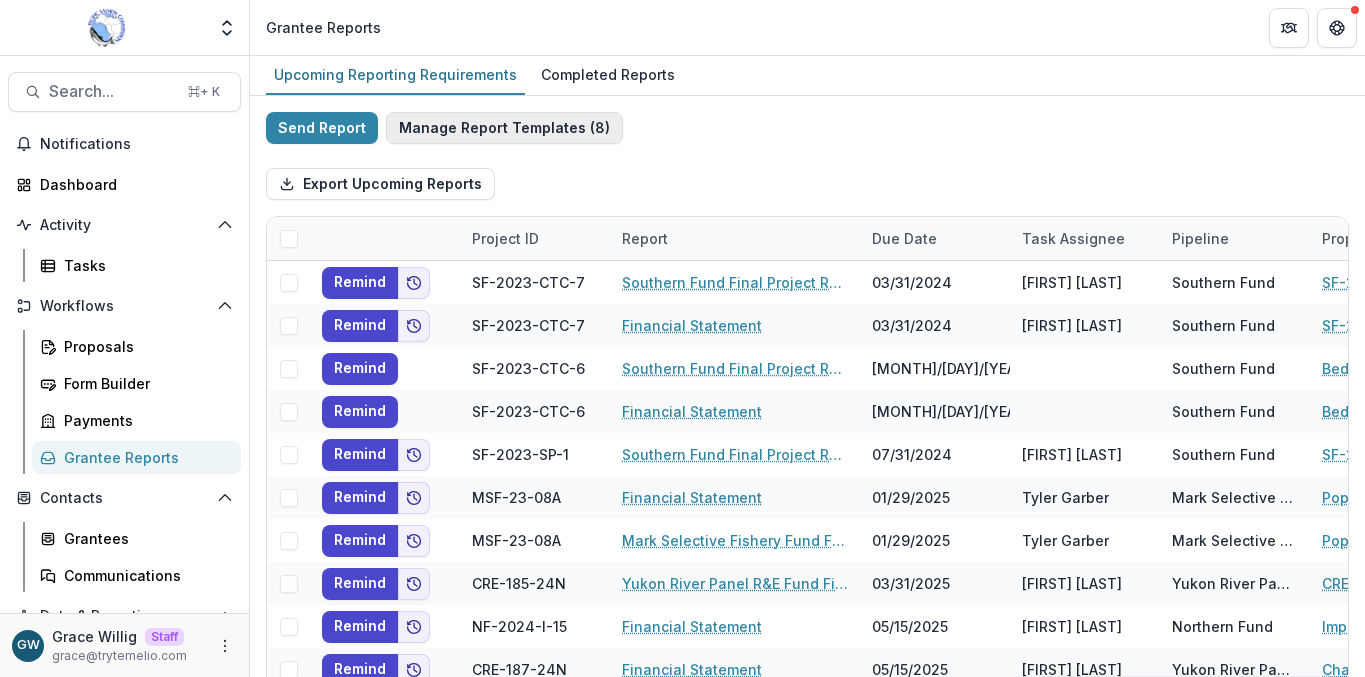 click on "Manage Report Templates ( 8 )" at bounding box center (504, 128) 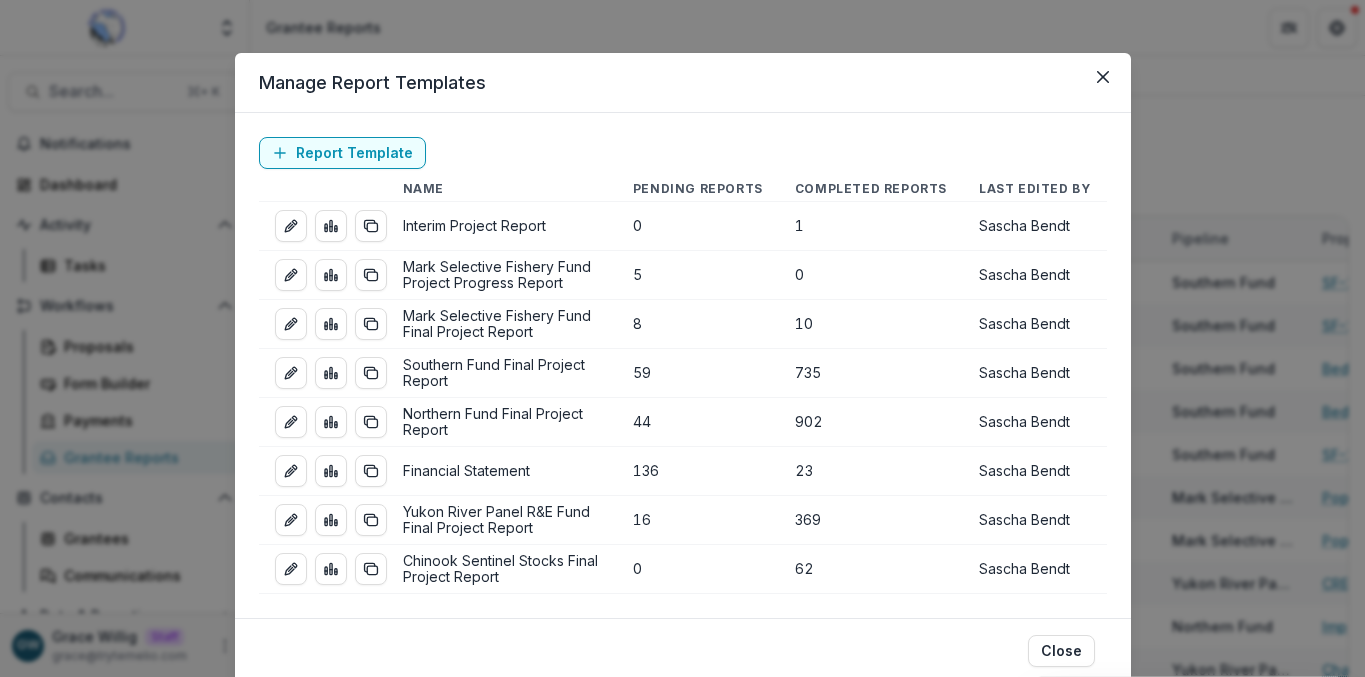 scroll, scrollTop: 7, scrollLeft: 0, axis: vertical 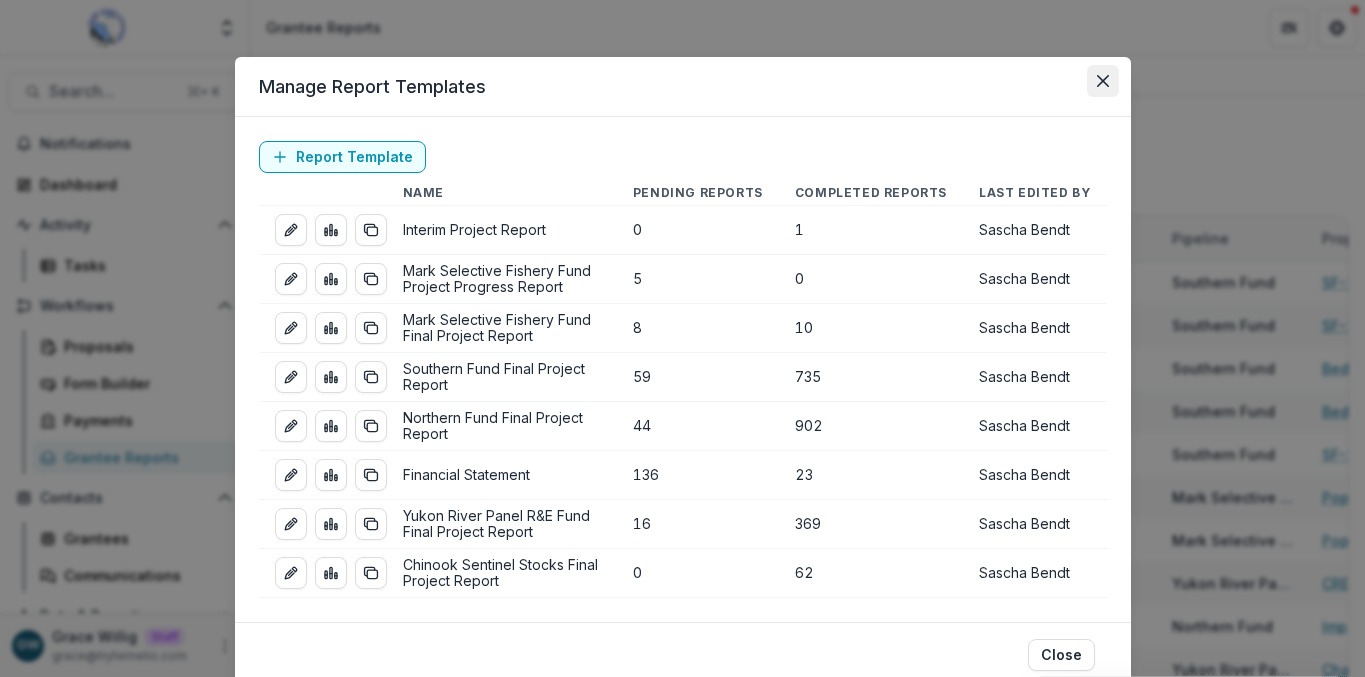 click at bounding box center [1103, 81] 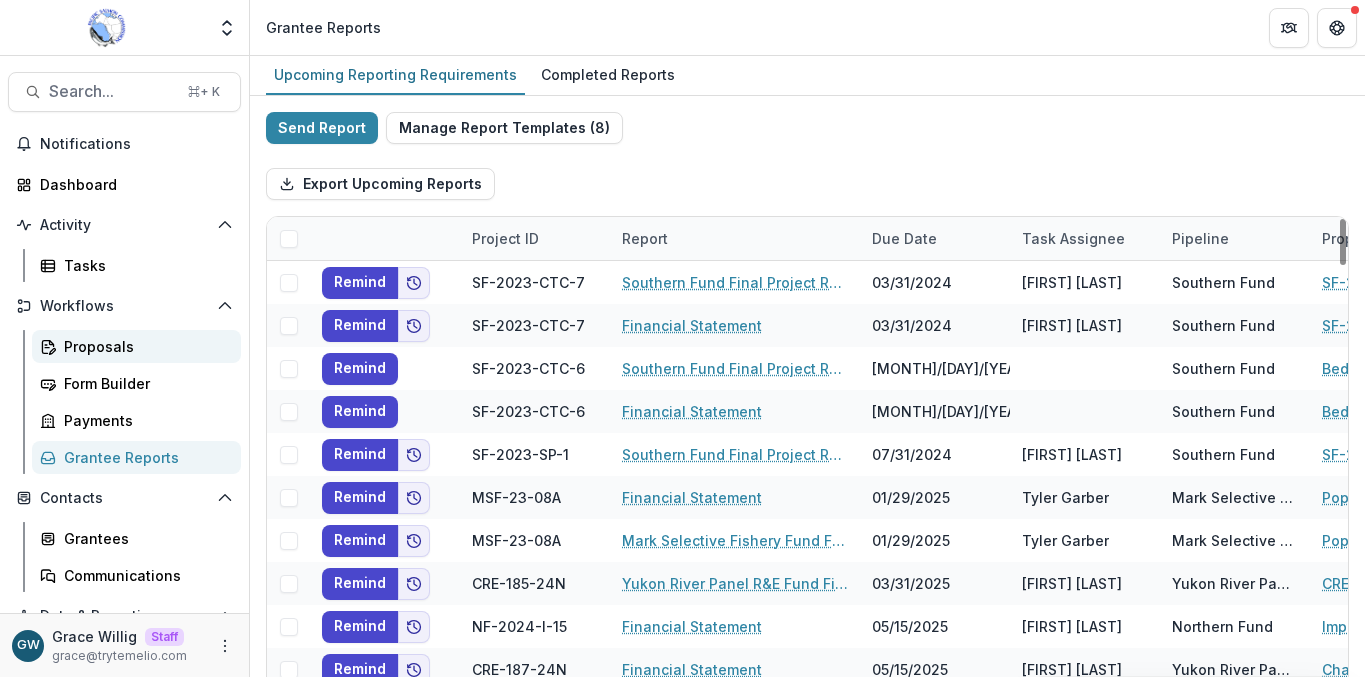 click on "Proposals" at bounding box center [144, 346] 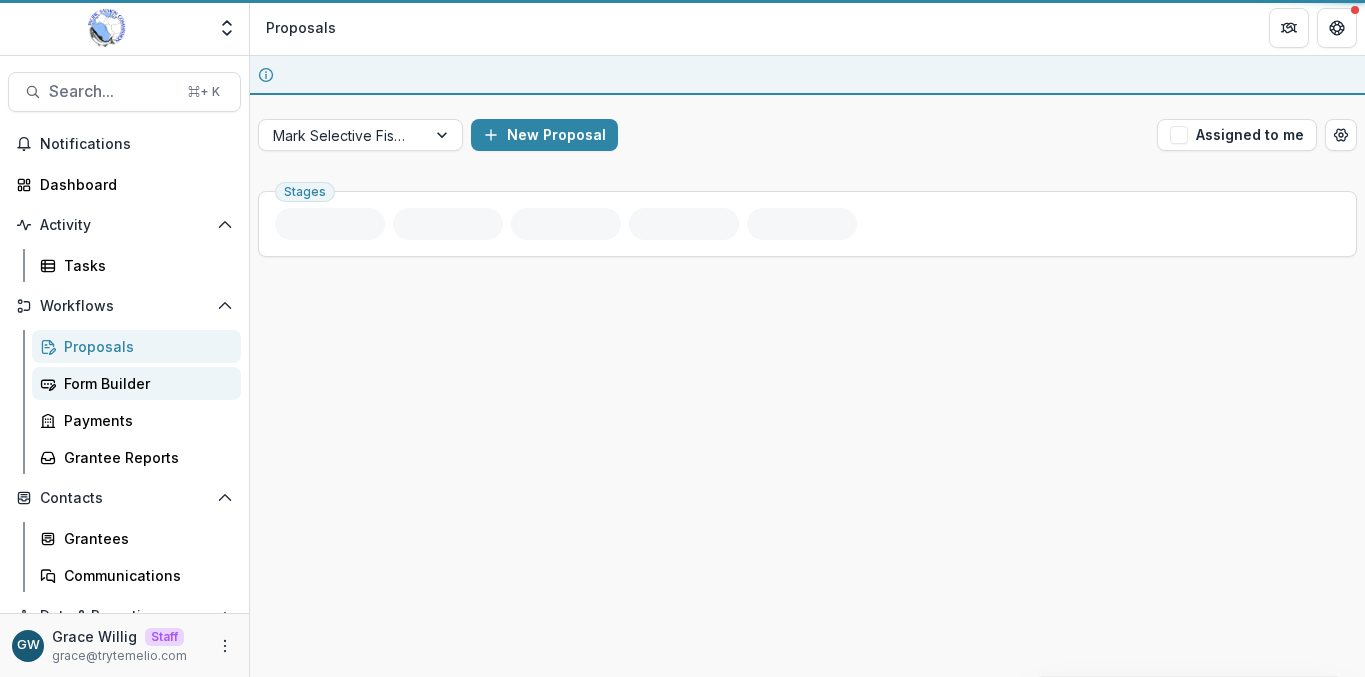 click on "Form Builder" at bounding box center (144, 383) 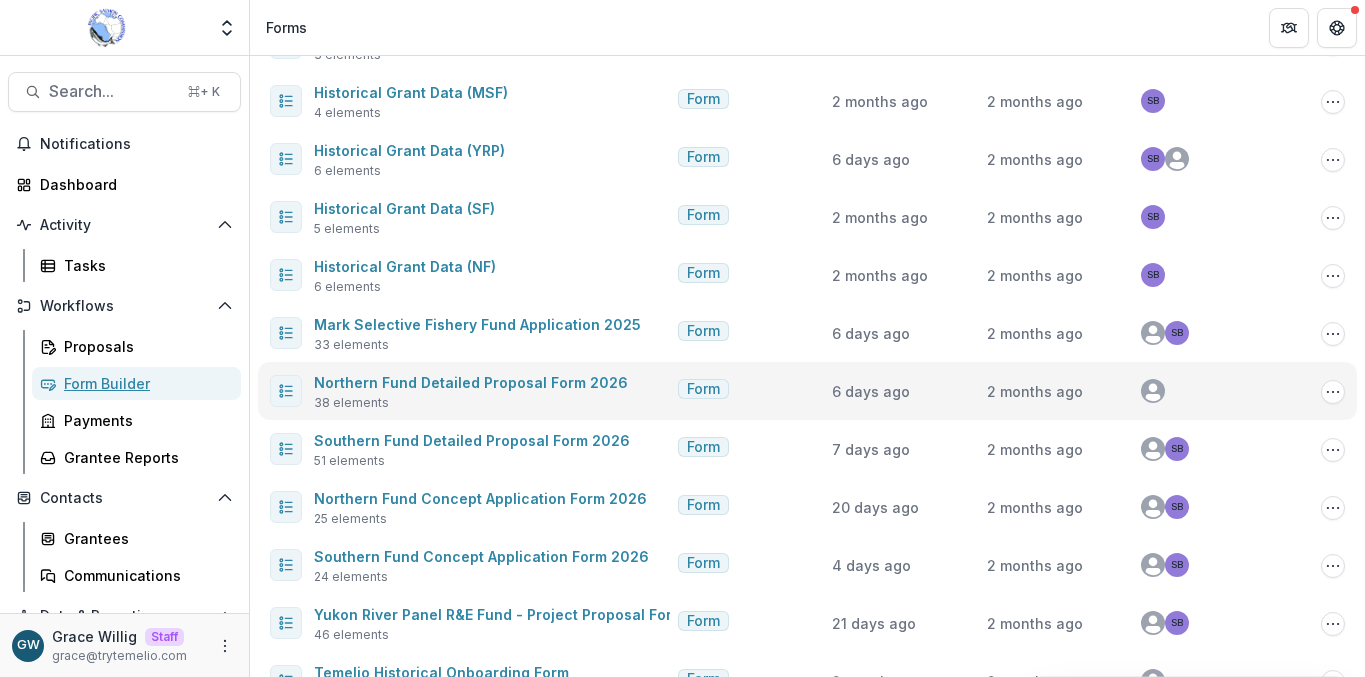 scroll, scrollTop: 0, scrollLeft: 0, axis: both 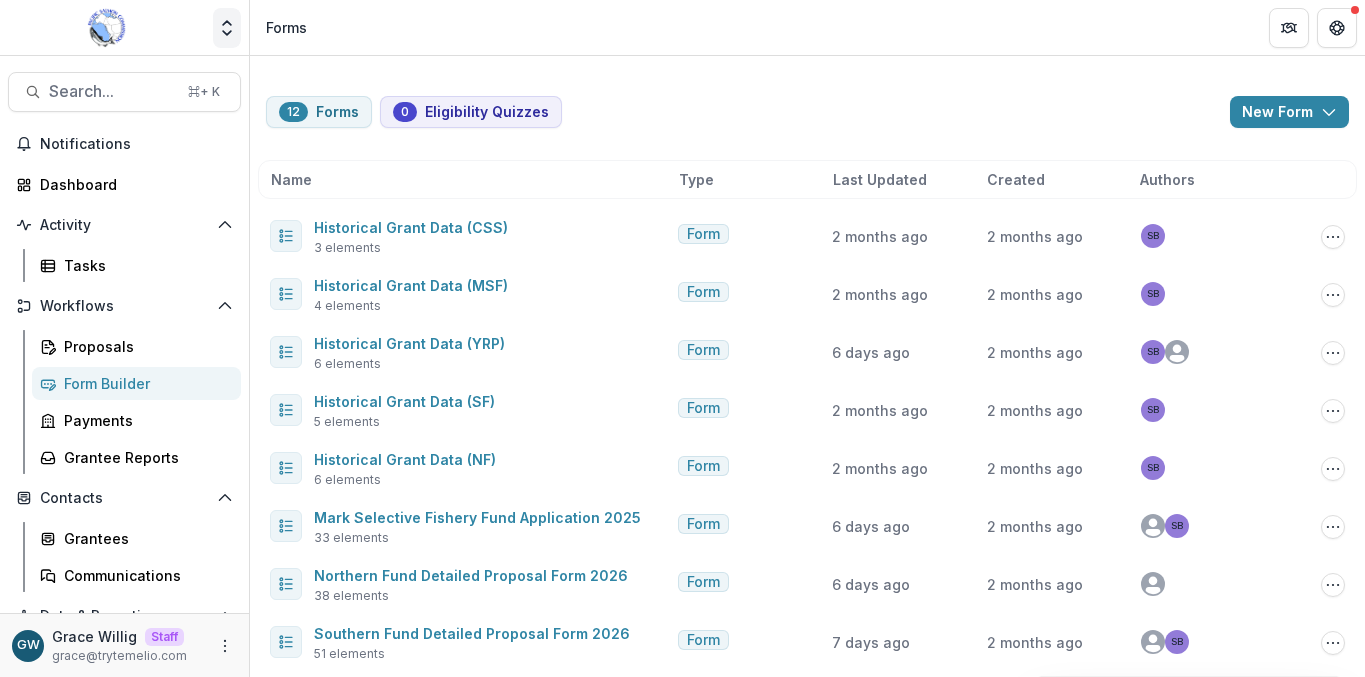 click 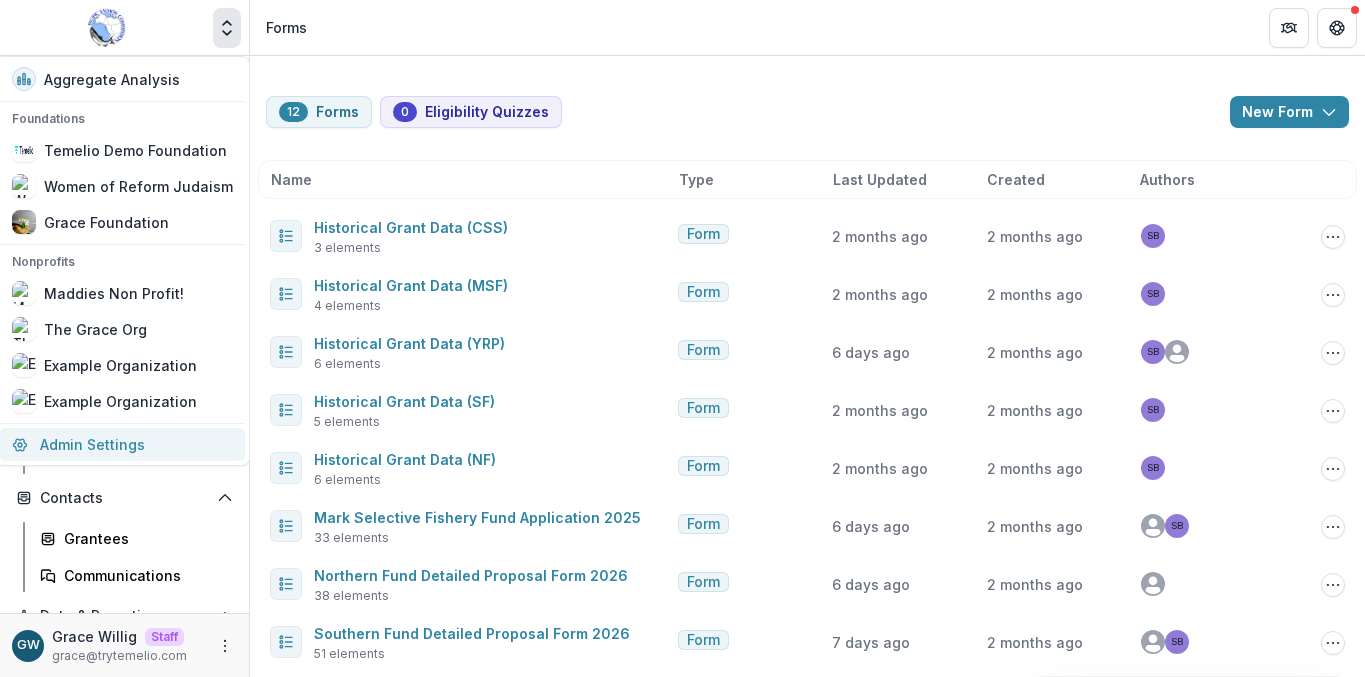click on "Admin Settings" at bounding box center (122, 444) 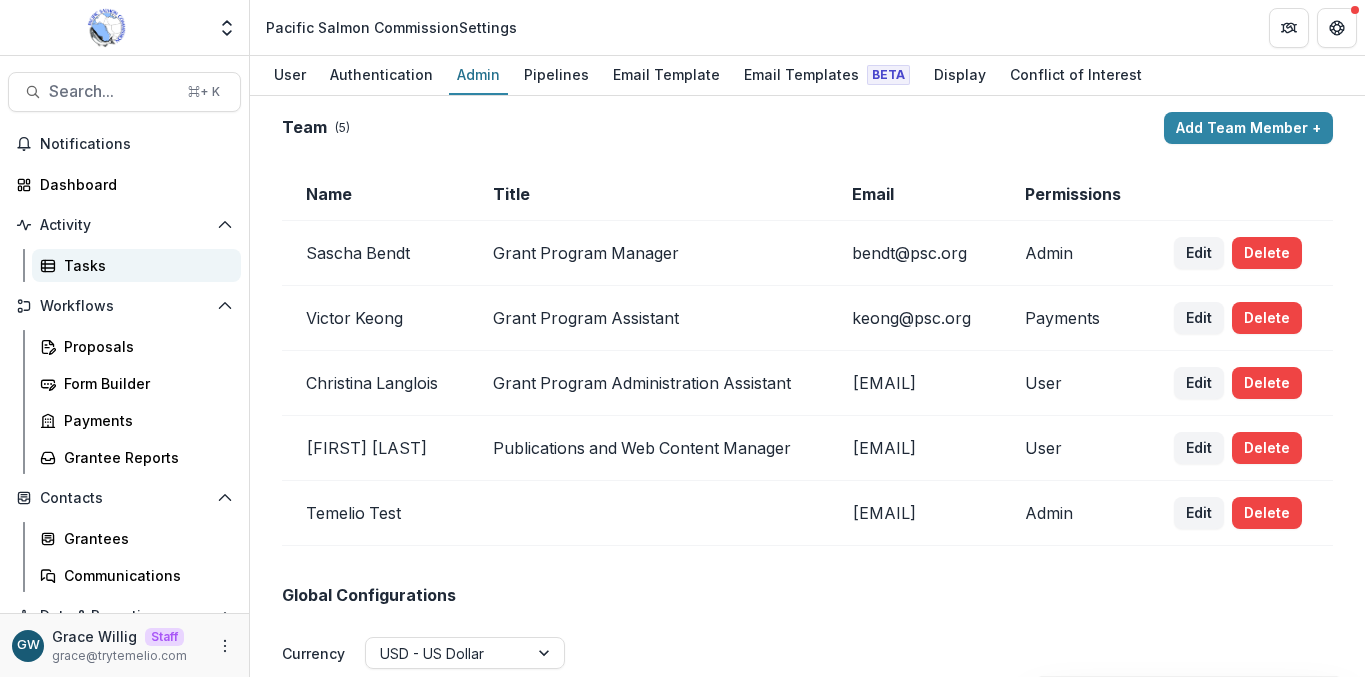 click on "Tasks" at bounding box center (144, 265) 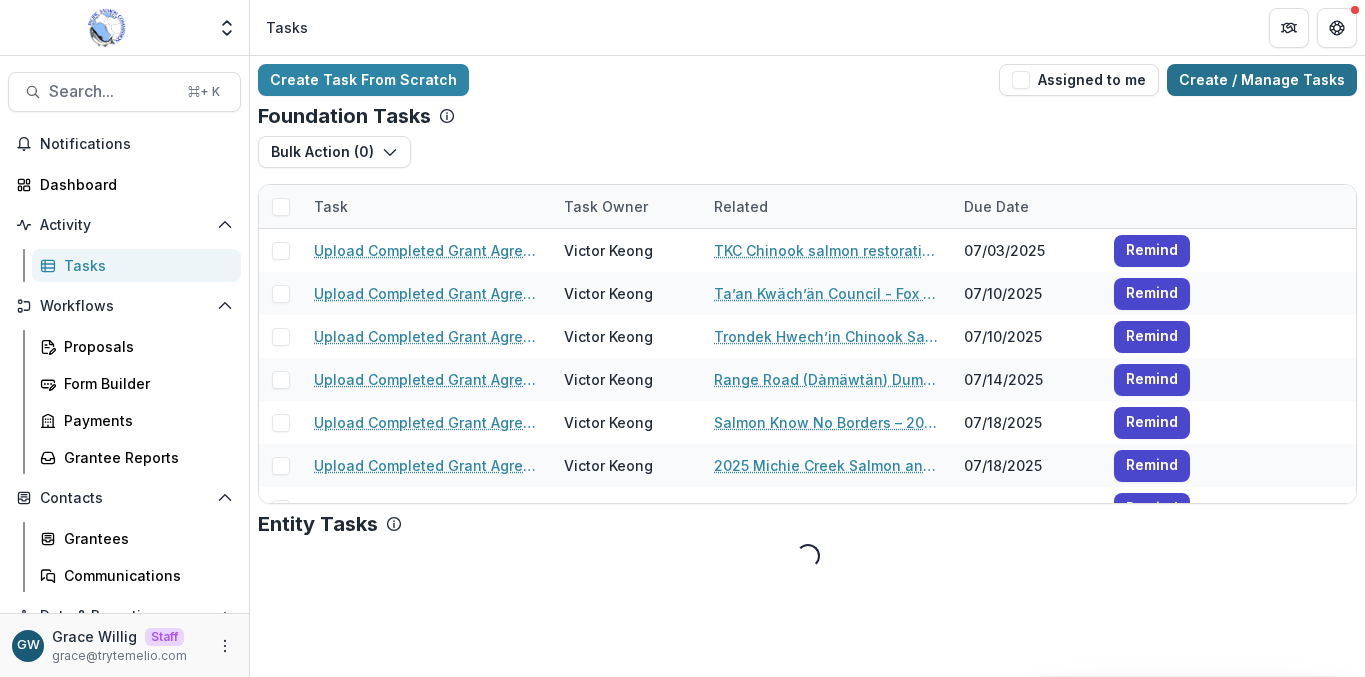 click on "Create / Manage Tasks" at bounding box center [1262, 80] 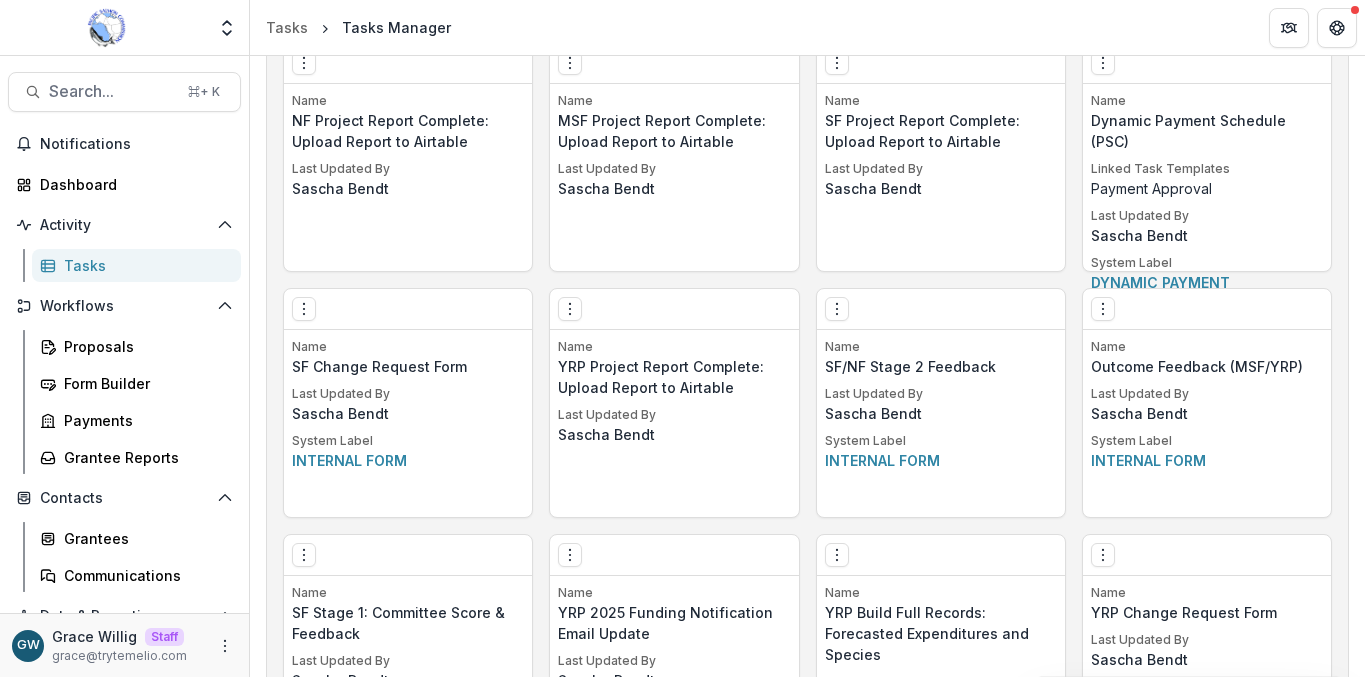 scroll, scrollTop: 3309, scrollLeft: 0, axis: vertical 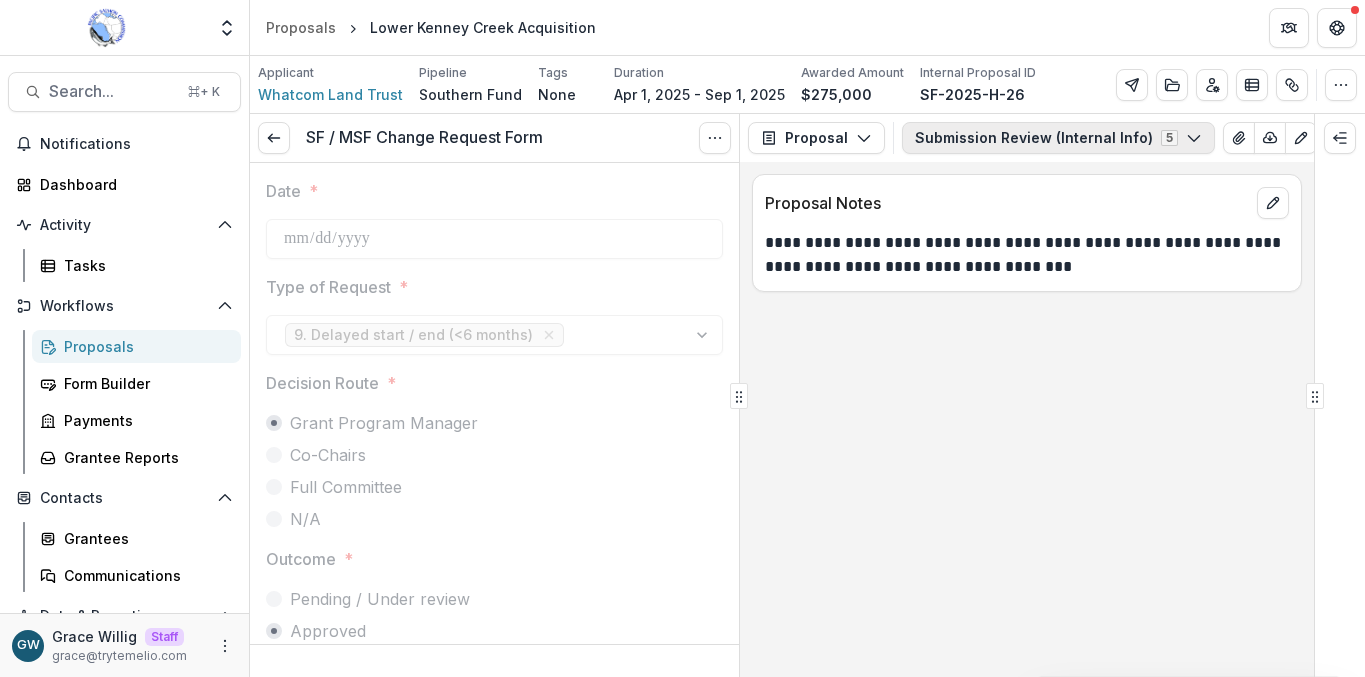 click on "Submission Review (Internal Info) 5" at bounding box center [1058, 138] 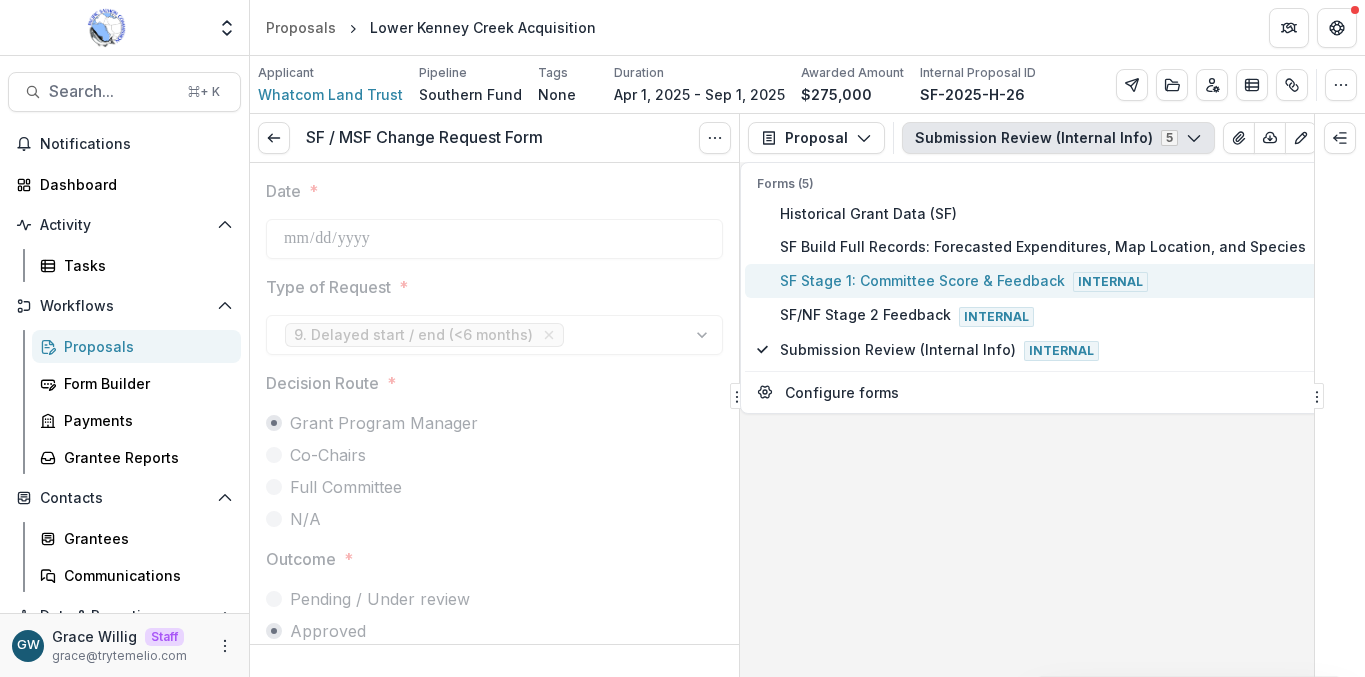 click on "SF Stage 1: Committee Score & Feedback Internal" at bounding box center (1084, 281) 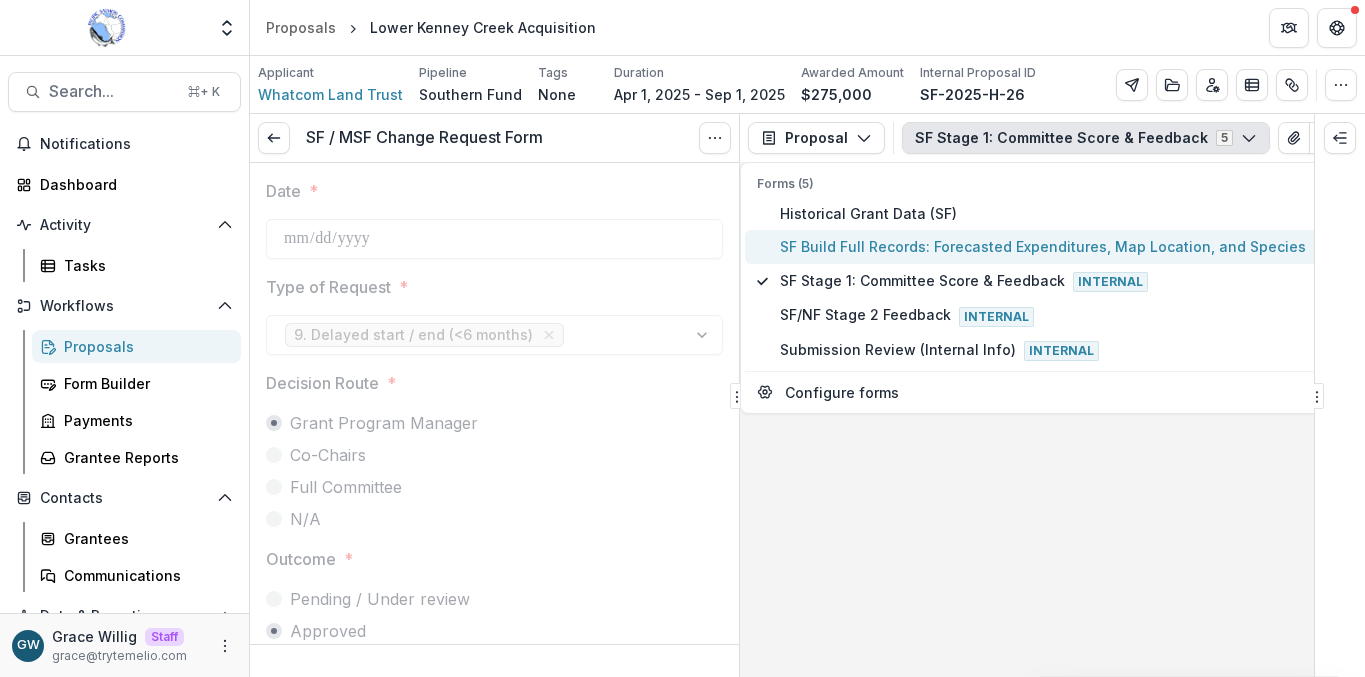 click on "SF Build Full Records: Forecasted Expenditures, Map Location, and Species Internal" at bounding box center [1084, 247] 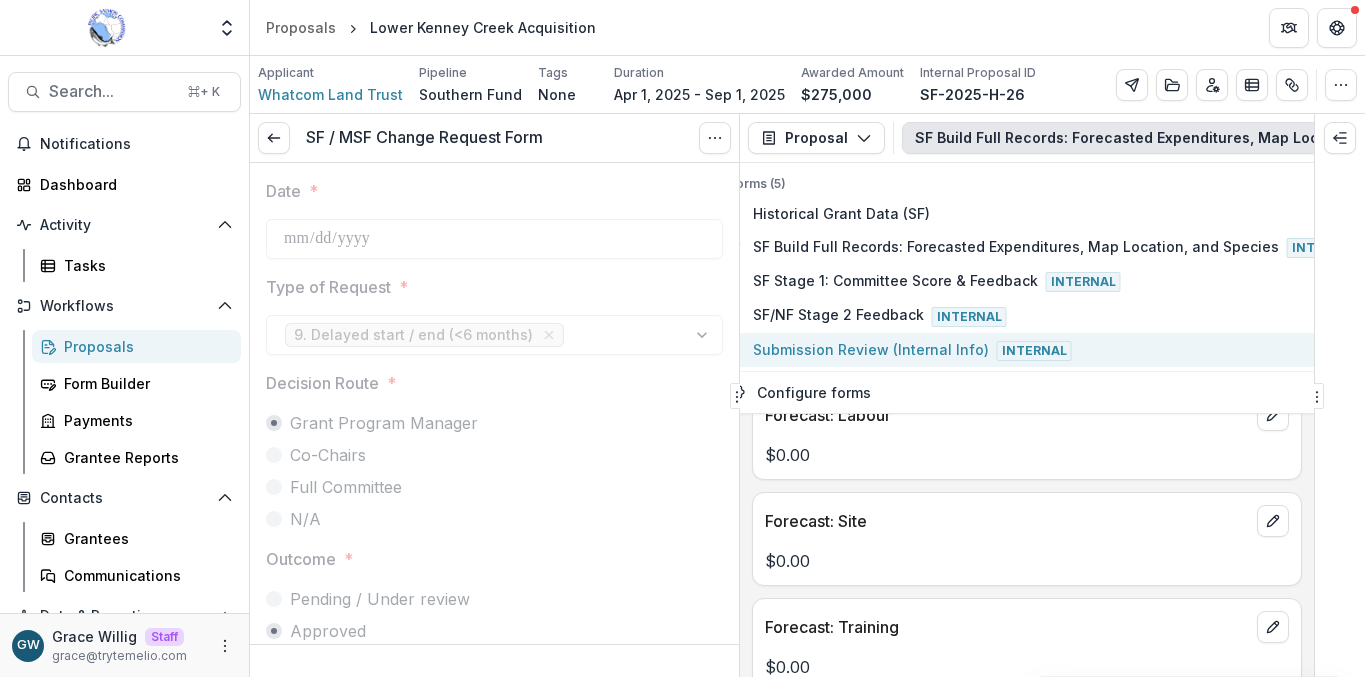 click on "Submission Review (Internal Info) Internal" at bounding box center [1057, 350] 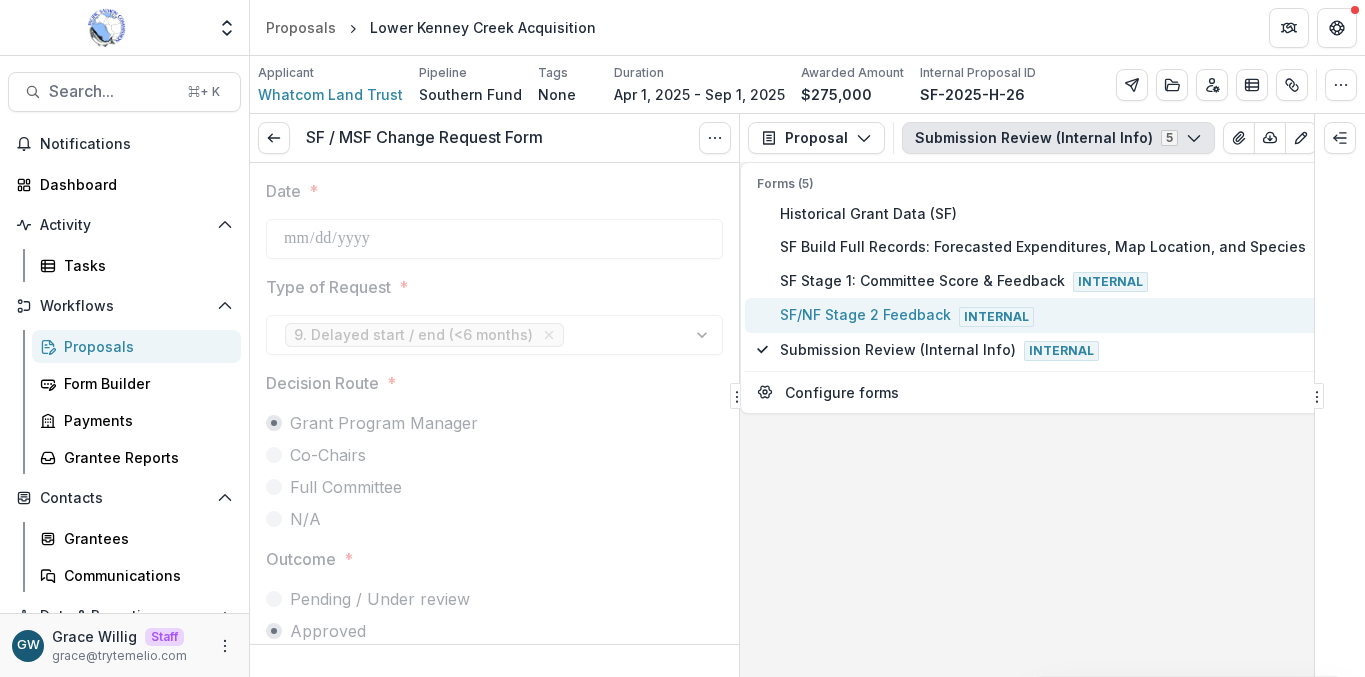 click on "SF/NF Stage 2 Feedback Internal" at bounding box center [1084, 315] 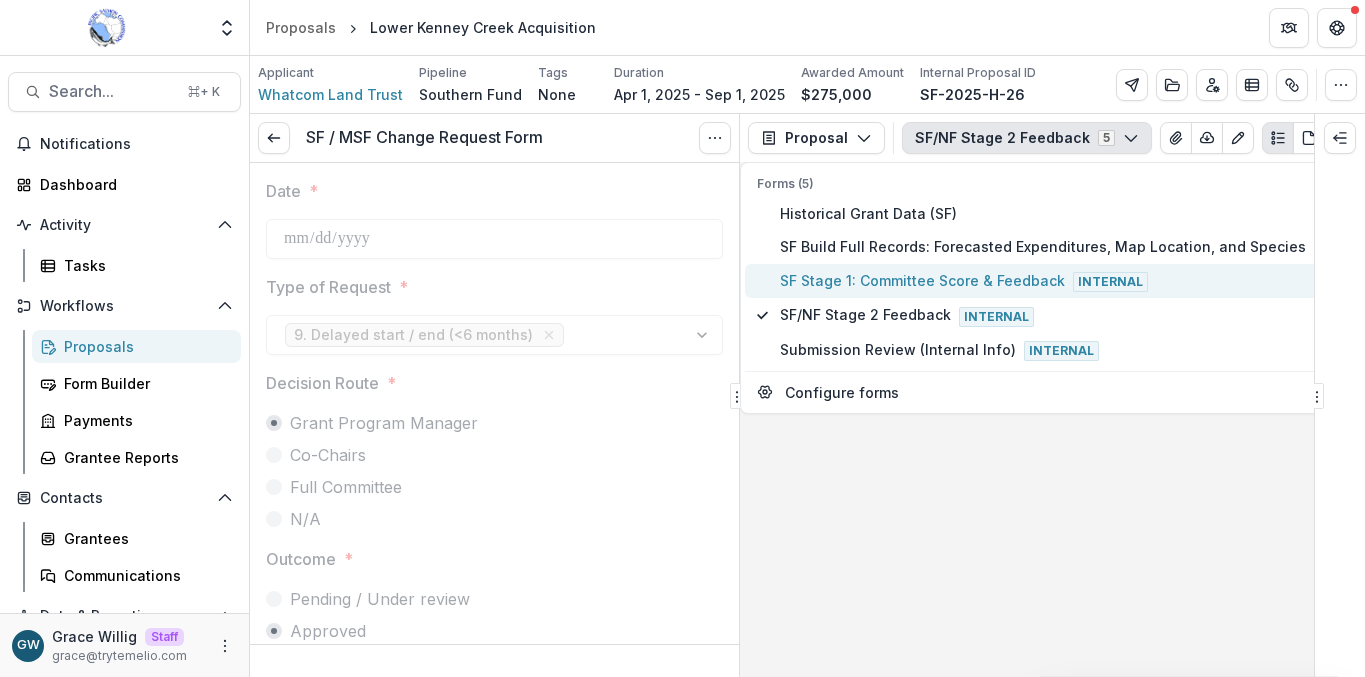 click on "SF Stage 1: Committee Score & Feedback Internal" at bounding box center (1084, 281) 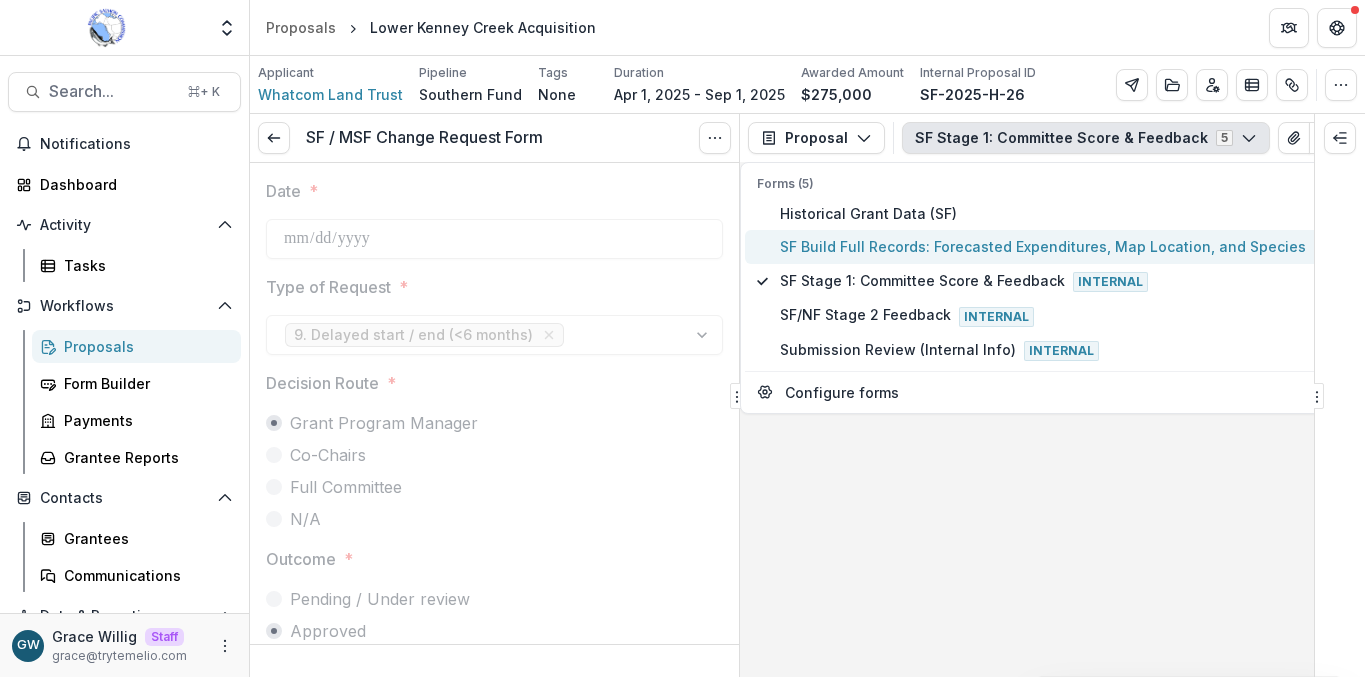 click on "SF Build Full Records: Forecasted Expenditures, Map Location, and Species Internal" at bounding box center [1084, 247] 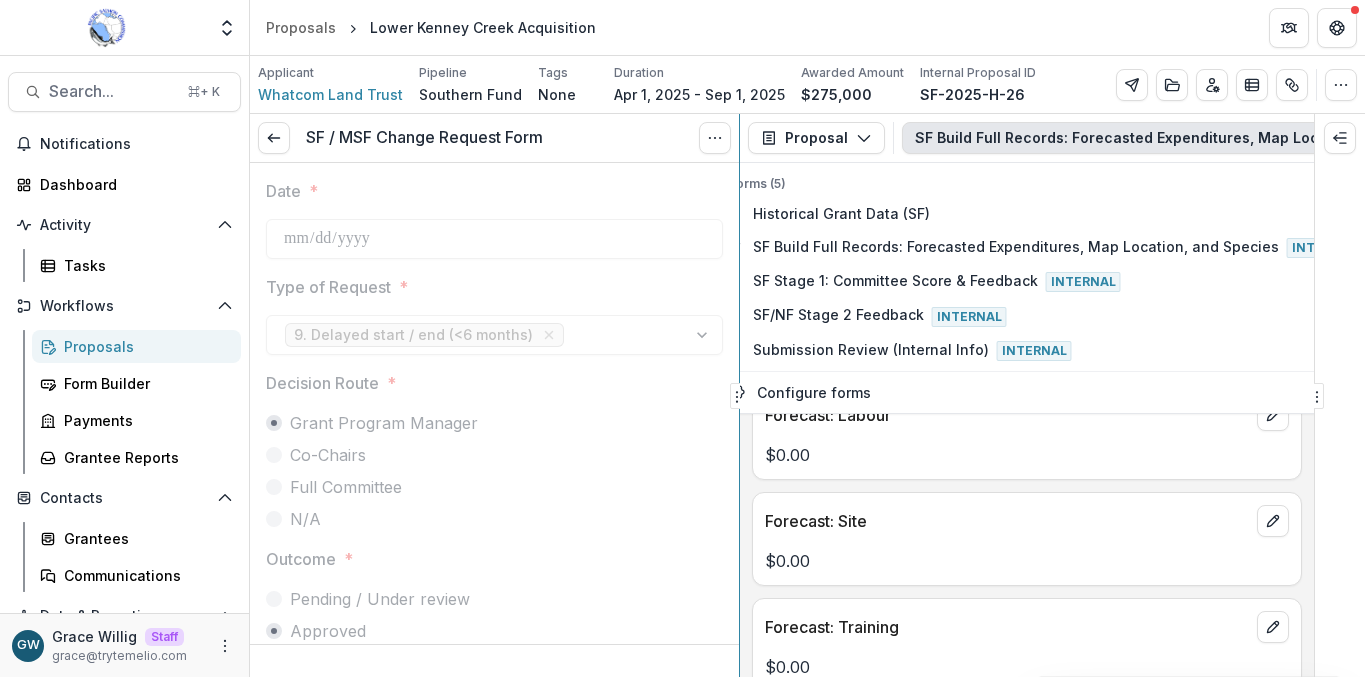 click on "**********" at bounding box center [807, 395] 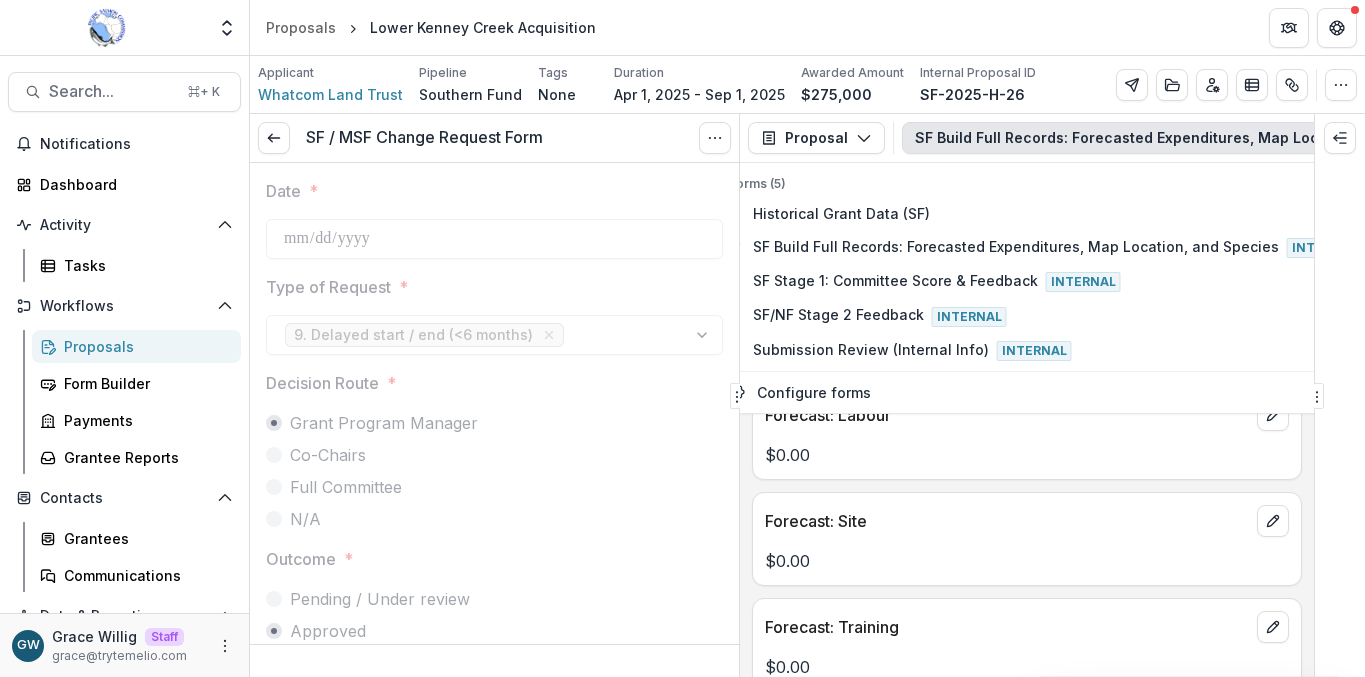 click on "Project Type Habitat Species Chinook Forecast: Labour $0.00 Forecast: Site $0.00 Forecast: Training $0.00 Forecast: Overhead $0.00 Map Location Kenney Creek (lower) Latitude 48.8521484 Longitude -122.1456174 Province/Territory - State Washington Can record be posted online? Yes" at bounding box center (1027, 419) 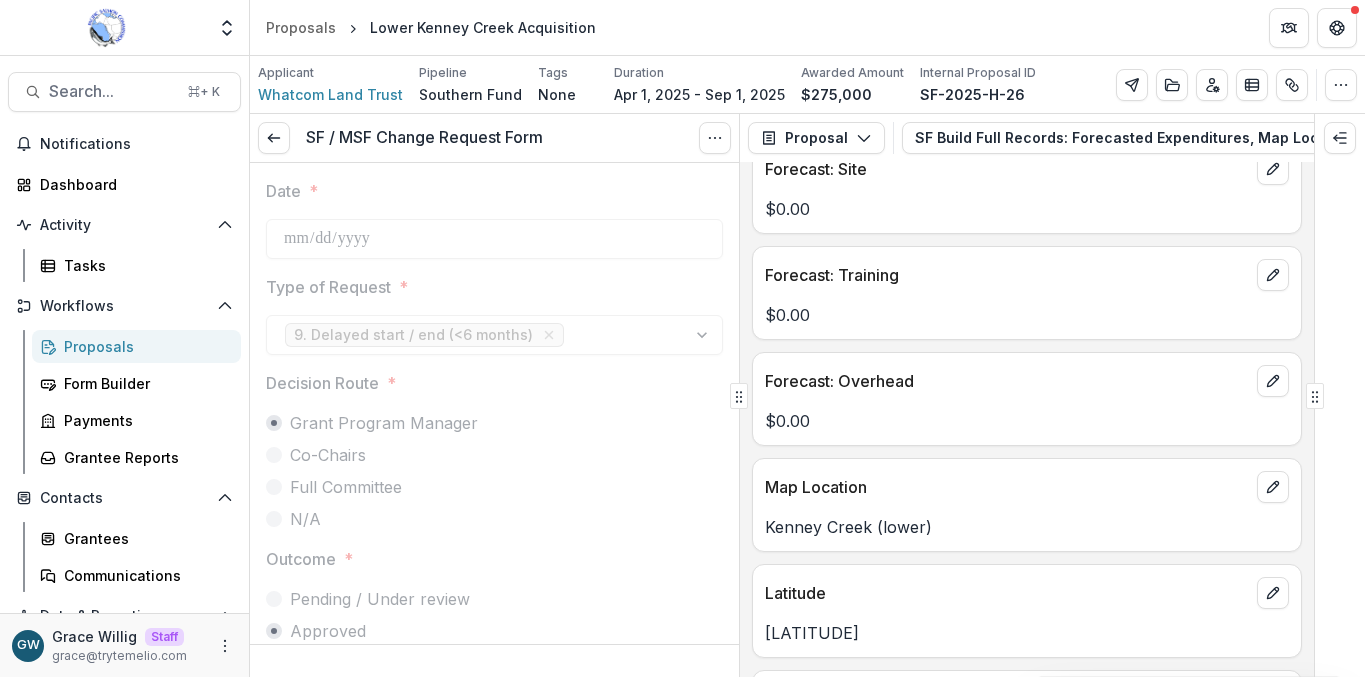 scroll, scrollTop: 0, scrollLeft: 0, axis: both 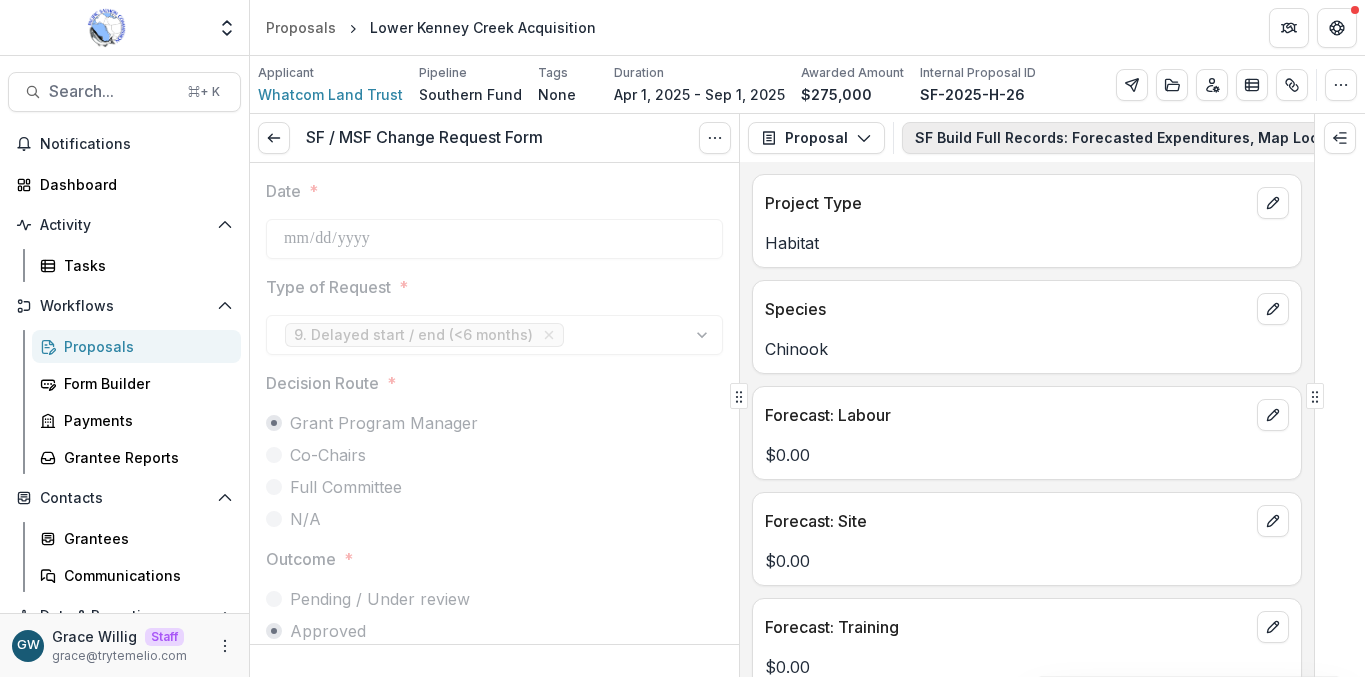 click on "SF Build Full Records: Forecasted Expenditures, Map Location, and Species 5" at bounding box center [1208, 138] 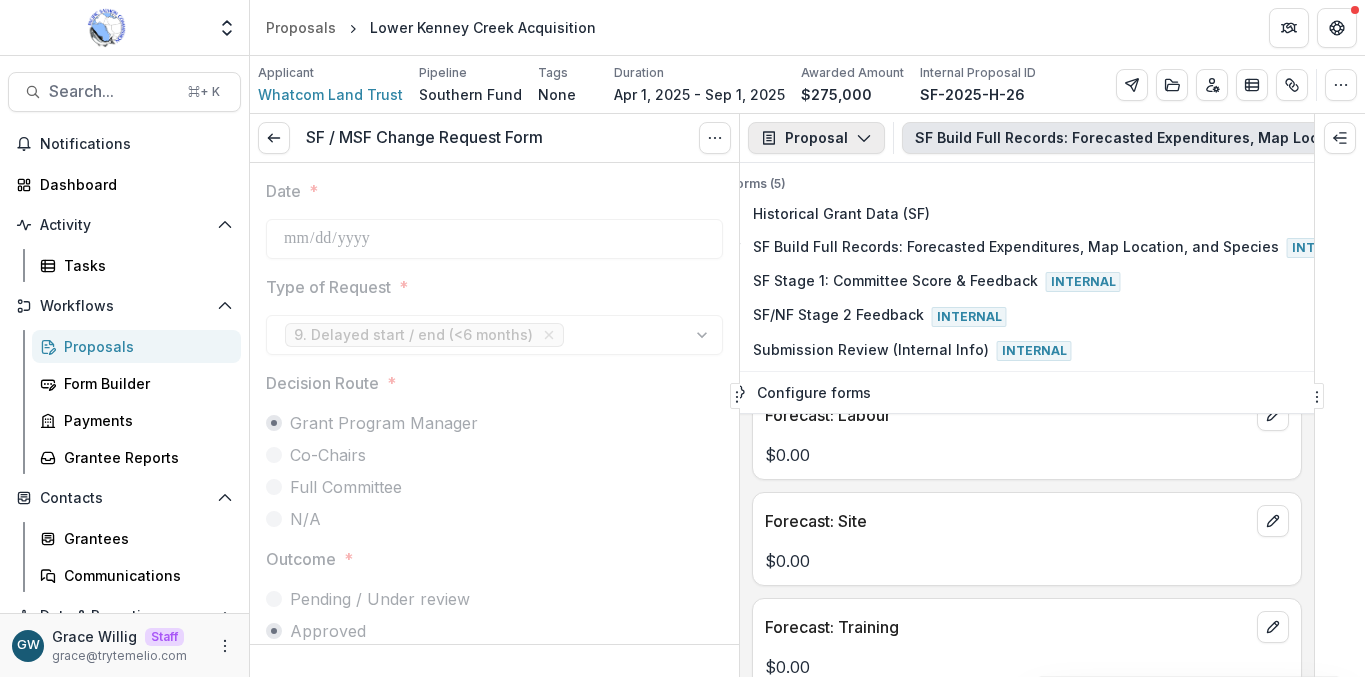 click 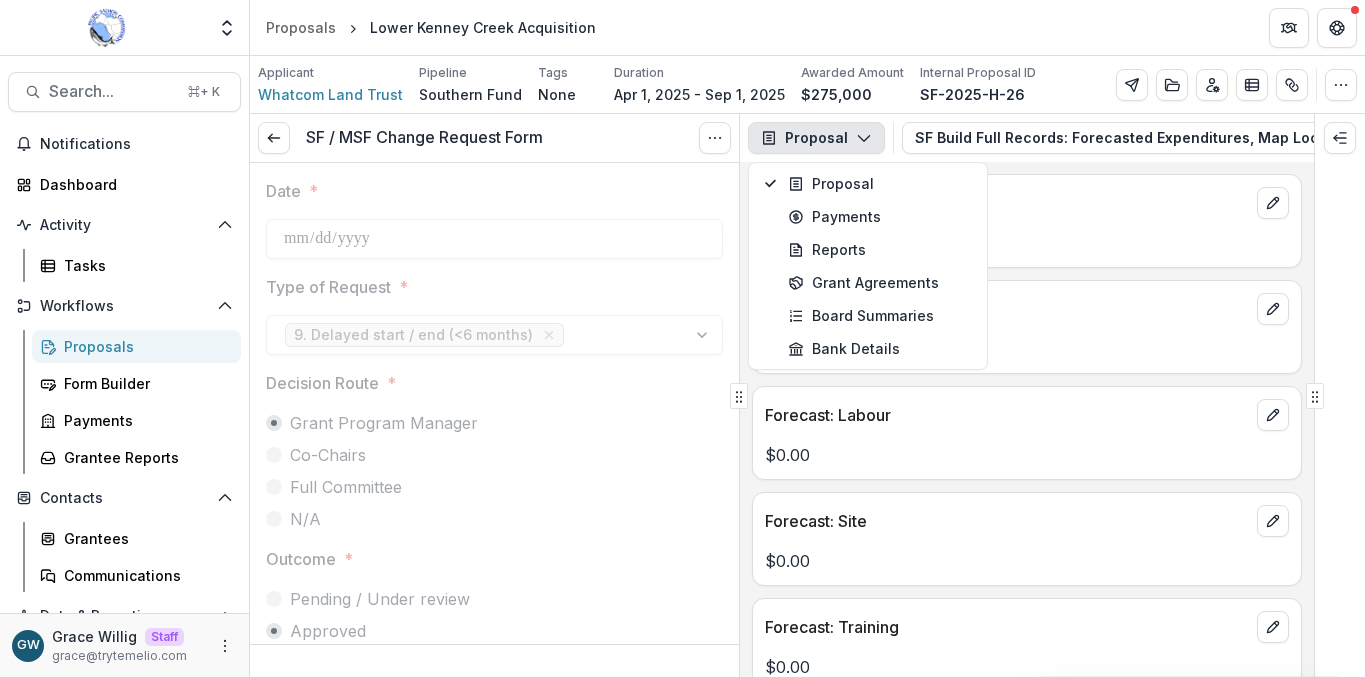 click on "Project Type Habitat Species Chinook Forecast: Labour $0.00 Forecast: Site $0.00 Forecast: Training $0.00 Forecast: Overhead $0.00 Map Location Kenney Creek (lower) Latitude 48.8521484 Longitude -122.1456174 Province/Territory - State Washington Can record be posted online? Yes" at bounding box center (1027, 419) 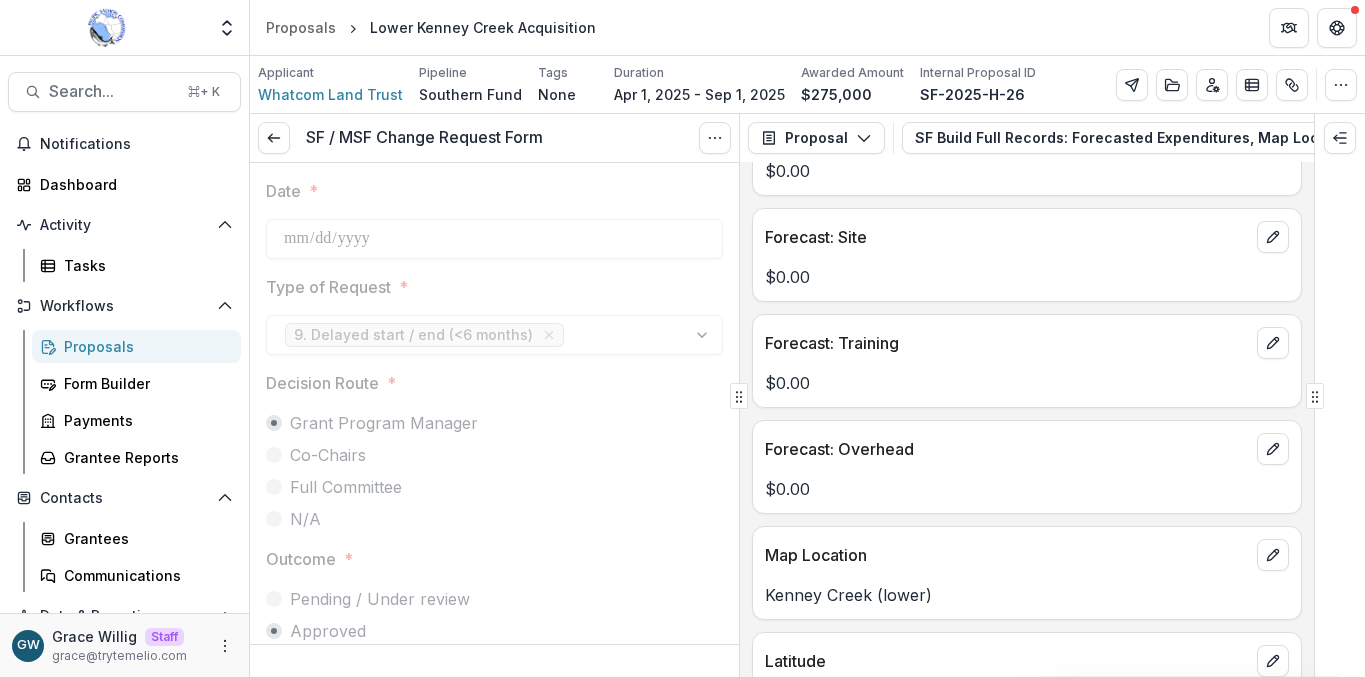 scroll, scrollTop: 0, scrollLeft: 0, axis: both 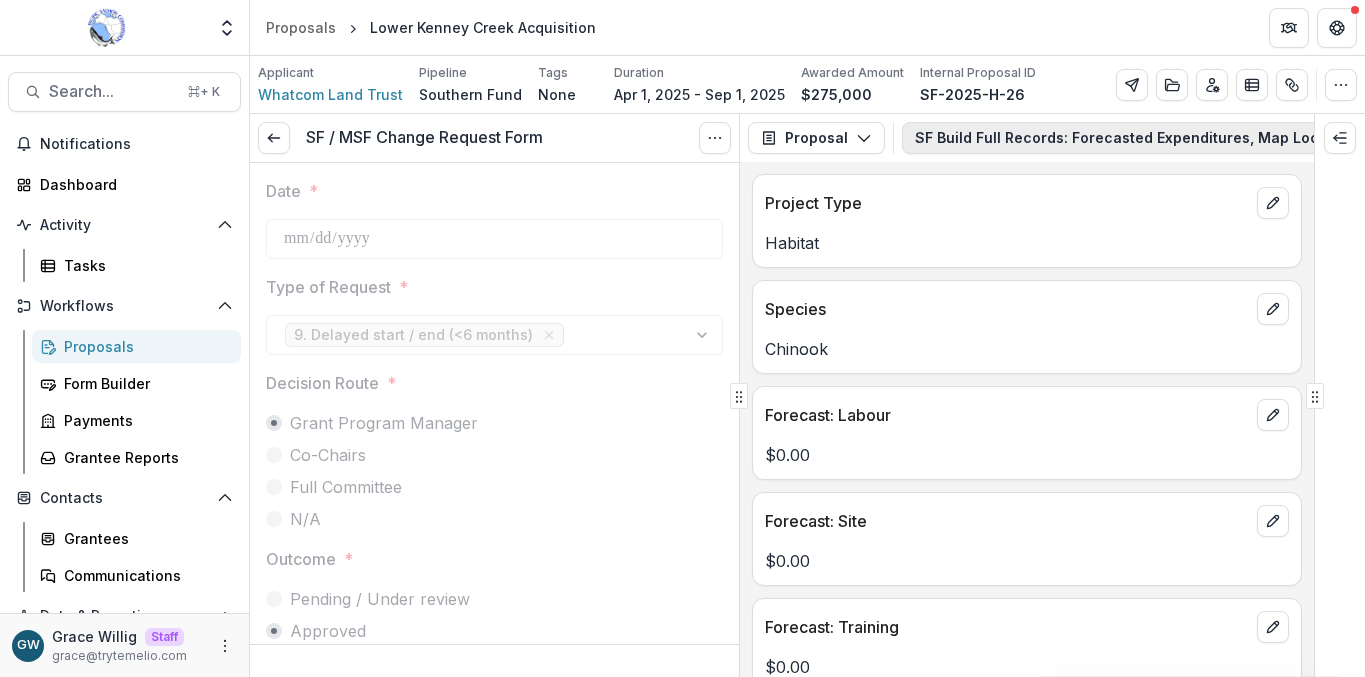 click on "SF Build Full Records: Forecasted Expenditures, Map Location, and Species 5" at bounding box center (1208, 138) 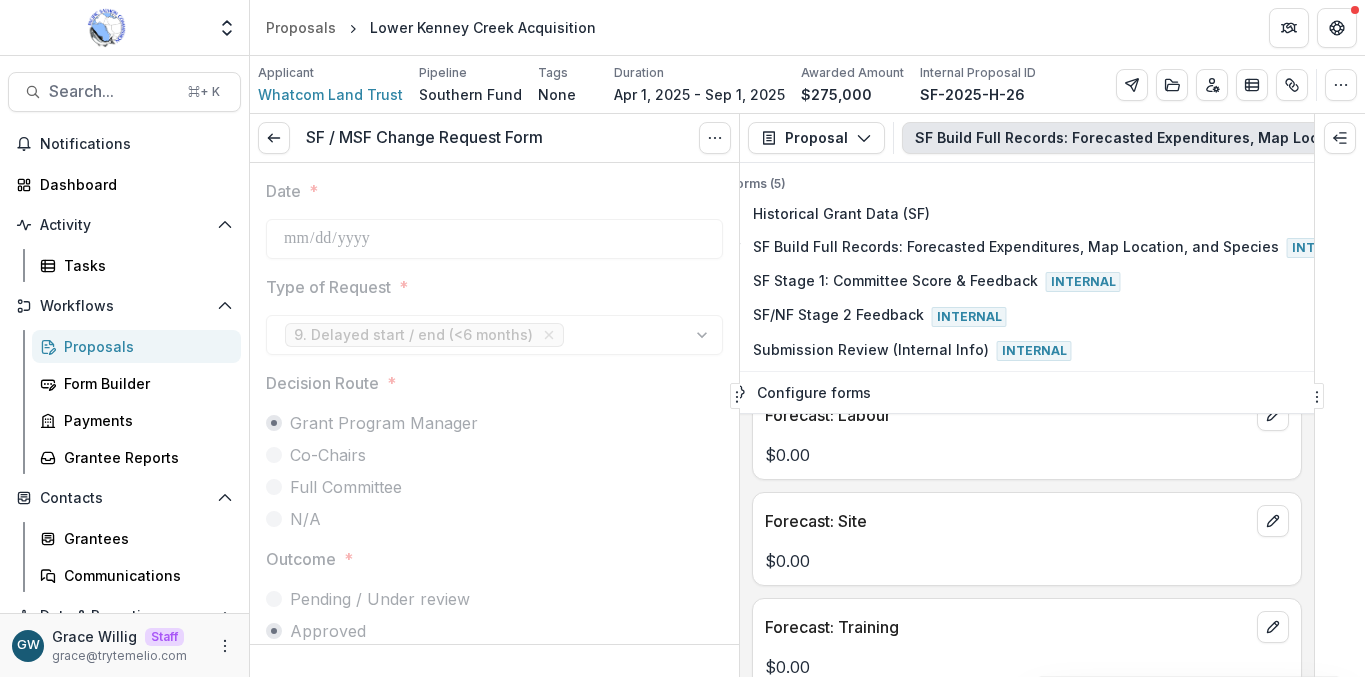 click on "Proposal Proposal Payments Reports Grant Agreements Board Summaries Bank Details SF Build Full Records: Forecasted Expenditures, Map Location, and Species 5 Forms (5) Historical Grant Data (SF) SF Build Full Records: Forecasted Expenditures, Map Location, and Species Internal SF Stage 1: Committee Score & Feedback Internal SF/NF Stage 2 Feedback Internal Submission Review (Internal Info) Internal Configure forms Word Download Word Download (with field descriptions) Zip Download Preview Merged PDF Preview Merged PDF (Inline Images & PDFs) Preview Merged PDF (with field descriptions) Custom Download" at bounding box center [1027, 138] 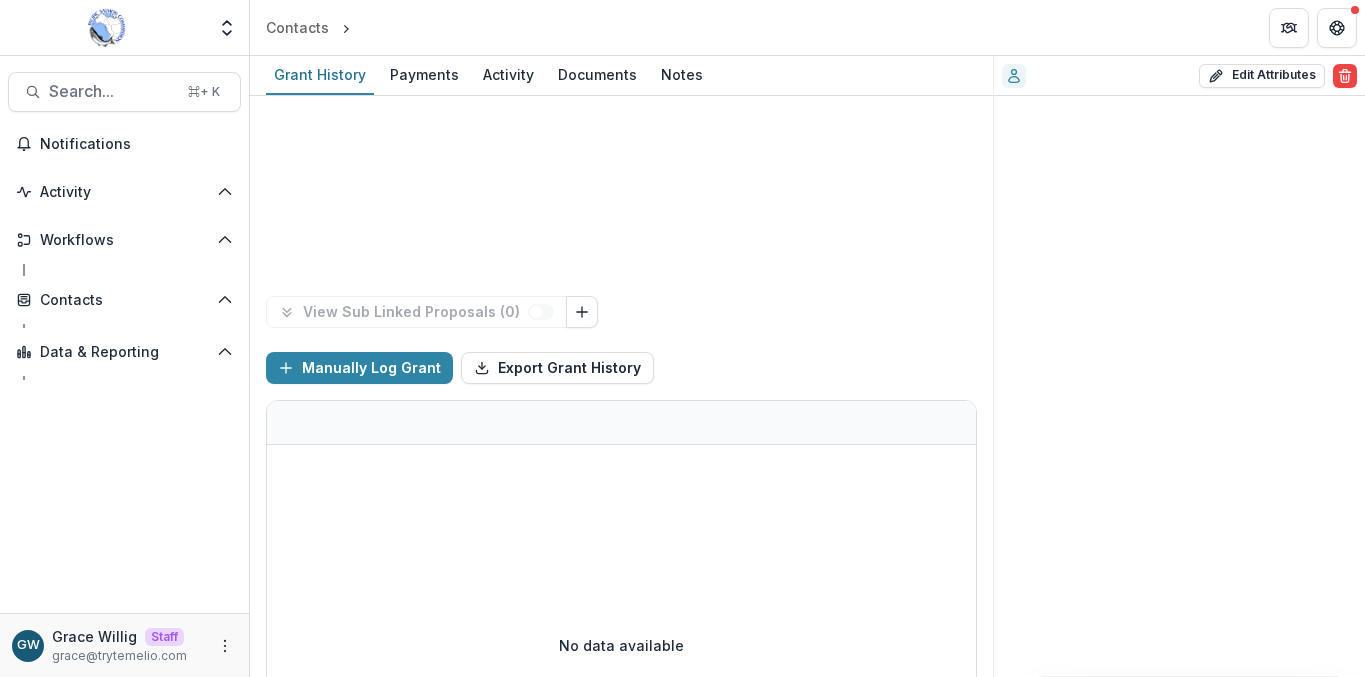 scroll, scrollTop: 0, scrollLeft: 0, axis: both 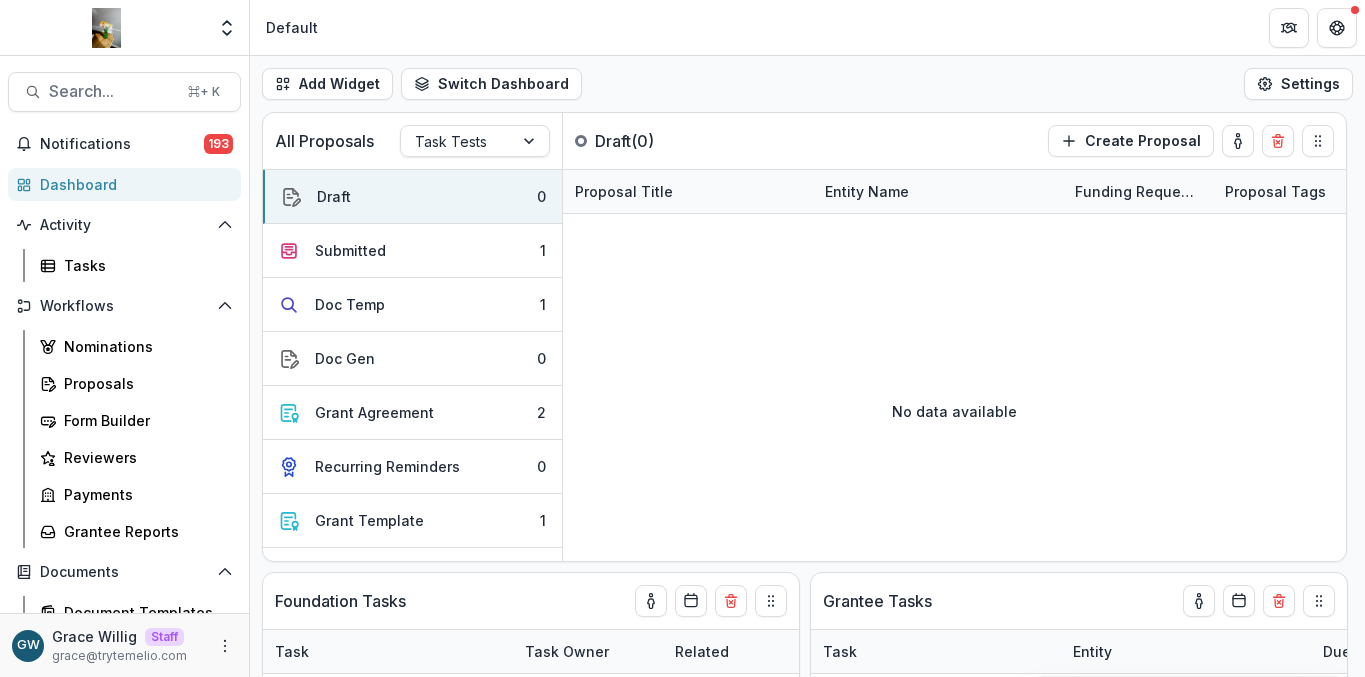click on "Aggregate Analysis Foundations Temelio Demo Foundation Women of Reform Judaism Grace Foundation Nonprofits Maddies Non Profit! The Grace Org Example Organization Example Organization Team Settings Admin Settings" at bounding box center [124, 31] 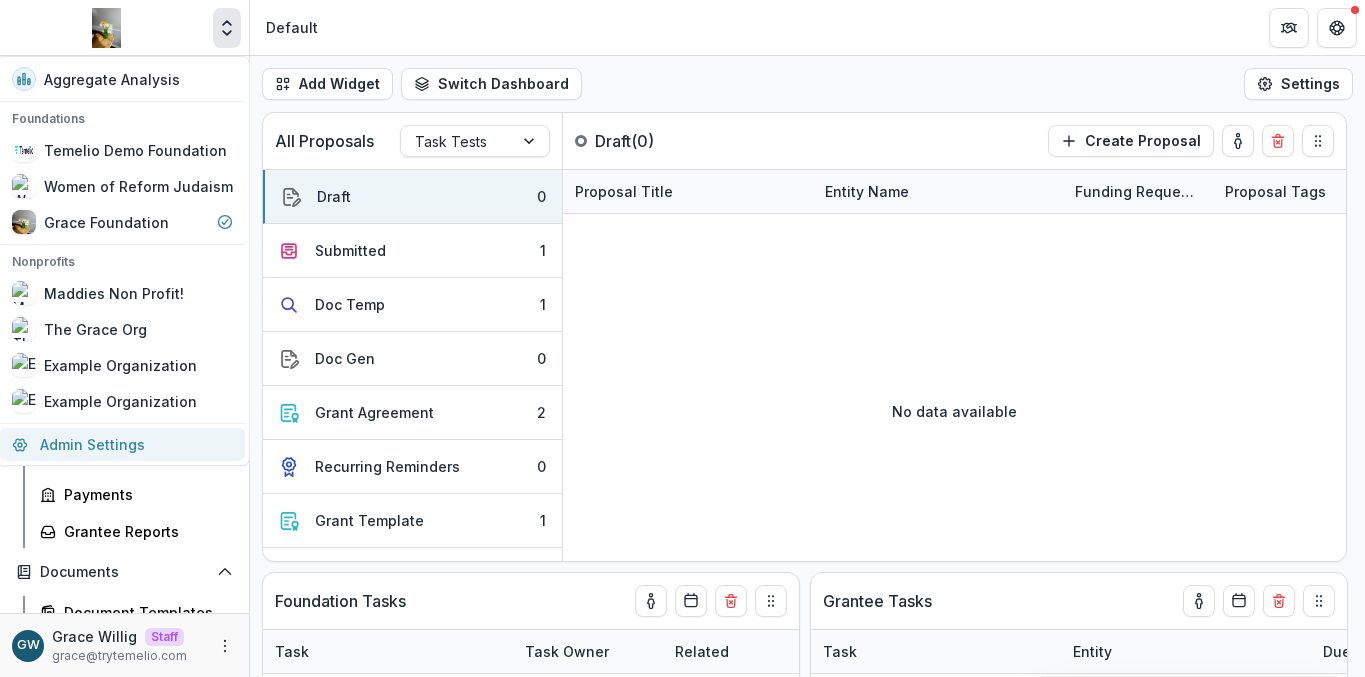 click on "Admin Settings" at bounding box center (122, 444) 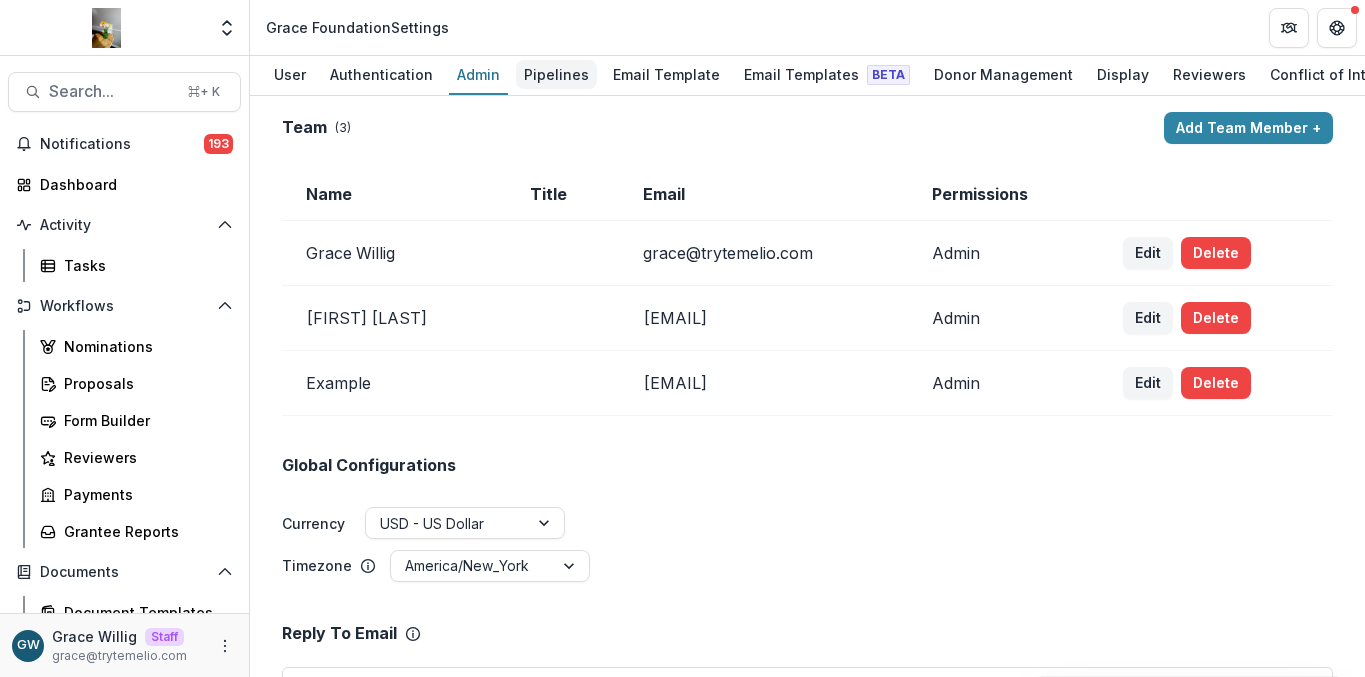 click on "Pipelines" at bounding box center (556, 74) 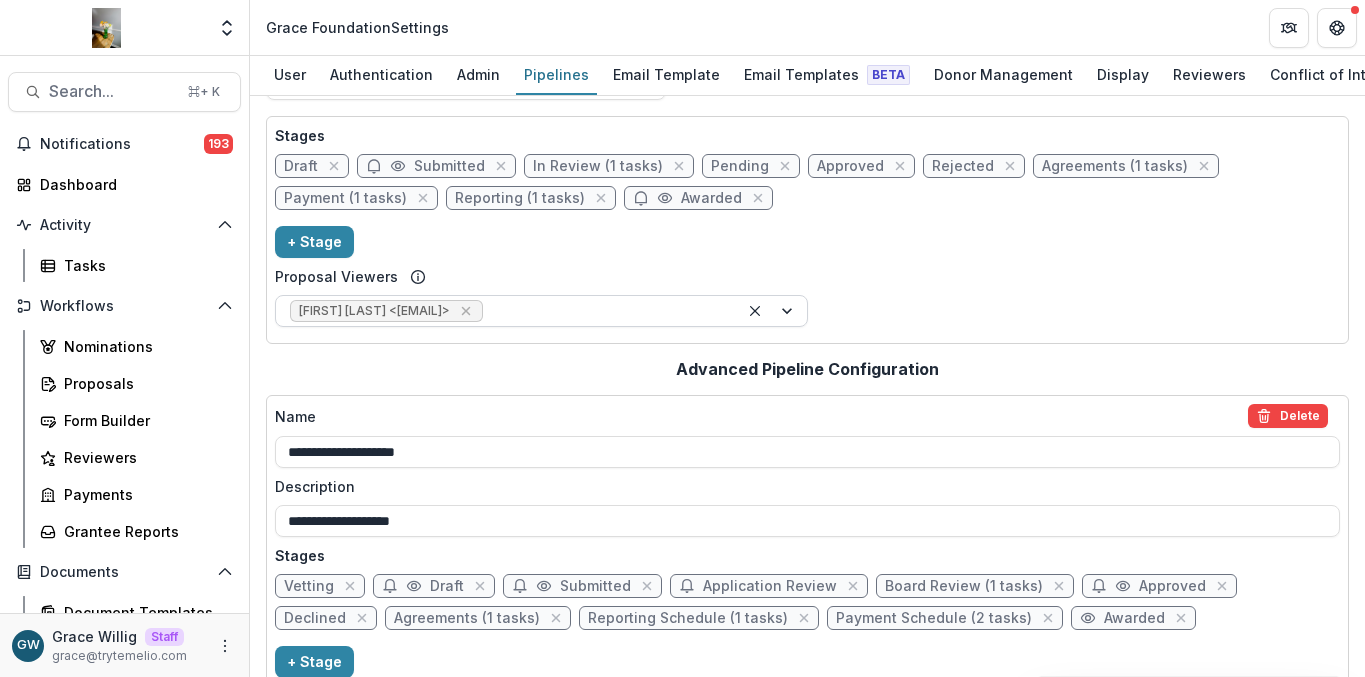 scroll, scrollTop: 84, scrollLeft: 0, axis: vertical 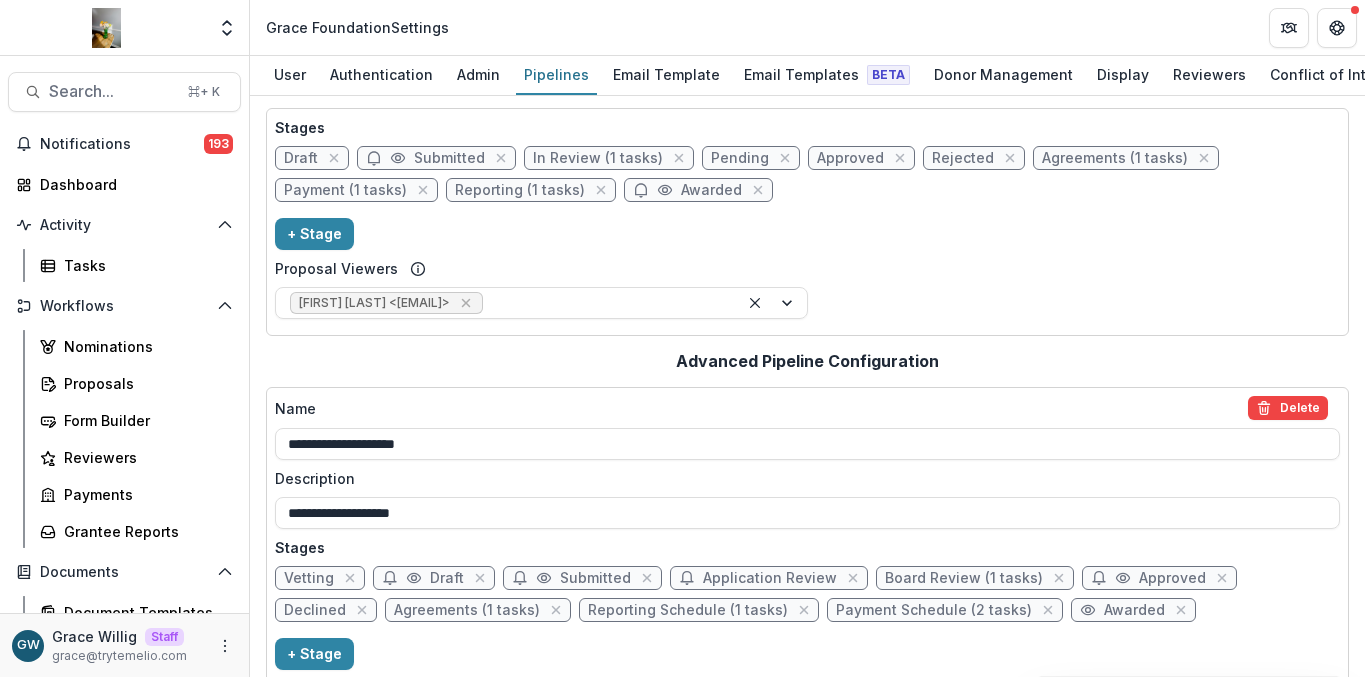 click on "Agreements (1 tasks)" at bounding box center [467, 610] 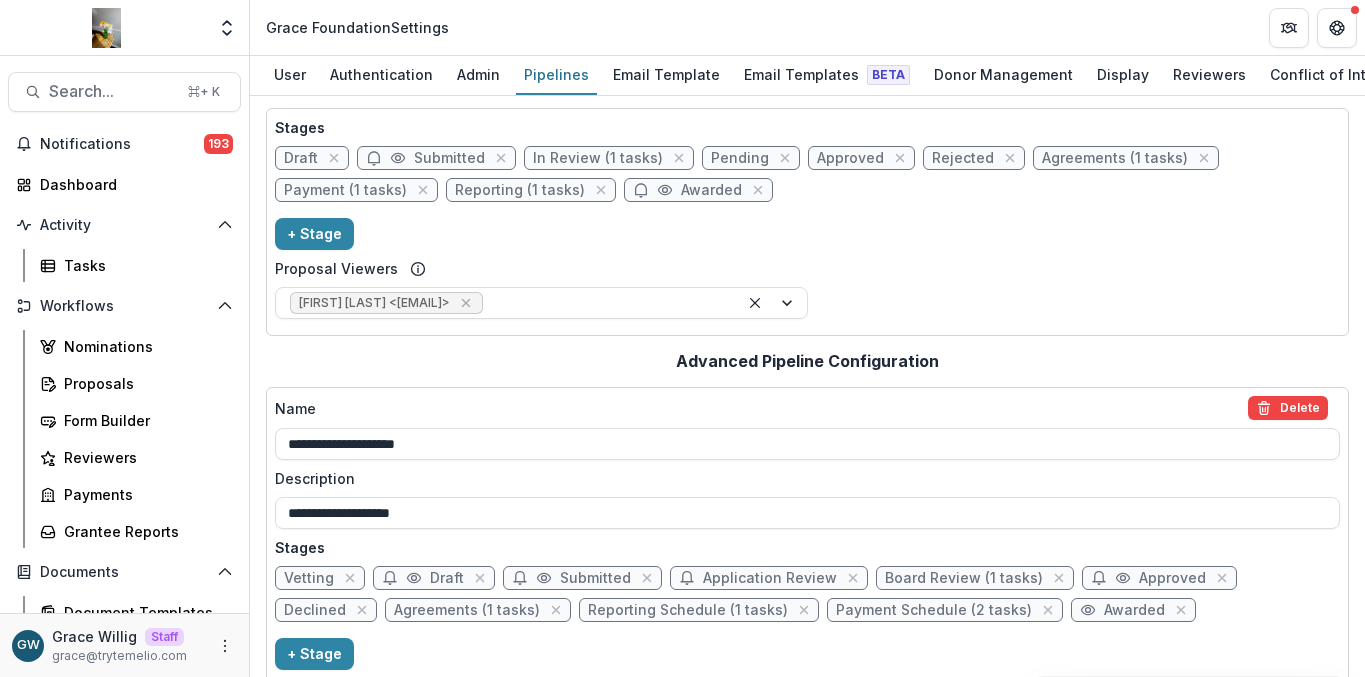 select on "********" 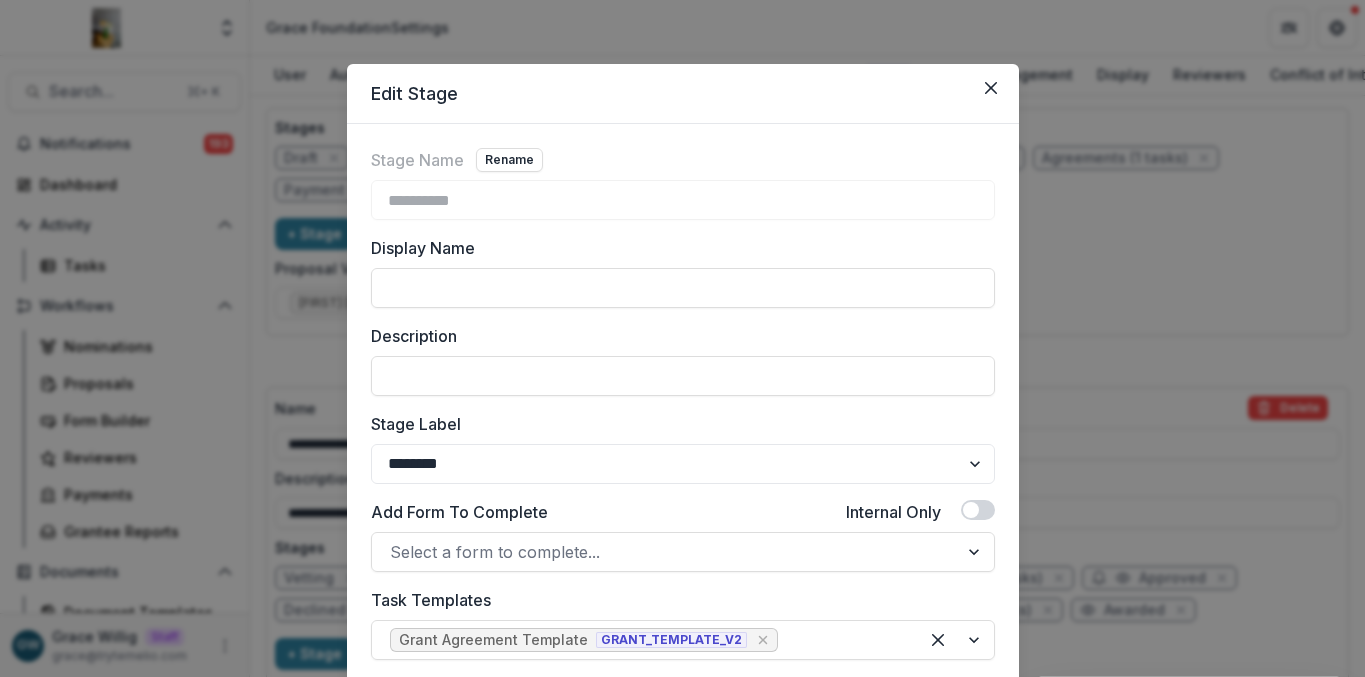 click on "**********" at bounding box center (682, 338) 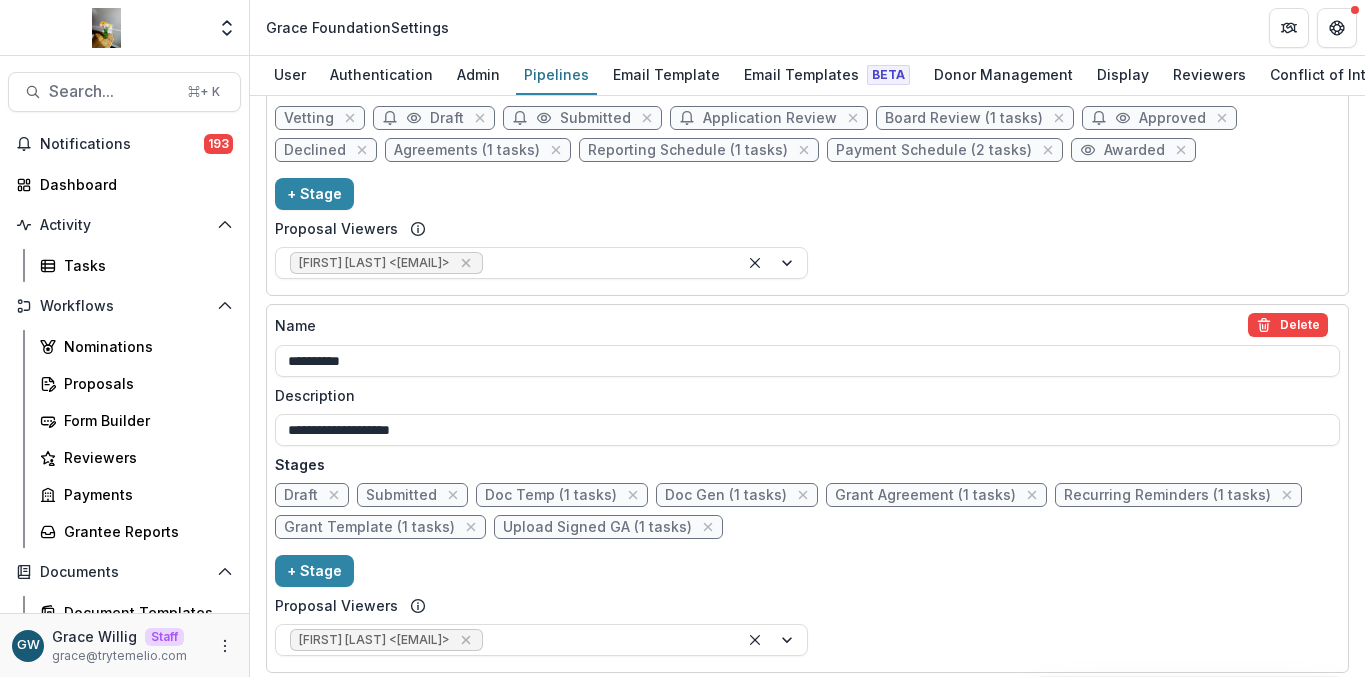 scroll, scrollTop: 553, scrollLeft: 0, axis: vertical 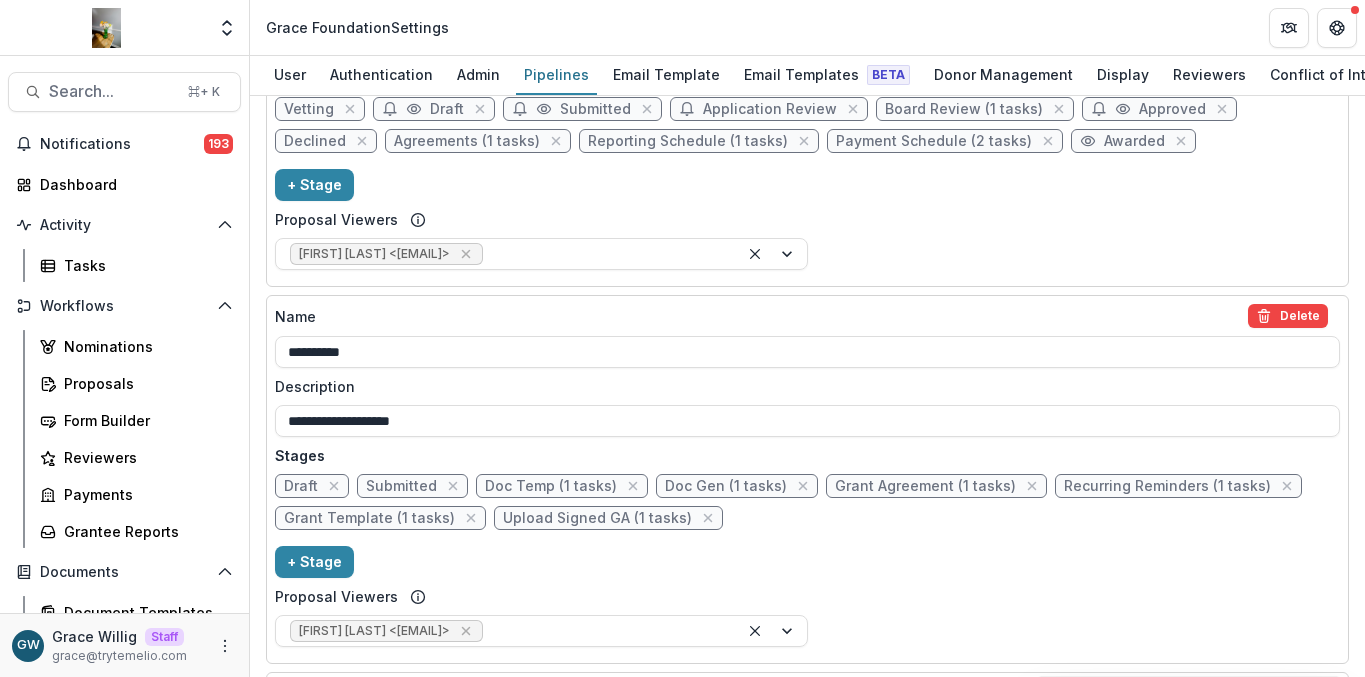 click on "Upload Signed GA (1 tasks)" at bounding box center [597, 518] 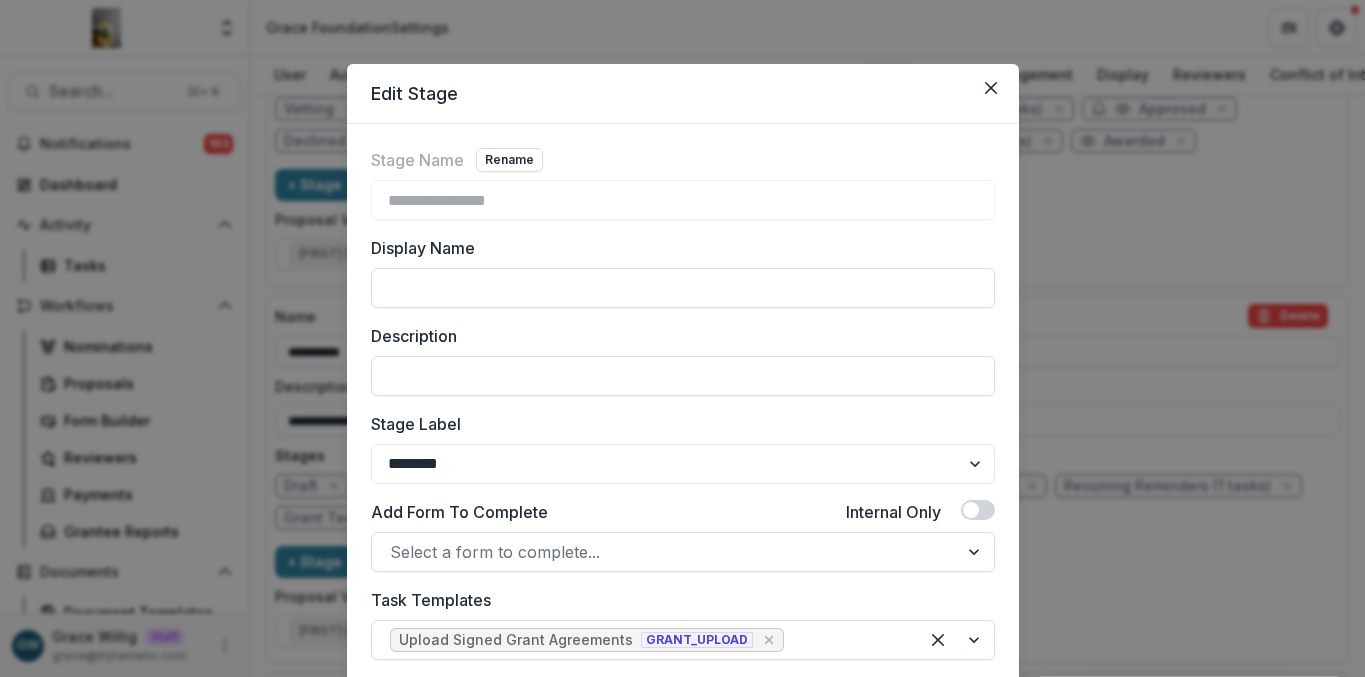 click on "**********" at bounding box center (682, 338) 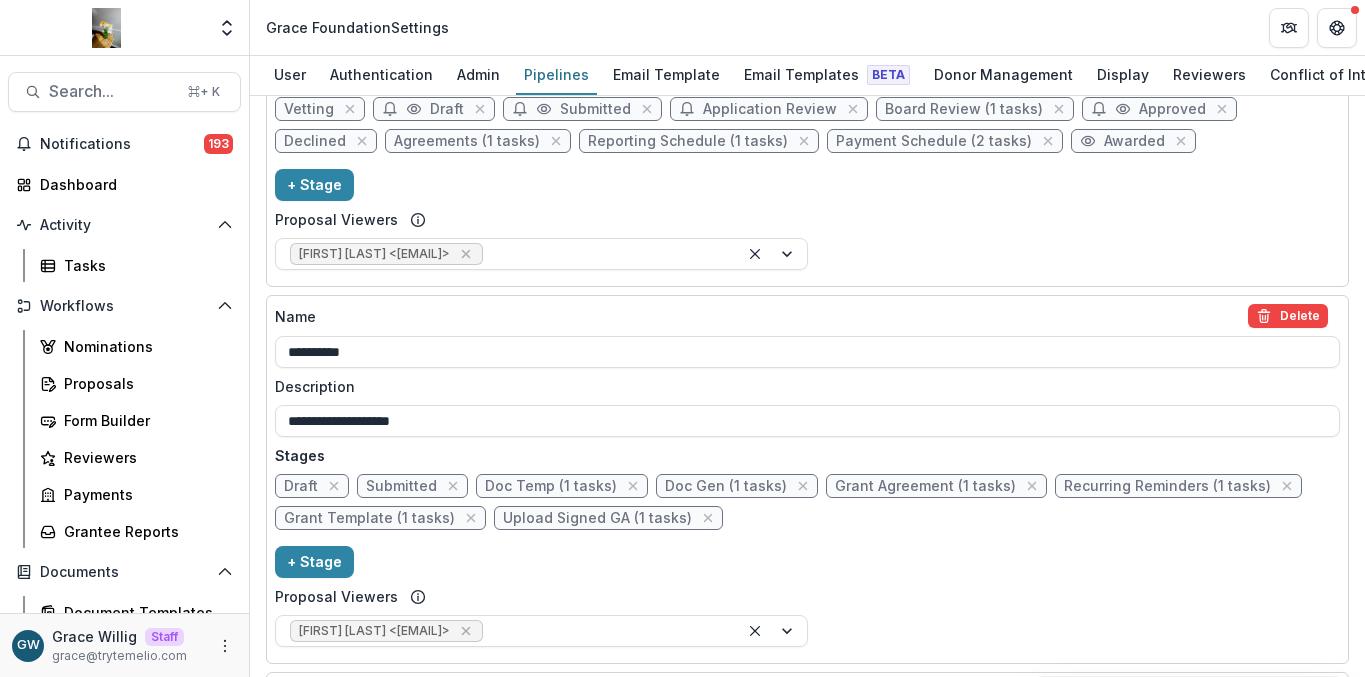click on "Upload Signed GA (1 tasks)" at bounding box center (597, 518) 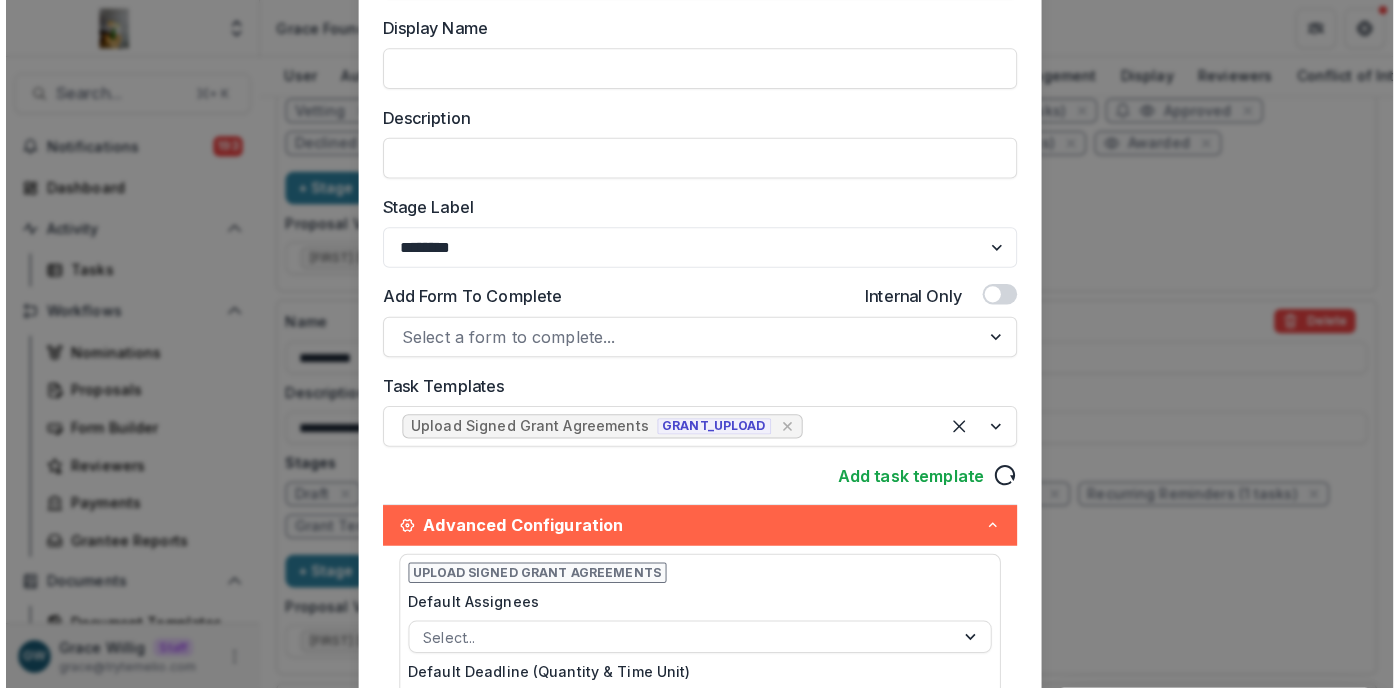 scroll, scrollTop: 229, scrollLeft: 0, axis: vertical 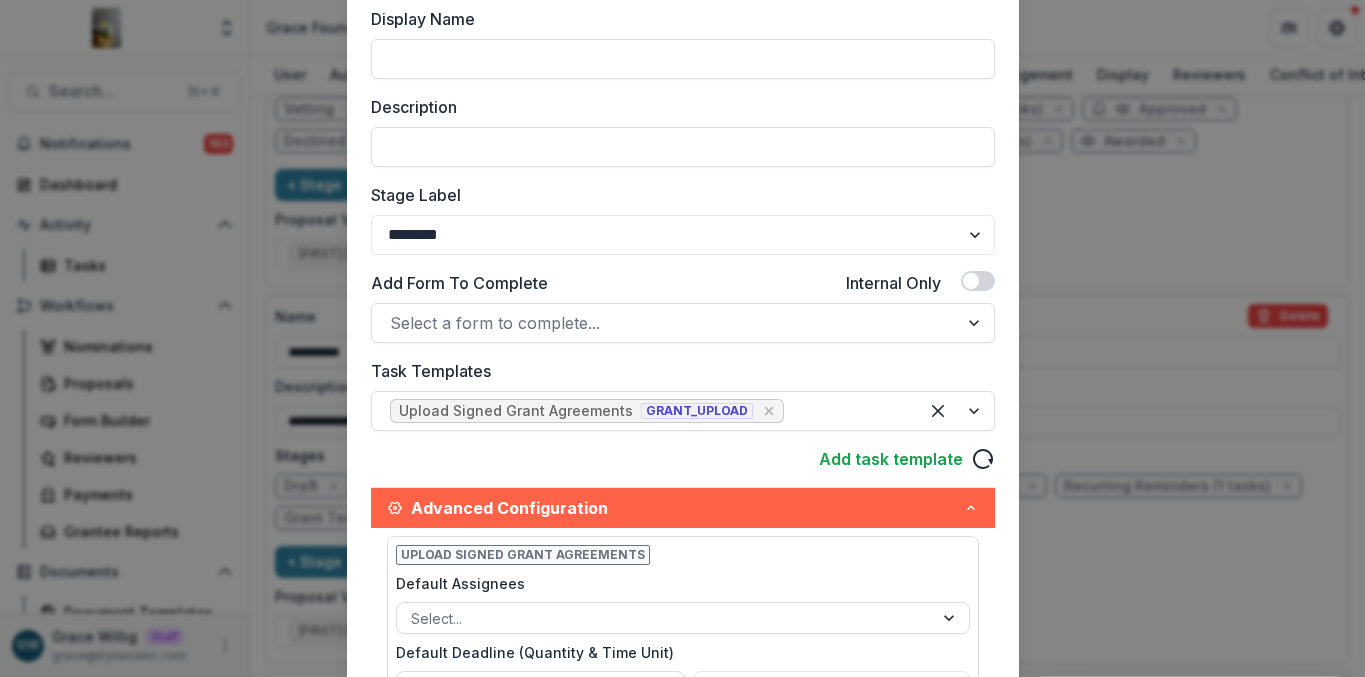 click on "**********" at bounding box center (682, 338) 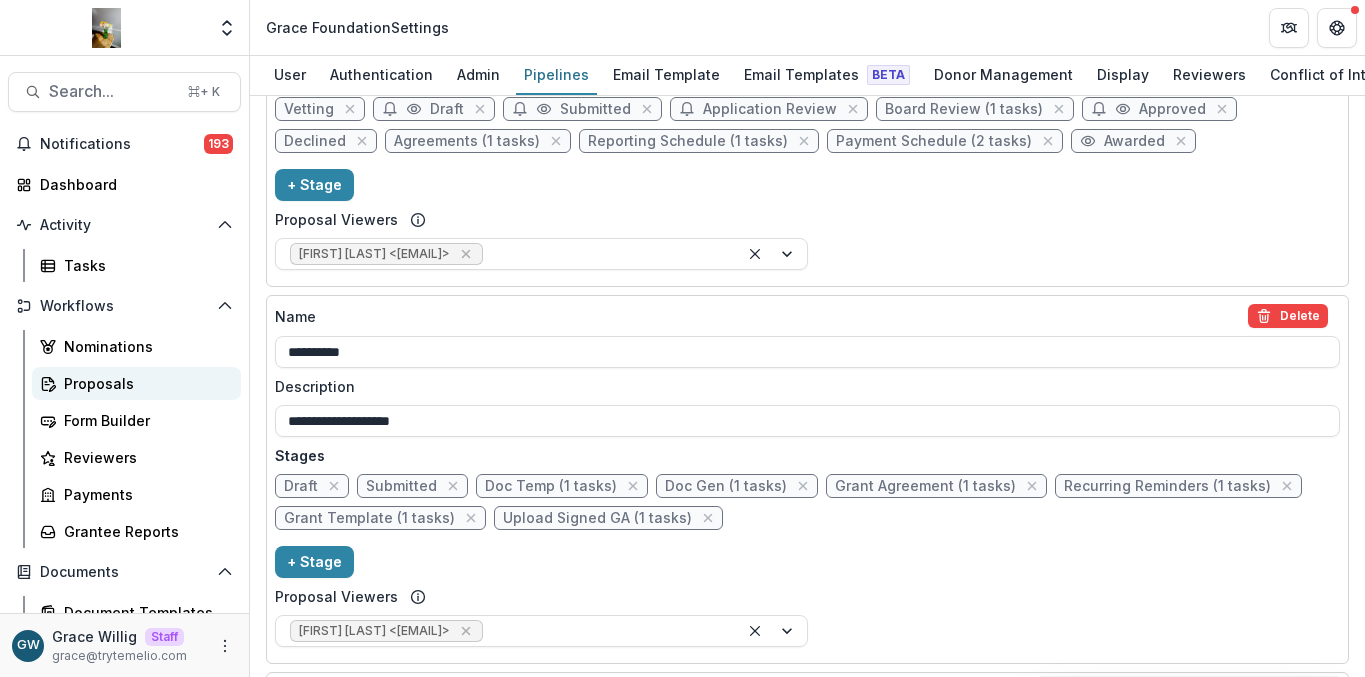 click on "Proposals" at bounding box center [144, 383] 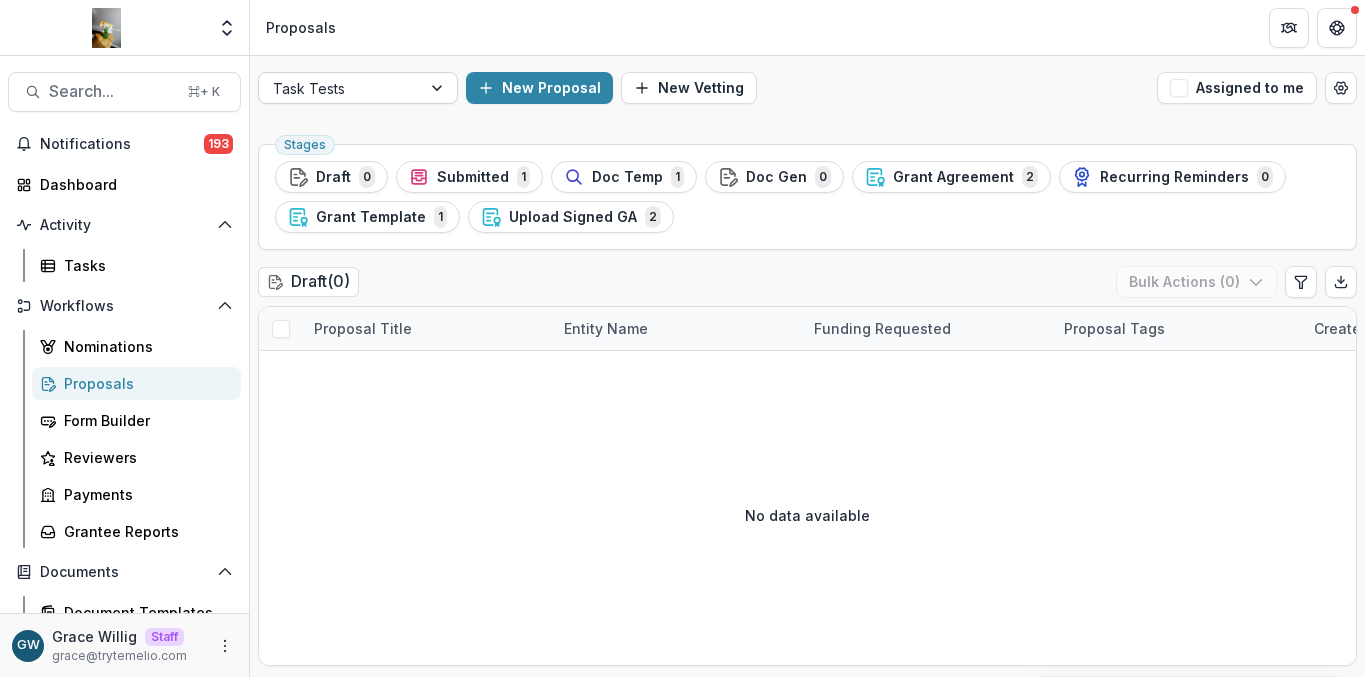 click at bounding box center (340, 88) 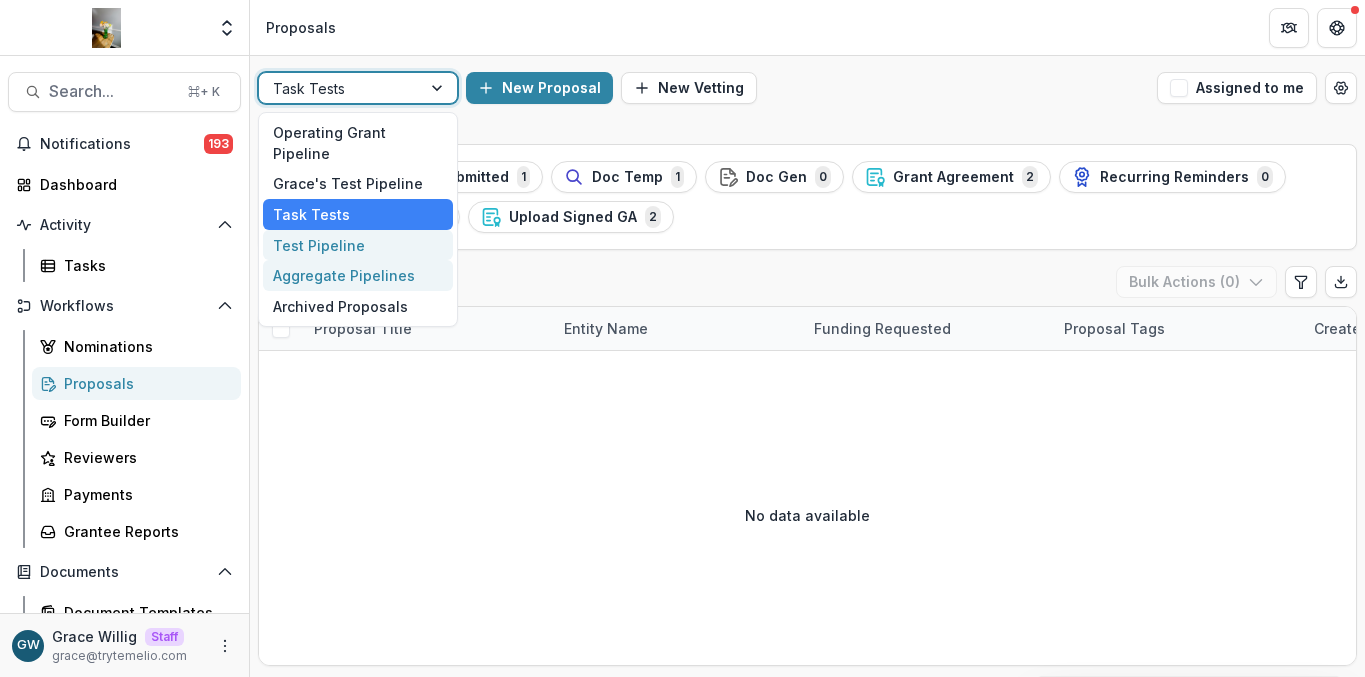 click on "Test Pipeline" at bounding box center [358, 245] 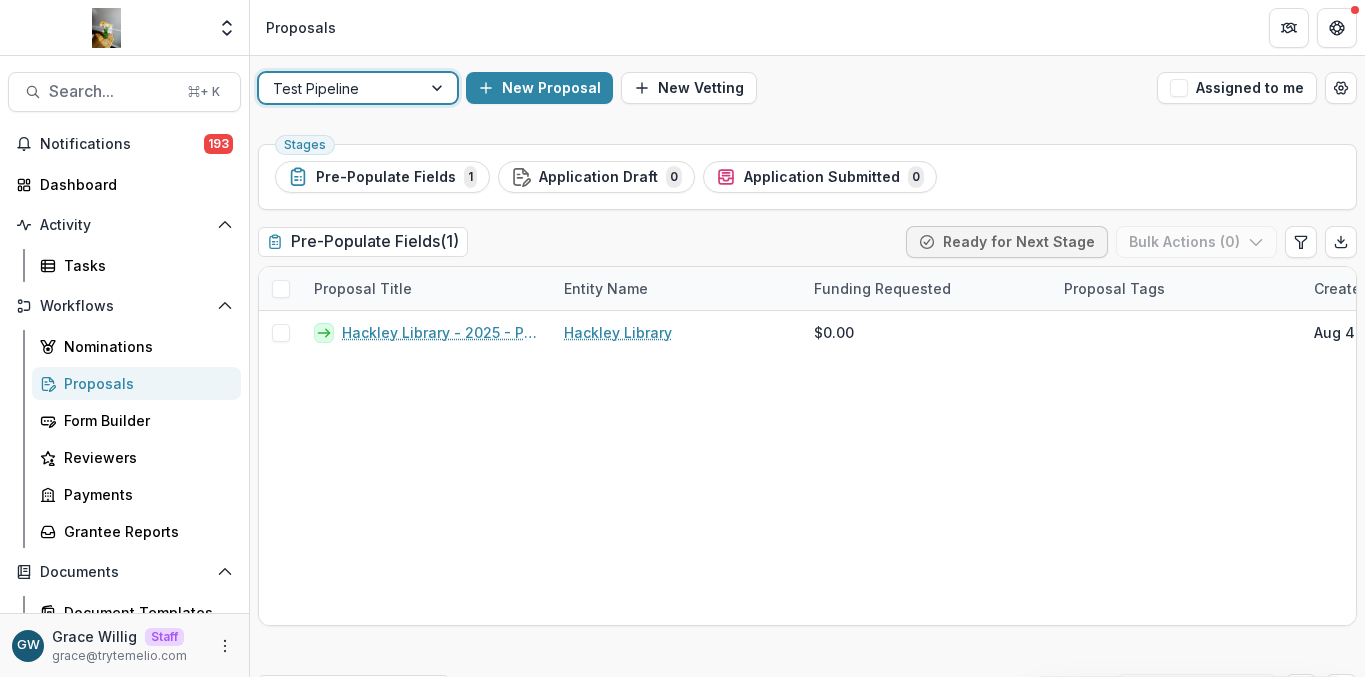 click on "Test Pipeline" at bounding box center [340, 88] 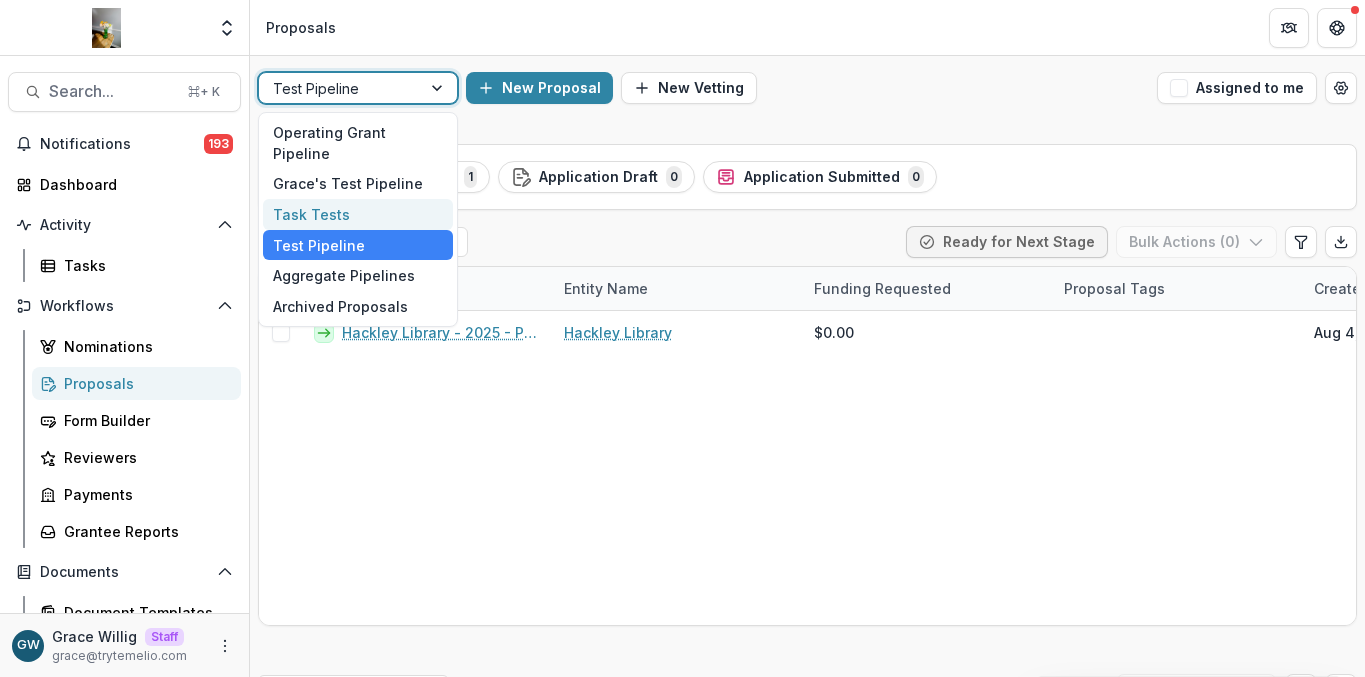 click on "Task Tests" at bounding box center [358, 214] 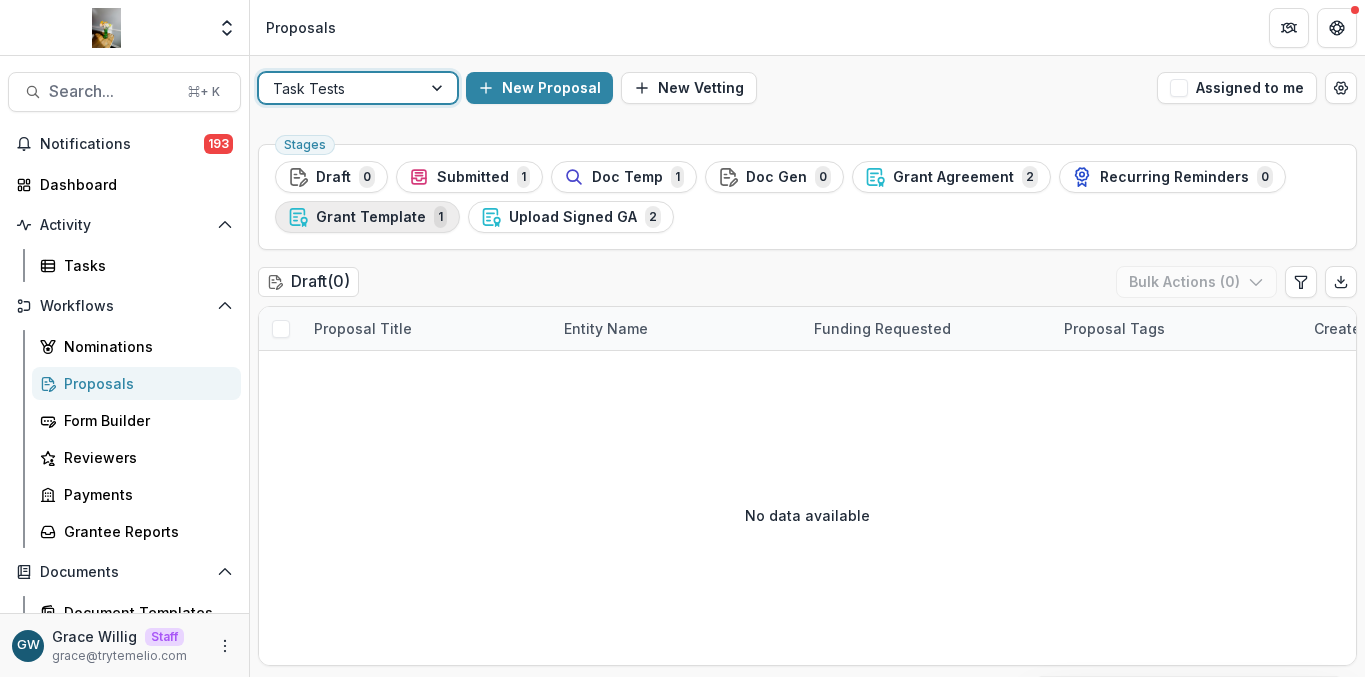click on "Grant Template" at bounding box center (371, 217) 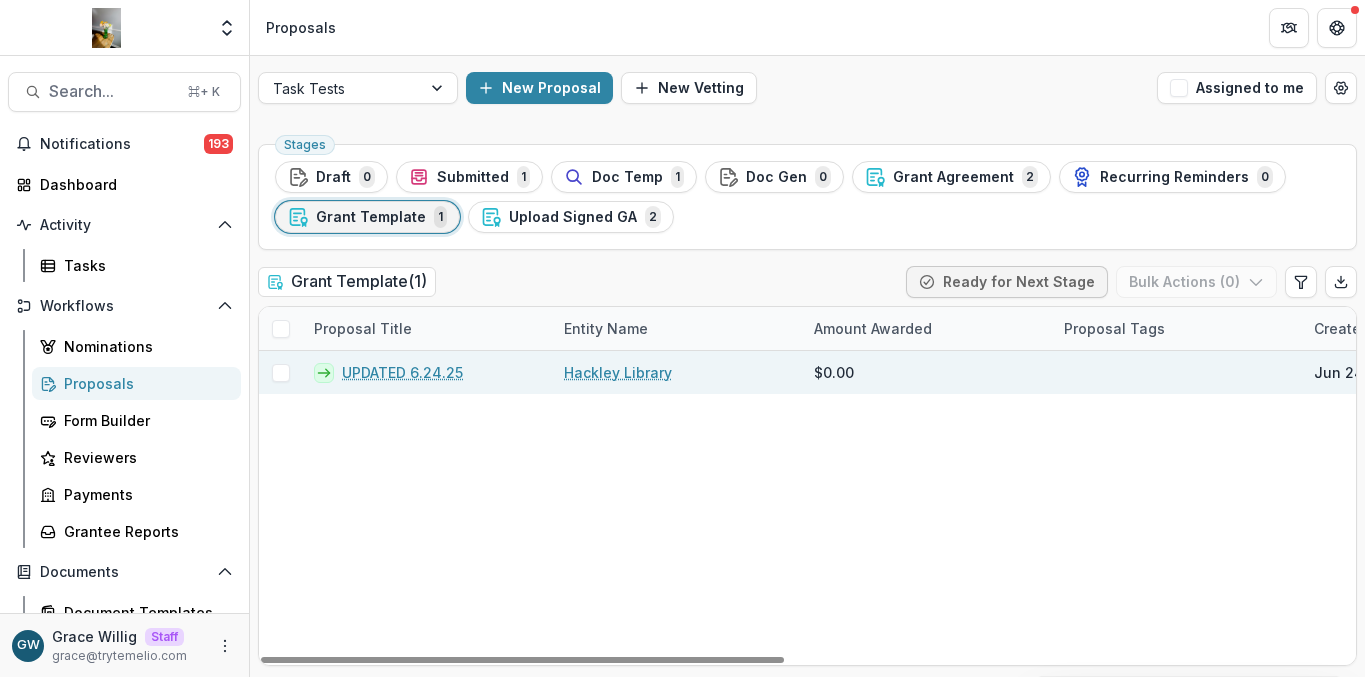 click on "UPDATED 6.24.25" at bounding box center [402, 372] 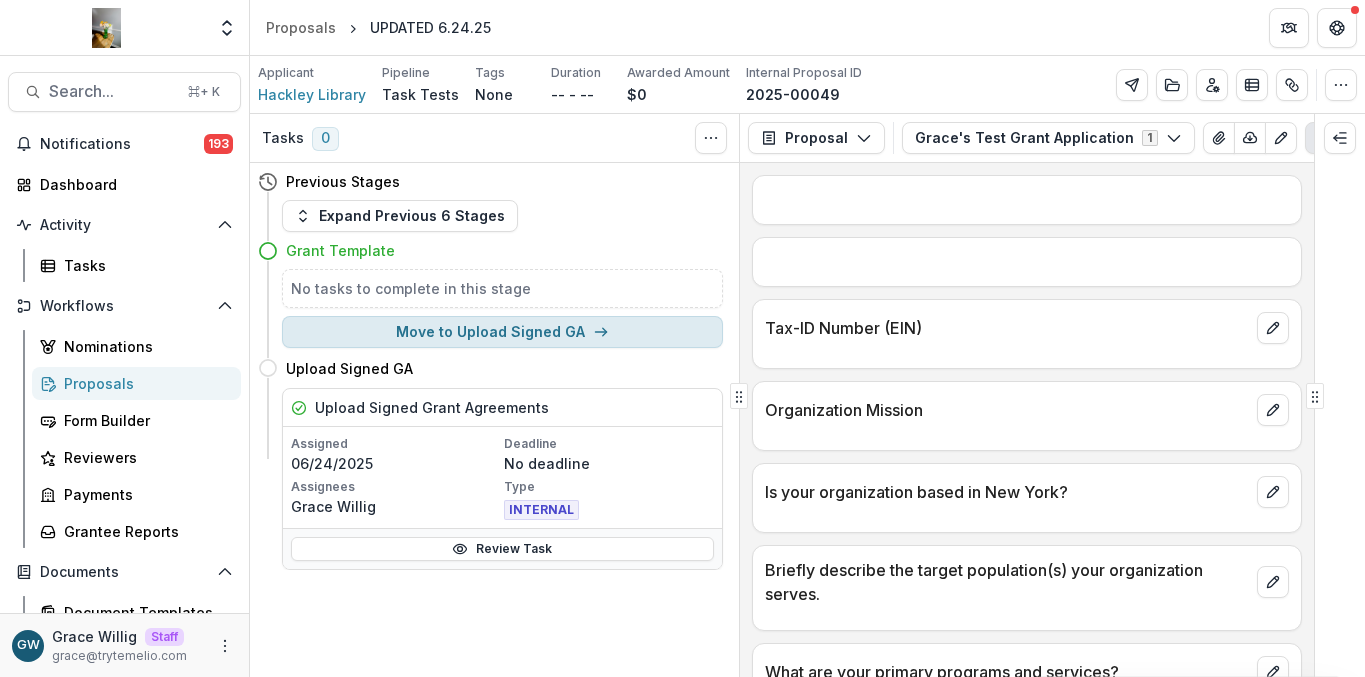 click on "Move to Upload Signed GA" at bounding box center (502, 332) 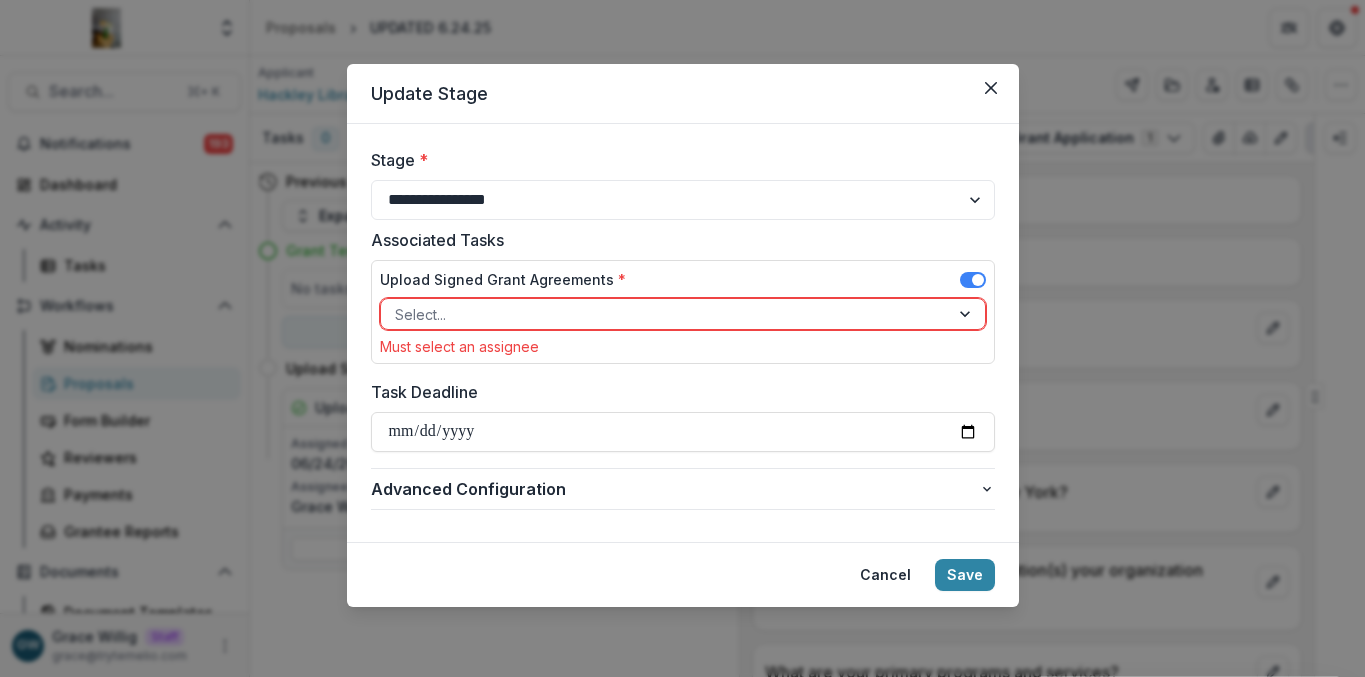 click at bounding box center [665, 314] 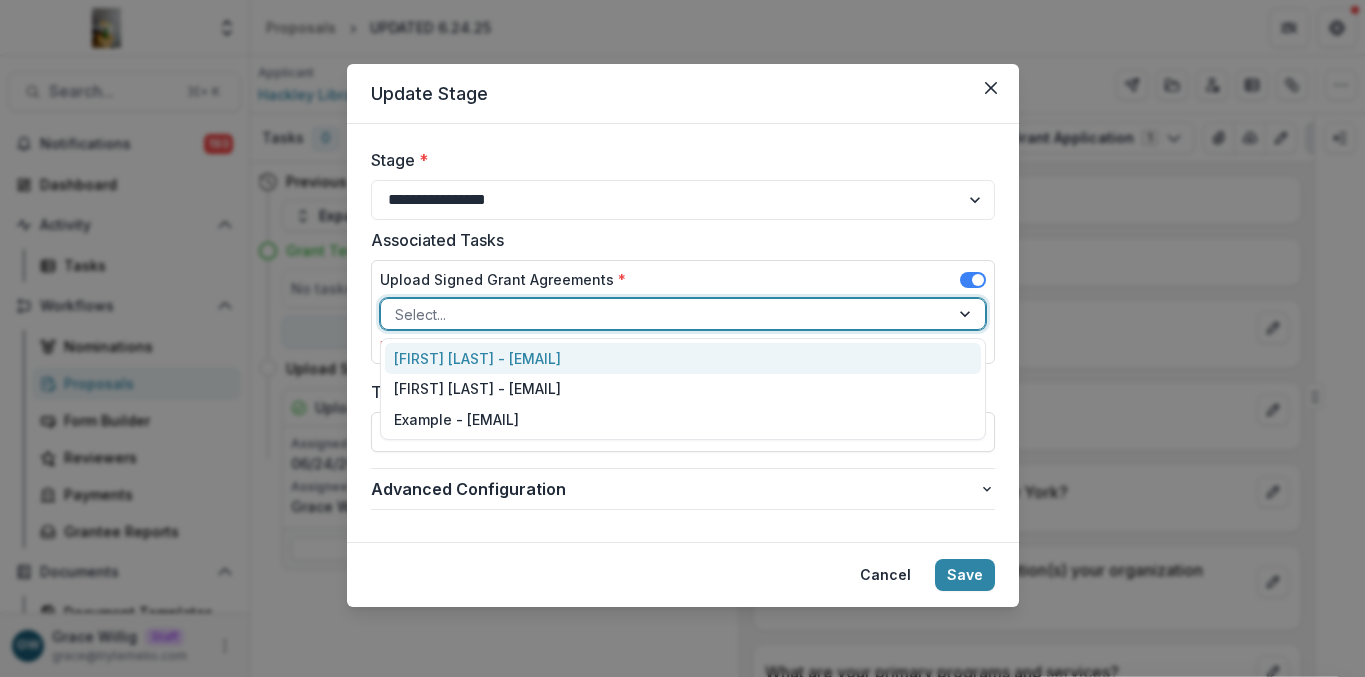 click on "Grace Willig - grace@trytemelio.com" at bounding box center (683, 358) 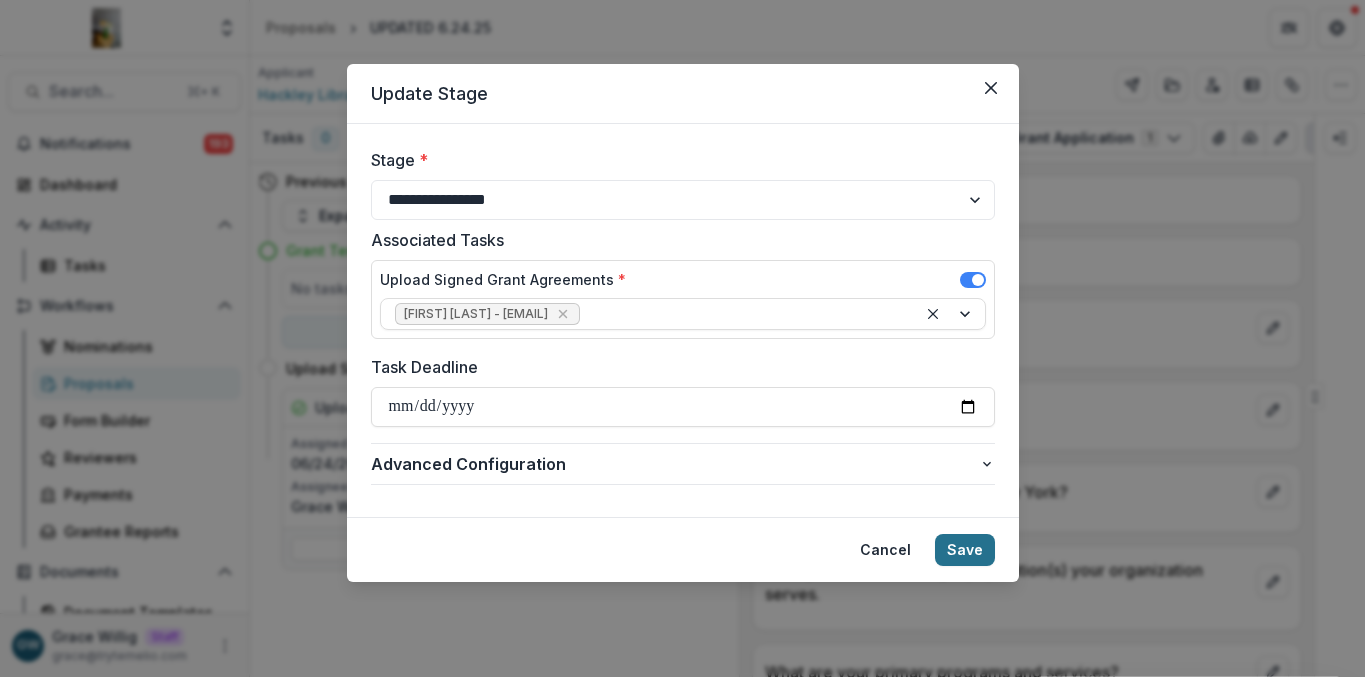 click on "Save" at bounding box center [965, 550] 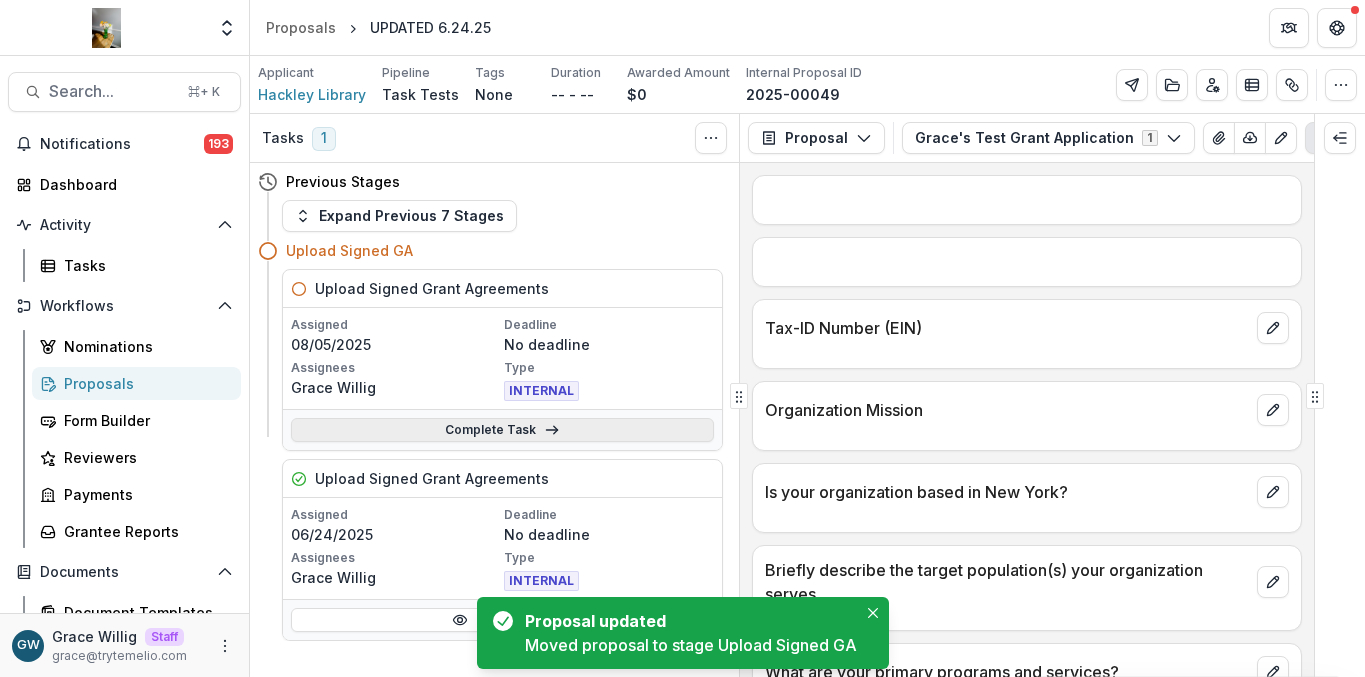 click on "Complete Task" at bounding box center (502, 430) 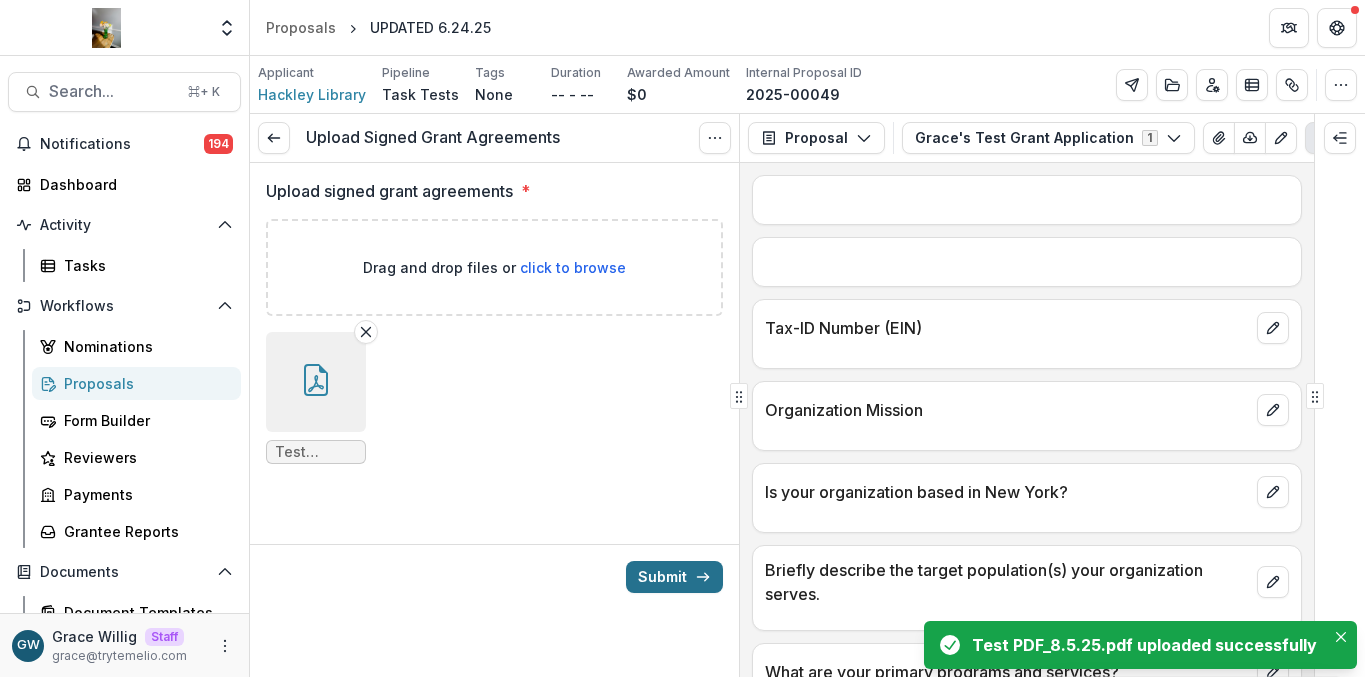 click on "Submit" at bounding box center (674, 577) 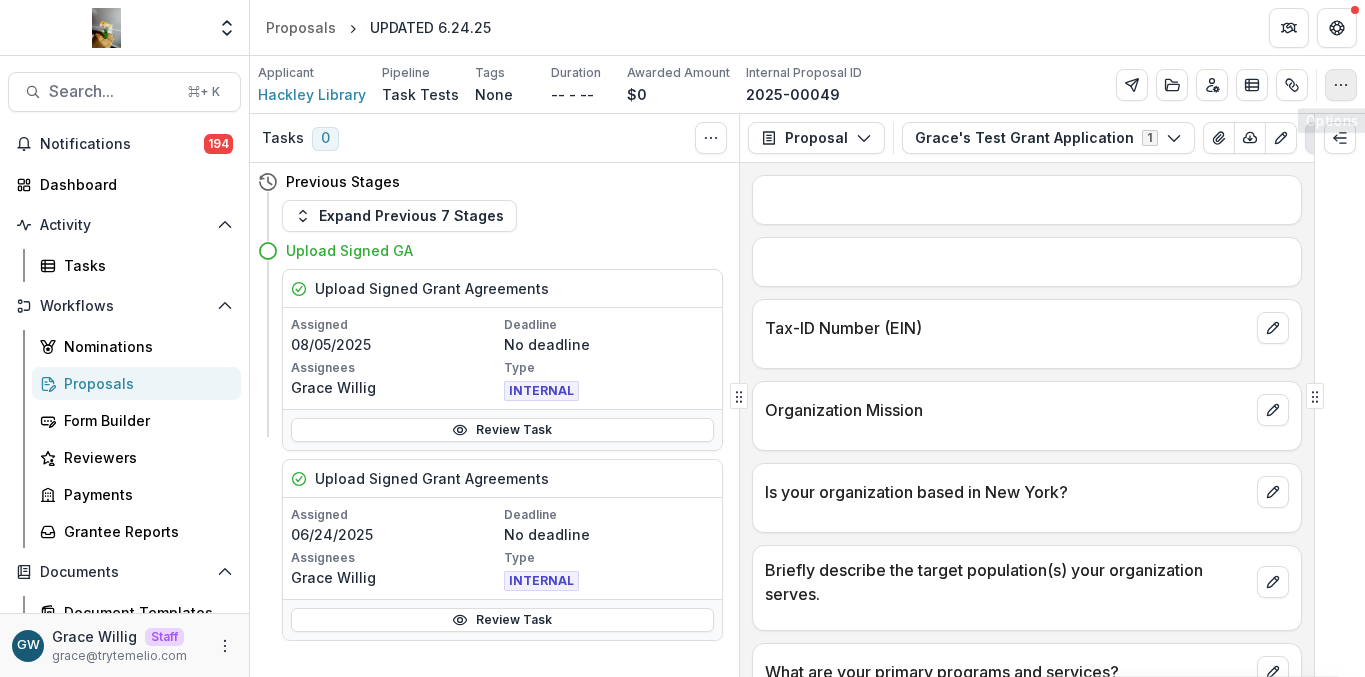 click at bounding box center (1341, 85) 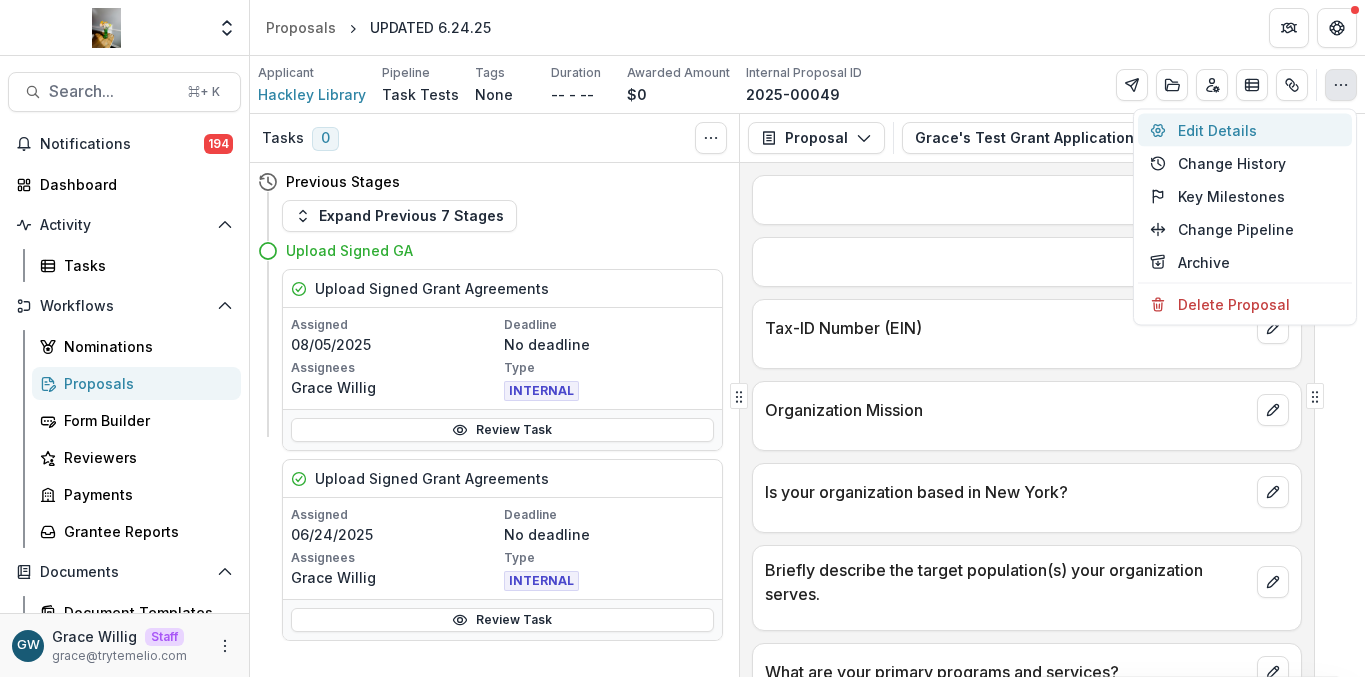 click on "Edit Details" at bounding box center [1245, 130] 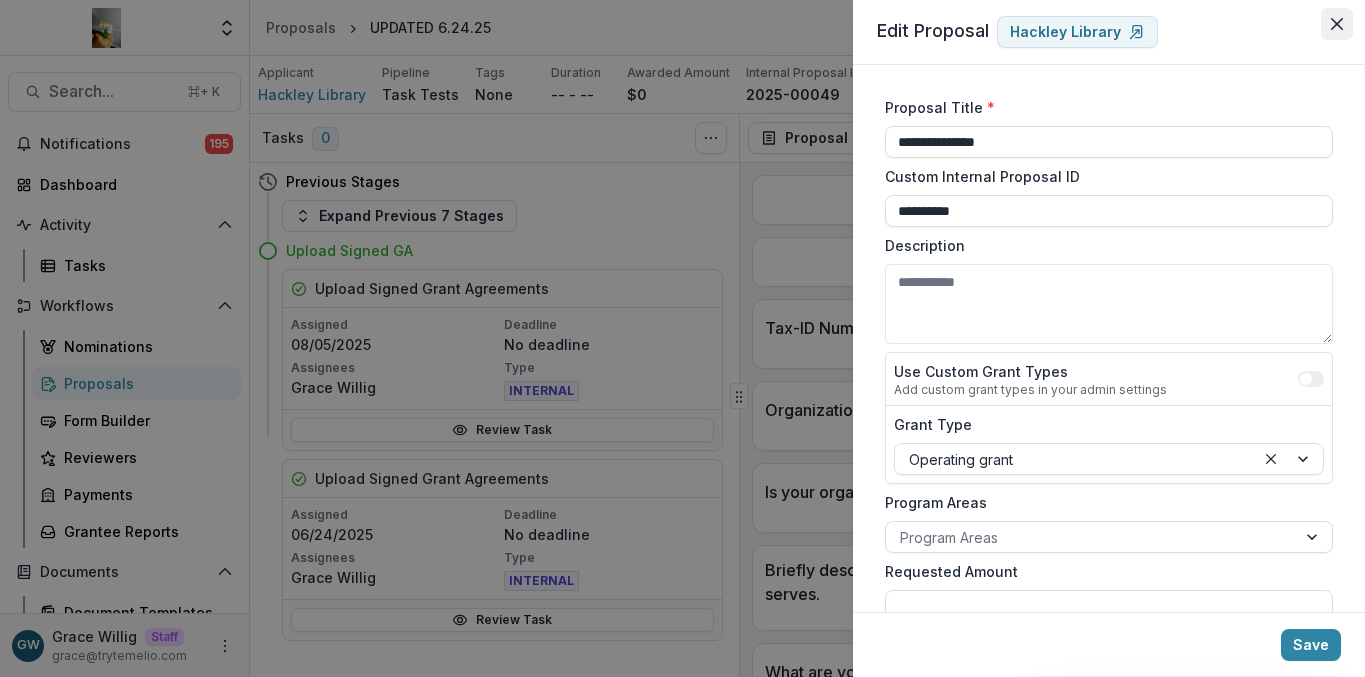click 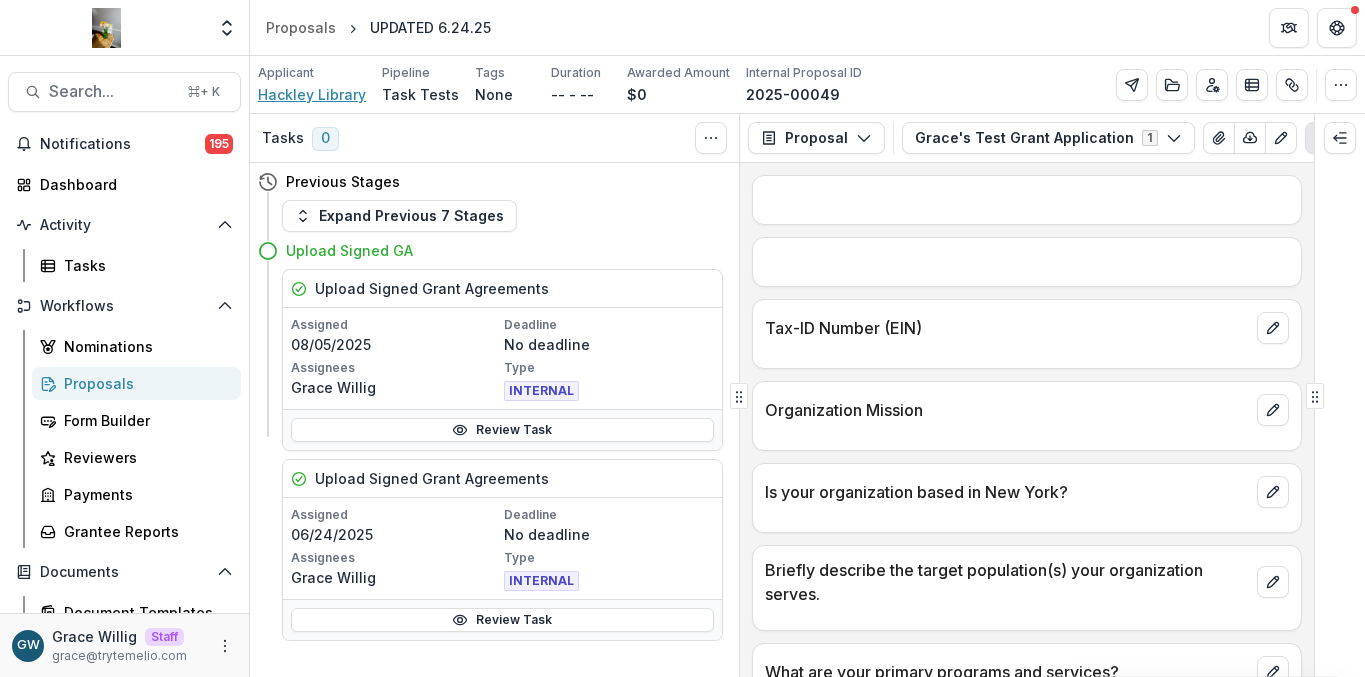 click on "Hackley Library" at bounding box center [312, 94] 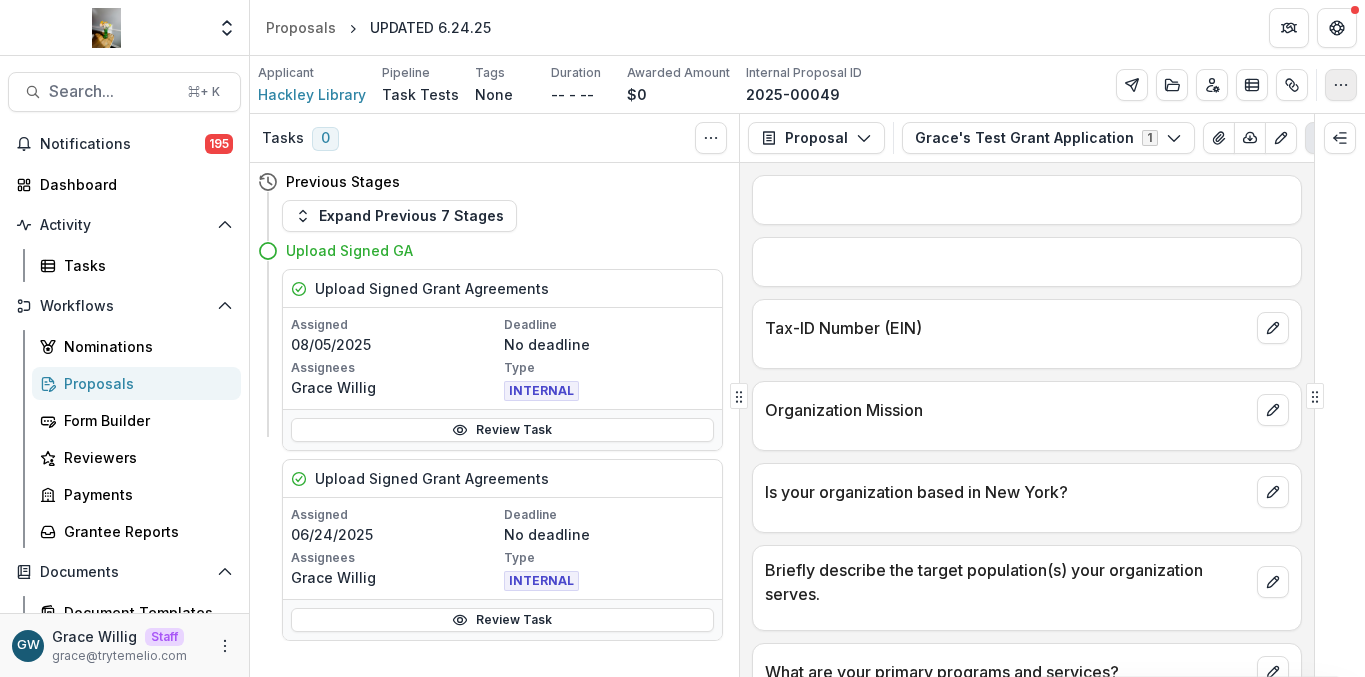 click 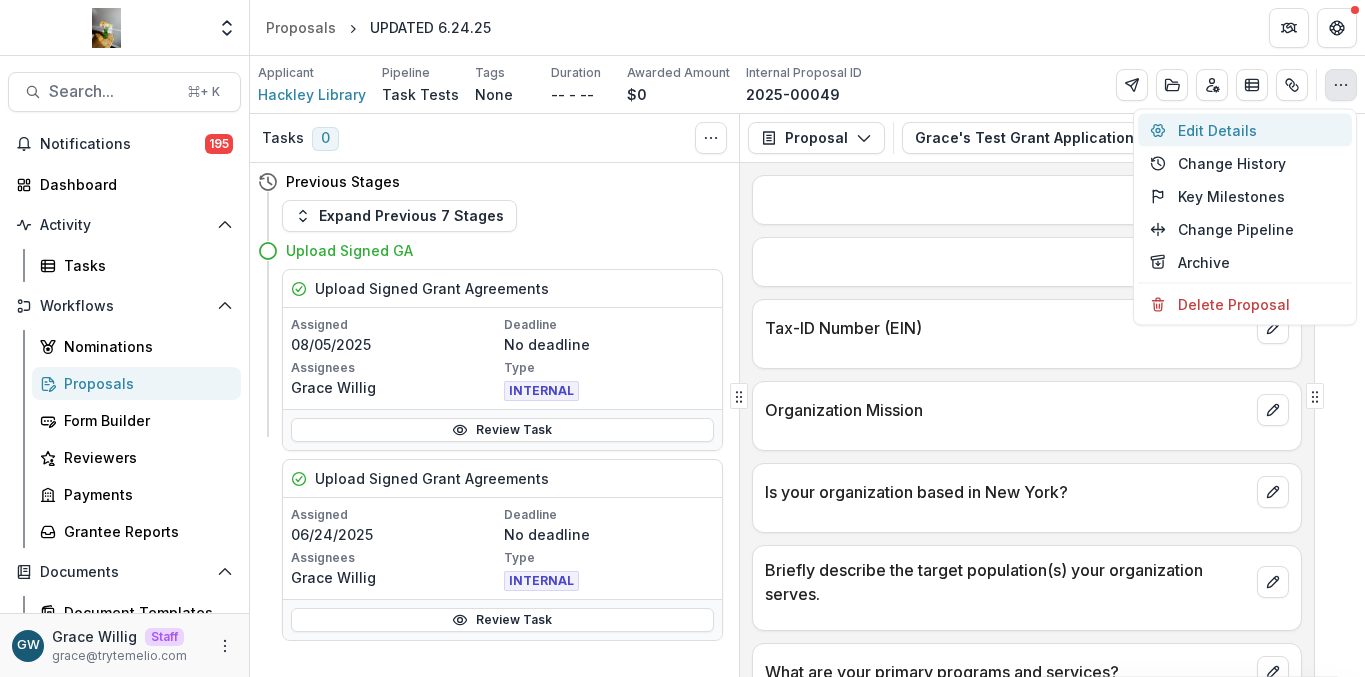 click on "Edit Details" at bounding box center (1245, 130) 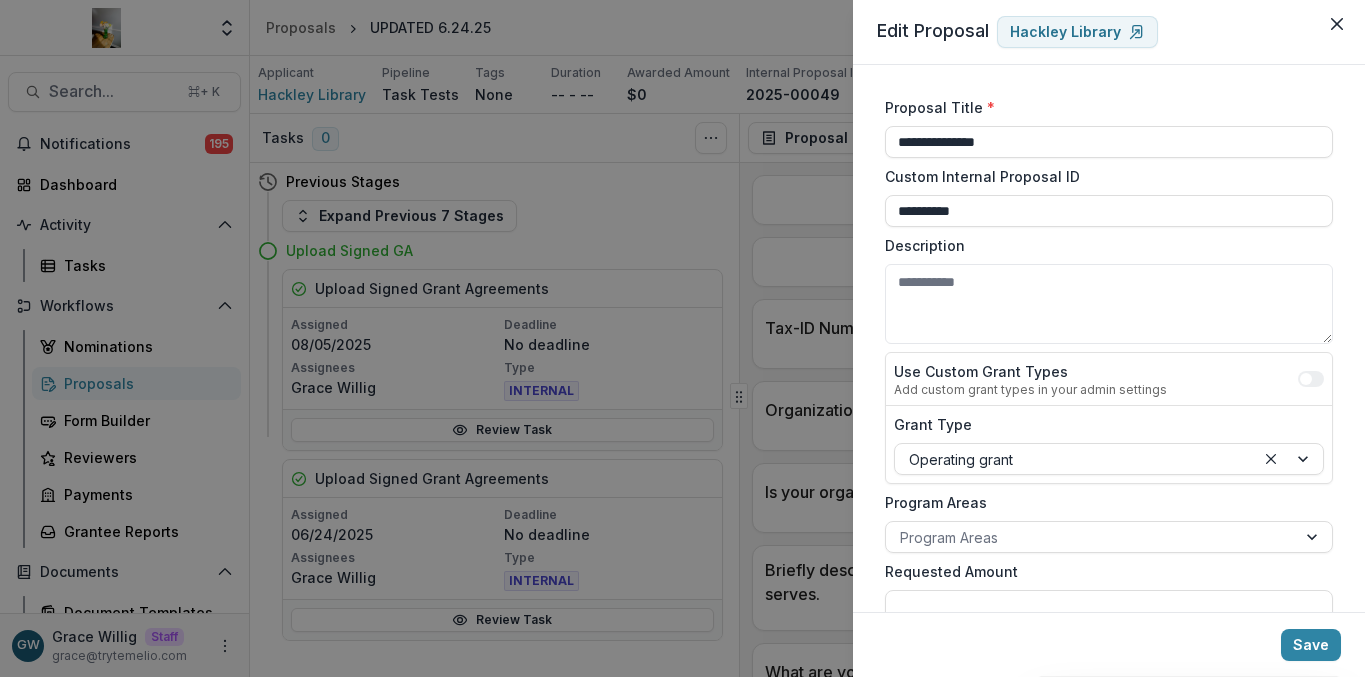 click on "**********" at bounding box center [682, 338] 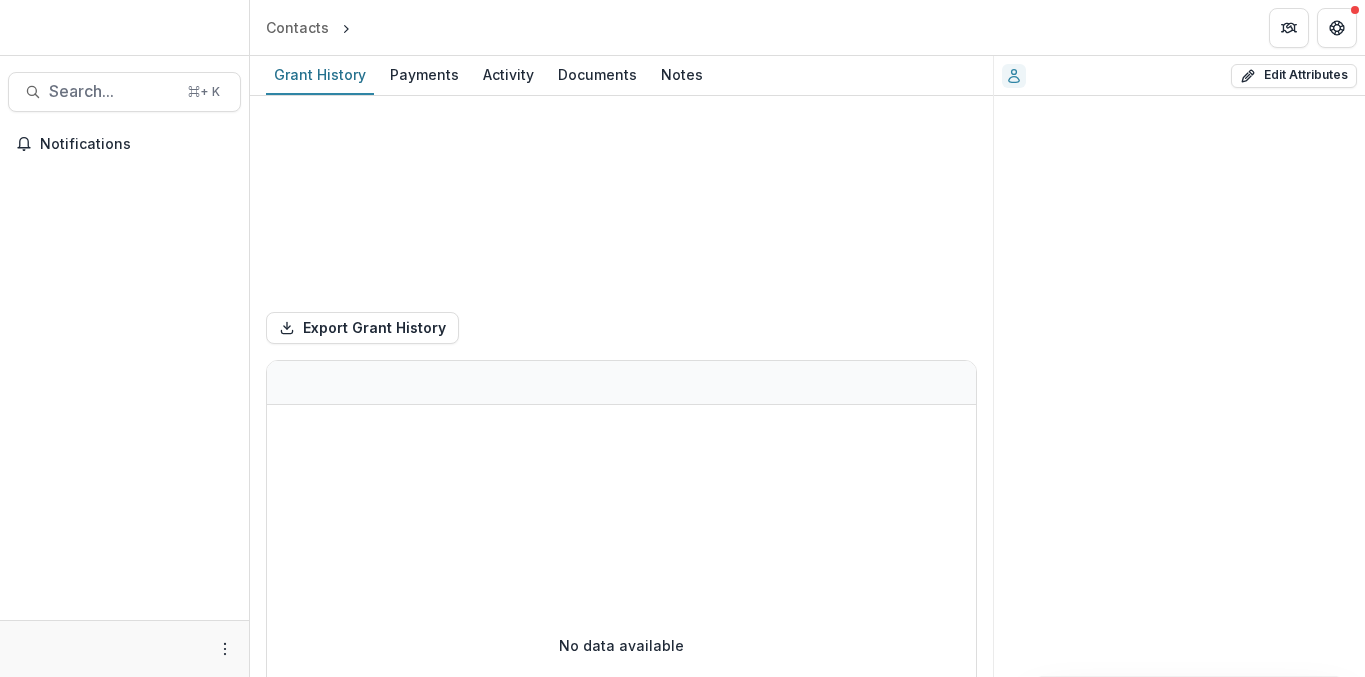 scroll, scrollTop: 0, scrollLeft: 0, axis: both 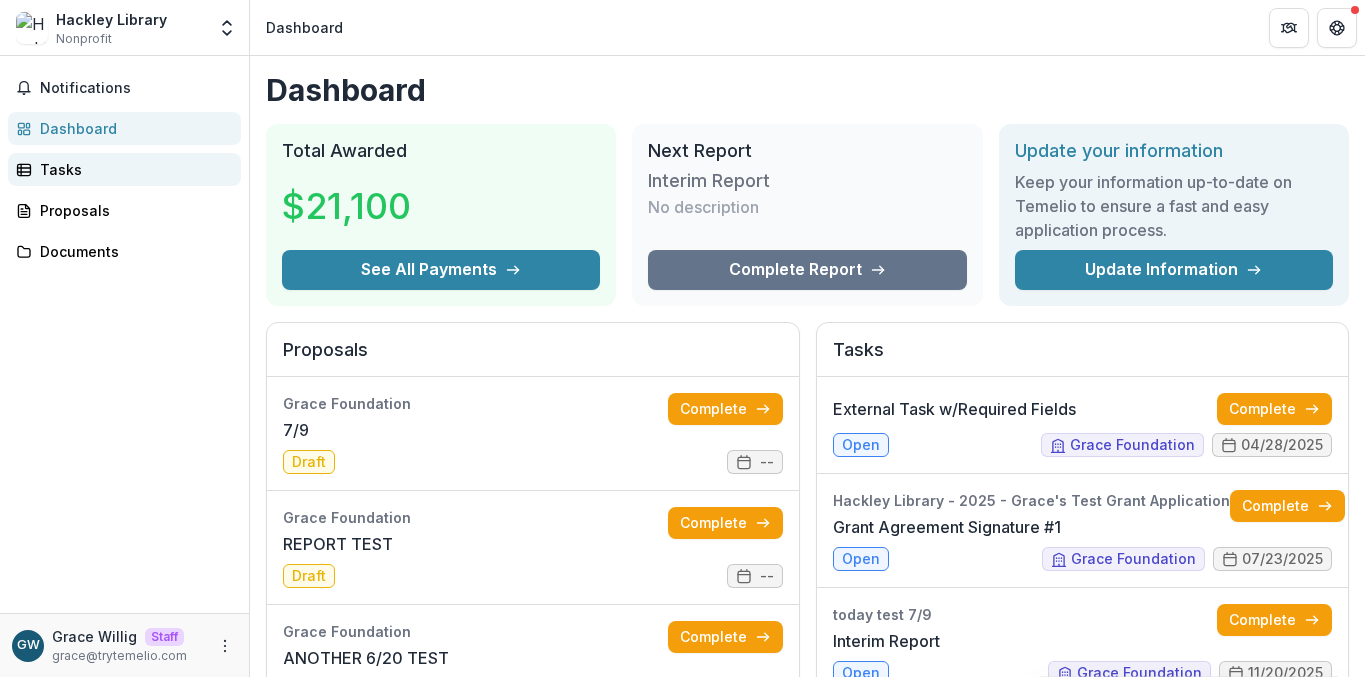 click on "Tasks" at bounding box center (132, 169) 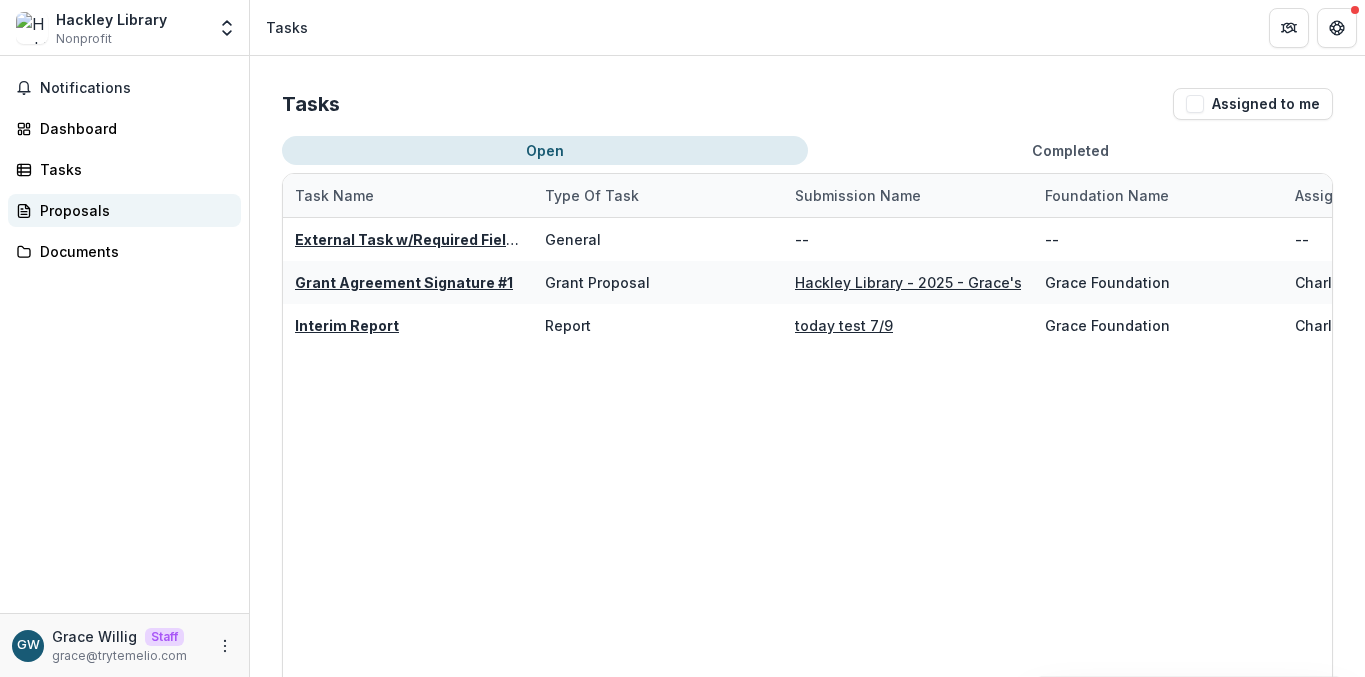 click on "Proposals" at bounding box center [132, 210] 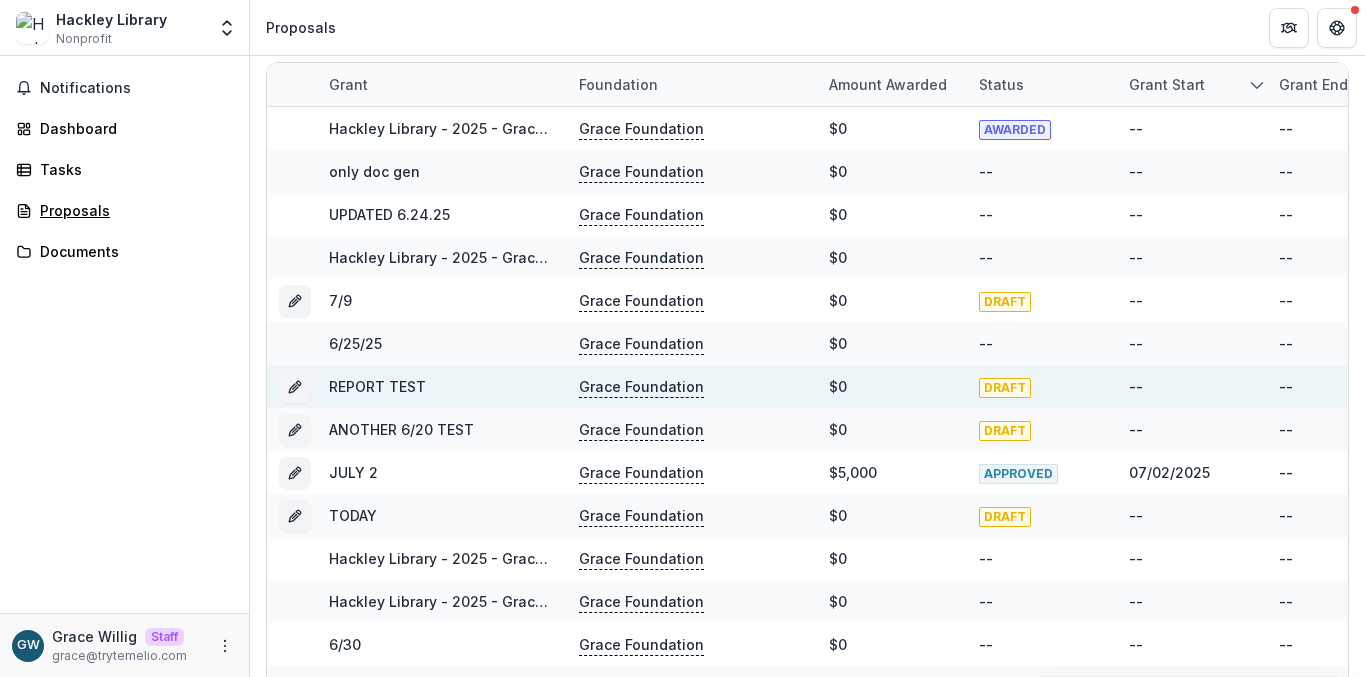 scroll, scrollTop: 0, scrollLeft: 0, axis: both 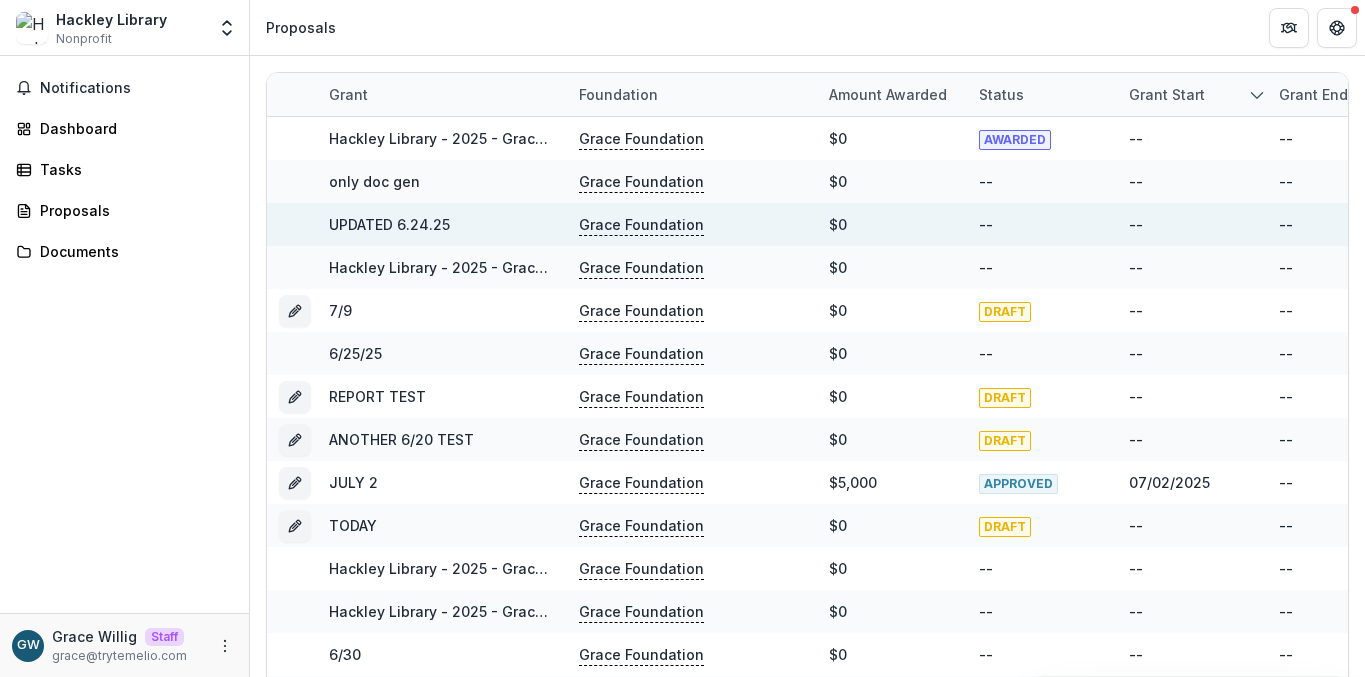 click on "UPDATED 6.24.25" at bounding box center (389, 224) 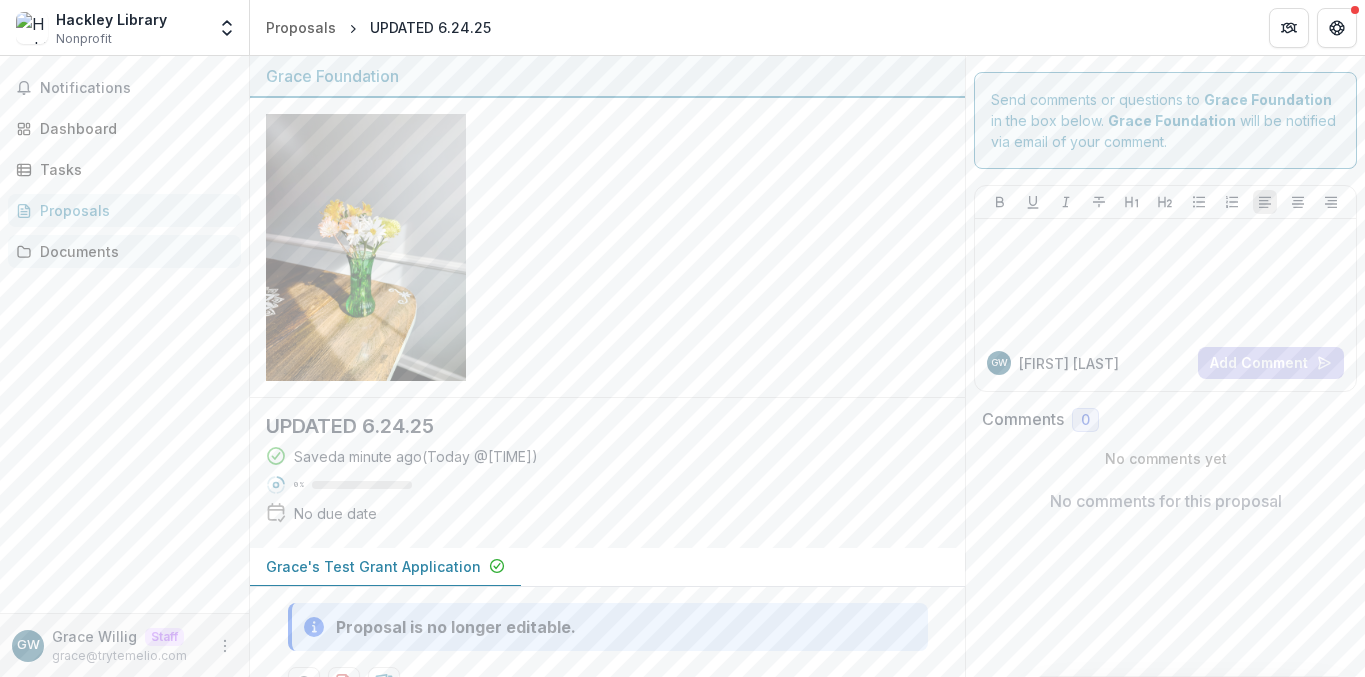 click on "Documents" at bounding box center (132, 251) 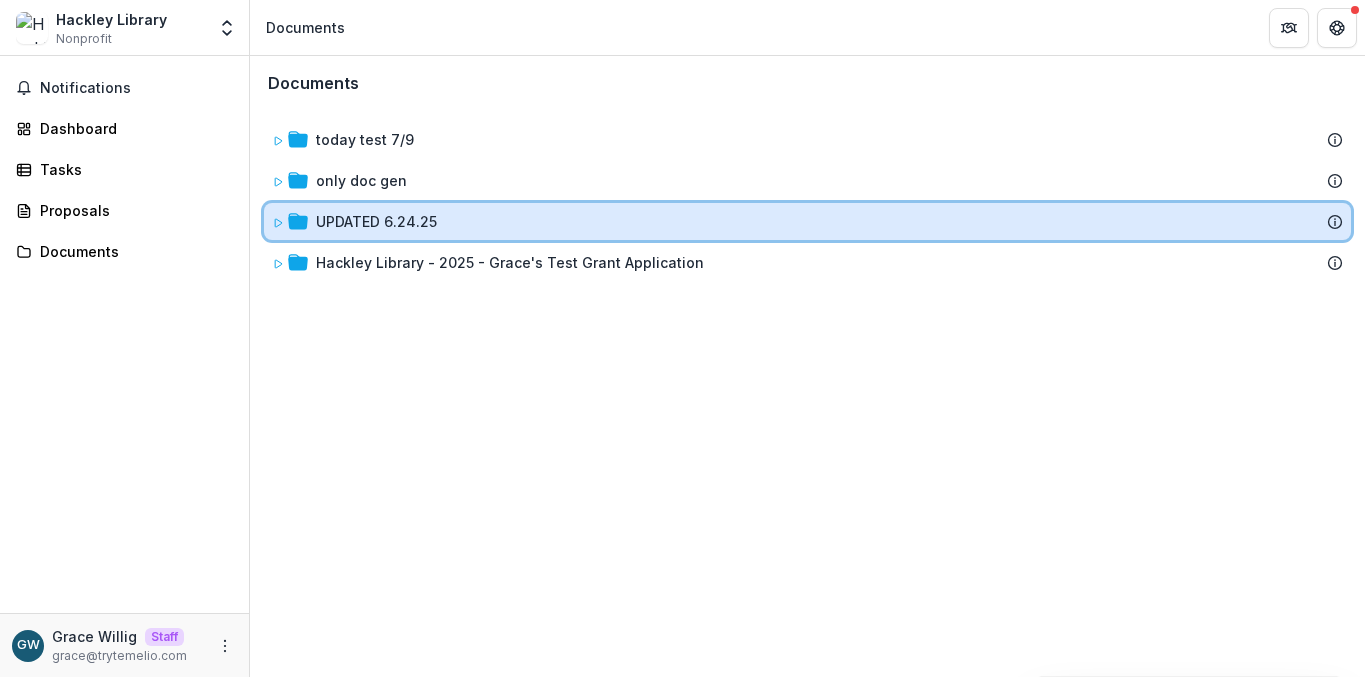 click 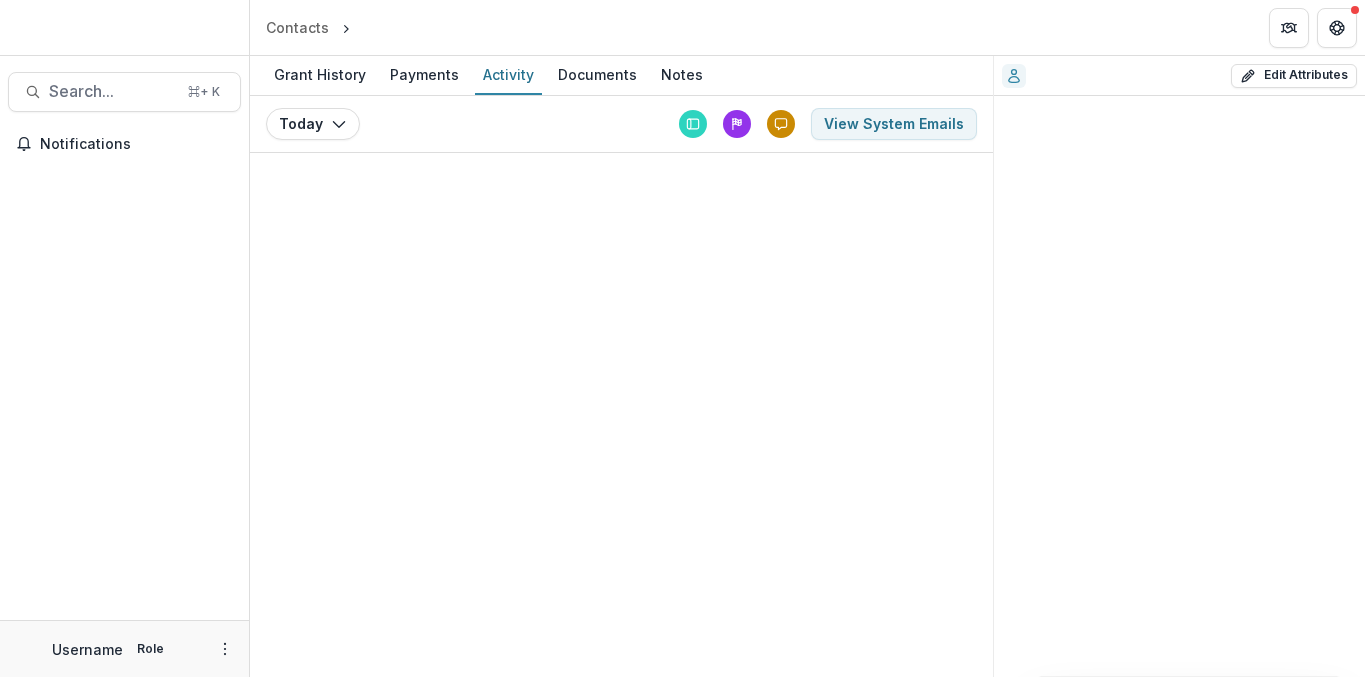 scroll, scrollTop: 0, scrollLeft: 0, axis: both 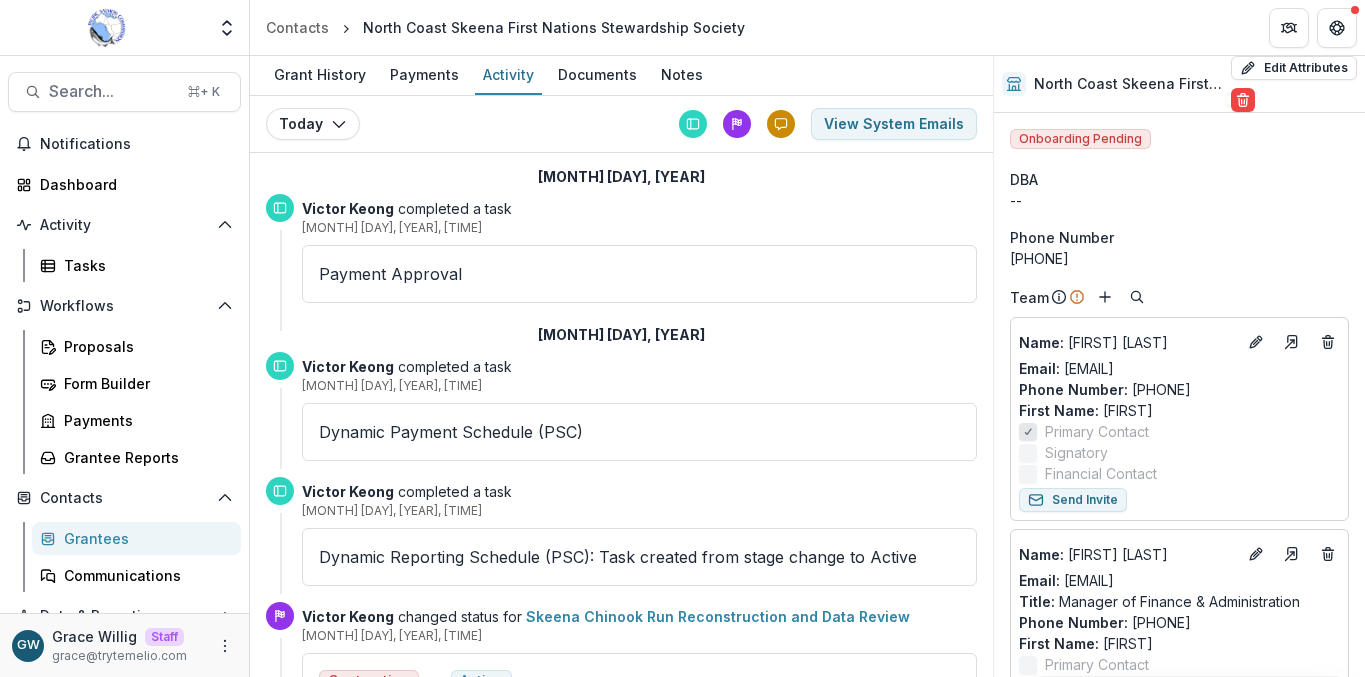 click on "Payment Approval" at bounding box center [639, 274] 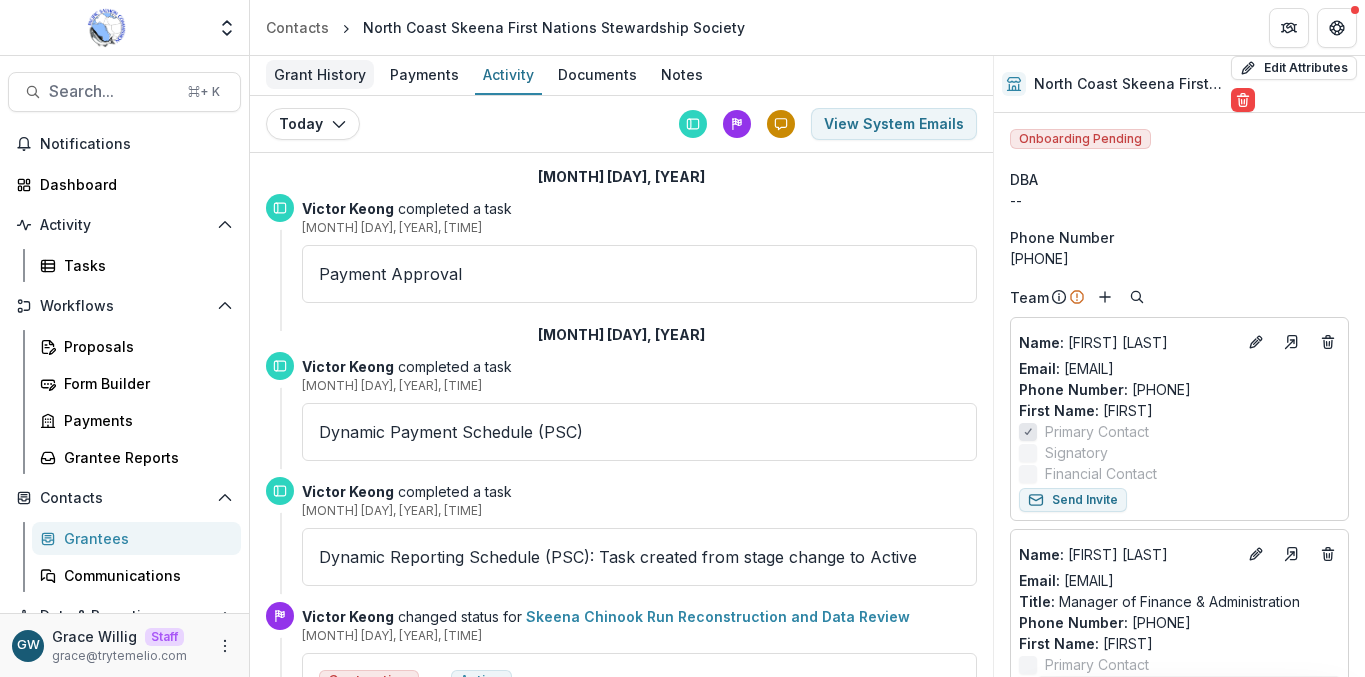 click on "Grant History" at bounding box center [320, 74] 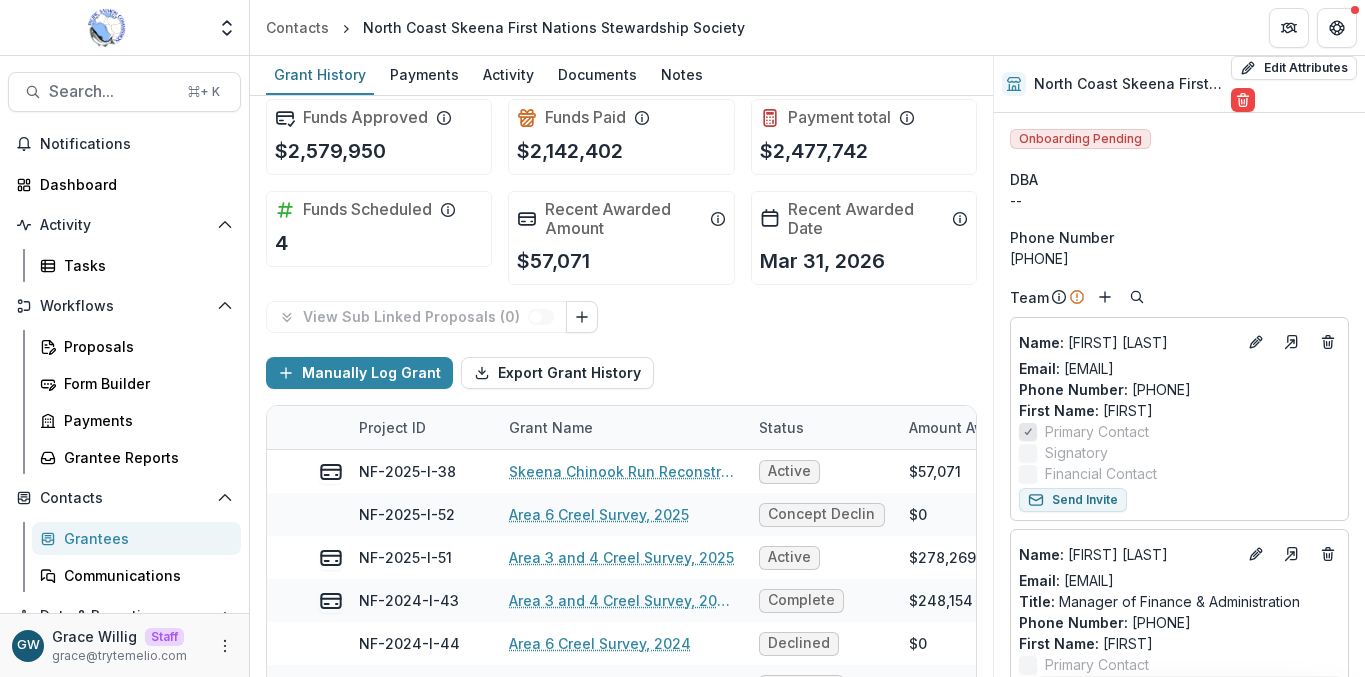 scroll, scrollTop: 20, scrollLeft: 0, axis: vertical 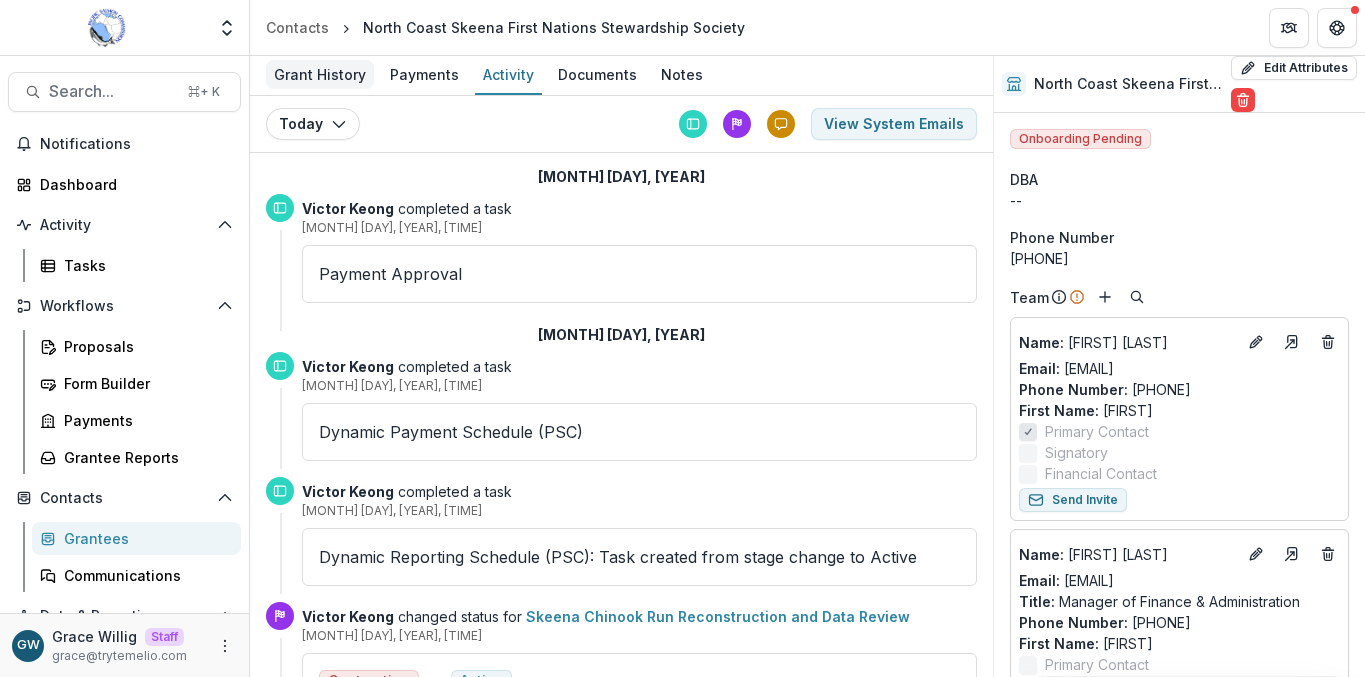 click on "Grant History" at bounding box center [320, 74] 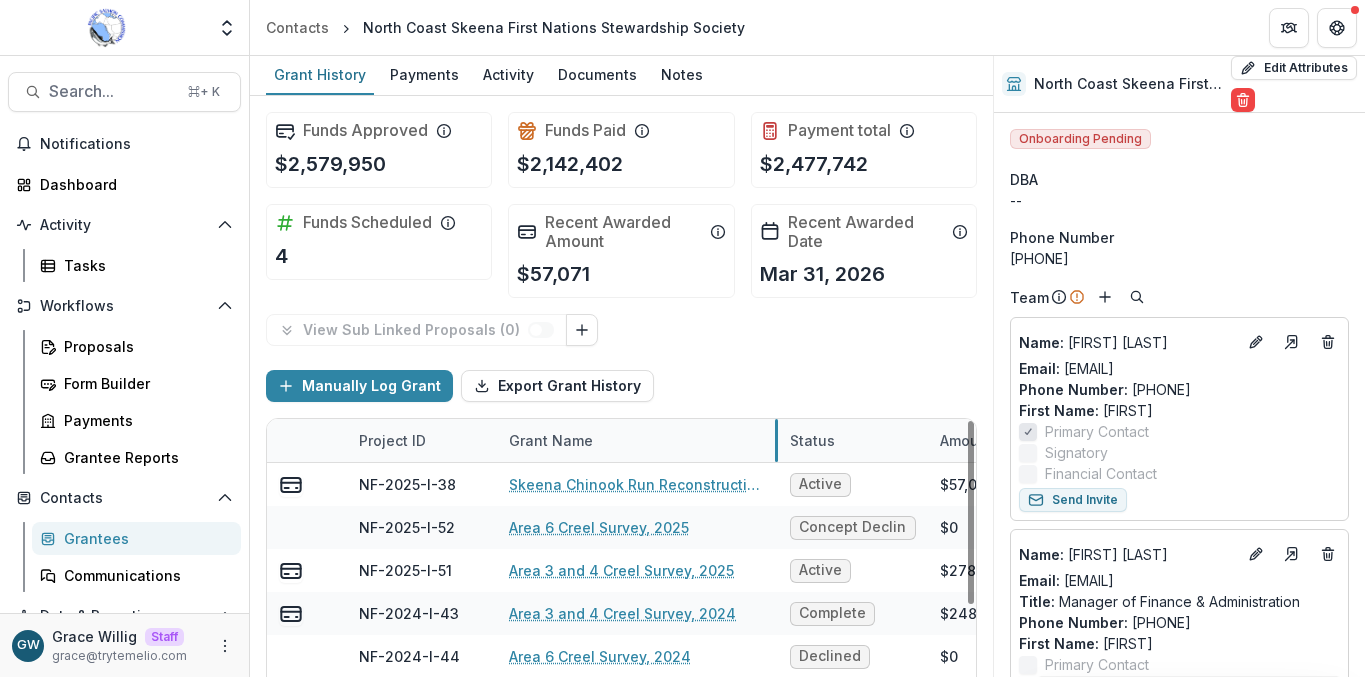 drag, startPoint x: 744, startPoint y: 442, endPoint x: 775, endPoint y: 440, distance: 31.06445 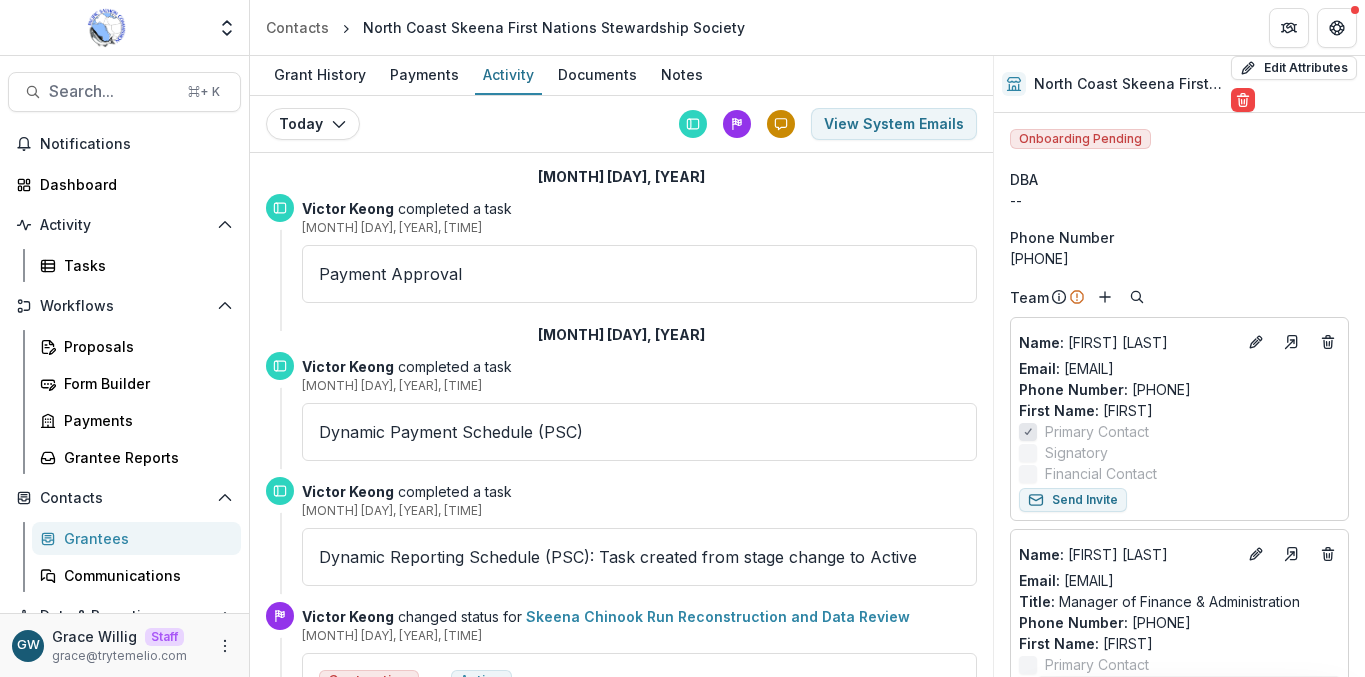 click on "Payment Approval" at bounding box center [639, 274] 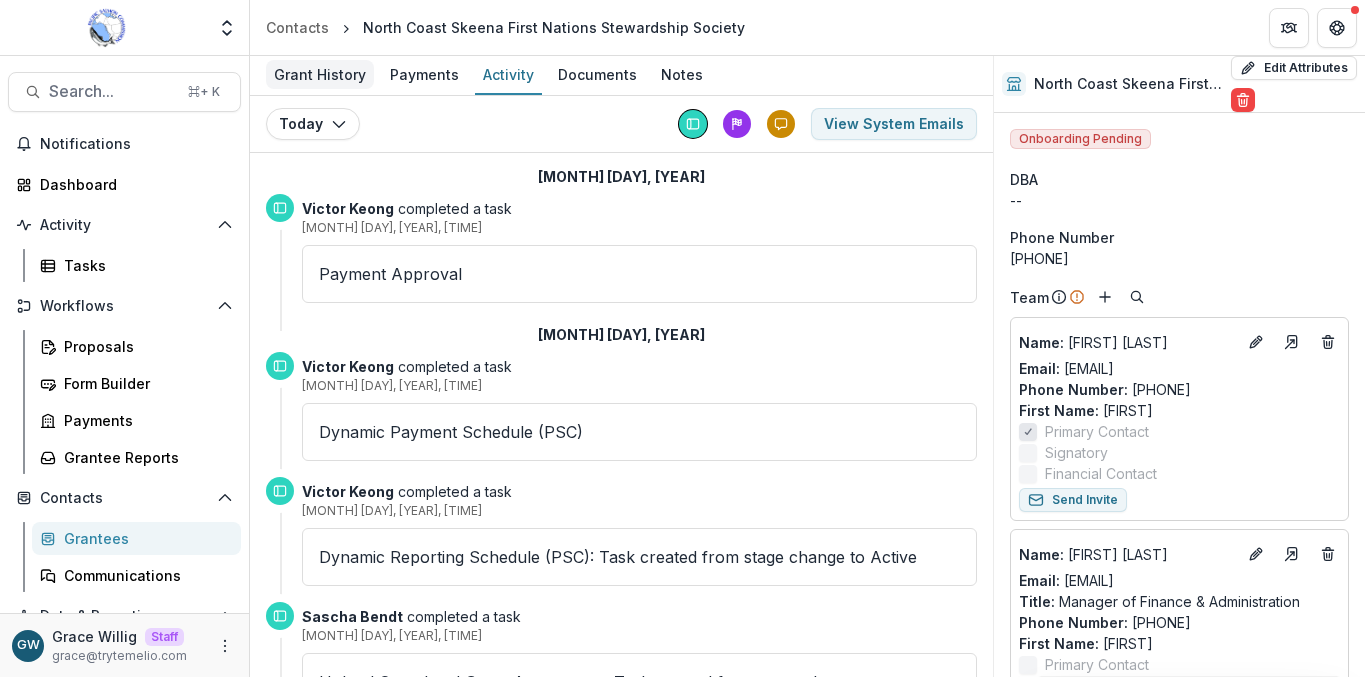 click on "Grant History" at bounding box center [320, 74] 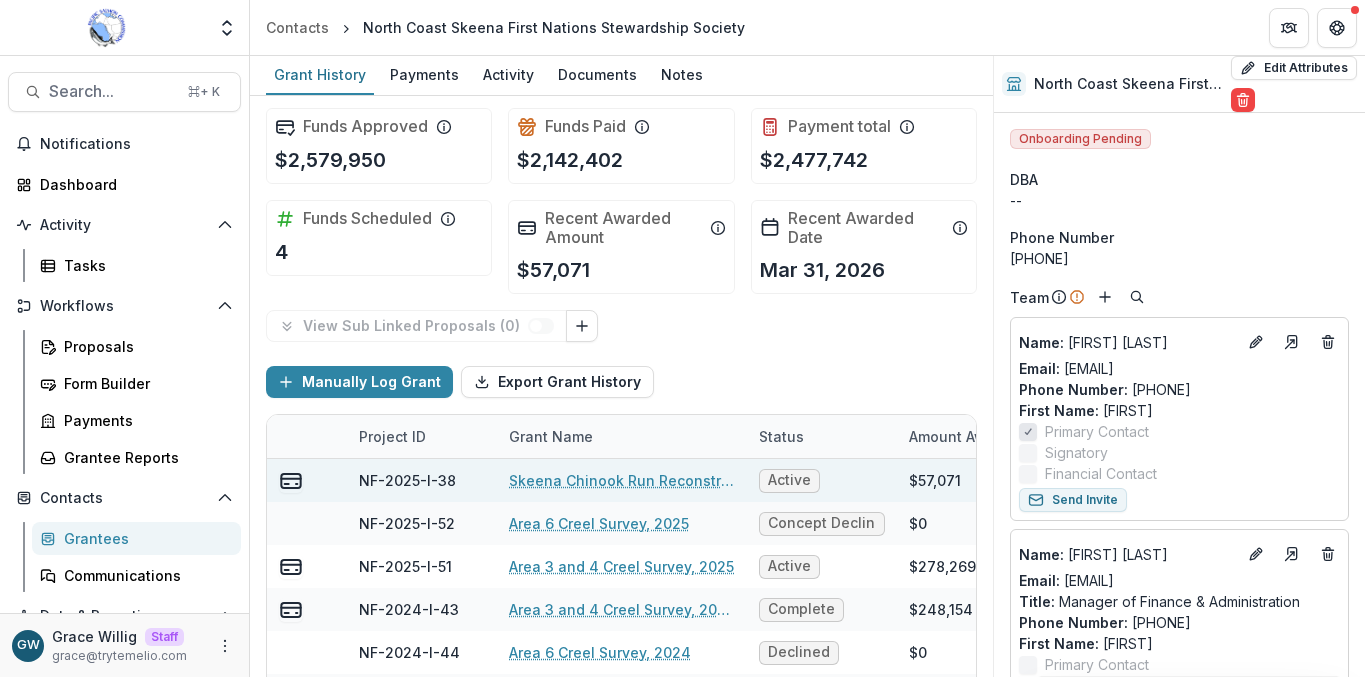 scroll, scrollTop: 8, scrollLeft: 0, axis: vertical 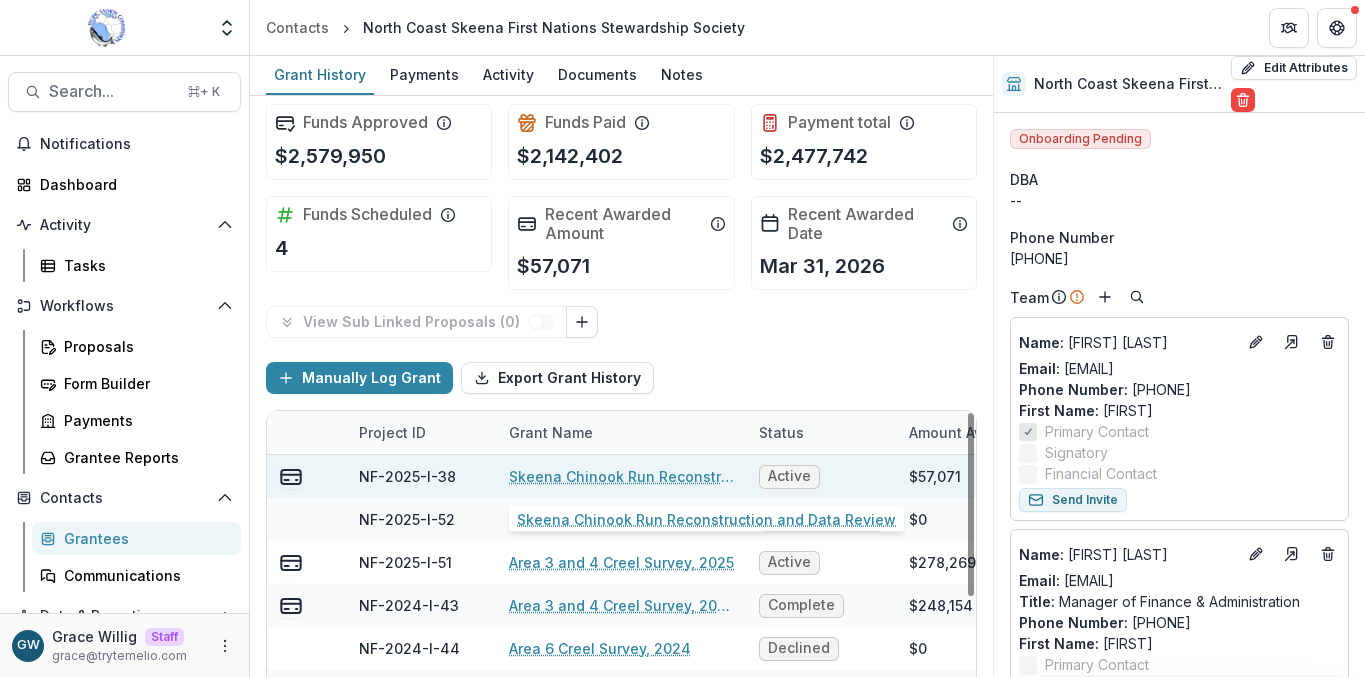 click on "Skeena Chinook Run Reconstruction and Data Review" at bounding box center (622, 476) 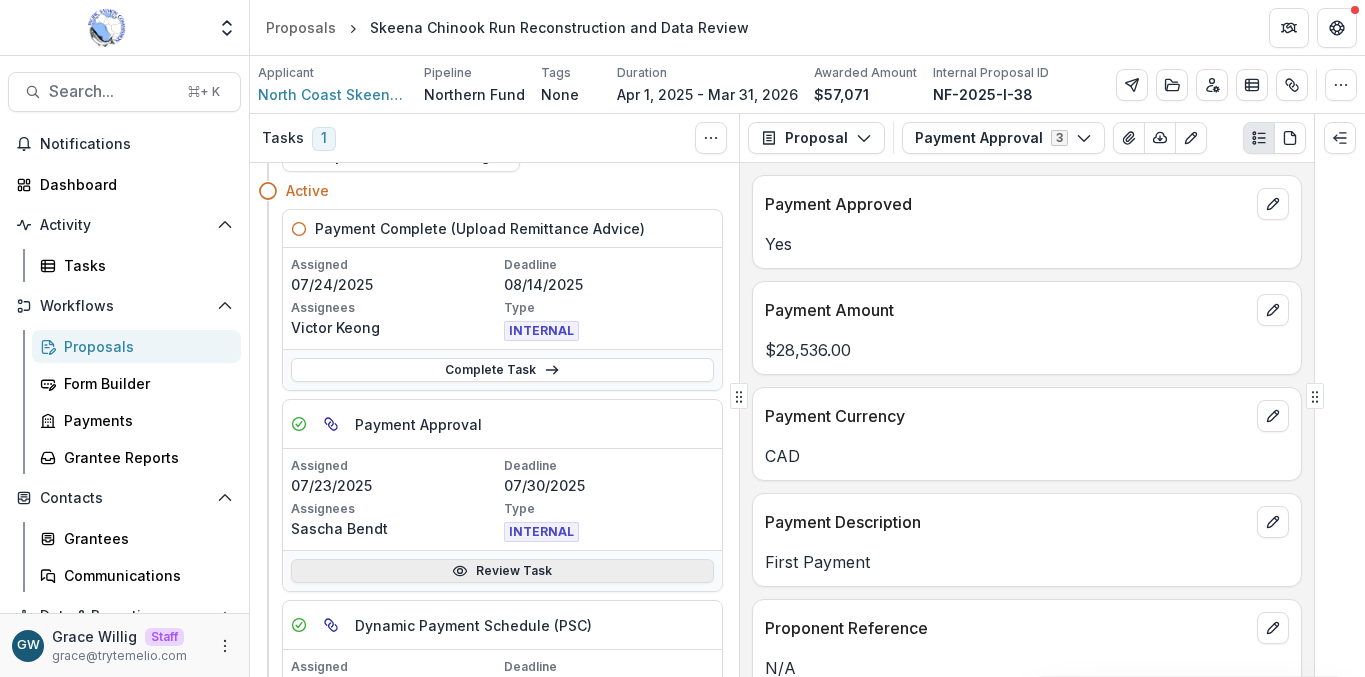 scroll, scrollTop: 64, scrollLeft: 0, axis: vertical 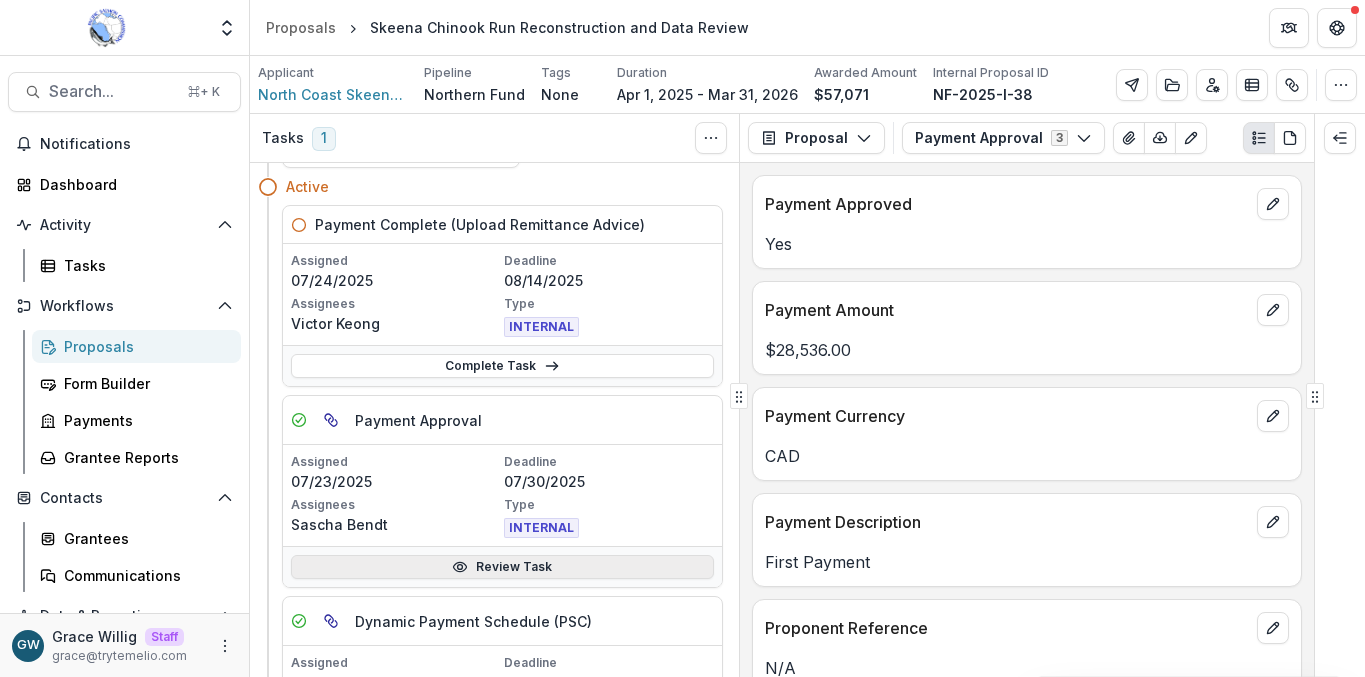 click on "Review Task" at bounding box center (502, 567) 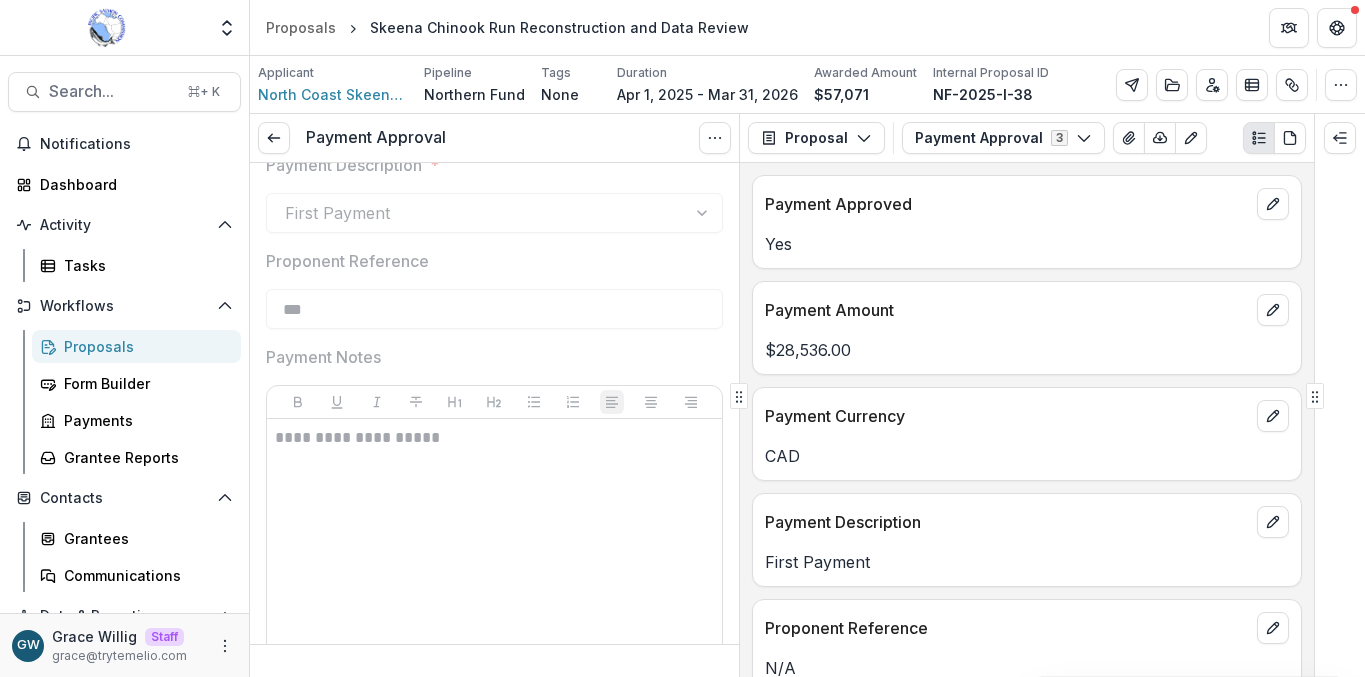 scroll, scrollTop: 0, scrollLeft: 0, axis: both 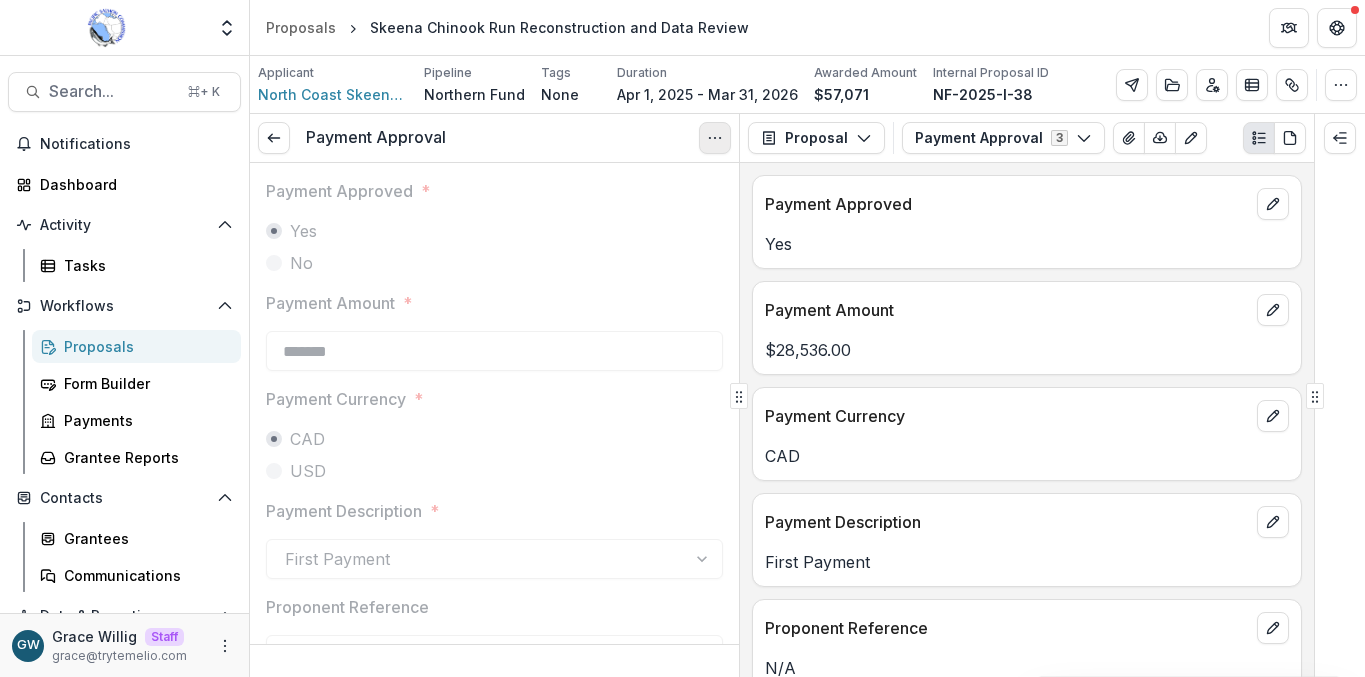 click 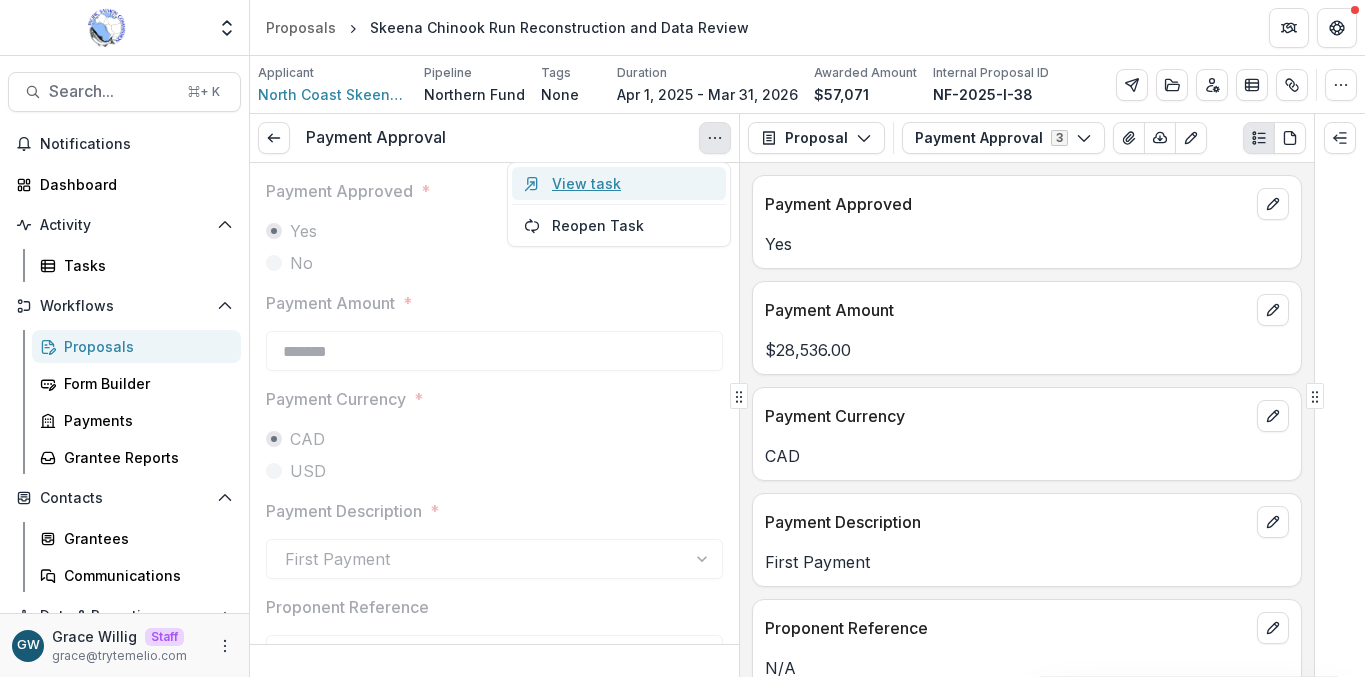 click on "View task" at bounding box center (619, 183) 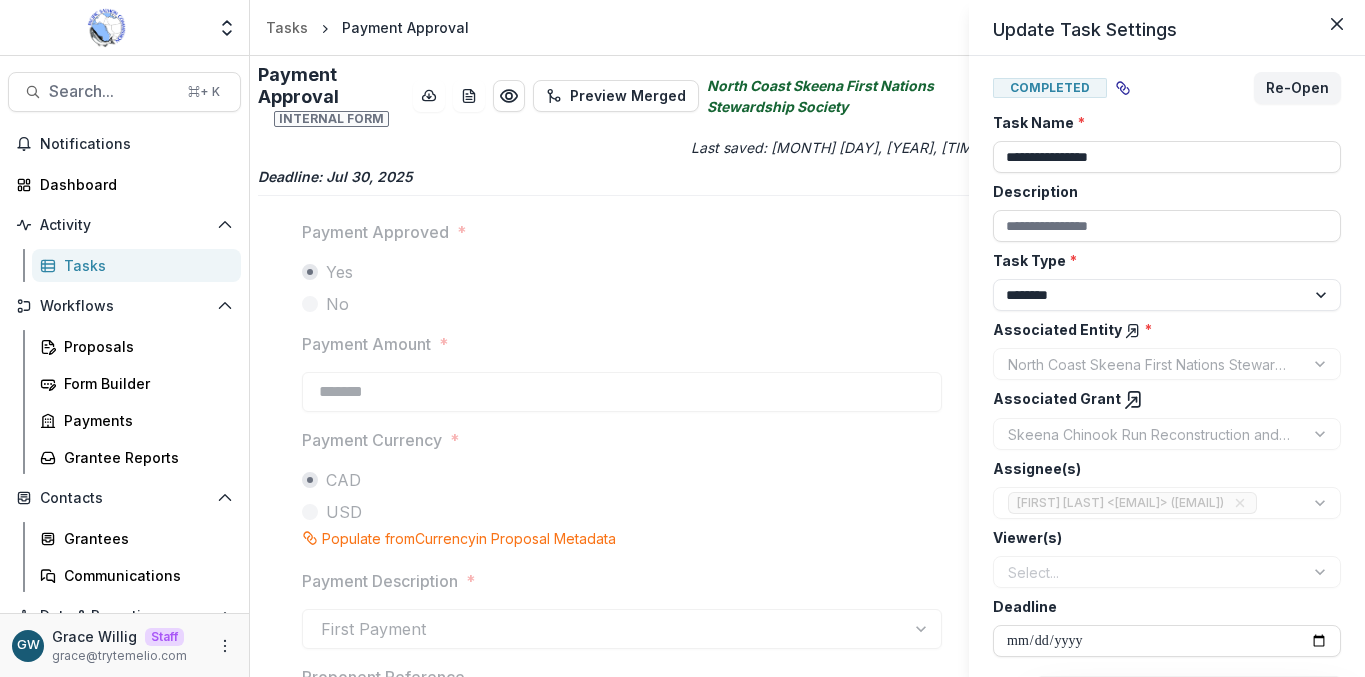 scroll, scrollTop: 32, scrollLeft: 0, axis: vertical 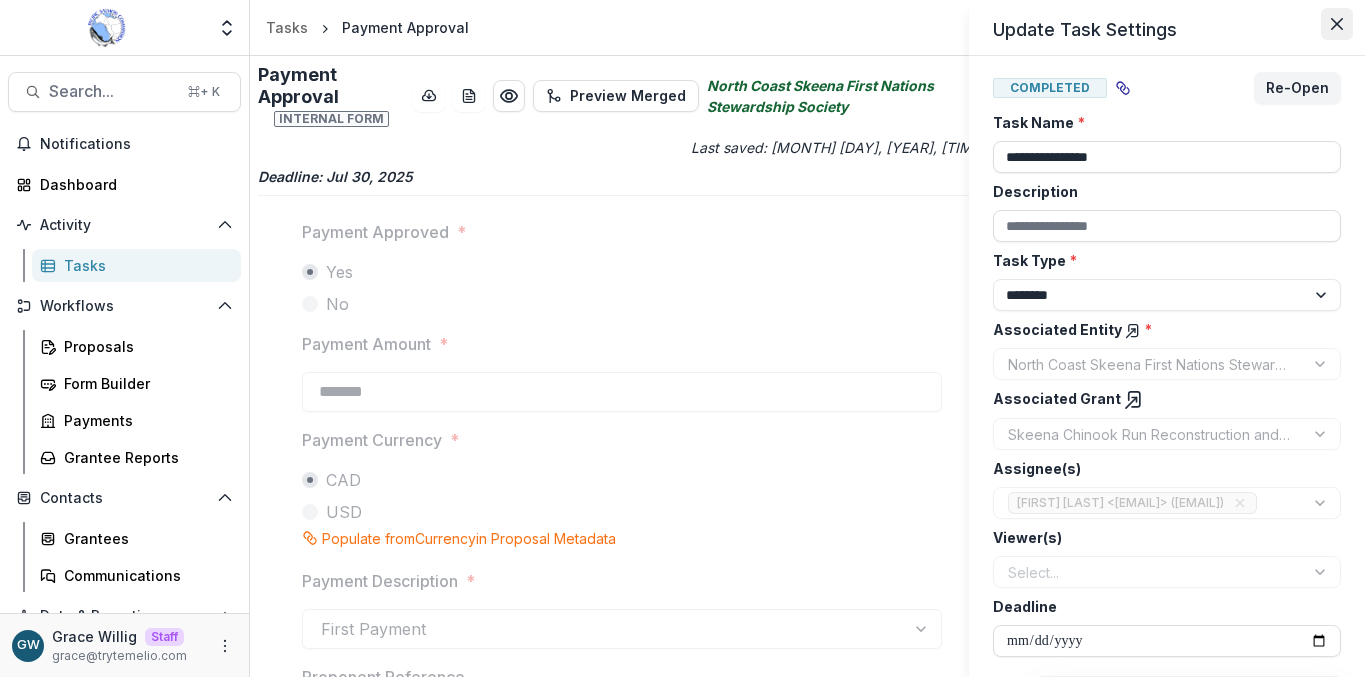 click 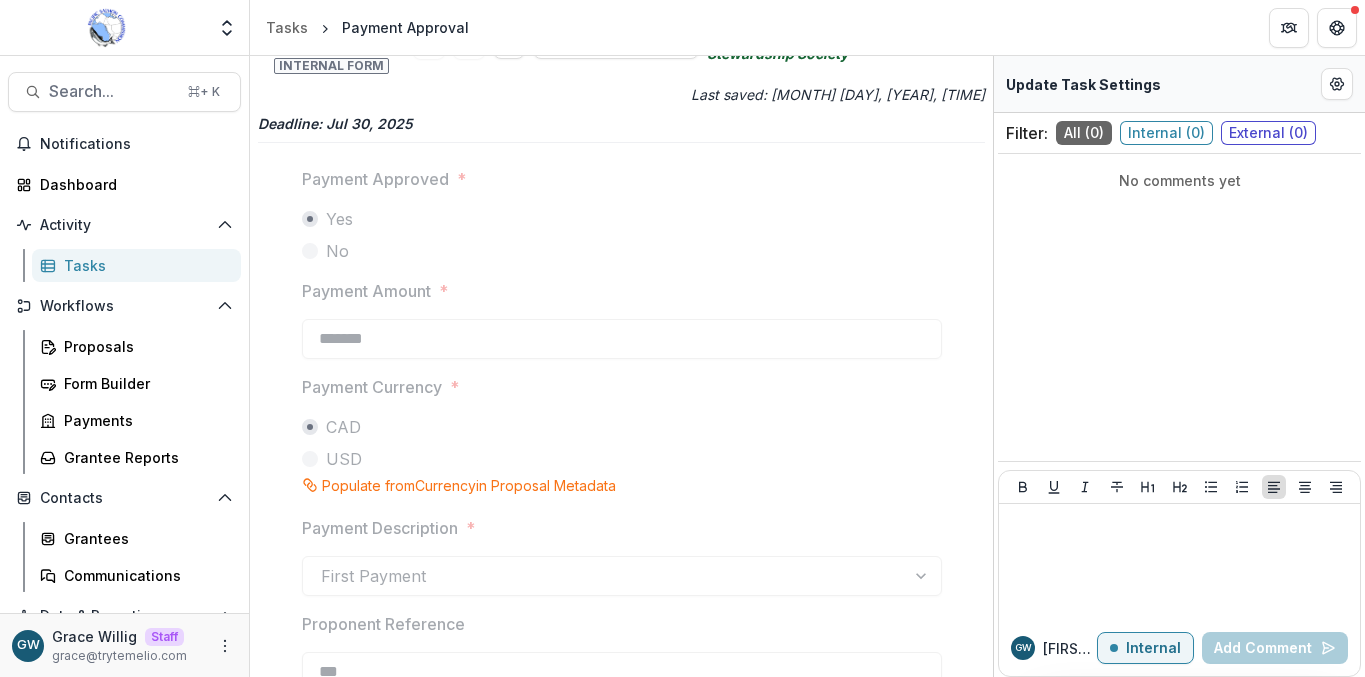 scroll, scrollTop: 0, scrollLeft: 0, axis: both 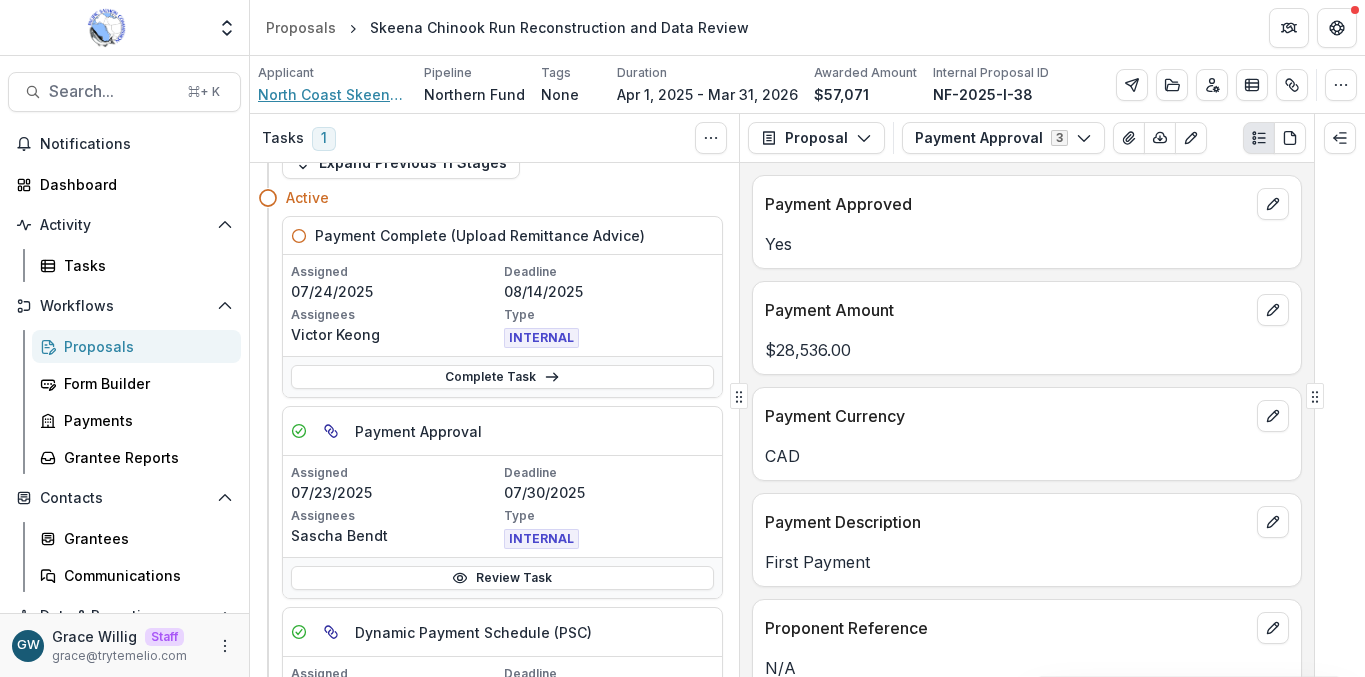 click on "North Coast Skeena First Nations Stewardship Society" at bounding box center [333, 94] 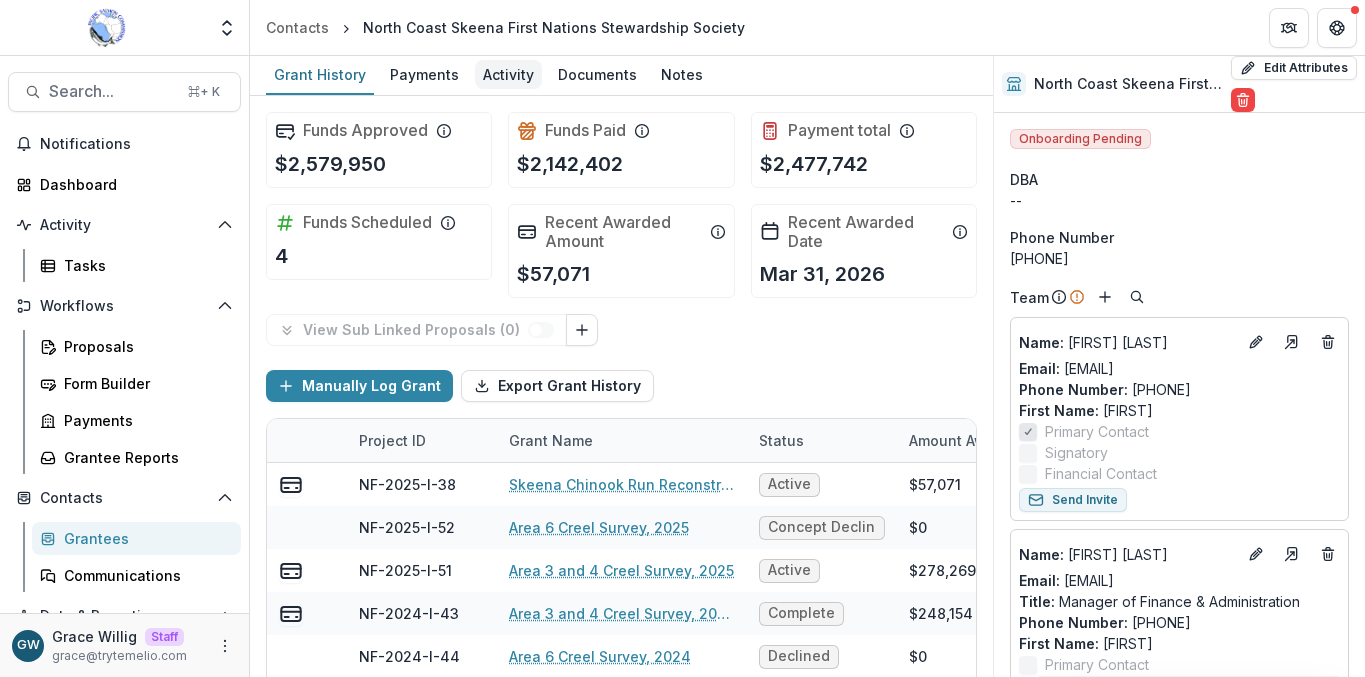 click on "Activity" at bounding box center [508, 74] 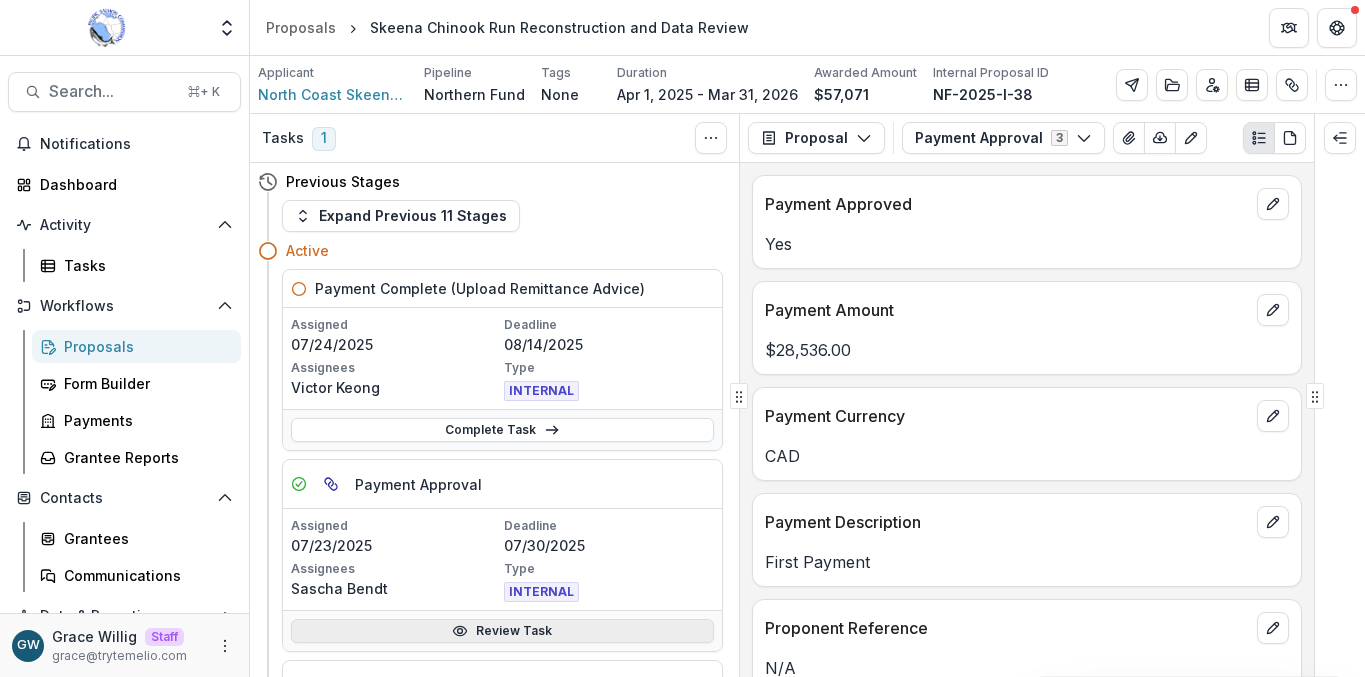click on "Review Task" at bounding box center (502, 631) 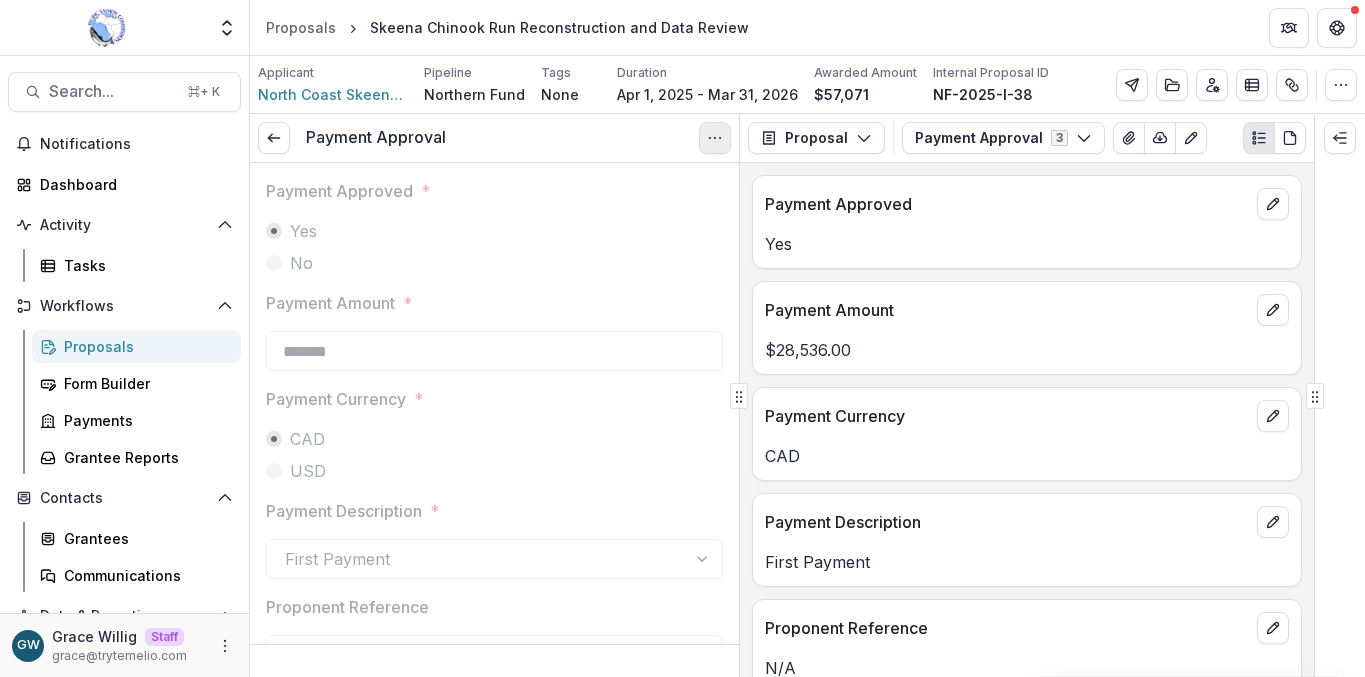 click 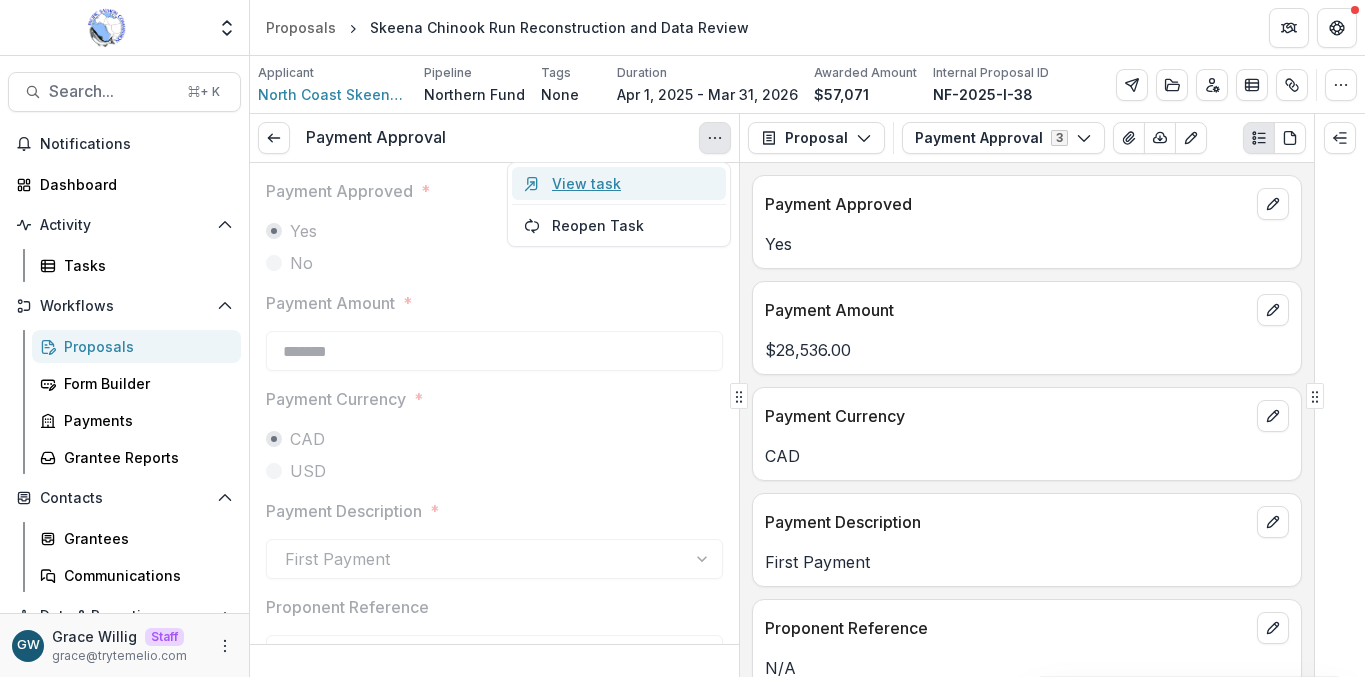 click on "View task" at bounding box center [619, 183] 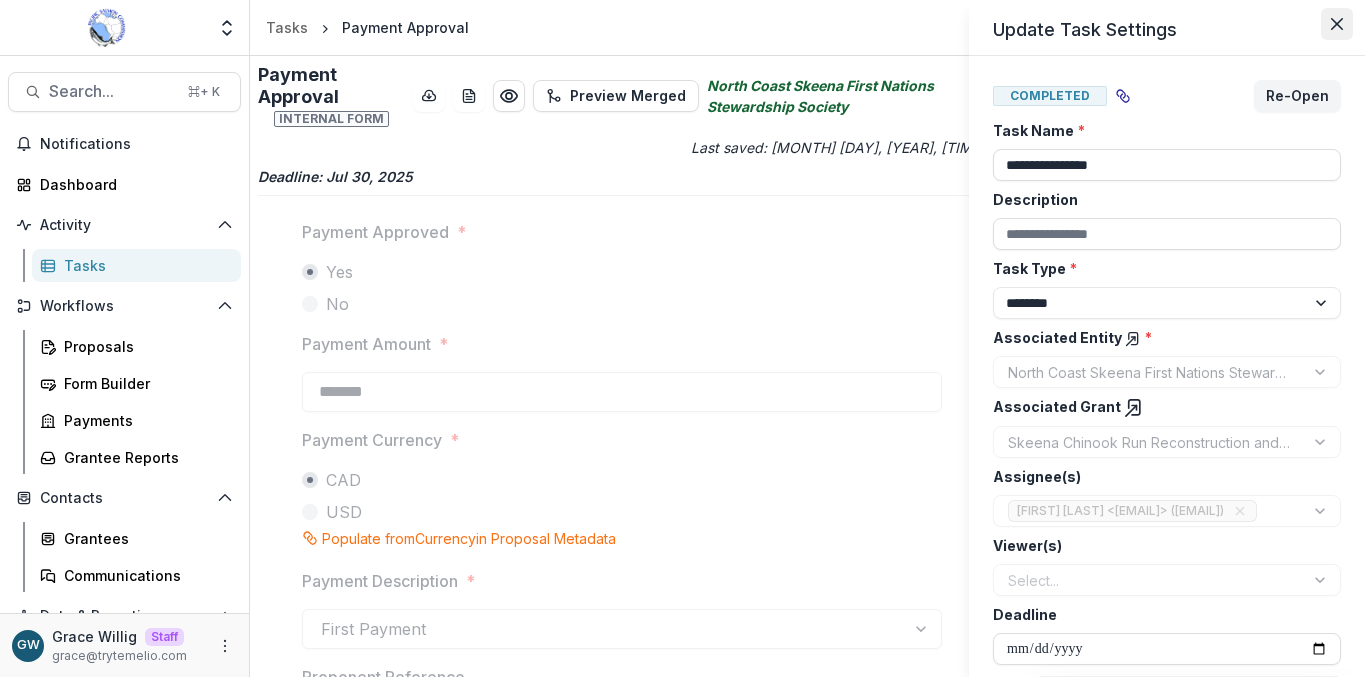 click at bounding box center (1337, 24) 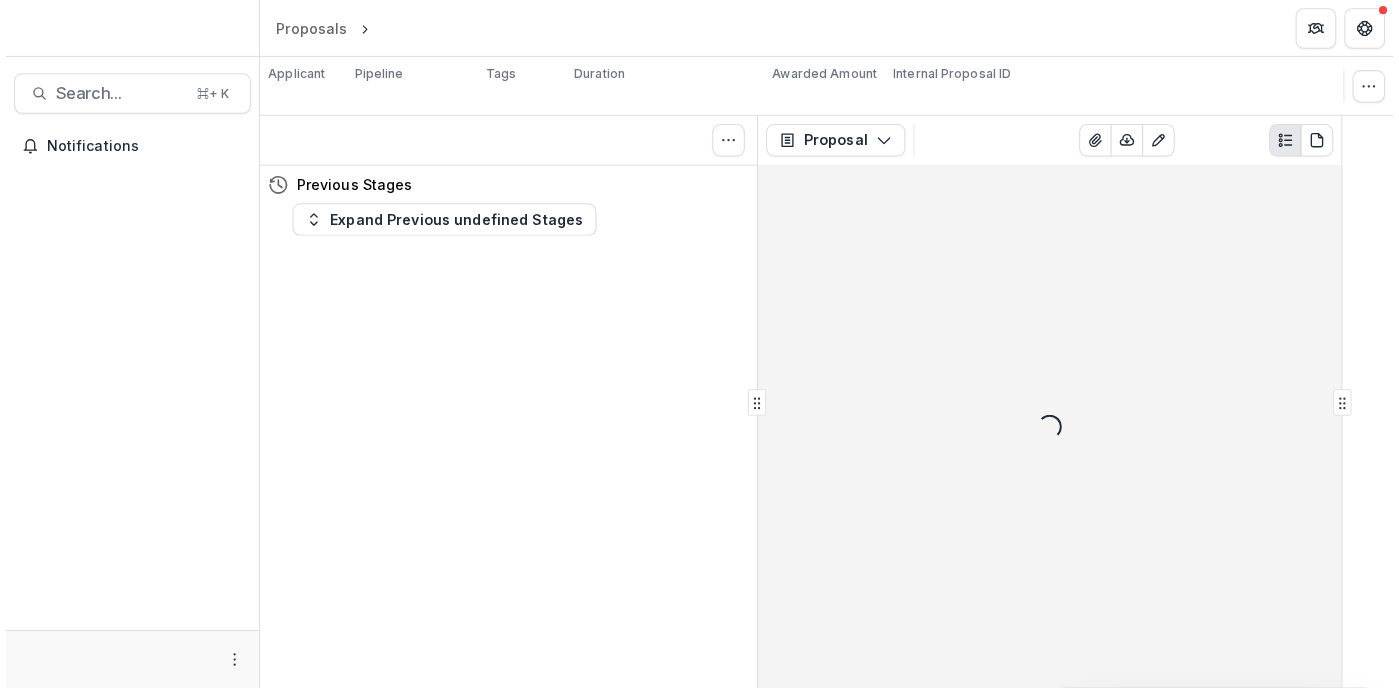 scroll, scrollTop: 0, scrollLeft: 0, axis: both 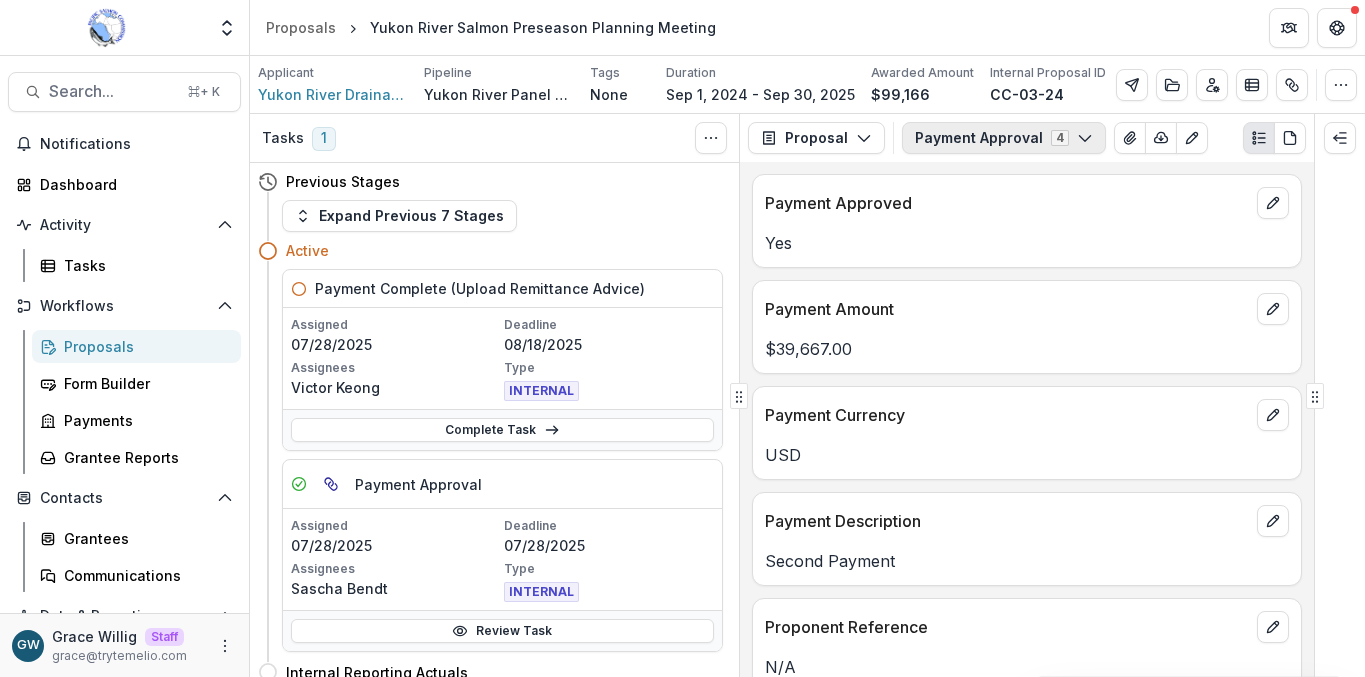 click on "Payment Approval 4" at bounding box center [1004, 138] 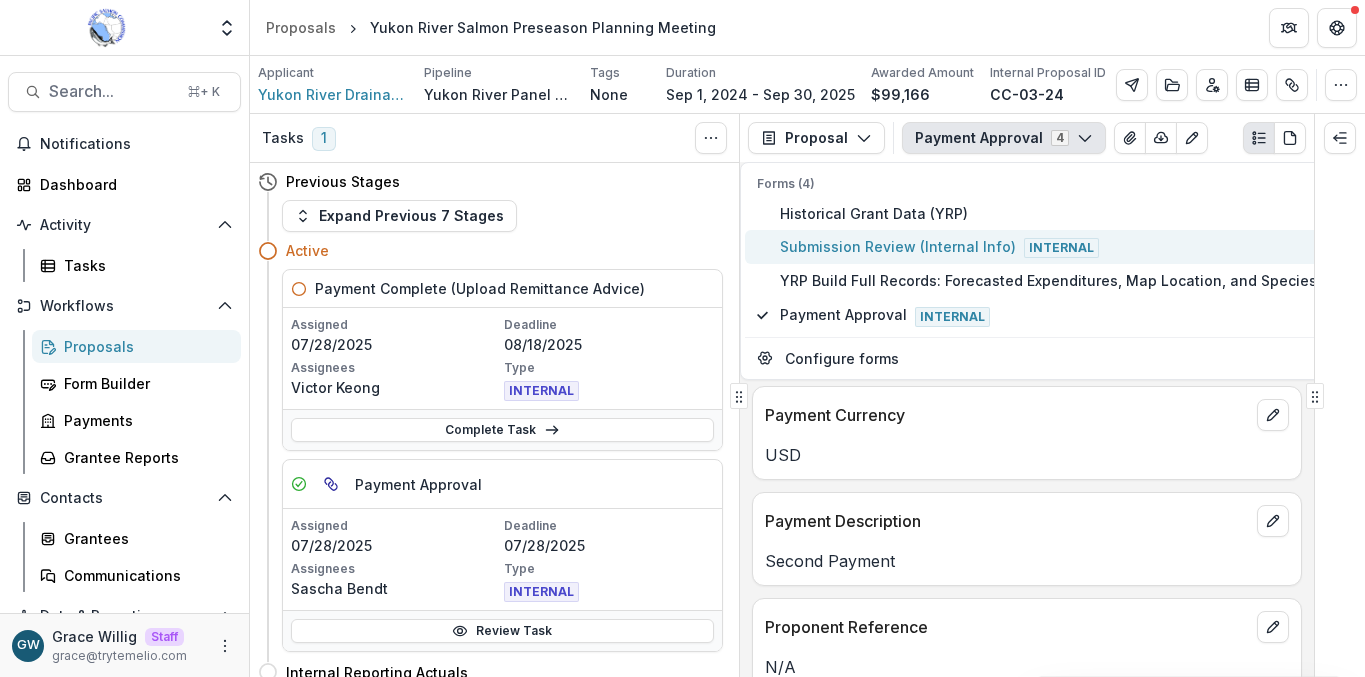 click on "Submission Review (Internal Info) Internal" at bounding box center [1090, 247] 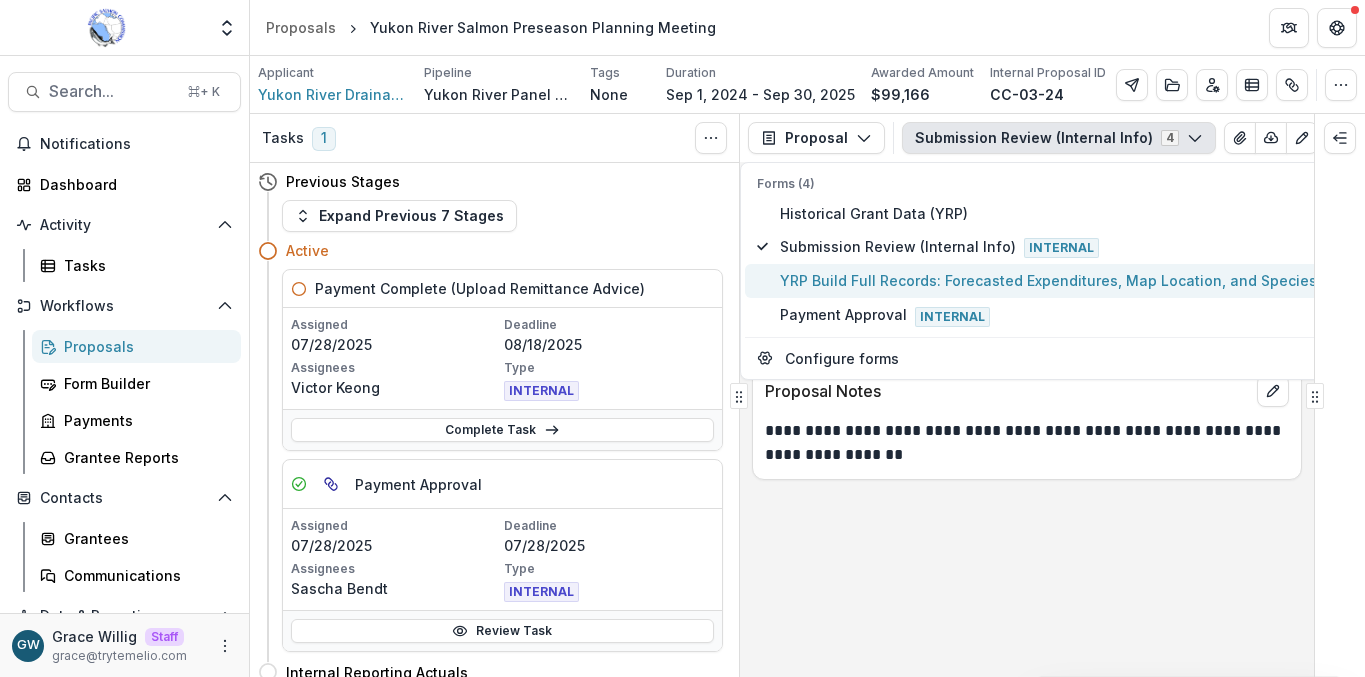 click on "YRP Build Full Records: Forecasted Expenditures, Map Location, and Species Internal" at bounding box center (1090, 281) 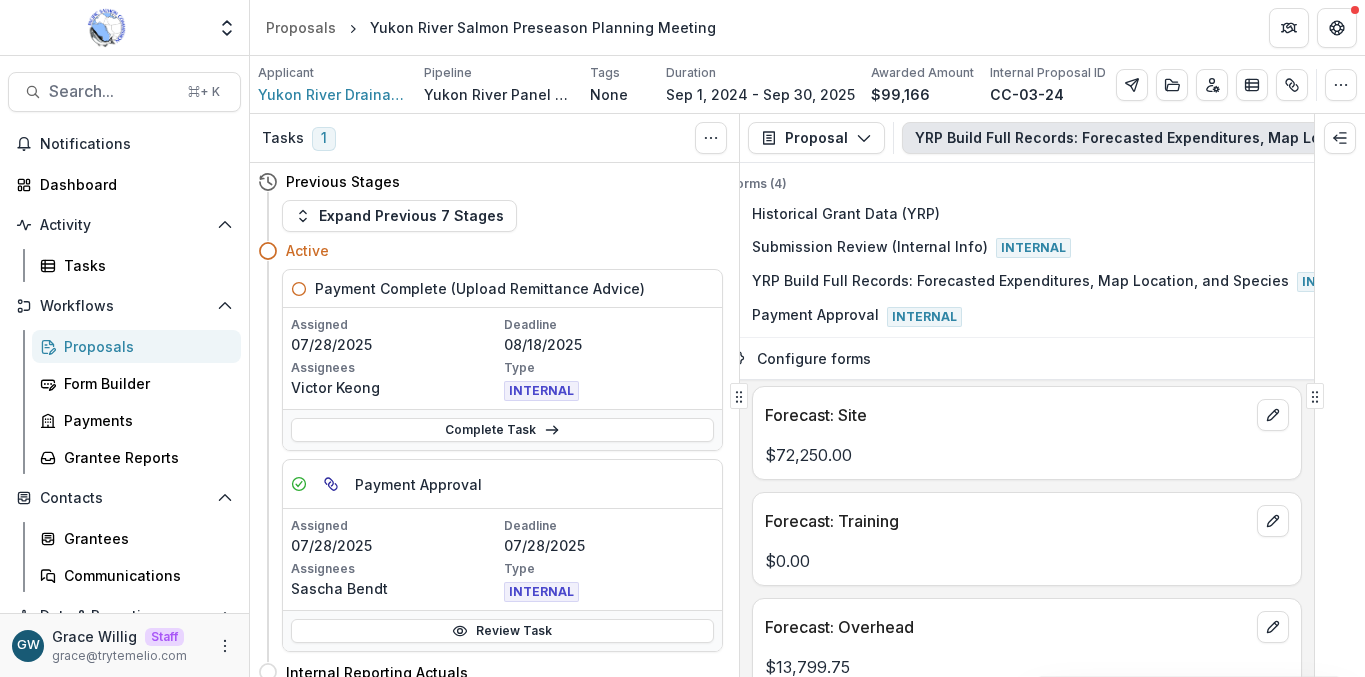 click on "Project Type Information Forecast: Labour $13,116.16 Forecast: Site $72,250.00 Forecast: Training $0.00 Forecast: Overhead $13,799.75 Forecast: Capital $0.00 Map Location Fairbanks Latitude 64.8377778 Longitude -147.7163889 Can record be posted online? Yes Province/Territory - State Alaska" at bounding box center (1027, 419) 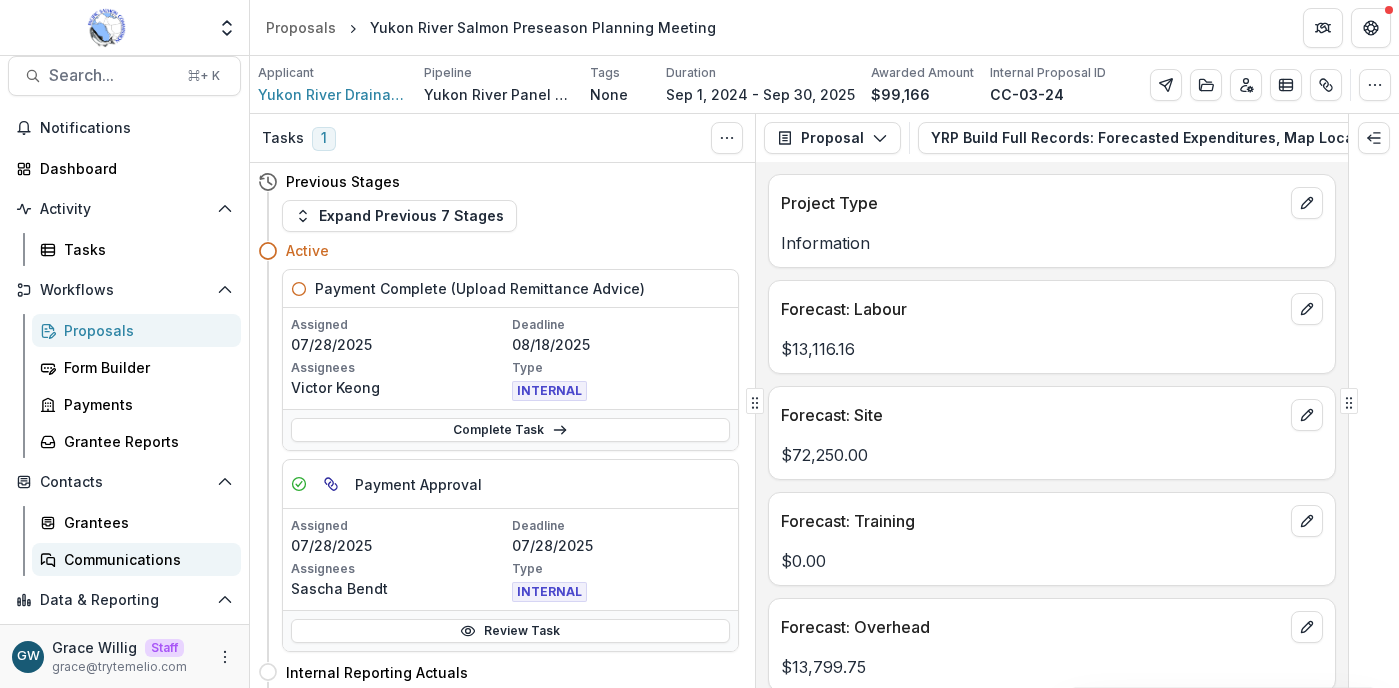 scroll, scrollTop: 25, scrollLeft: 0, axis: vertical 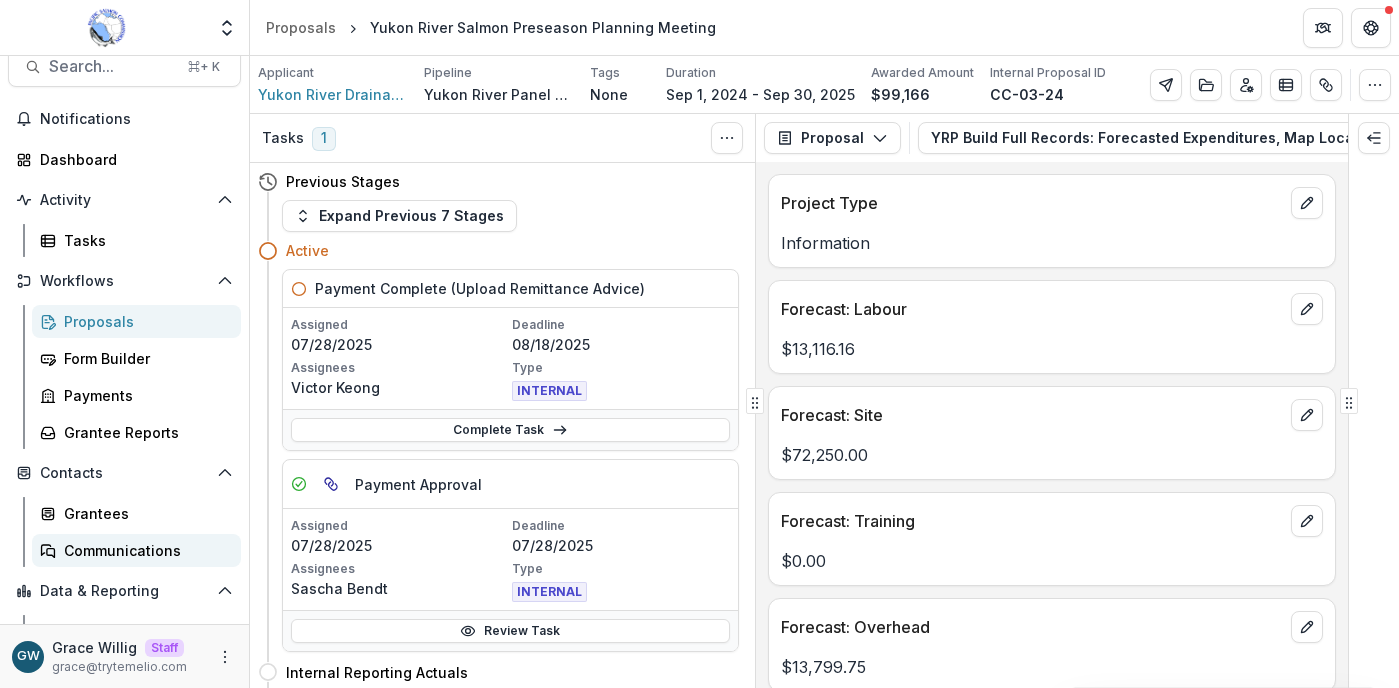 drag, startPoint x: 95, startPoint y: 548, endPoint x: 120, endPoint y: 543, distance: 25.495098 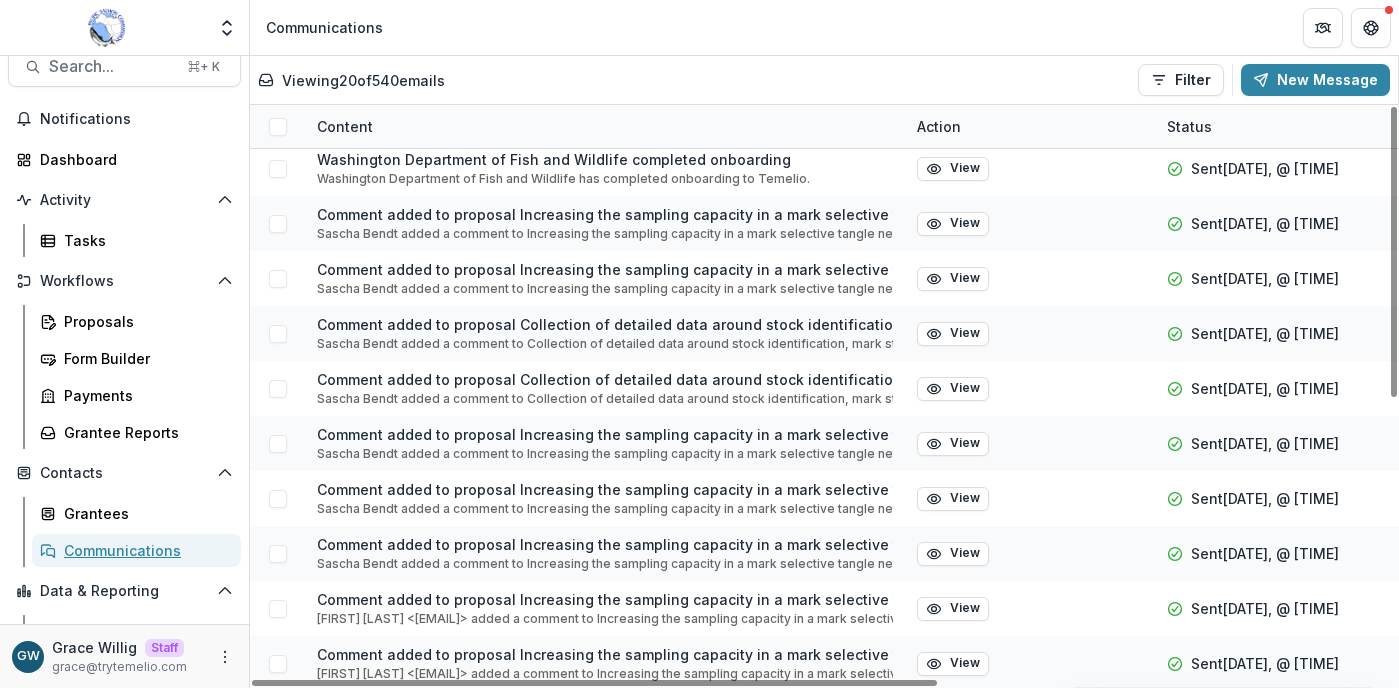 scroll, scrollTop: 561, scrollLeft: 0, axis: vertical 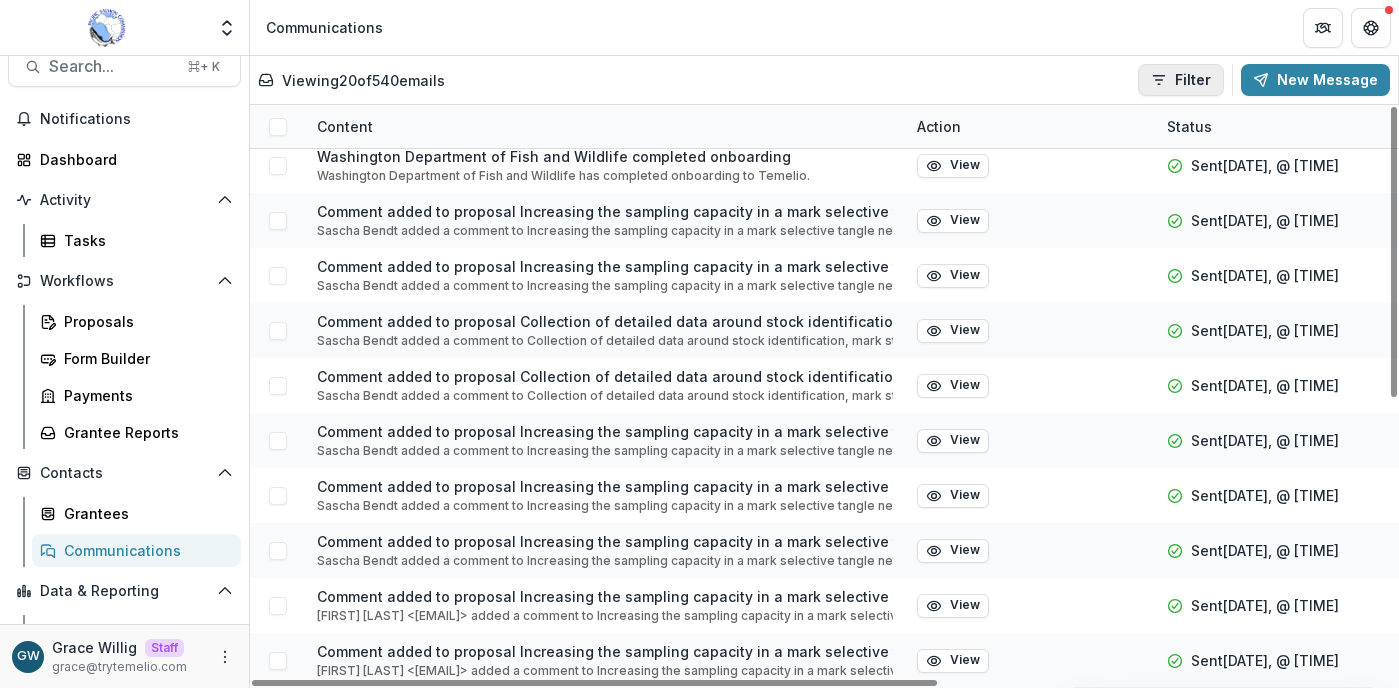 click on "Filter" at bounding box center [1181, 80] 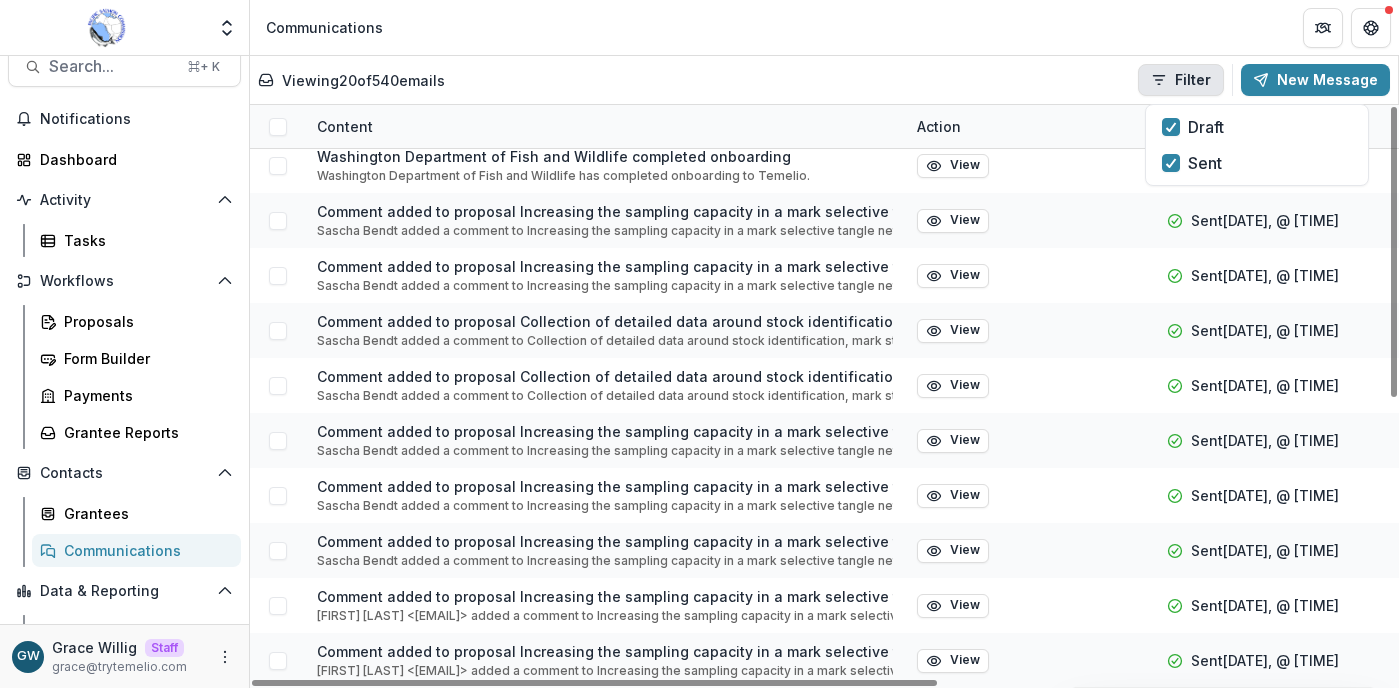 click on "Viewing  20  of  540  emails Filter Draft Sent New Message" at bounding box center (824, 80) 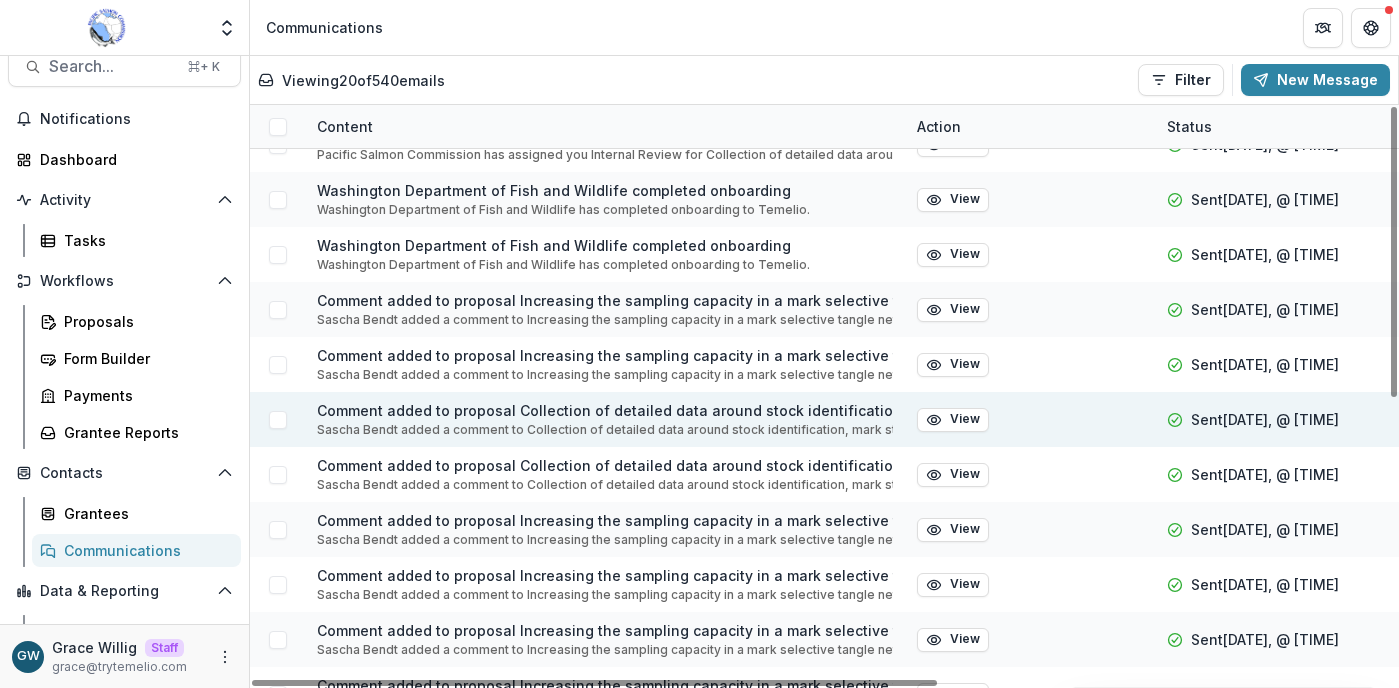 scroll, scrollTop: 418, scrollLeft: 0, axis: vertical 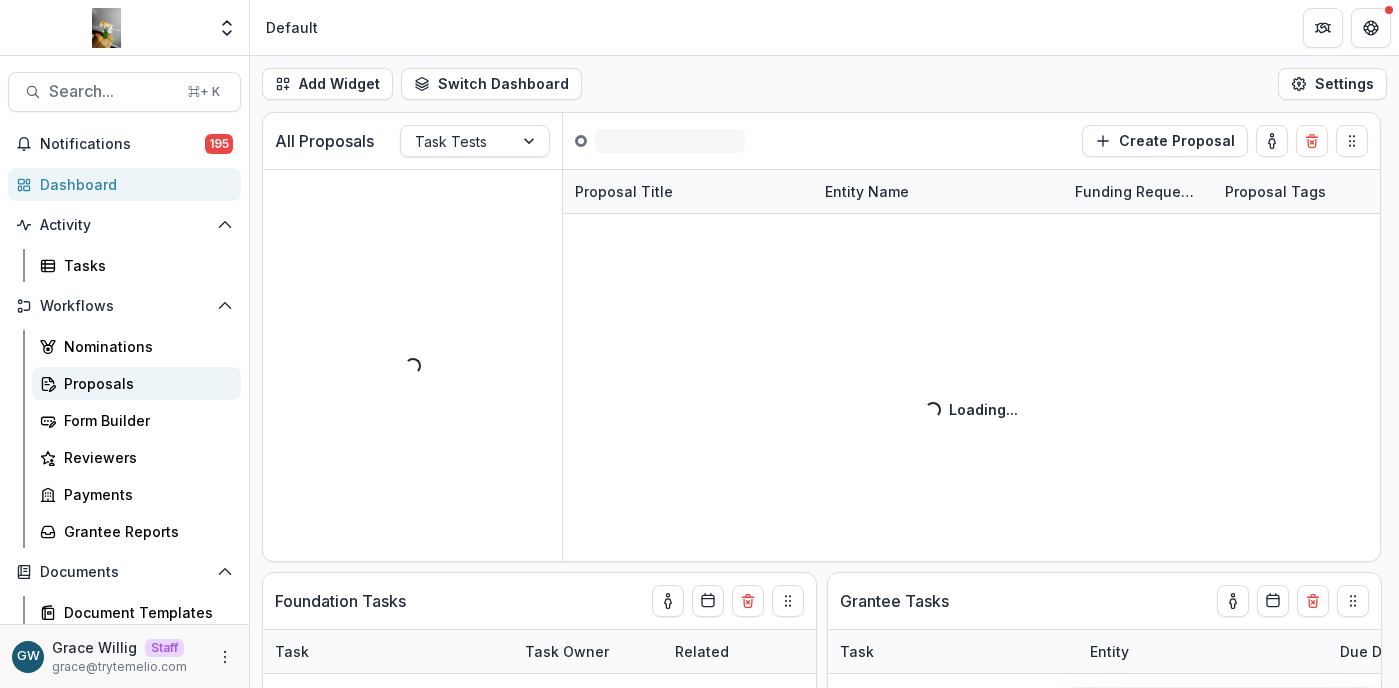 select on "******" 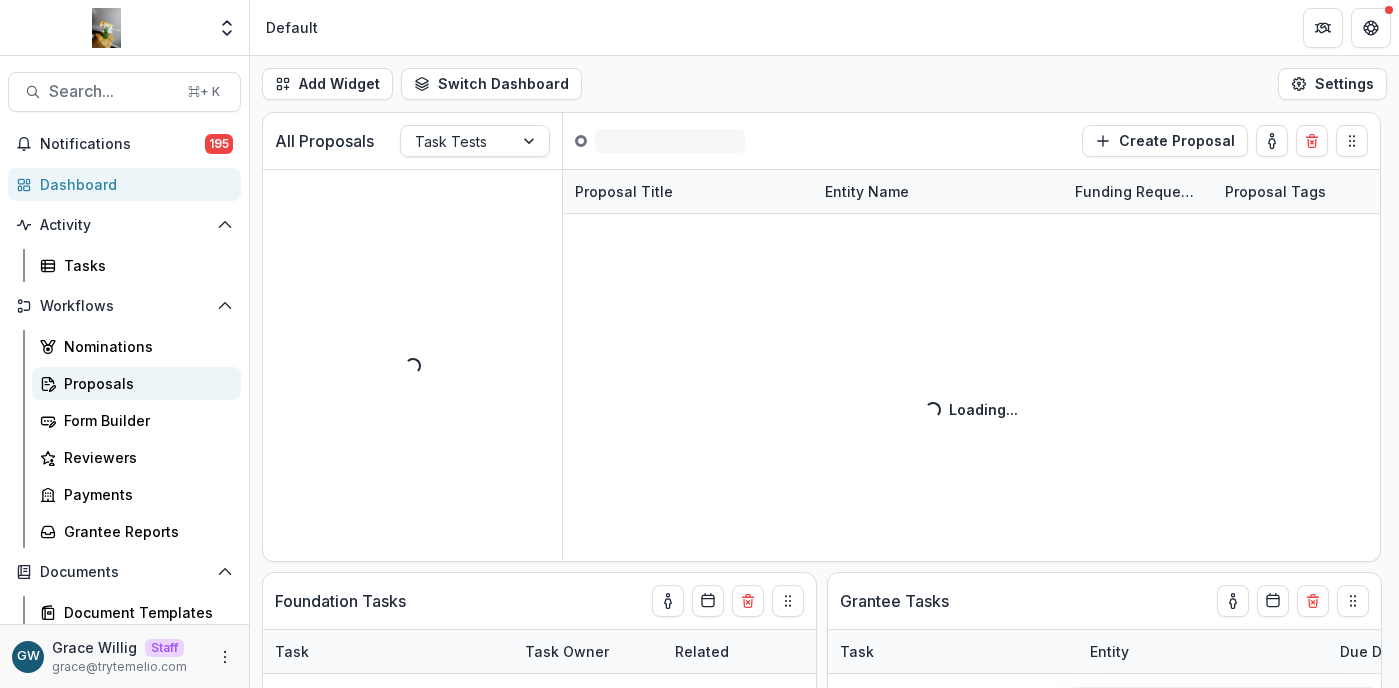 select on "******" 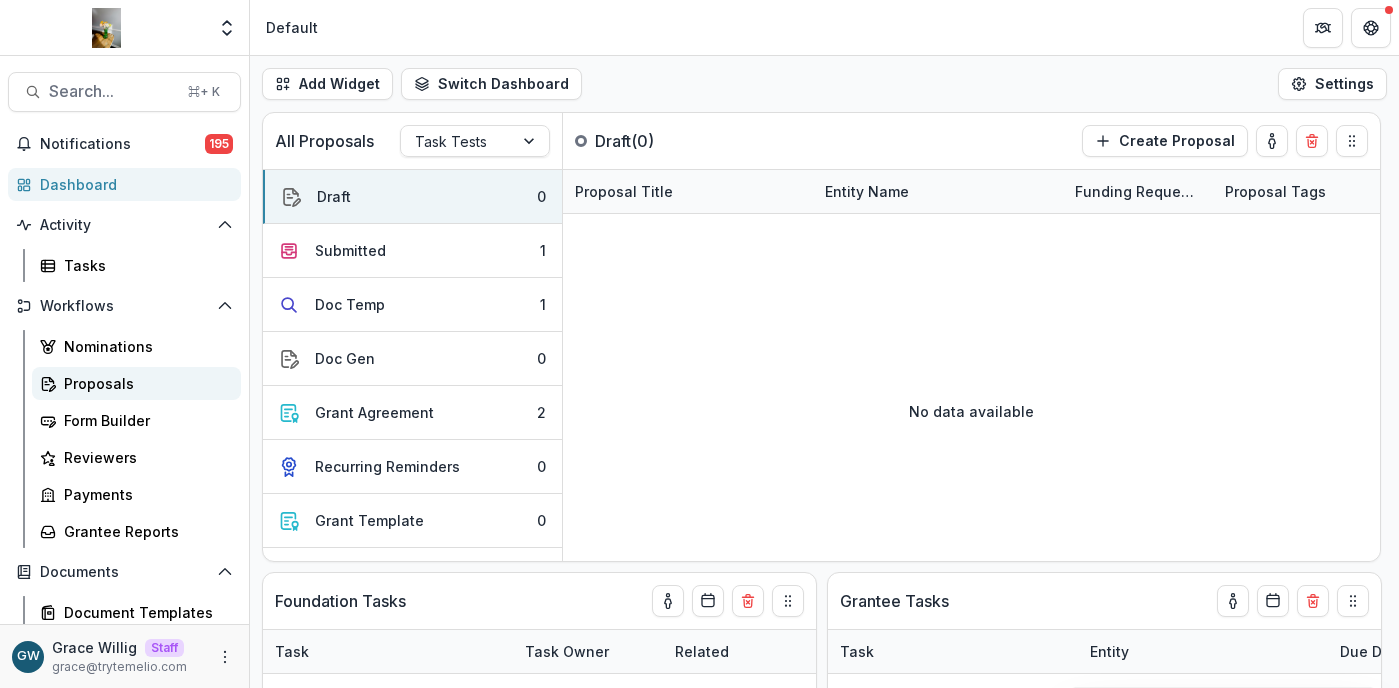 select on "******" 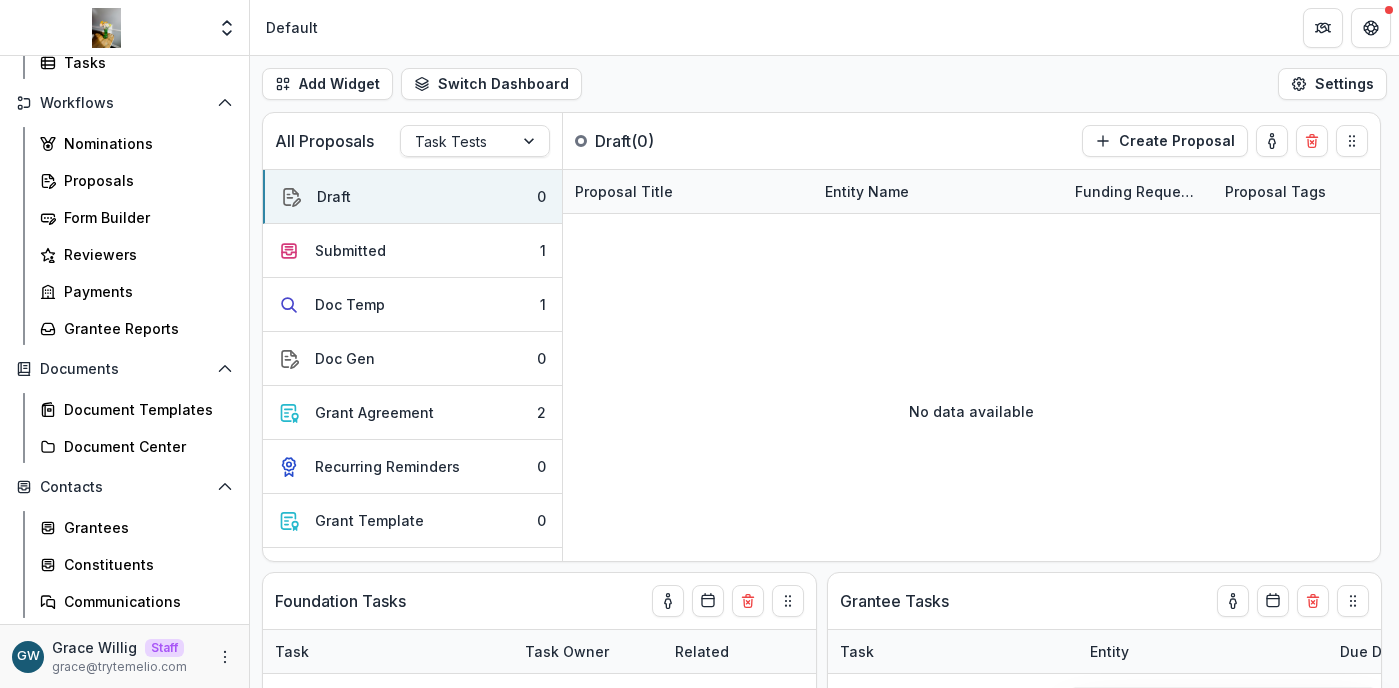 scroll, scrollTop: 208, scrollLeft: 0, axis: vertical 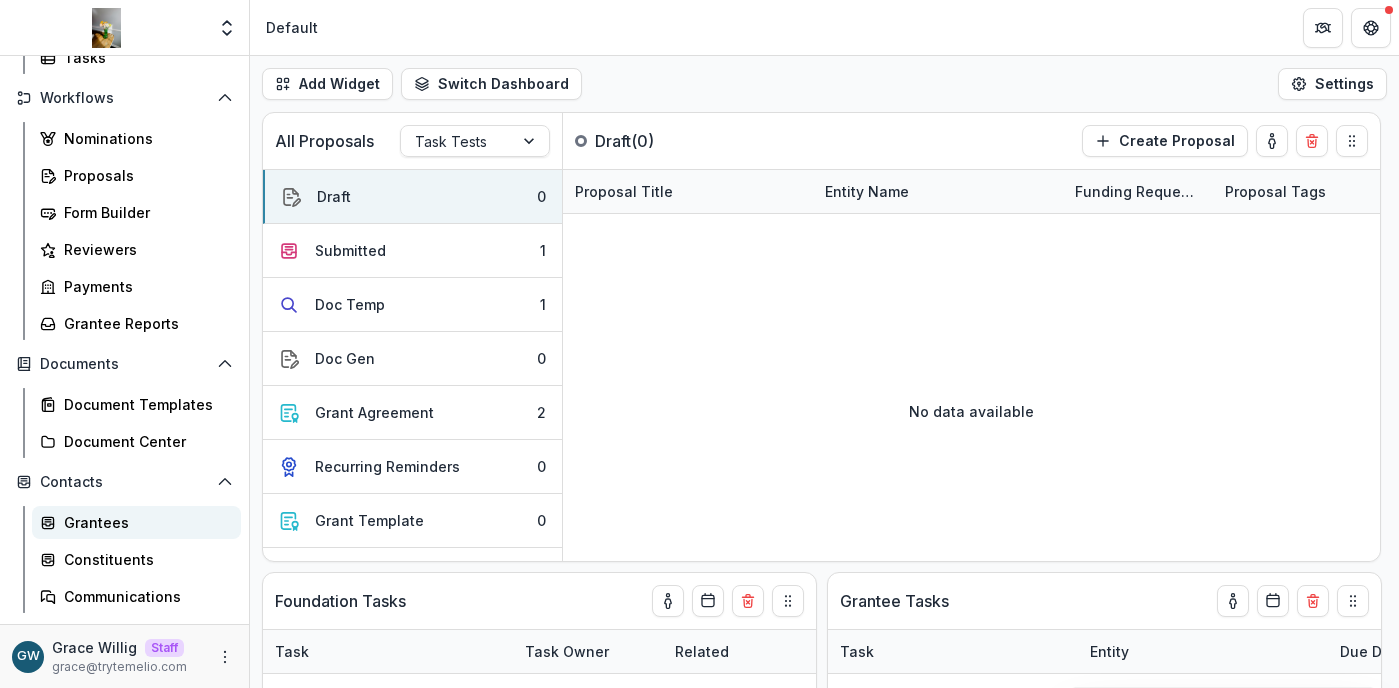 click on "Grantees" at bounding box center [144, 522] 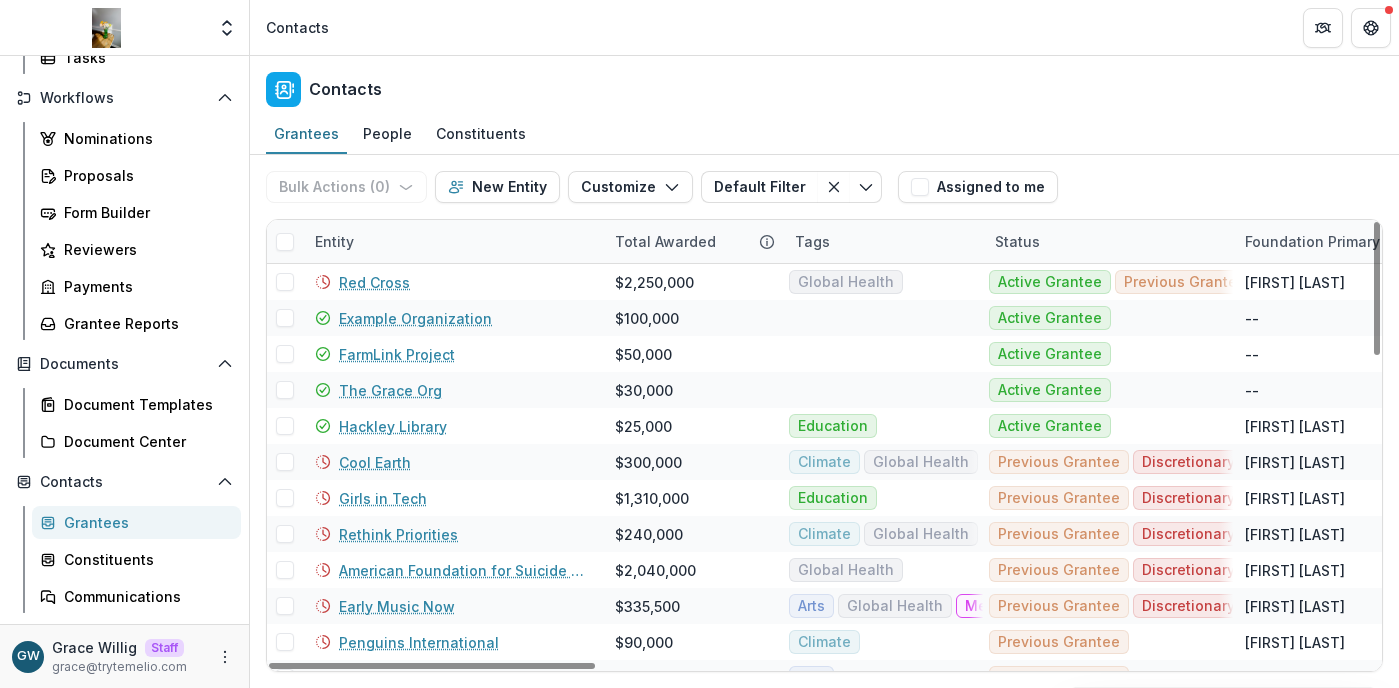 drag, startPoint x: 383, startPoint y: 244, endPoint x: 384, endPoint y: 261, distance: 17.029387 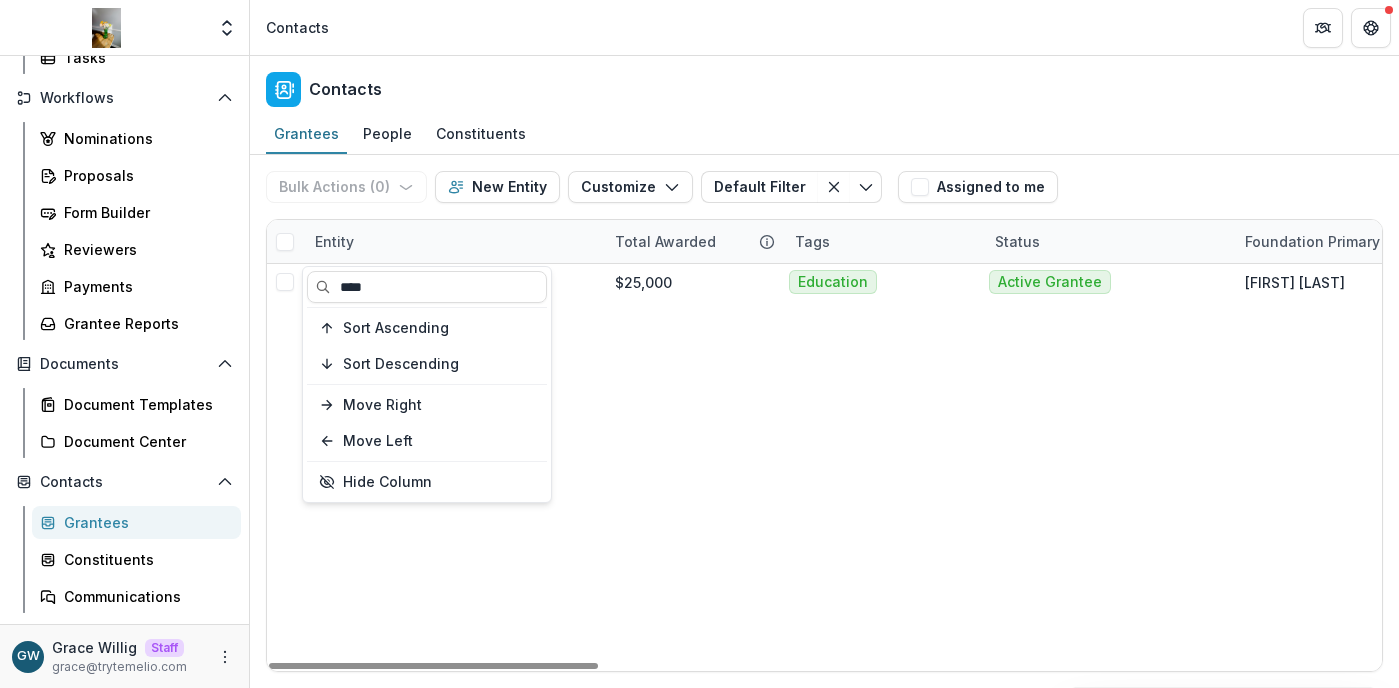type on "****" 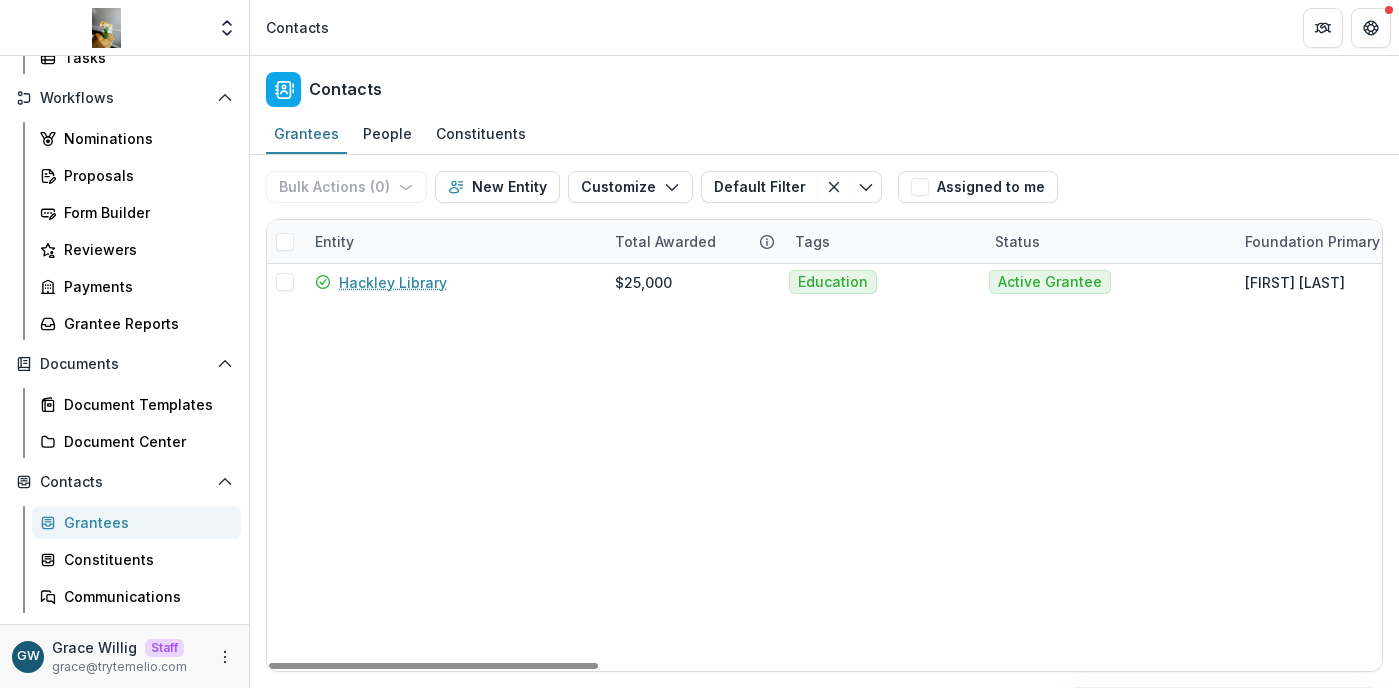 click on "Bulk Actions ( 0 ) Send Email Create Proposals Create Tasks New Entity Customize New Custom Field Manage Custom Fields Manage Grantee Status Default Filter Default Filter Save changes New Filter Assigned to me" at bounding box center [824, 187] 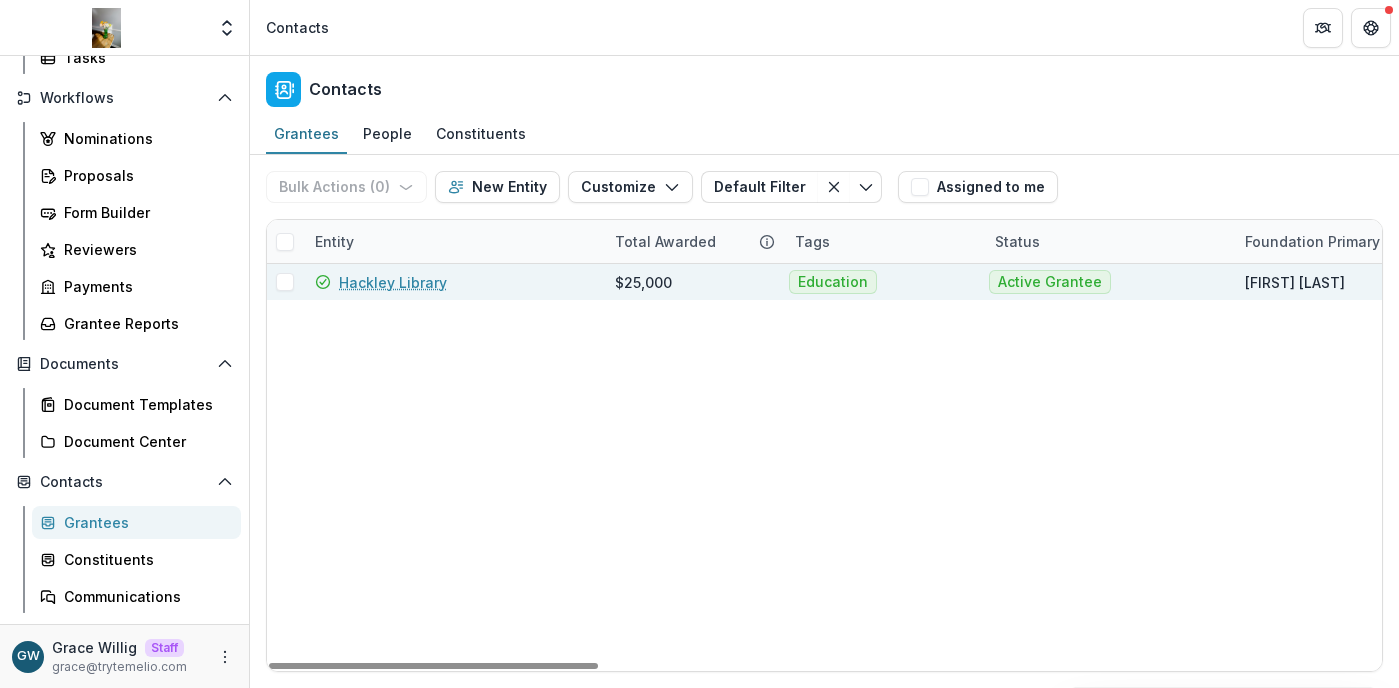 click on "Hackley Library" at bounding box center [393, 282] 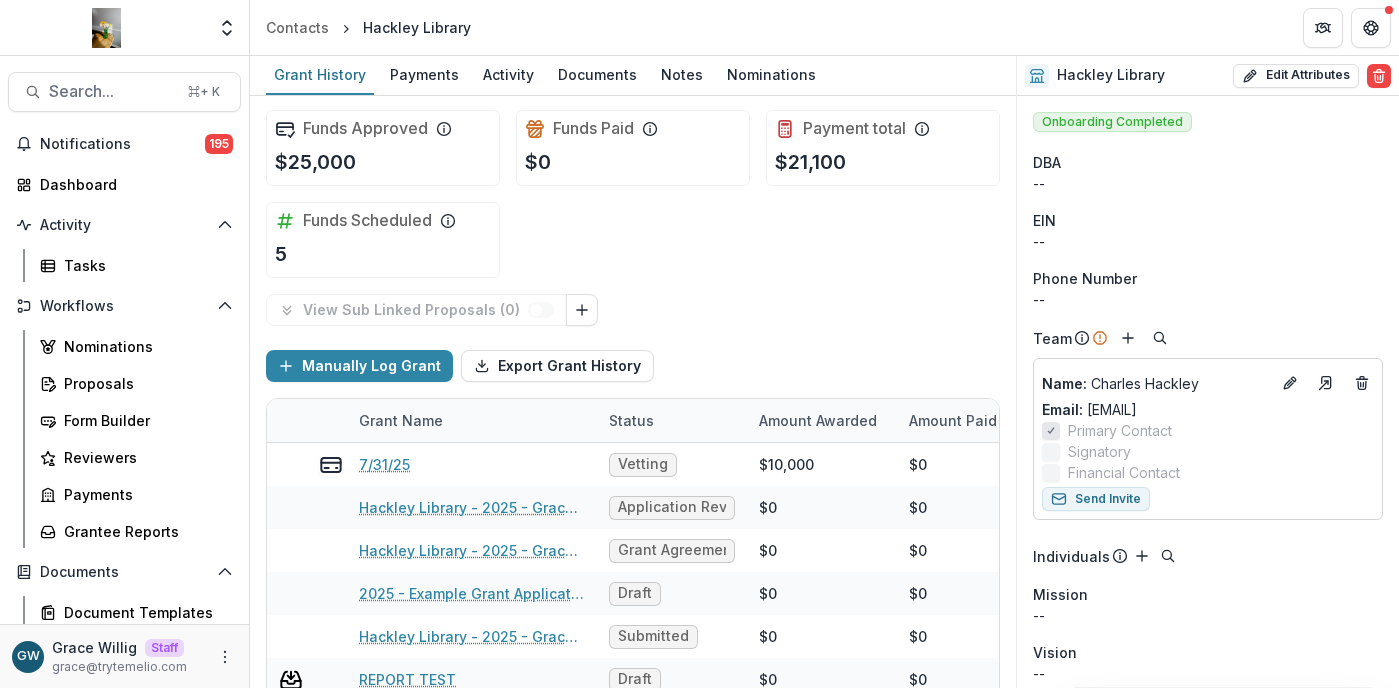 scroll, scrollTop: 15, scrollLeft: 0, axis: vertical 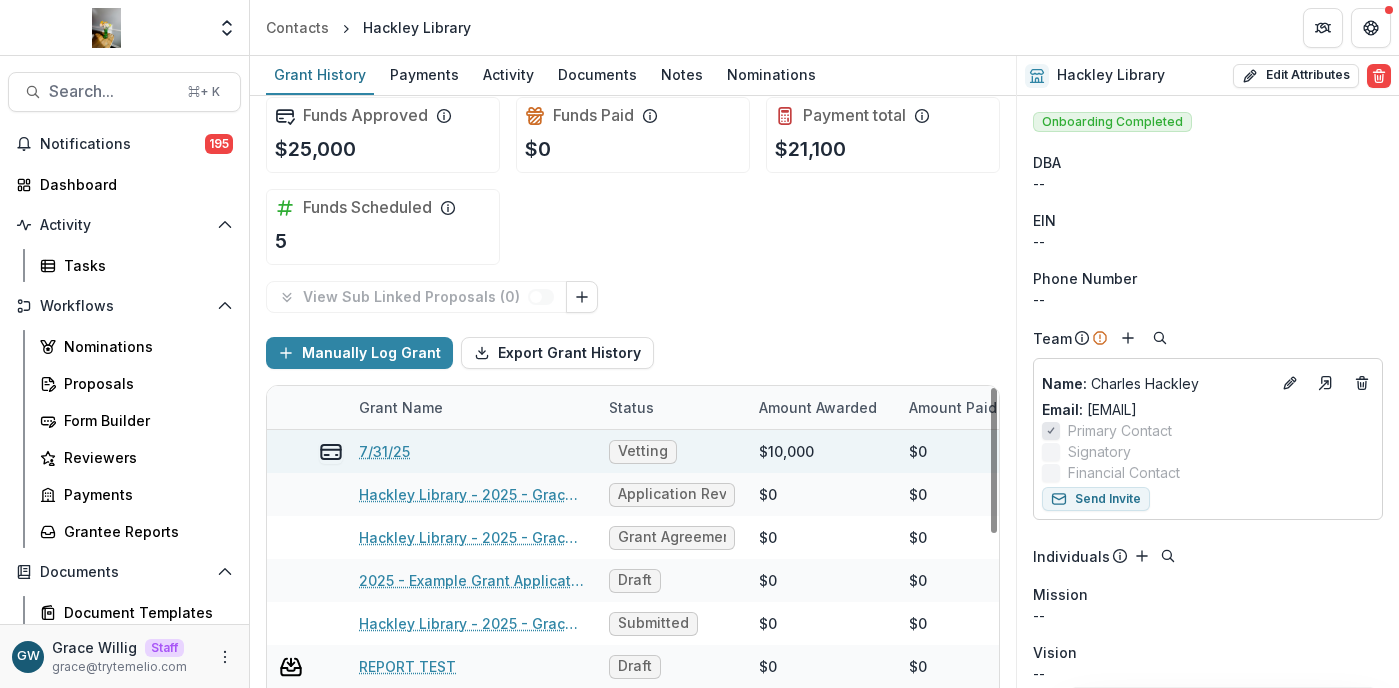 click on "7/31/25" at bounding box center [384, 451] 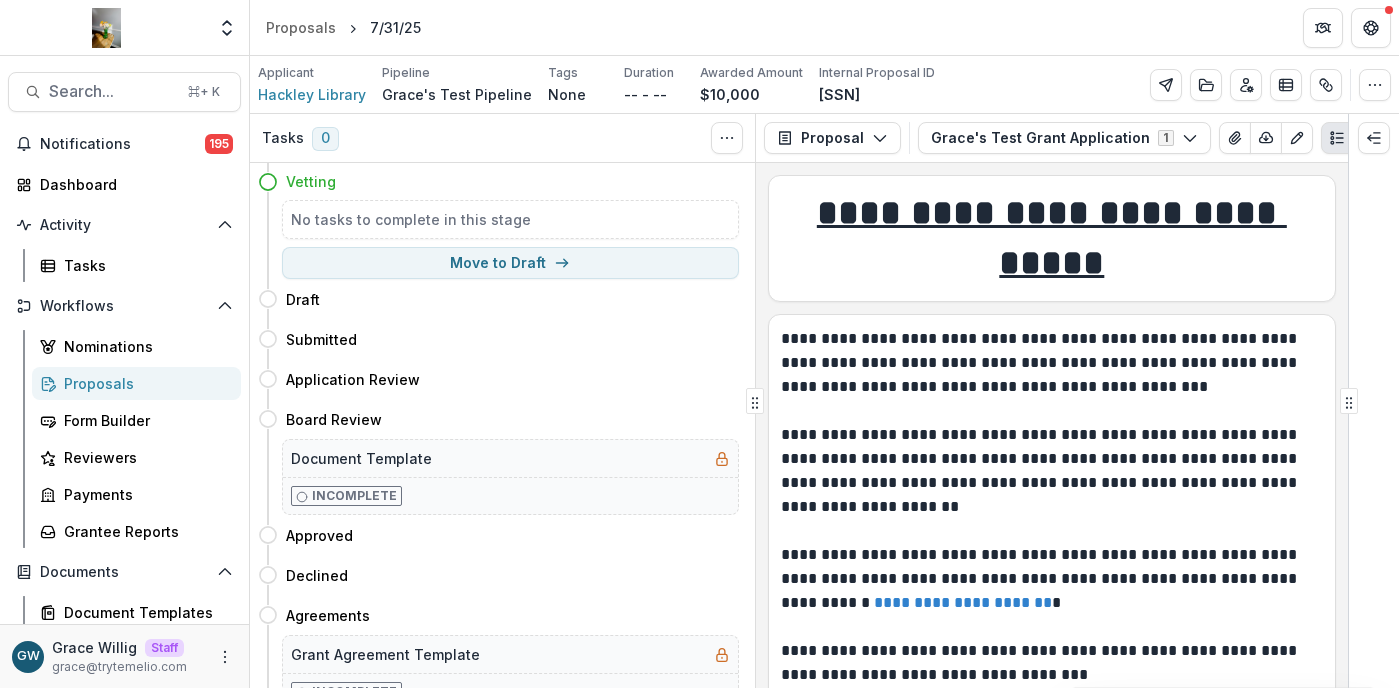 click 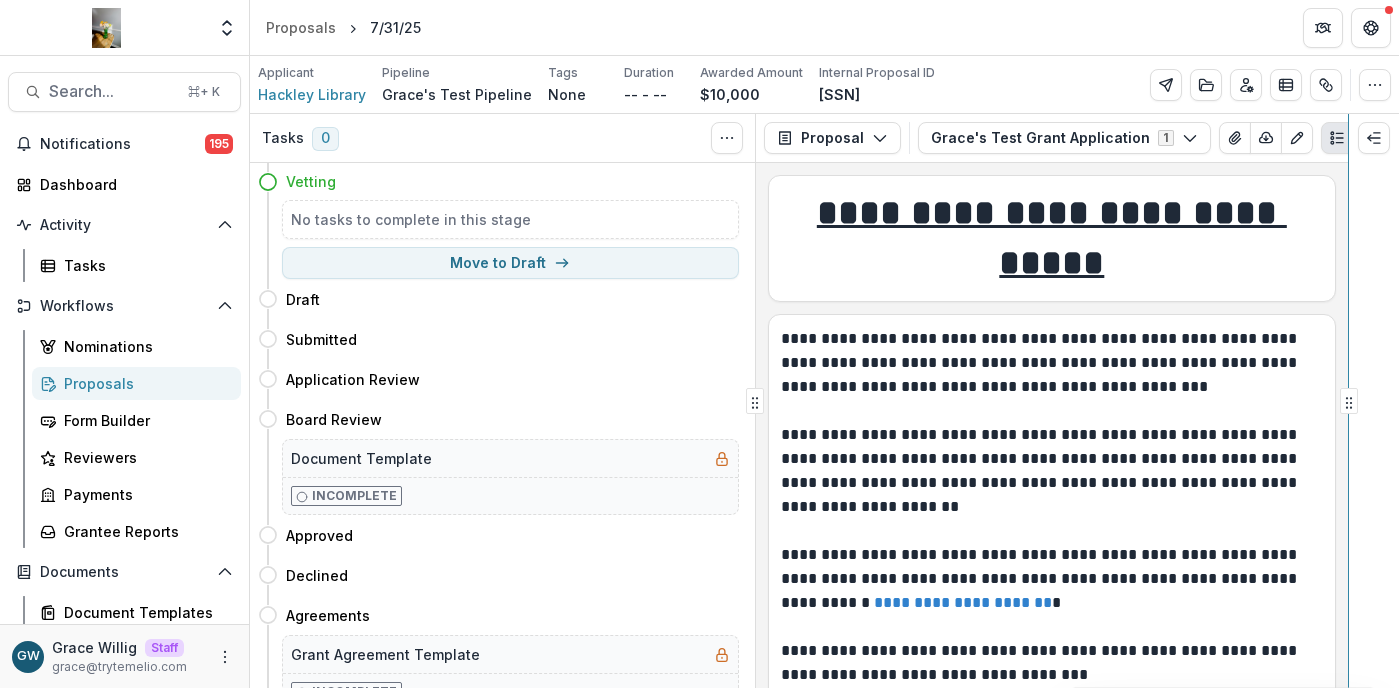 click on "**********" at bounding box center [824, 401] 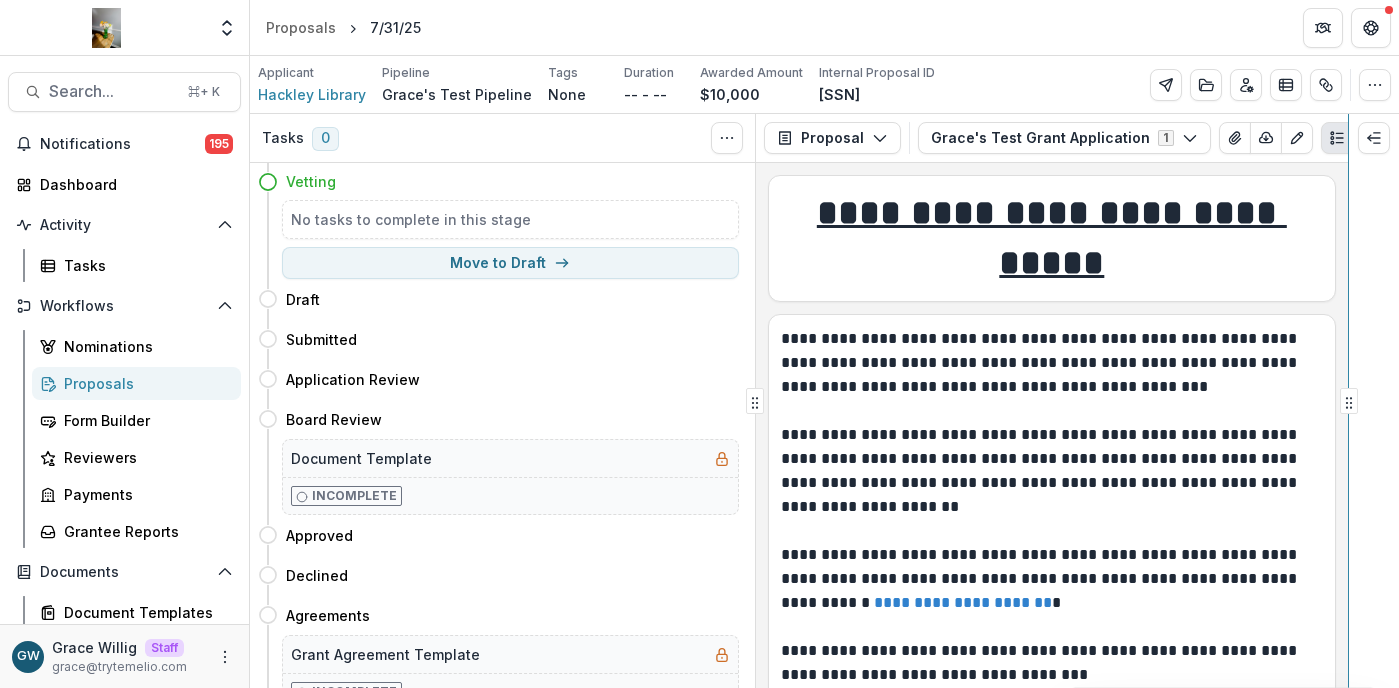 click on "**********" at bounding box center (824, 401) 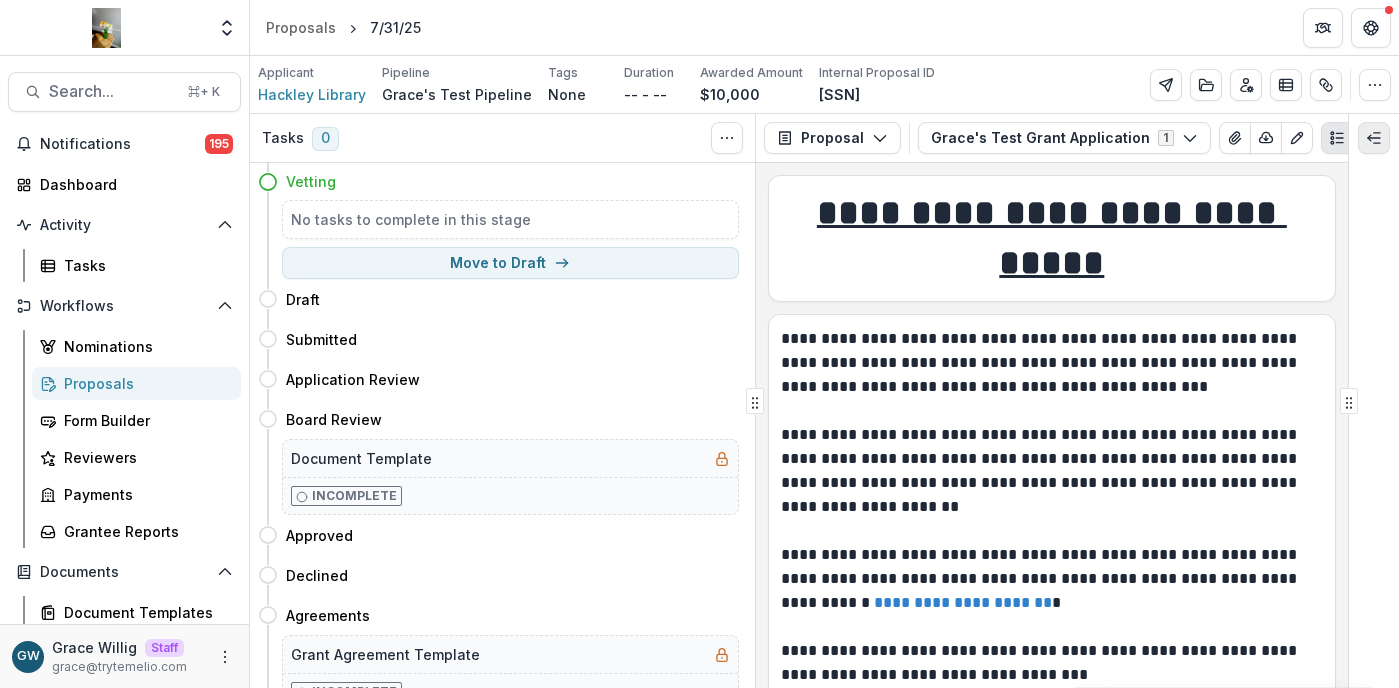 click 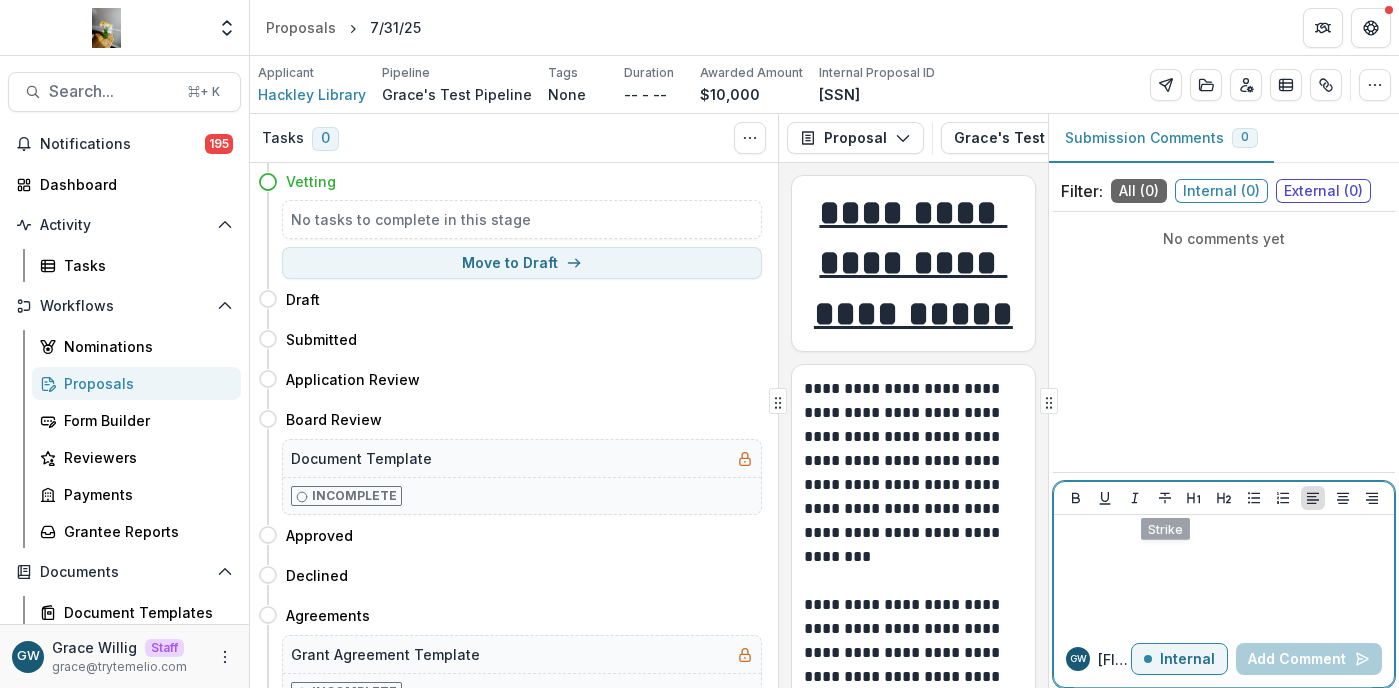click at bounding box center (1224, 534) 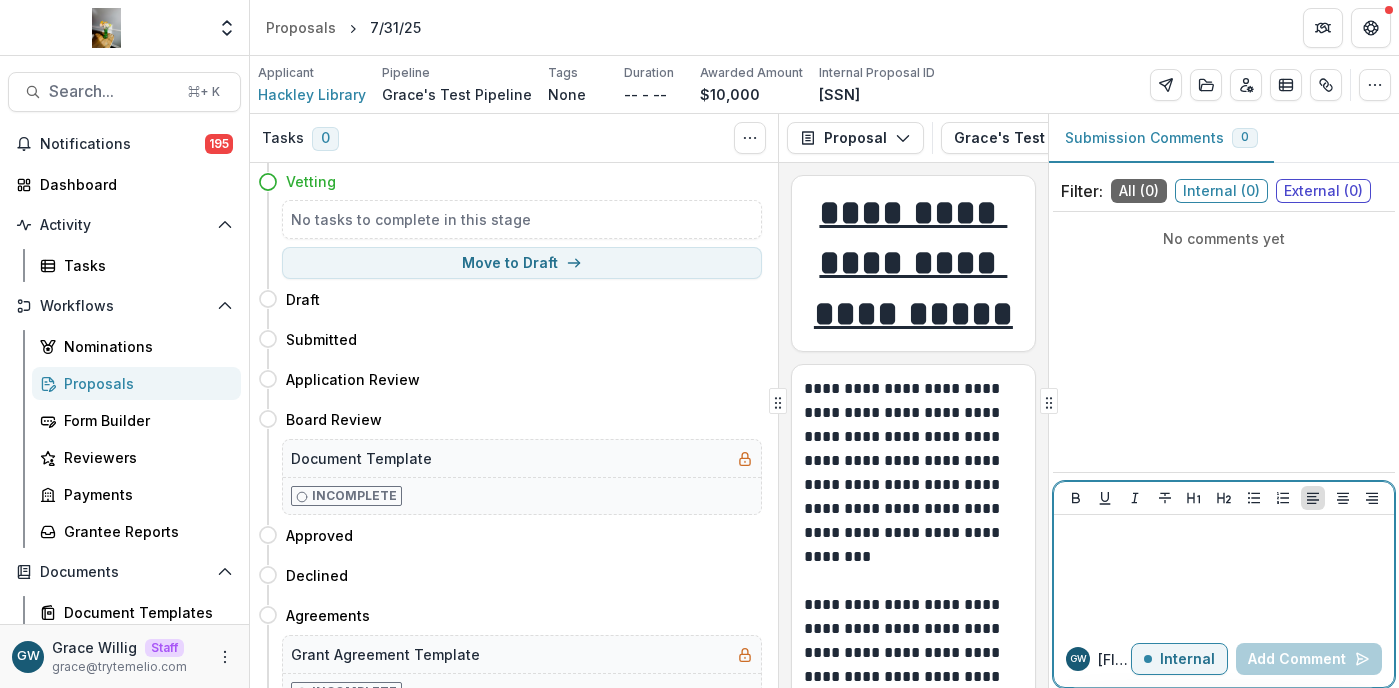 type 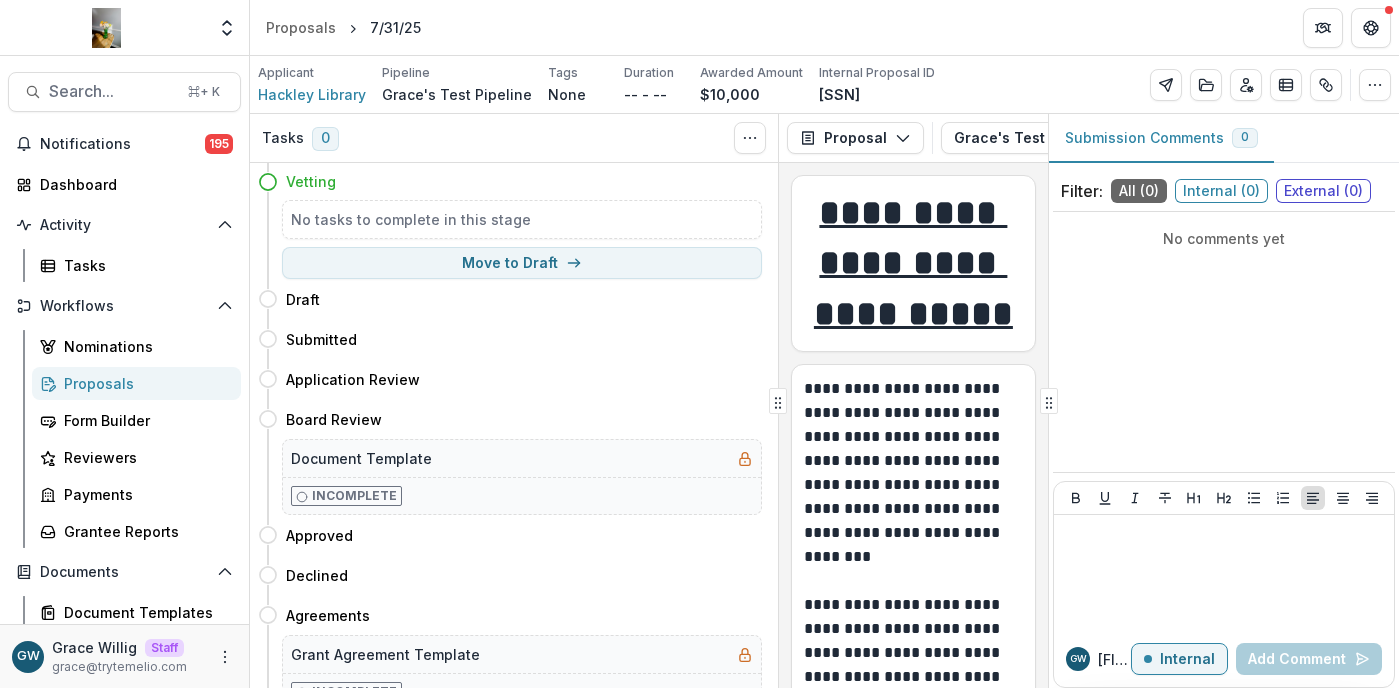click on "External ( 0 )" at bounding box center (1323, 191) 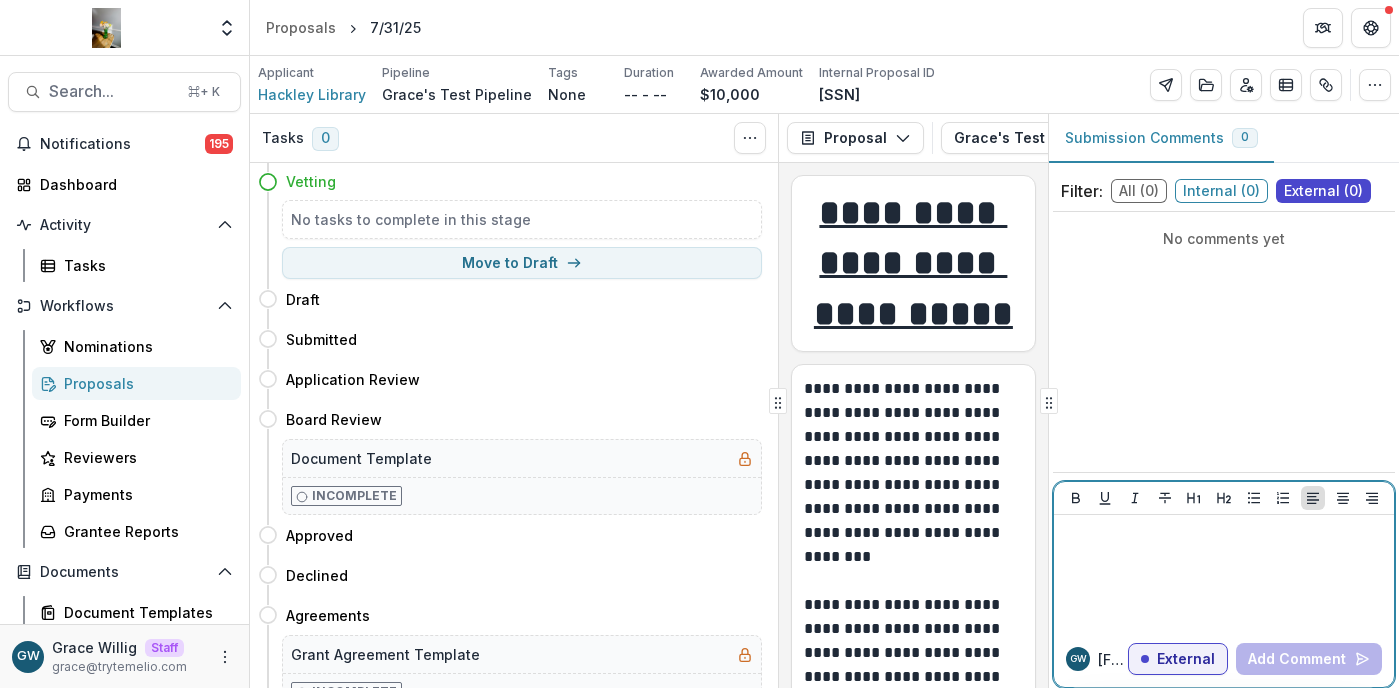 click at bounding box center (1224, 573) 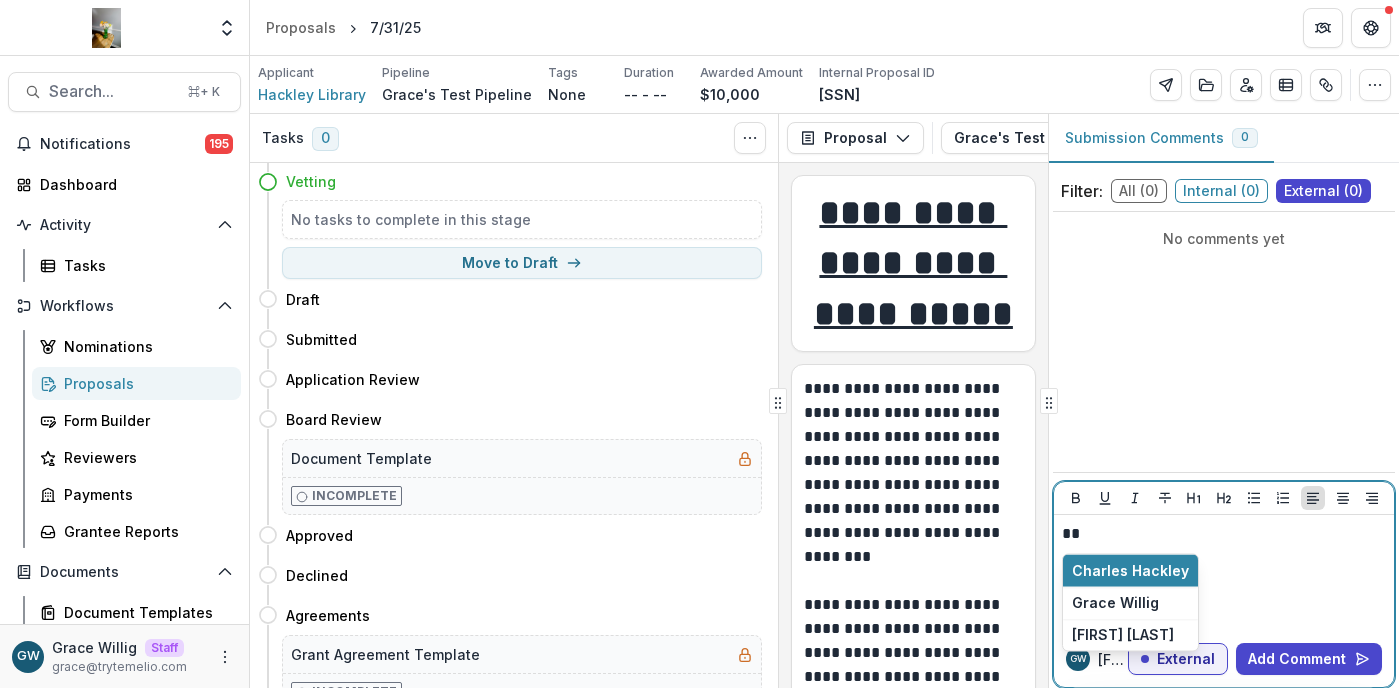 click on "**" at bounding box center (1224, 534) 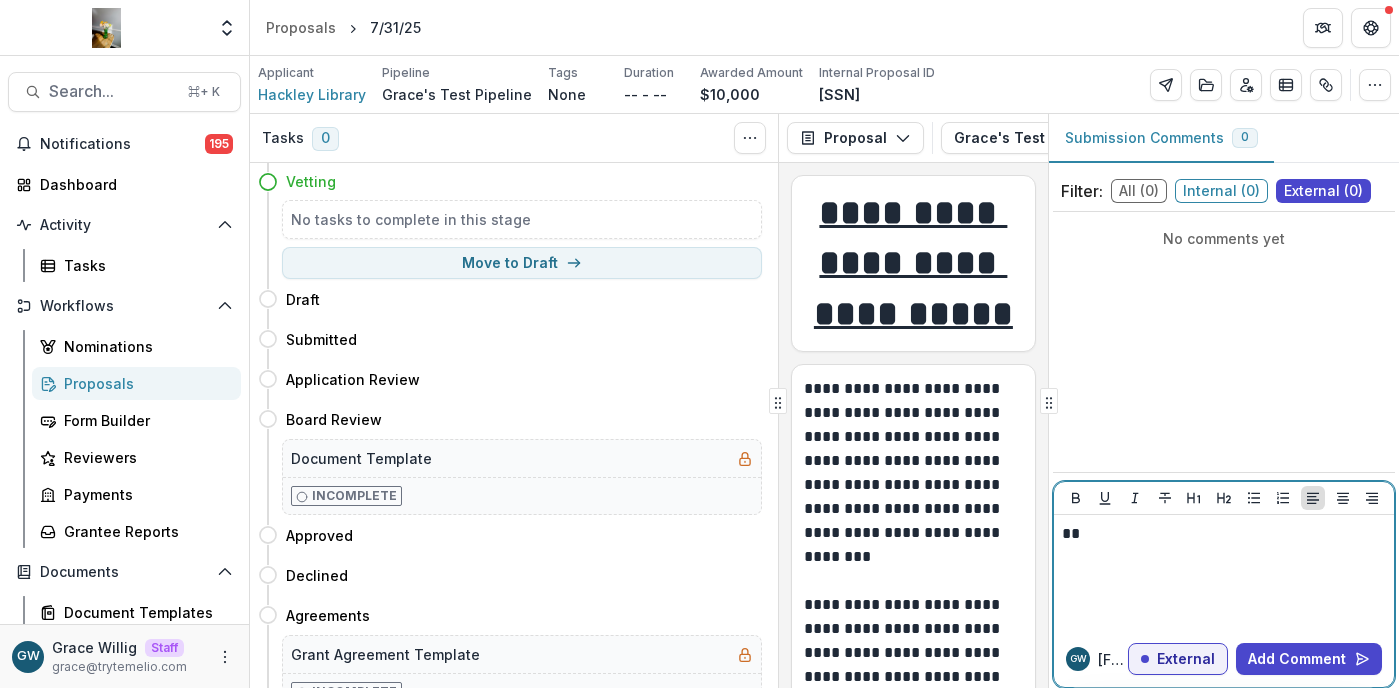 click on "**" at bounding box center (1224, 534) 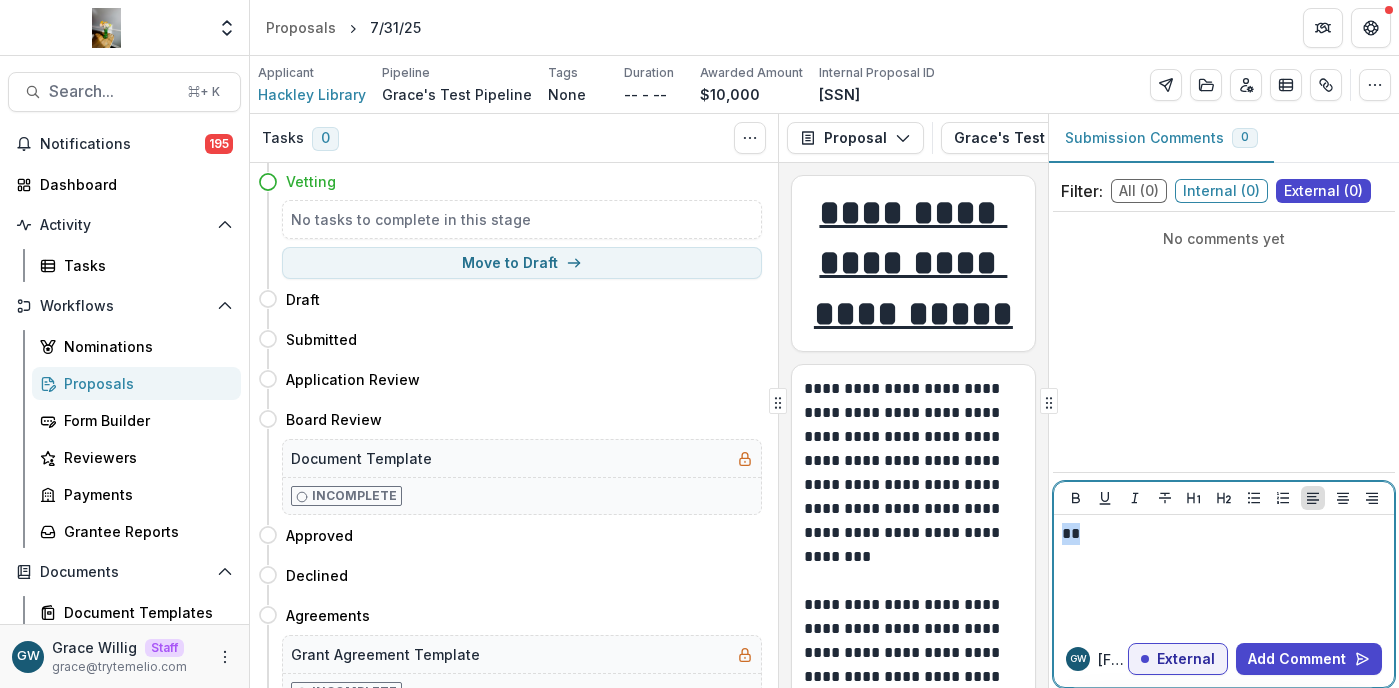 click on "**" at bounding box center (1224, 534) 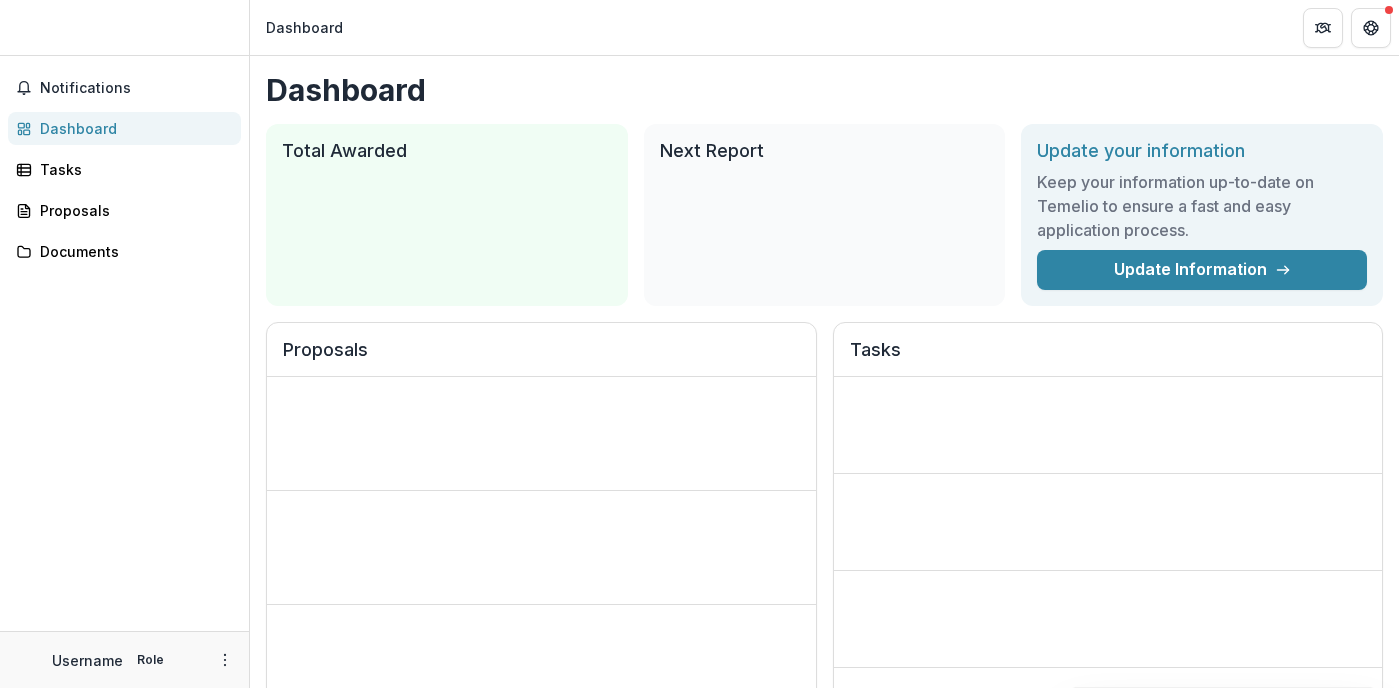 scroll, scrollTop: 0, scrollLeft: 0, axis: both 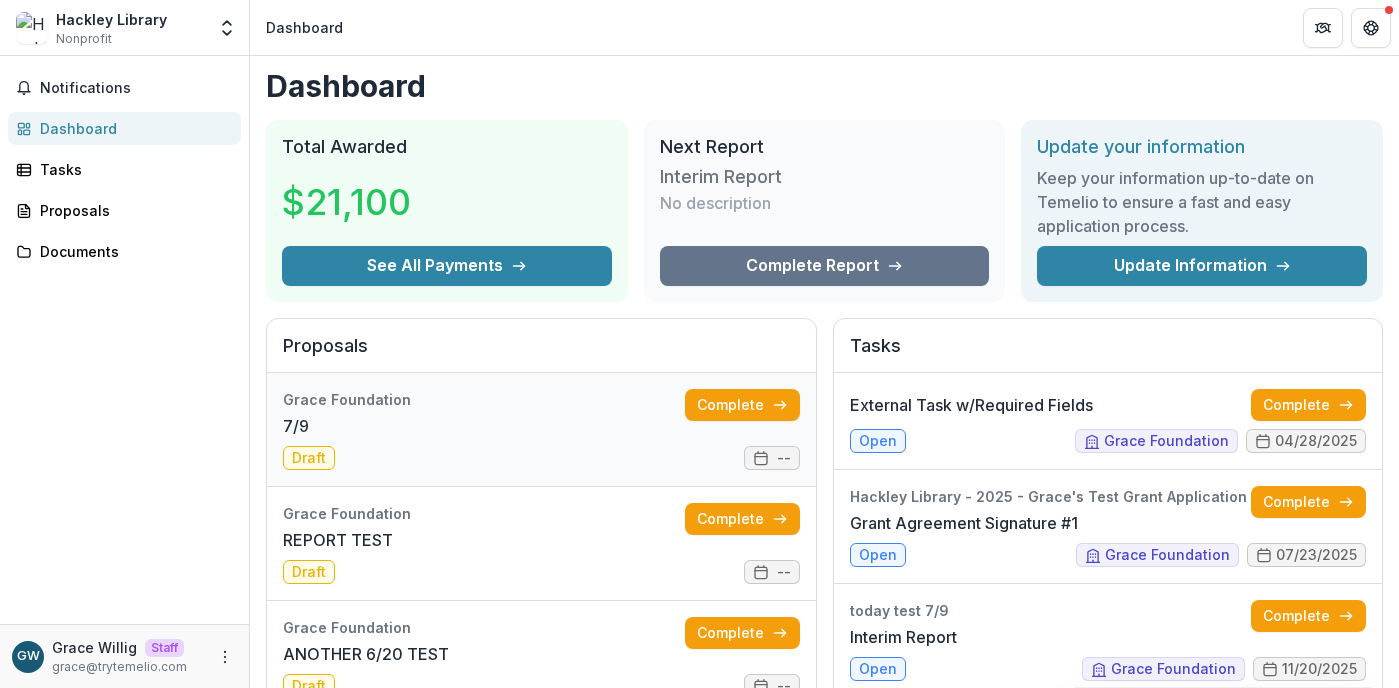 click on "7/9" at bounding box center (296, 426) 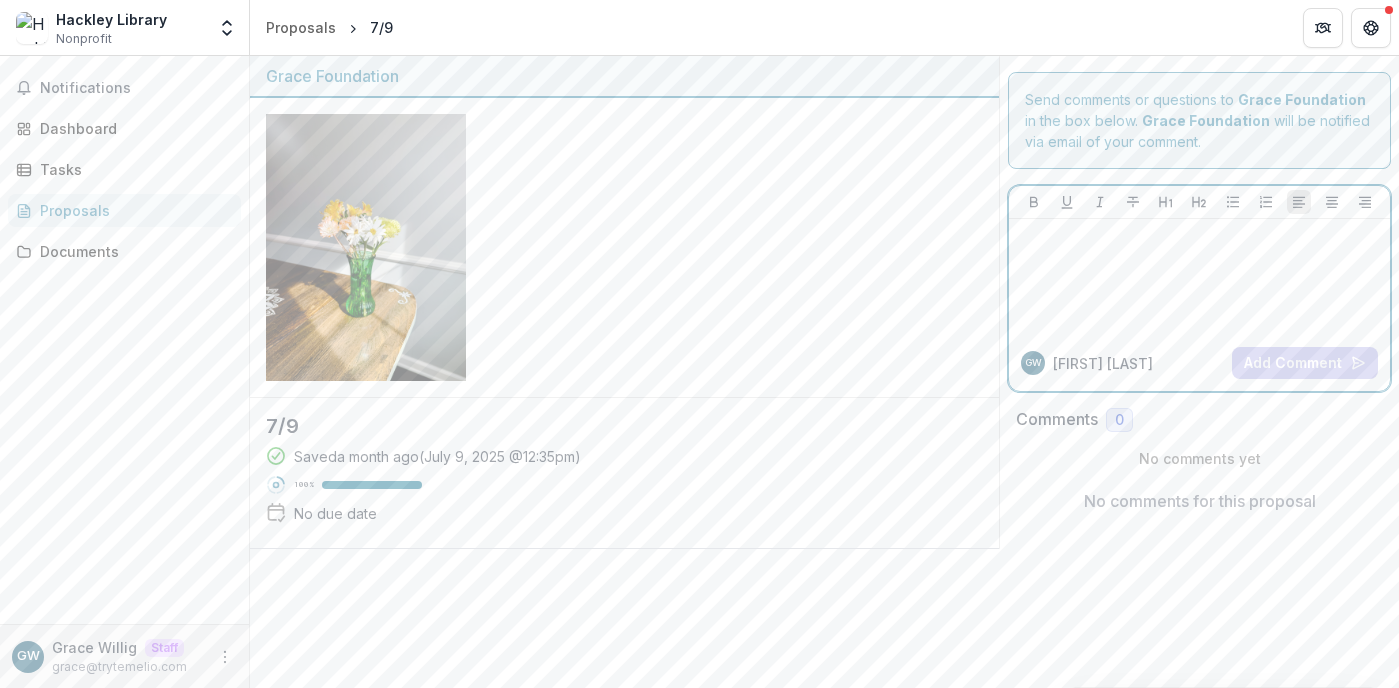 click at bounding box center (1199, 277) 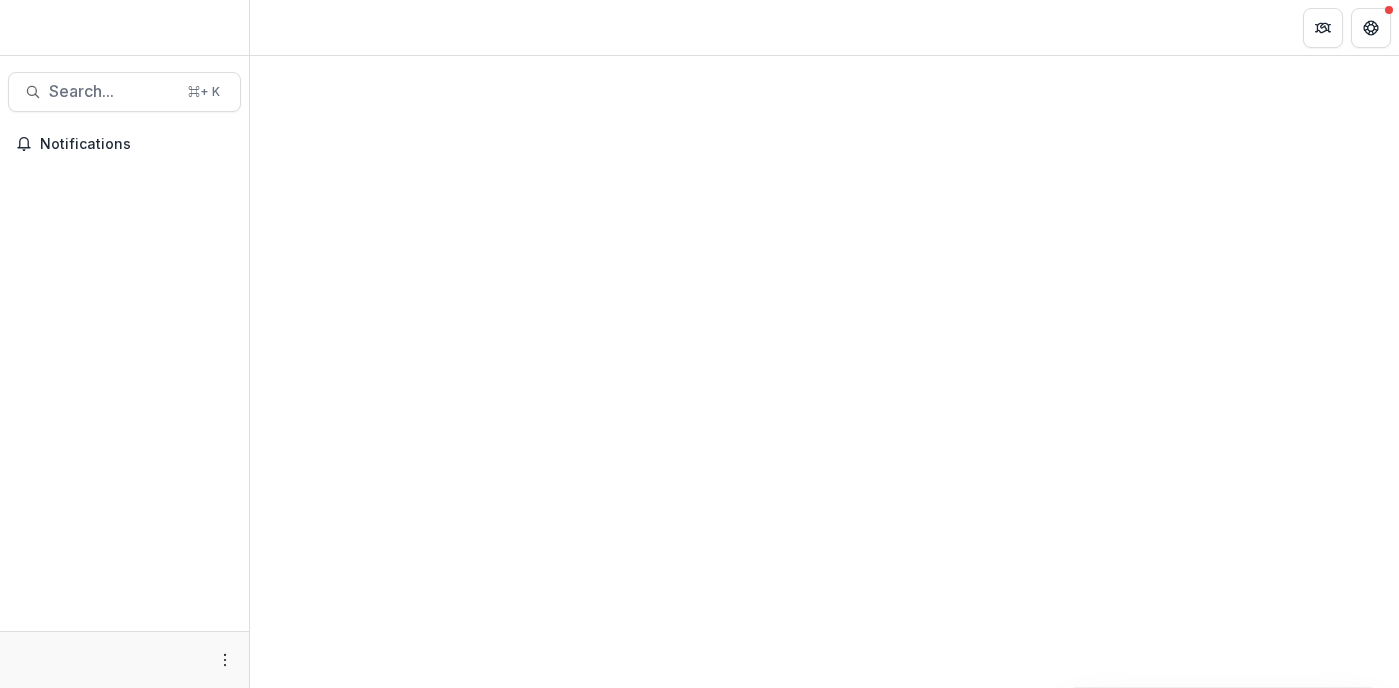 scroll, scrollTop: 0, scrollLeft: 0, axis: both 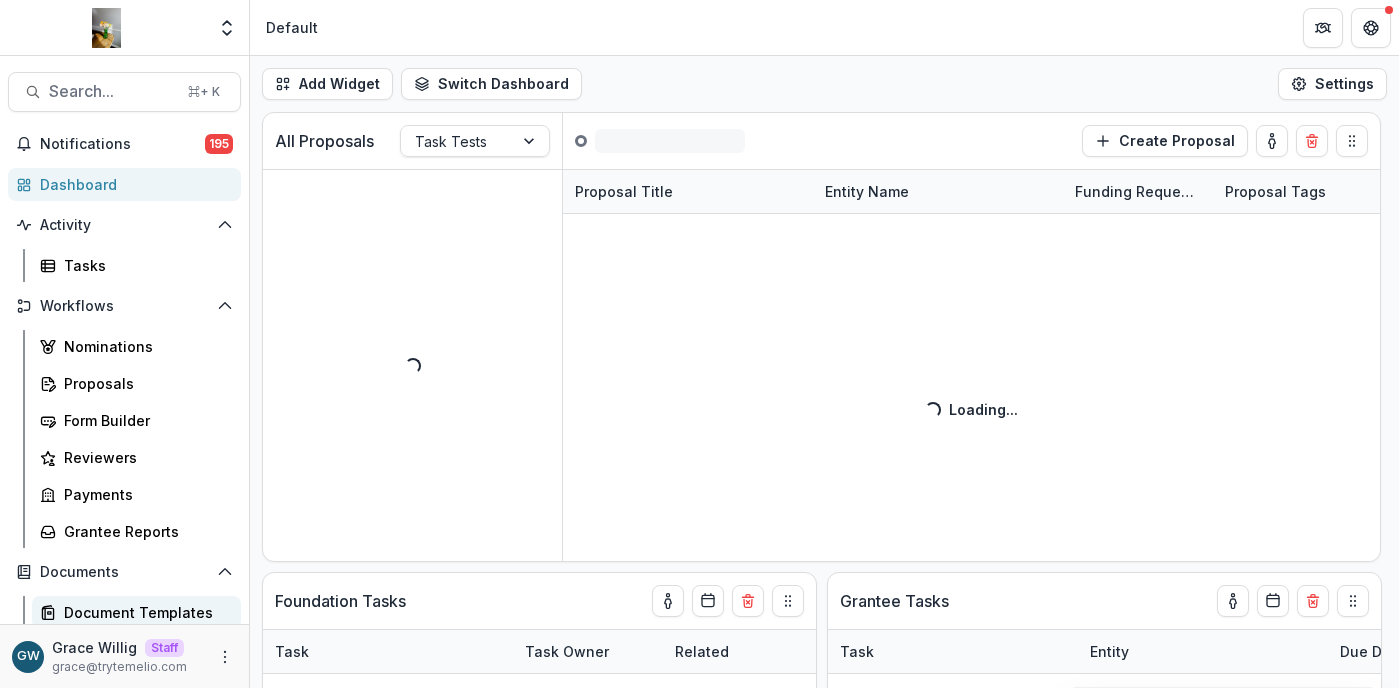 select on "******" 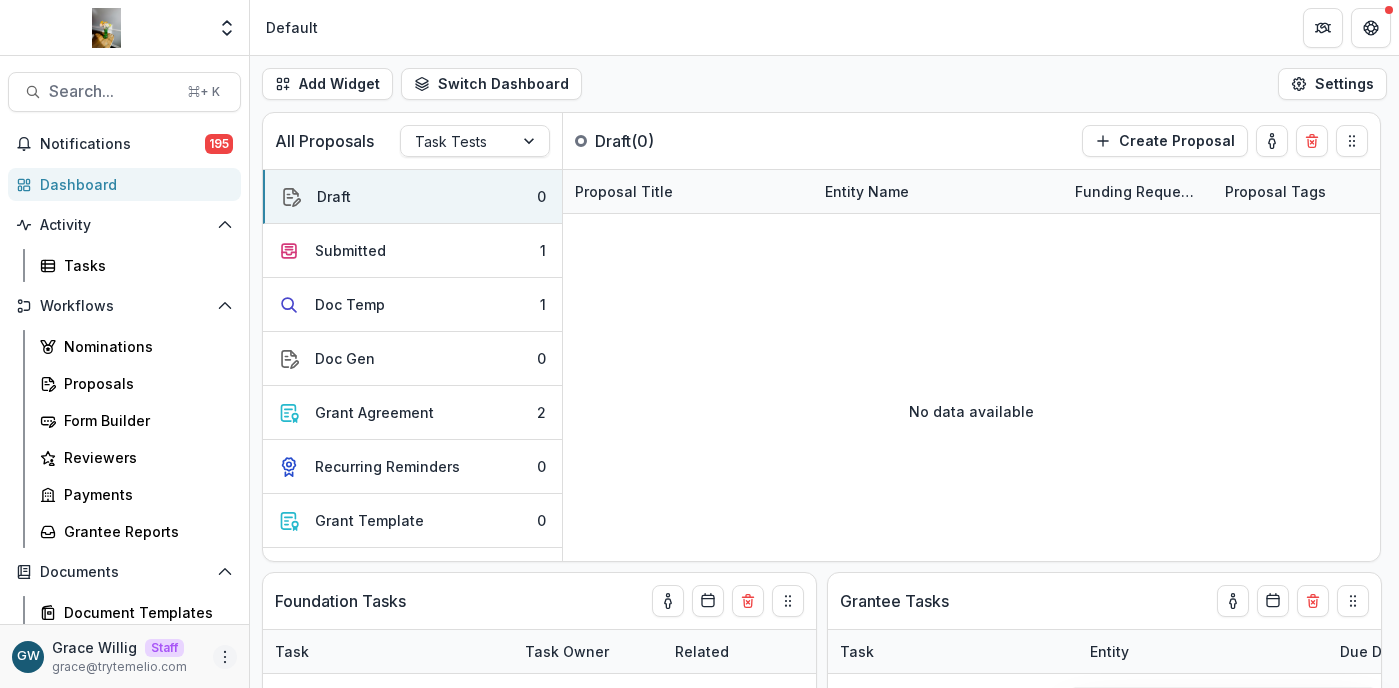 click 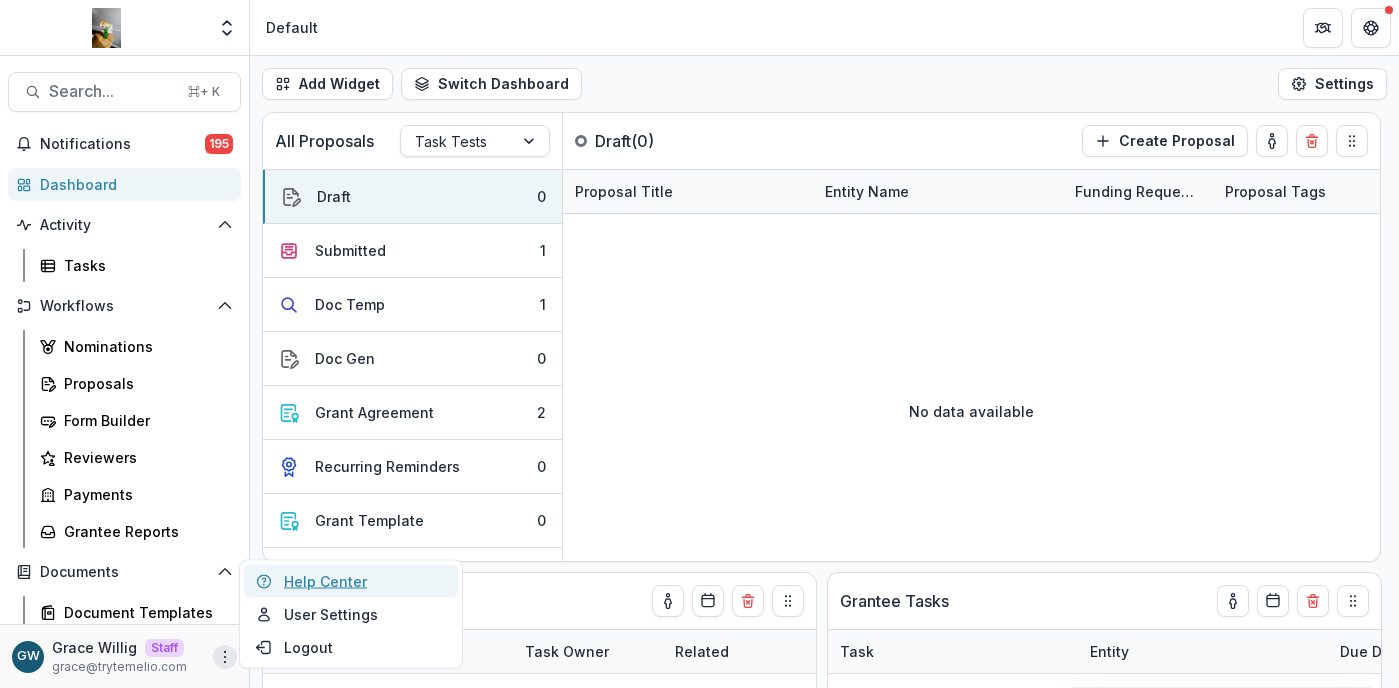 click on "Help Center" at bounding box center (351, 581) 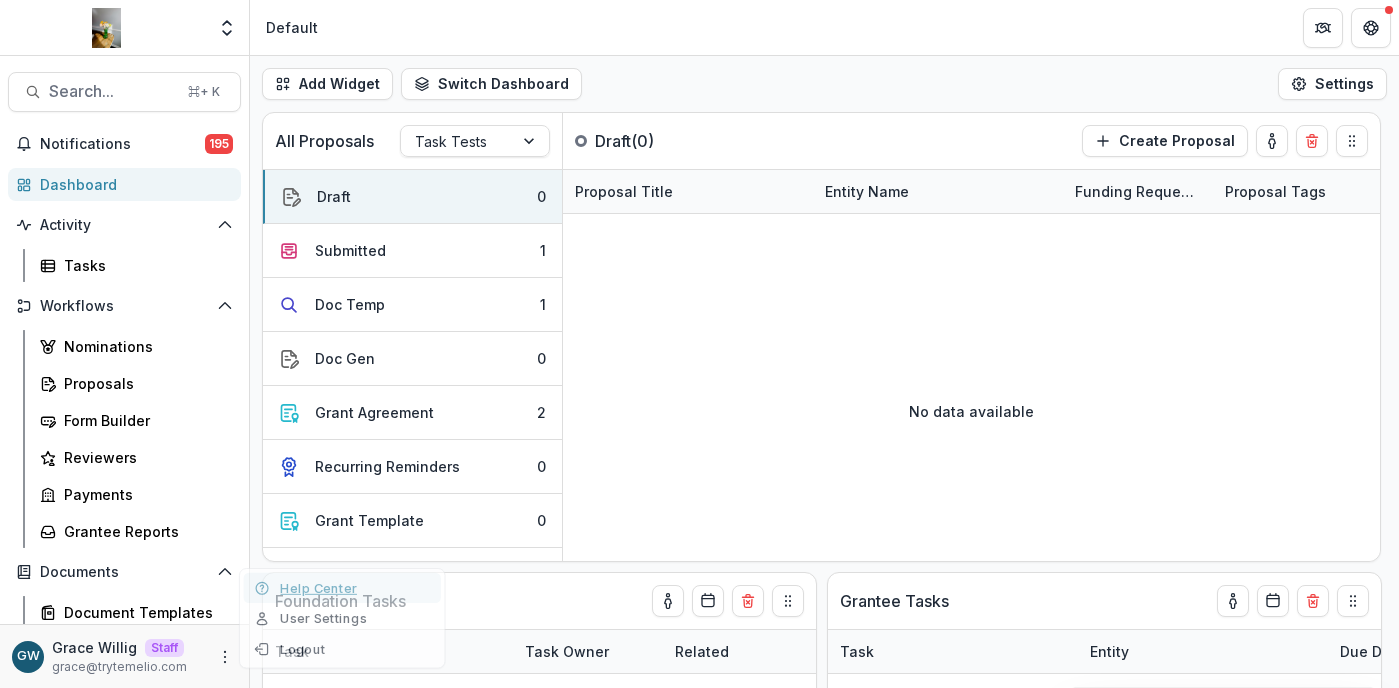 select on "******" 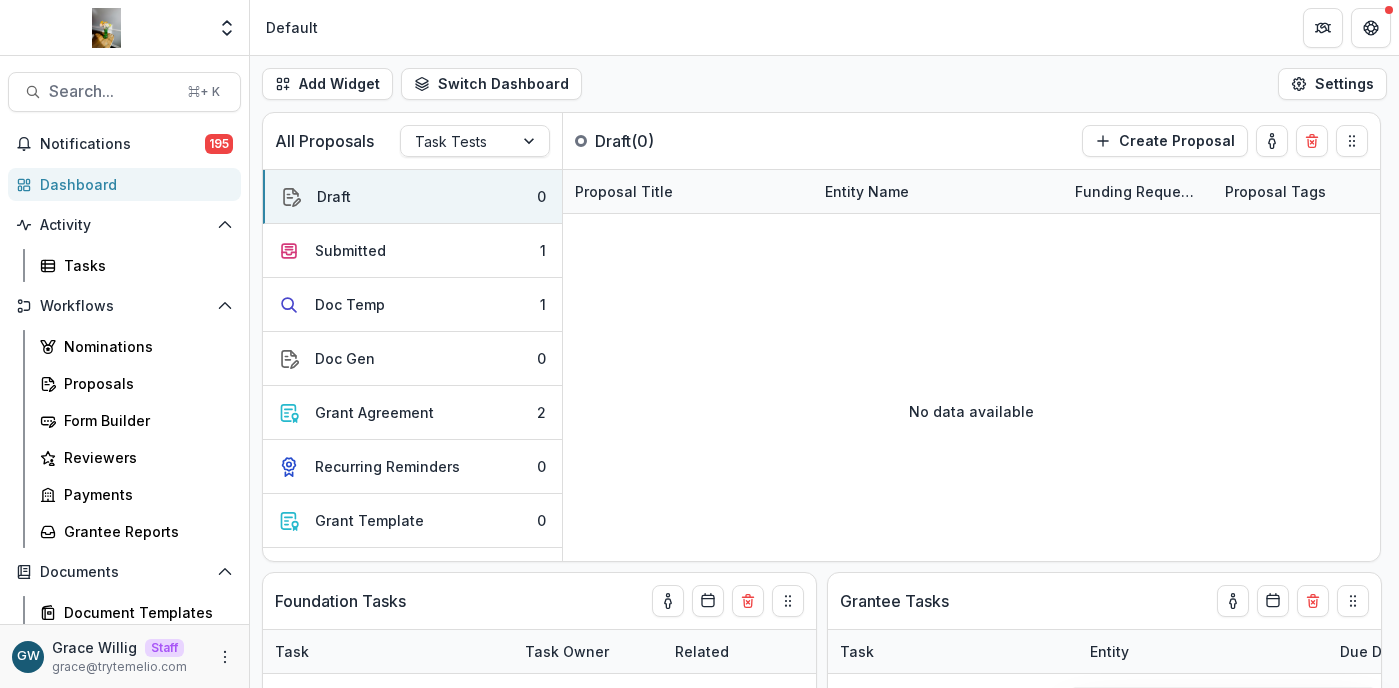 select on "******" 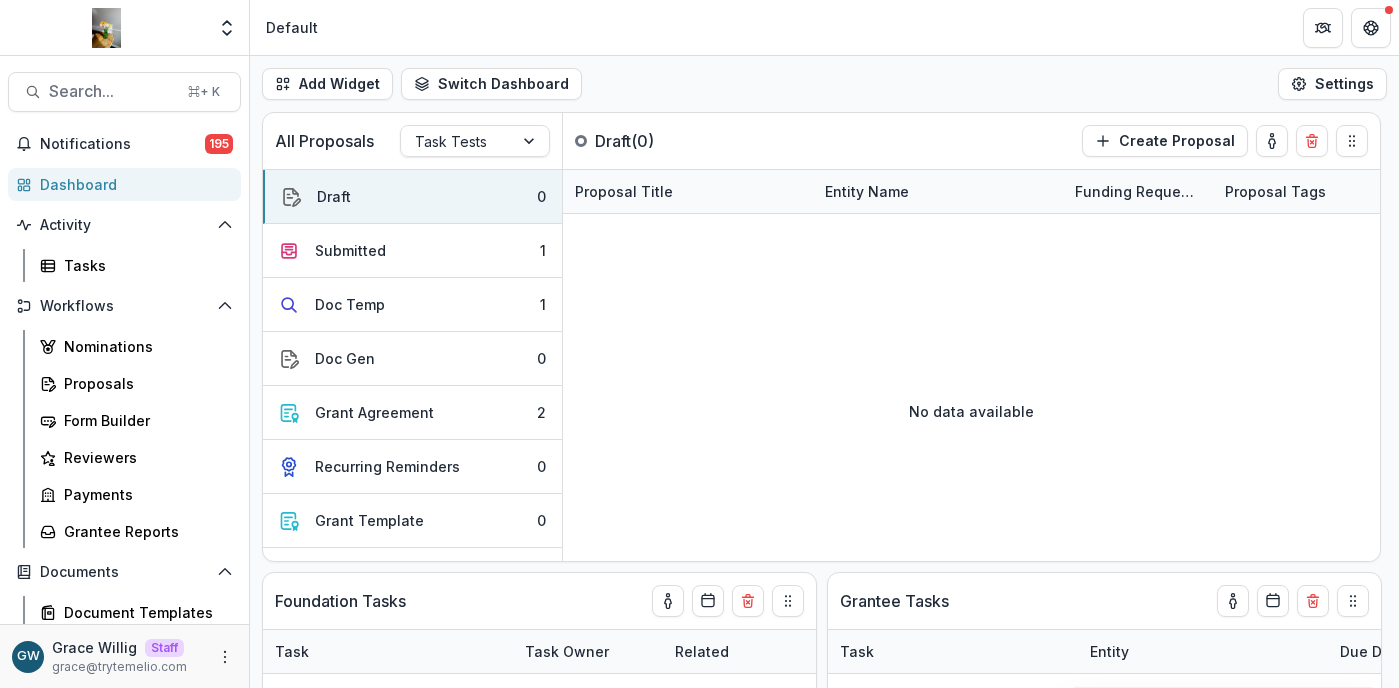 select on "******" 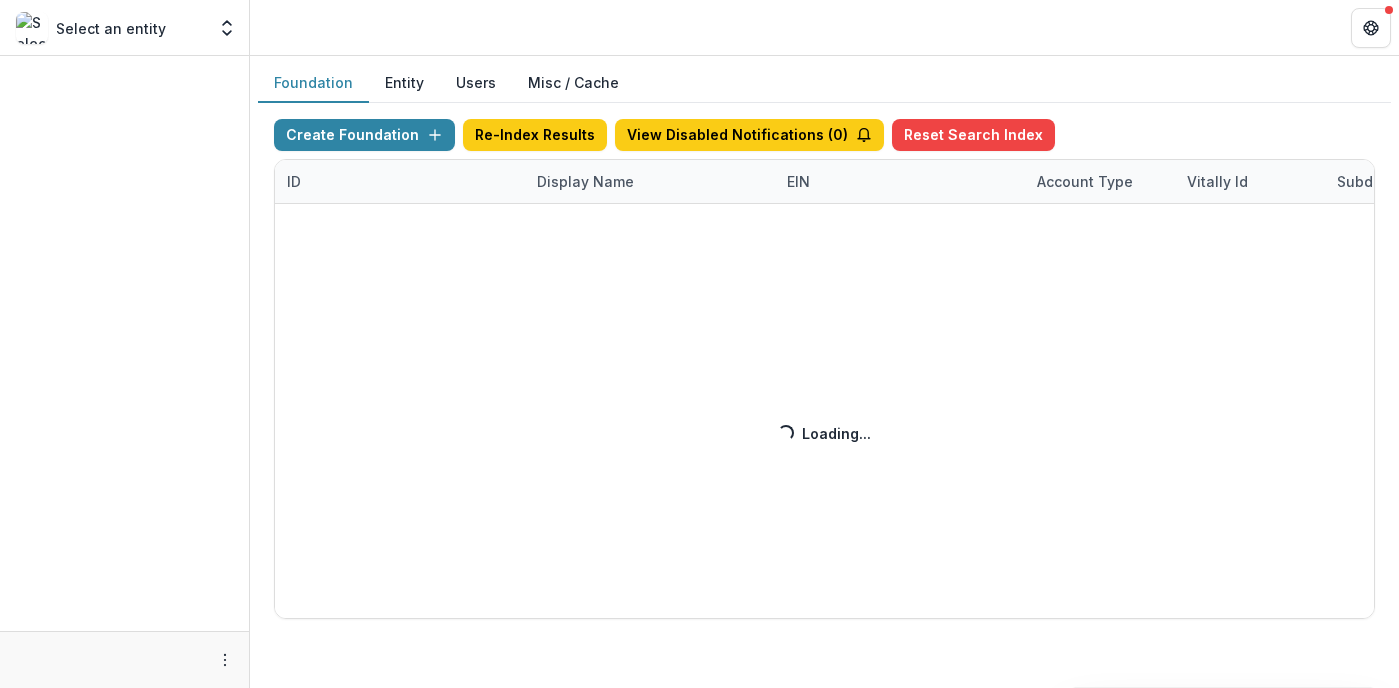 scroll, scrollTop: 0, scrollLeft: 0, axis: both 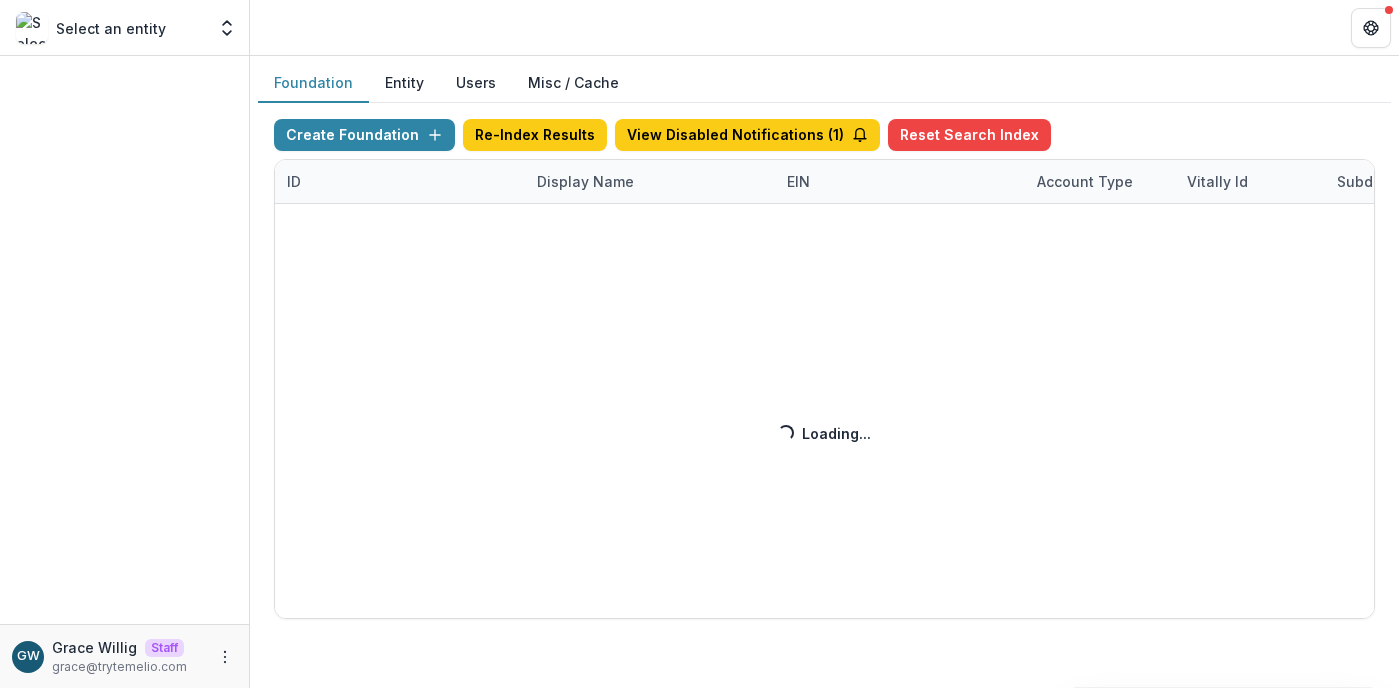 click on "Create Foundation Re-Index Results View Disabled Notifications ( 1 ) Reset Search Index ID Display Name EIN Account Type Vitally Id Subdomain Created on Actions Feature Flags Loading... Loading..." at bounding box center [824, 369] 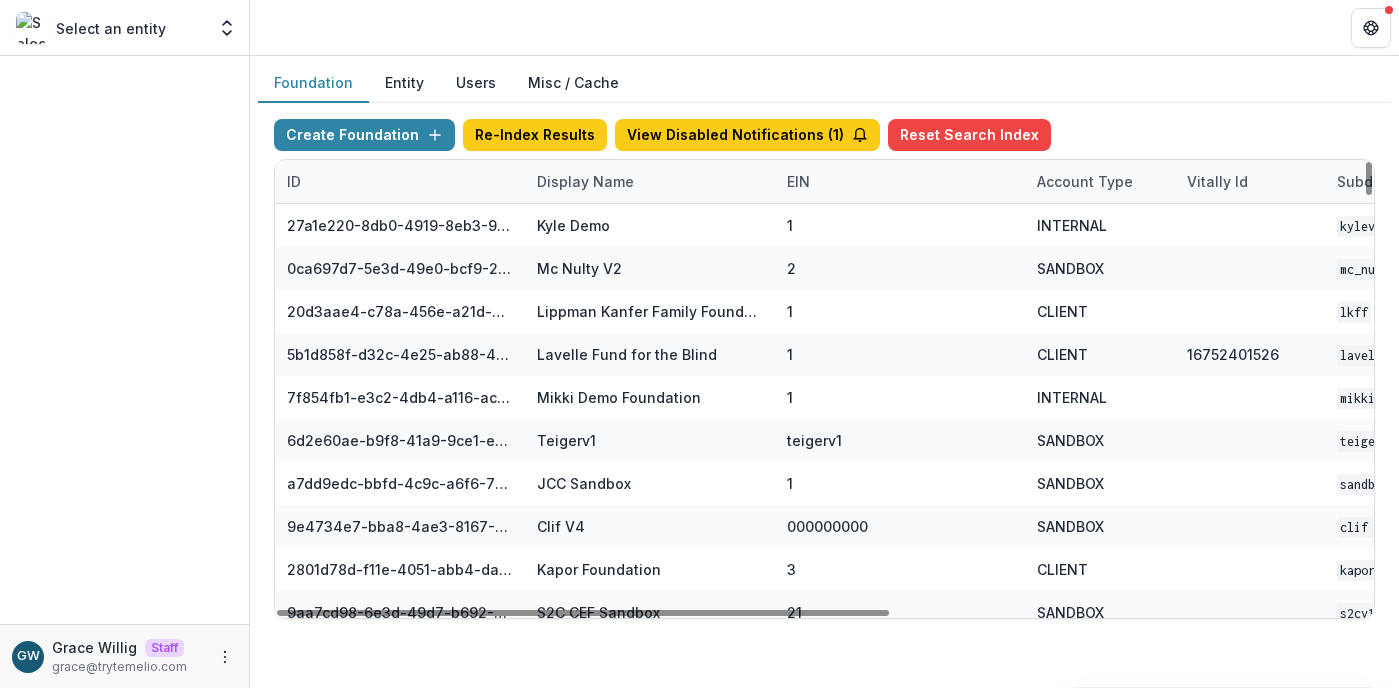 click on "Display Name" at bounding box center [585, 181] 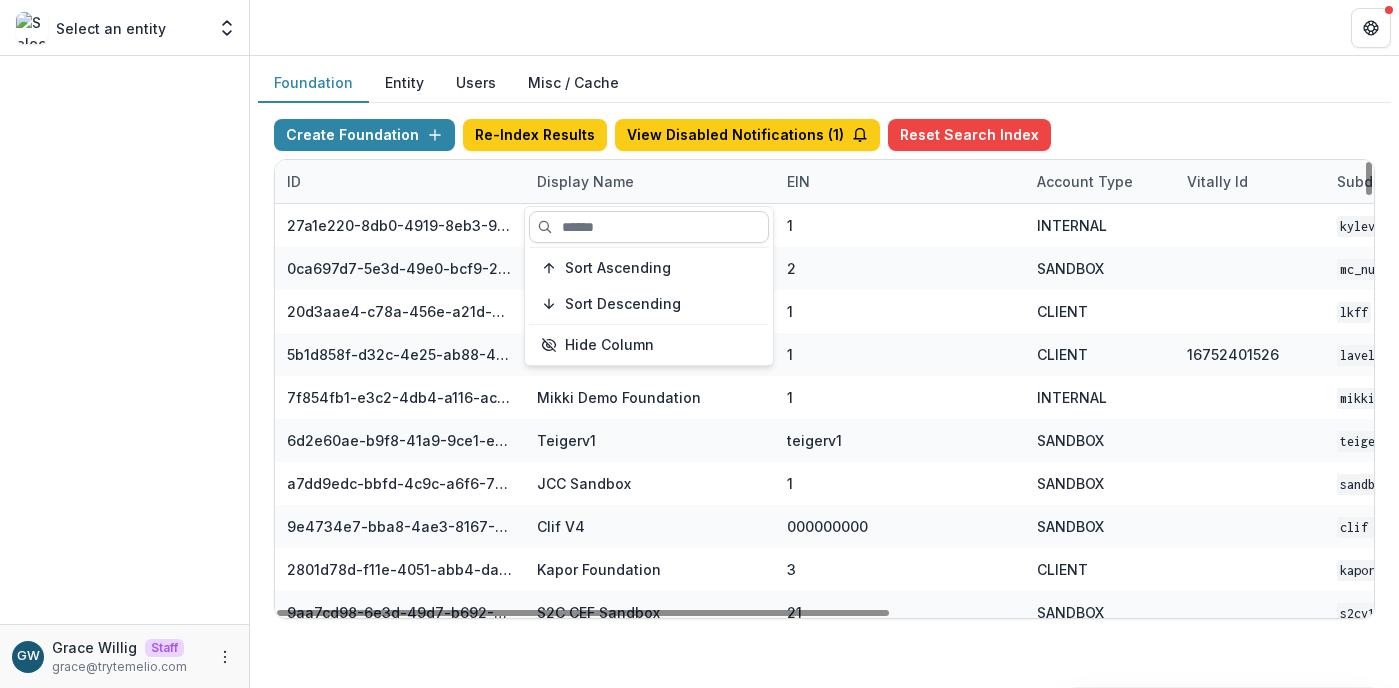 click at bounding box center (649, 227) 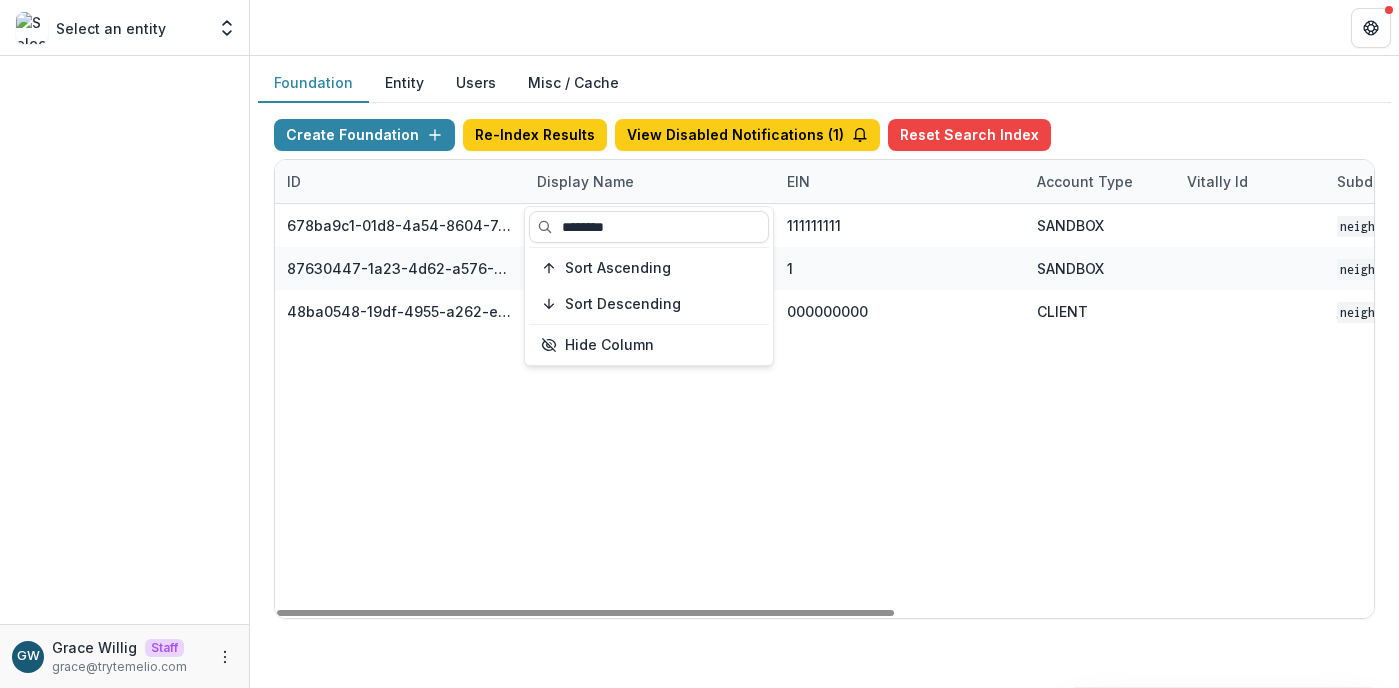 type on "********" 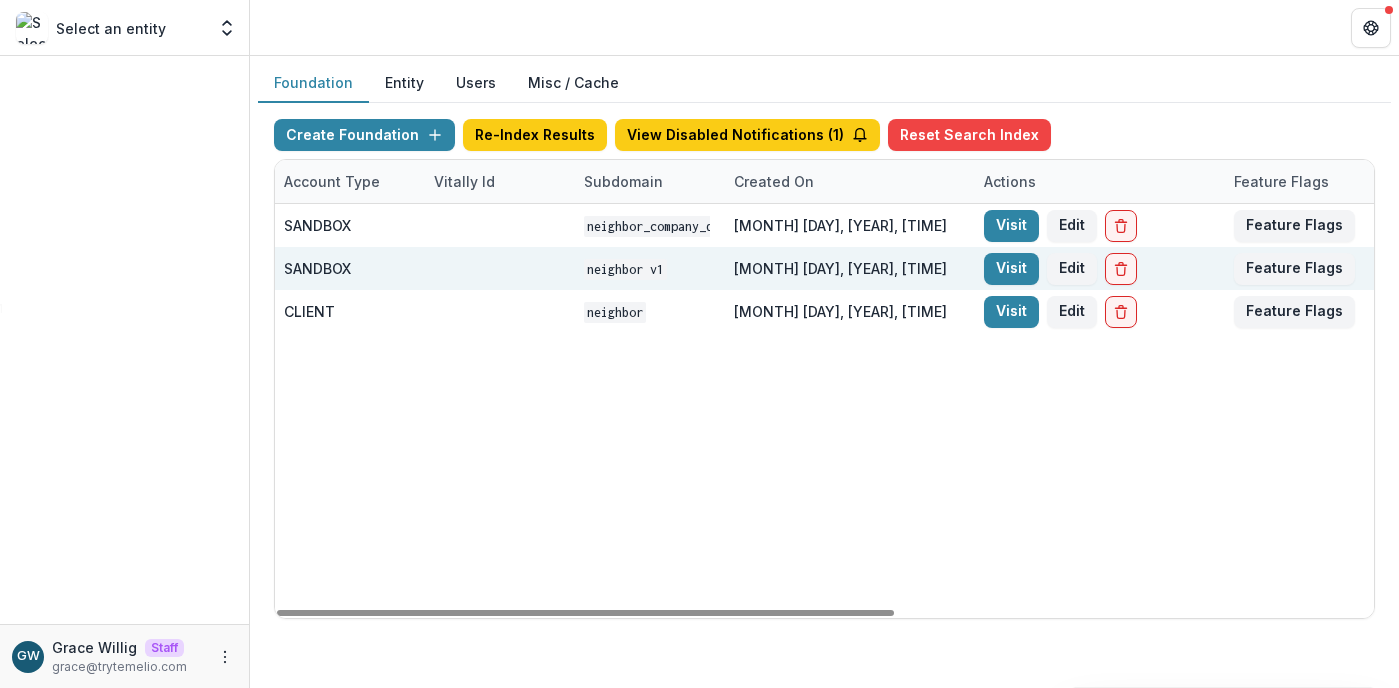 scroll, scrollTop: 0, scrollLeft: 851, axis: horizontal 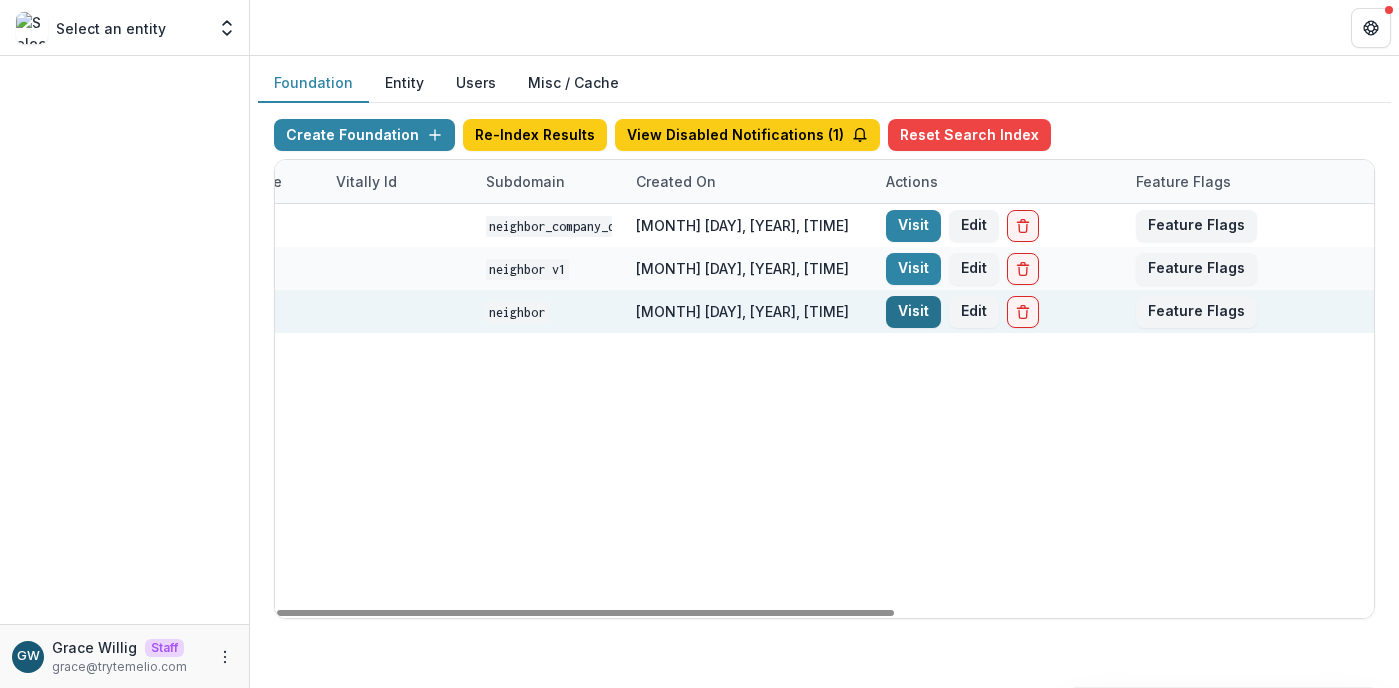 click on "Visit" at bounding box center [913, 312] 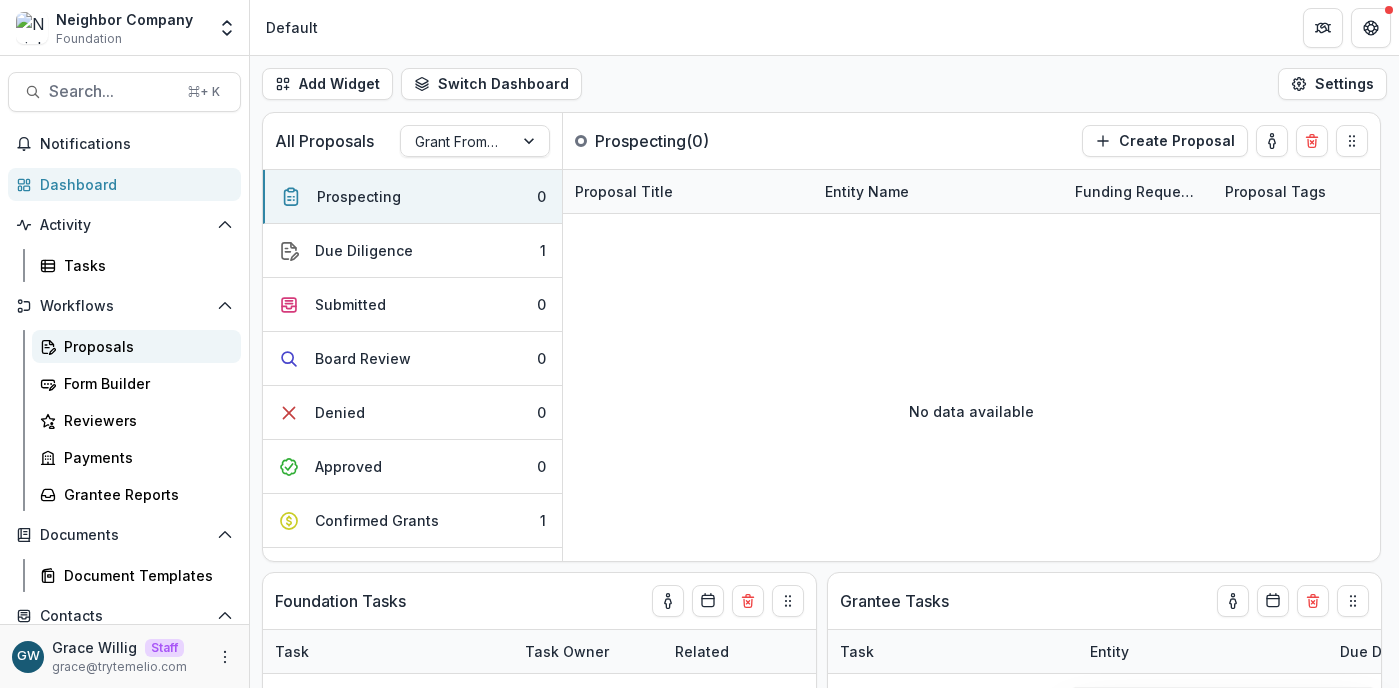 click on "Proposals" at bounding box center [144, 346] 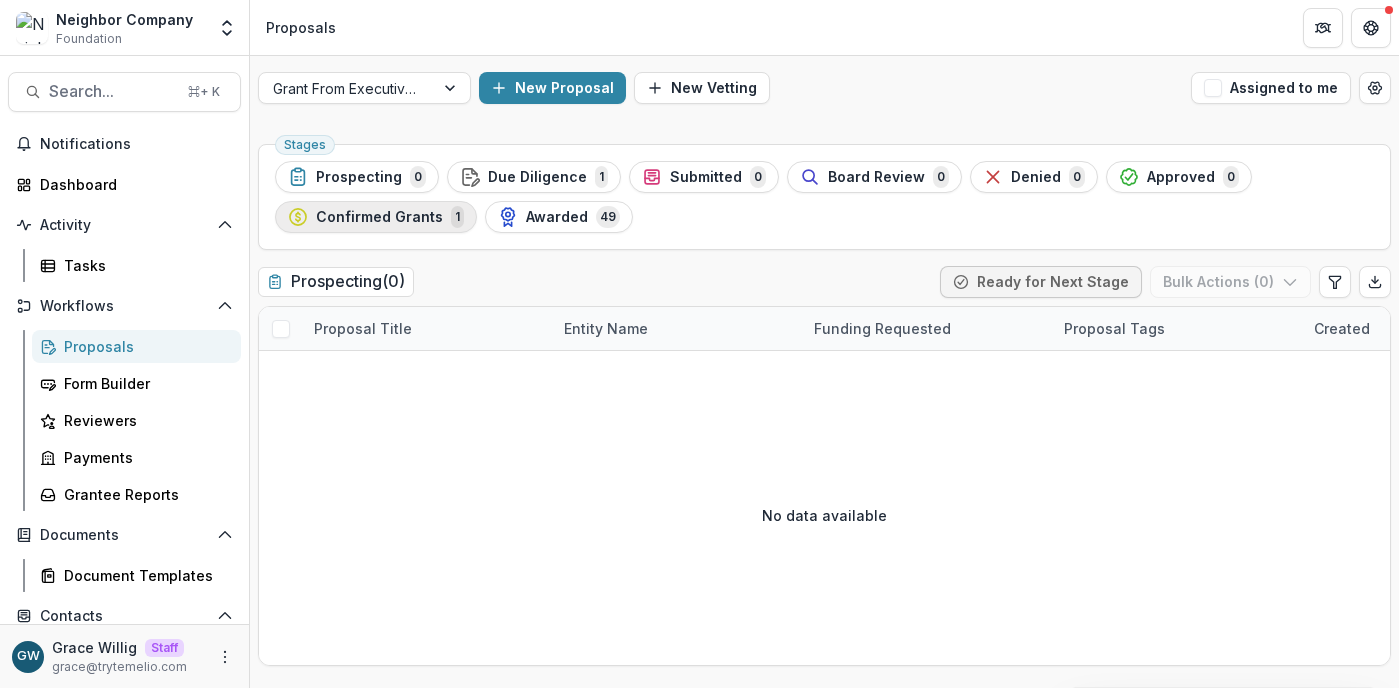 click on "Confirmed Grants" at bounding box center (379, 217) 